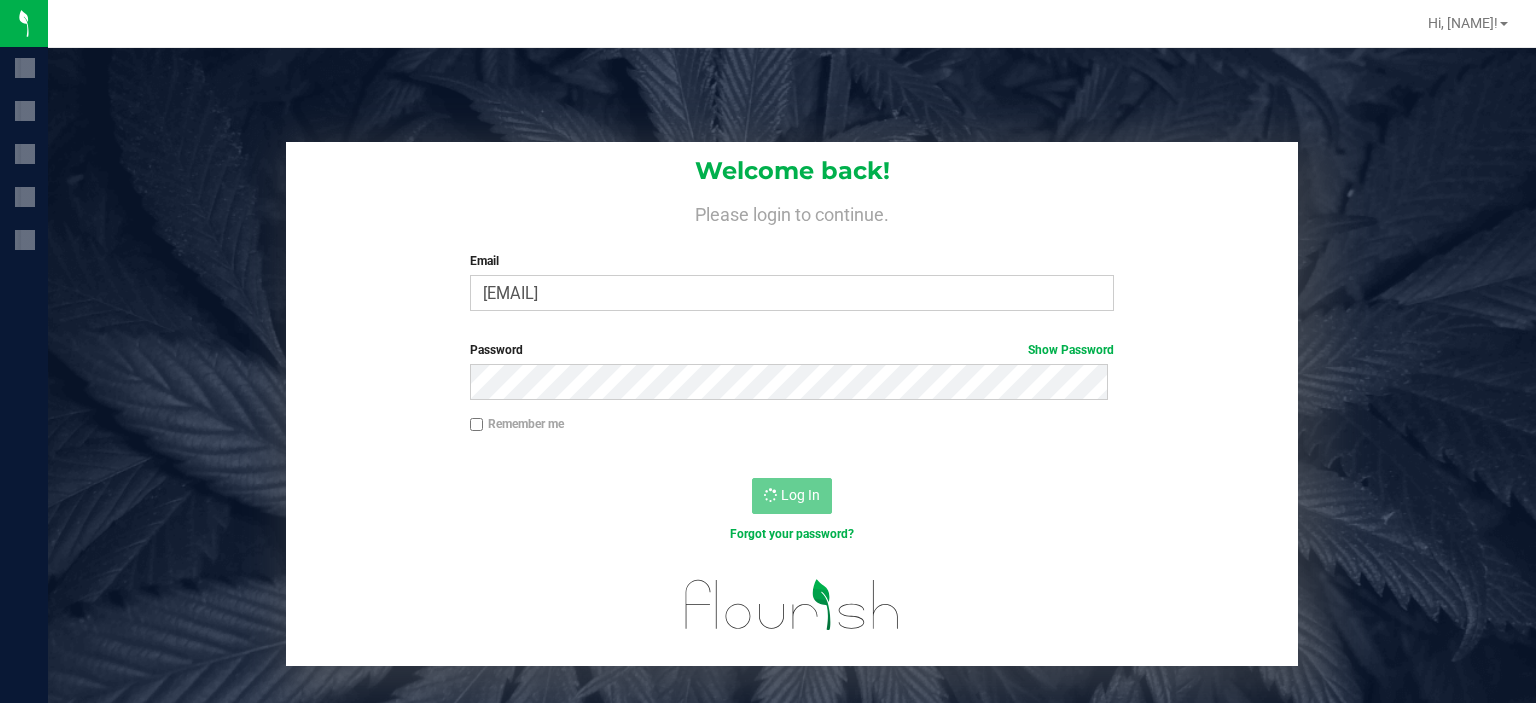 scroll, scrollTop: 0, scrollLeft: 0, axis: both 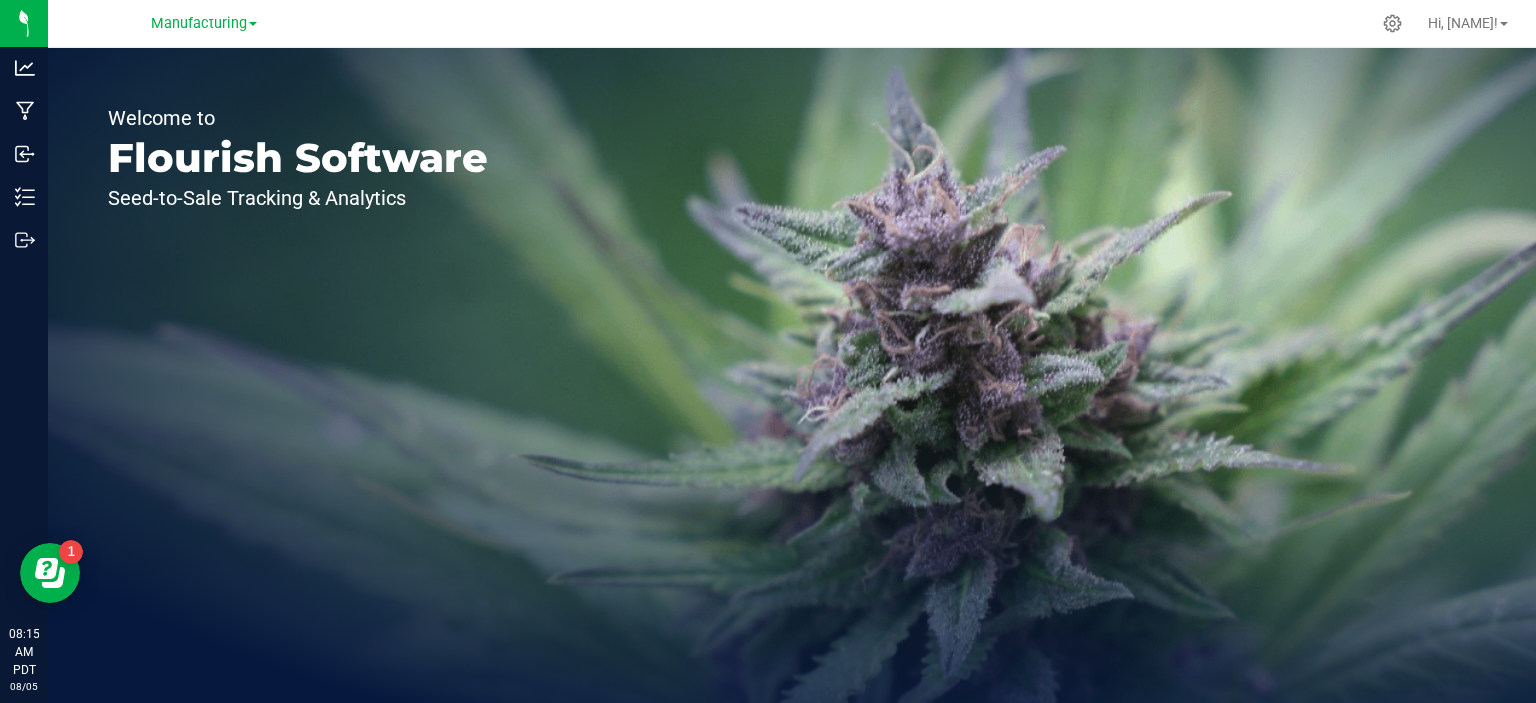 click on "Manufacturing" at bounding box center (204, 22) 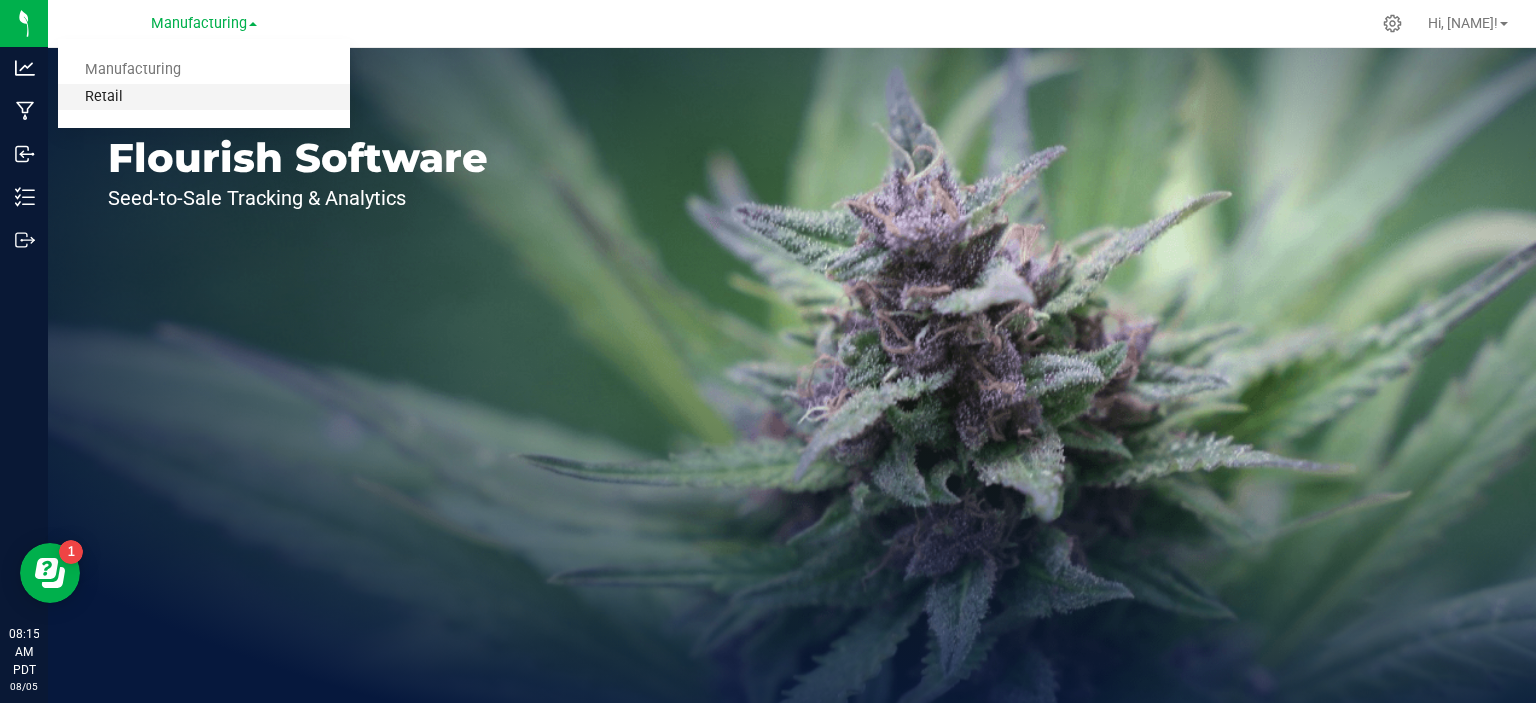 click on "Retail" at bounding box center [204, 97] 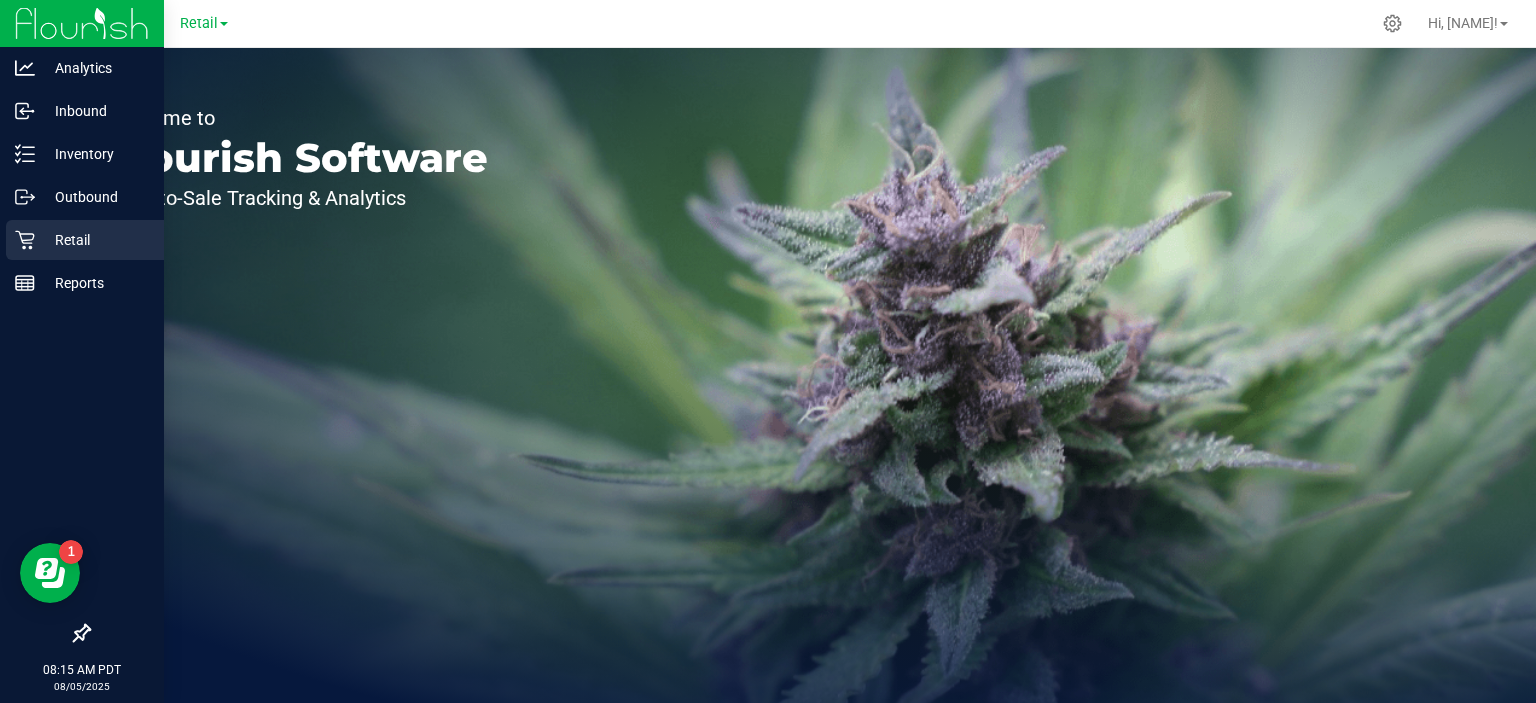 click 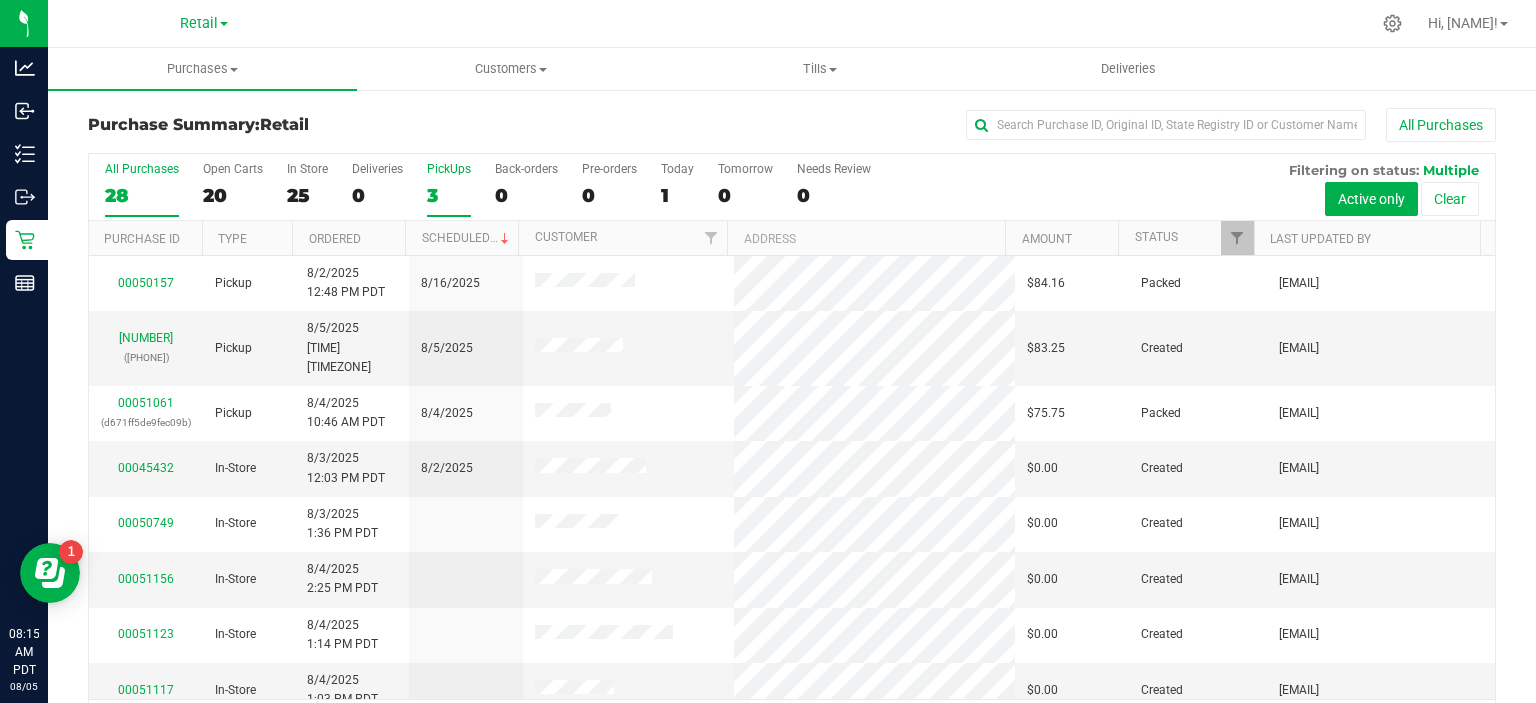 click on "3" at bounding box center [449, 195] 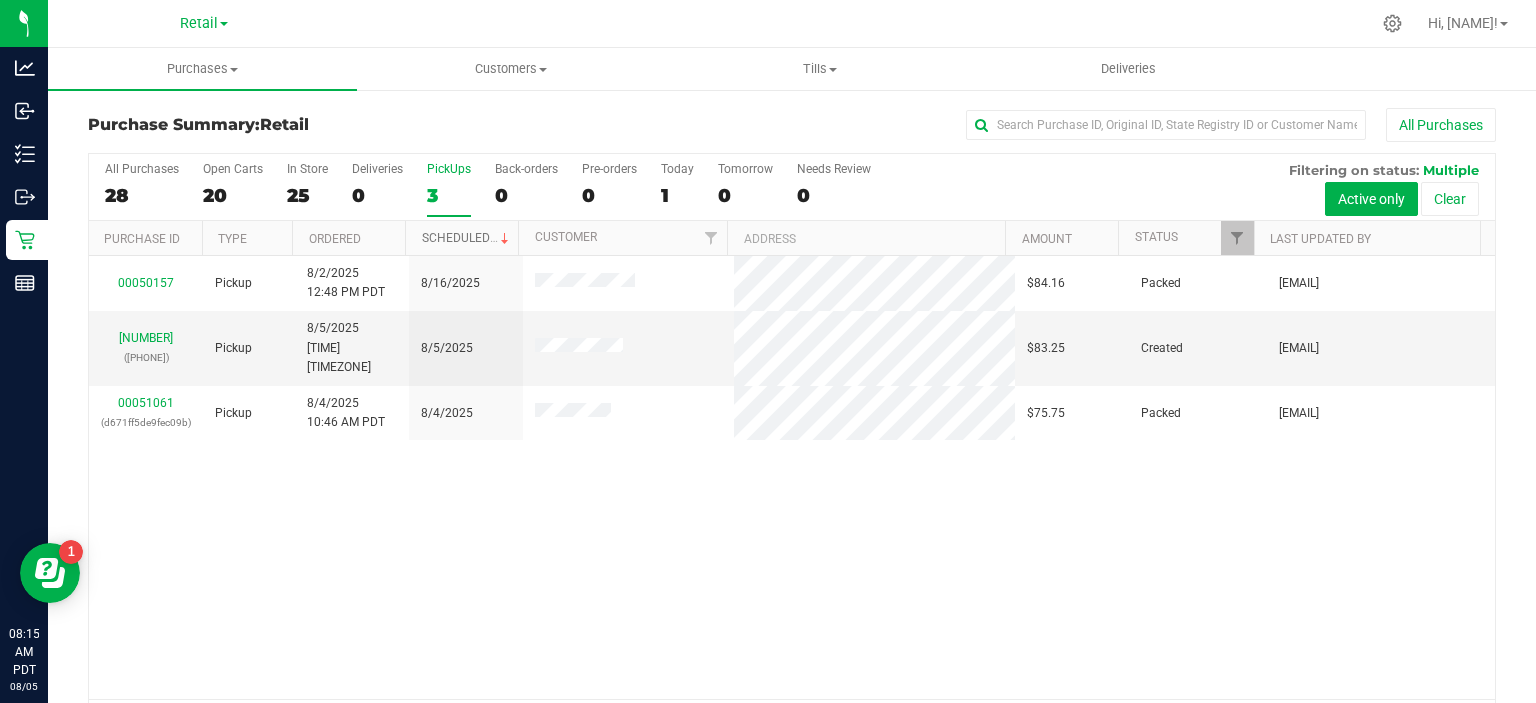click at bounding box center [505, 239] 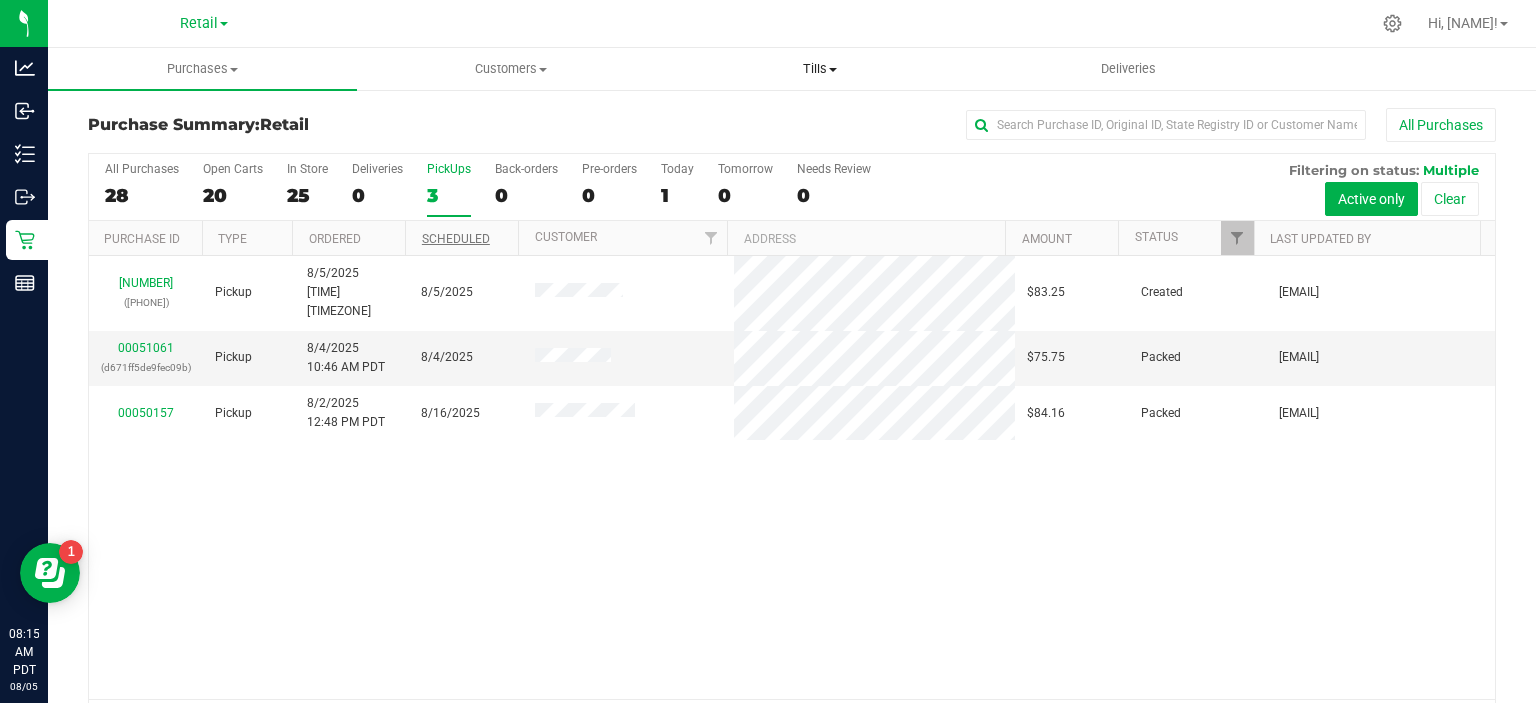 click on "Tills" at bounding box center [819, 69] 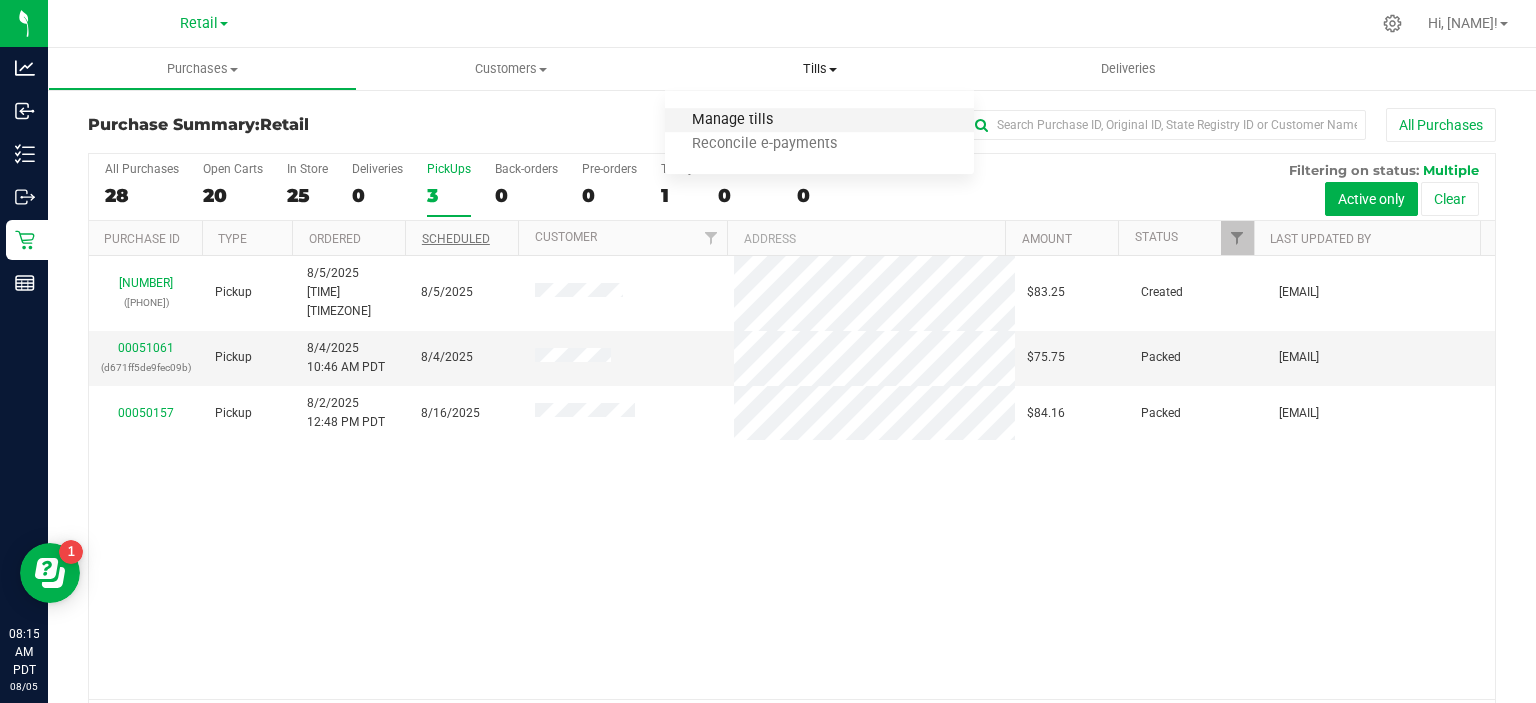 click on "Manage tills" at bounding box center [732, 120] 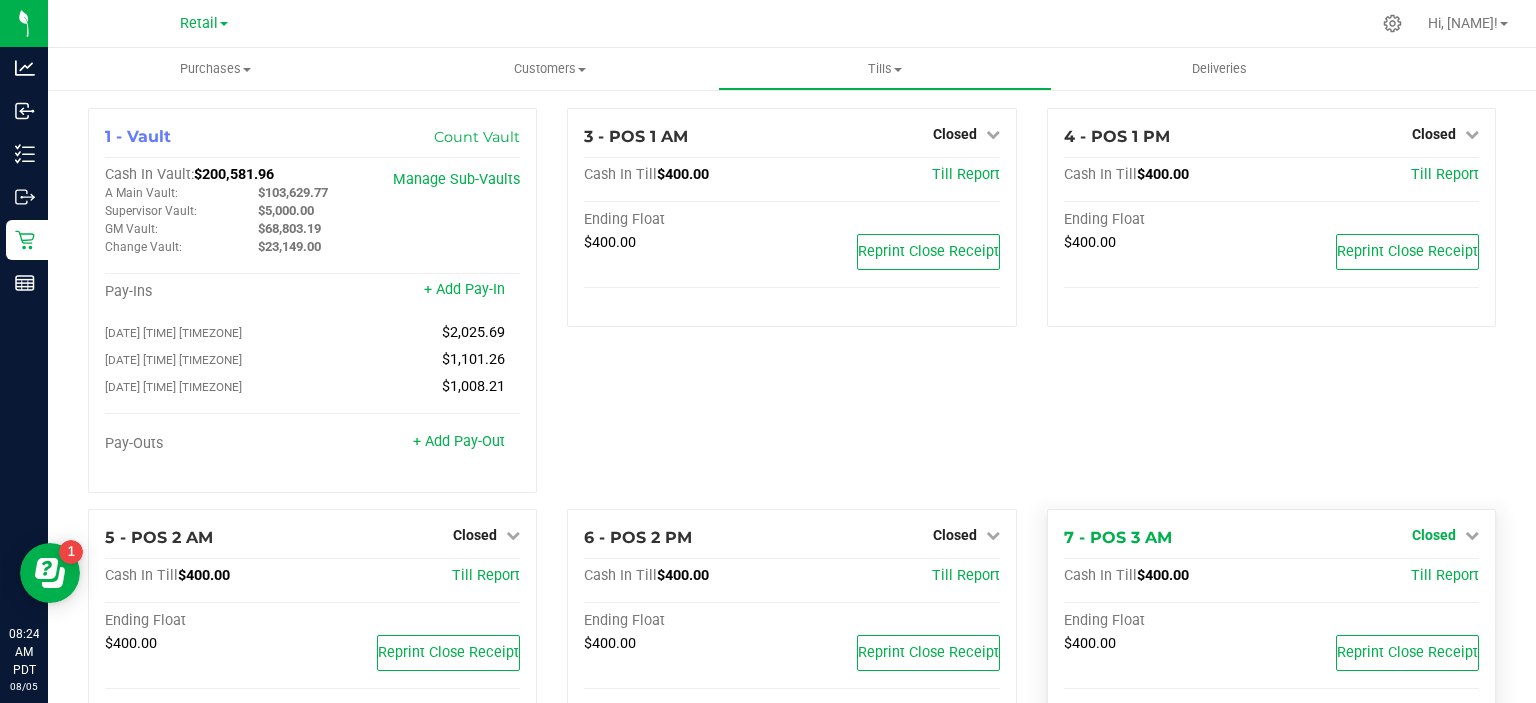 click at bounding box center [1472, 535] 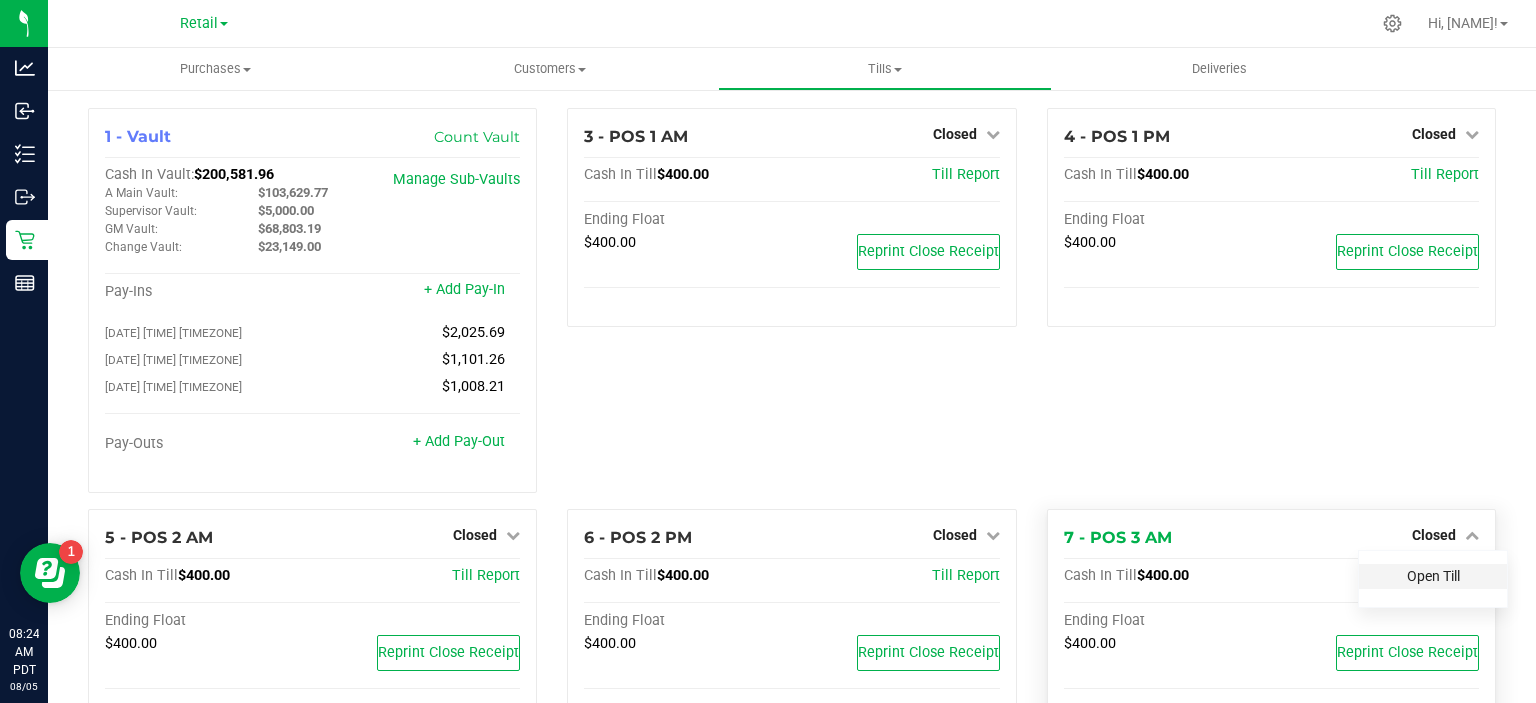 click on "Open Till" at bounding box center [1433, 576] 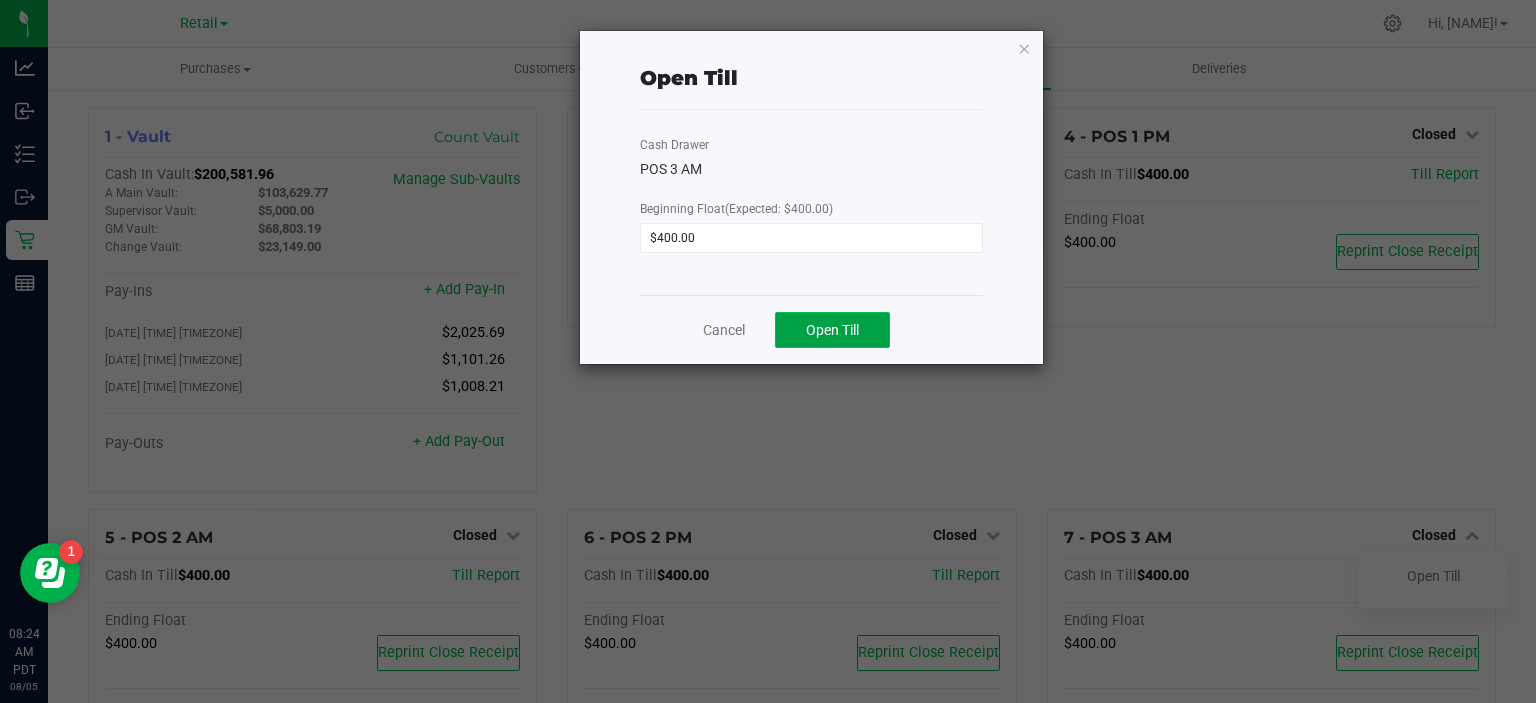 click on "Open Till" 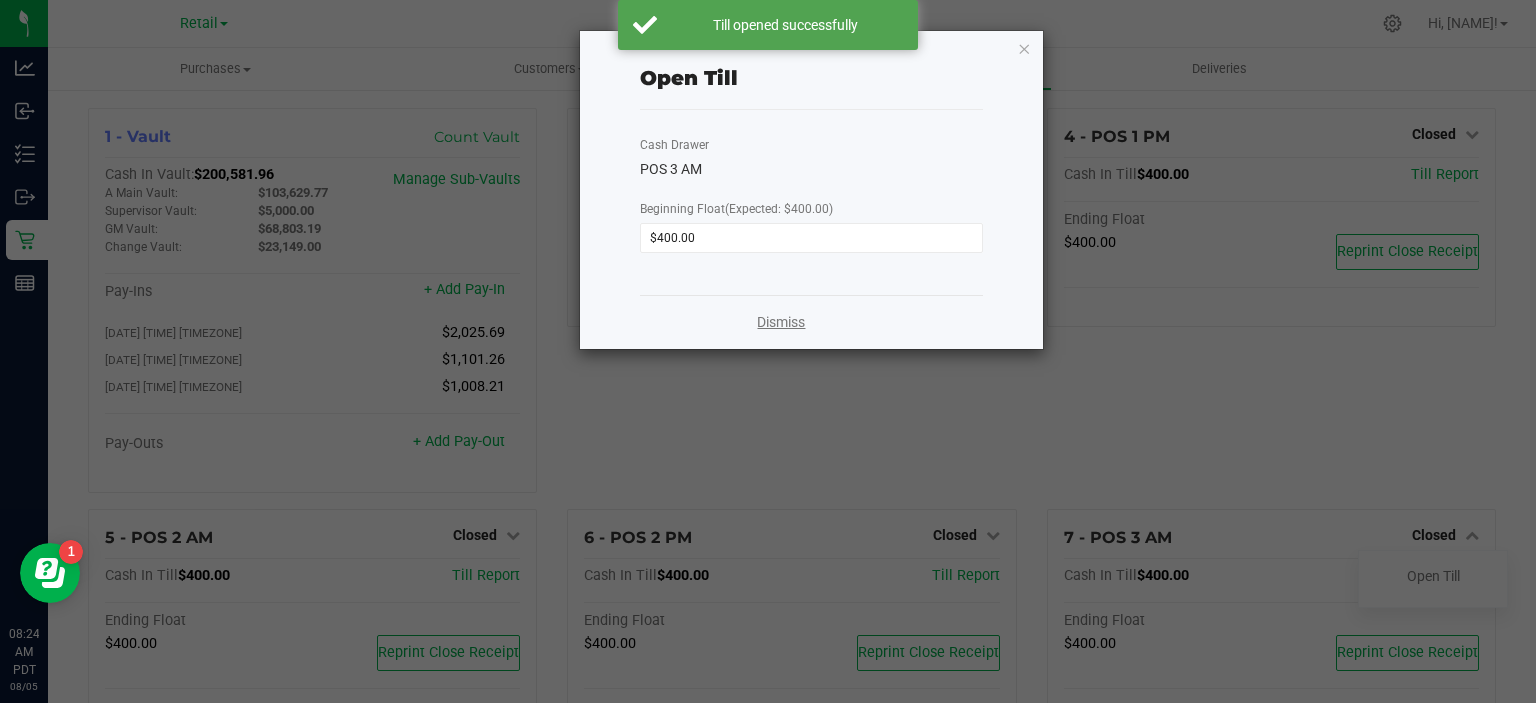 click on "Dismiss" 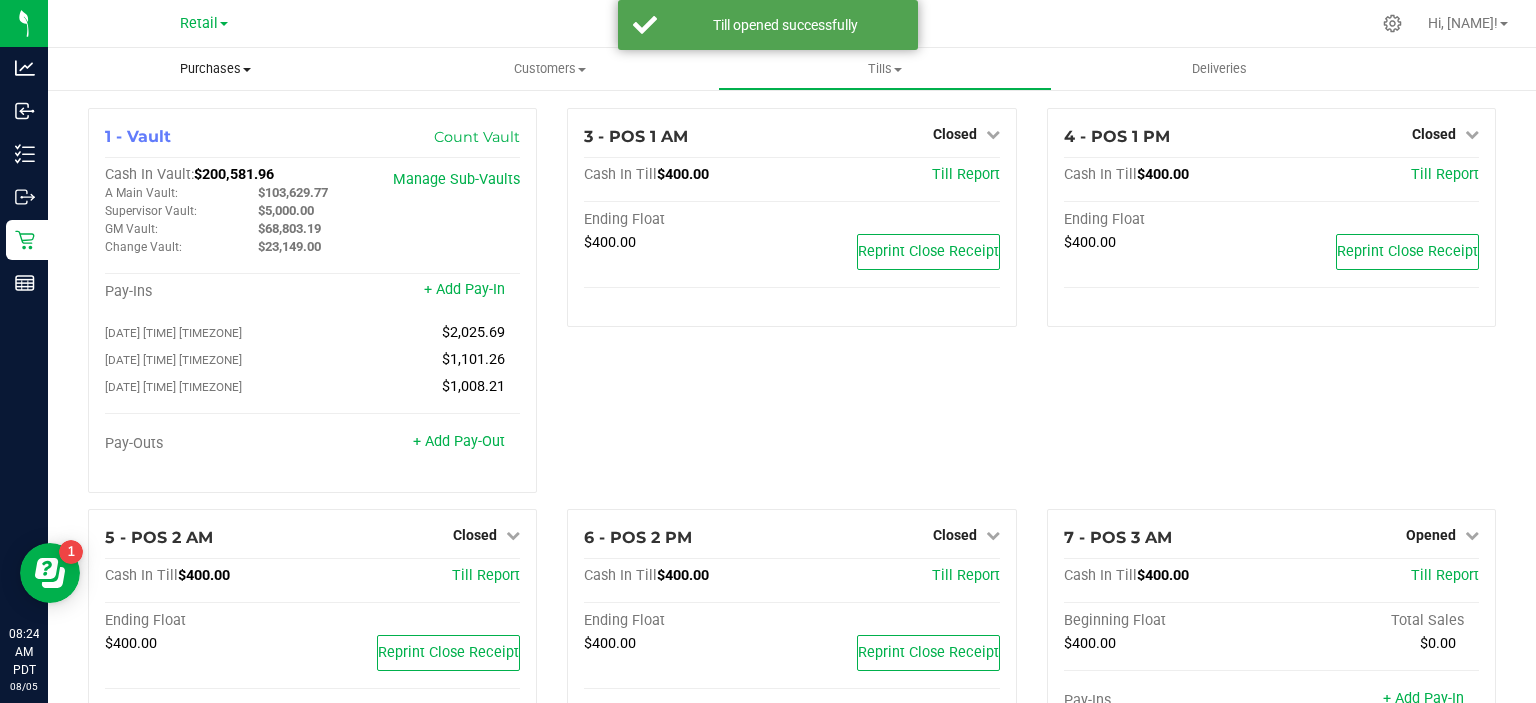 click on "Purchases" at bounding box center [215, 69] 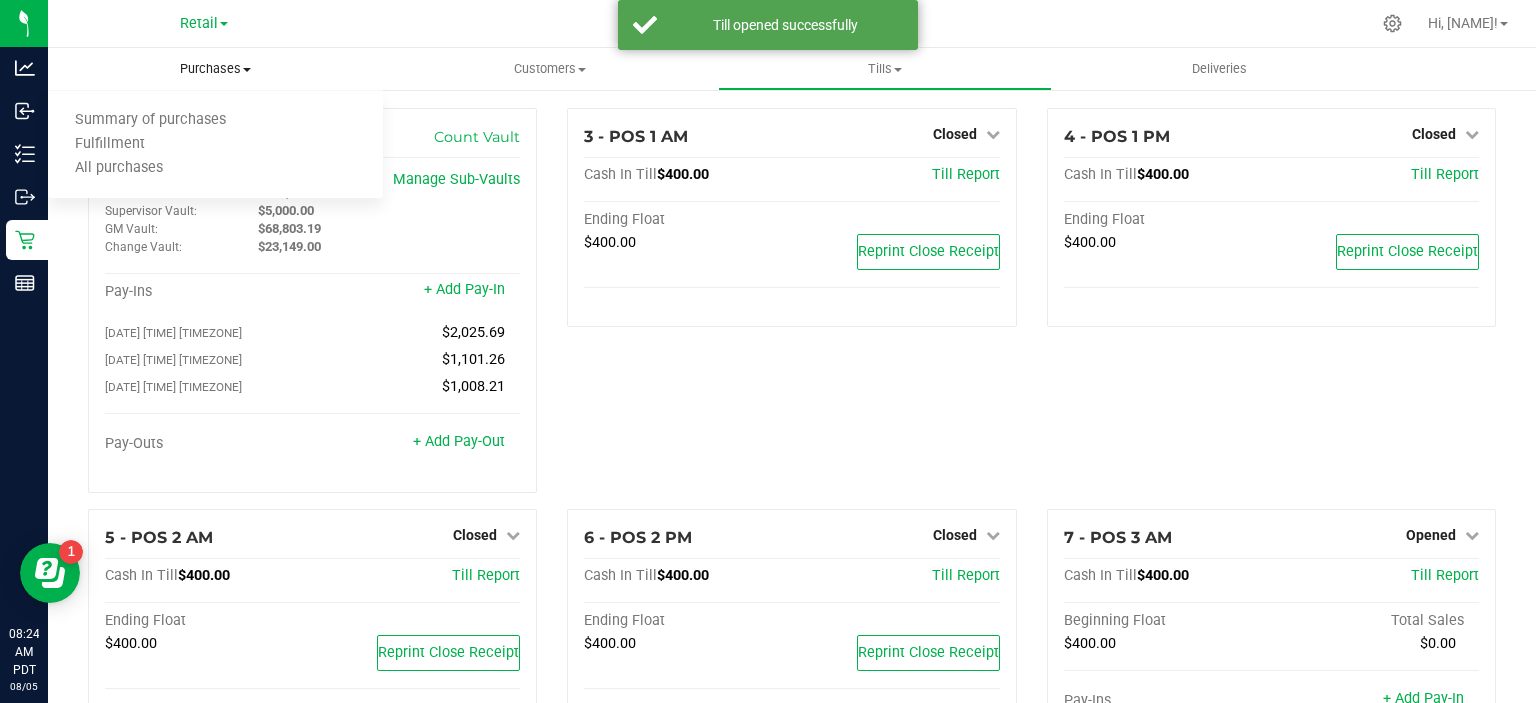 click on "Summary of purchases" at bounding box center (150, 120) 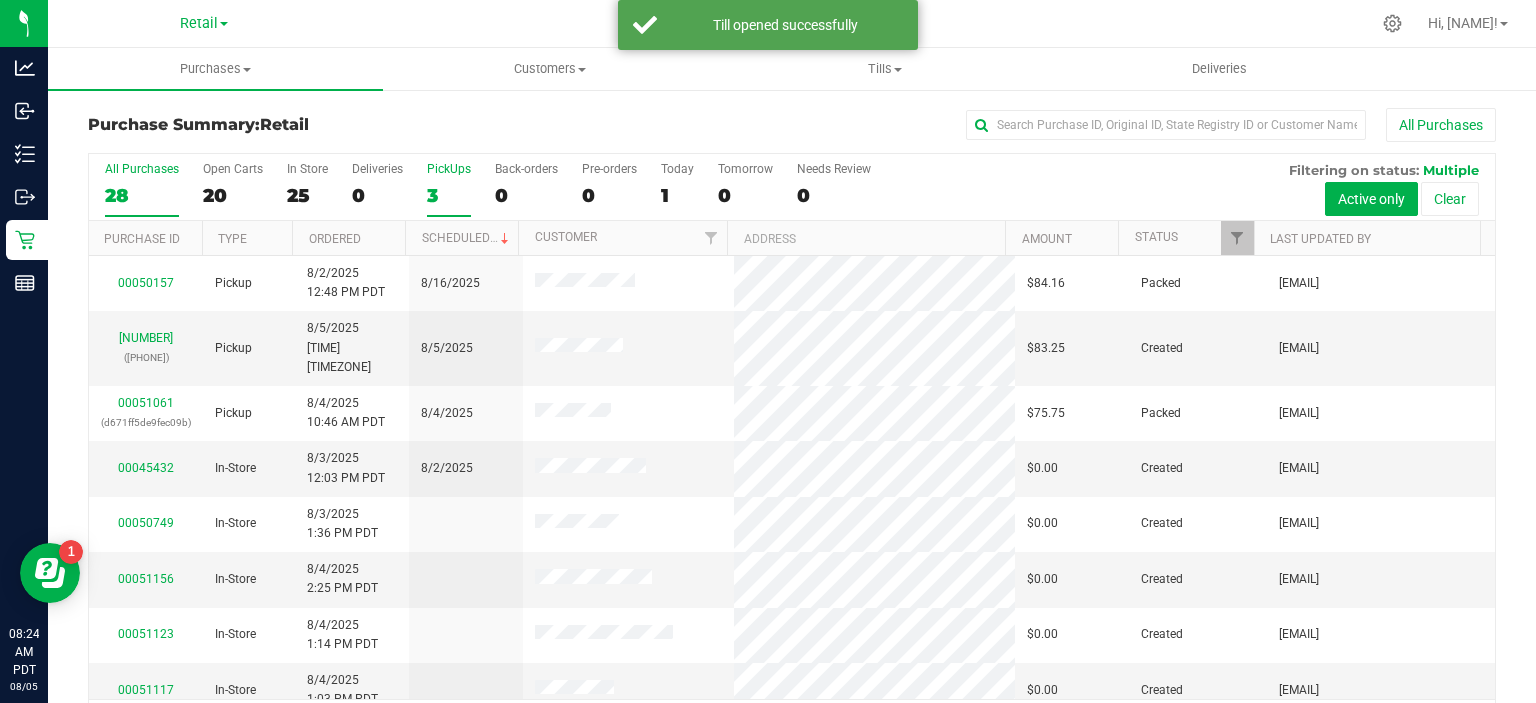 click on "3" at bounding box center (449, 195) 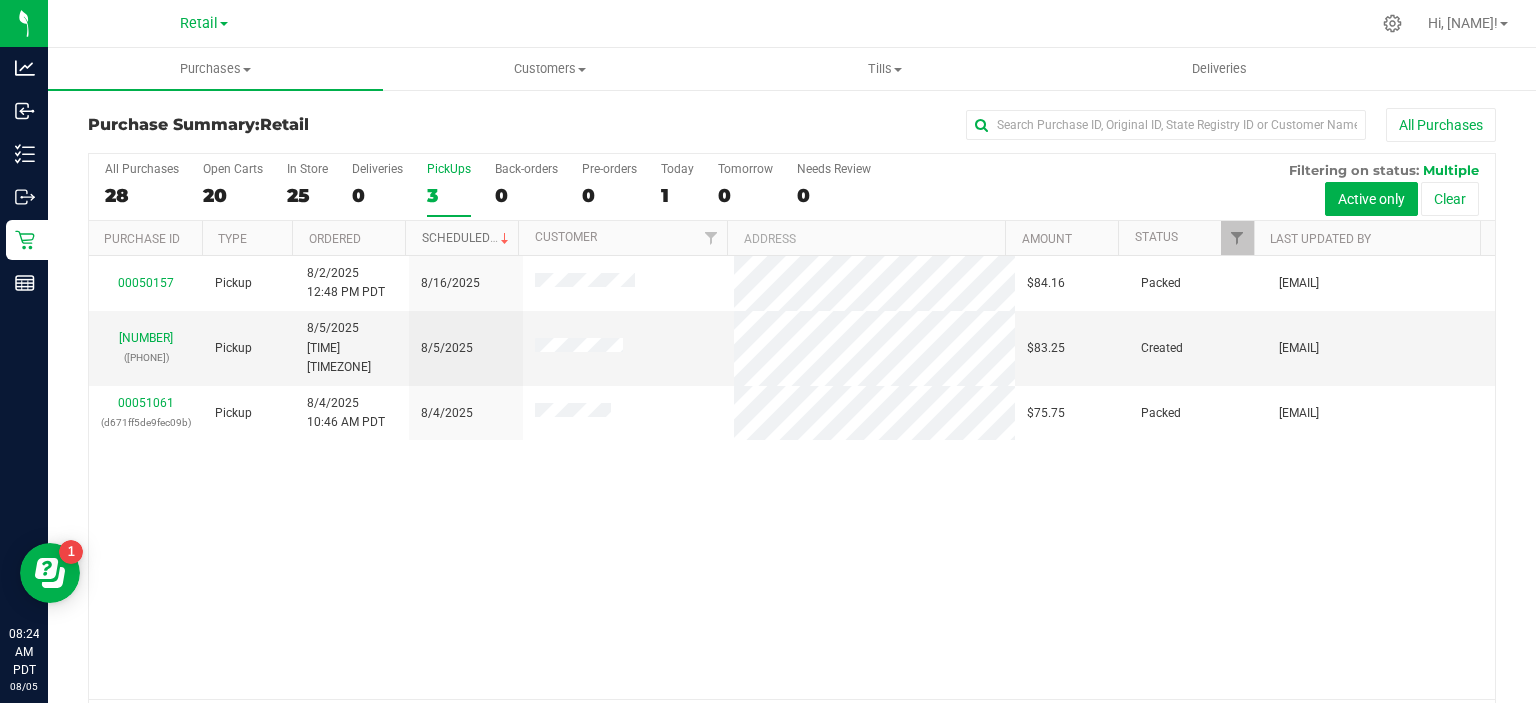 click at bounding box center [505, 239] 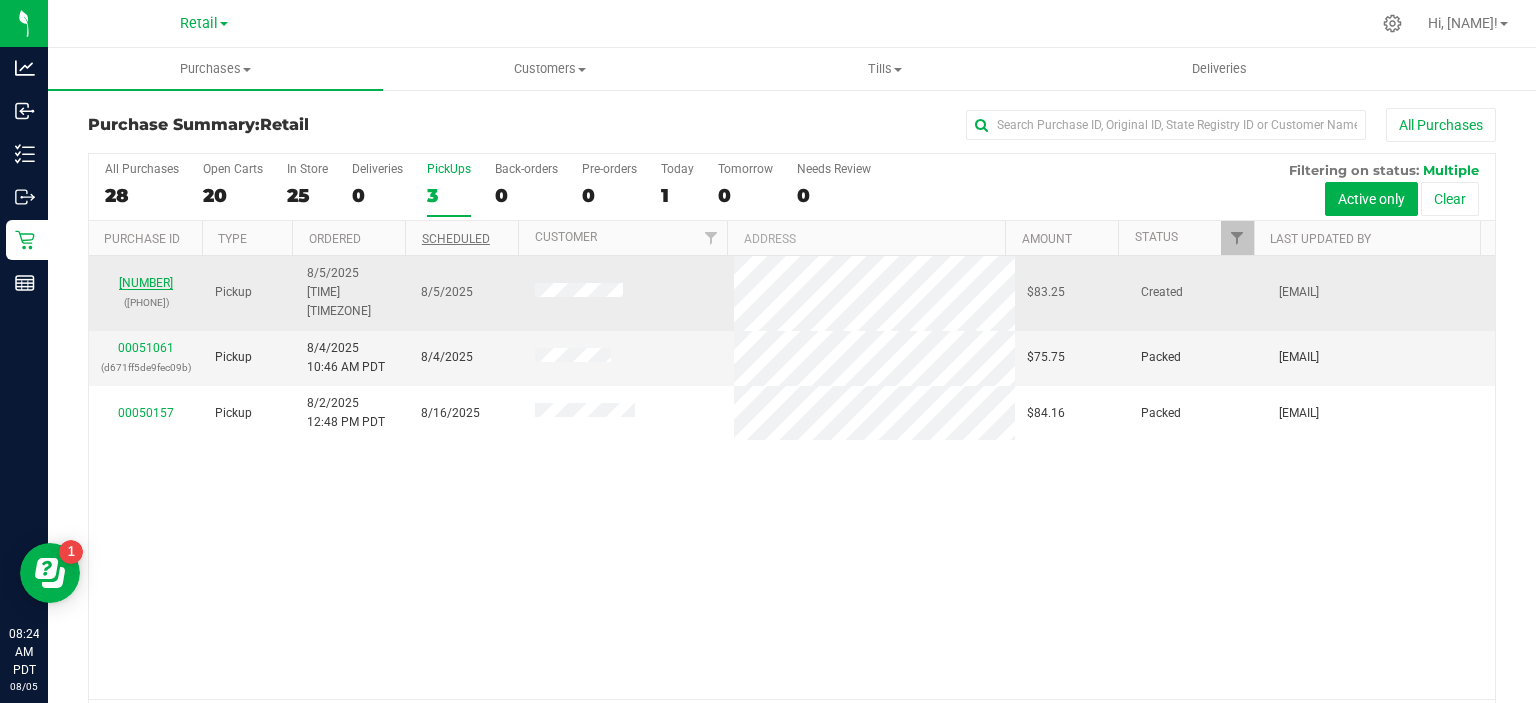 click on "[NUMBER]" at bounding box center [146, 283] 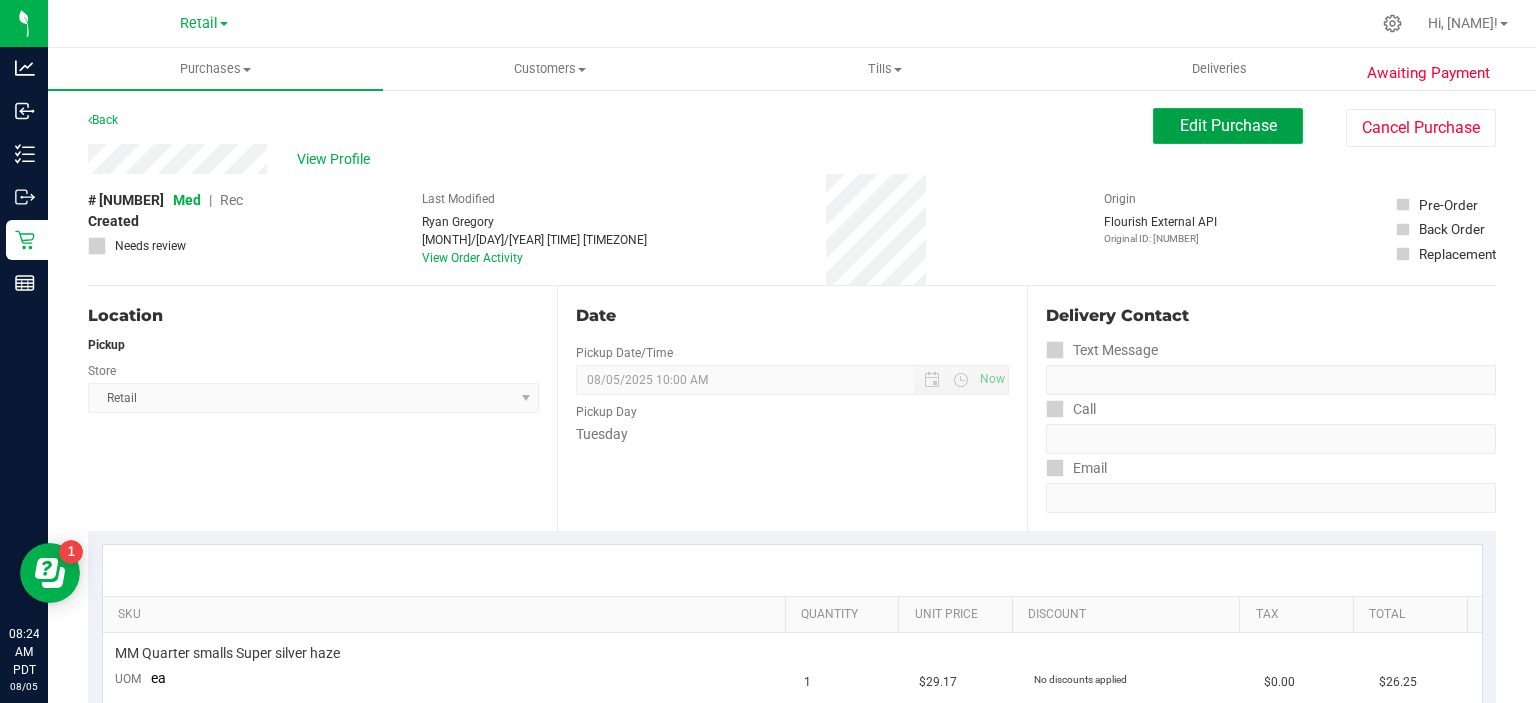 click on "Edit Purchase" at bounding box center [1228, 125] 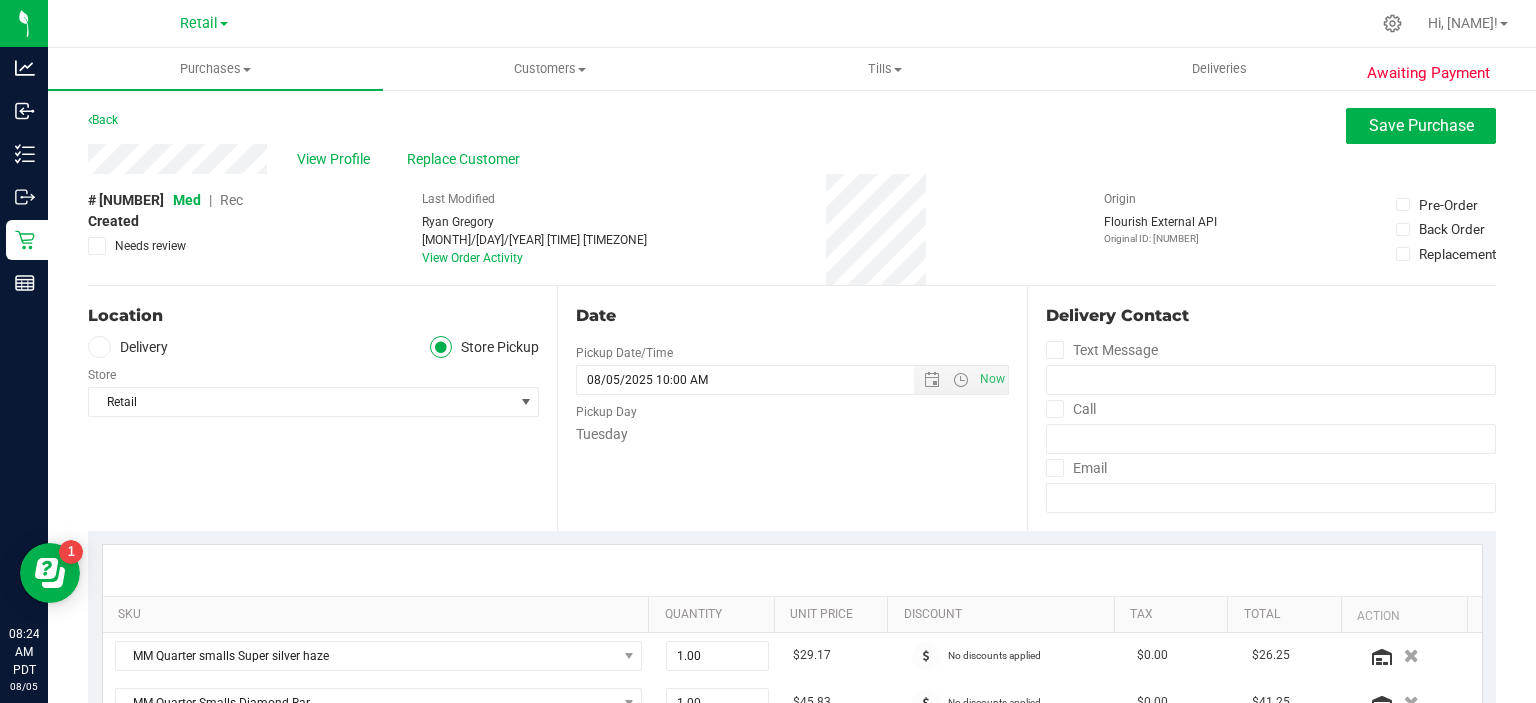 click on "Rec" at bounding box center (231, 200) 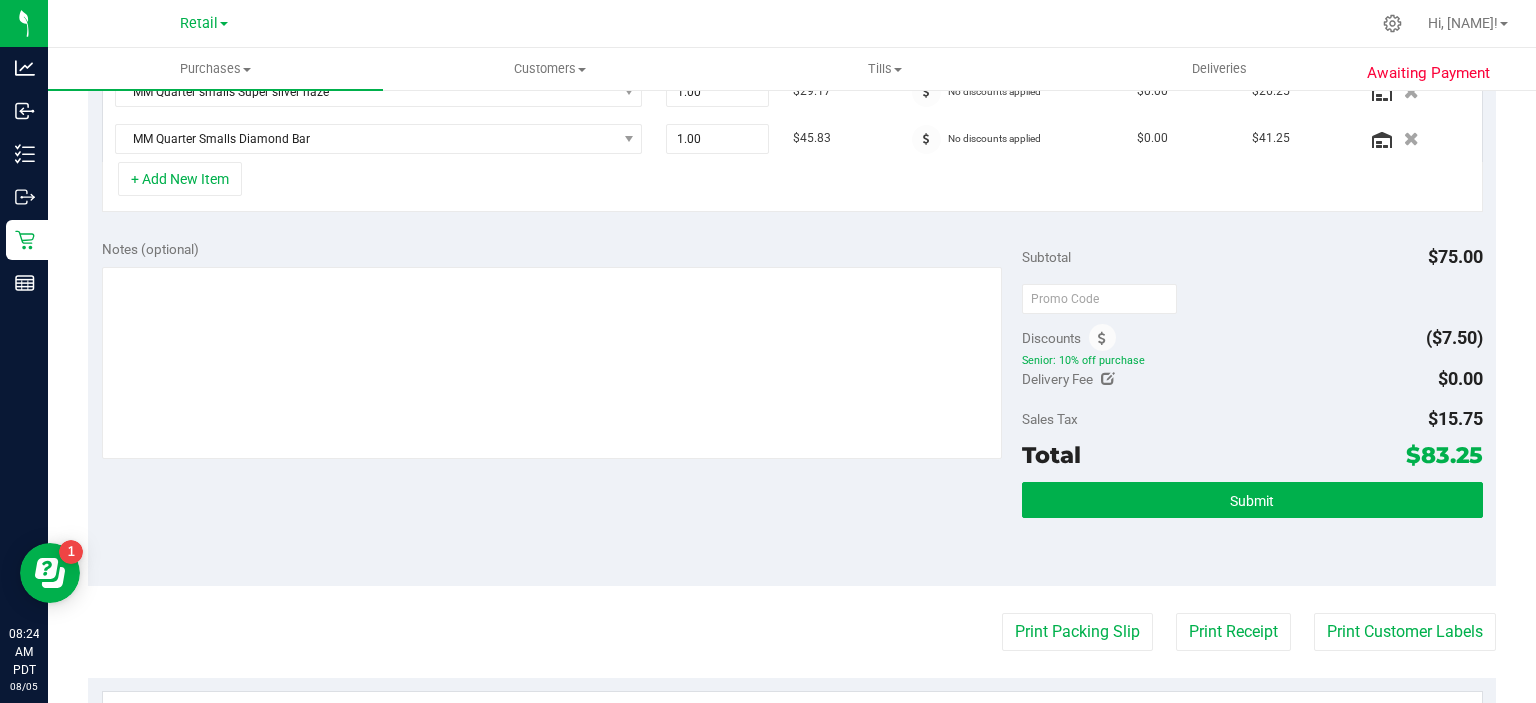 scroll, scrollTop: 576, scrollLeft: 0, axis: vertical 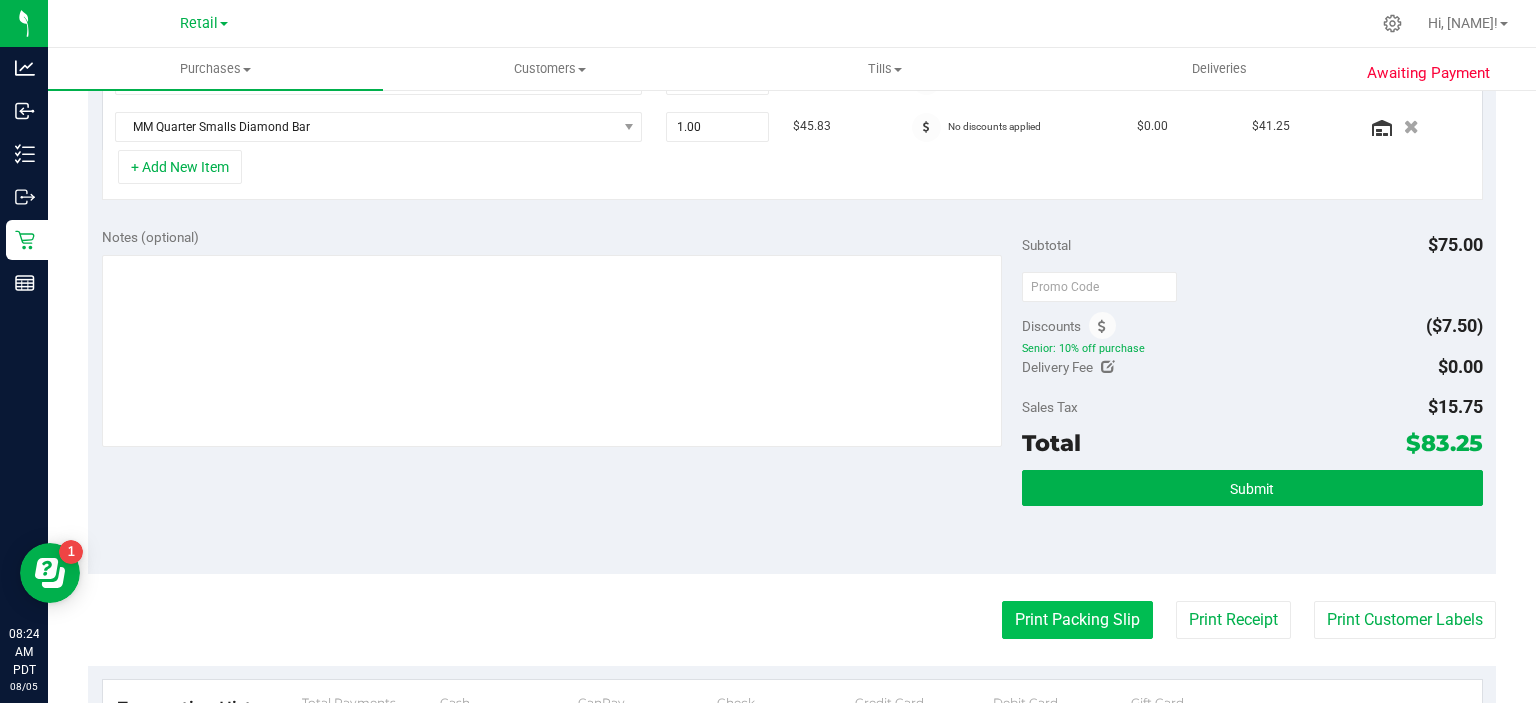 click on "Print Packing Slip" at bounding box center [1077, 620] 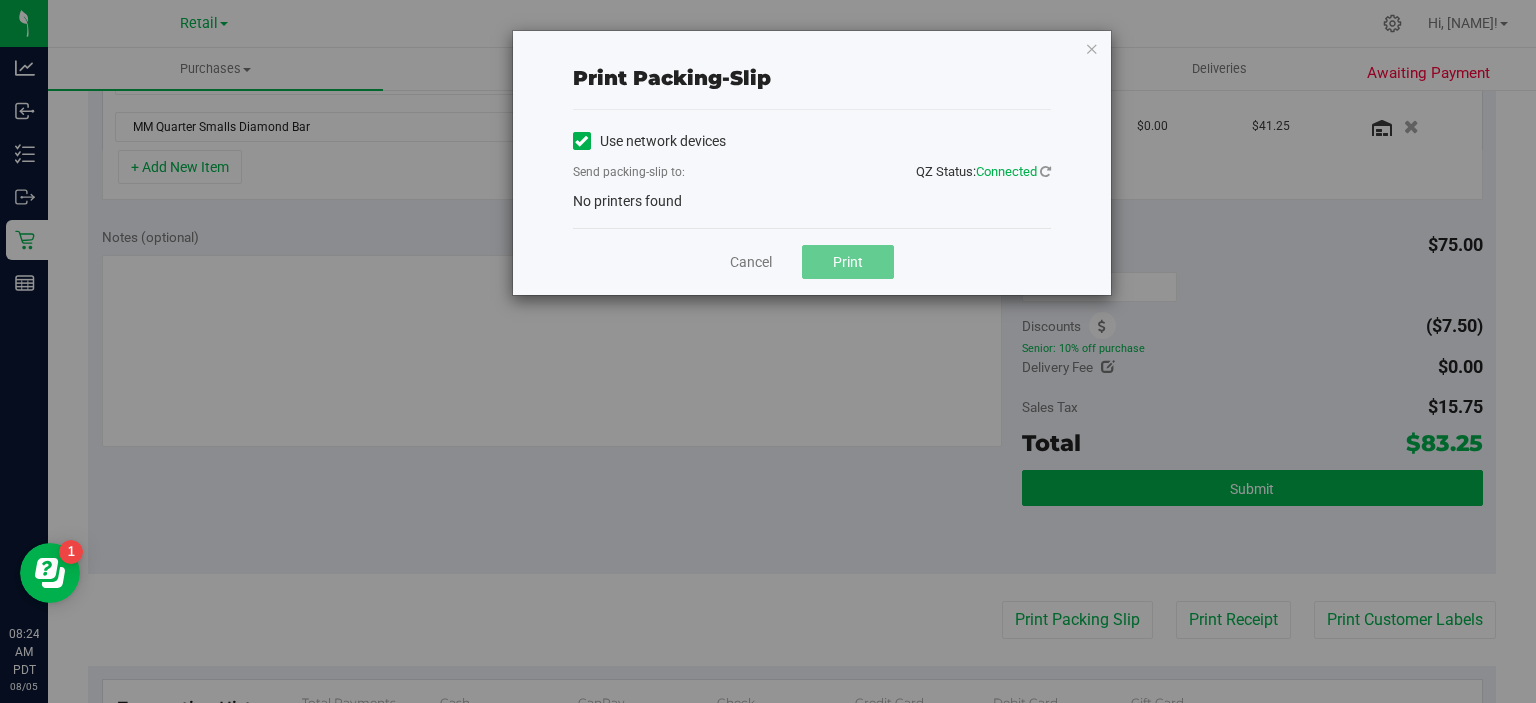click on "Use network devices
Send packing-slip to:
QZ Status:   Connected
No printers found" at bounding box center [812, 169] 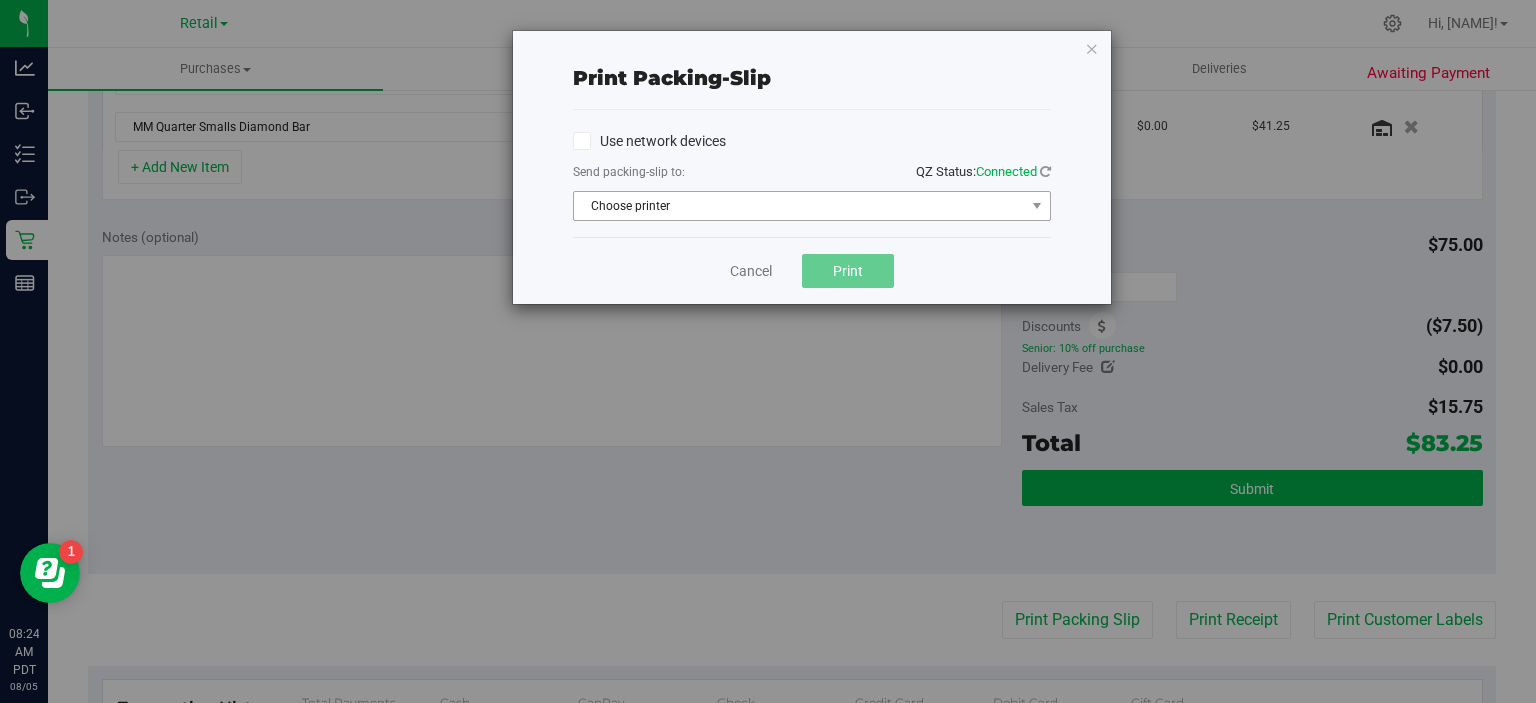 click on "Choose printer" at bounding box center (799, 206) 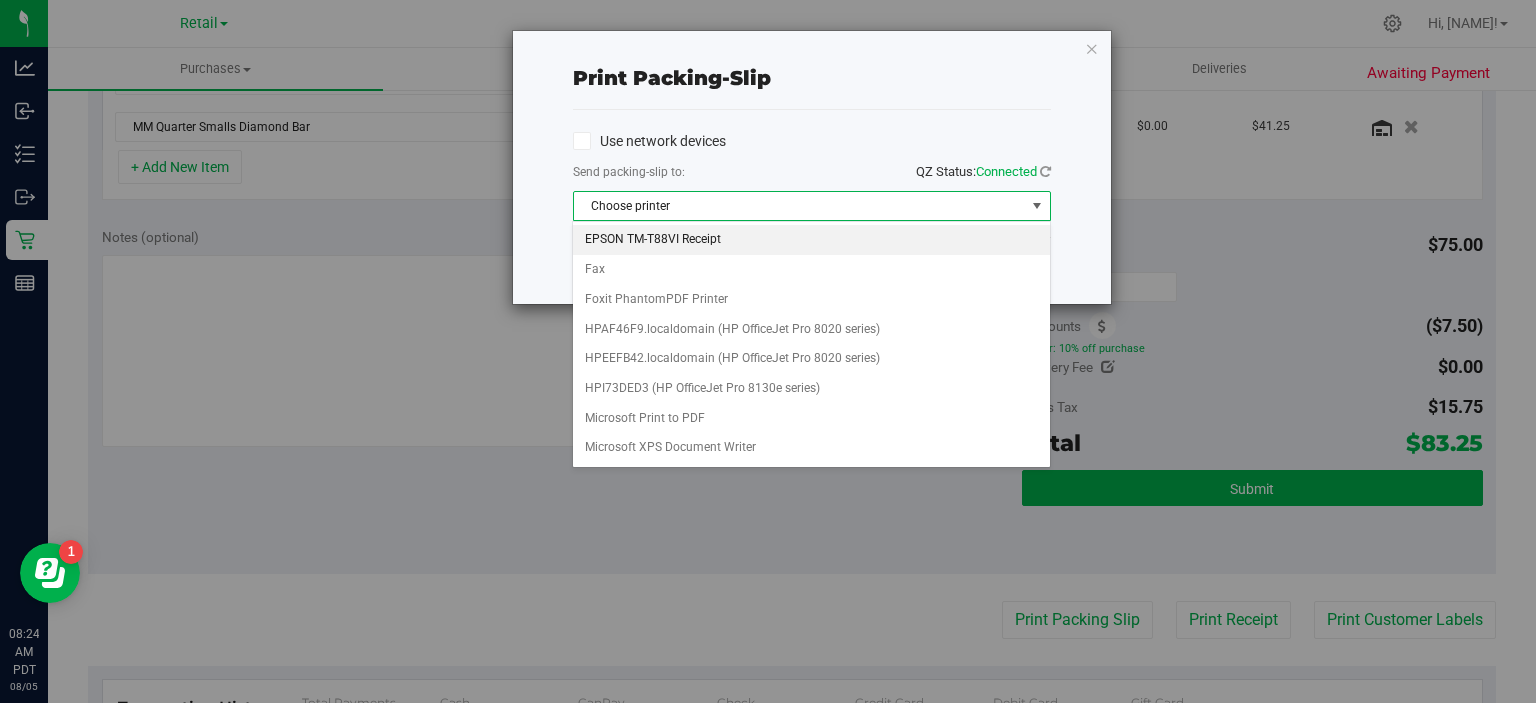 click on "EPSON TM-T88VI Receipt" at bounding box center (811, 240) 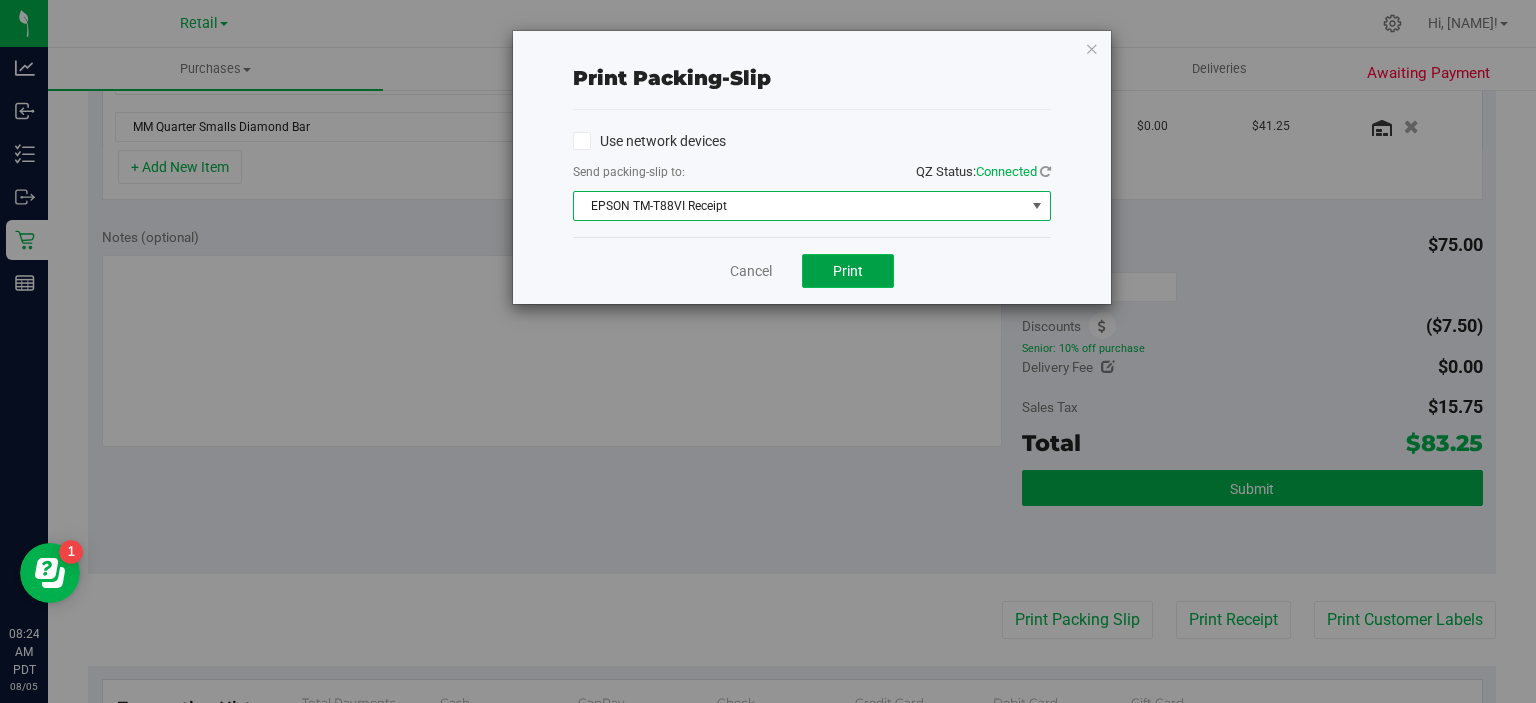 click on "Print" at bounding box center (848, 271) 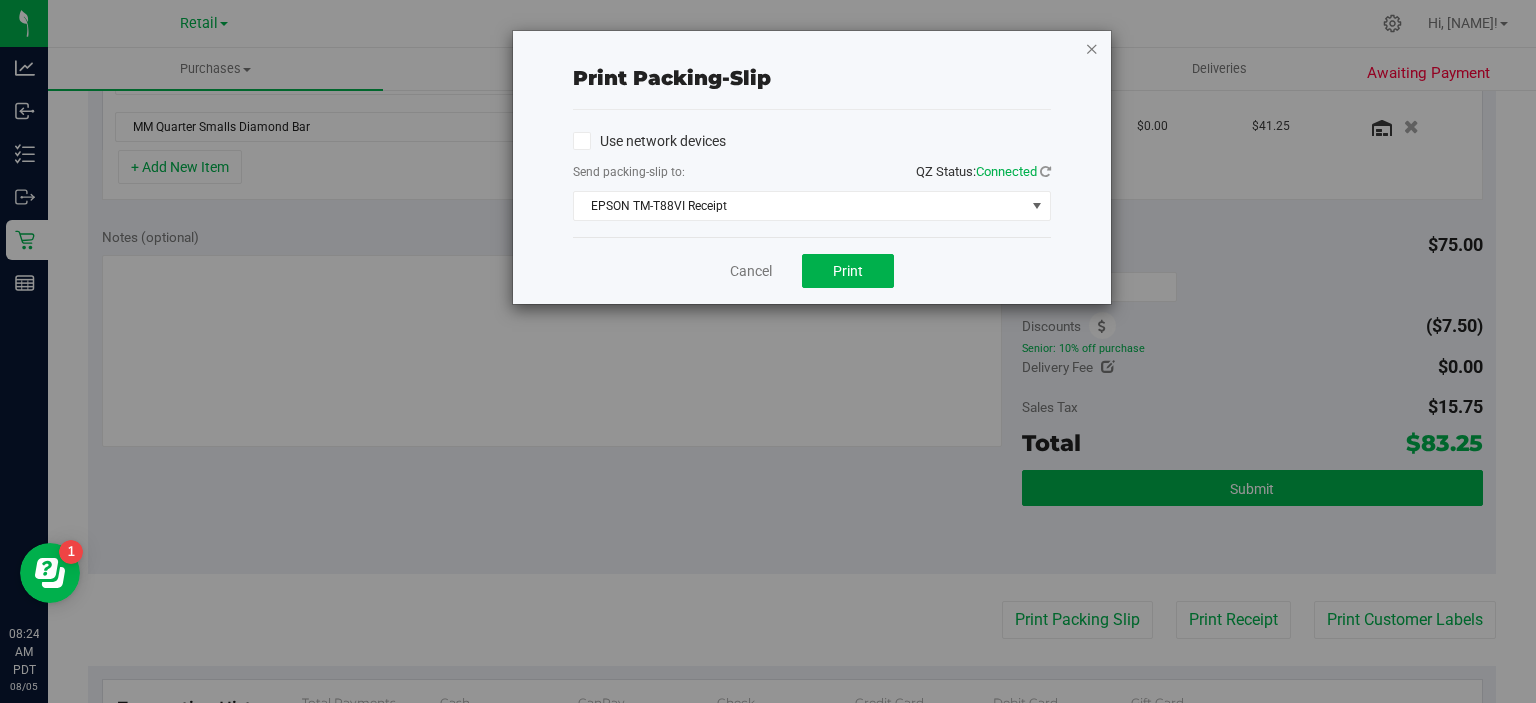 click at bounding box center [1092, 48] 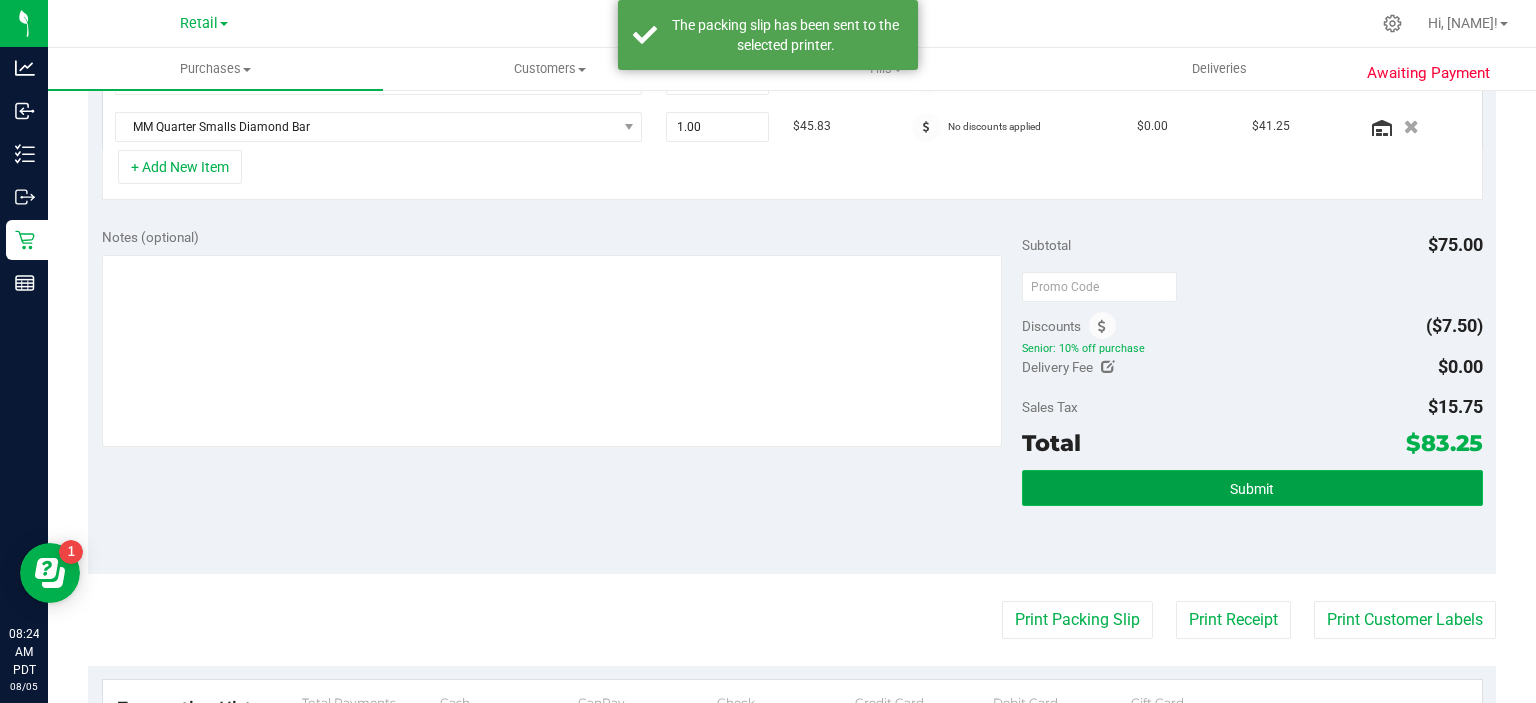 click on "Submit" at bounding box center (1252, 488) 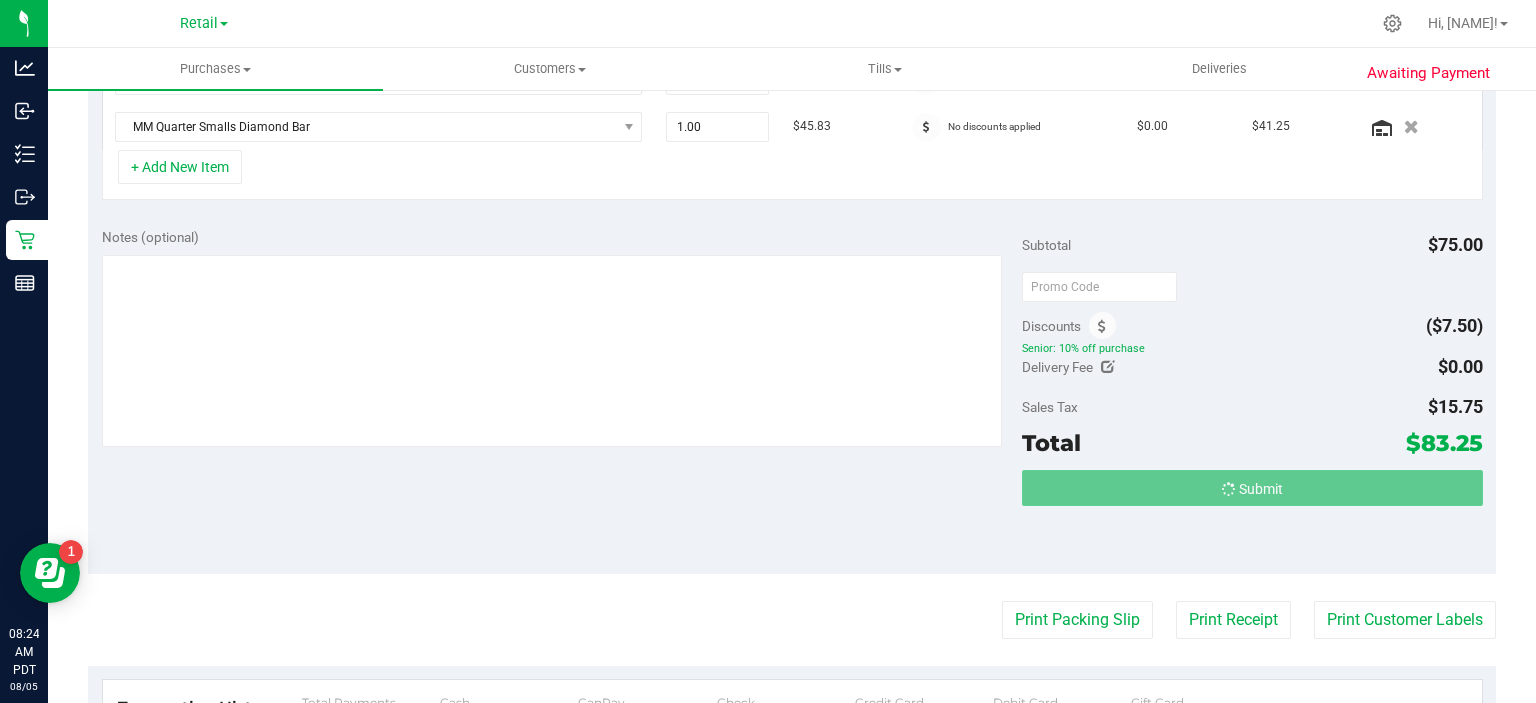 scroll, scrollTop: 580, scrollLeft: 0, axis: vertical 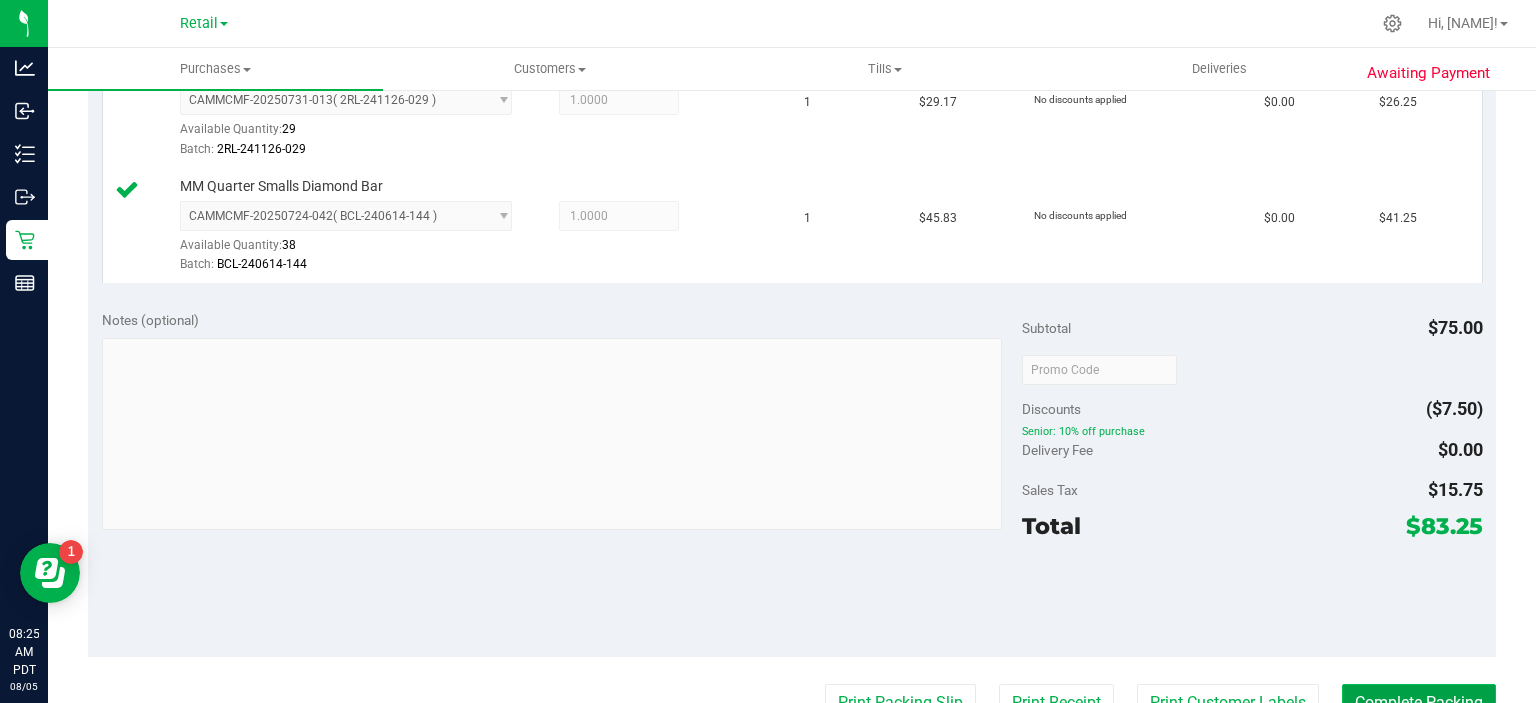 click on "Complete Packing" at bounding box center [1419, 703] 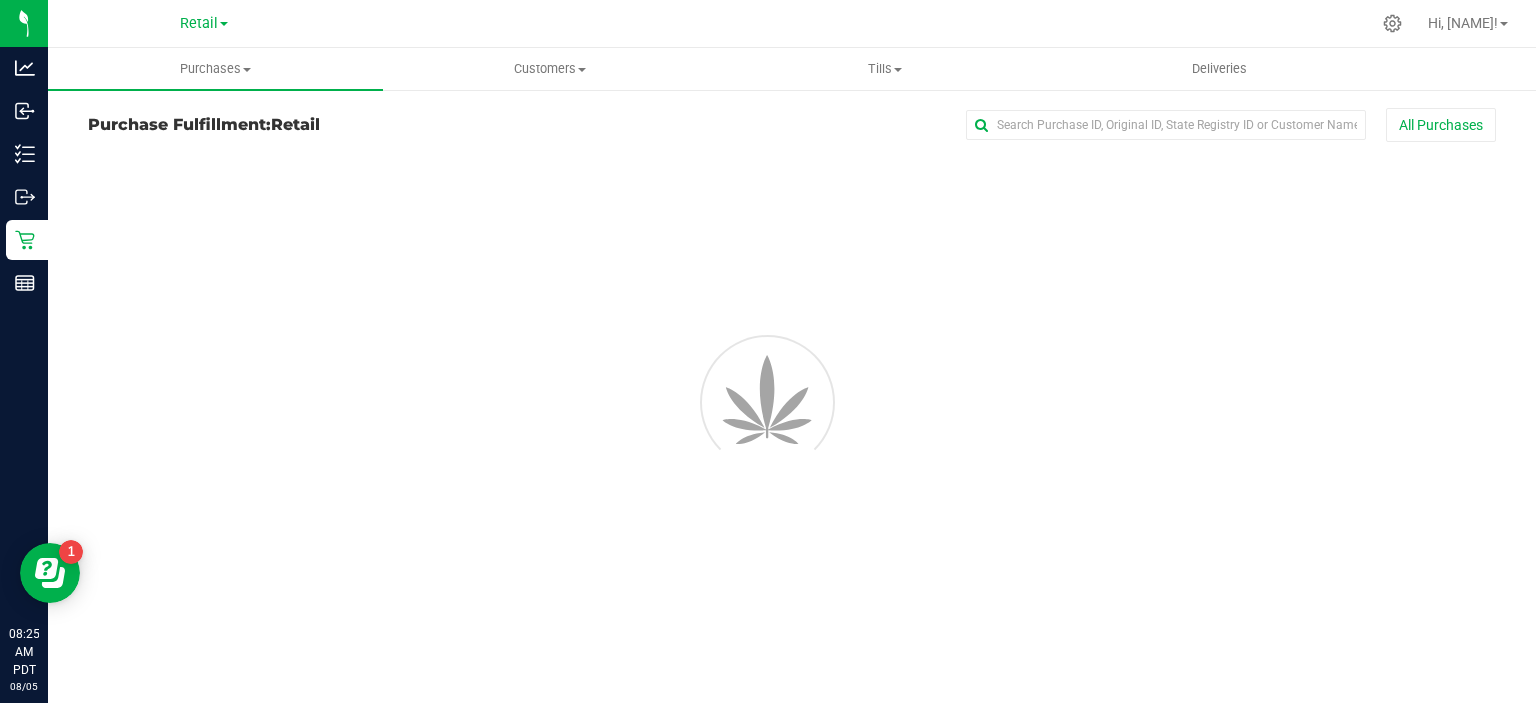scroll, scrollTop: 0, scrollLeft: 0, axis: both 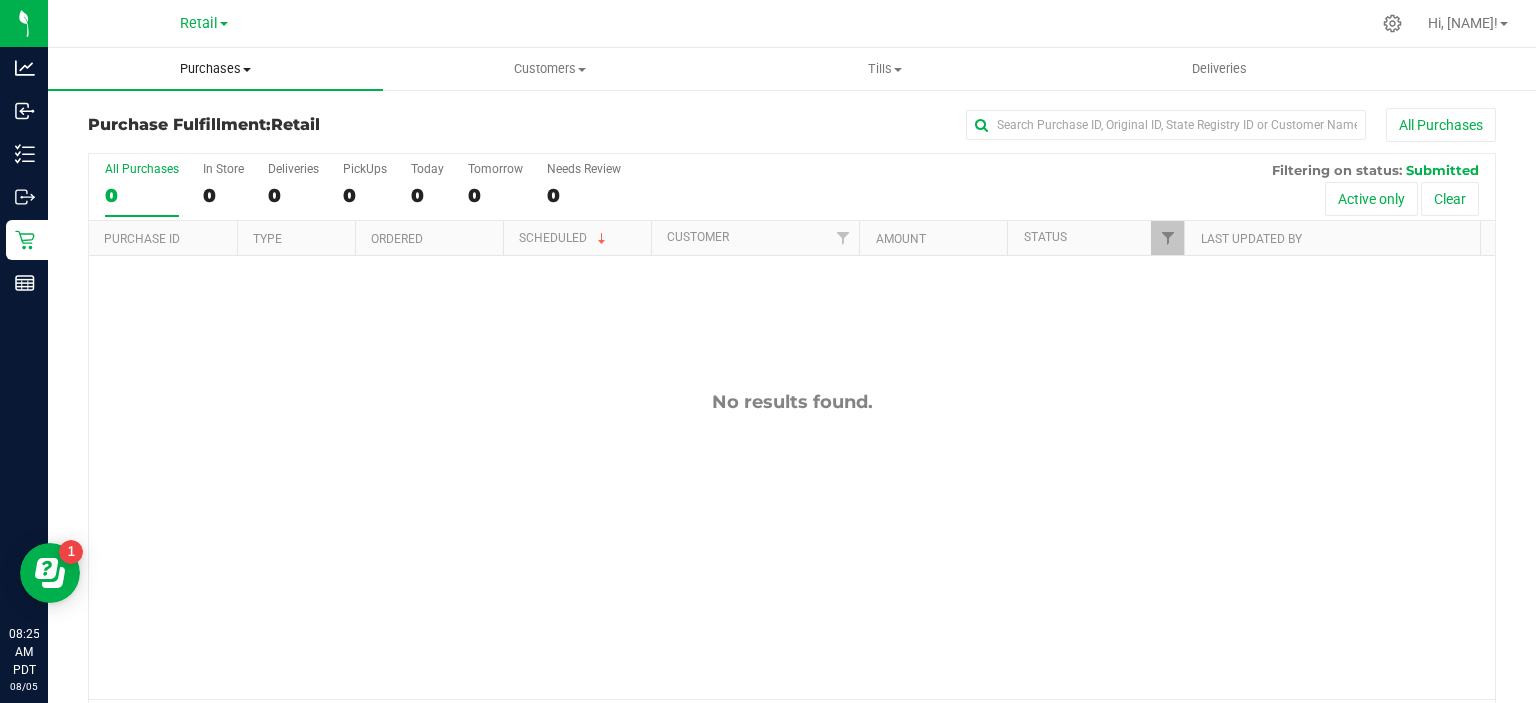 click on "Purchases" at bounding box center (215, 69) 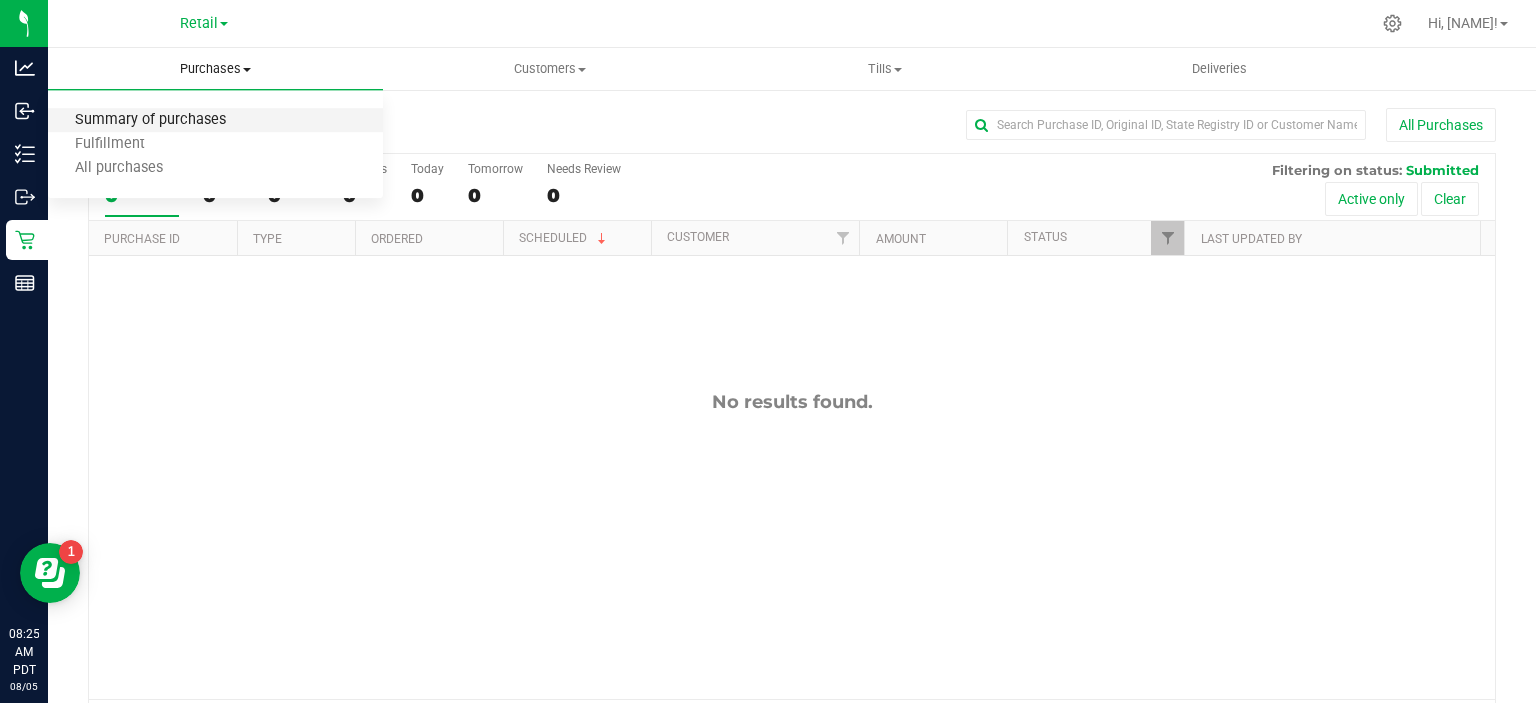 click on "Summary of purchases" at bounding box center [150, 120] 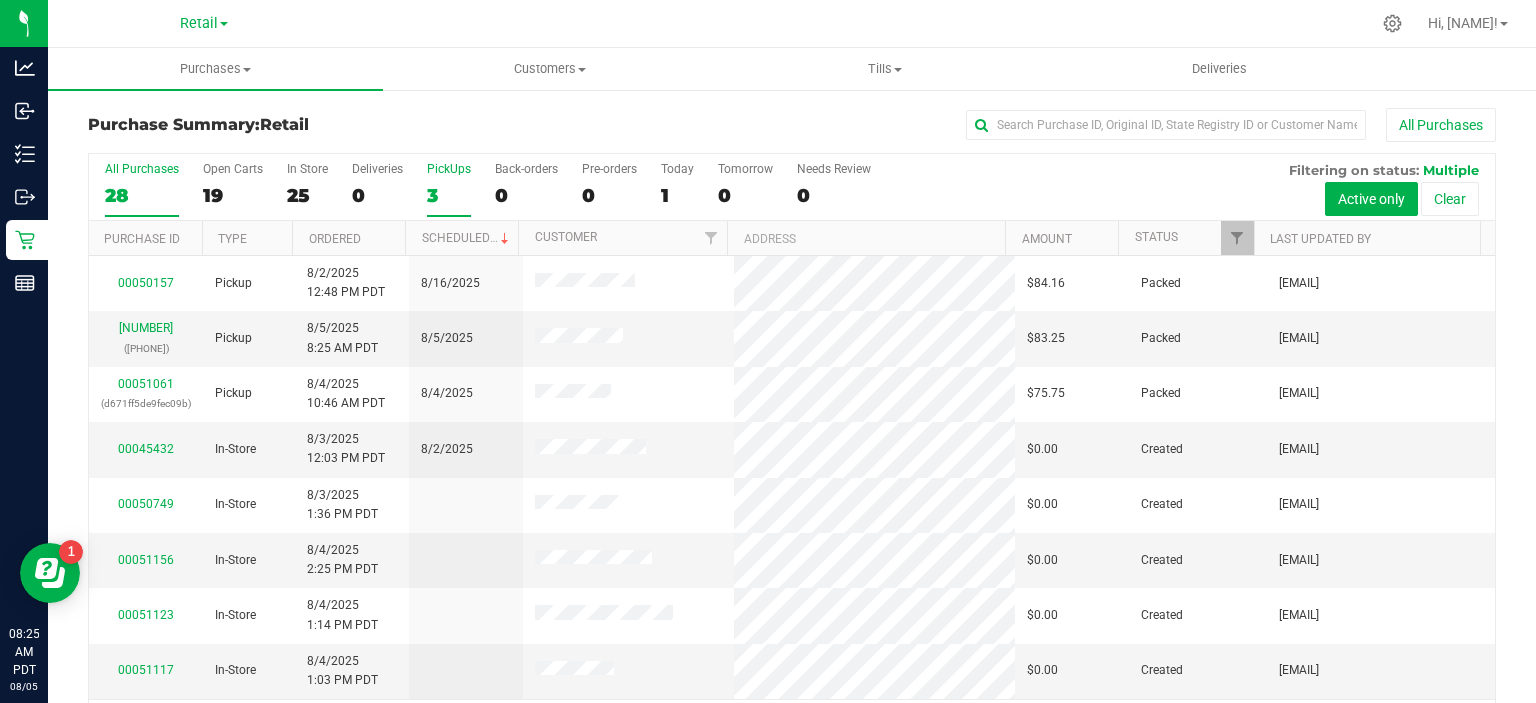 click on "PickUps
3" at bounding box center (449, 189) 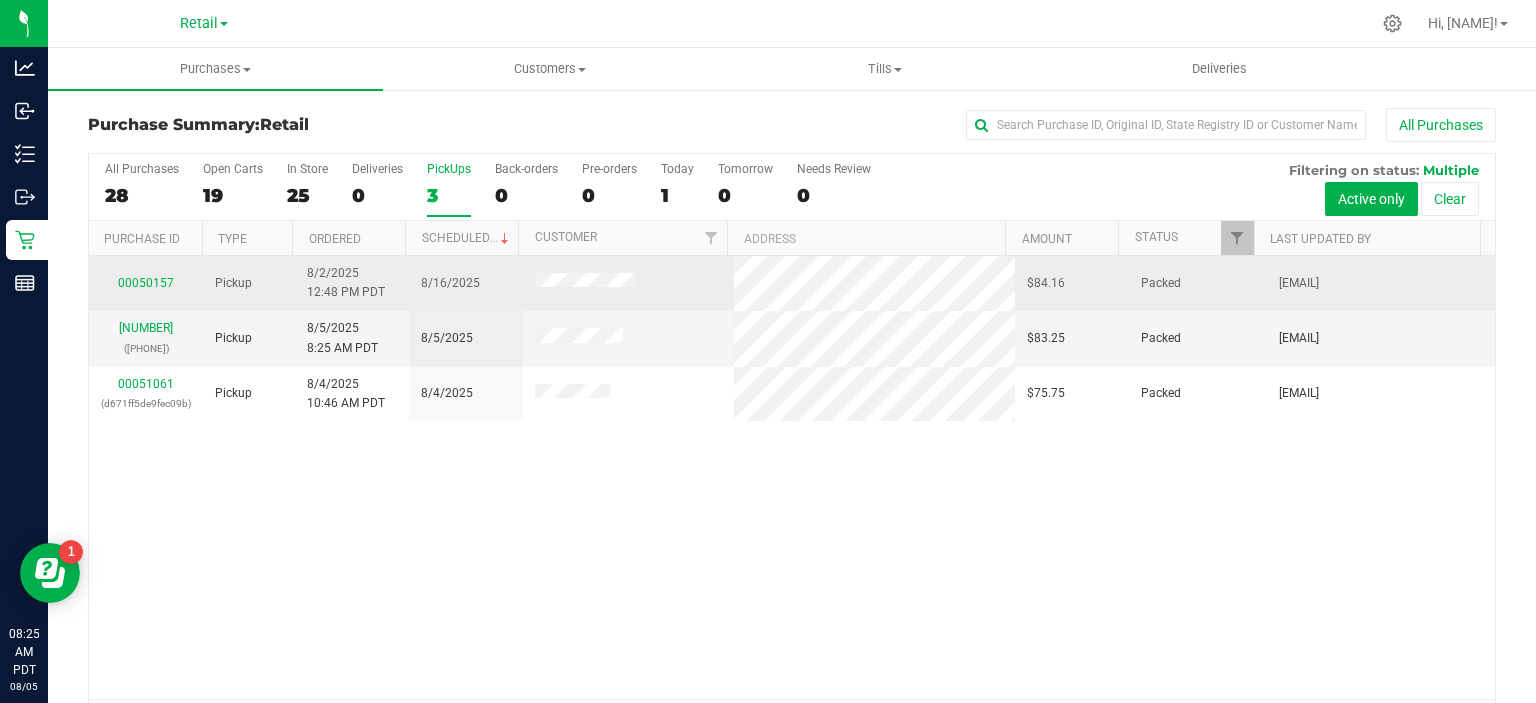 click on "8/16/2025" at bounding box center [466, 283] 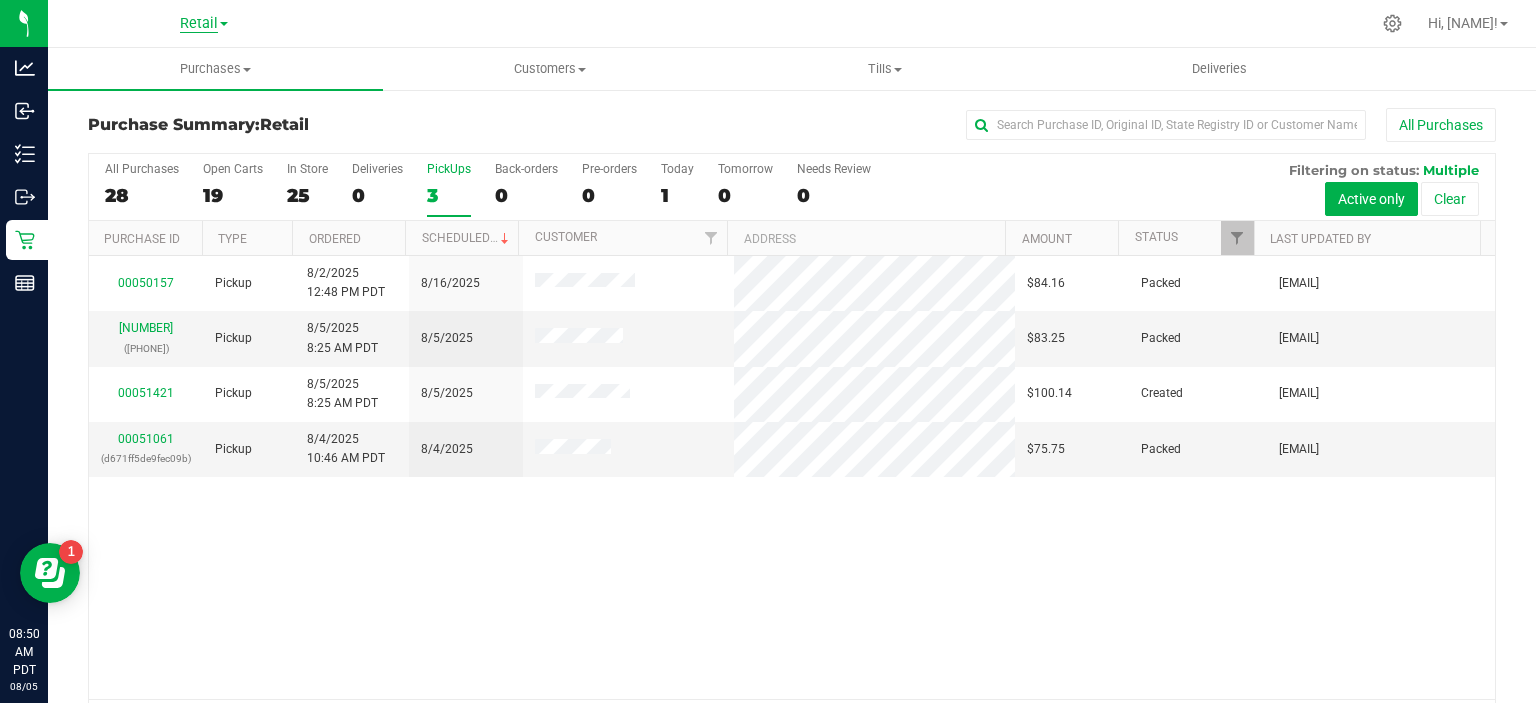 click on "Retail" at bounding box center (199, 24) 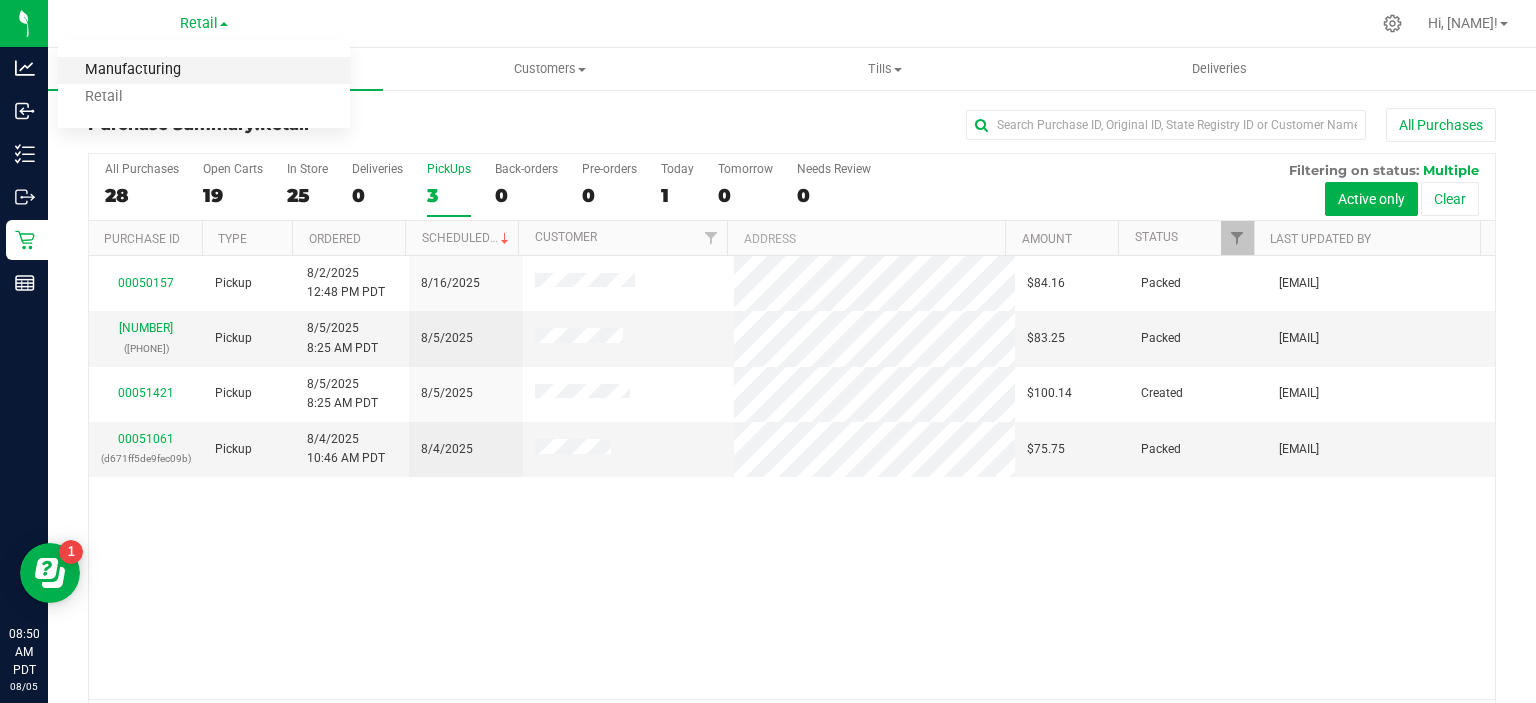 click on "Manufacturing" at bounding box center [204, 70] 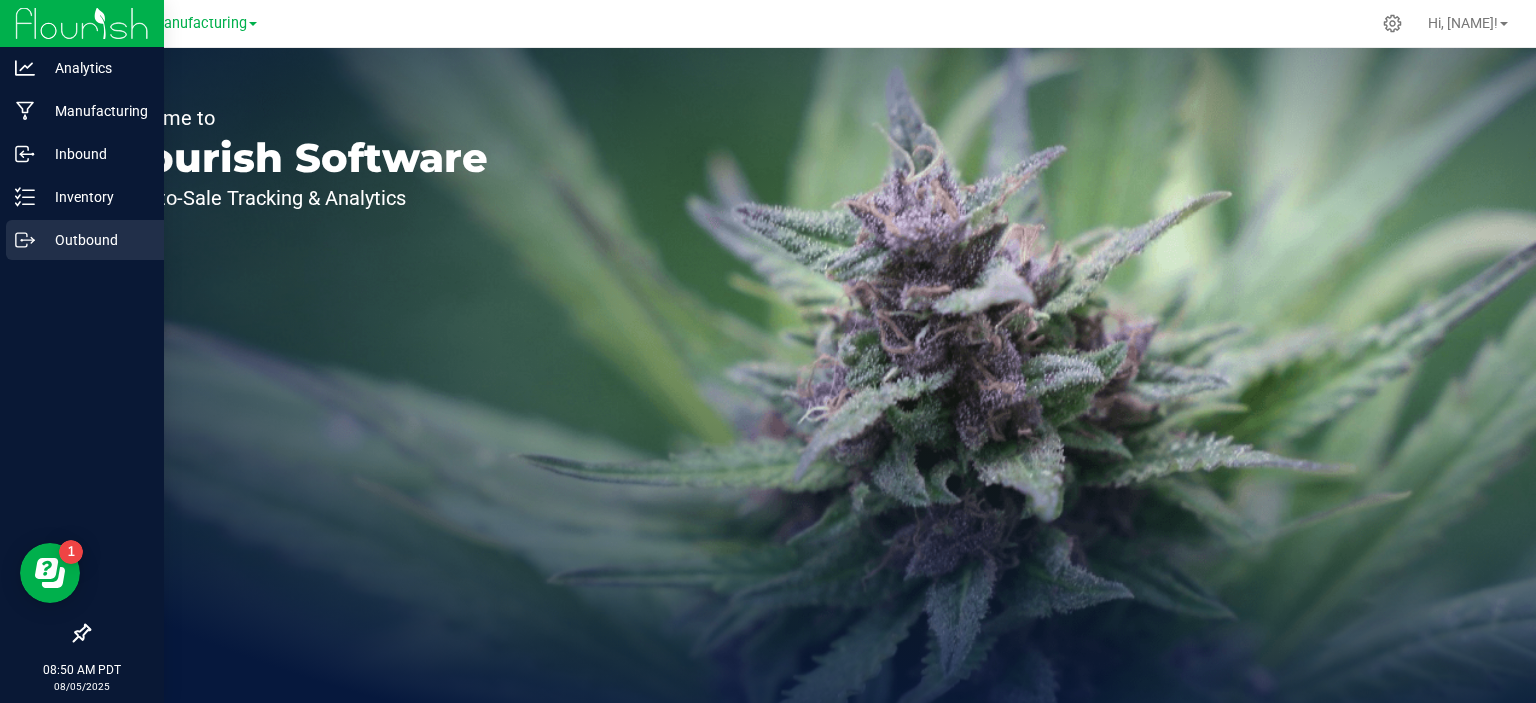 click on "Outbound" at bounding box center (82, 241) 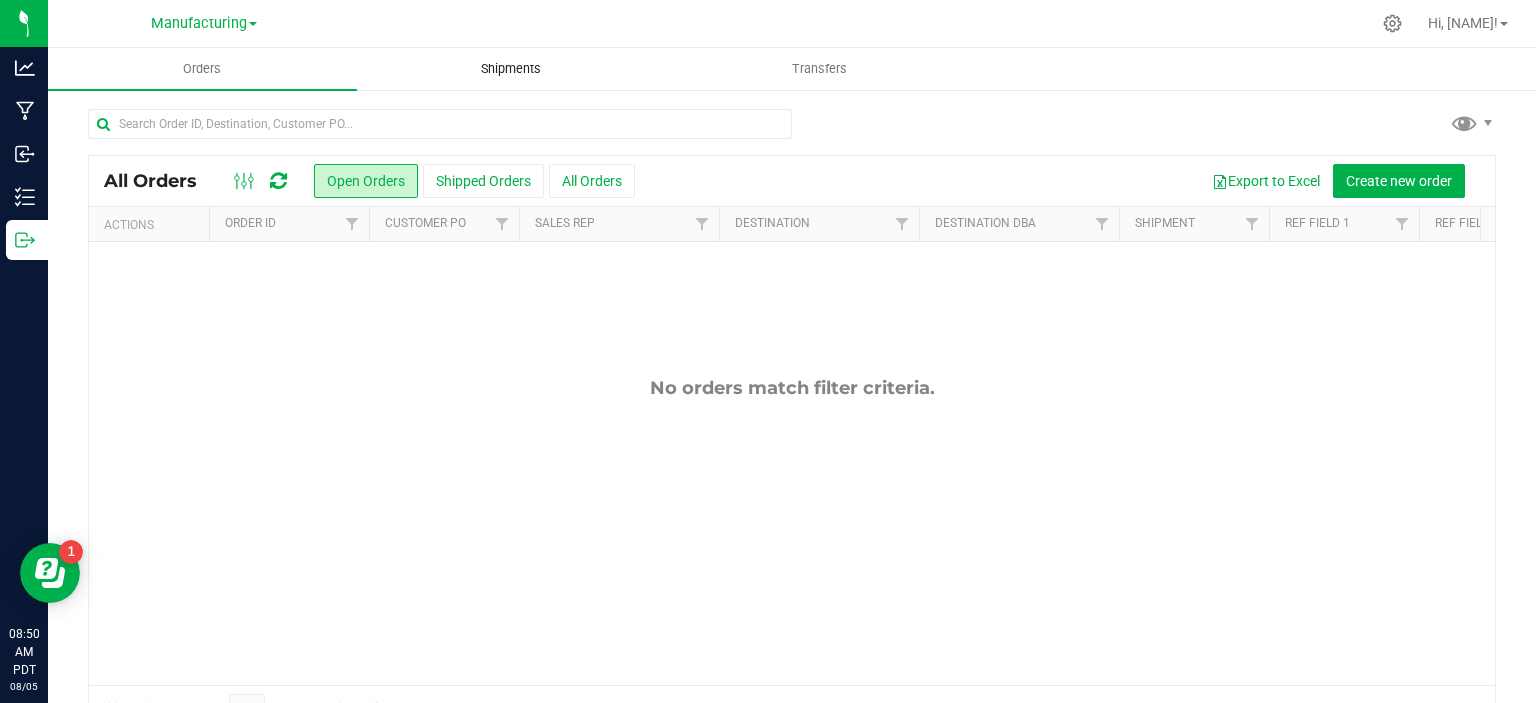 click on "Shipments" at bounding box center [511, 69] 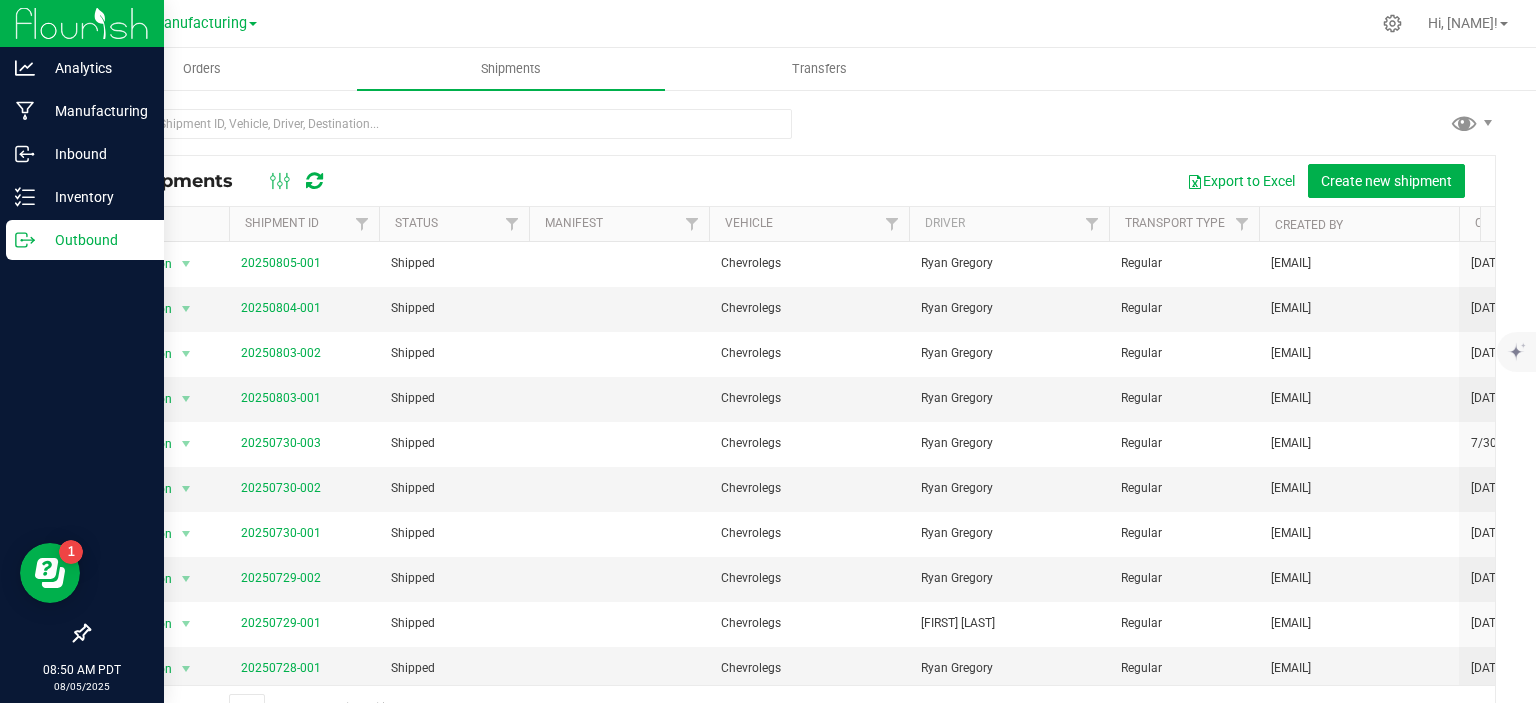 click at bounding box center [82, 24] 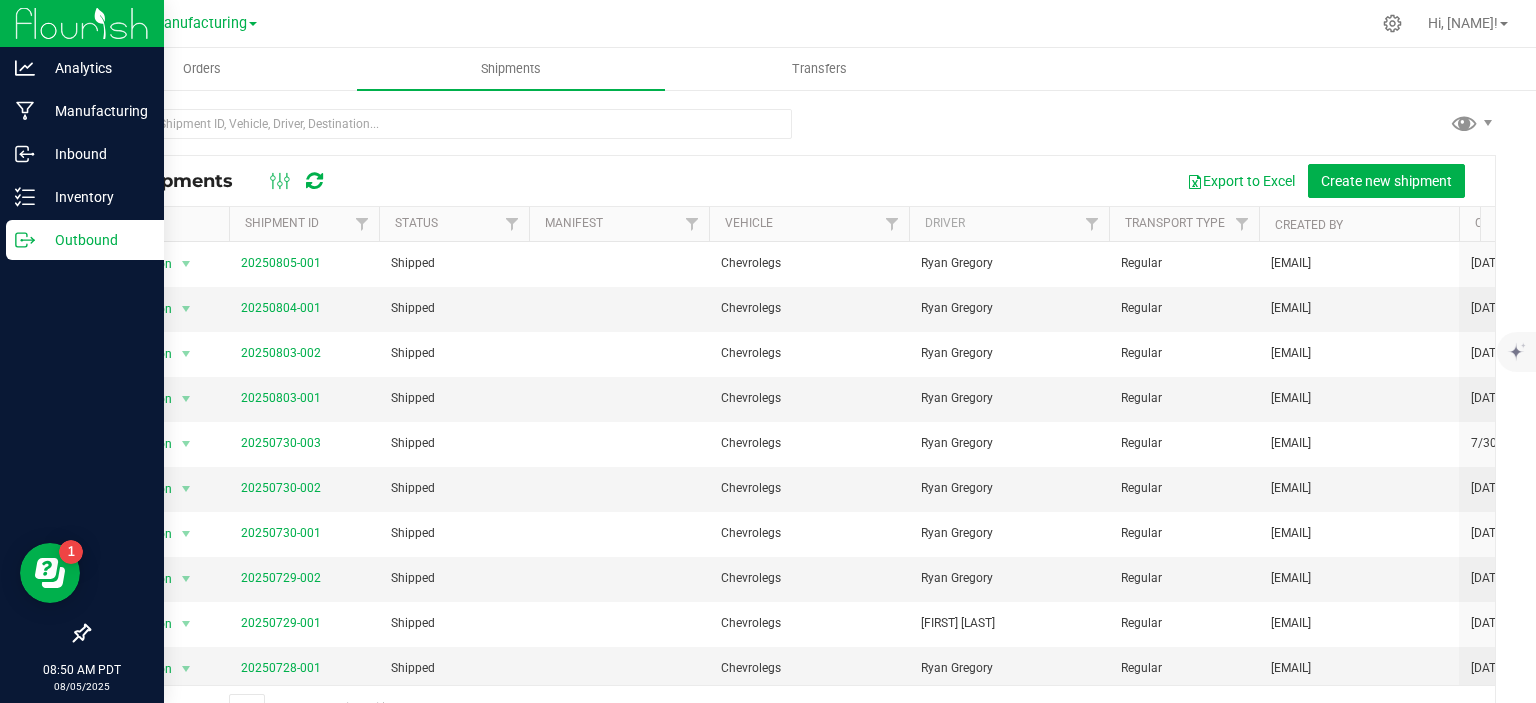 click at bounding box center (82, 23) 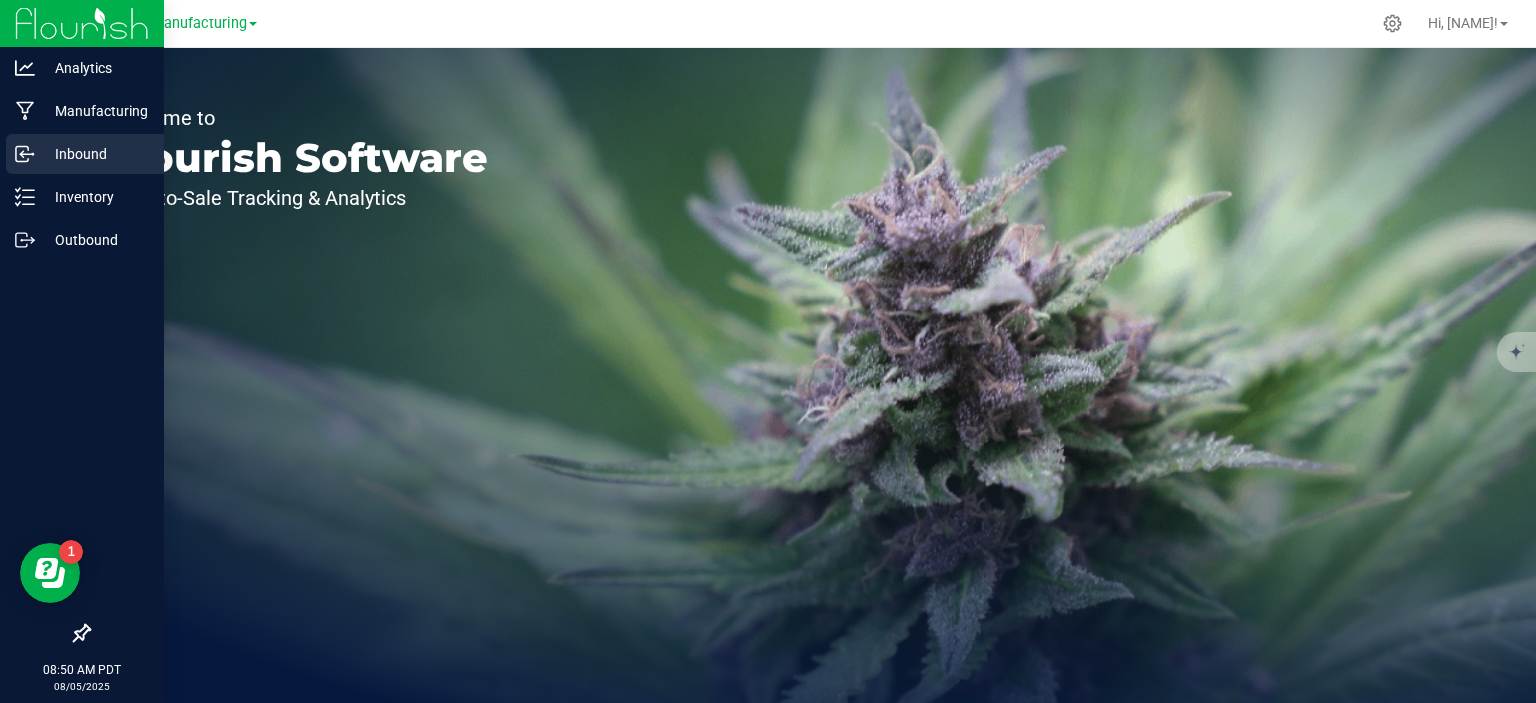 click on "Inbound" at bounding box center [95, 154] 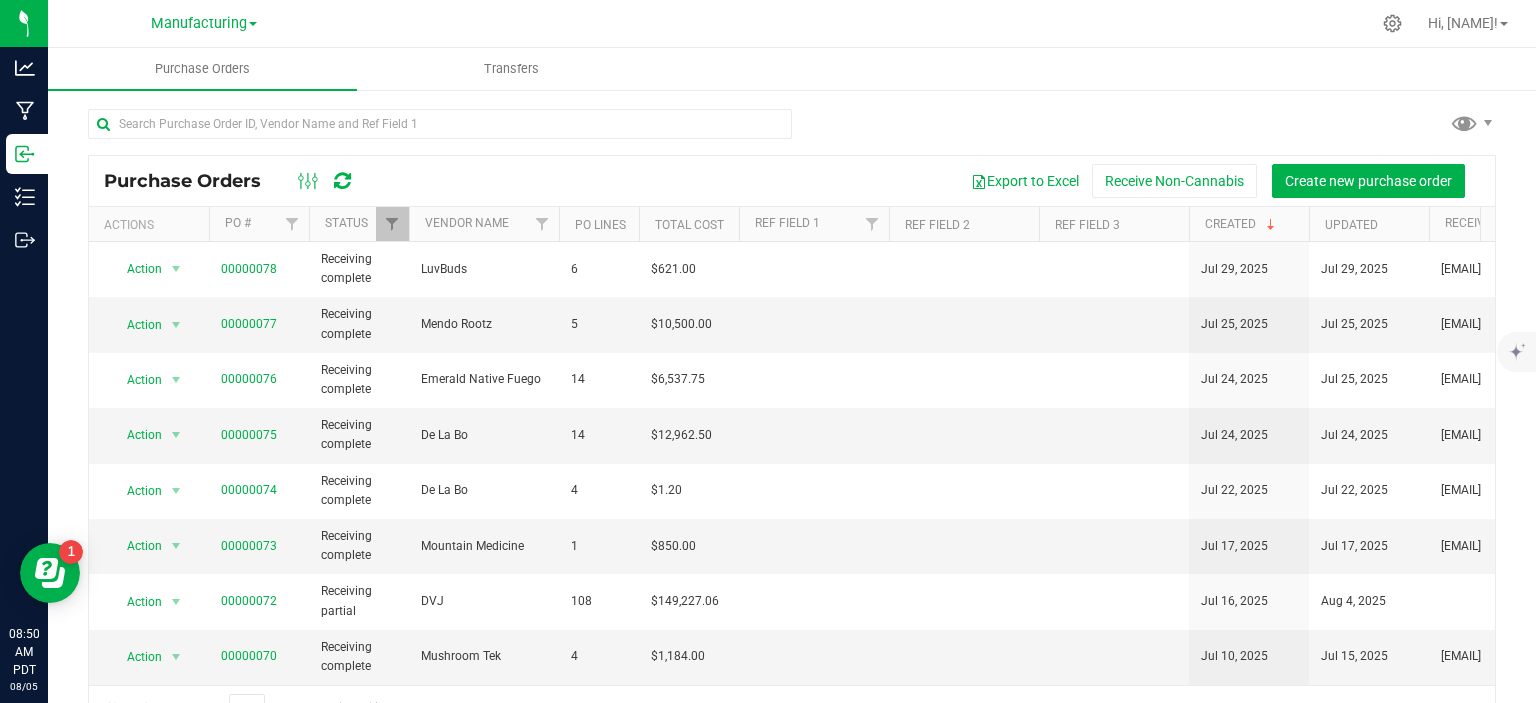 click on "Purchase Orders
Export to Excel
Receive Non-Cannabis
Create new purchase order
Actions PO # Status Vendor Name PO Lines Total Cost Ref Field 1 Ref Field 2 Ref Field 3 Created Updated Received By Receipt Timestamp Last Updated By
Action Action PO audit log" at bounding box center (792, 421) 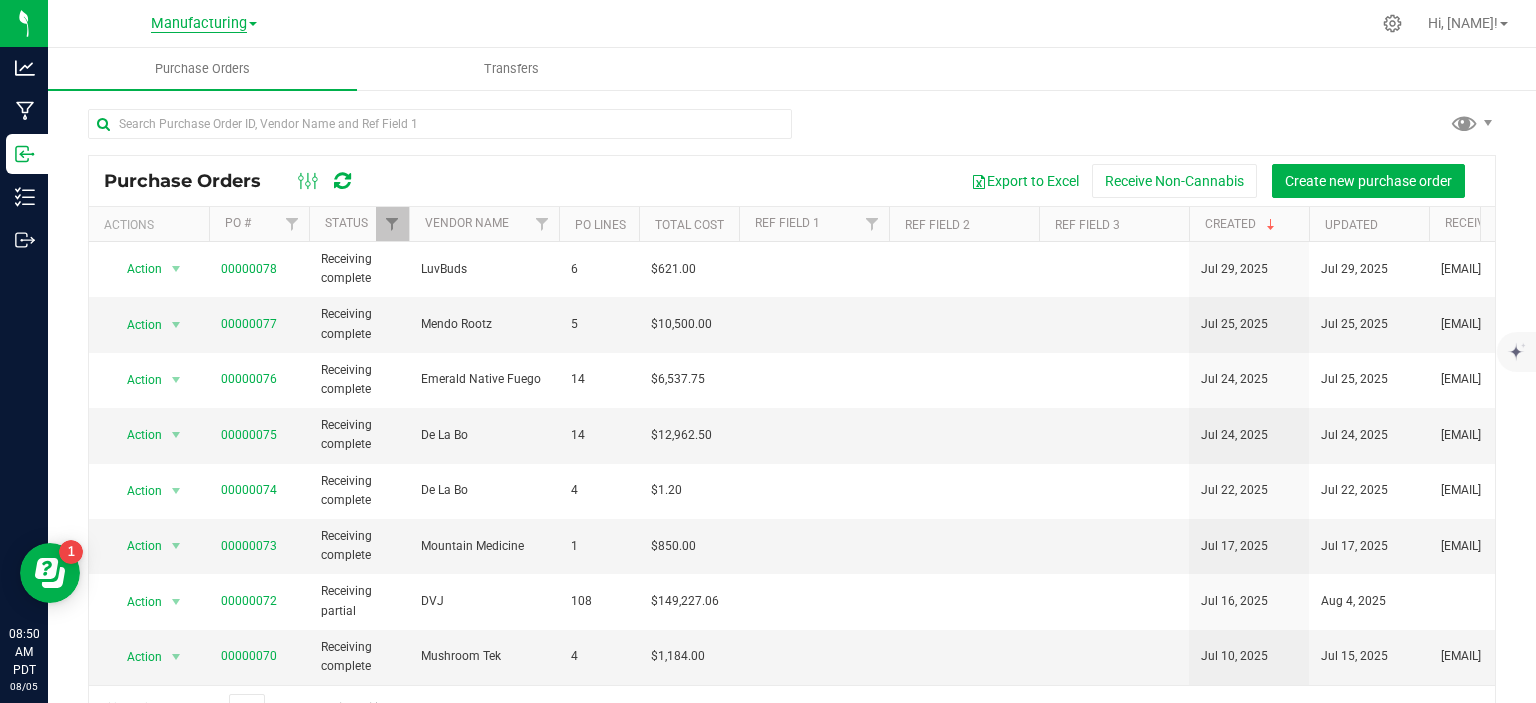 click on "Manufacturing" at bounding box center (199, 24) 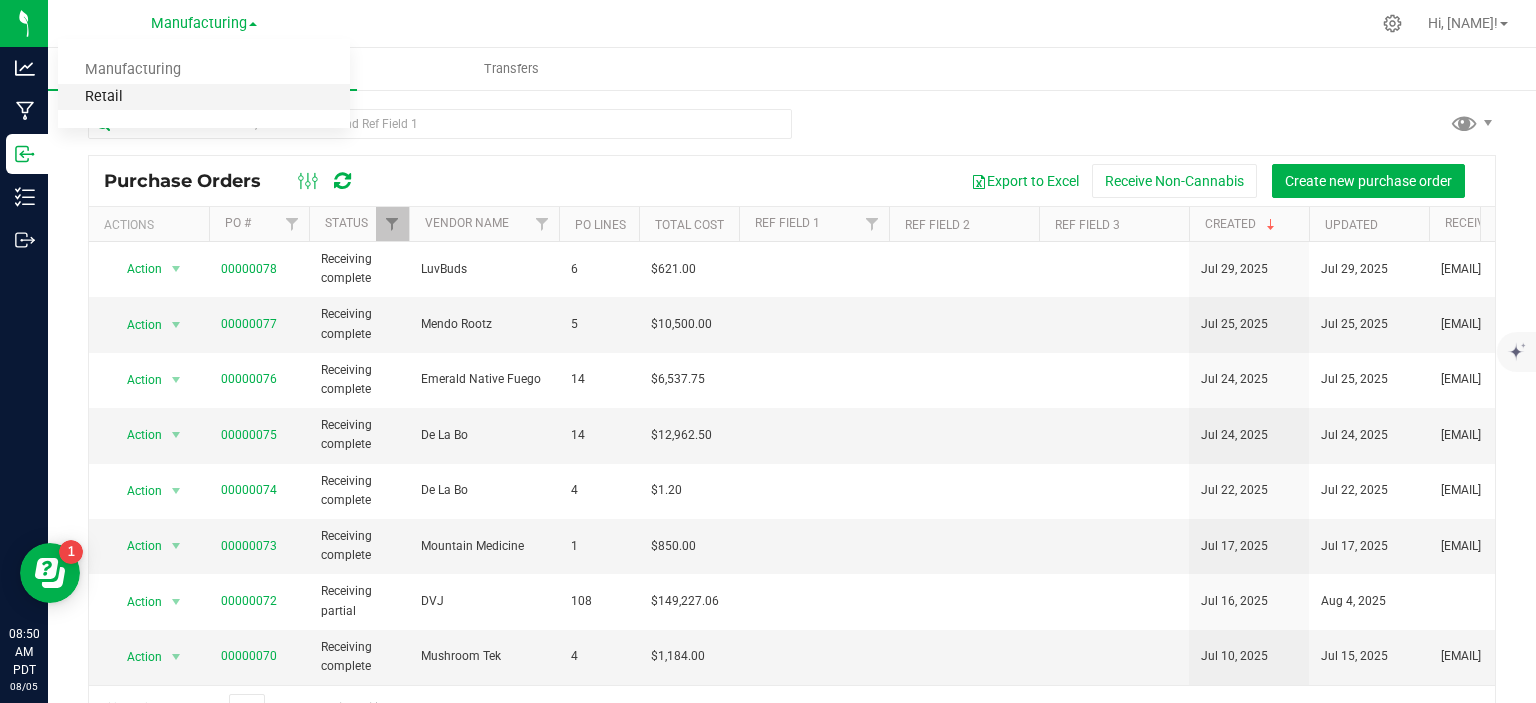 click on "Retail" at bounding box center [204, 97] 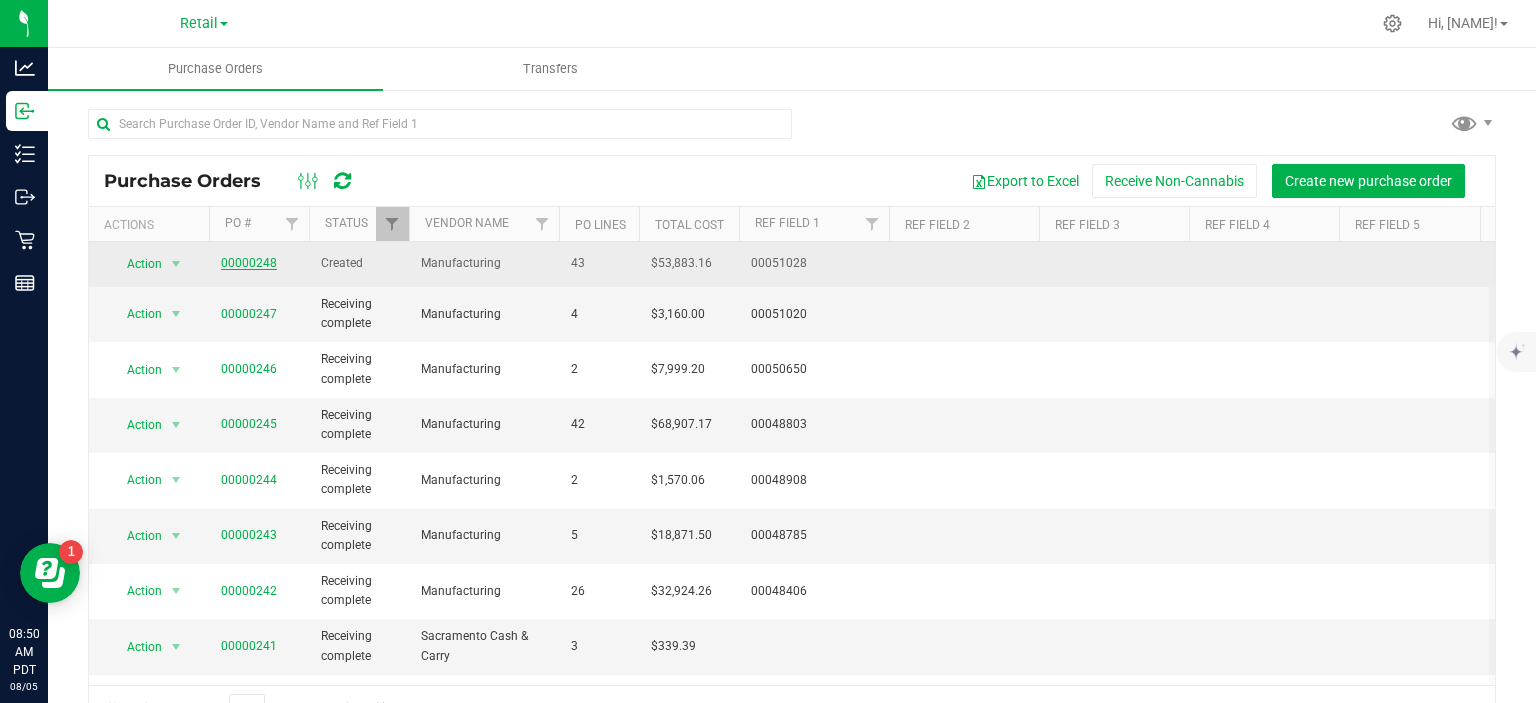 click on "00000248" at bounding box center (249, 263) 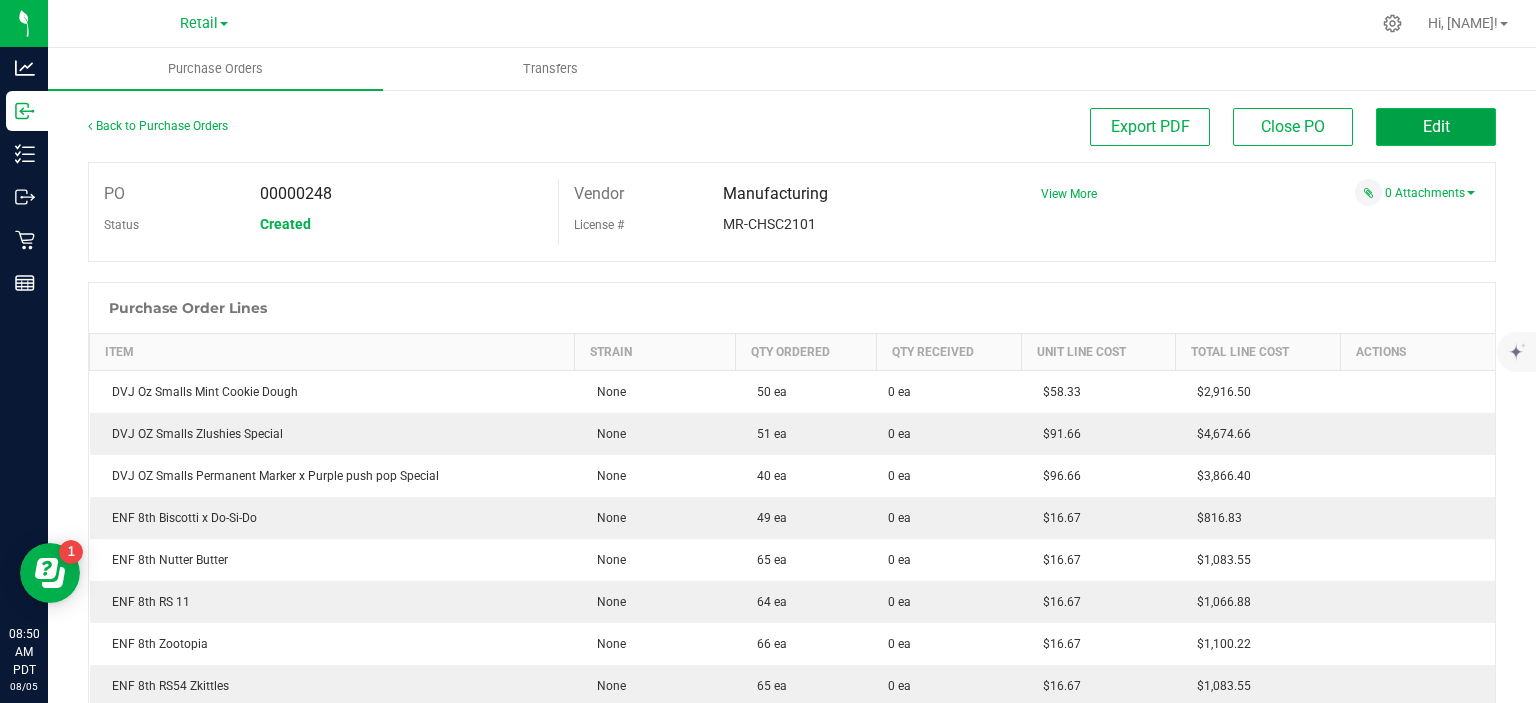 click on "Edit" at bounding box center [1436, 127] 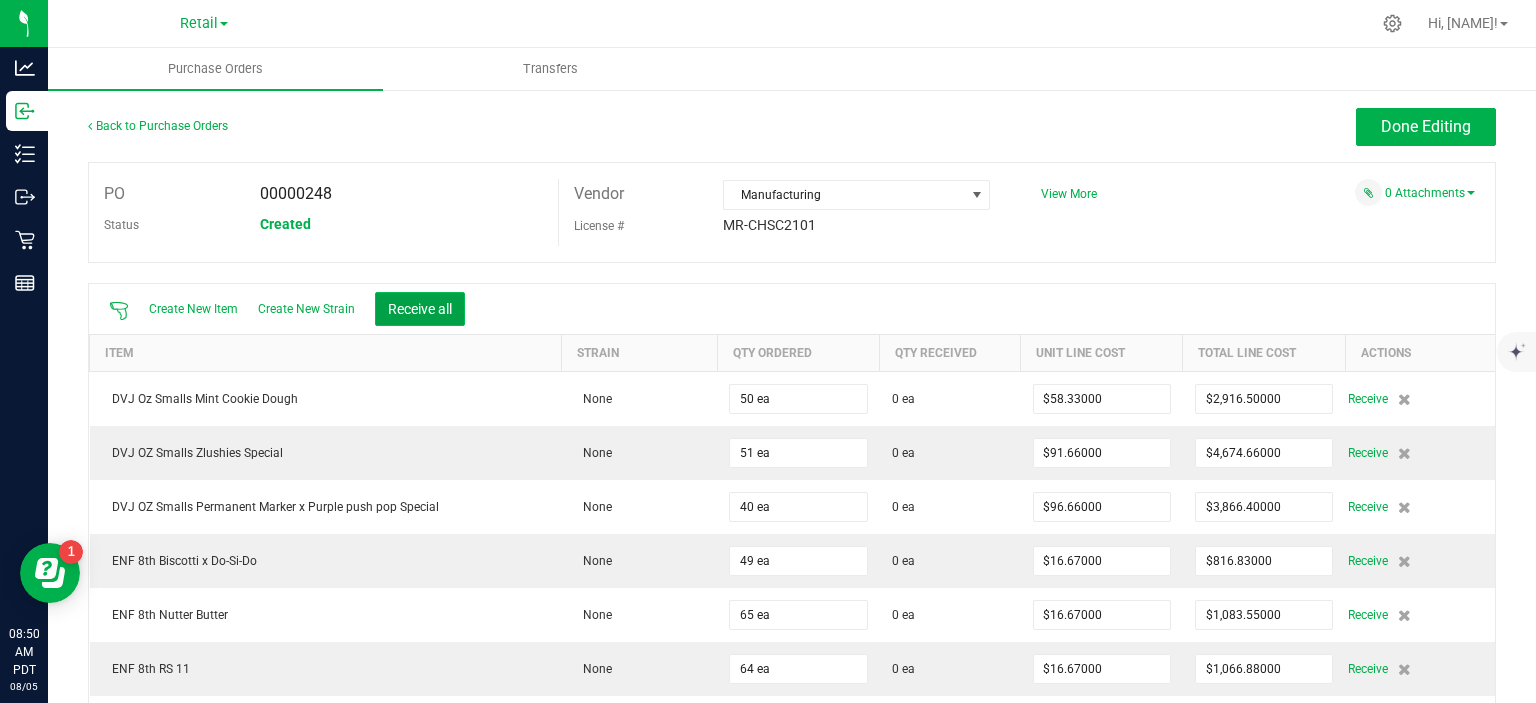 click on "Receive all" at bounding box center [420, 309] 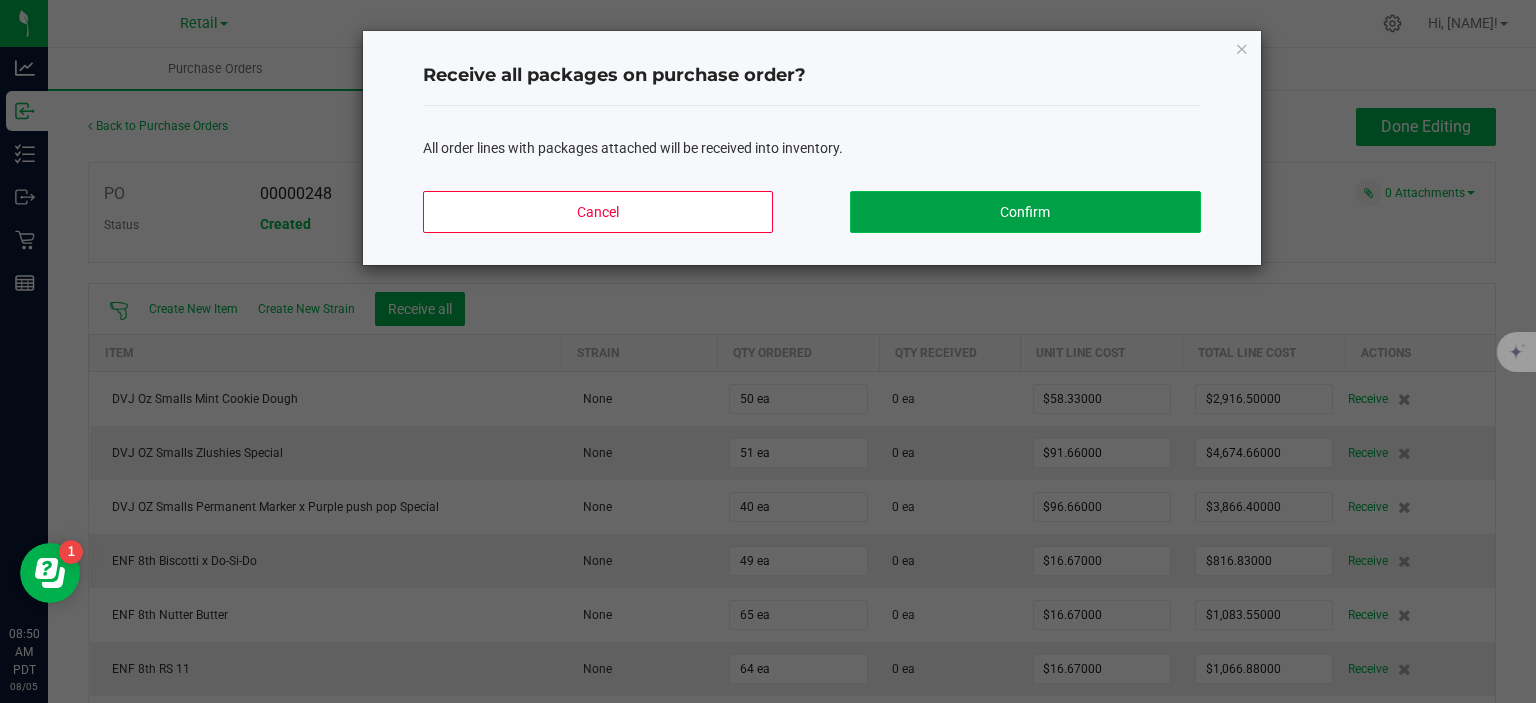 click on "Confirm" 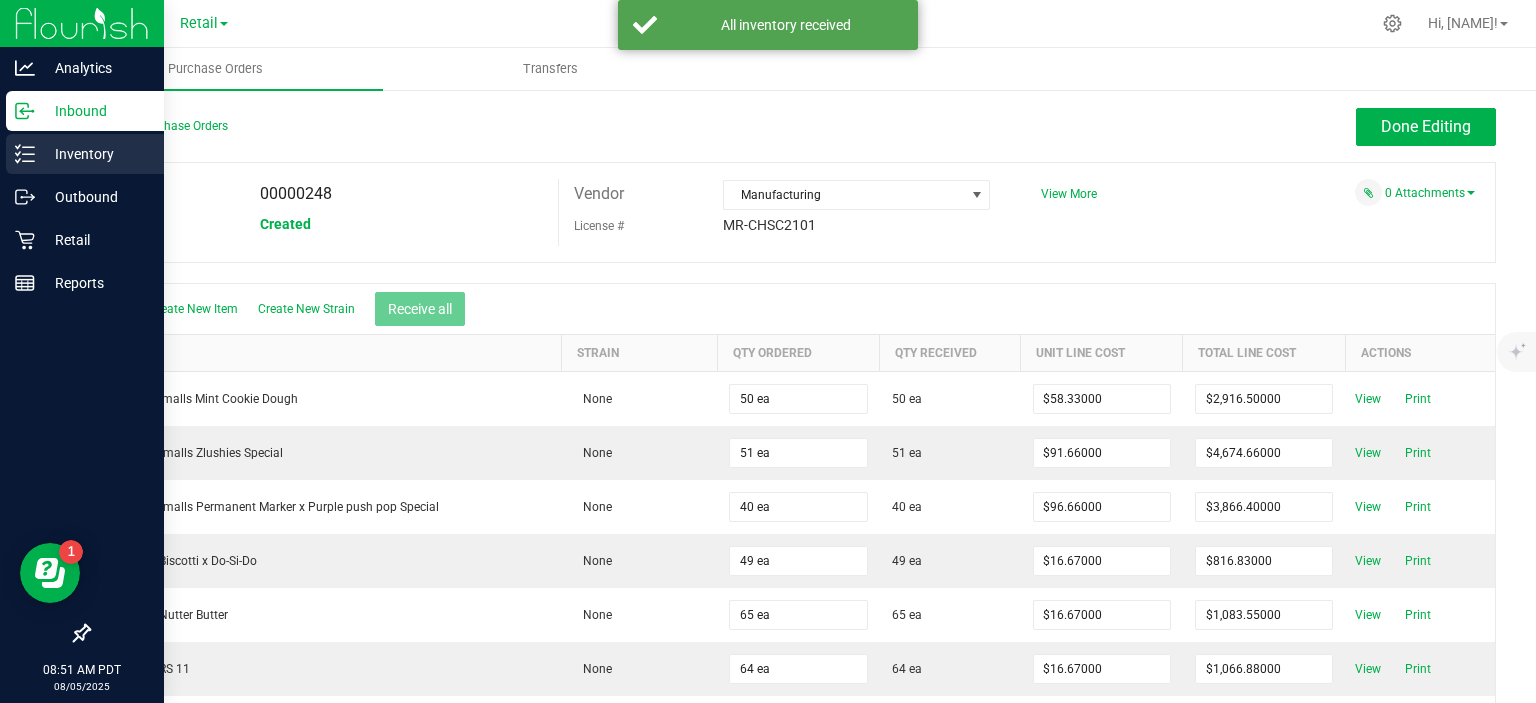 click 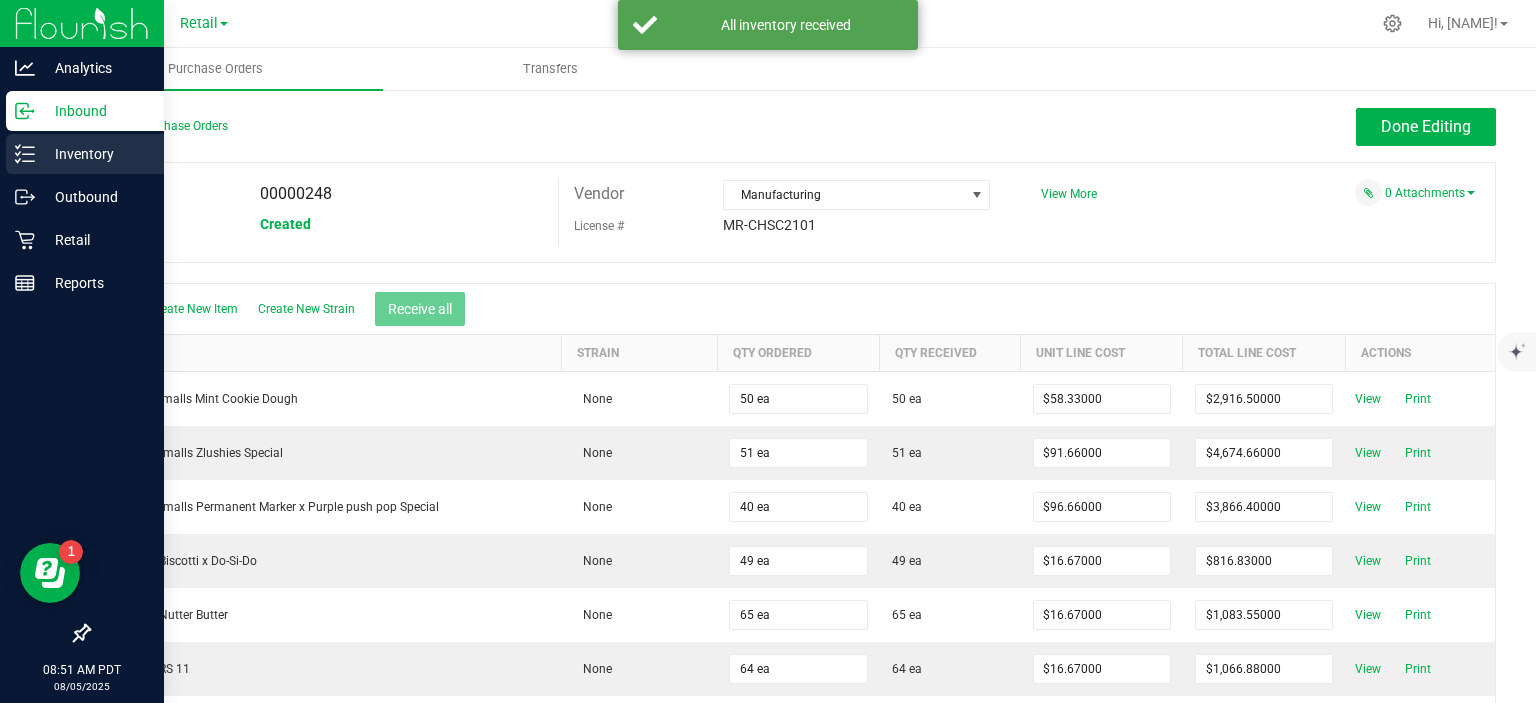 click on "Inventory" at bounding box center [95, 154] 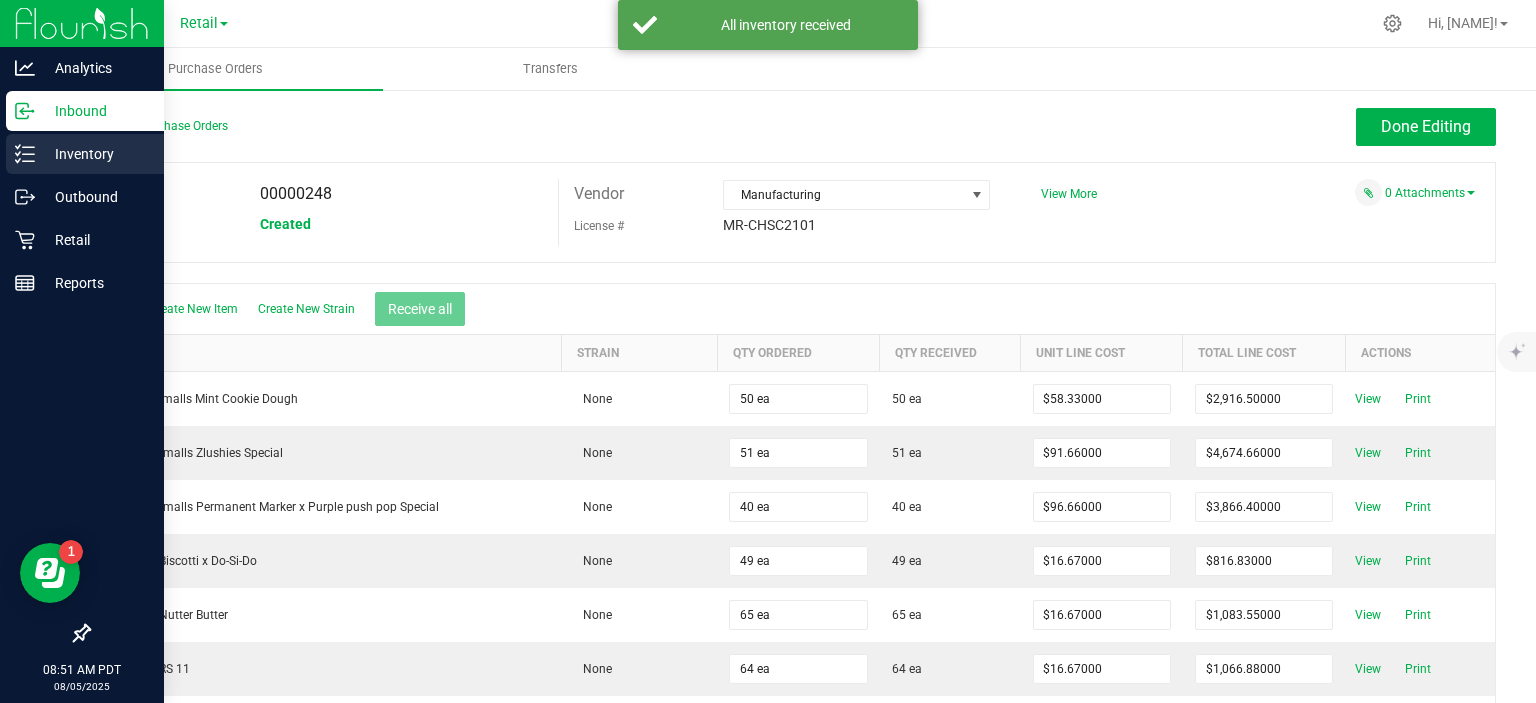 click on "Inventory" at bounding box center (95, 154) 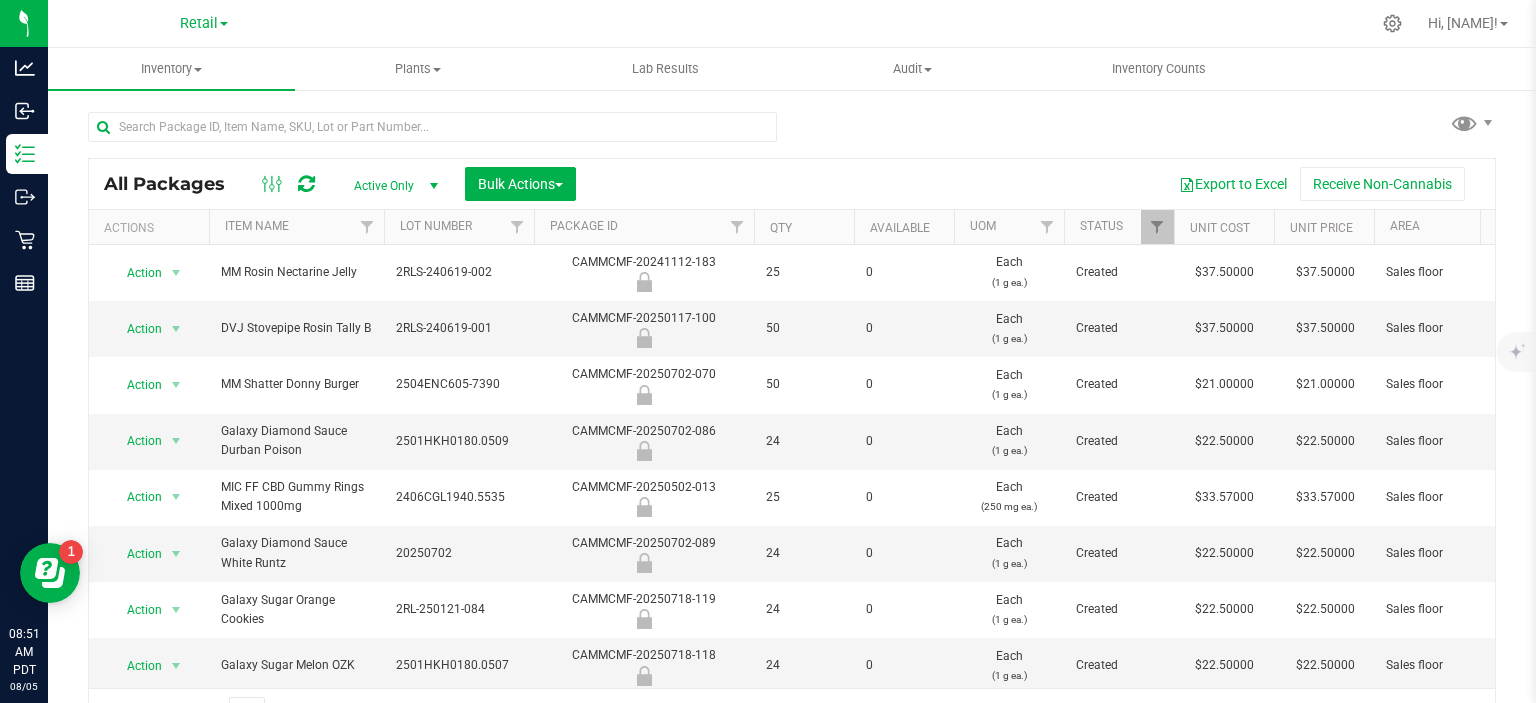 click on "All Packages
Active Only Active Only Lab Samples Locked All
Bulk Actions
Add to manufacturing run
Add to outbound order
Combine packages
Combine packages (lot)" at bounding box center (792, 184) 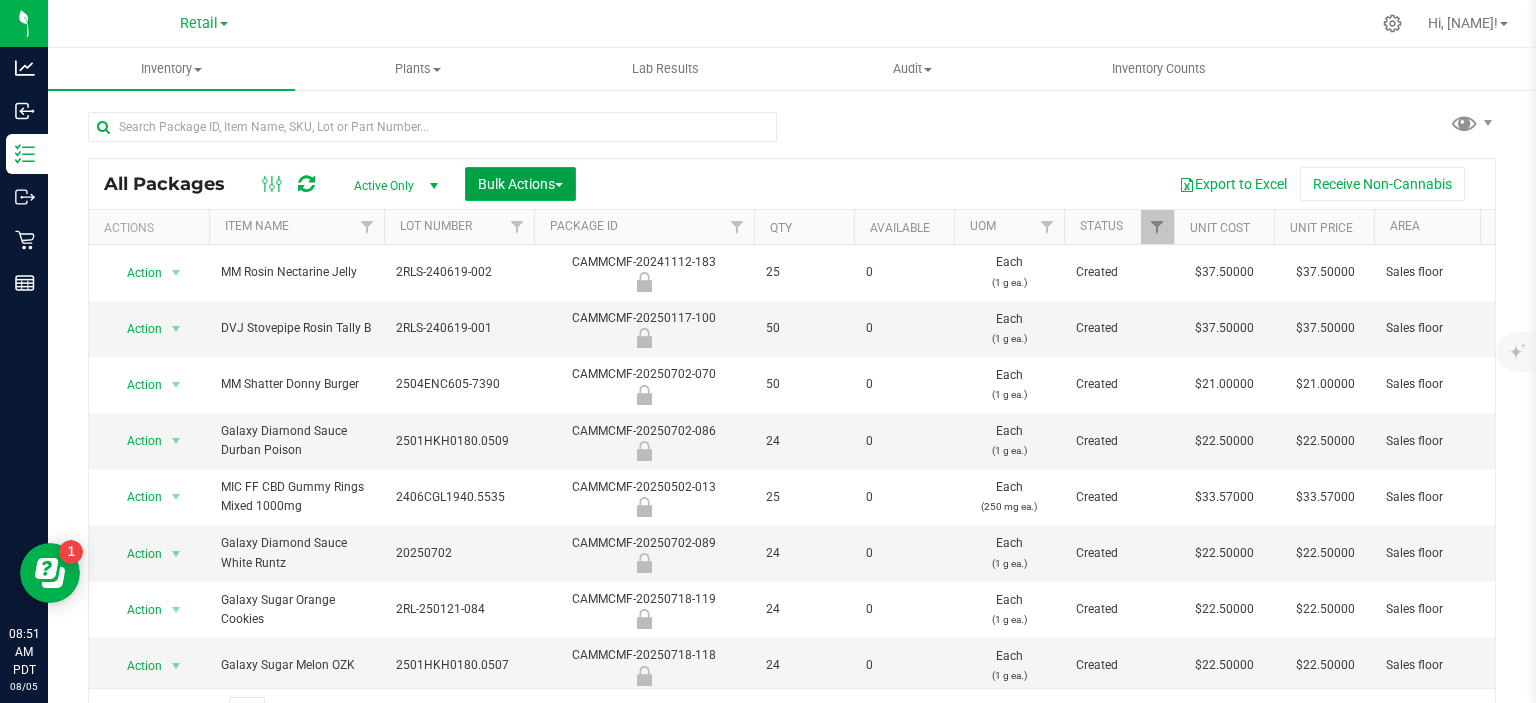 click on "Bulk Actions" at bounding box center (520, 184) 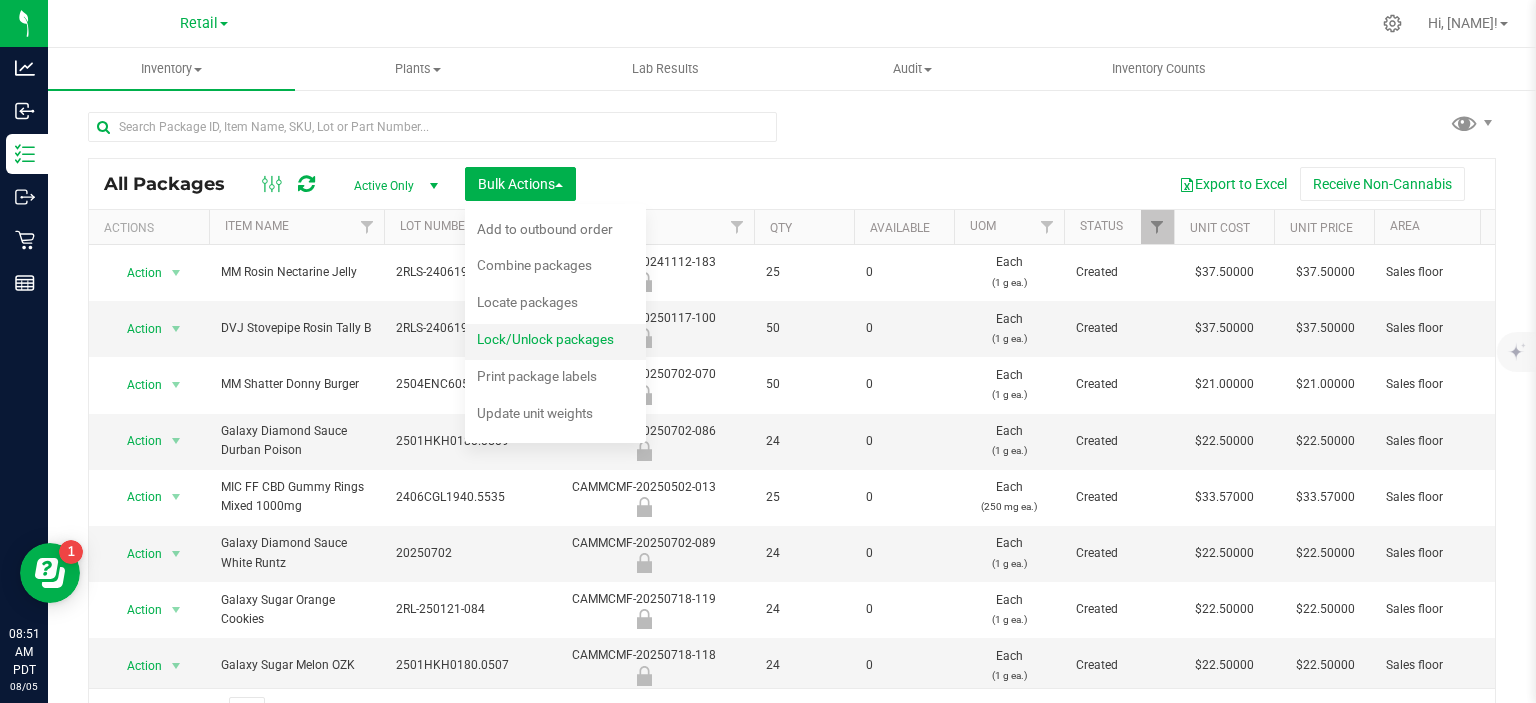 click on "Lock/Unlock packages" at bounding box center (545, 339) 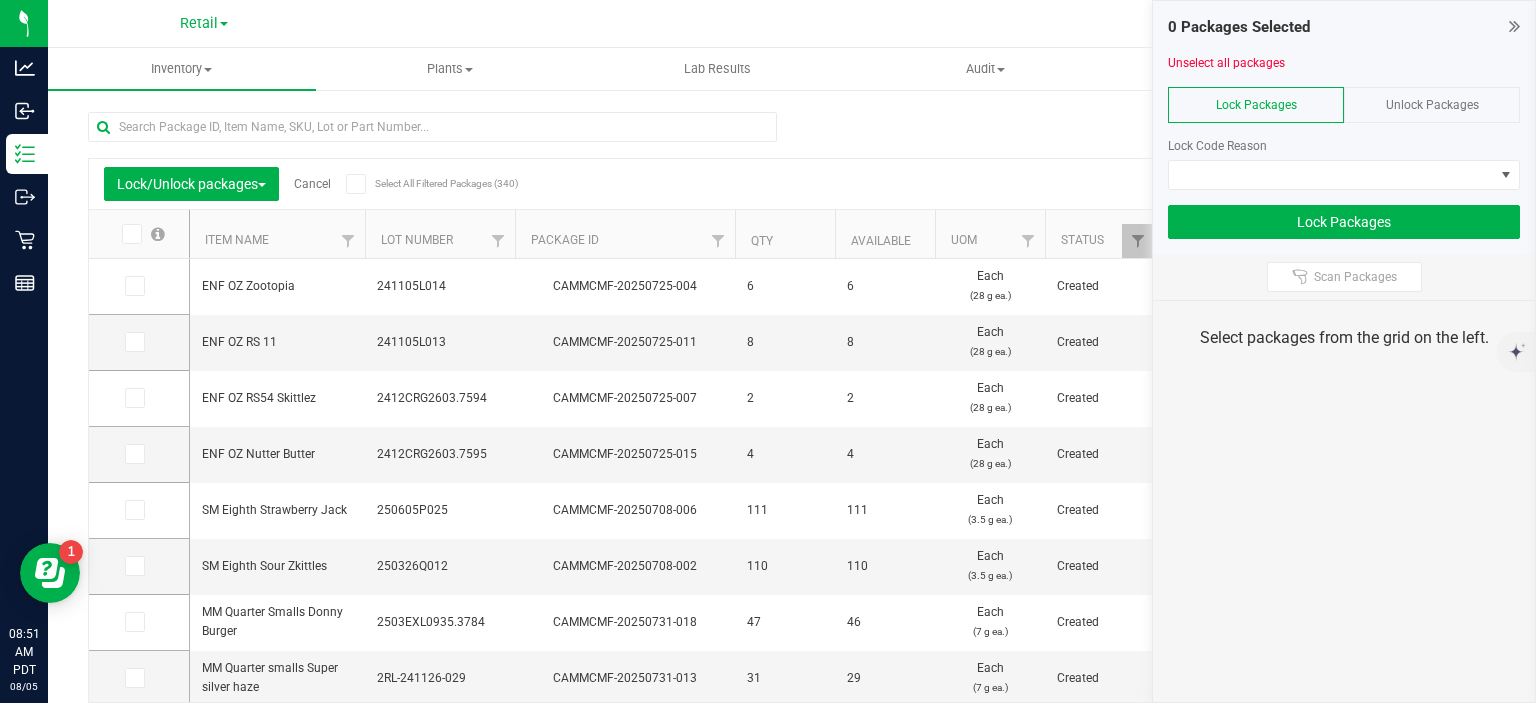 click on "Unlock Packages" at bounding box center [1432, 105] 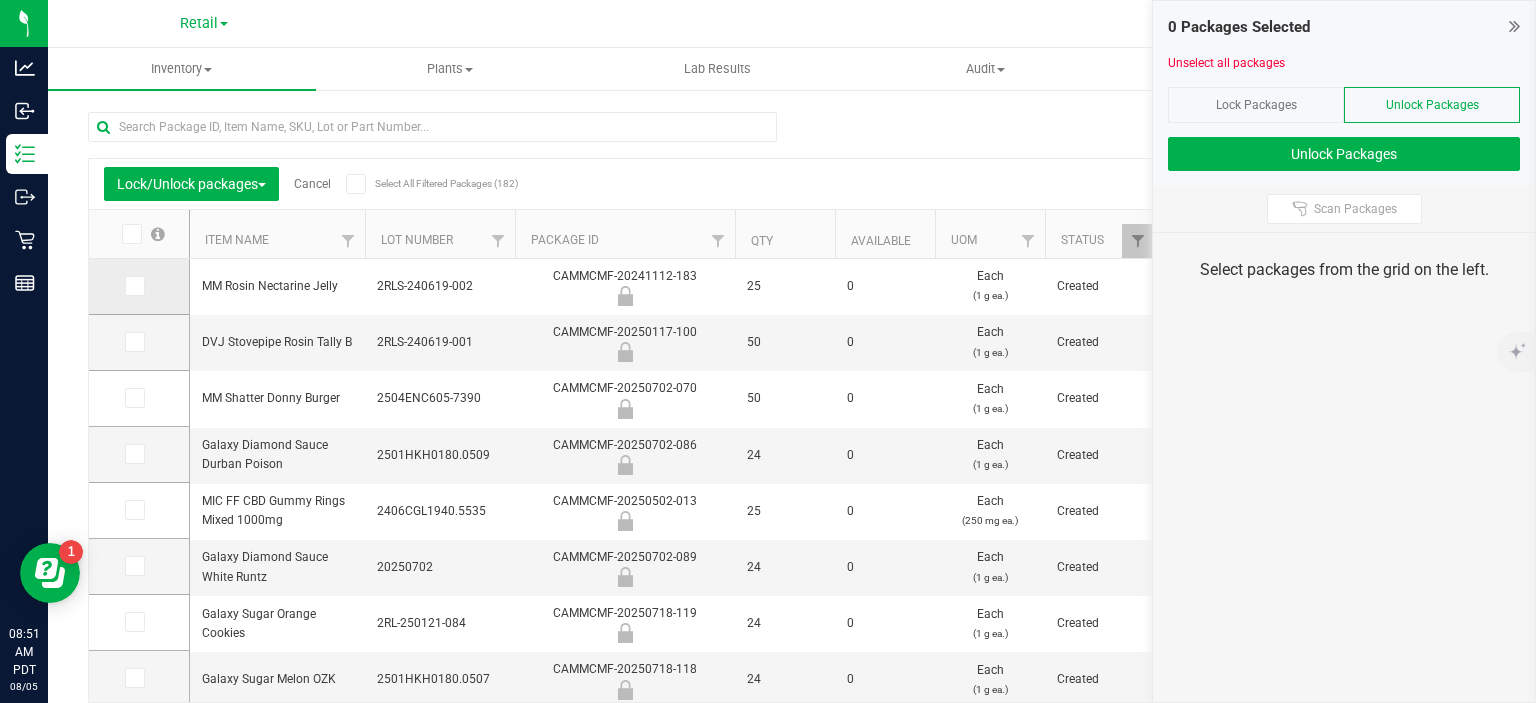 click at bounding box center (135, 286) 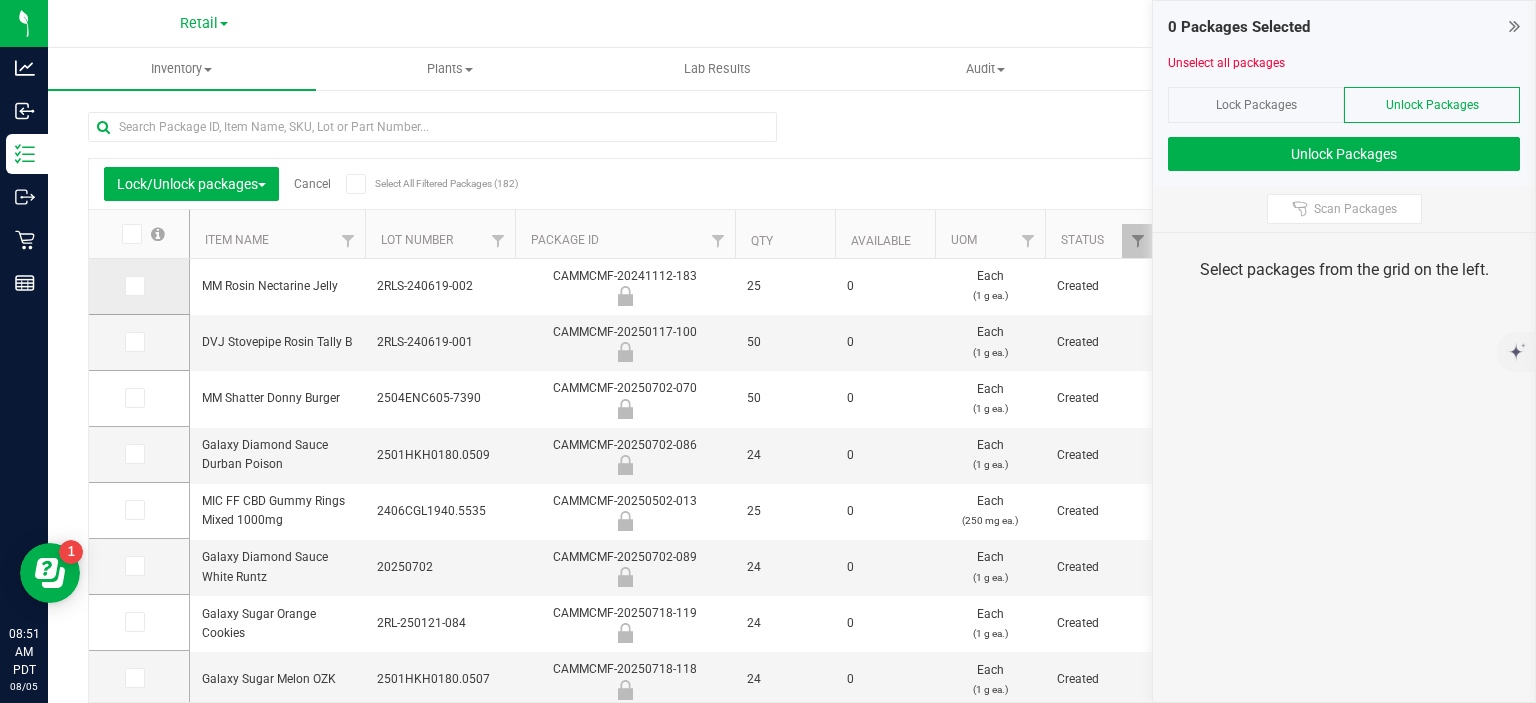 click at bounding box center (0, 0) 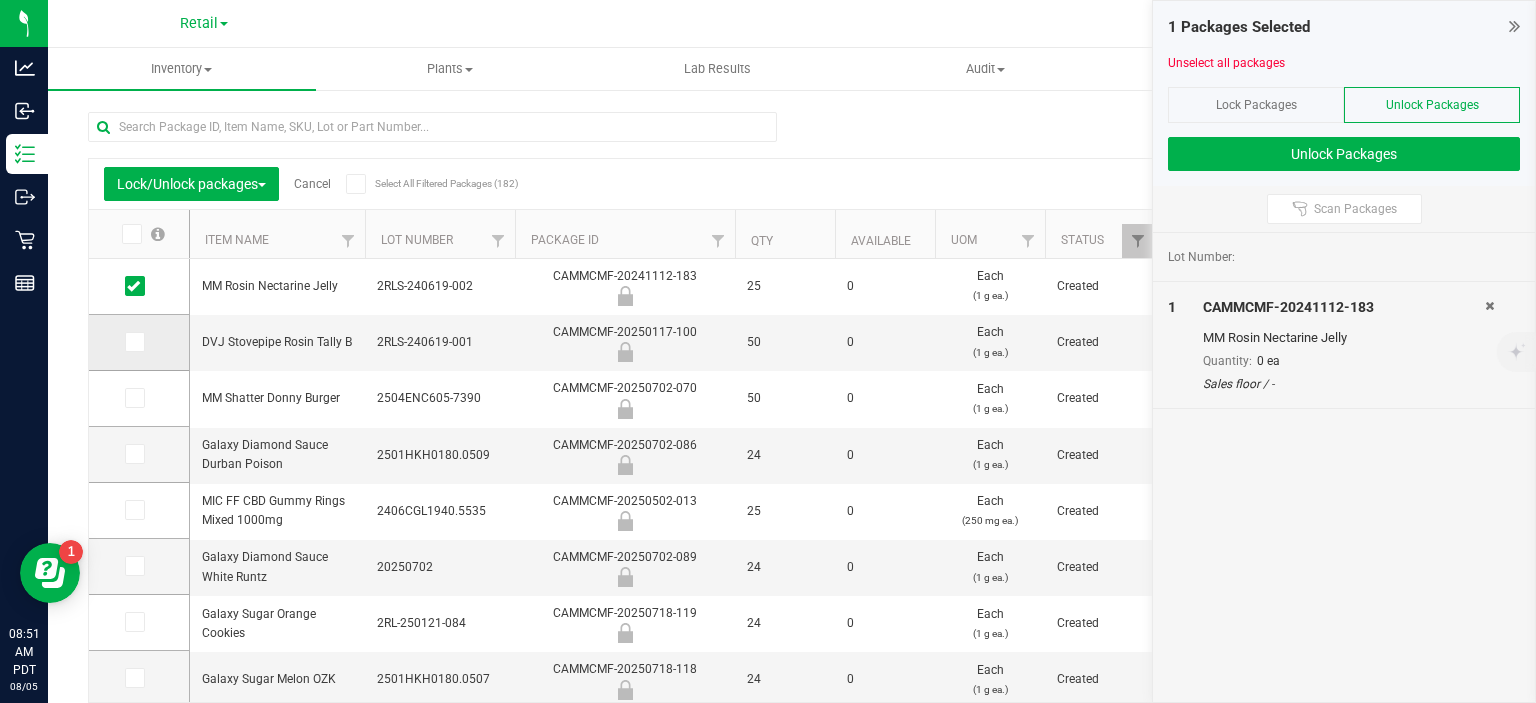 click at bounding box center (133, 342) 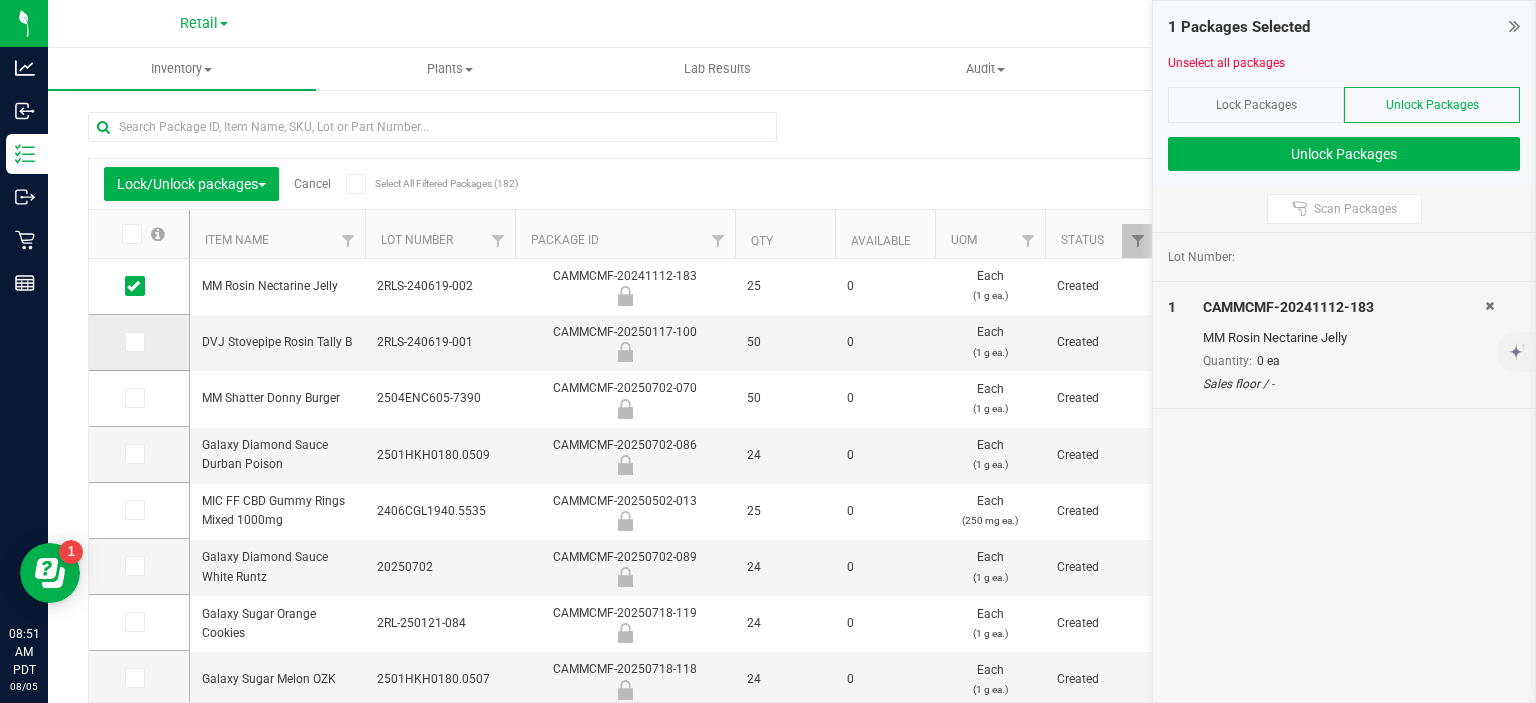 click at bounding box center (0, 0) 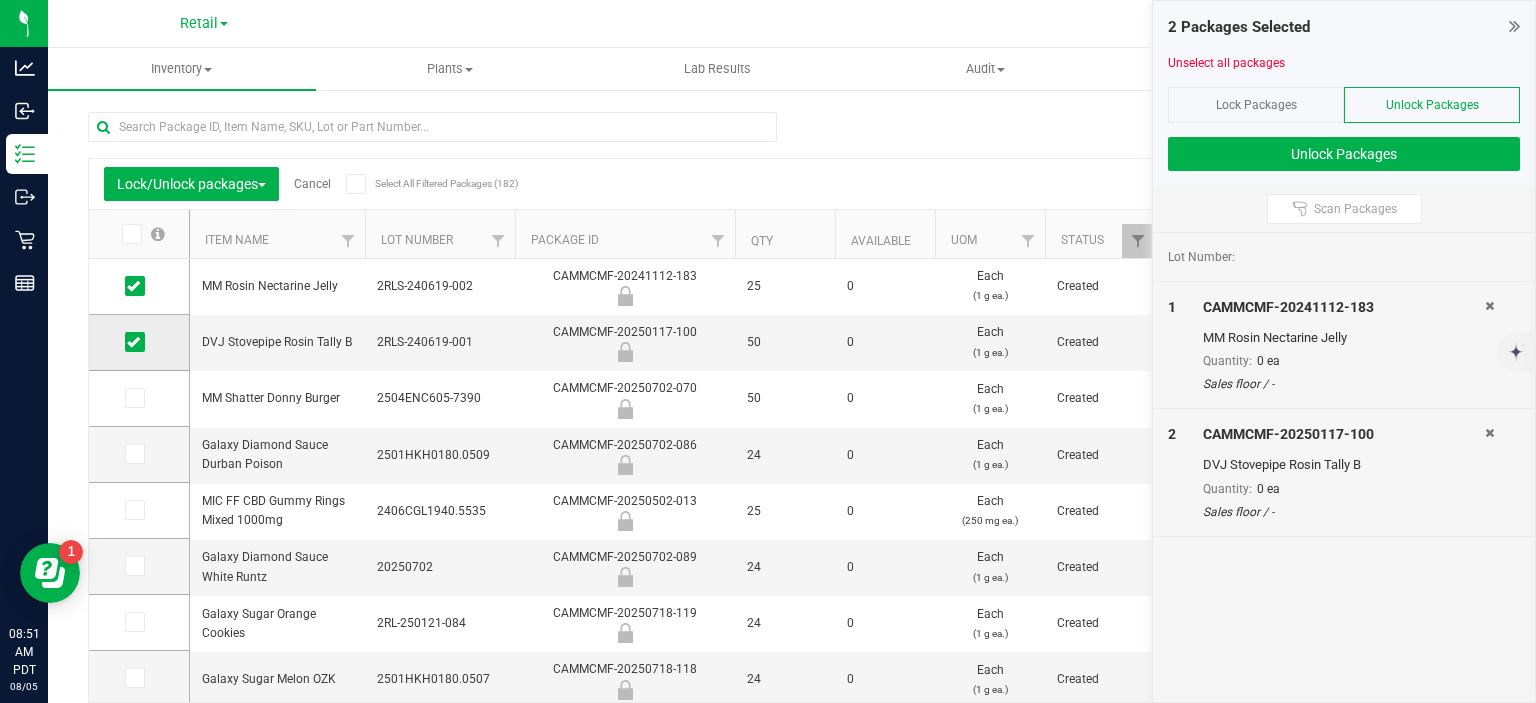 scroll, scrollTop: 65, scrollLeft: 0, axis: vertical 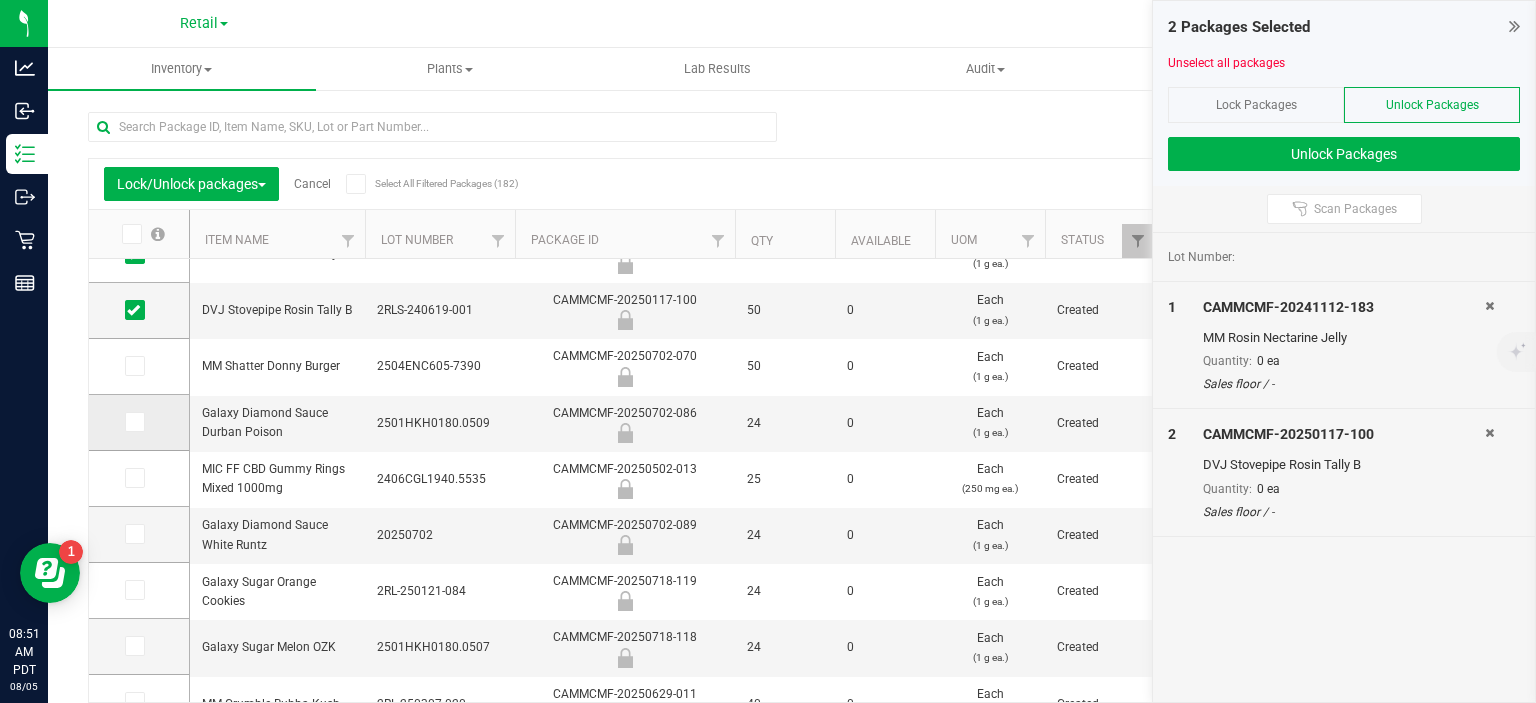 click at bounding box center (133, 422) 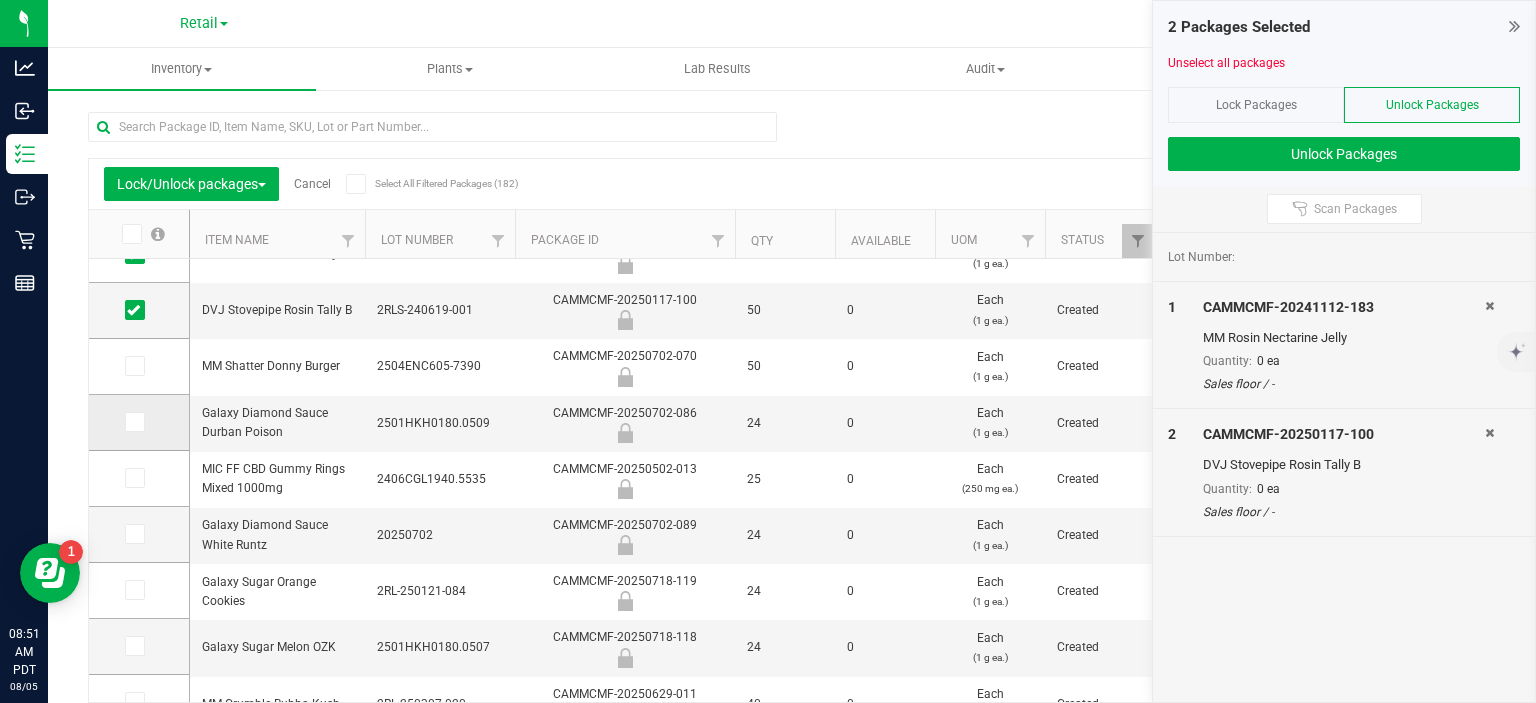 click at bounding box center (0, 0) 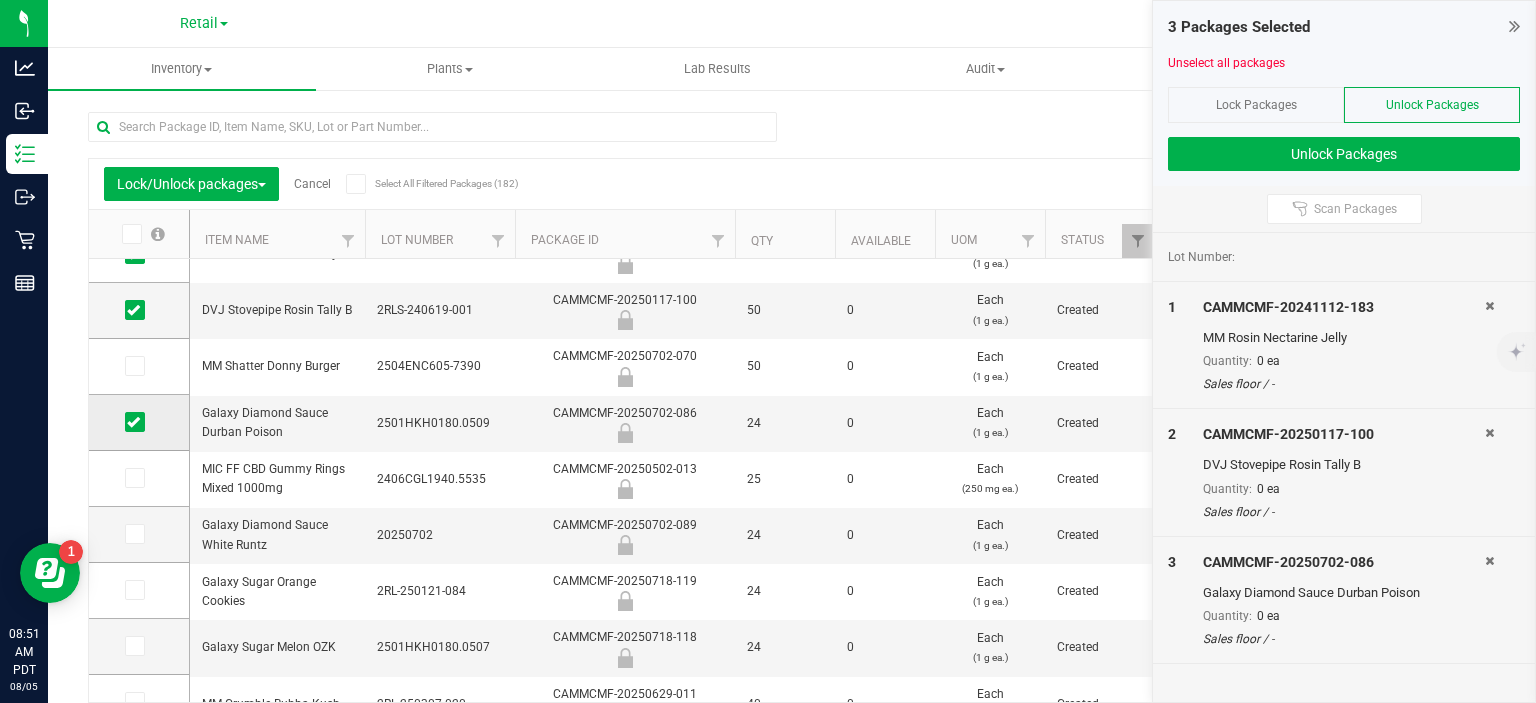 scroll, scrollTop: 59, scrollLeft: 0, axis: vertical 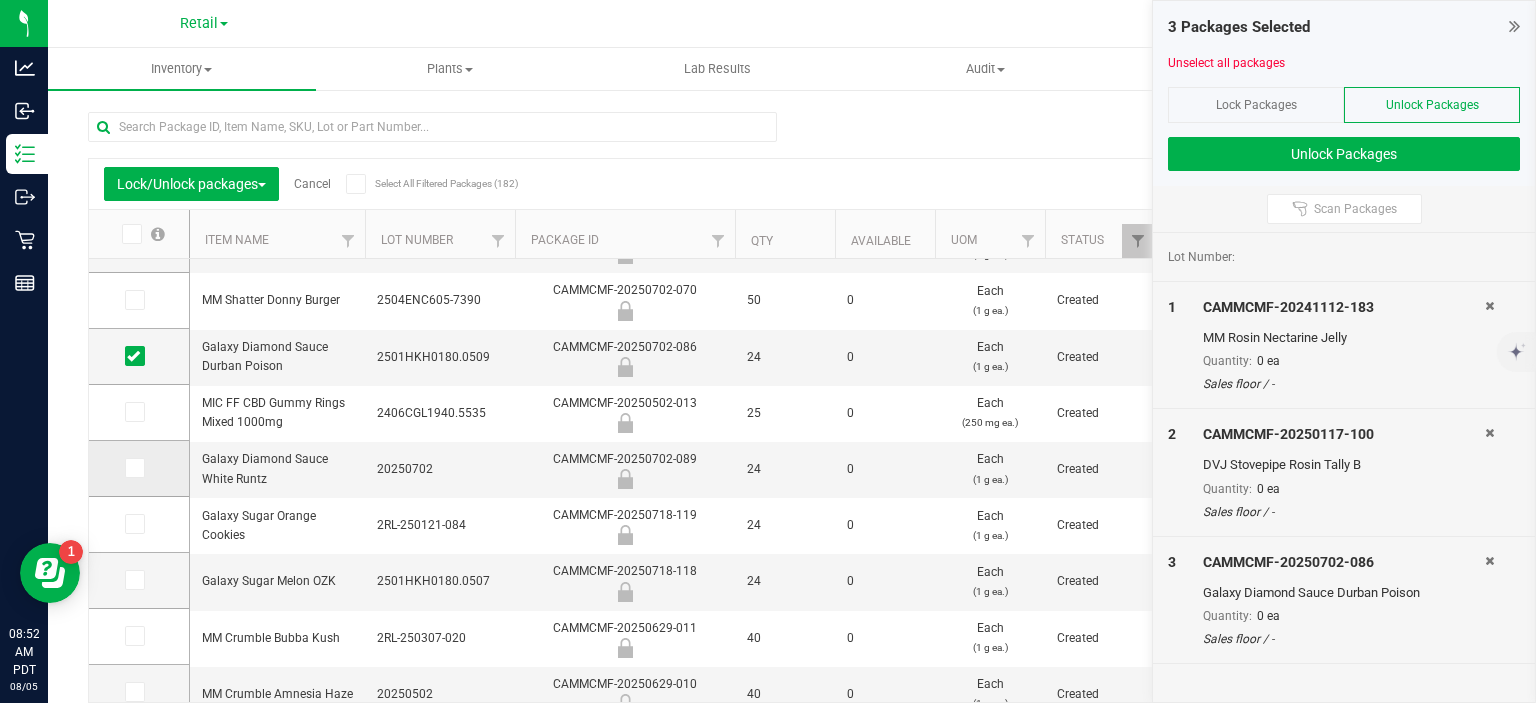 click at bounding box center [133, 468] 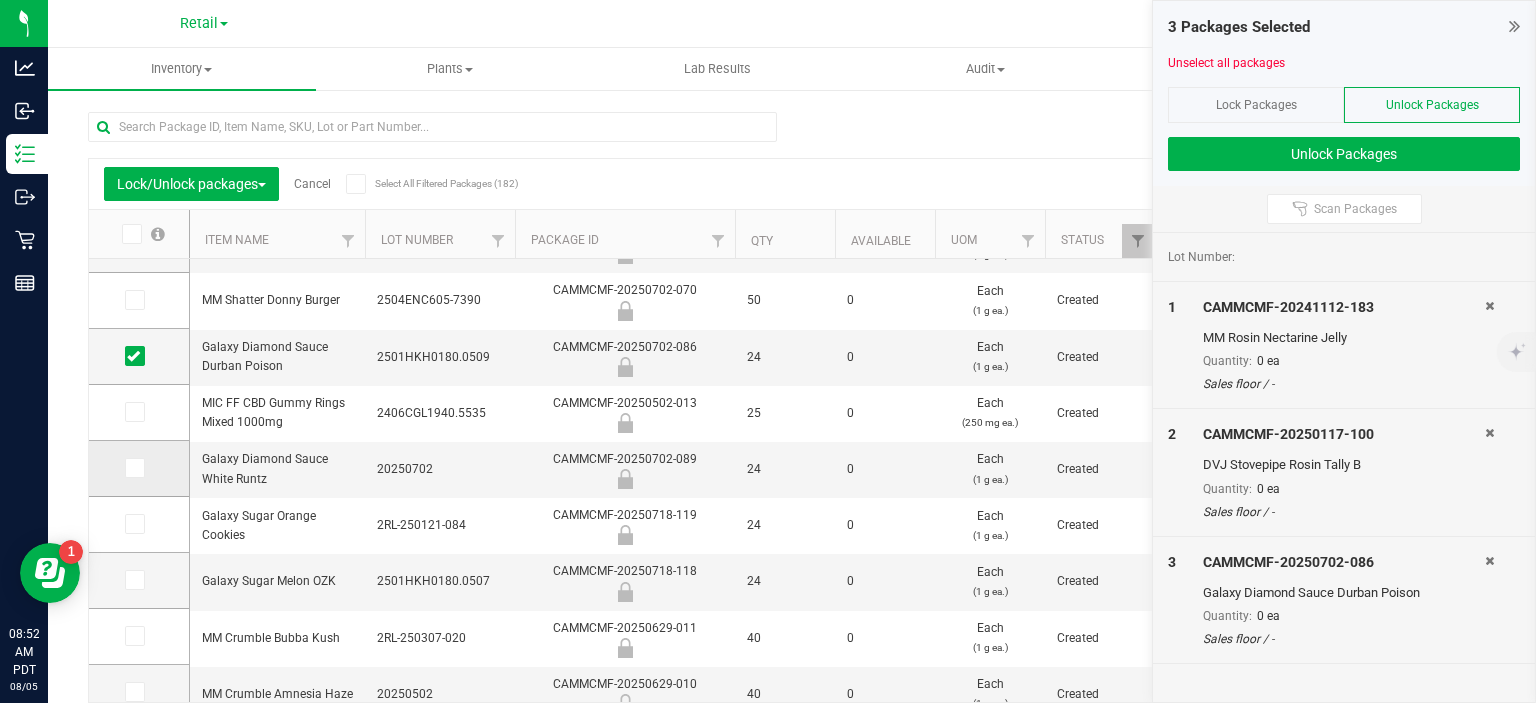 click at bounding box center [0, 0] 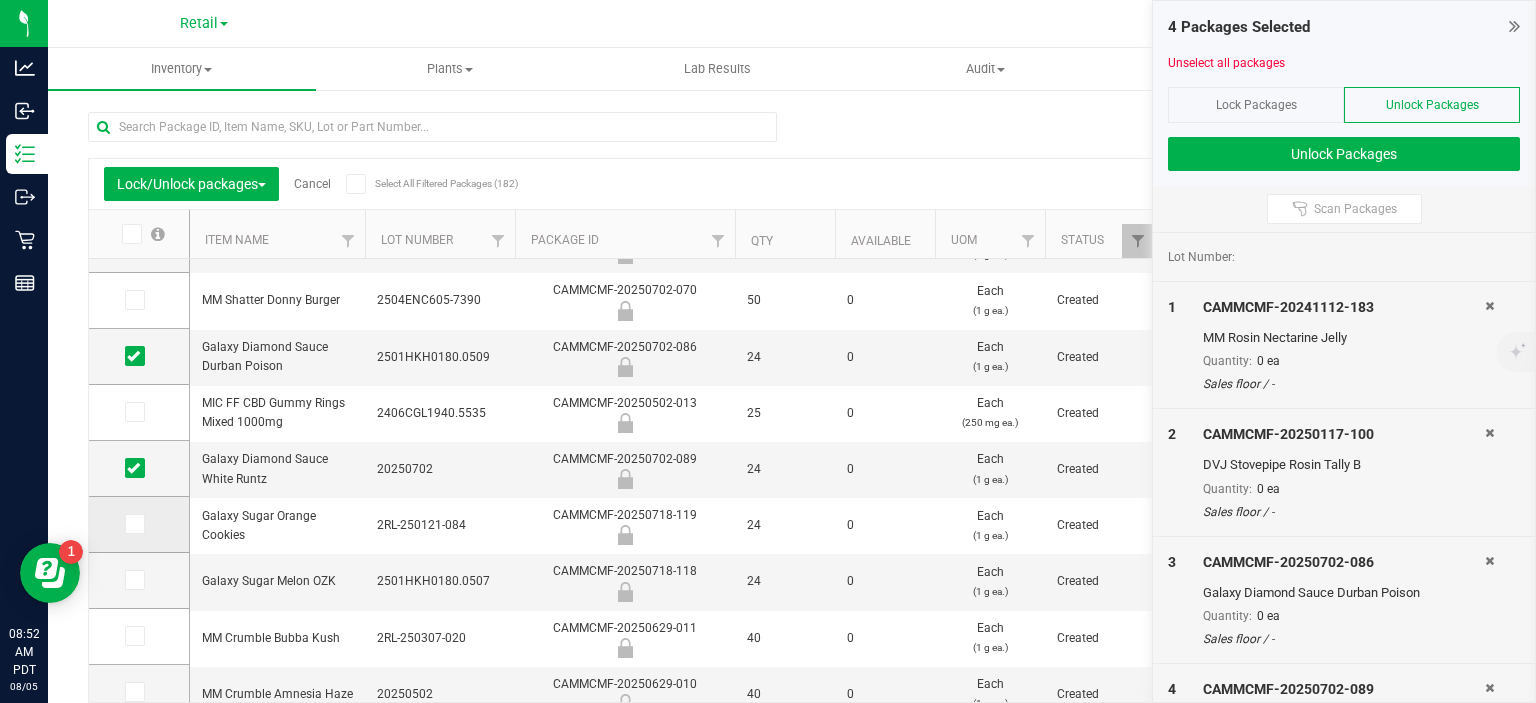 click at bounding box center [139, 524] 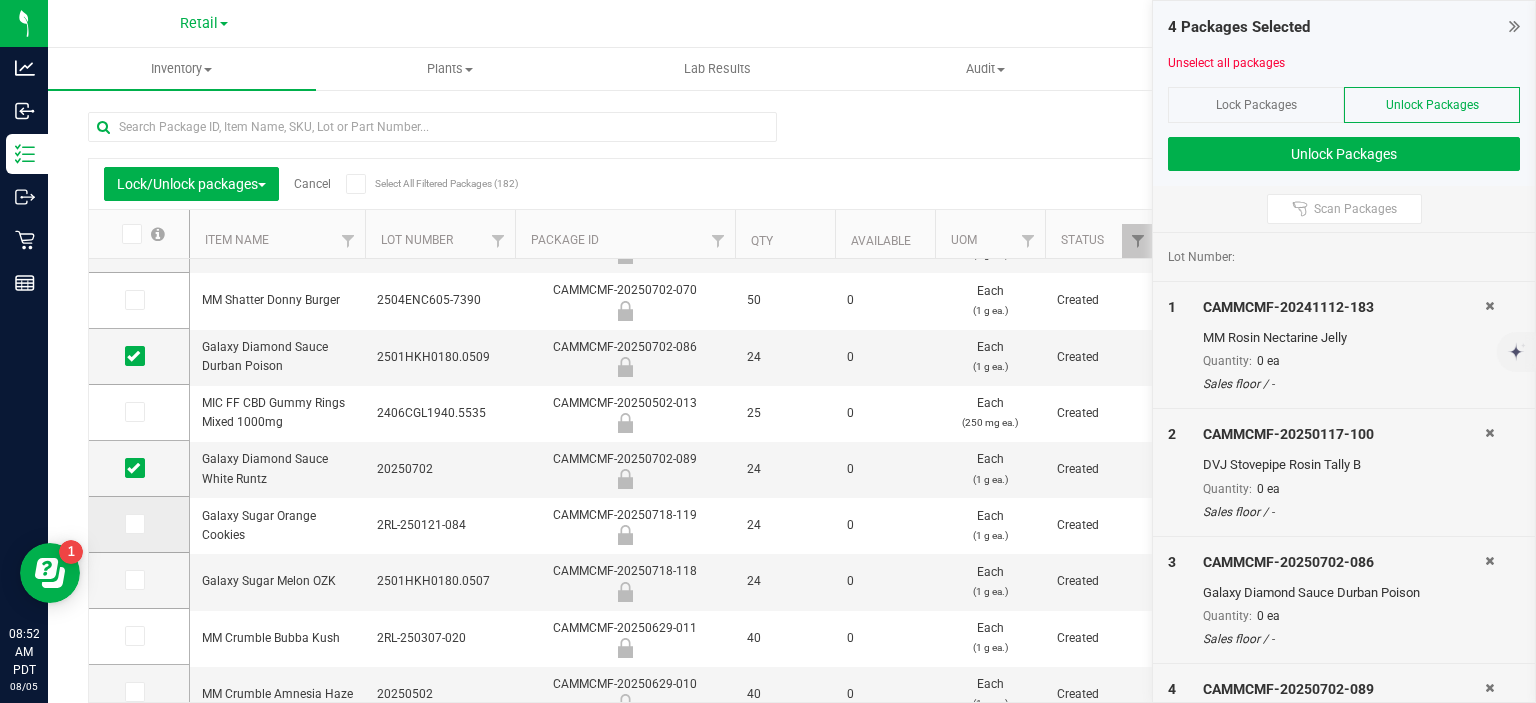click at bounding box center [0, 0] 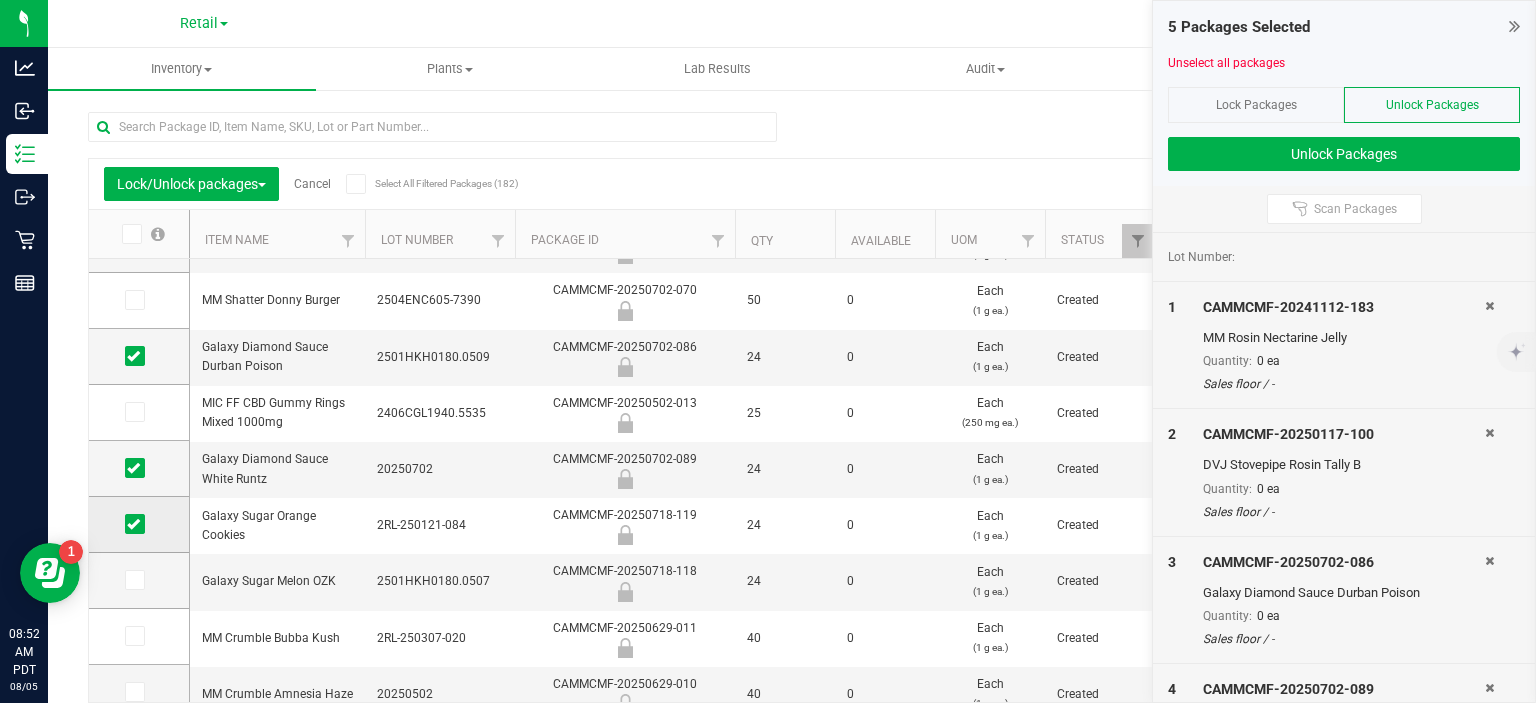 scroll, scrollTop: 164, scrollLeft: 0, axis: vertical 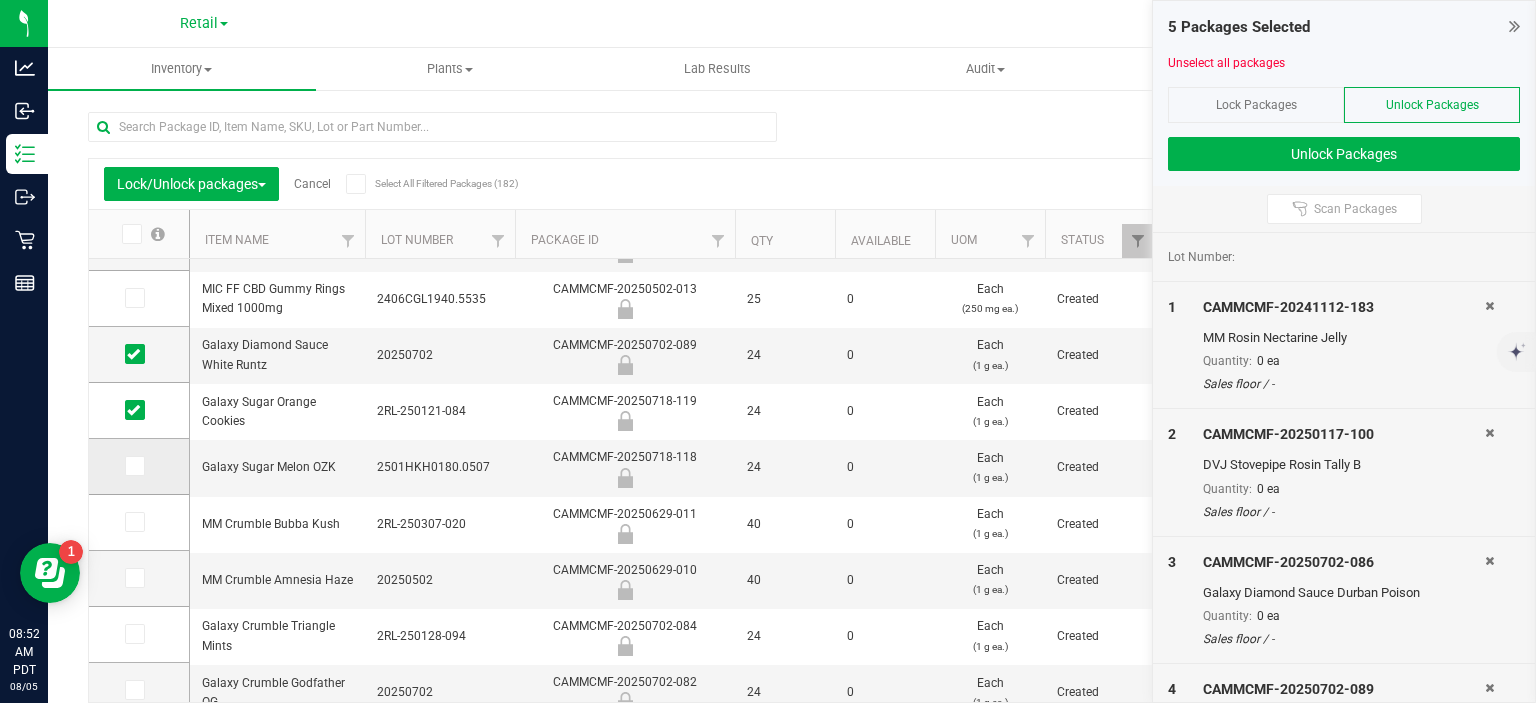 click at bounding box center (133, 466) 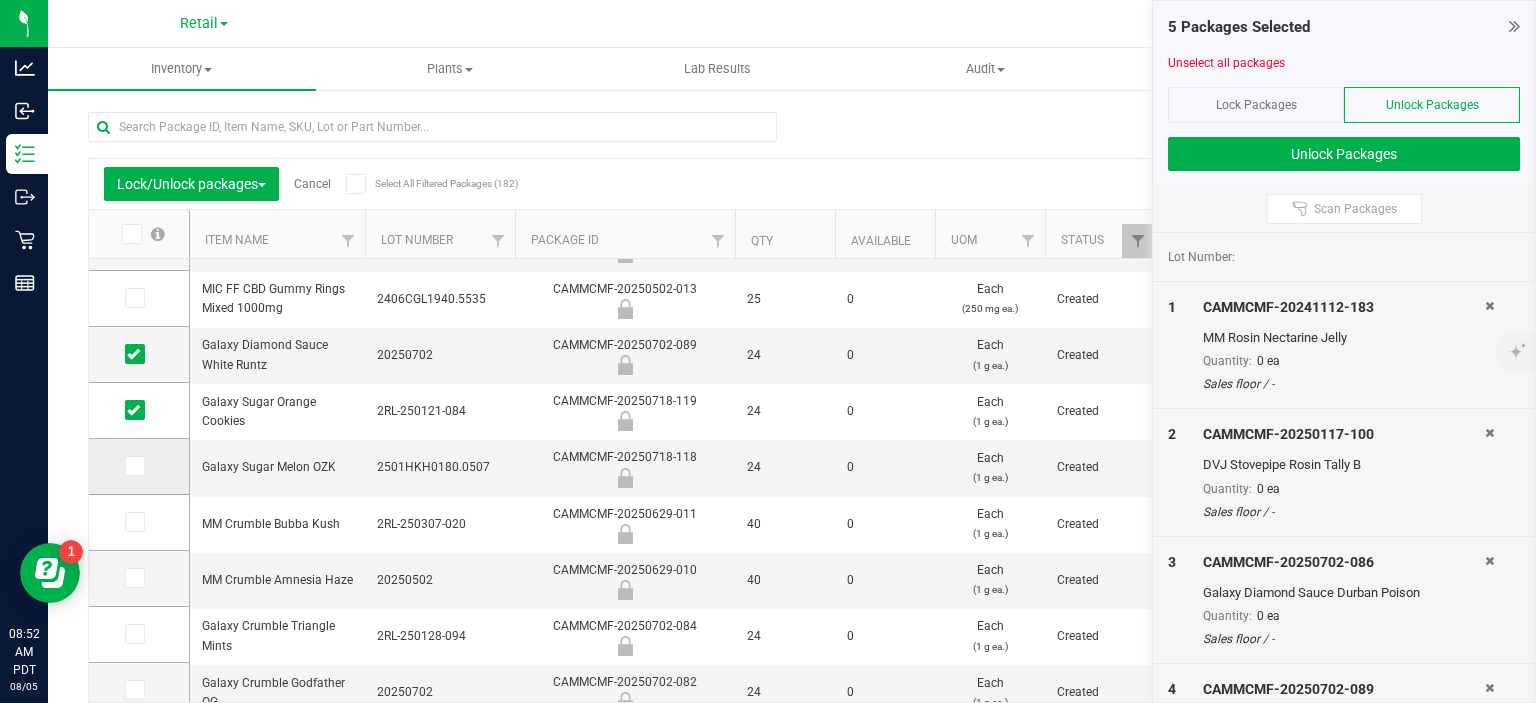 click at bounding box center [0, 0] 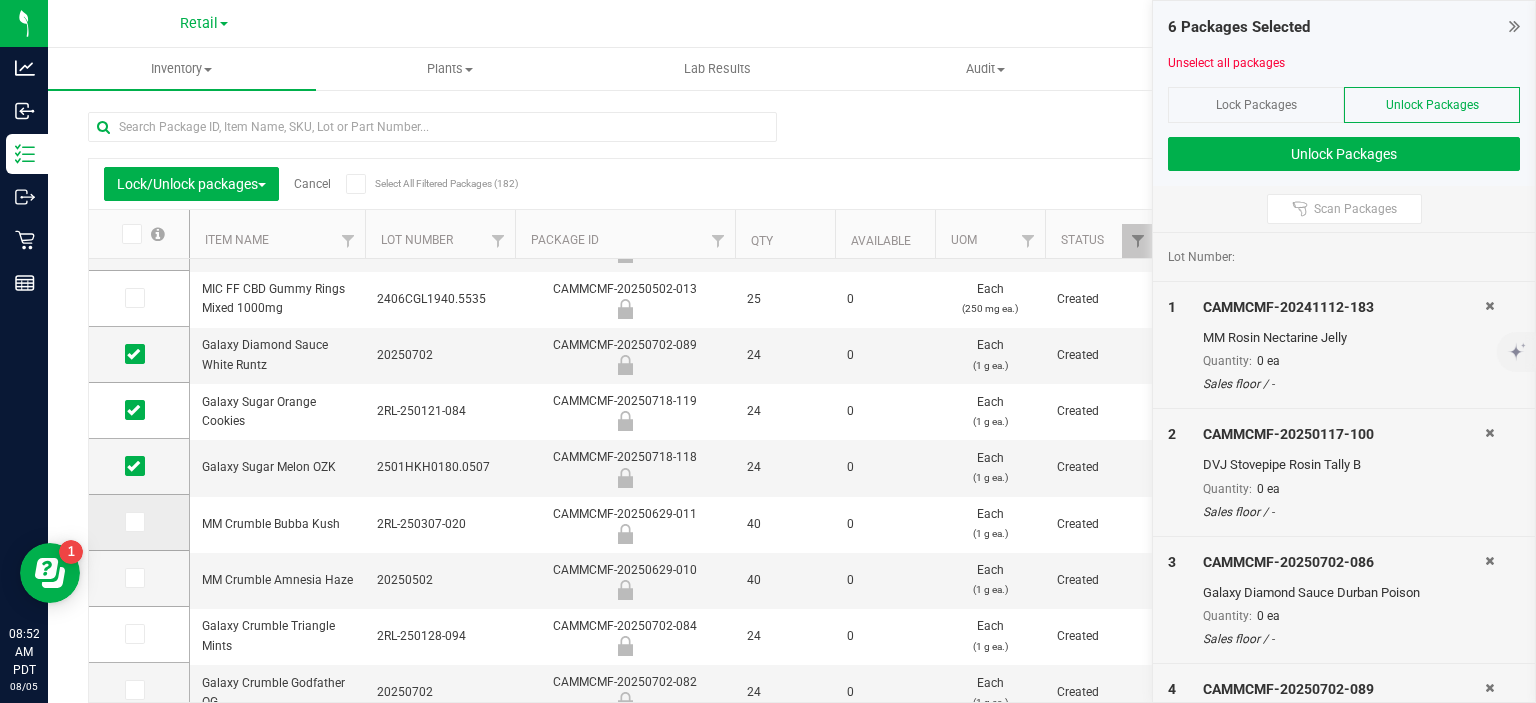 click at bounding box center [133, 522] 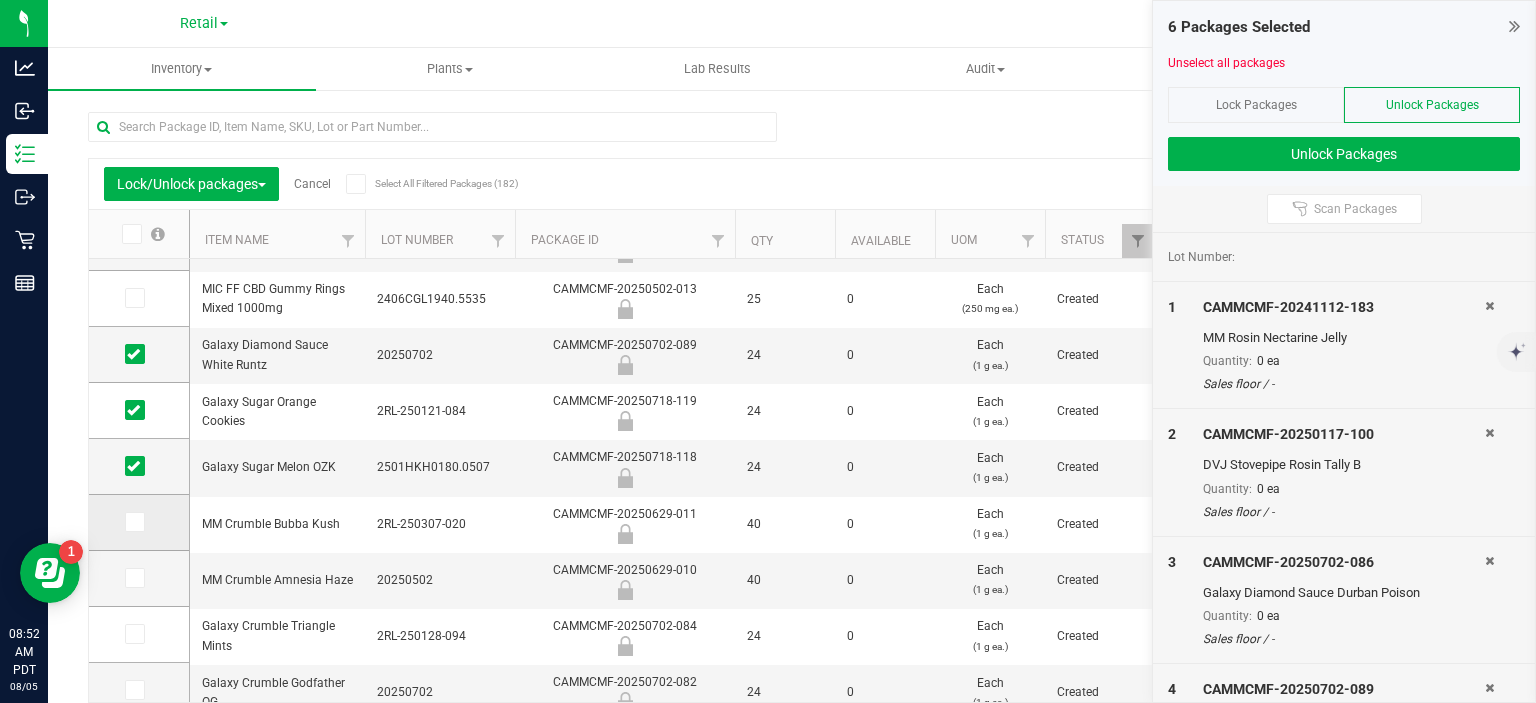 click at bounding box center [0, 0] 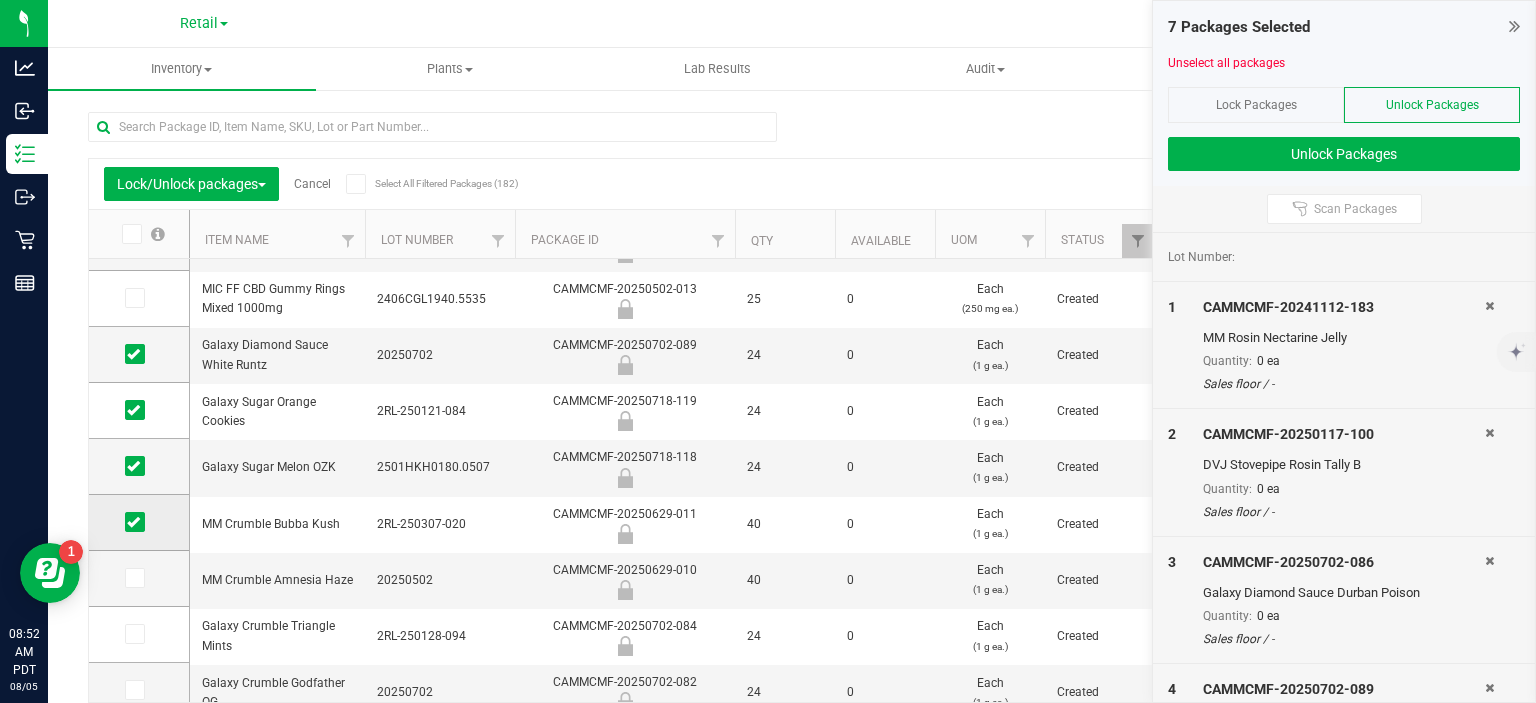 click at bounding box center (133, 522) 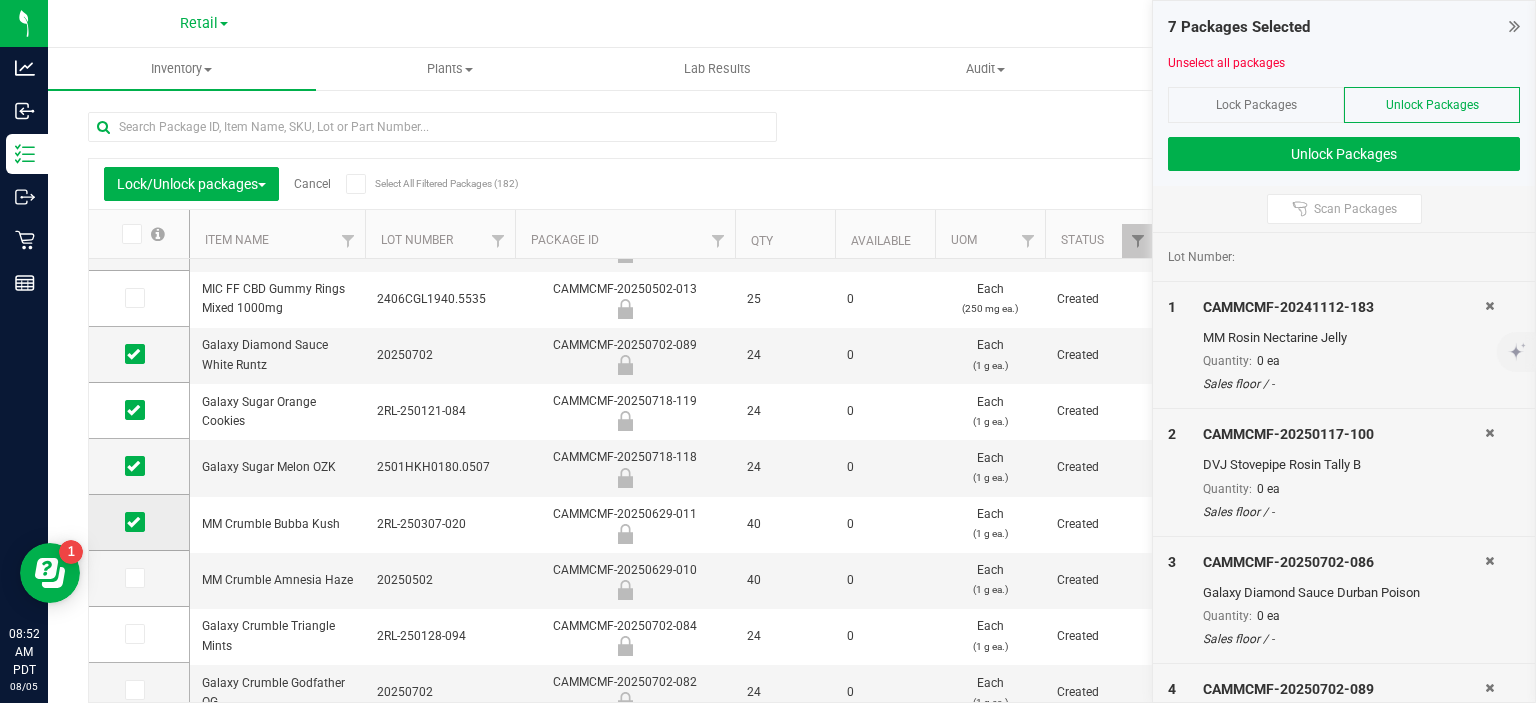 click at bounding box center [0, 0] 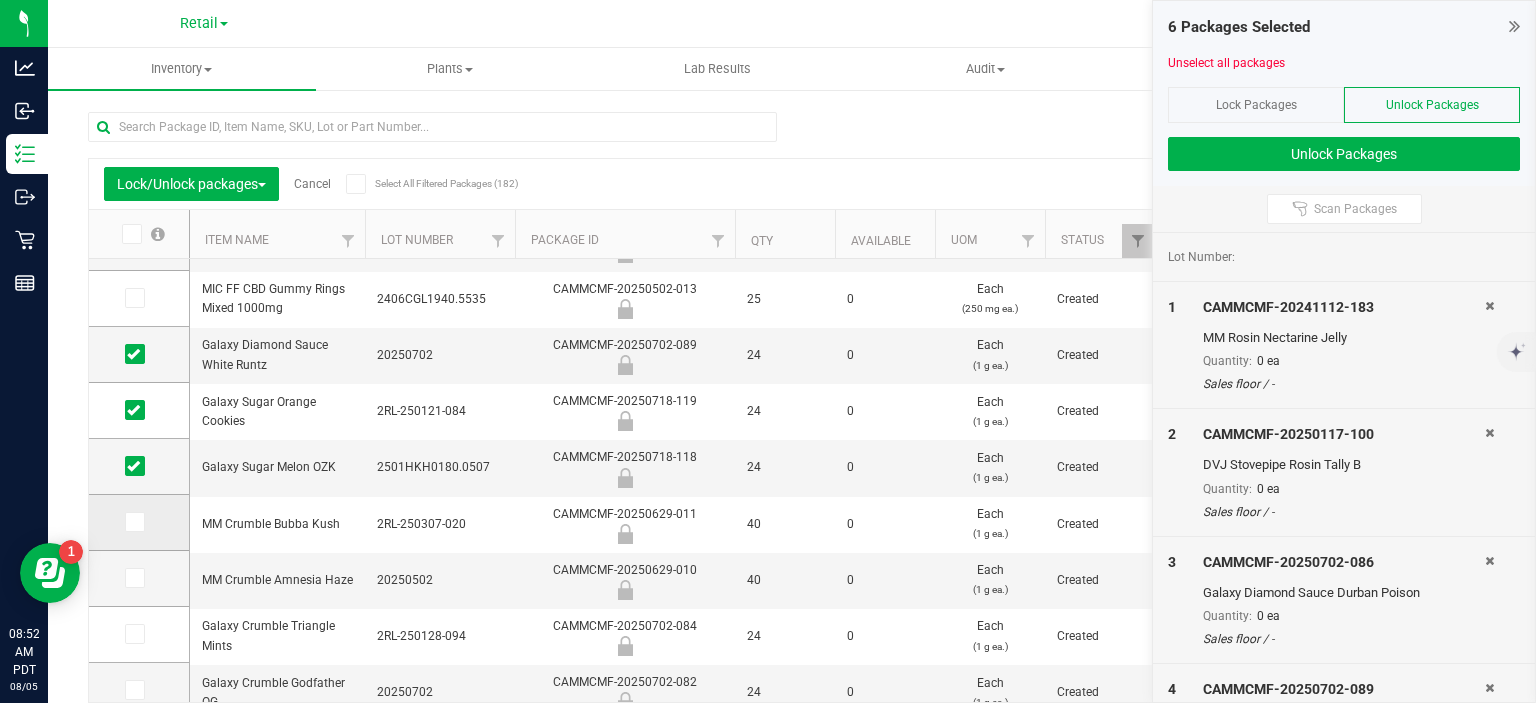 click at bounding box center (133, 522) 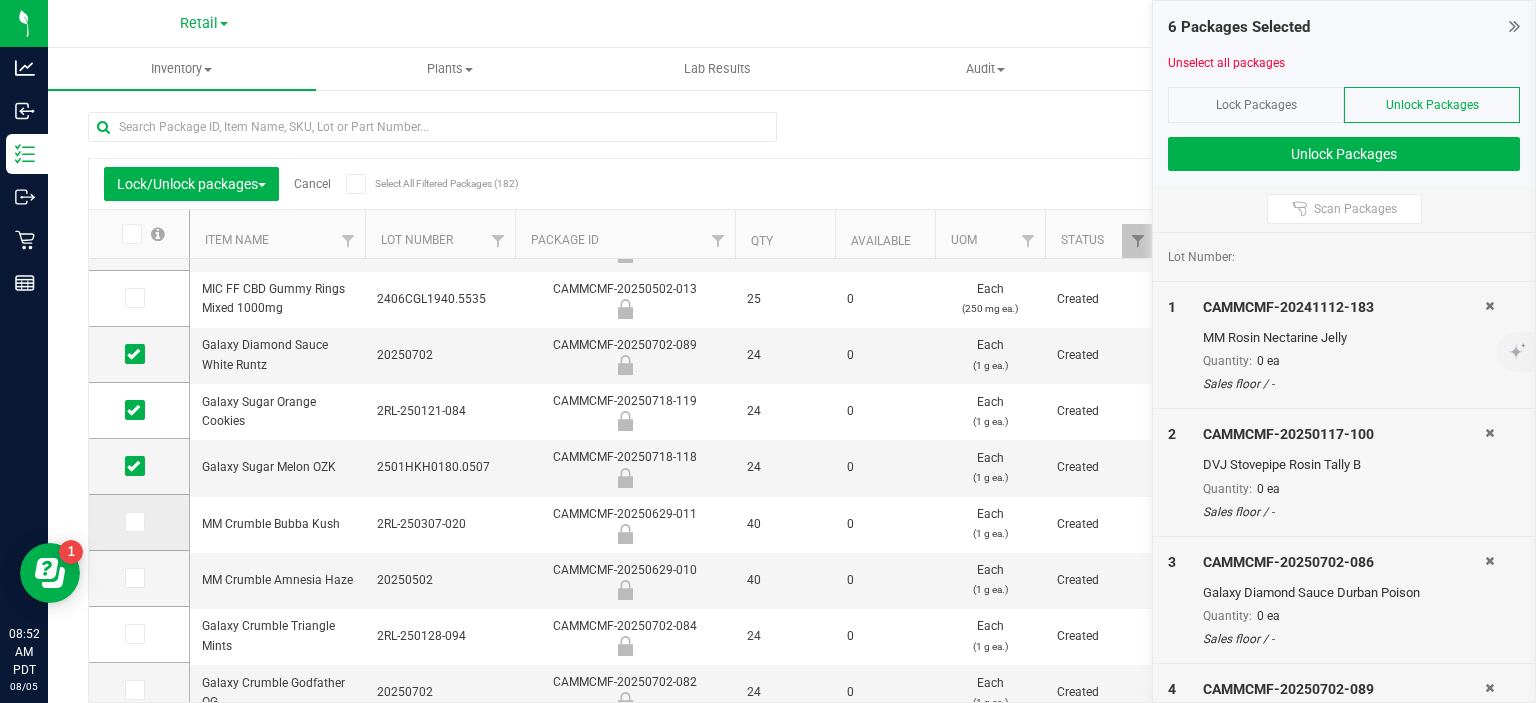 click at bounding box center [0, 0] 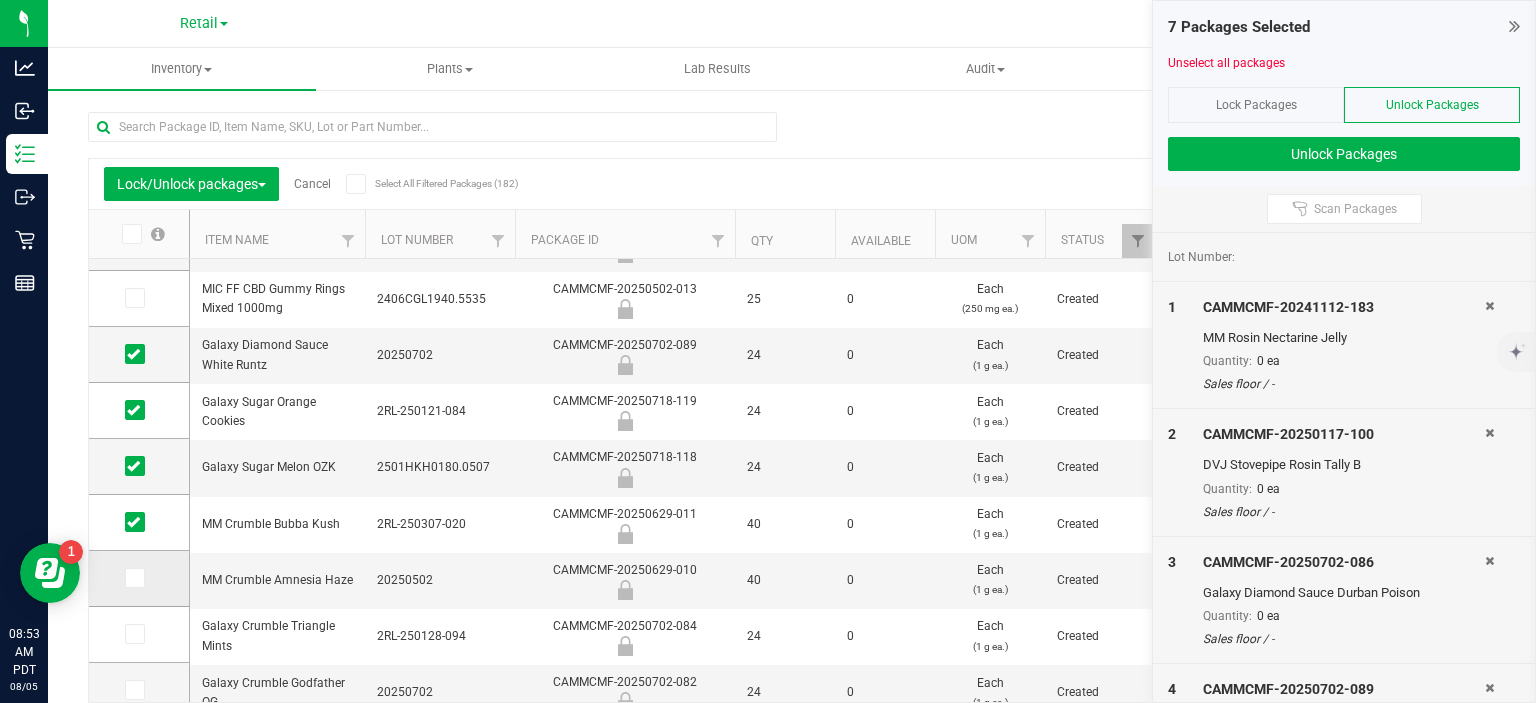 click at bounding box center (133, 578) 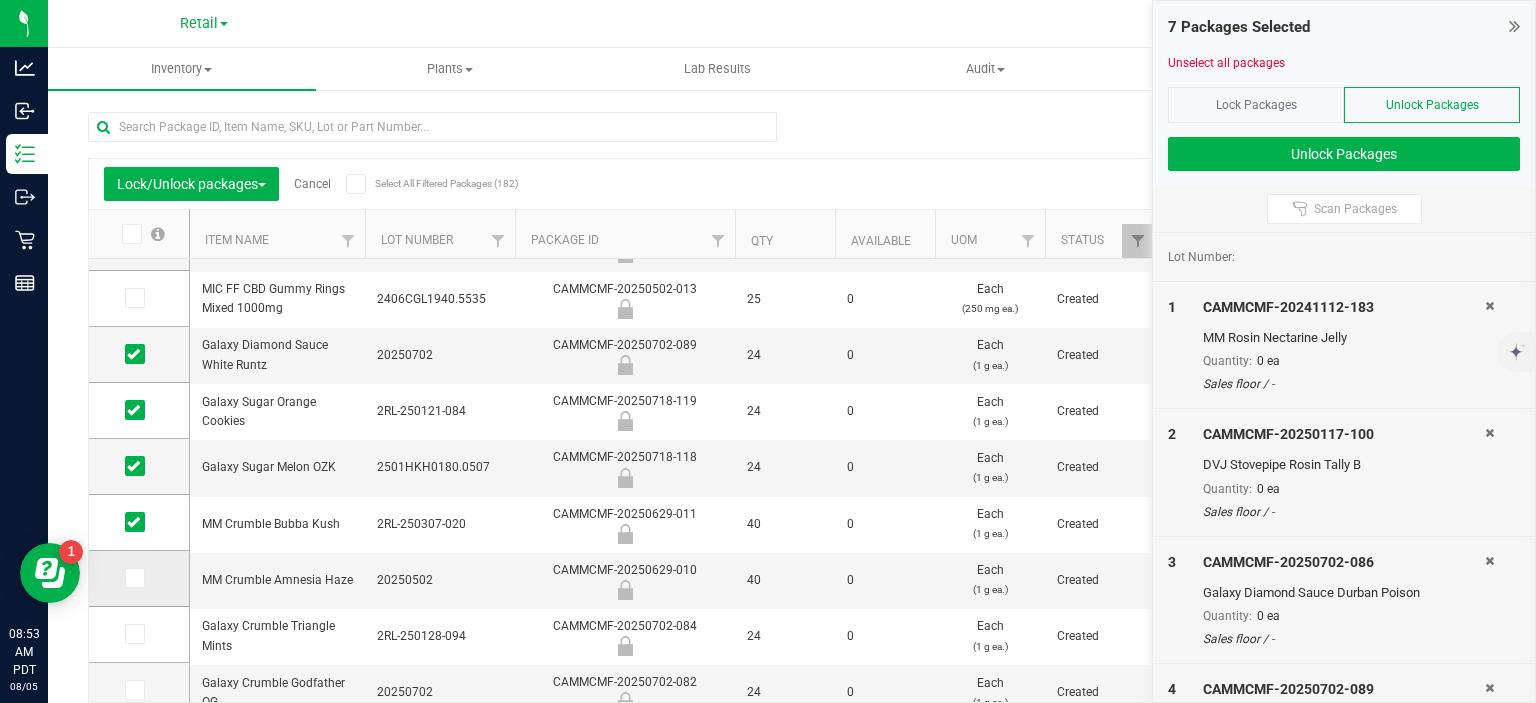 click at bounding box center [0, 0] 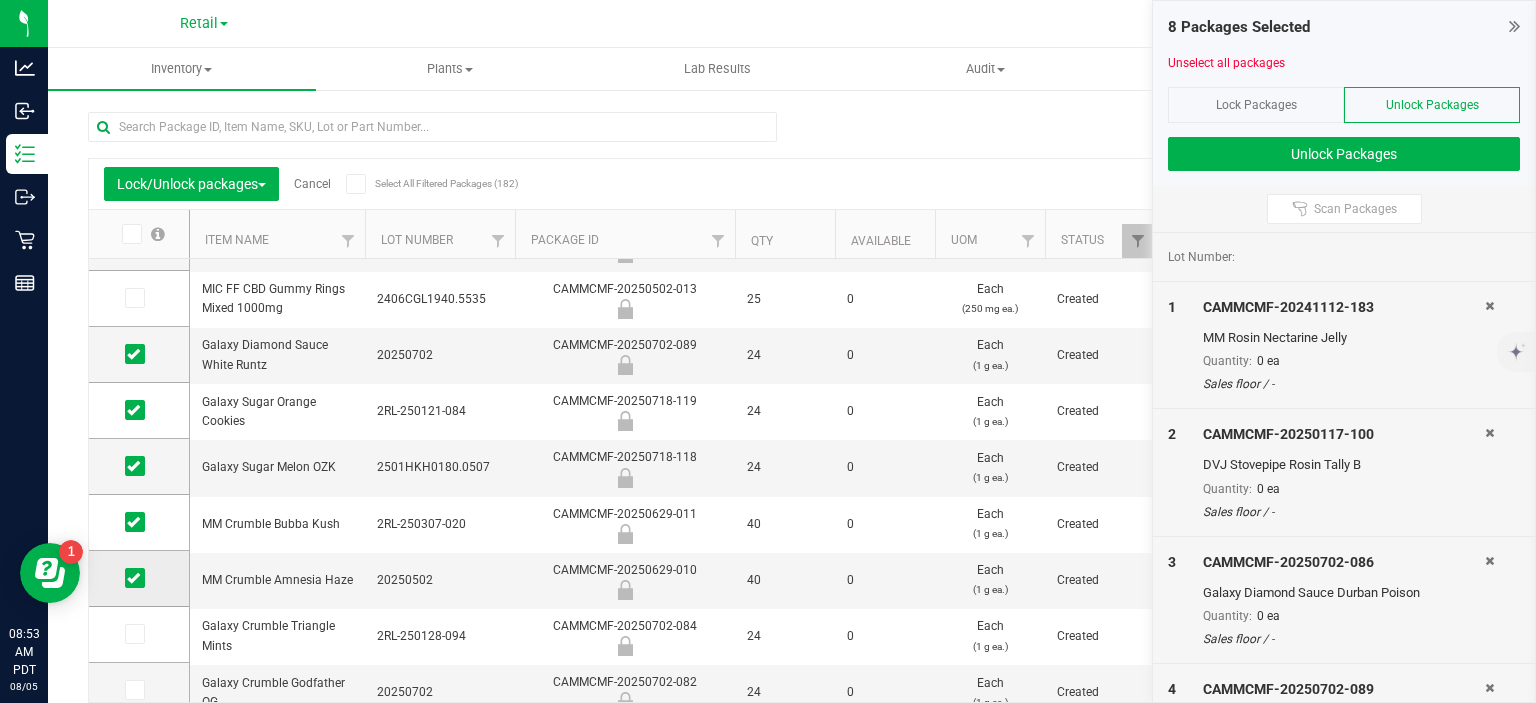 scroll, scrollTop: 268, scrollLeft: 0, axis: vertical 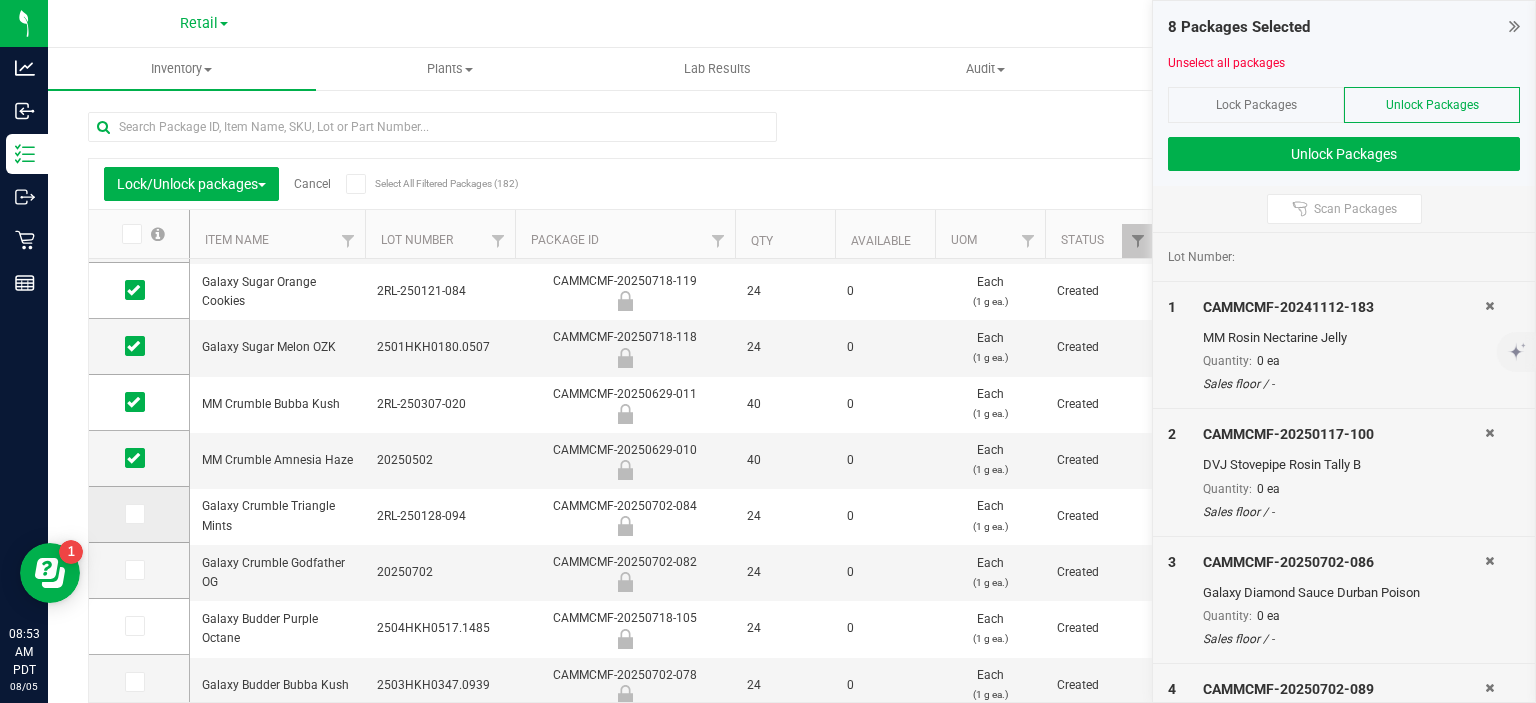 click at bounding box center [139, 514] 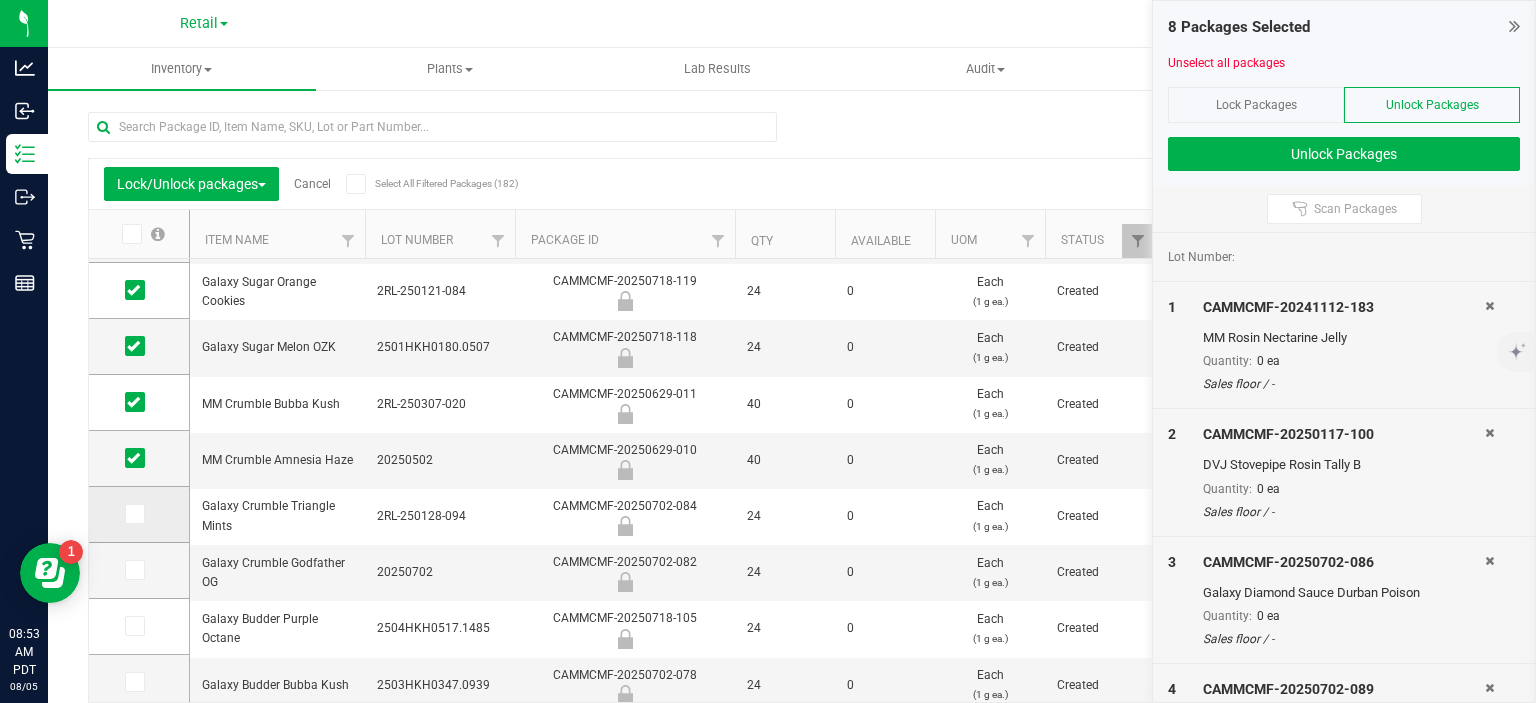 click at bounding box center (0, 0) 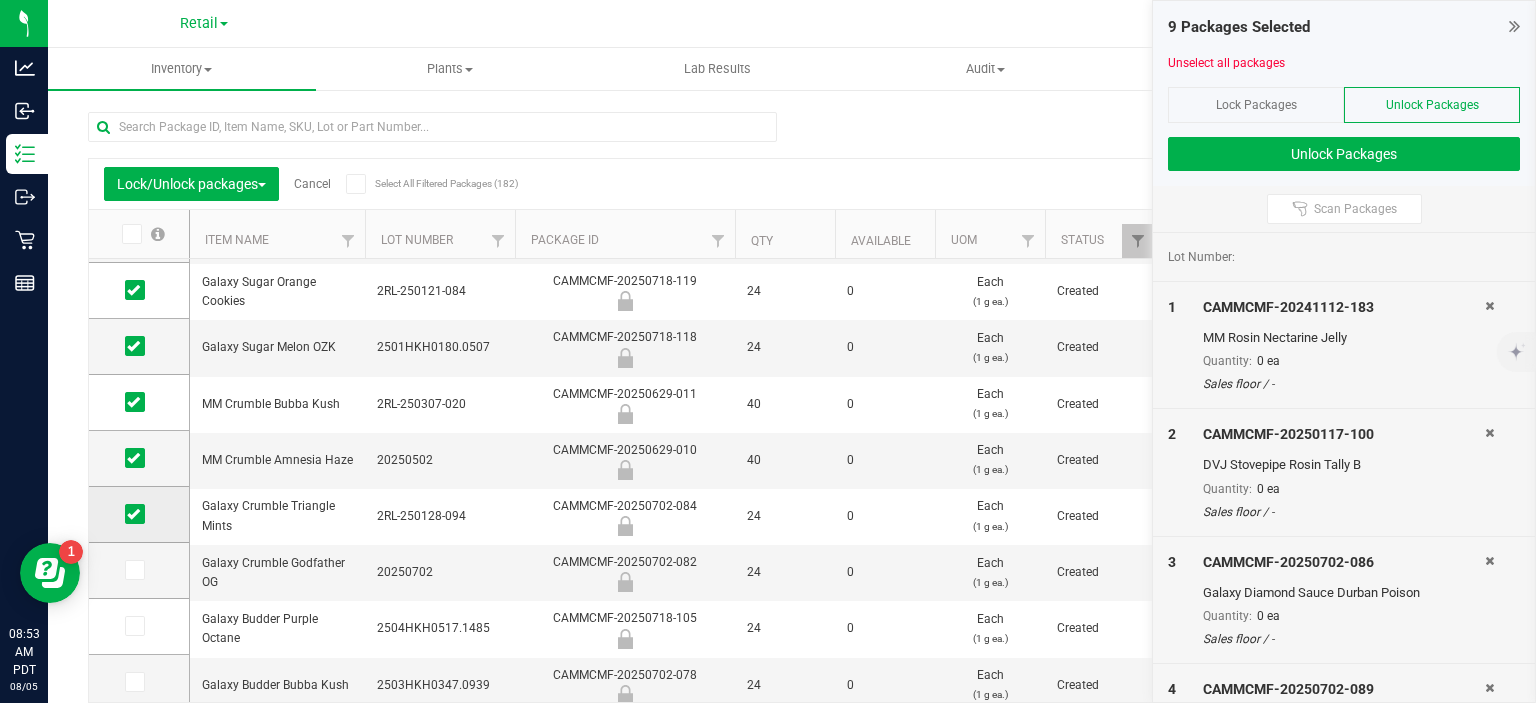 click at bounding box center (133, 514) 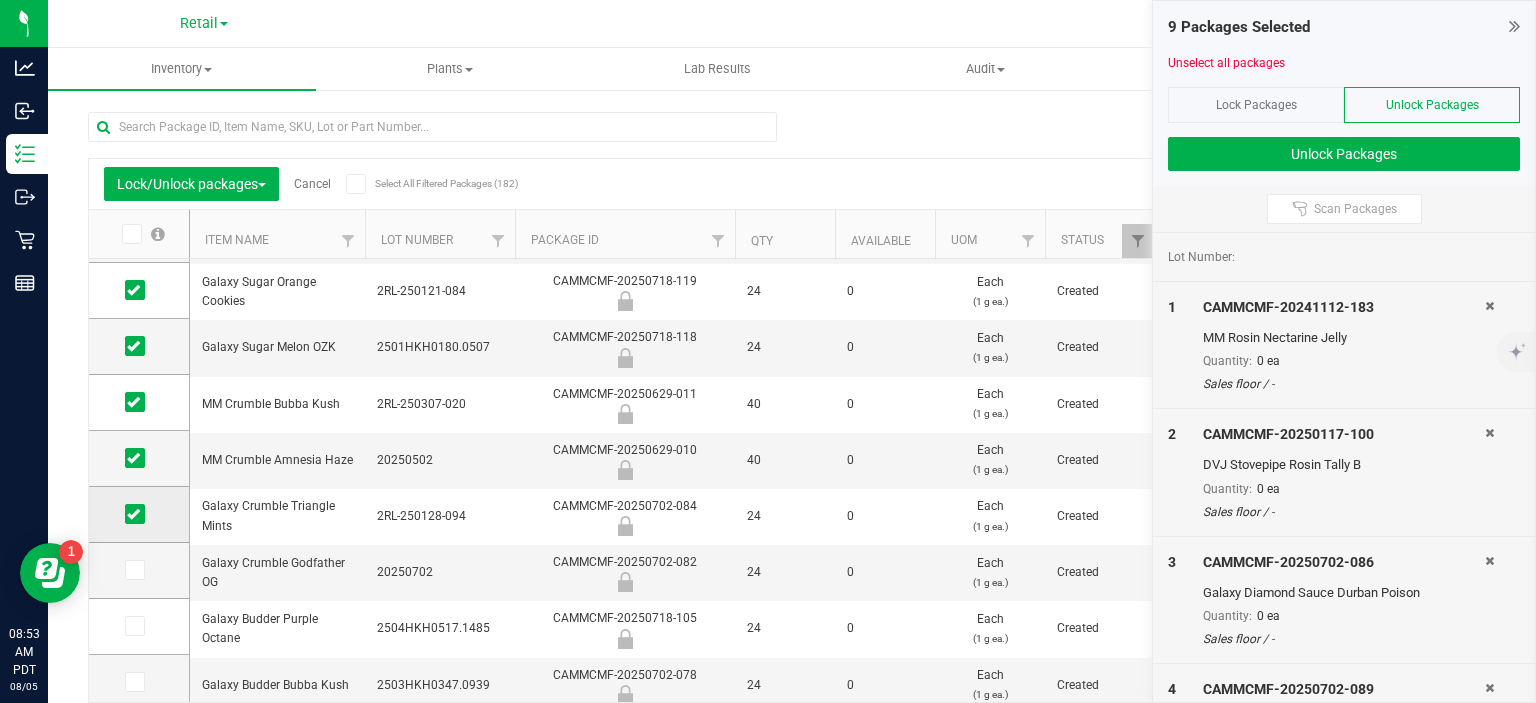 click at bounding box center (0, 0) 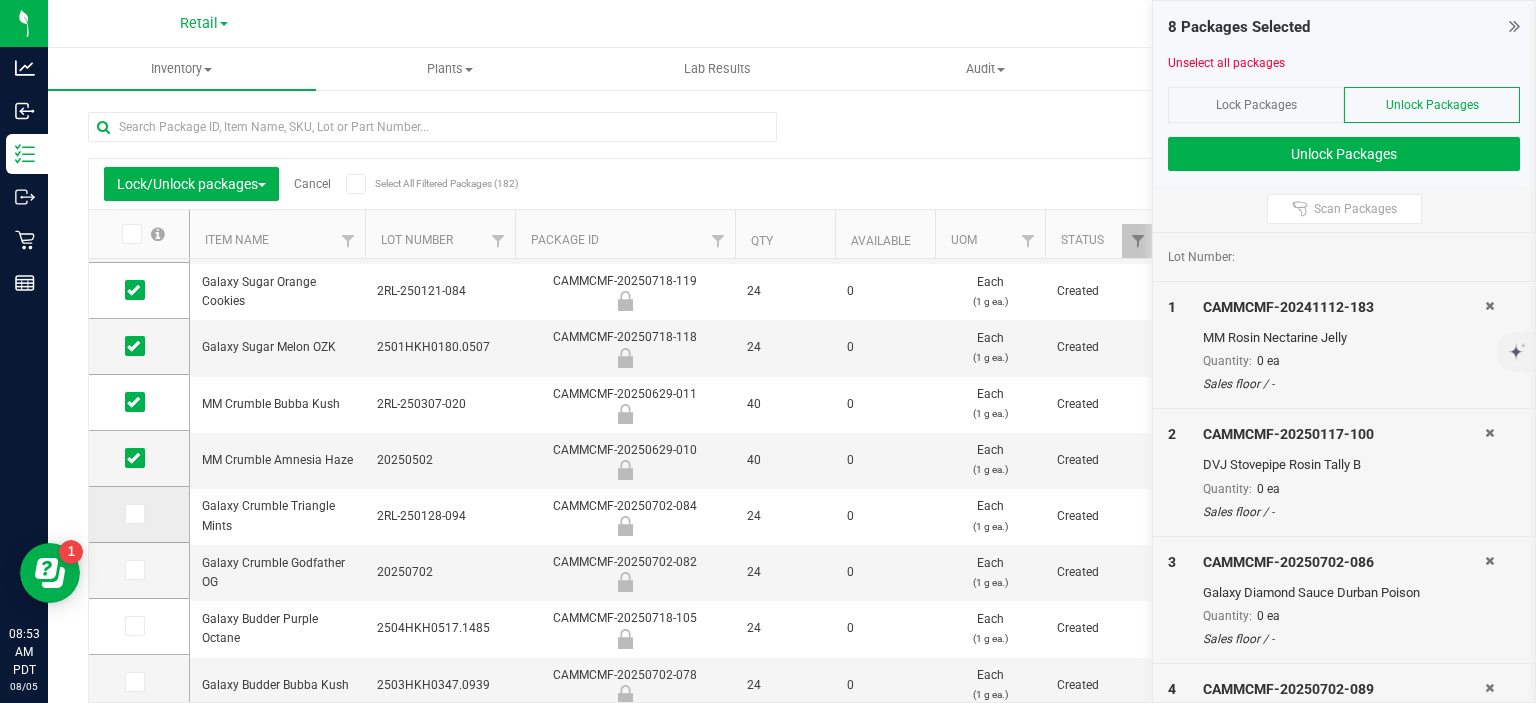 scroll, scrollTop: 388, scrollLeft: 0, axis: vertical 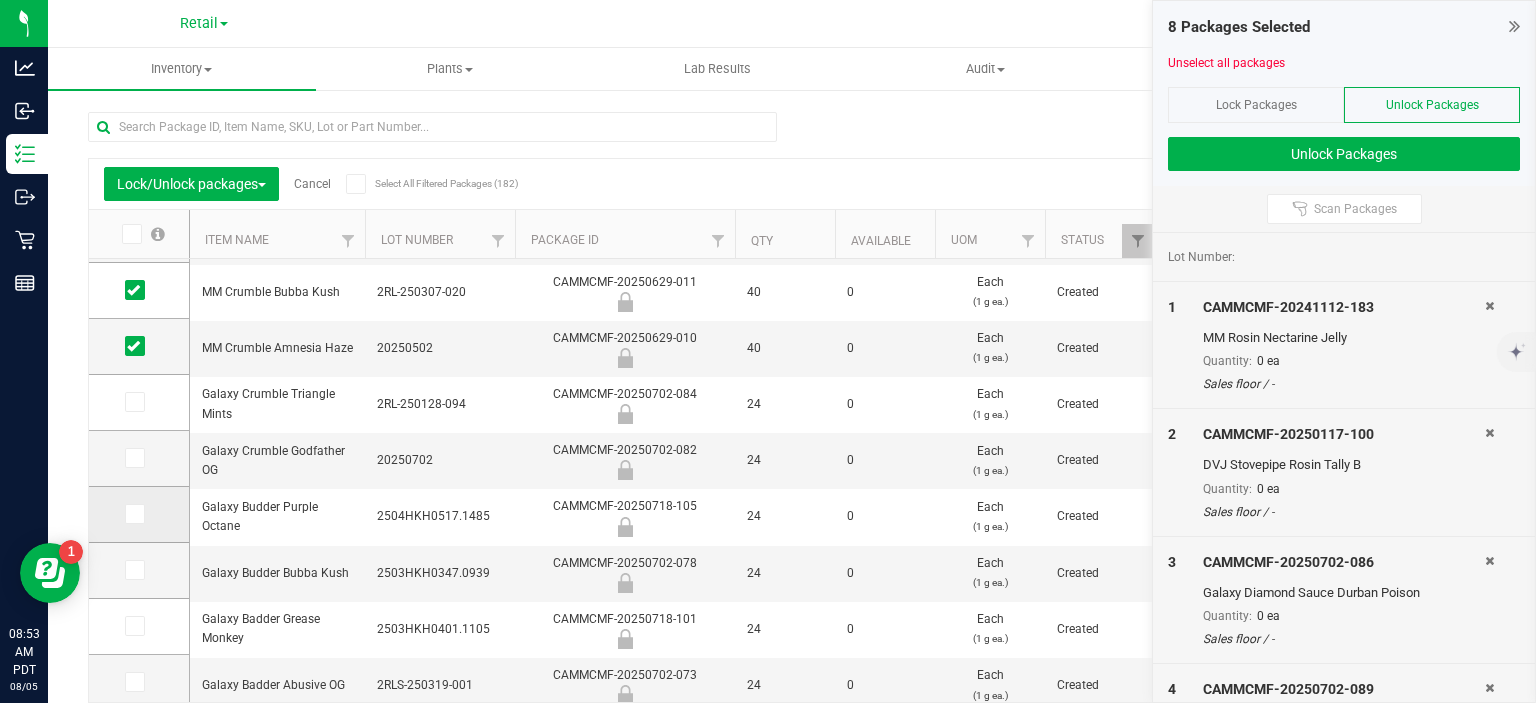 click at bounding box center (139, 514) 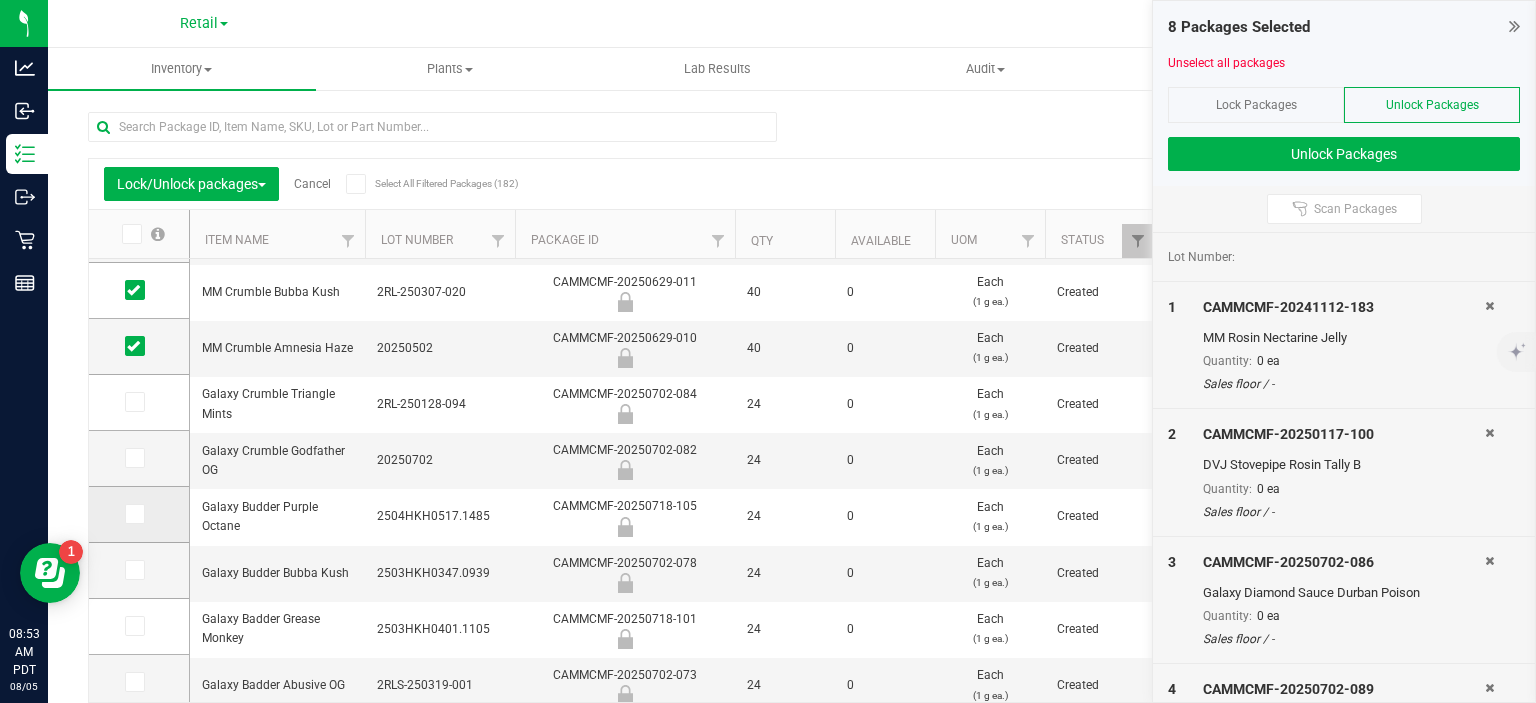 click at bounding box center (0, 0) 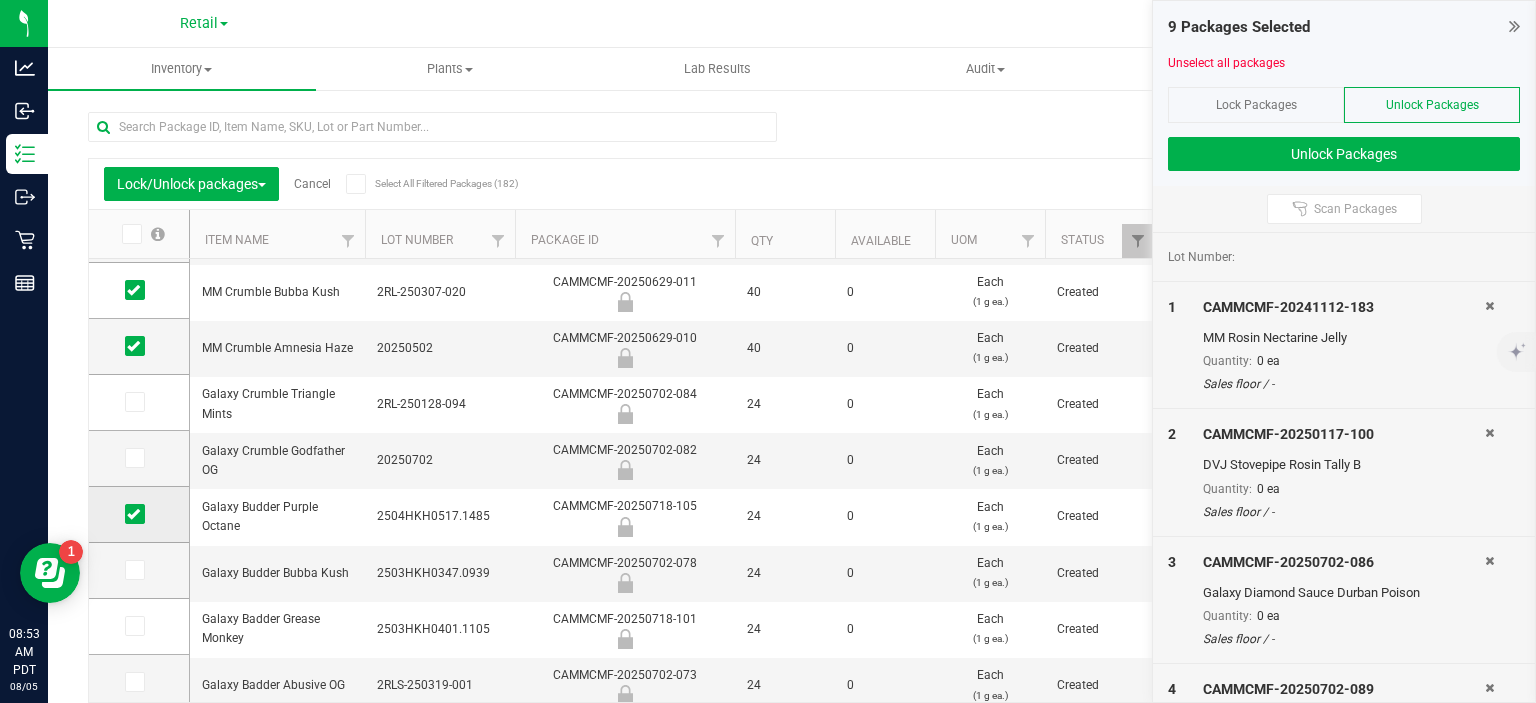 scroll, scrollTop: 508, scrollLeft: 0, axis: vertical 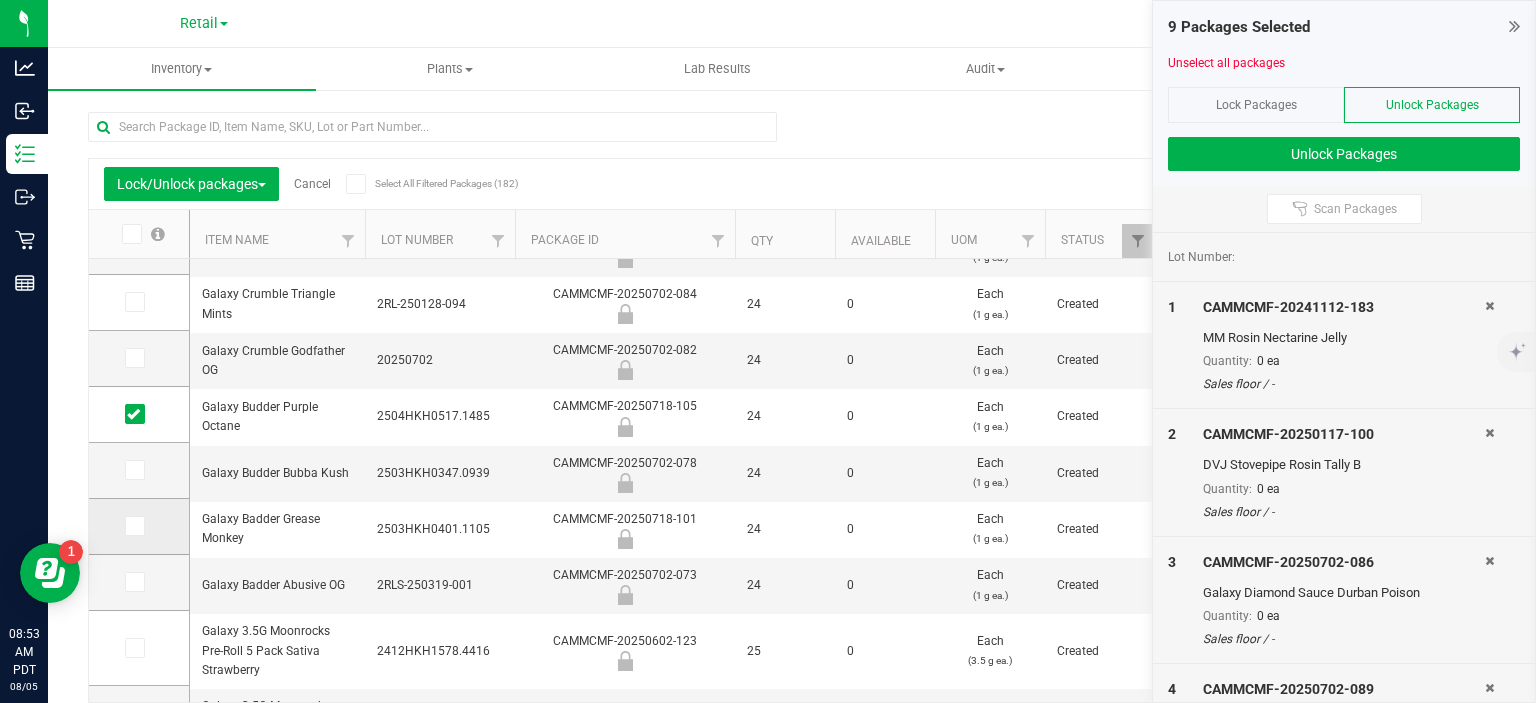 click at bounding box center [133, 526] 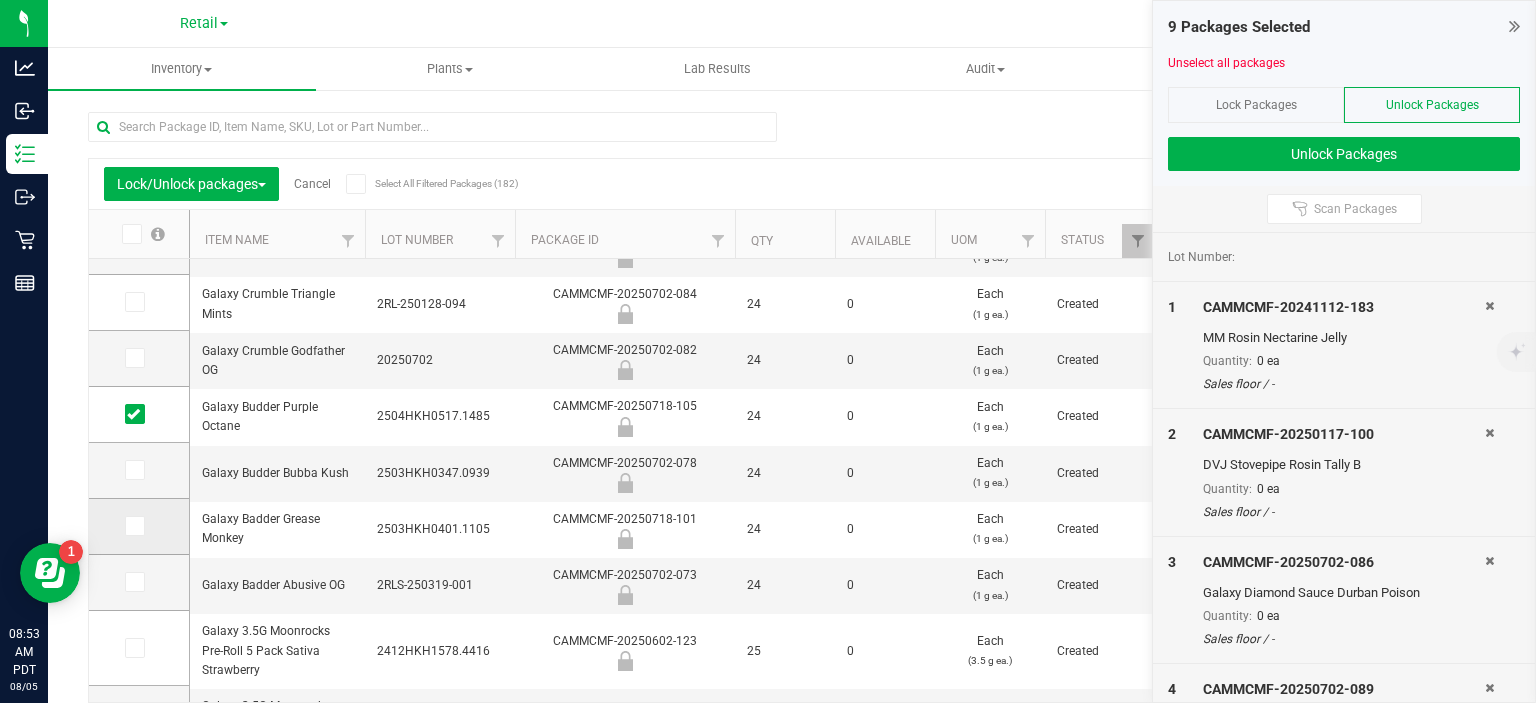 click at bounding box center [0, 0] 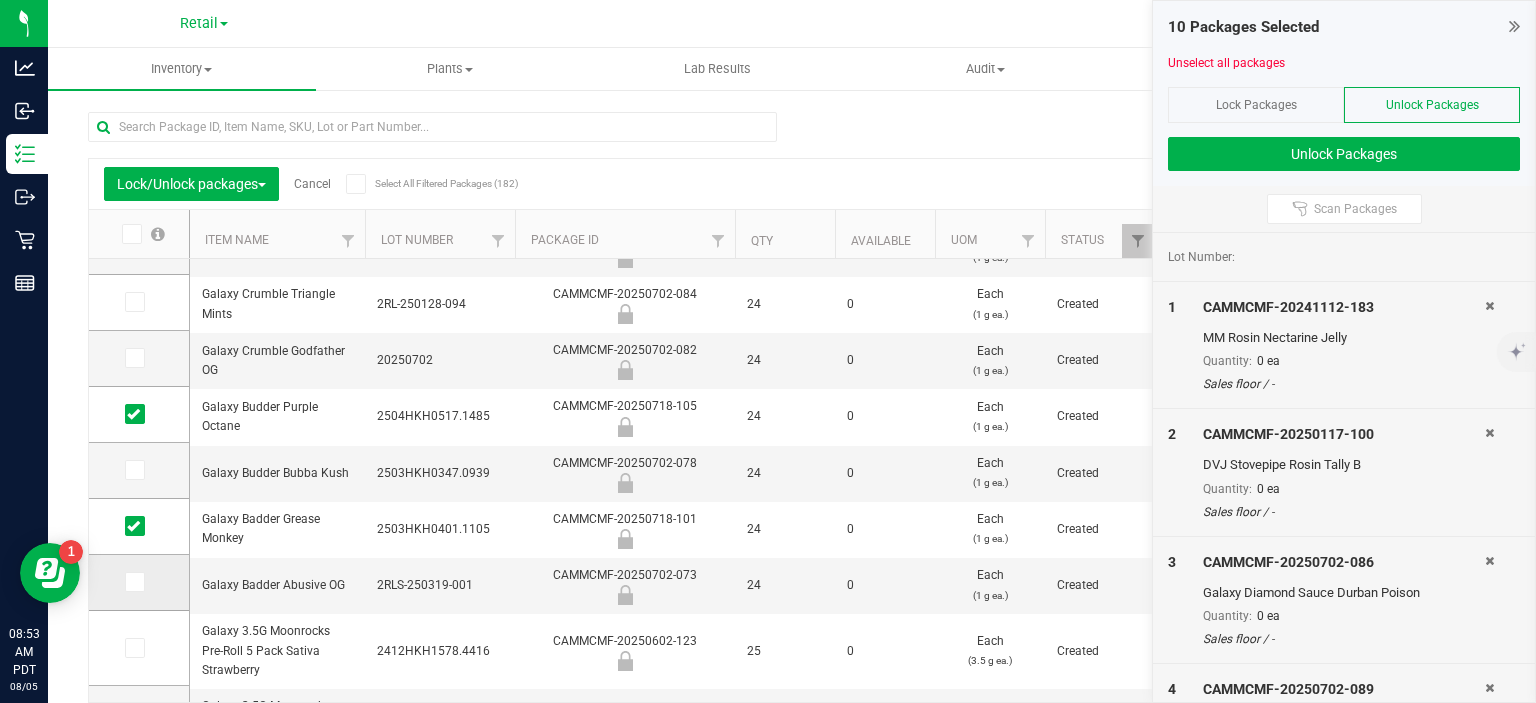 click at bounding box center (133, 582) 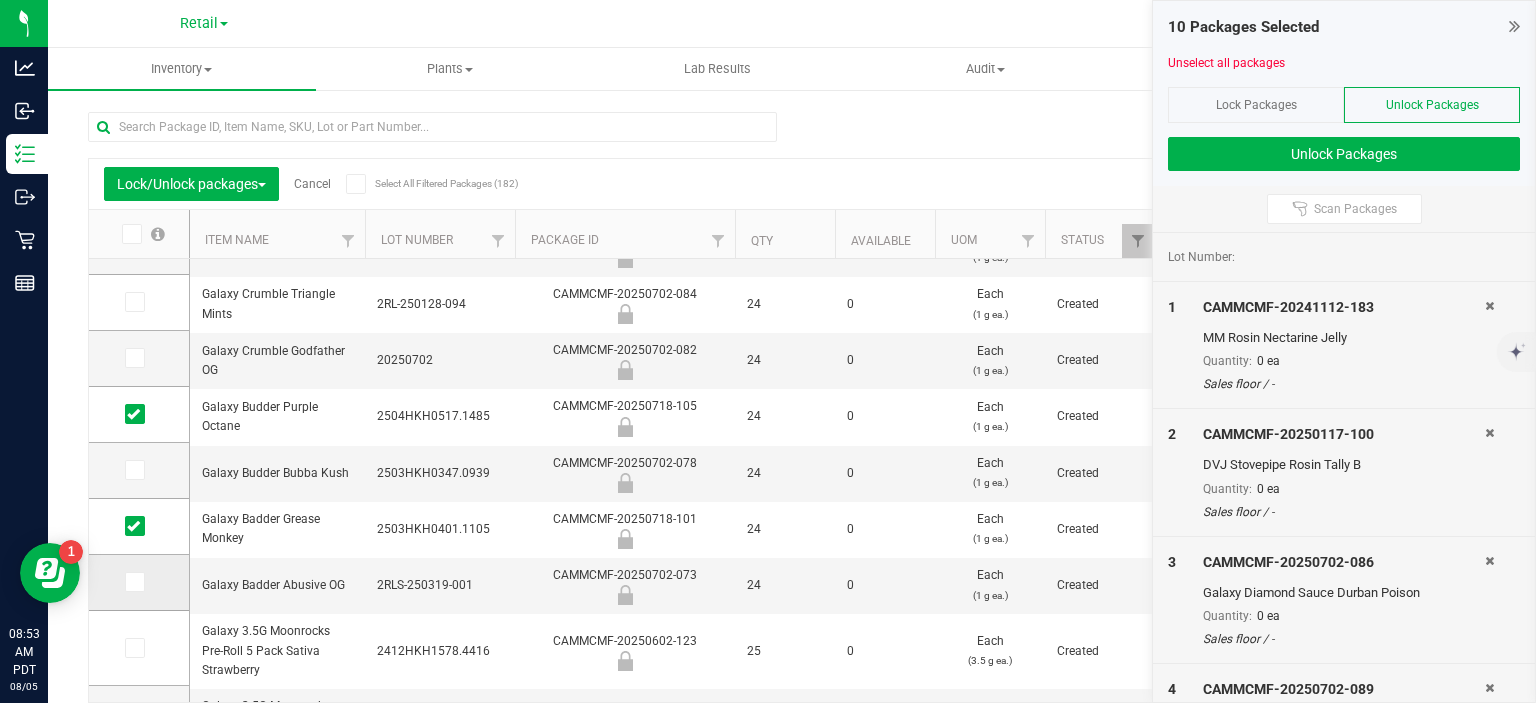 click at bounding box center [0, 0] 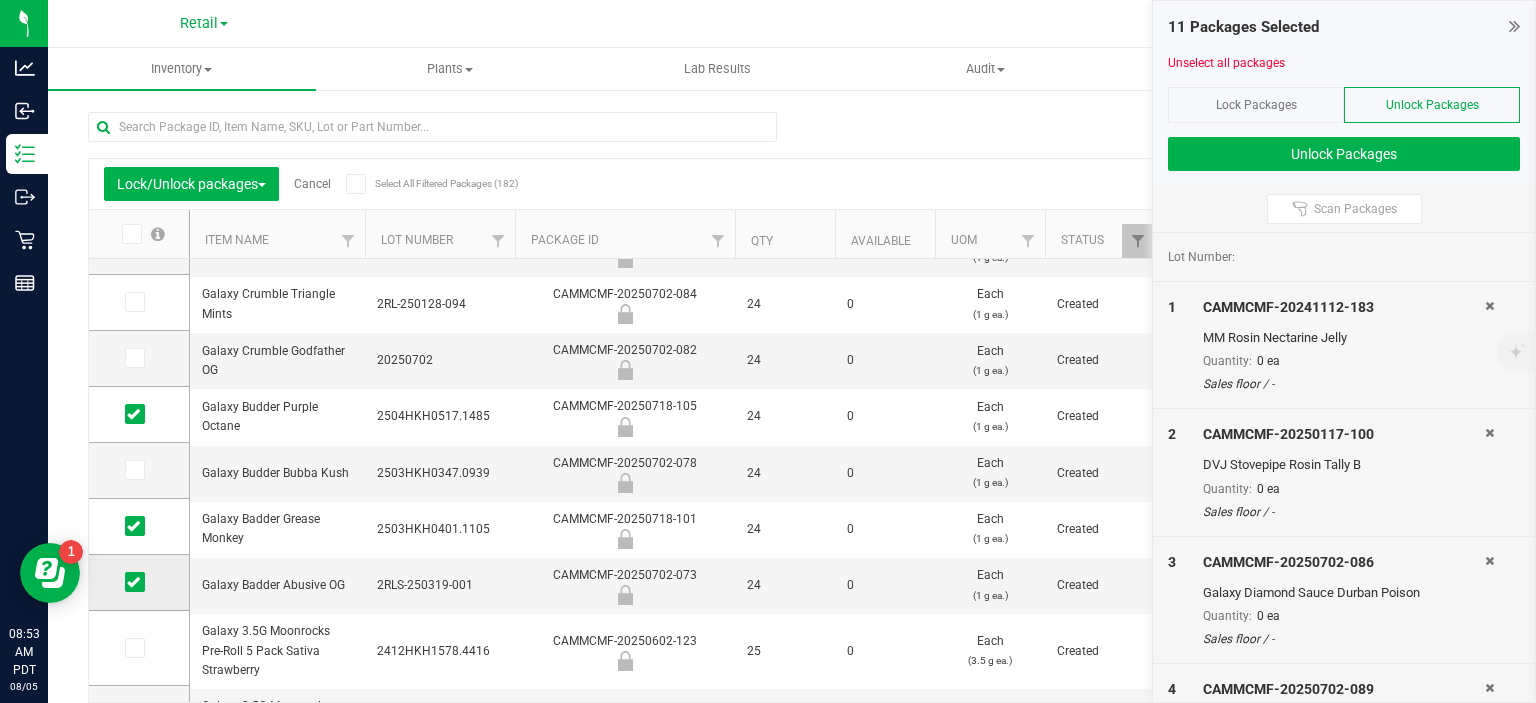 scroll, scrollTop: 608, scrollLeft: 0, axis: vertical 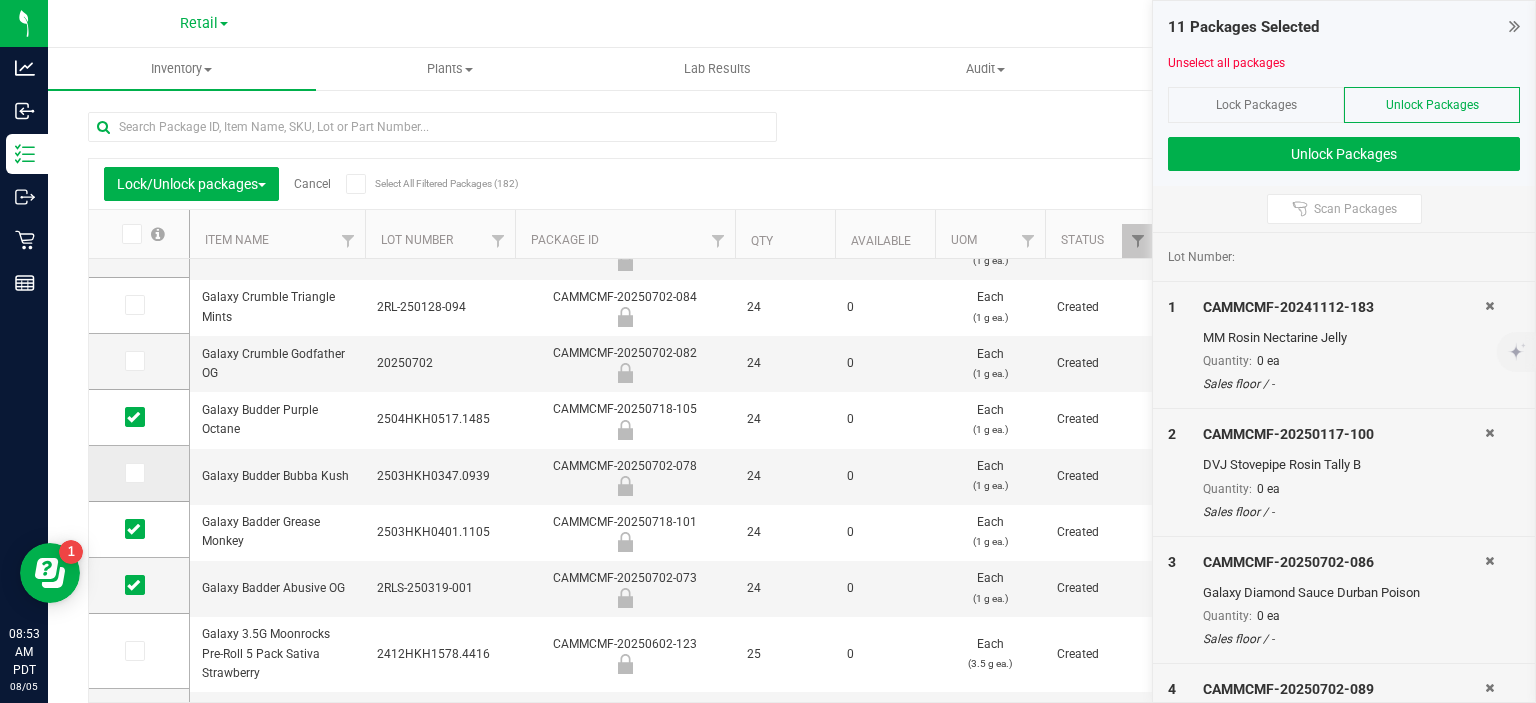 click at bounding box center [139, 473] 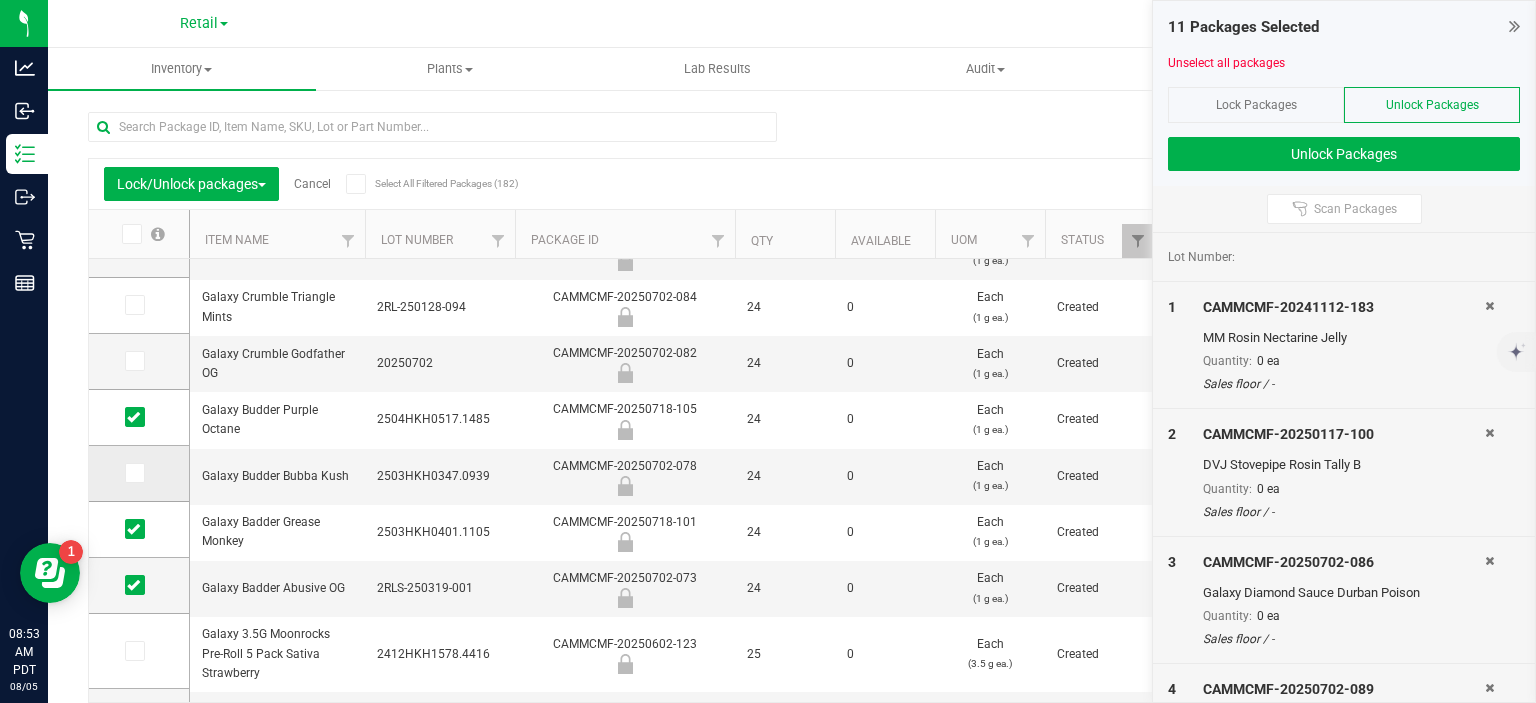 click at bounding box center (0, 0) 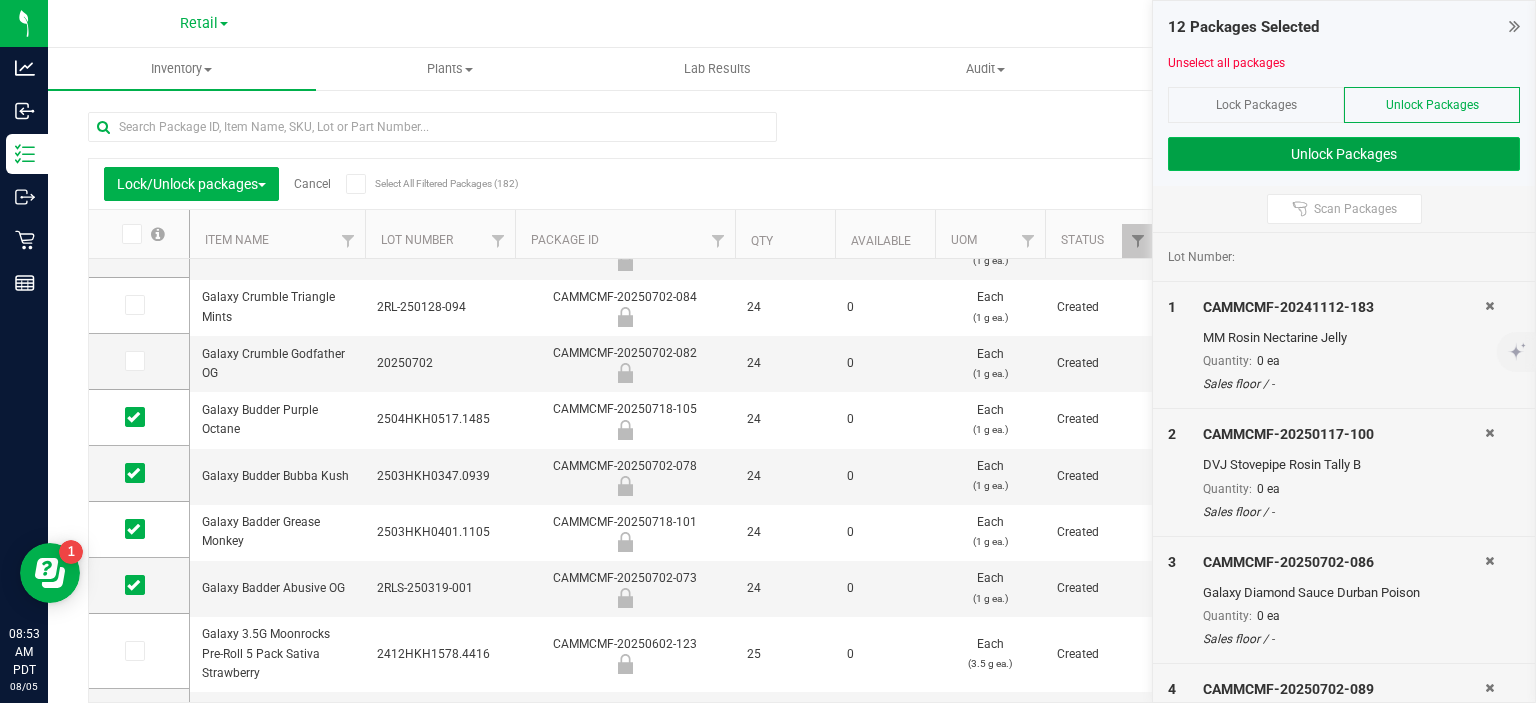 click on "Unlock Packages" at bounding box center [1344, 154] 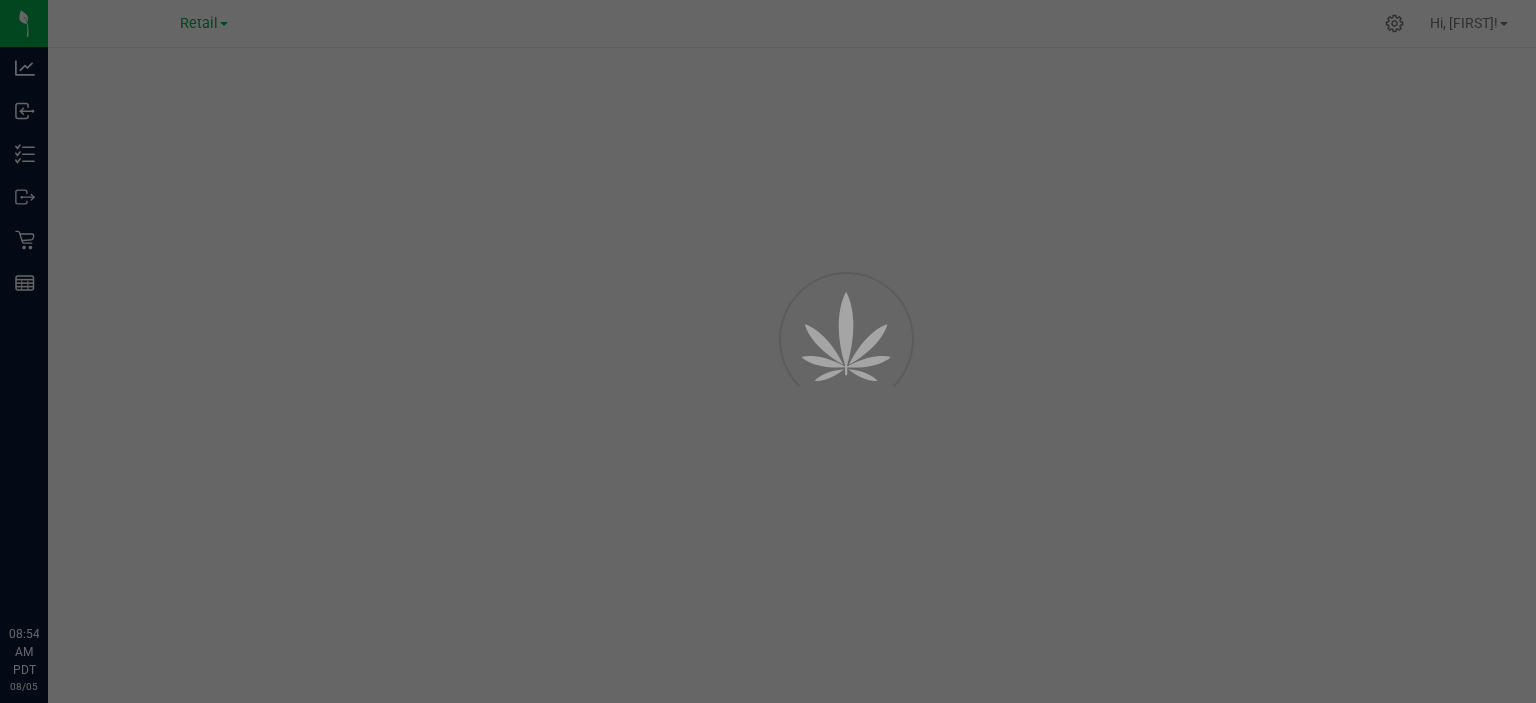 scroll, scrollTop: 0, scrollLeft: 0, axis: both 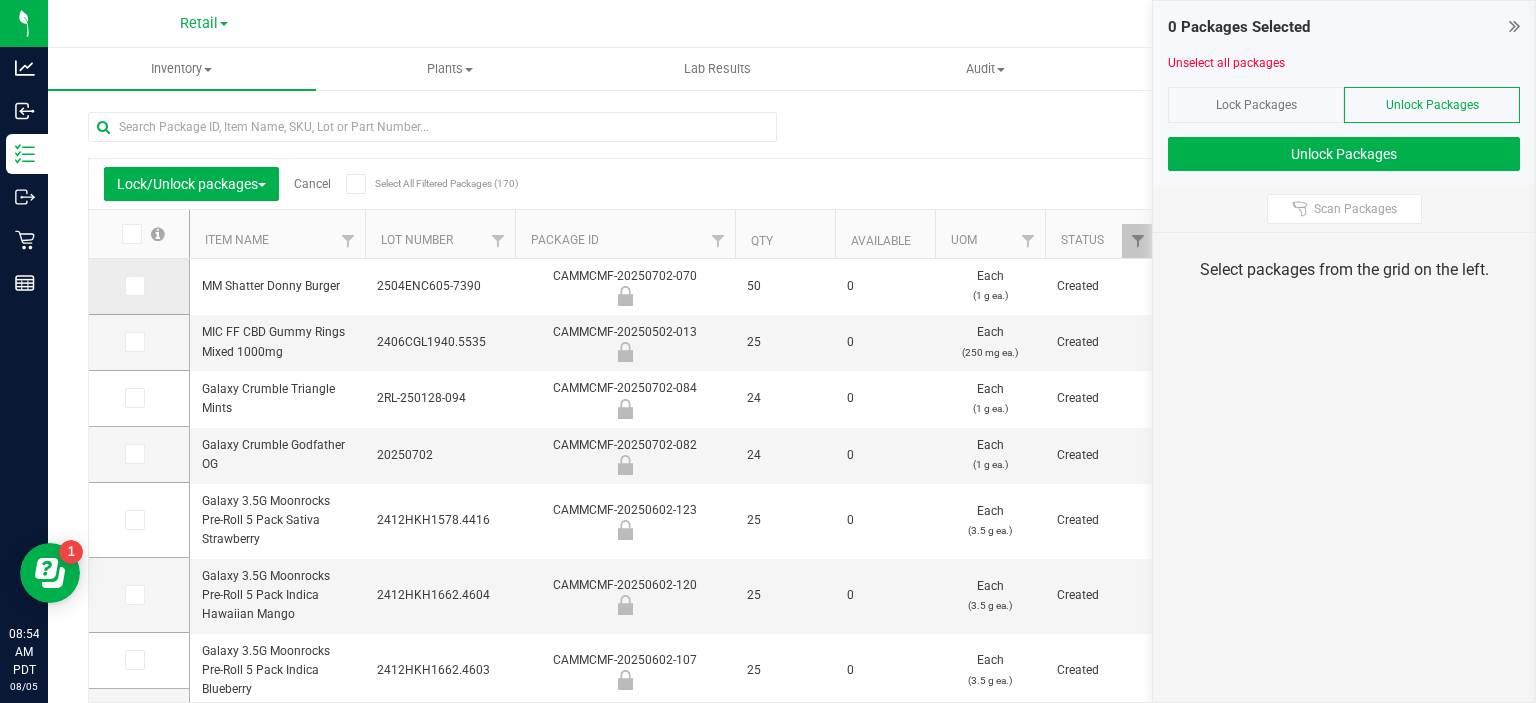 click at bounding box center (133, 286) 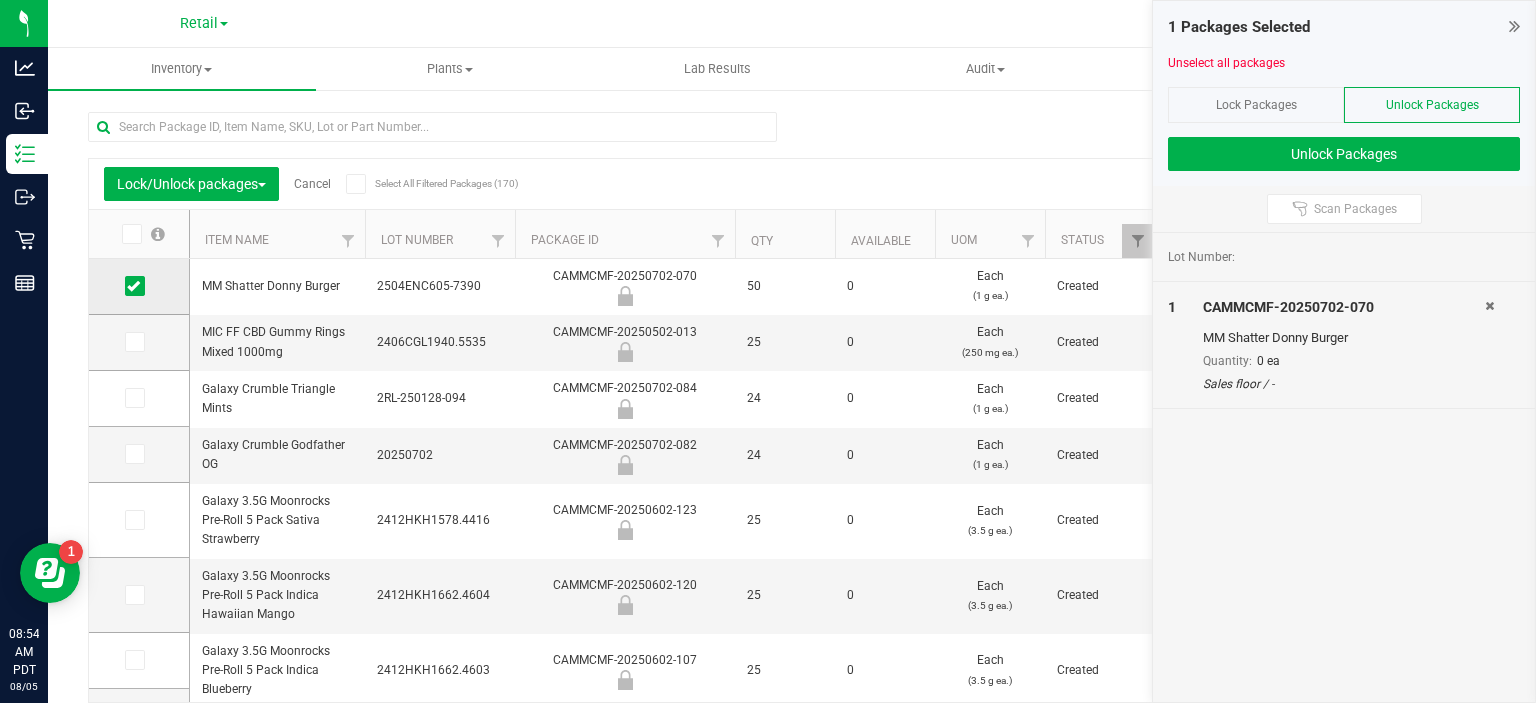 scroll, scrollTop: 23, scrollLeft: 0, axis: vertical 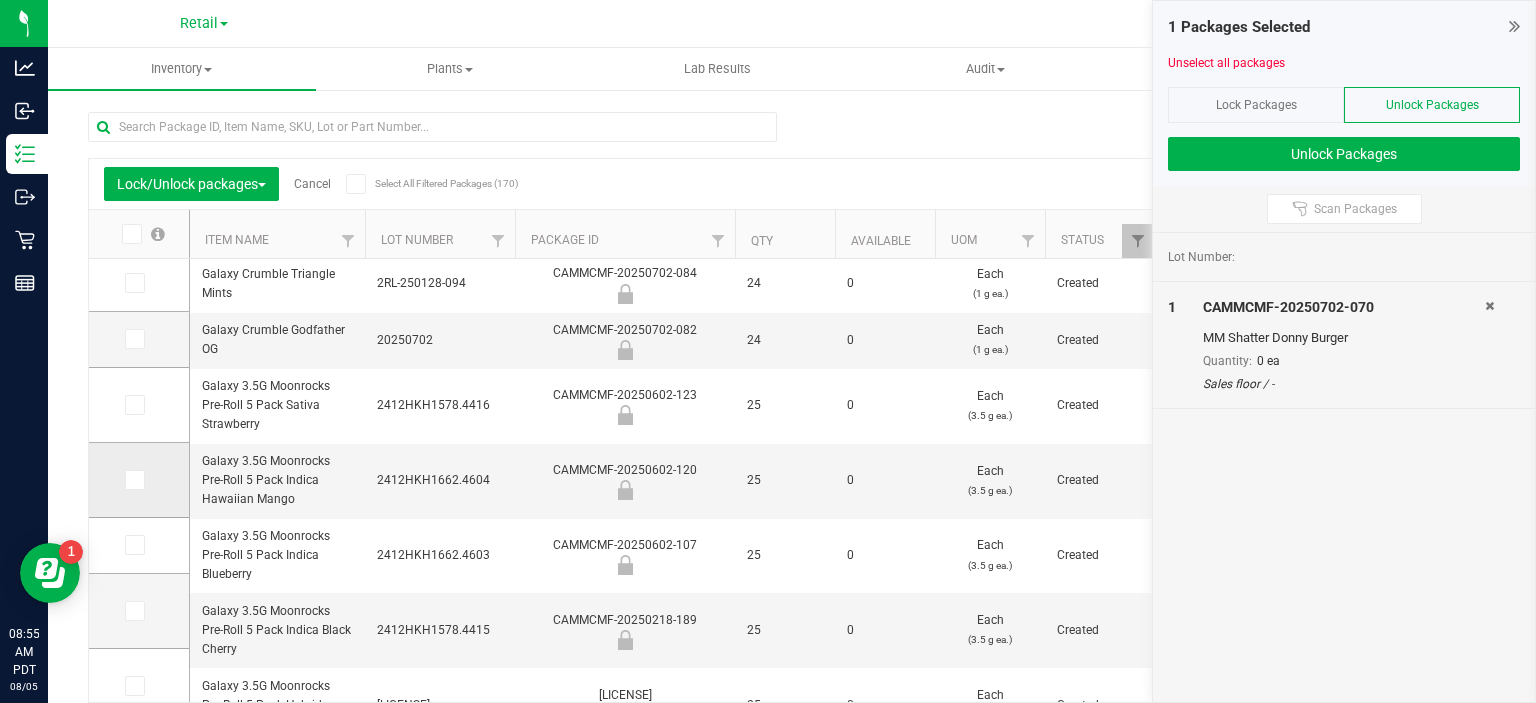 click at bounding box center [139, 480] 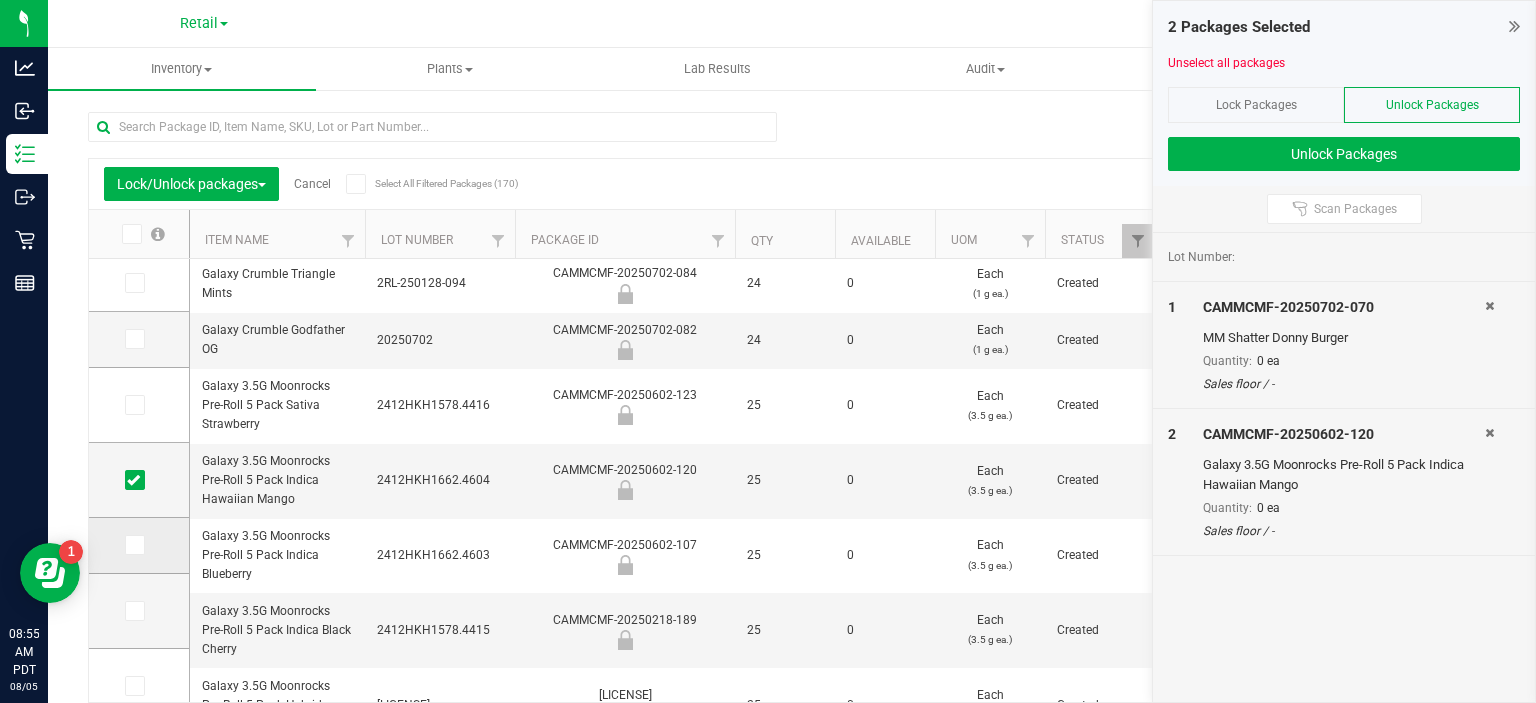 click at bounding box center [133, 545] 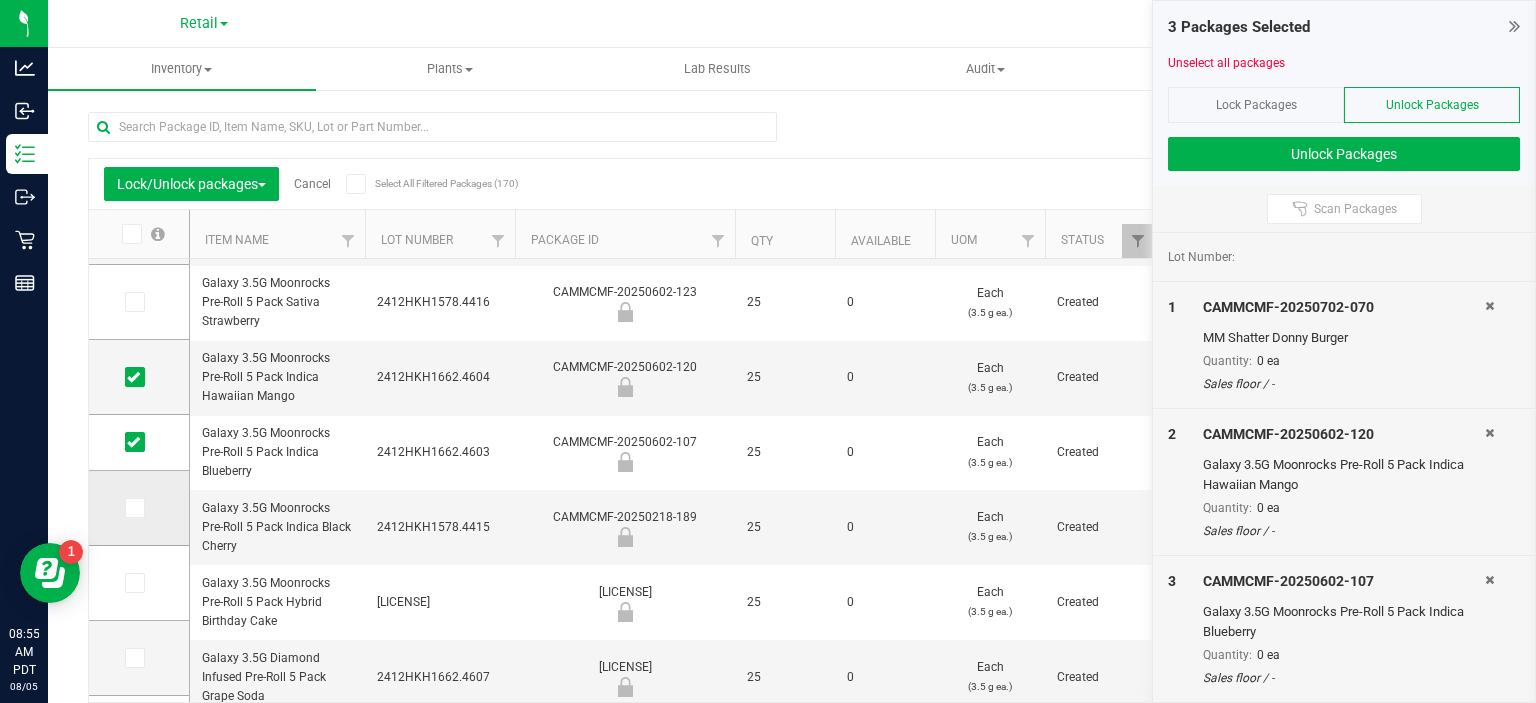 click at bounding box center [133, 508] 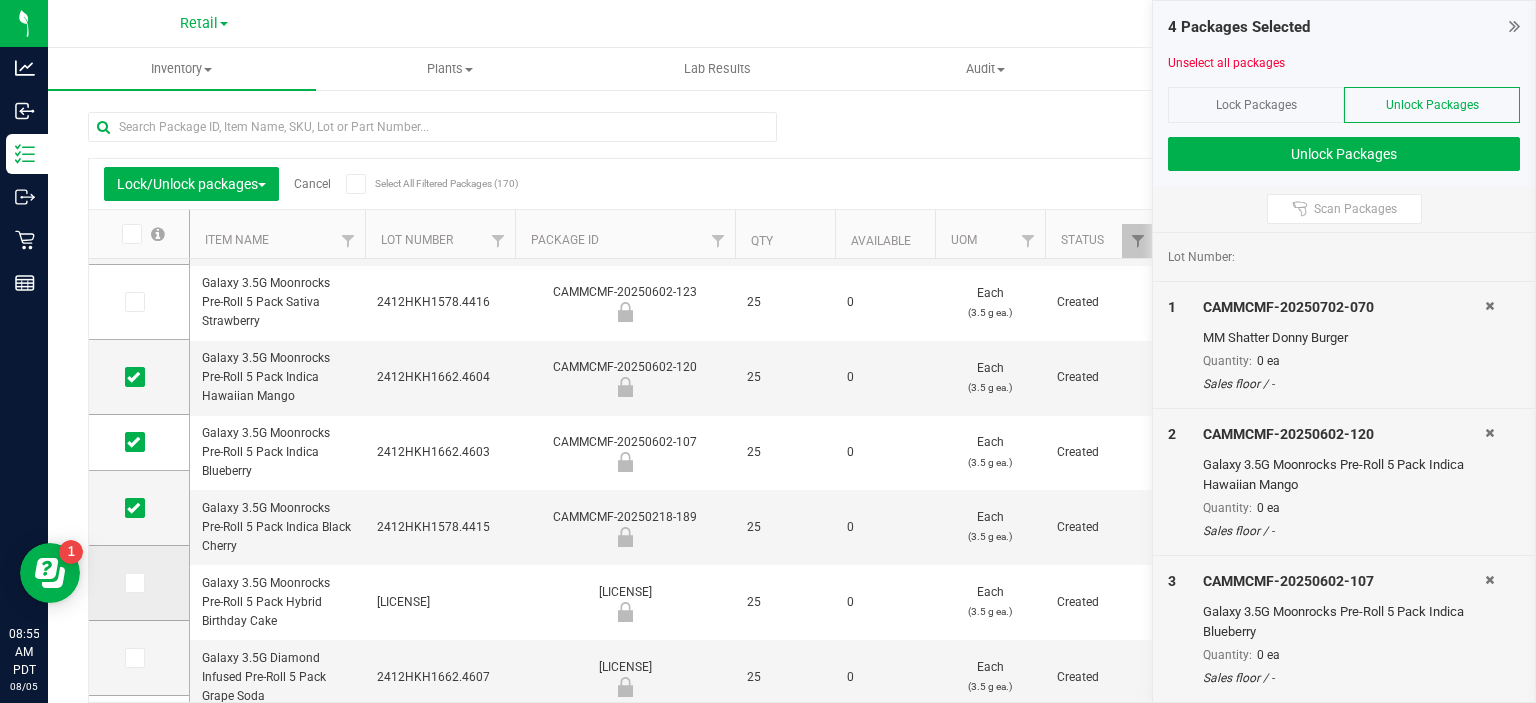 click at bounding box center (139, 583) 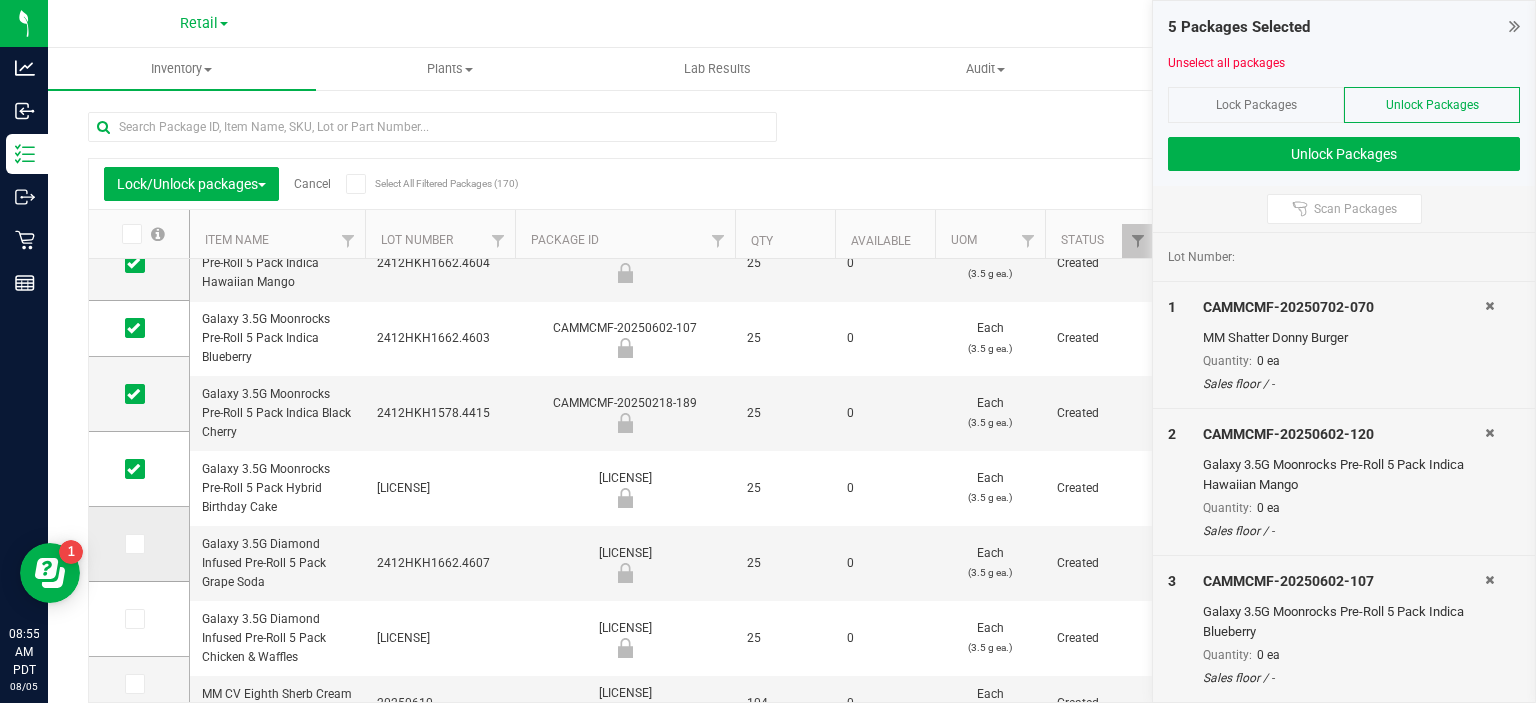 click at bounding box center [133, 544] 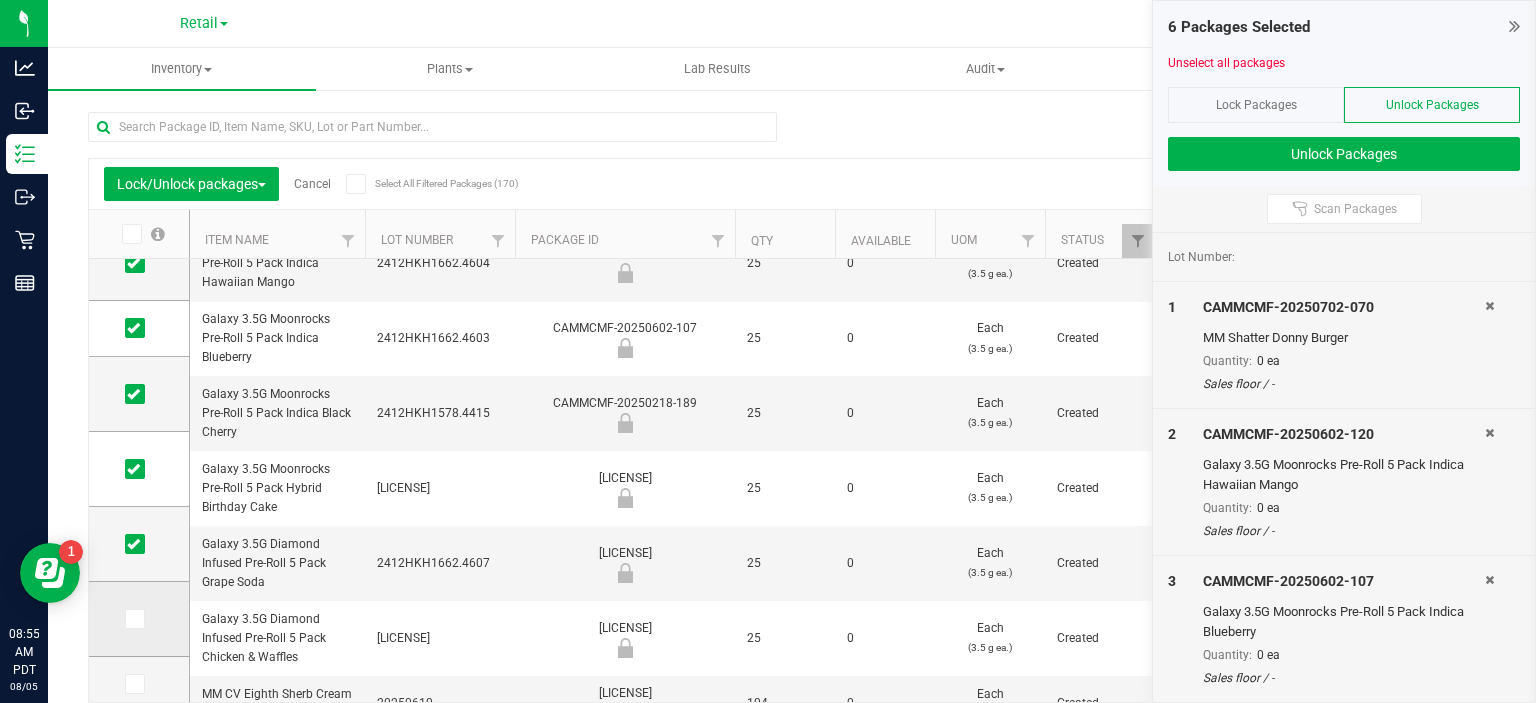click at bounding box center (139, 619) 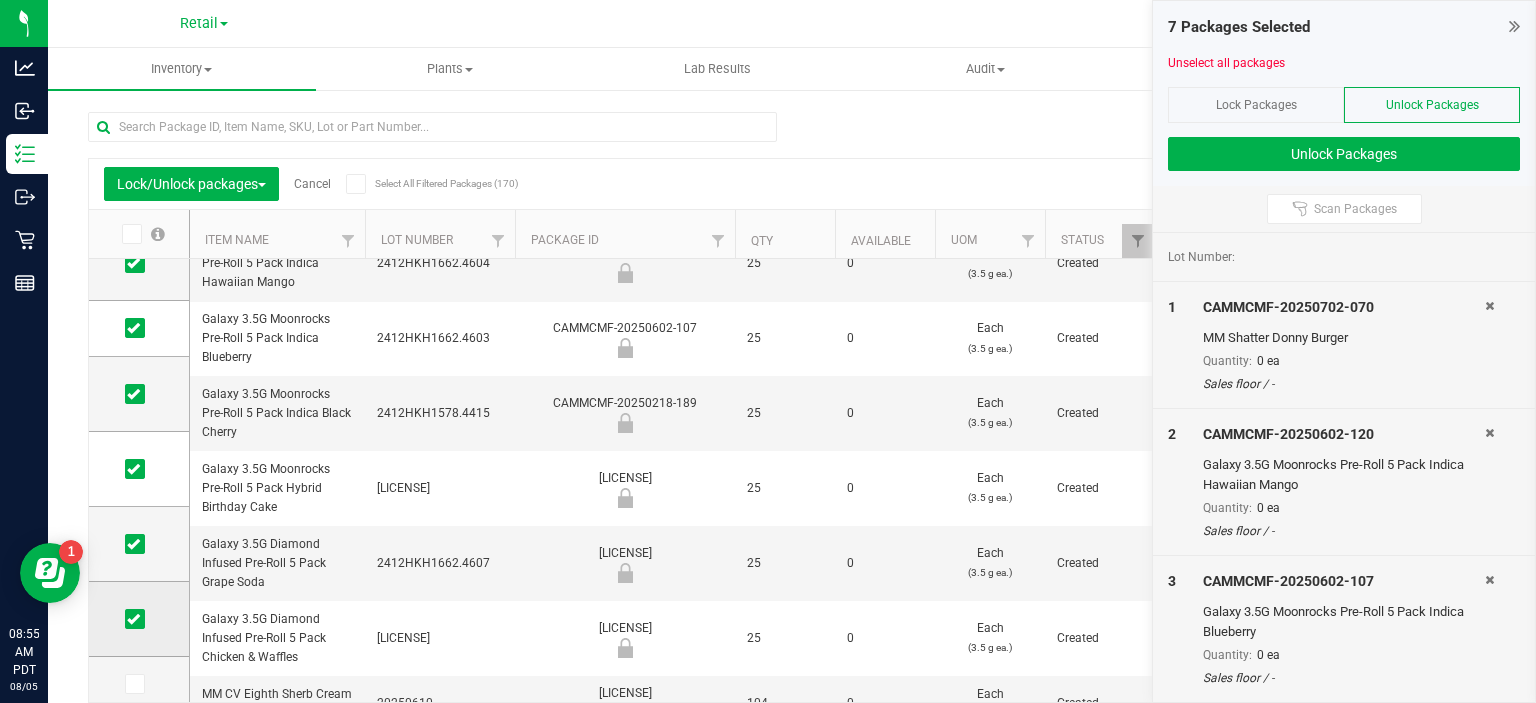 scroll, scrollTop: 396, scrollLeft: 0, axis: vertical 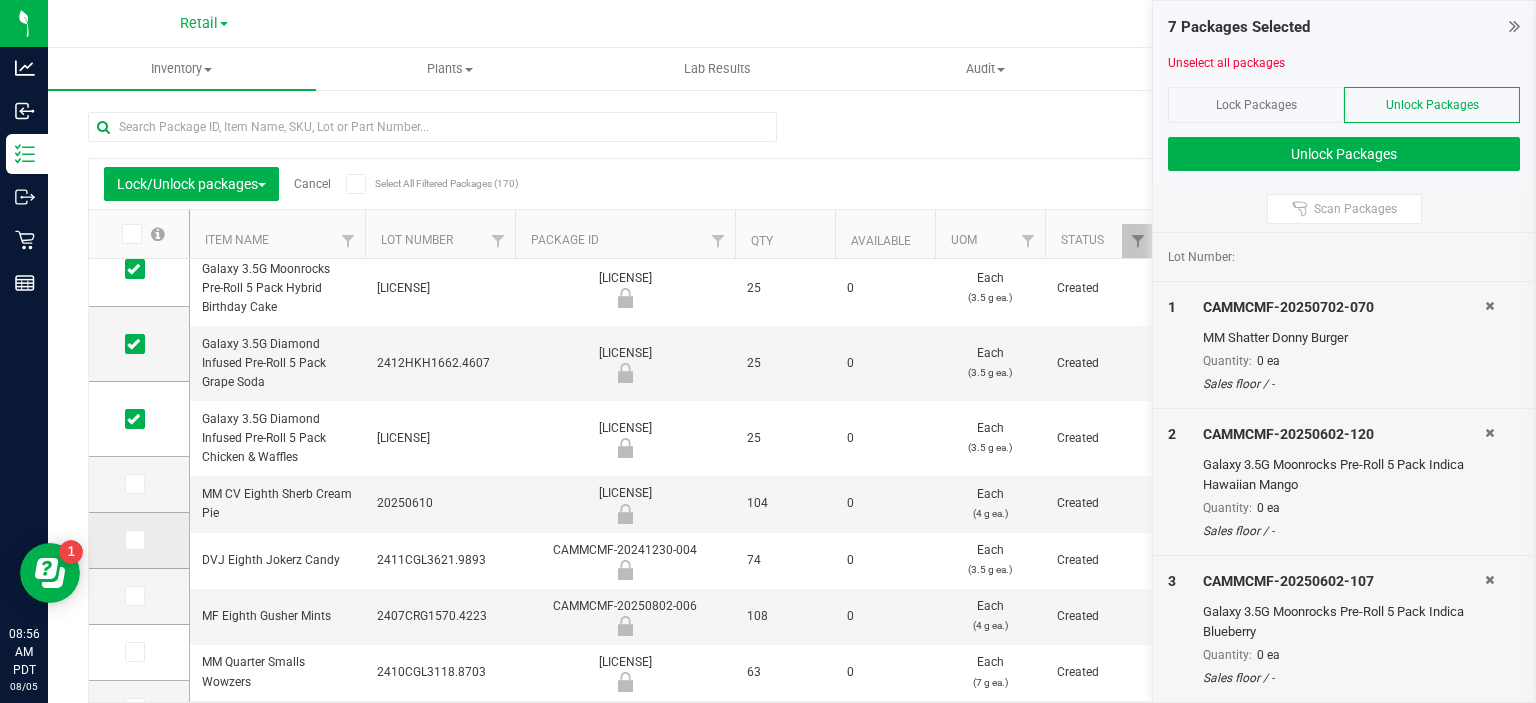 click at bounding box center (139, 540) 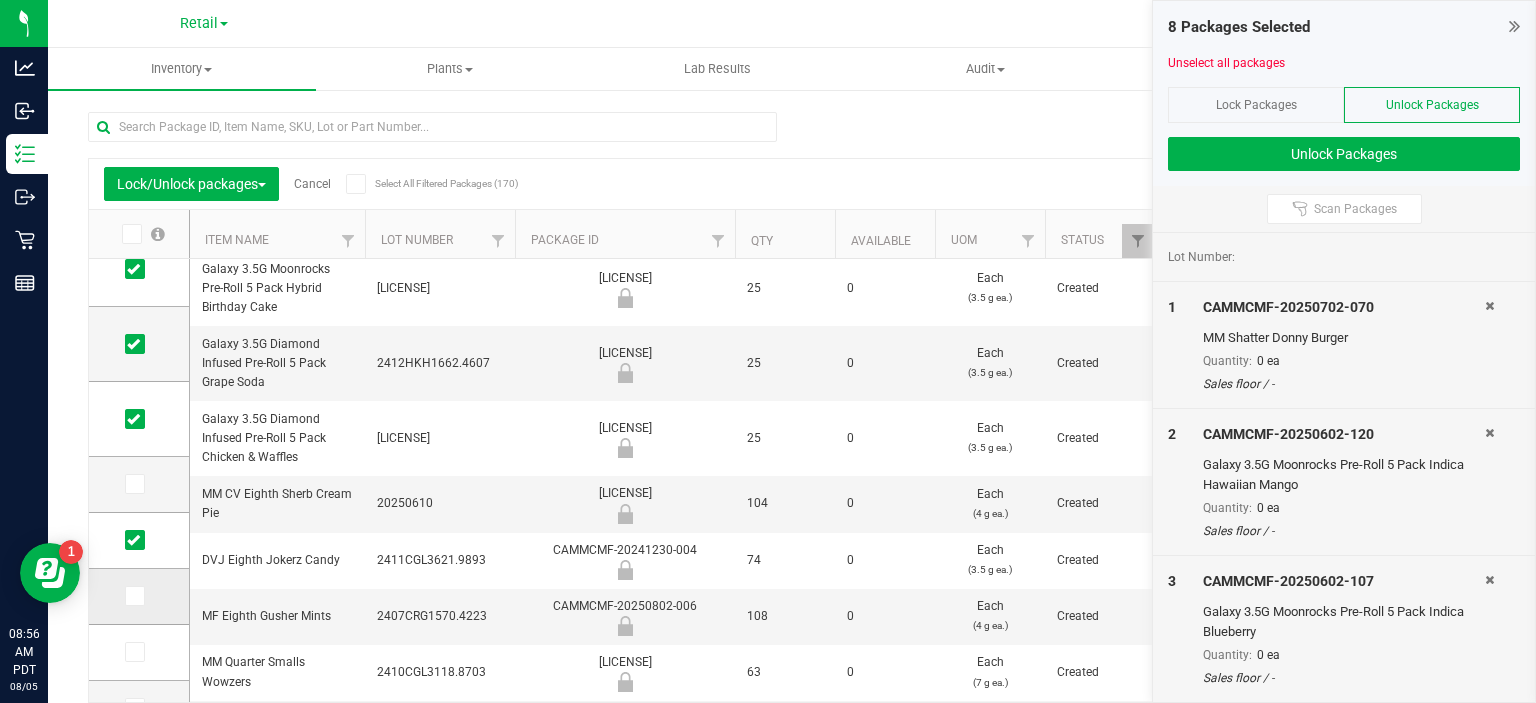 click at bounding box center [139, 596] 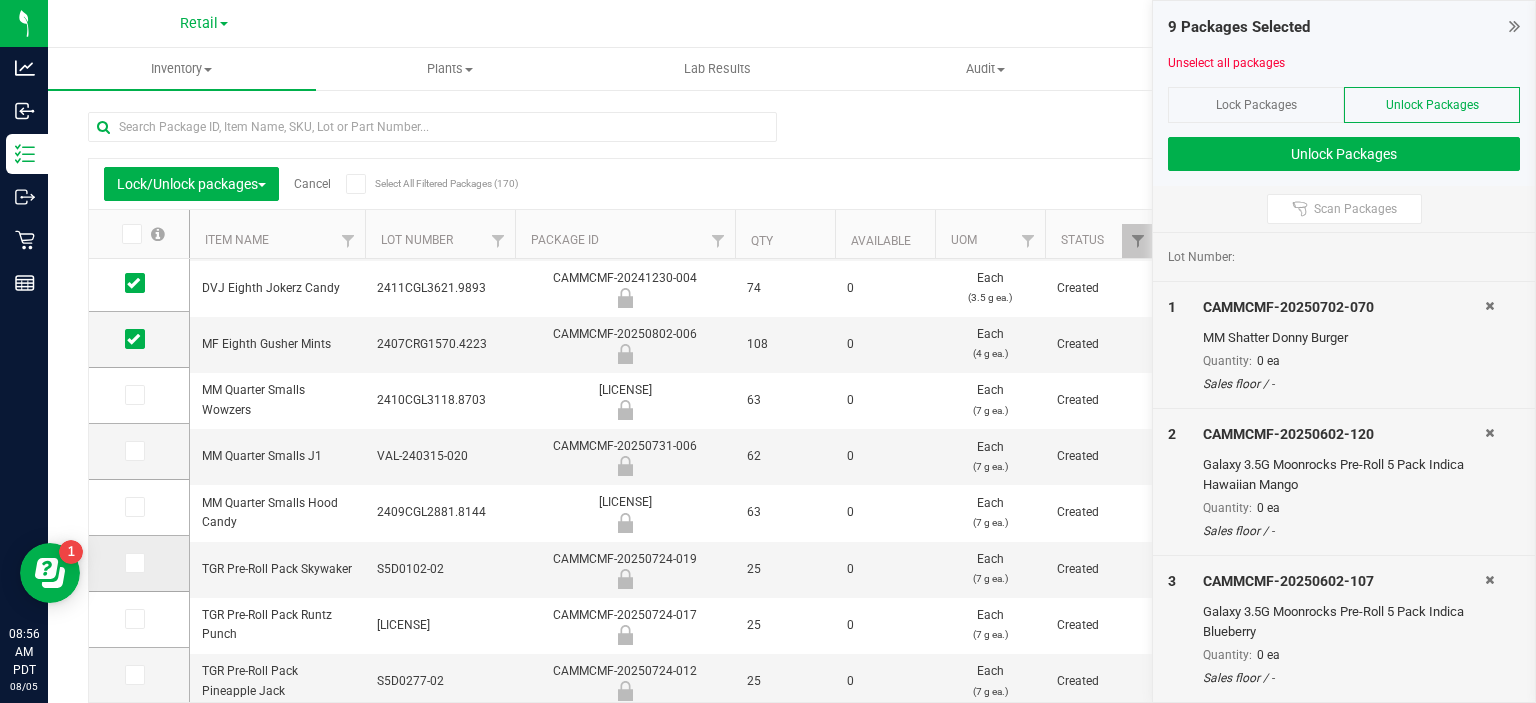 click at bounding box center [135, 563] 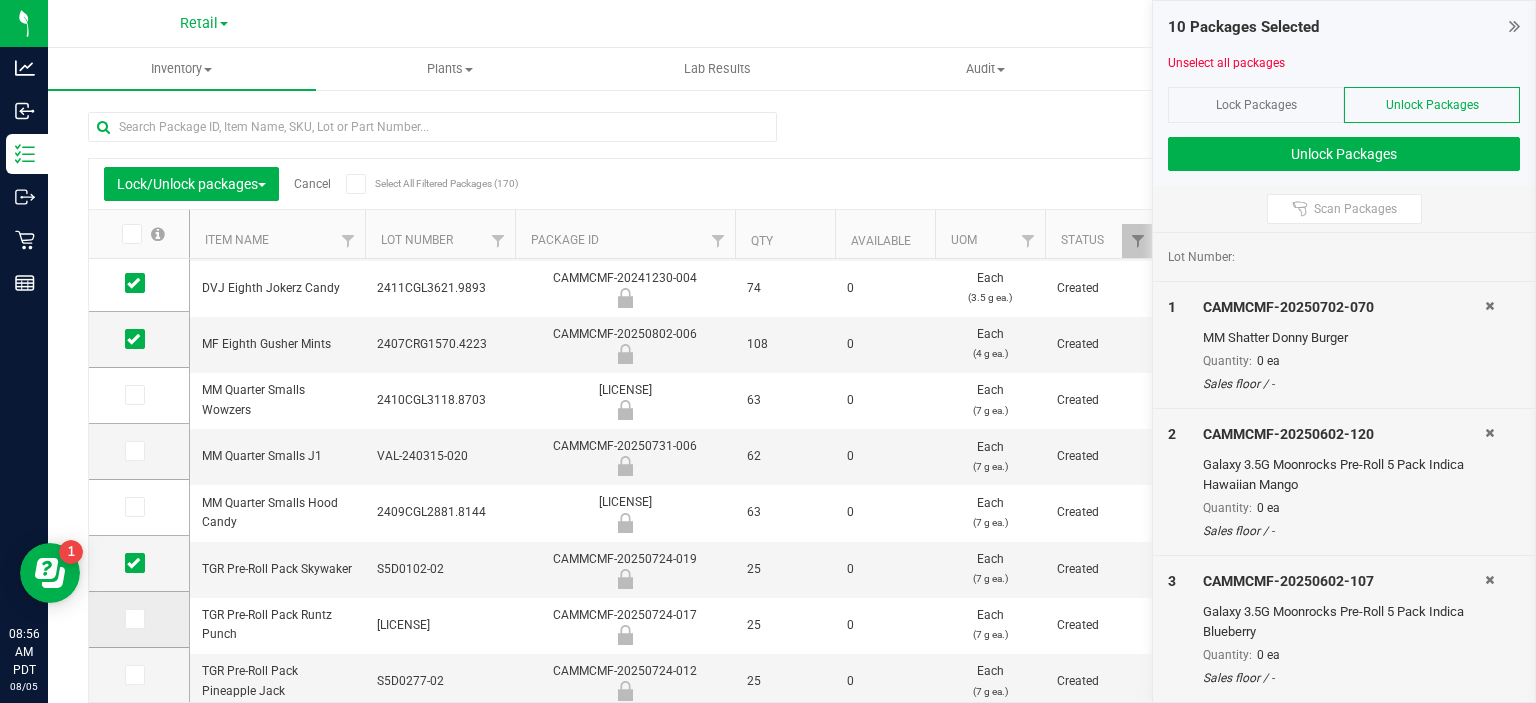 click at bounding box center (133, 619) 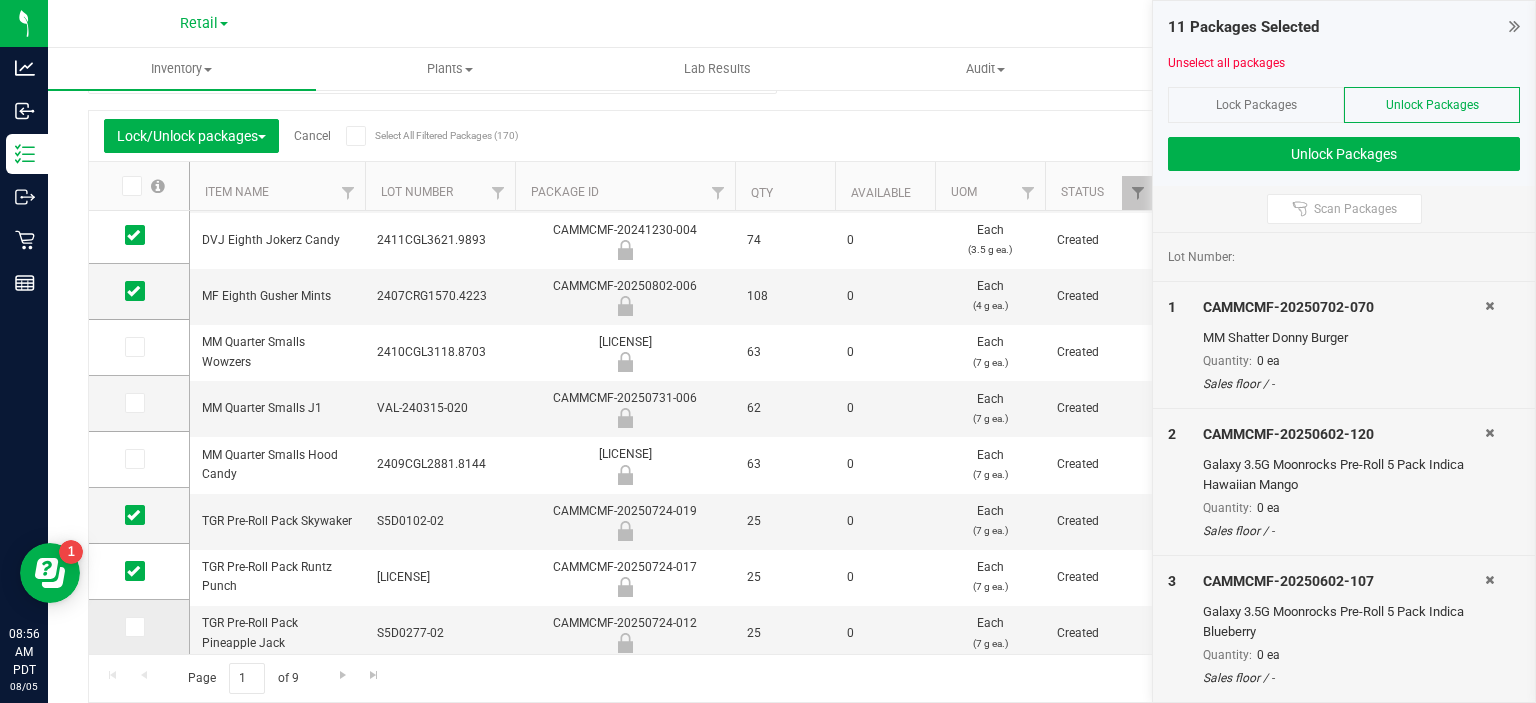 click at bounding box center [133, 627] 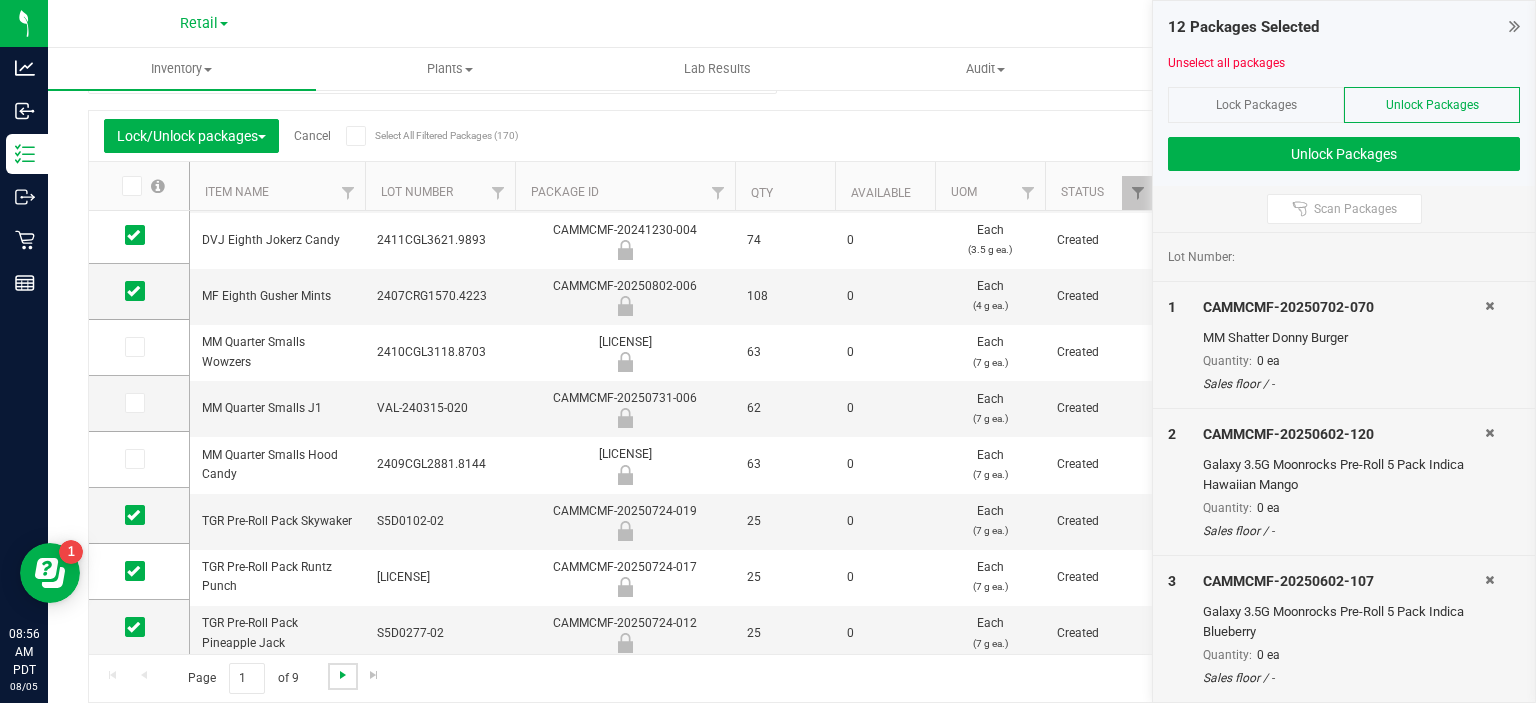 click at bounding box center [343, 675] 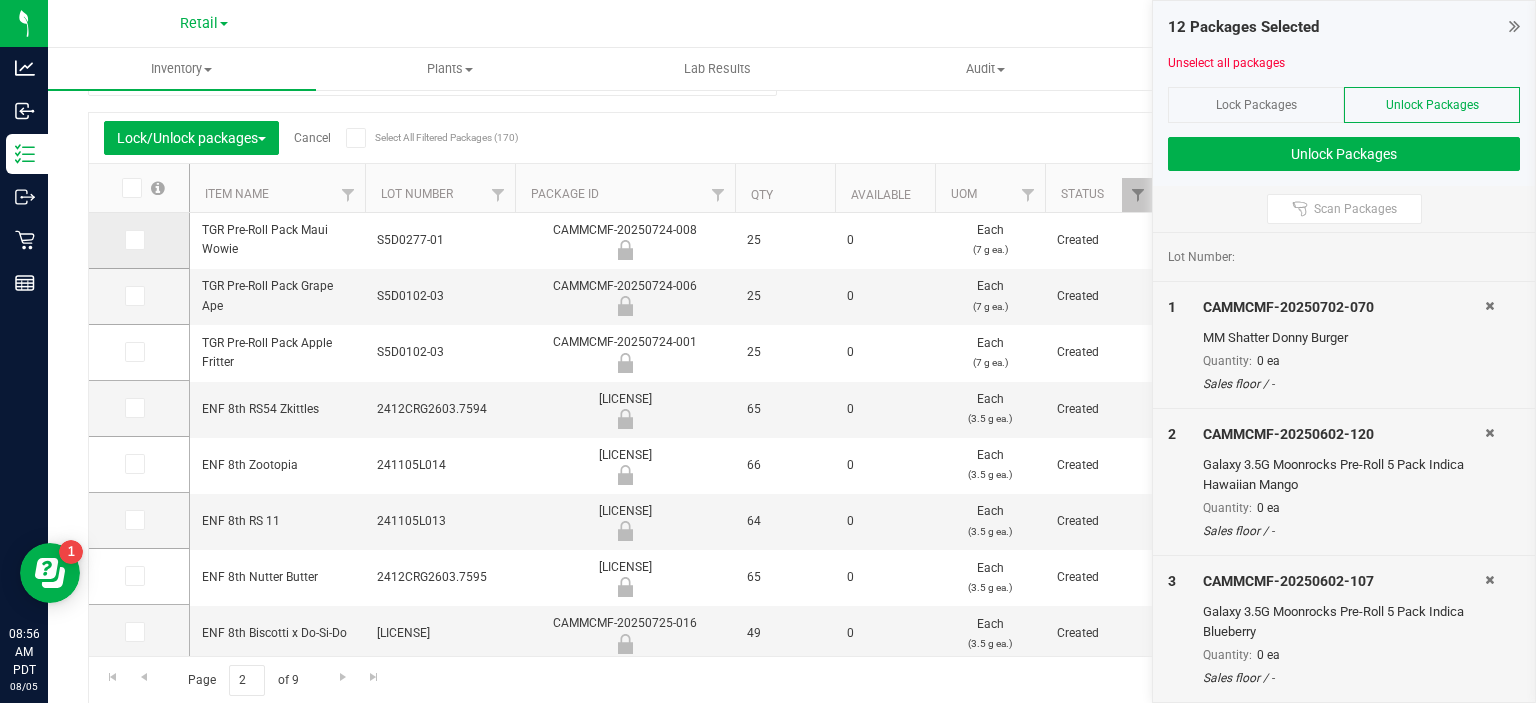 click at bounding box center [133, 240] 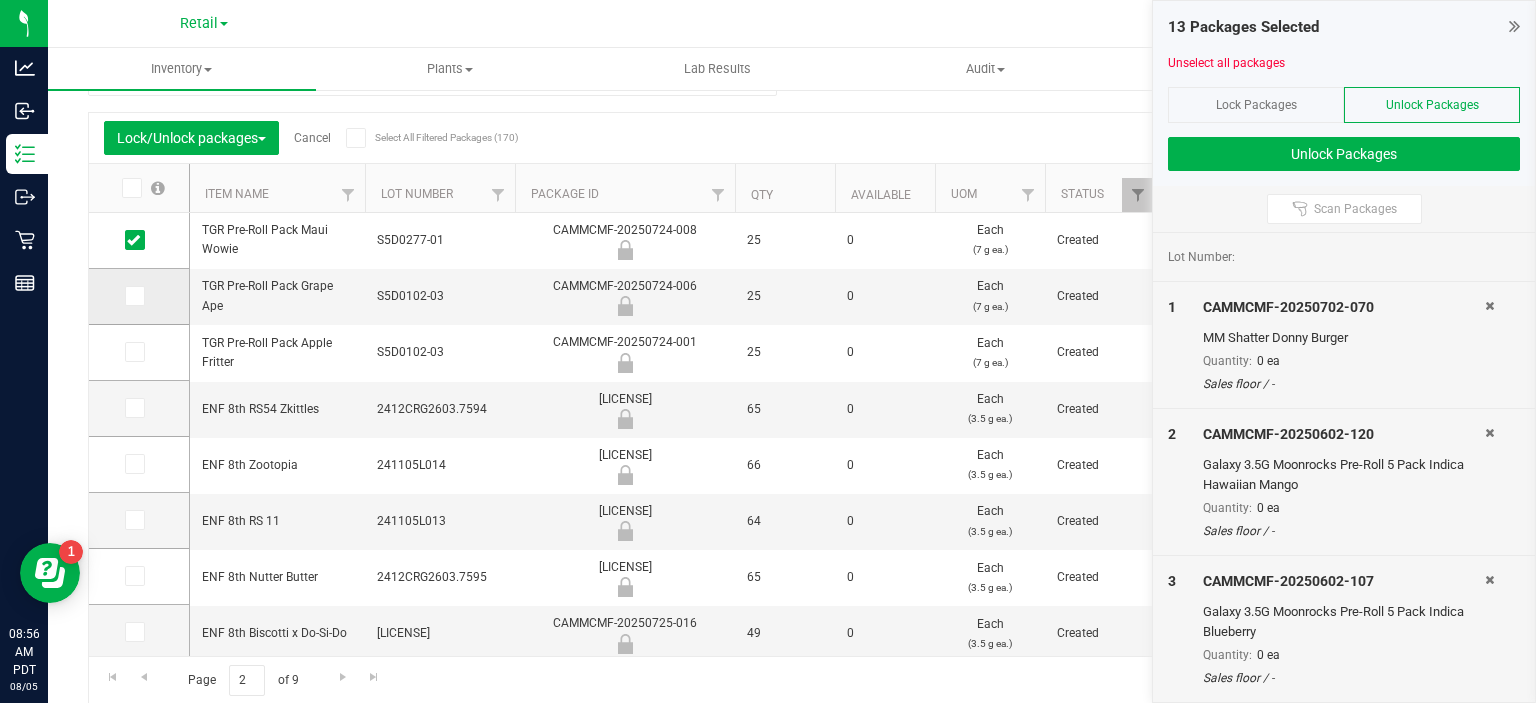 click at bounding box center (133, 296) 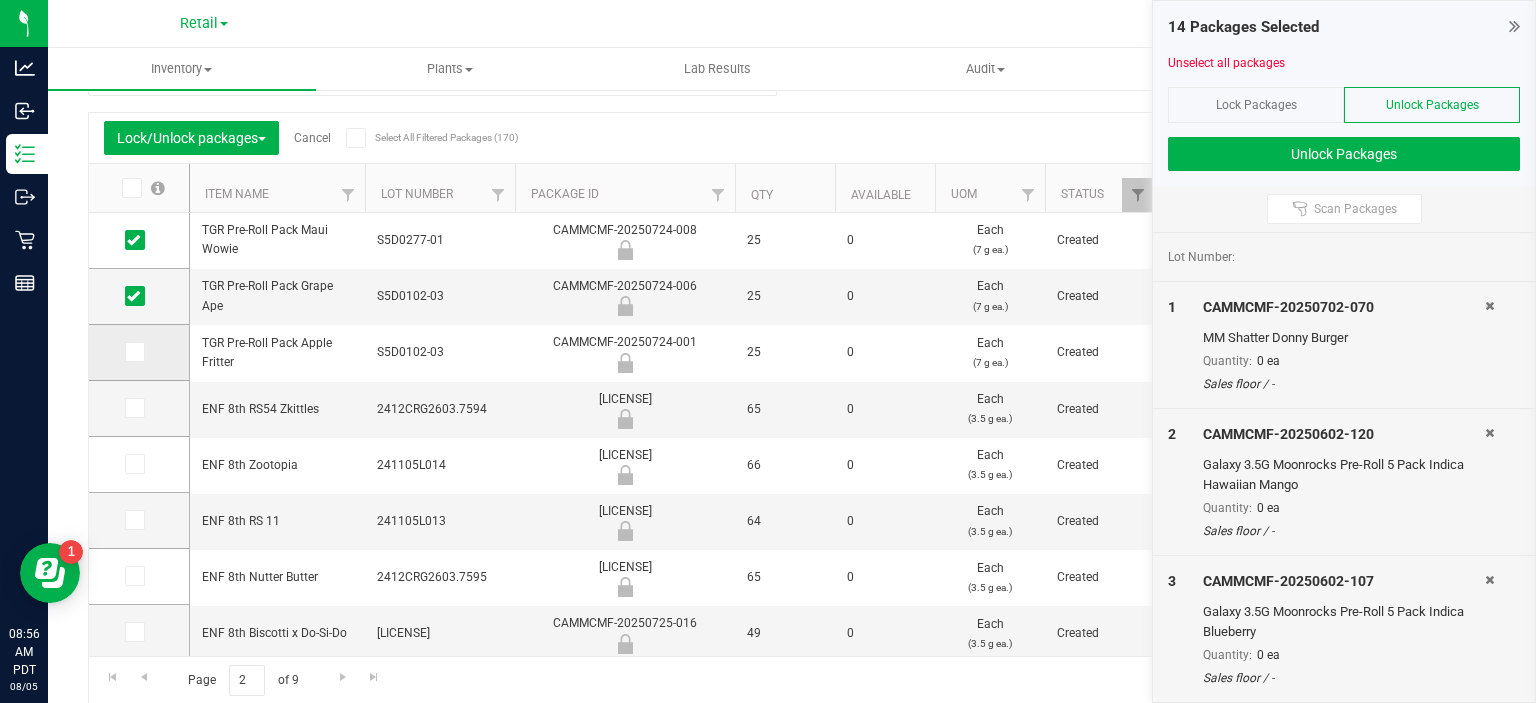 click at bounding box center (133, 352) 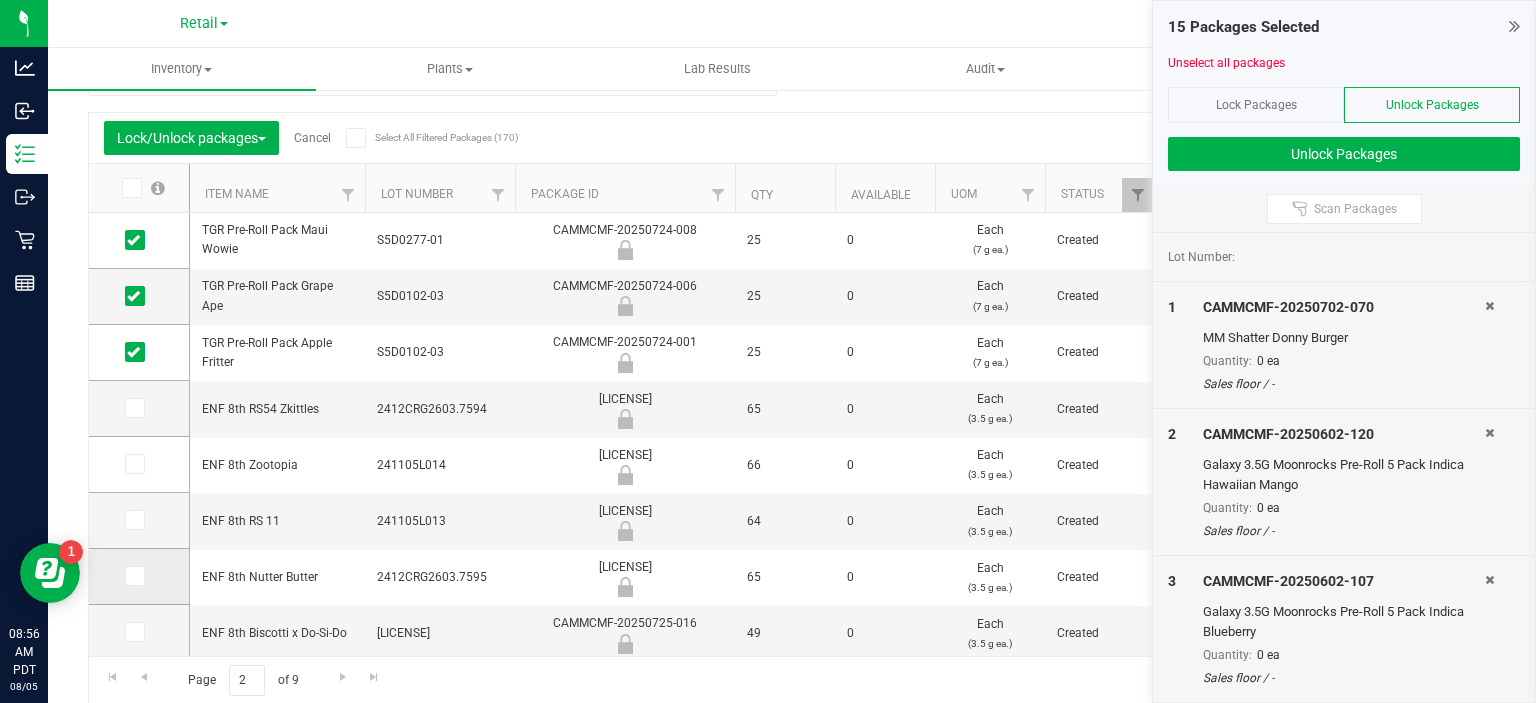 click at bounding box center (133, 576) 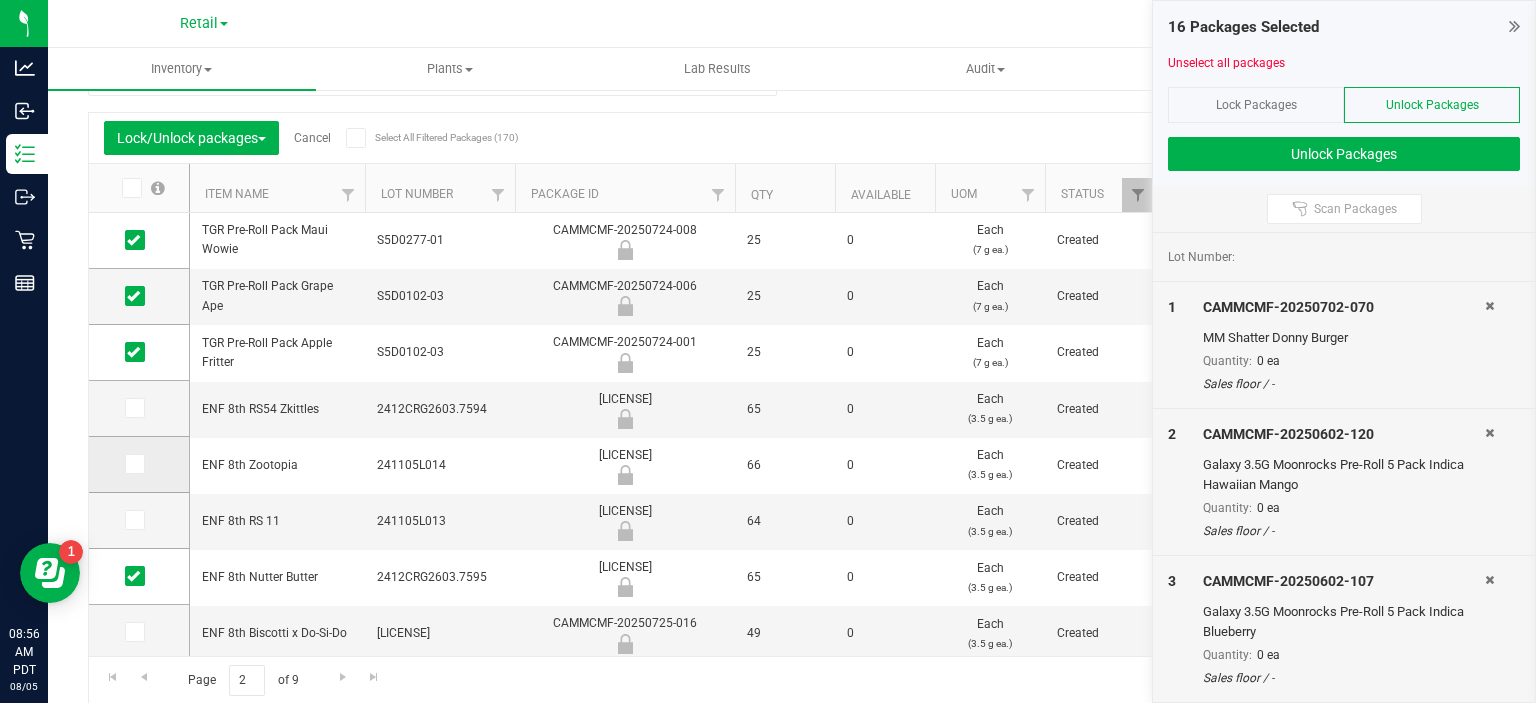 click at bounding box center (133, 464) 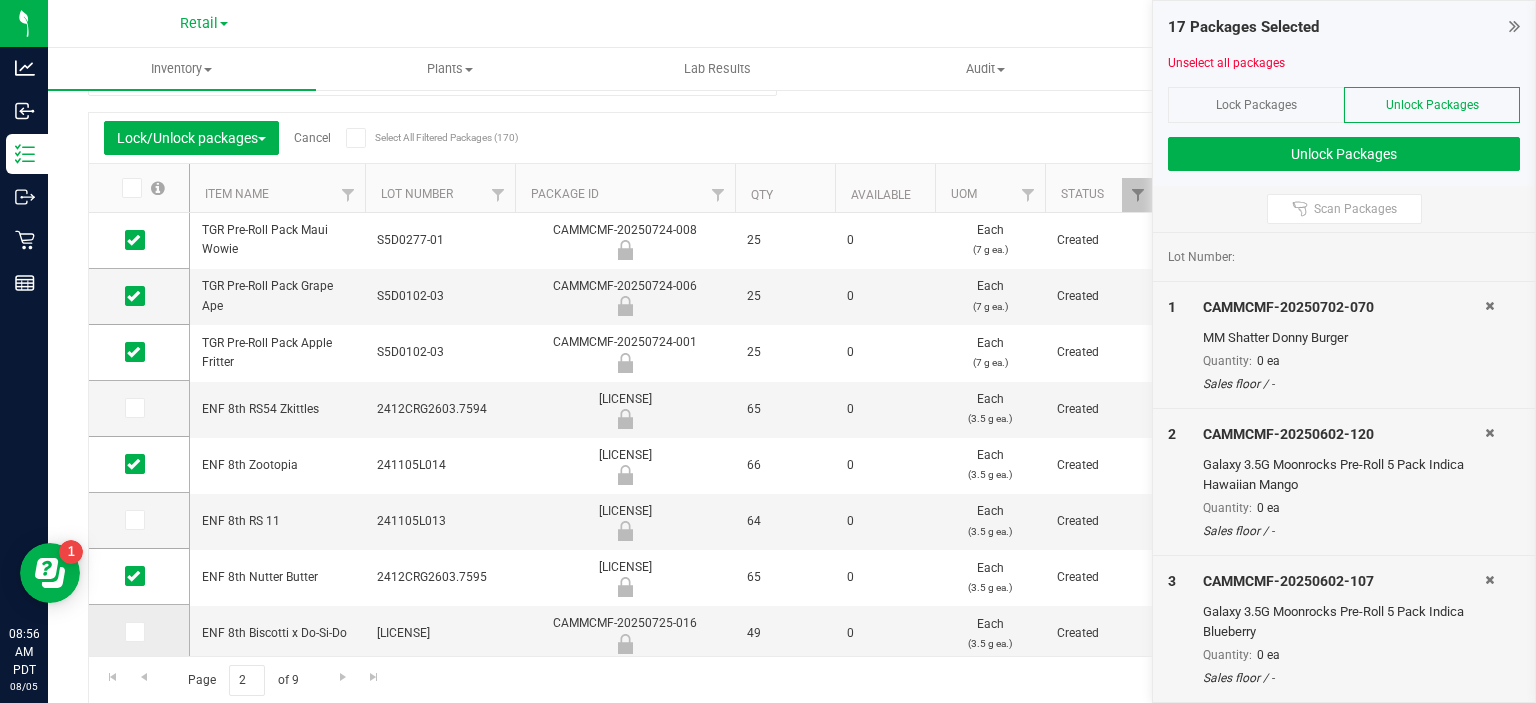 click at bounding box center (133, 632) 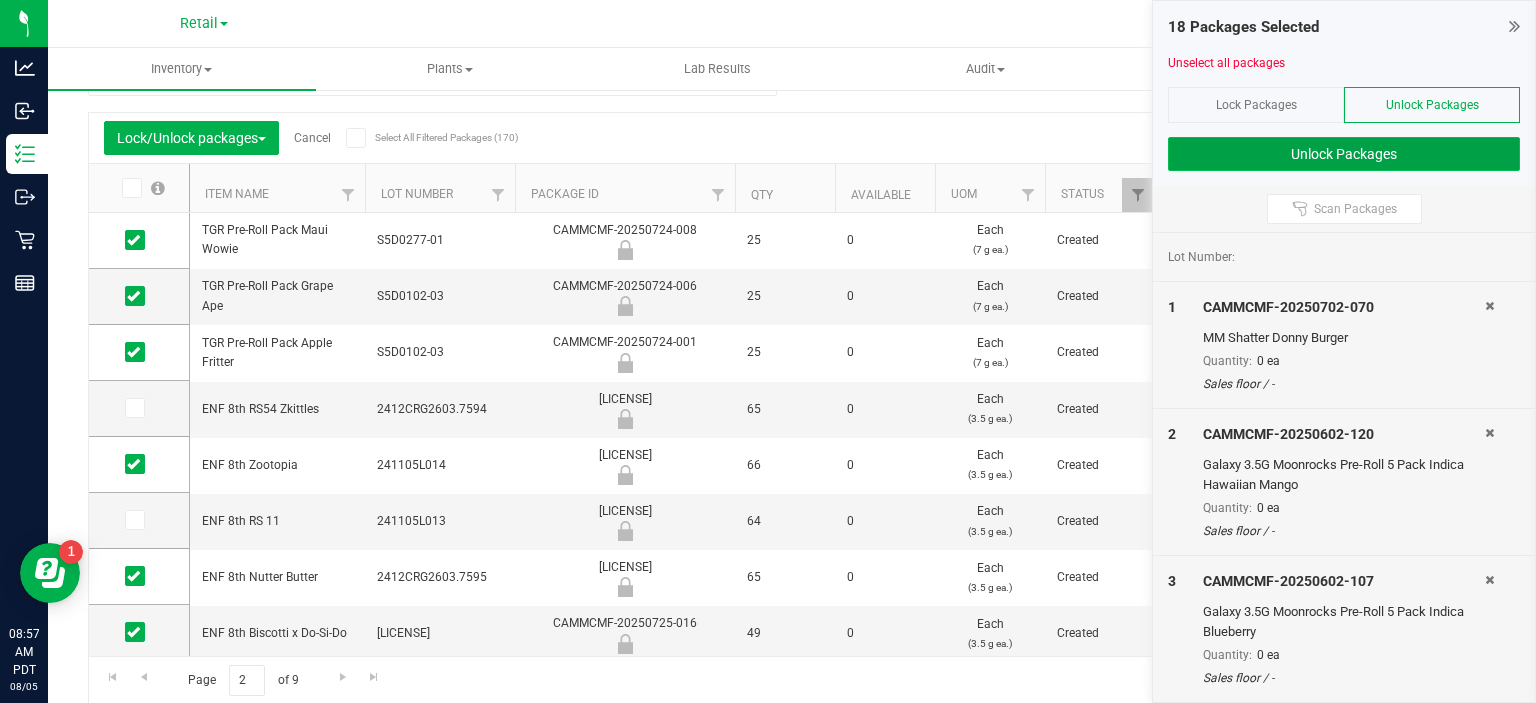 click on "Unlock Packages" at bounding box center (1344, 154) 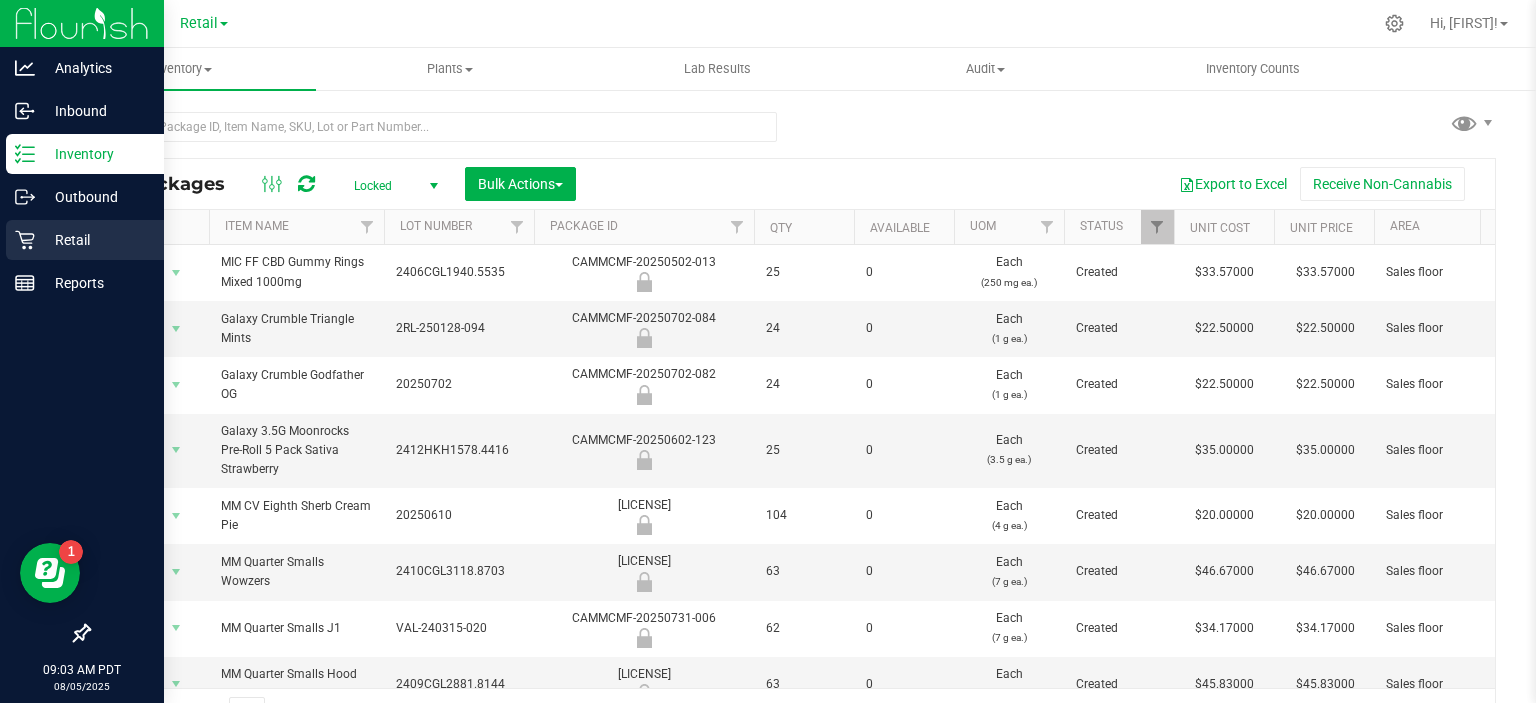 click on "Retail" at bounding box center (95, 240) 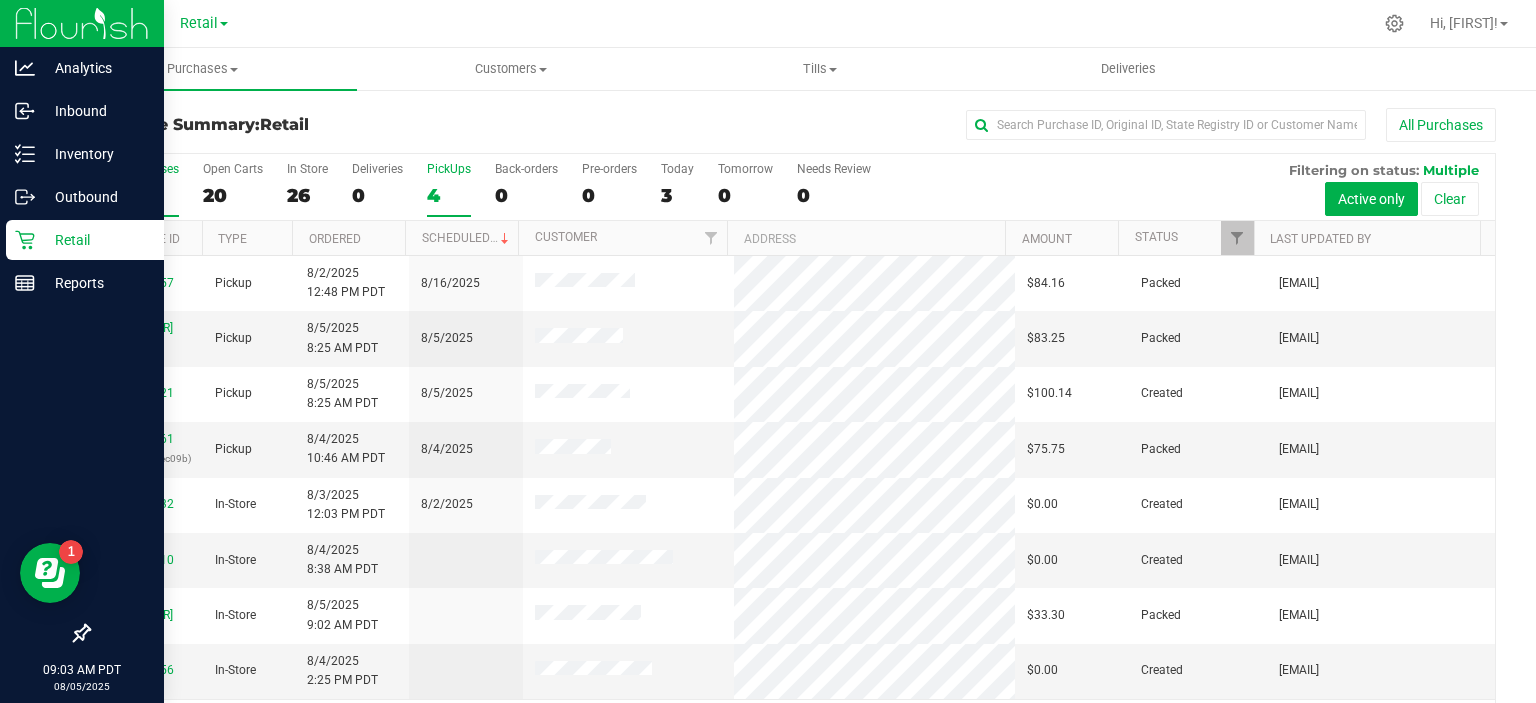 click on "4" at bounding box center (449, 195) 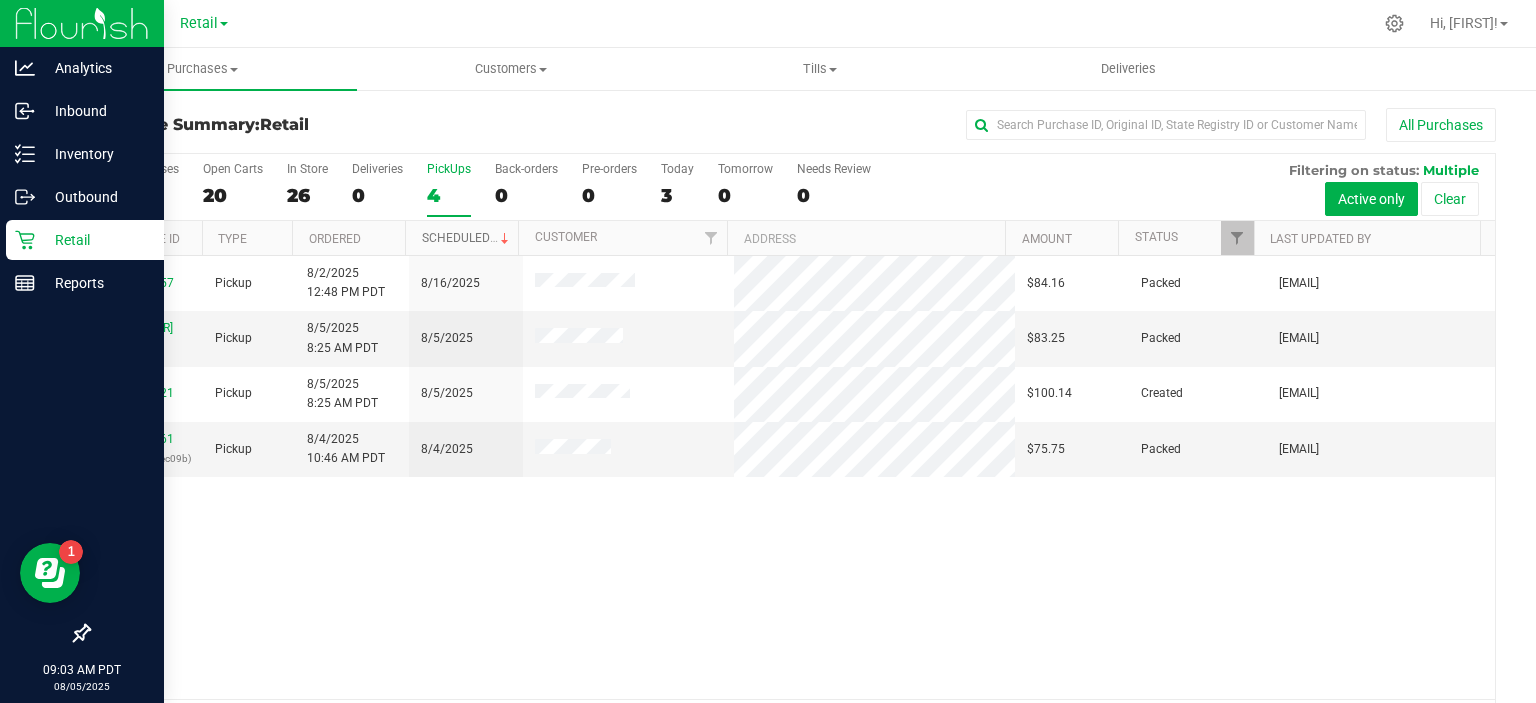 click on "Scheduled" at bounding box center [467, 238] 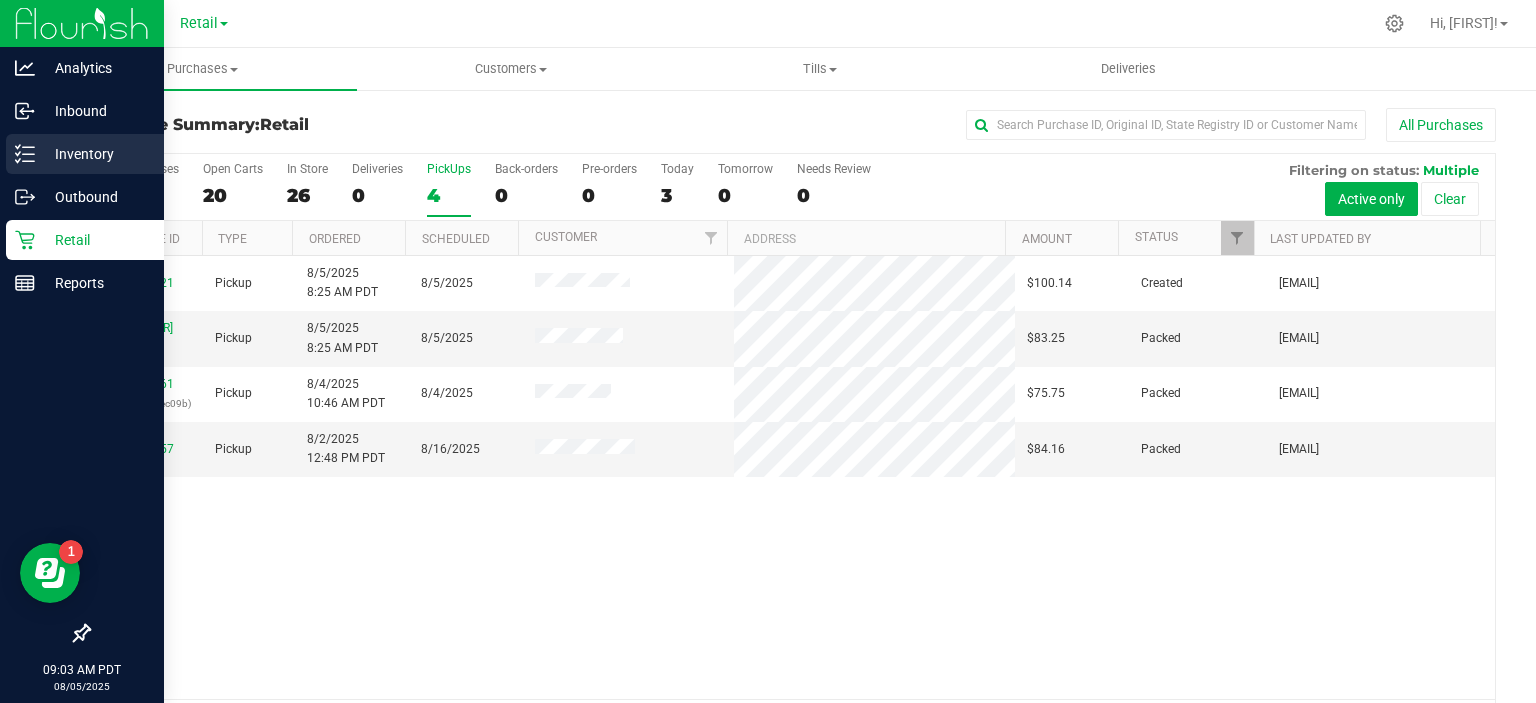 click 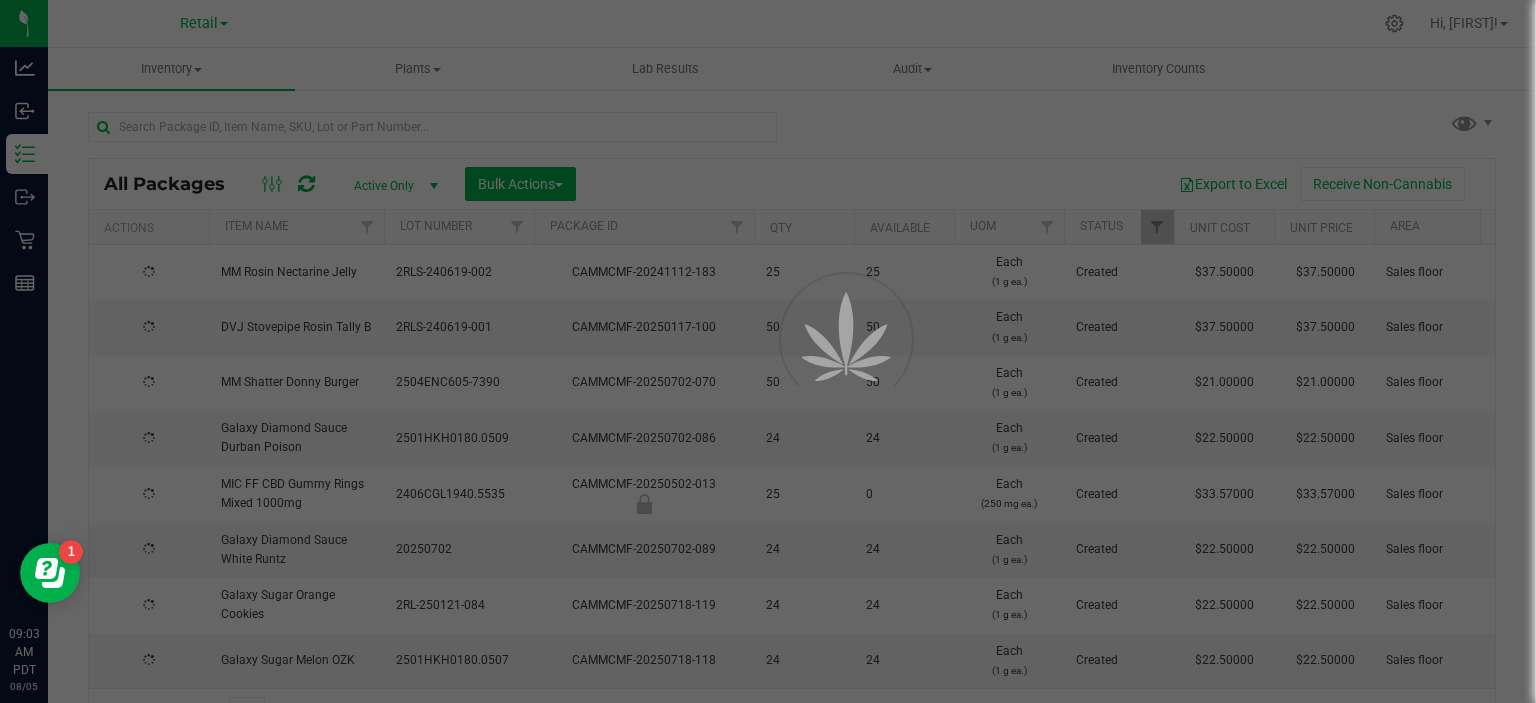 click at bounding box center (768, 351) 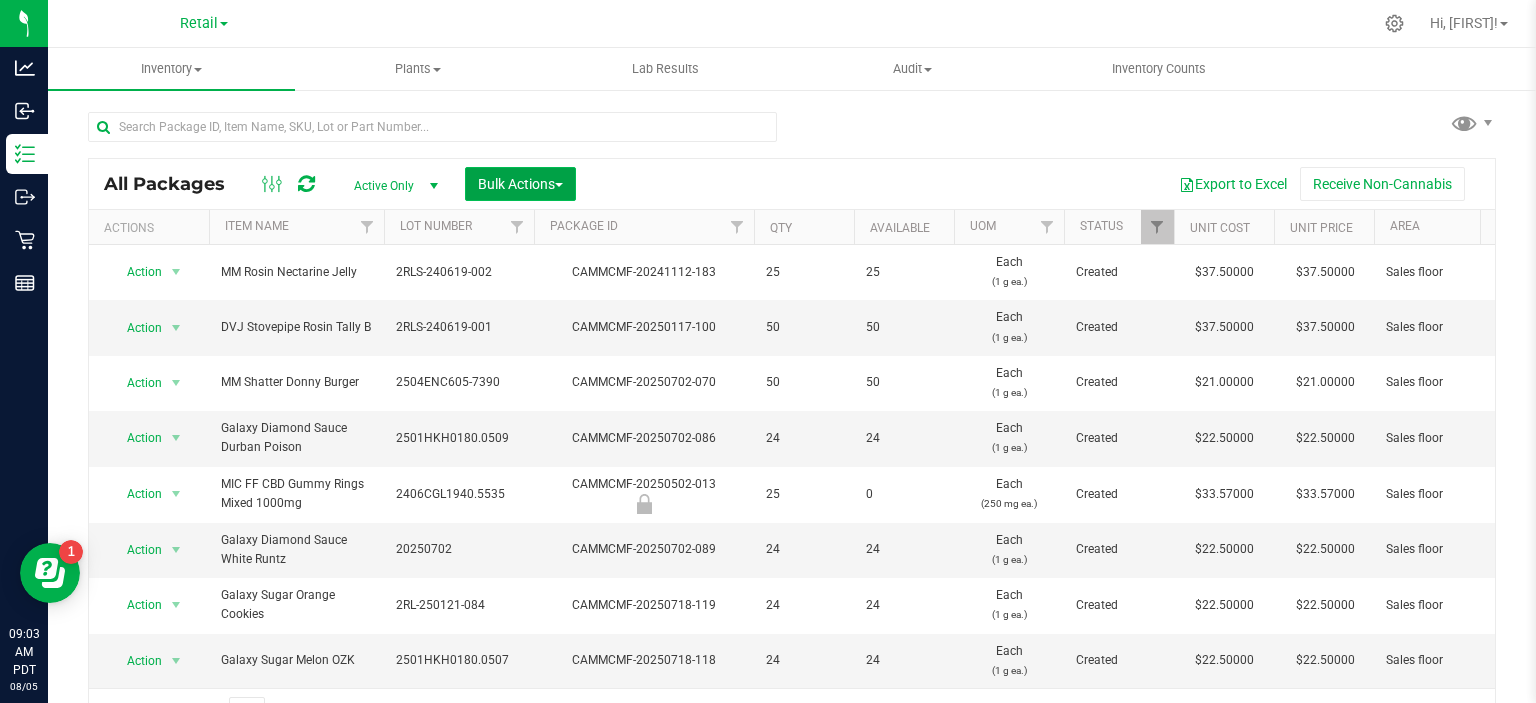 click at bounding box center [559, 185] 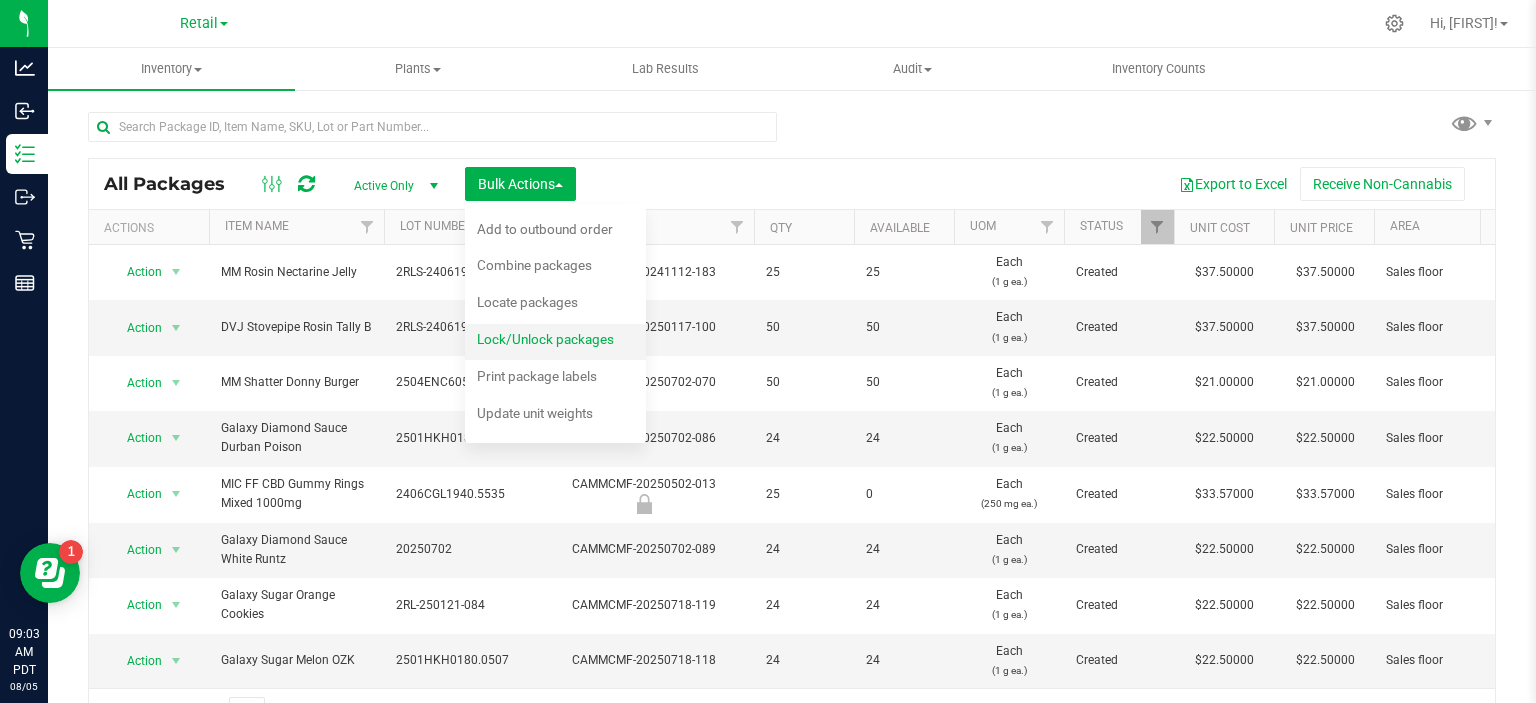 click on "Lock/Unlock packages" at bounding box center [545, 339] 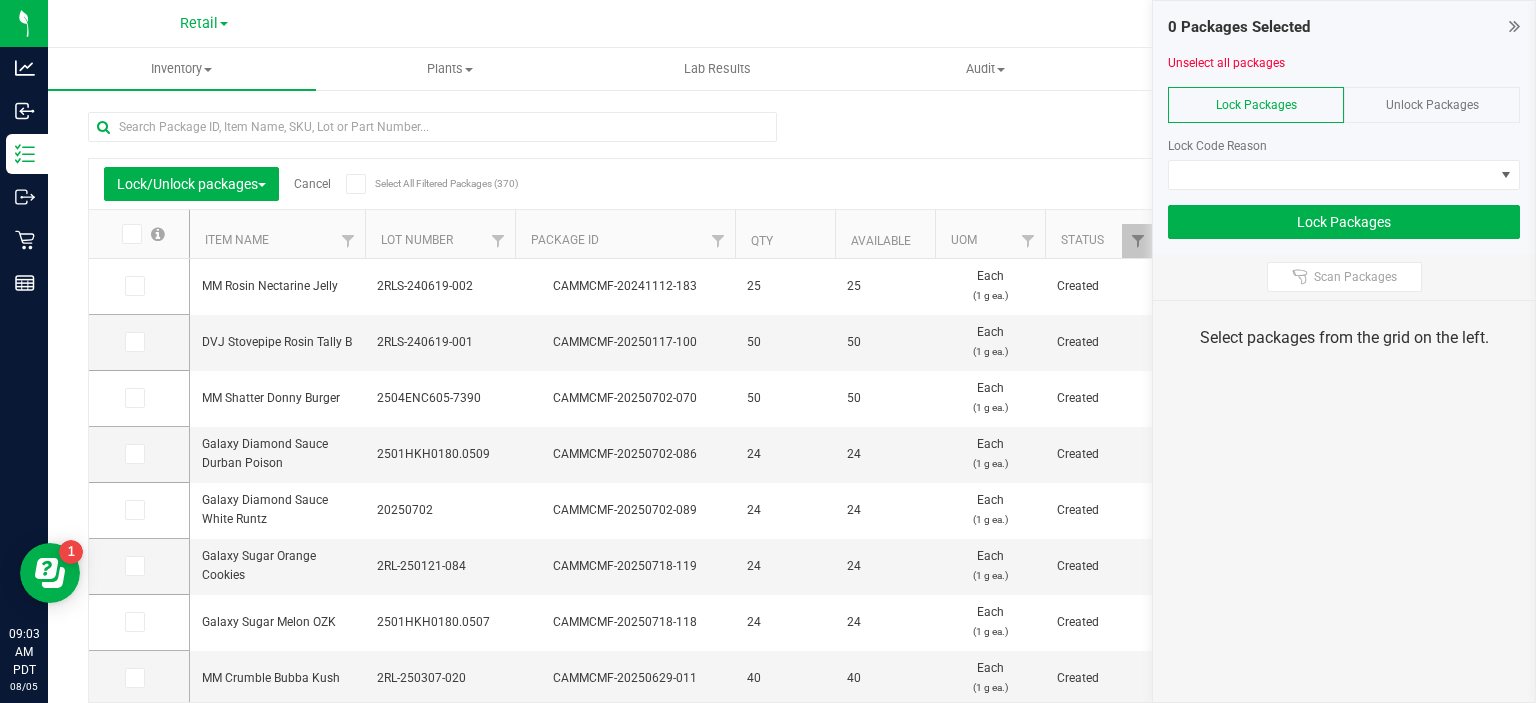 click on "Unlock Packages" at bounding box center [1432, 105] 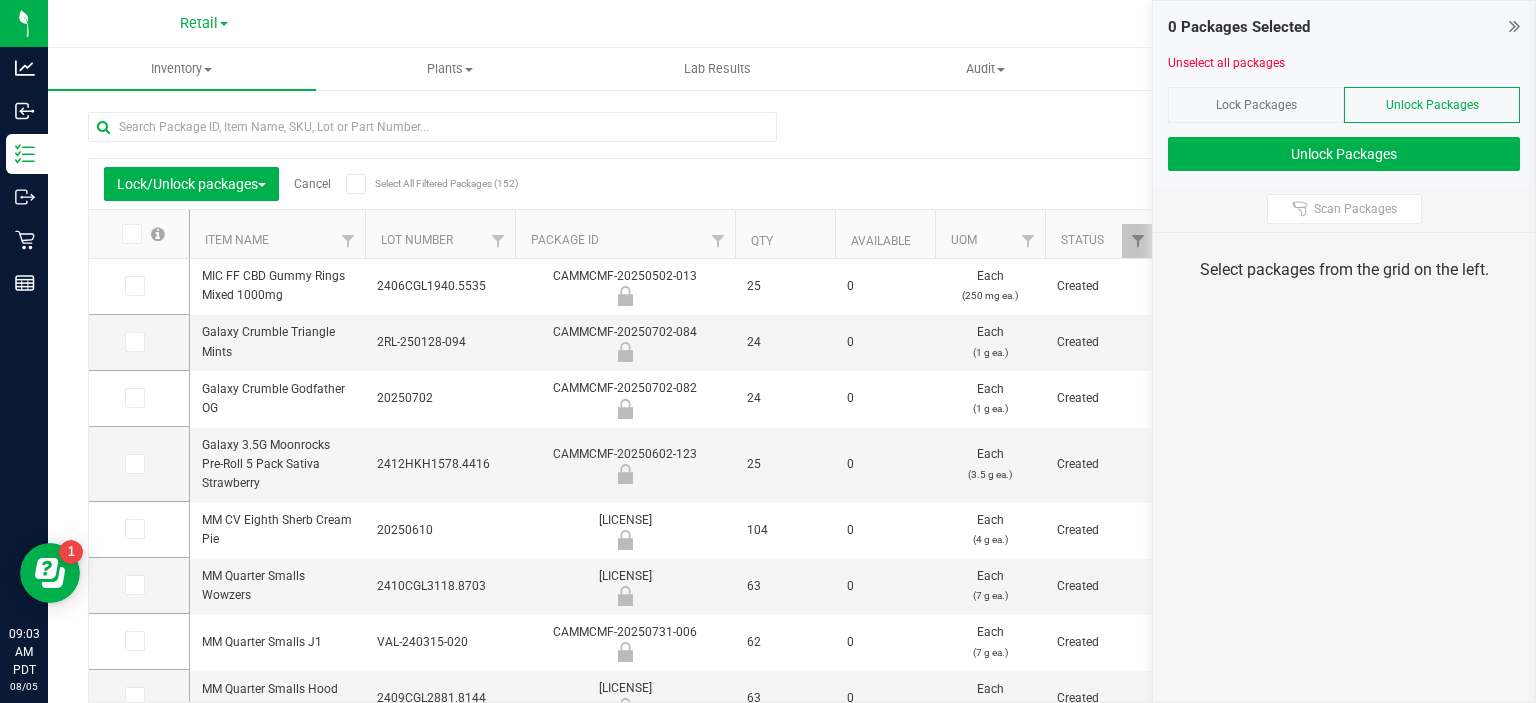 scroll, scrollTop: 34, scrollLeft: 0, axis: vertical 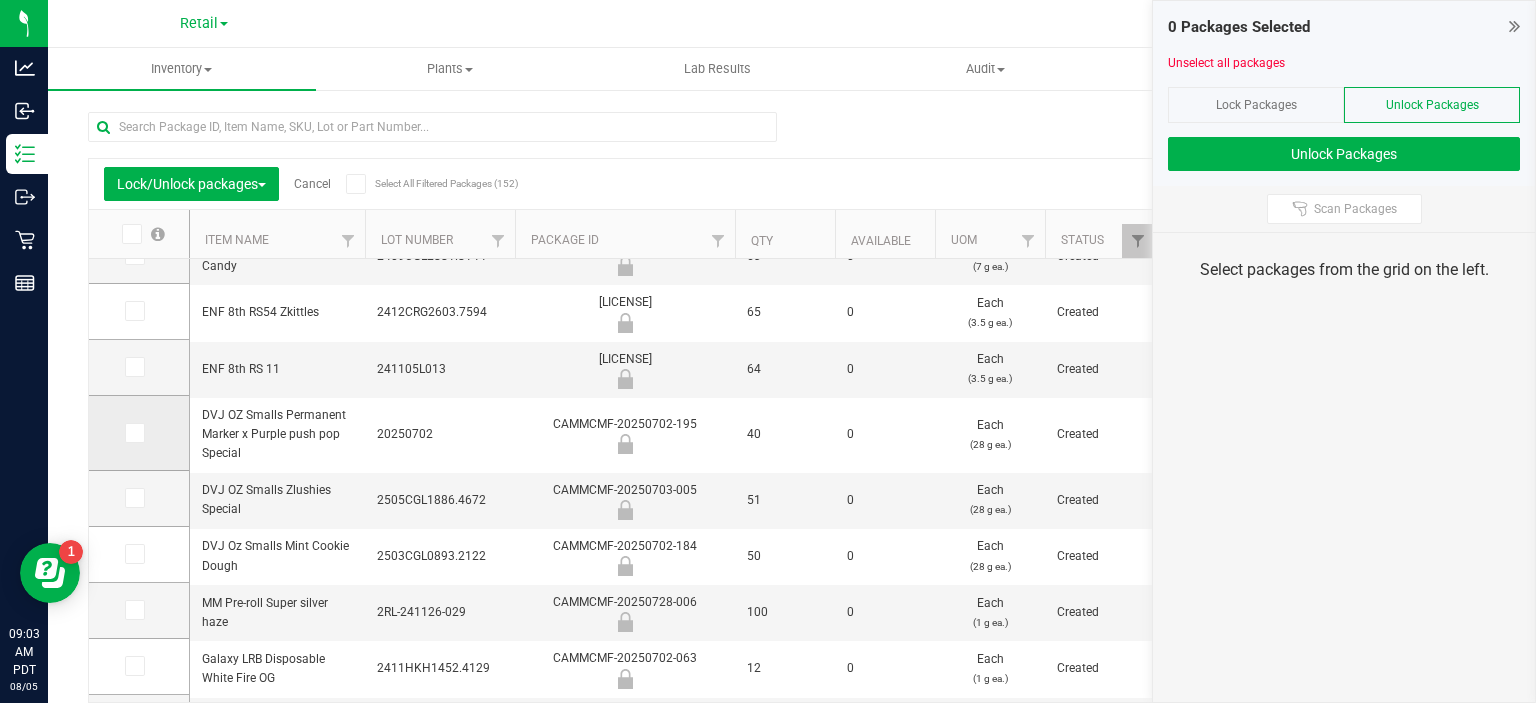 click at bounding box center (133, 433) 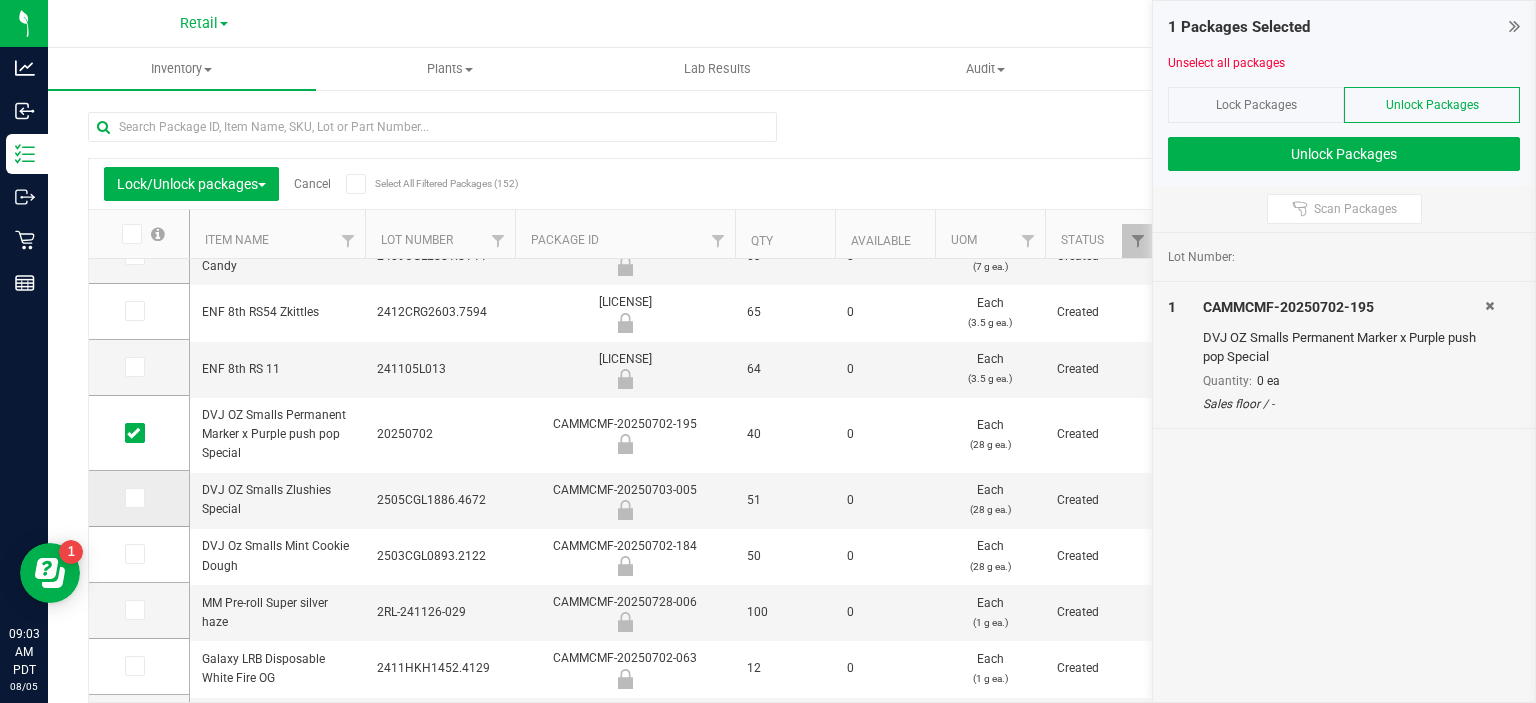 click at bounding box center [133, 498] 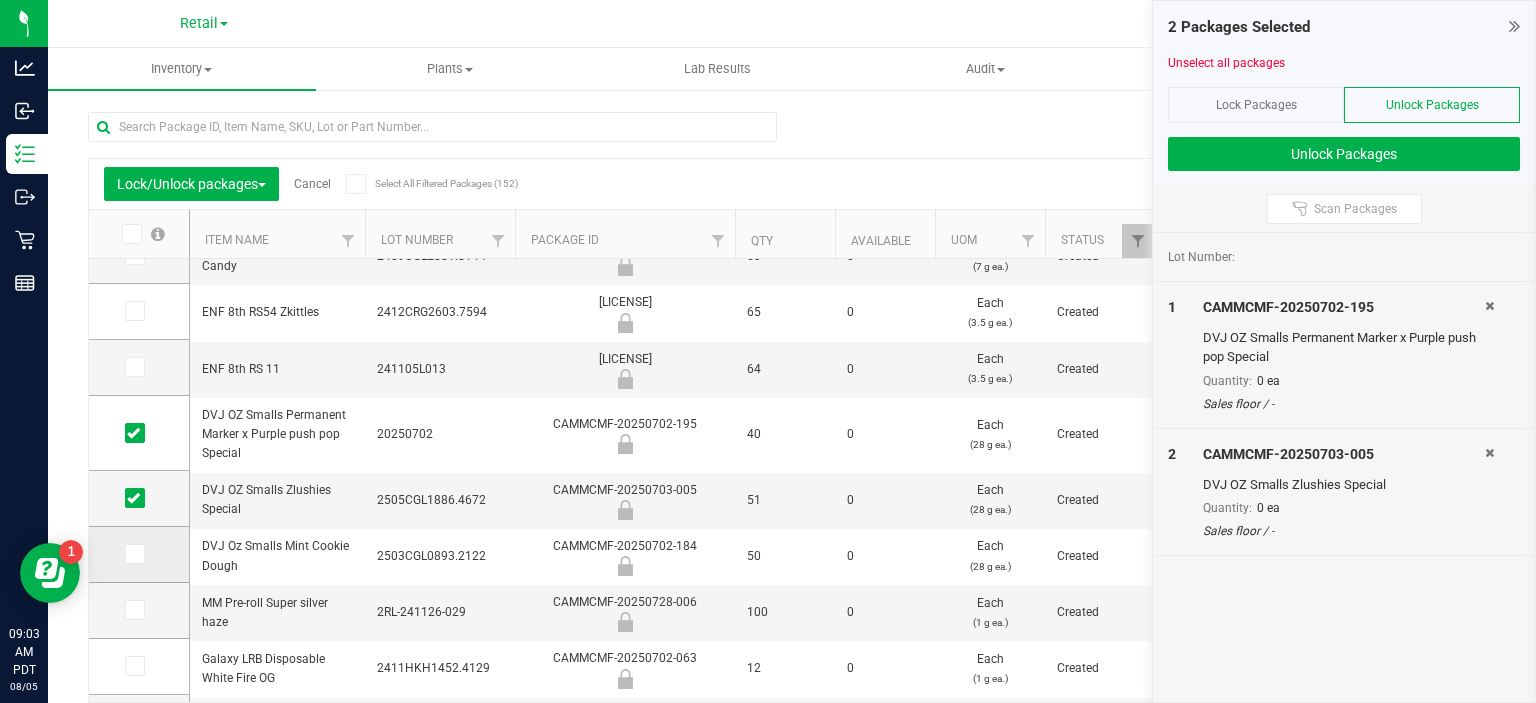 click at bounding box center (139, 554) 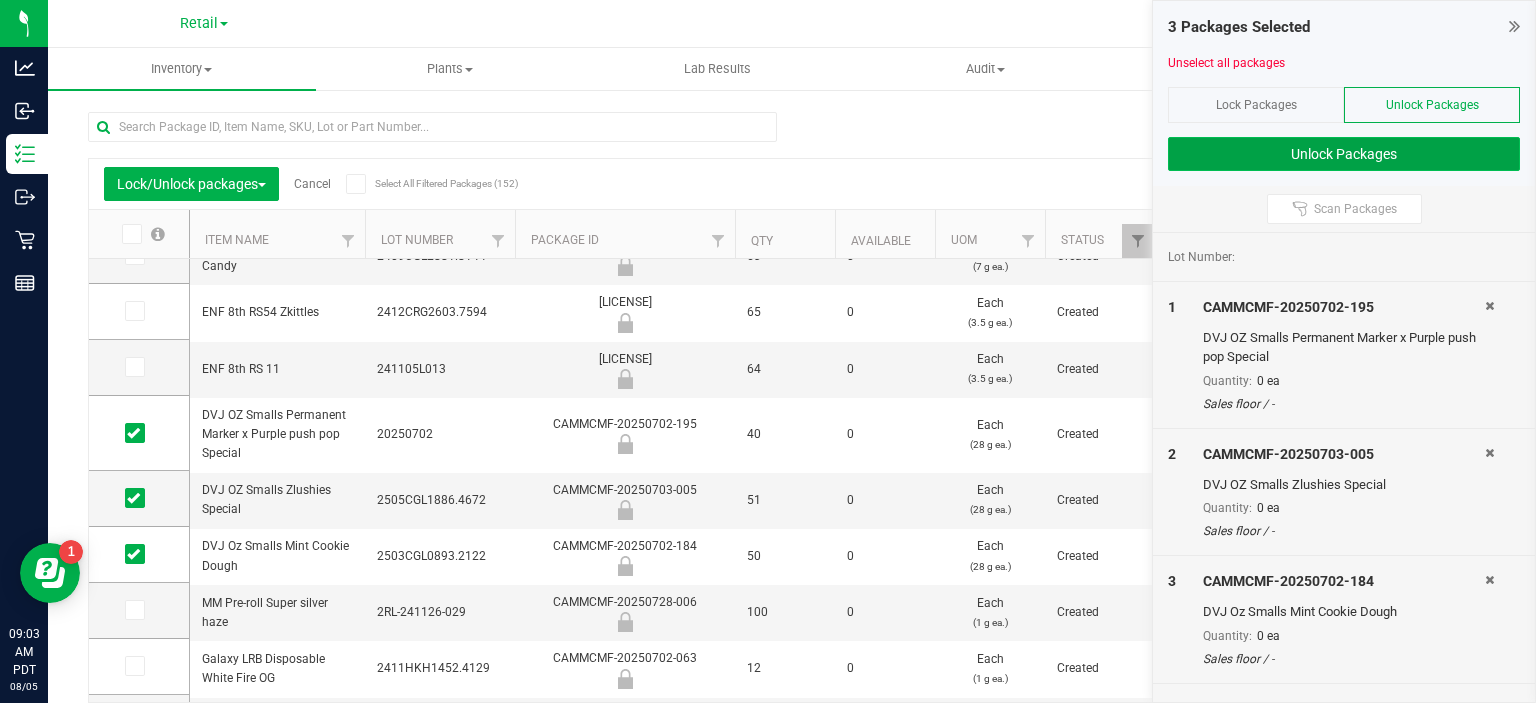 click on "Unlock Packages" at bounding box center (1344, 154) 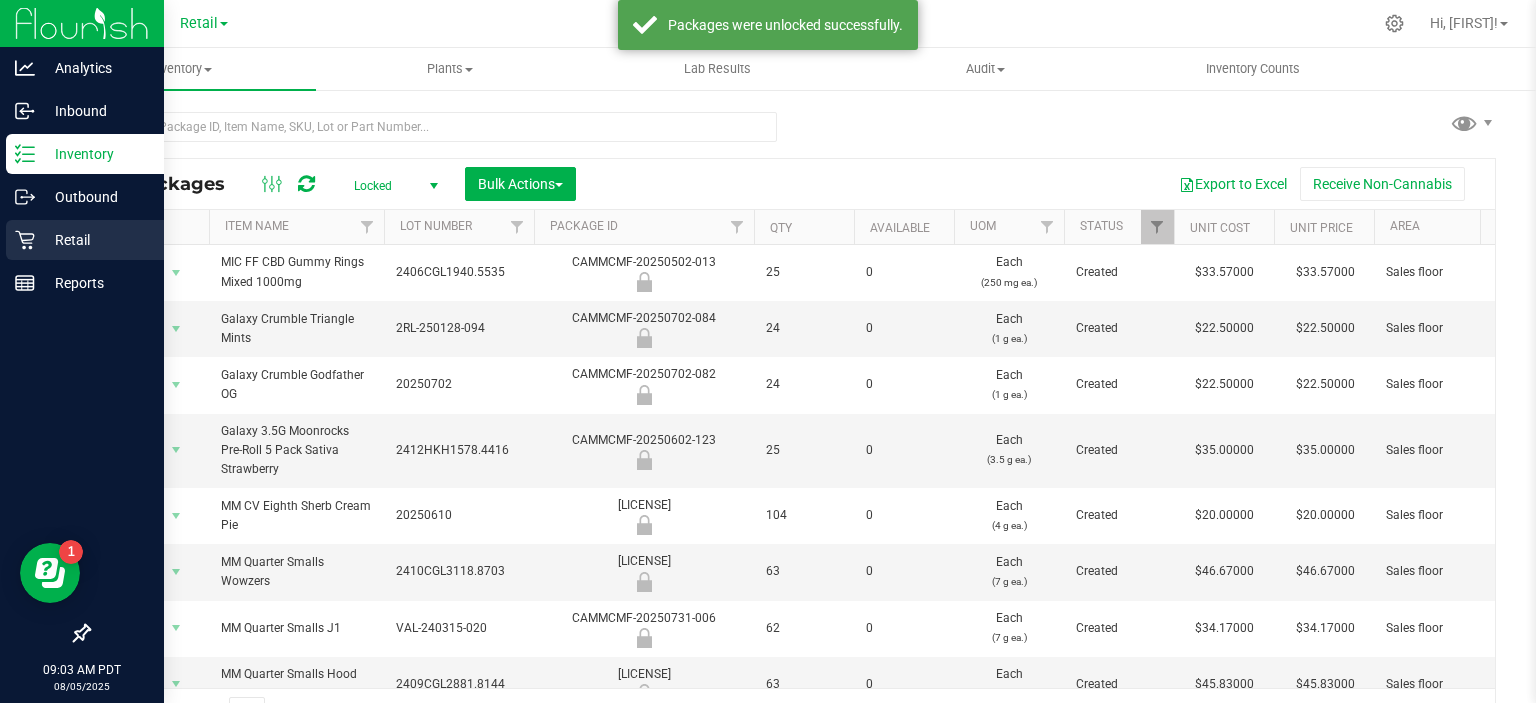 click on "Retail" at bounding box center [85, 240] 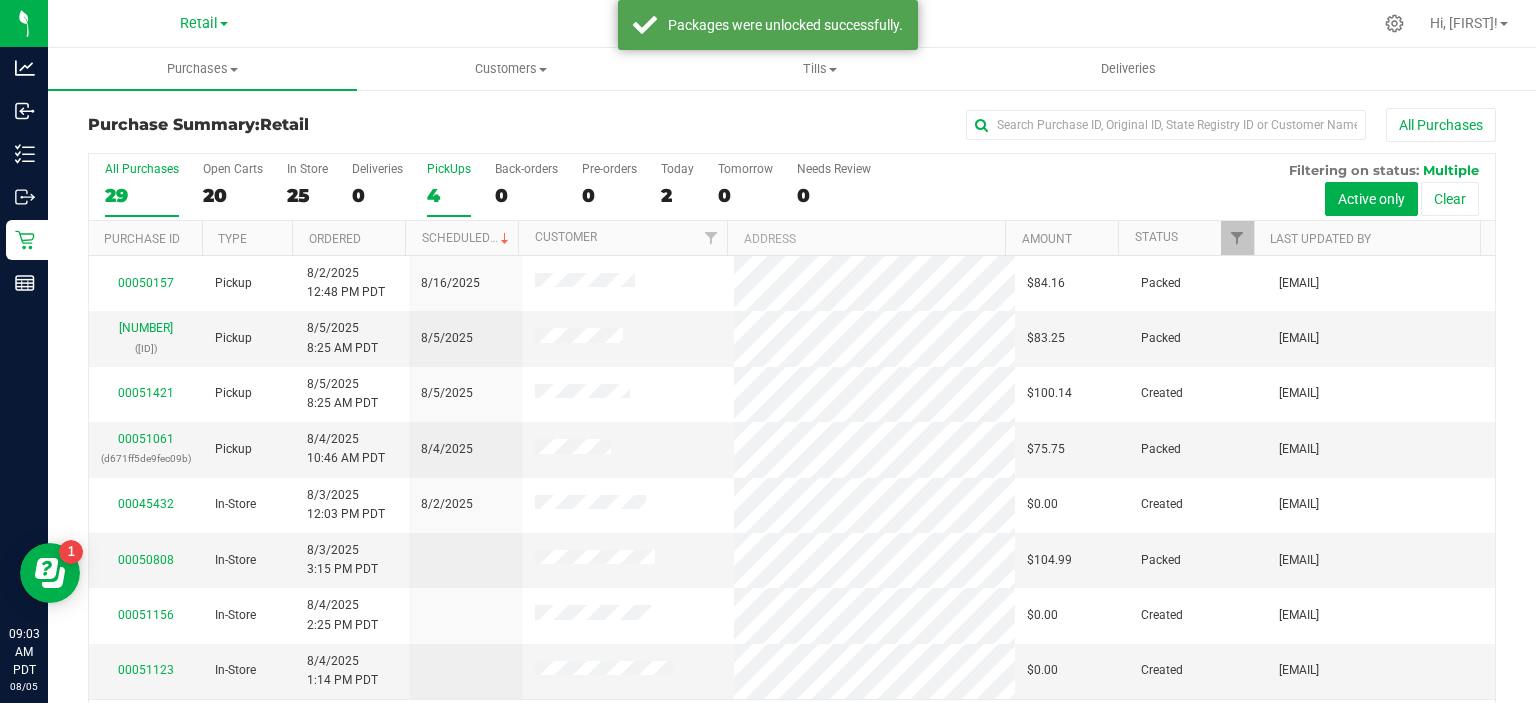 click on "4" at bounding box center (449, 195) 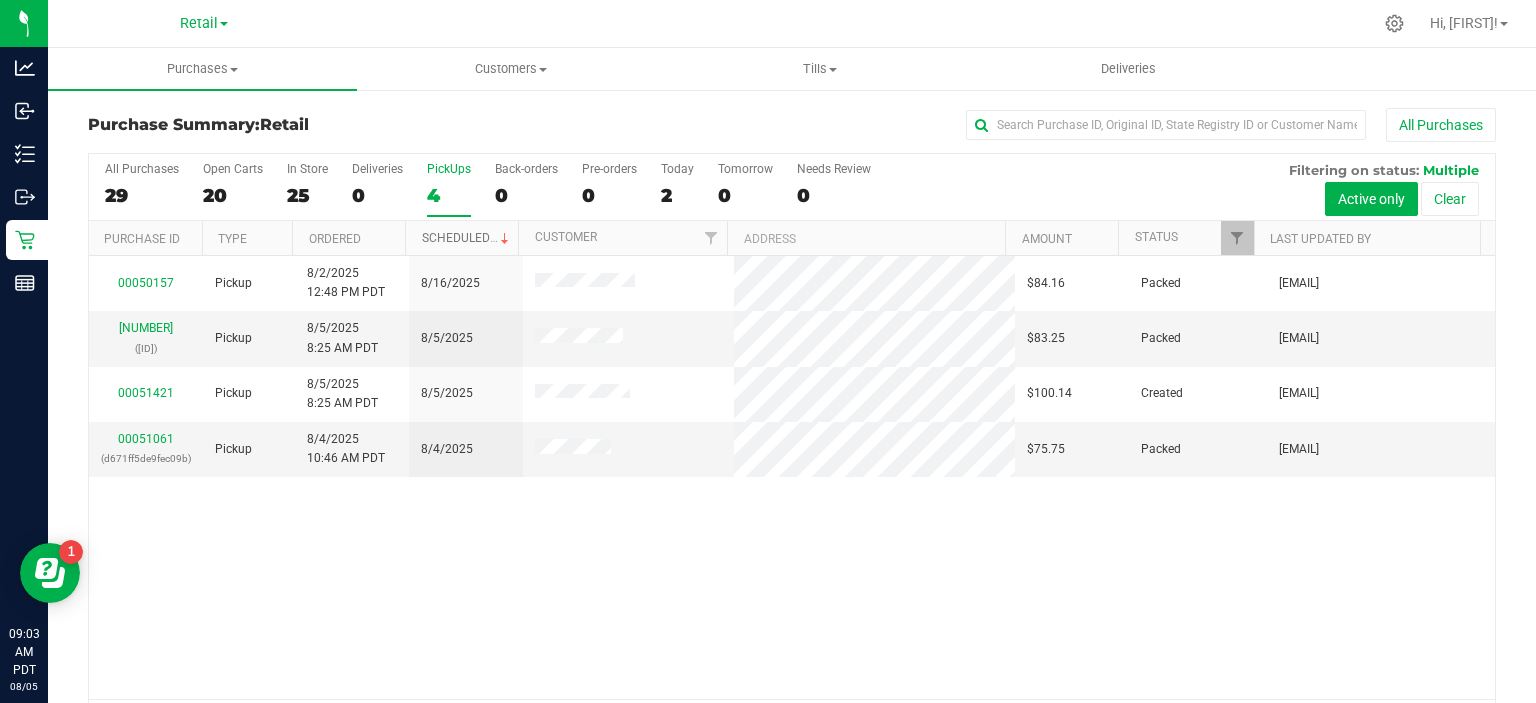 click on "Scheduled" at bounding box center (467, 238) 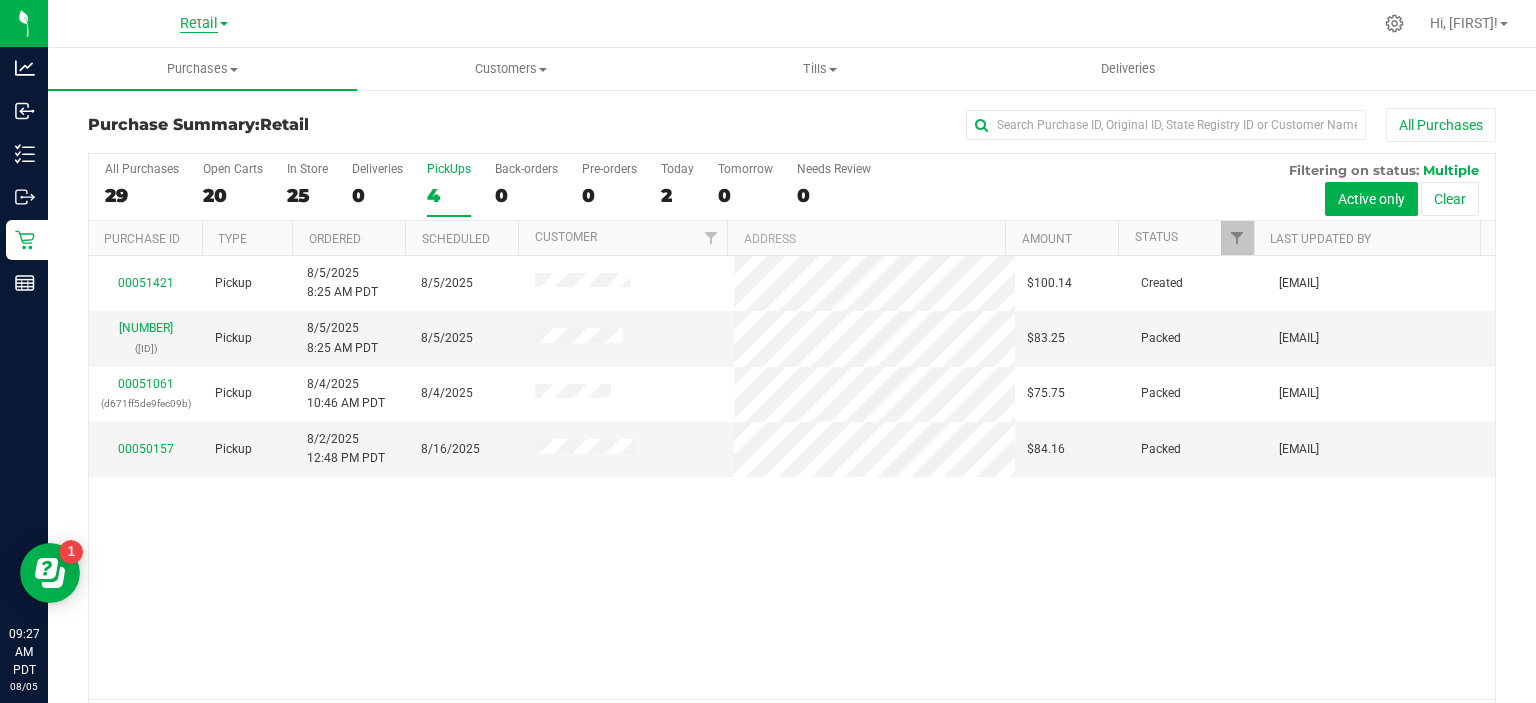 click on "Retail" at bounding box center (199, 24) 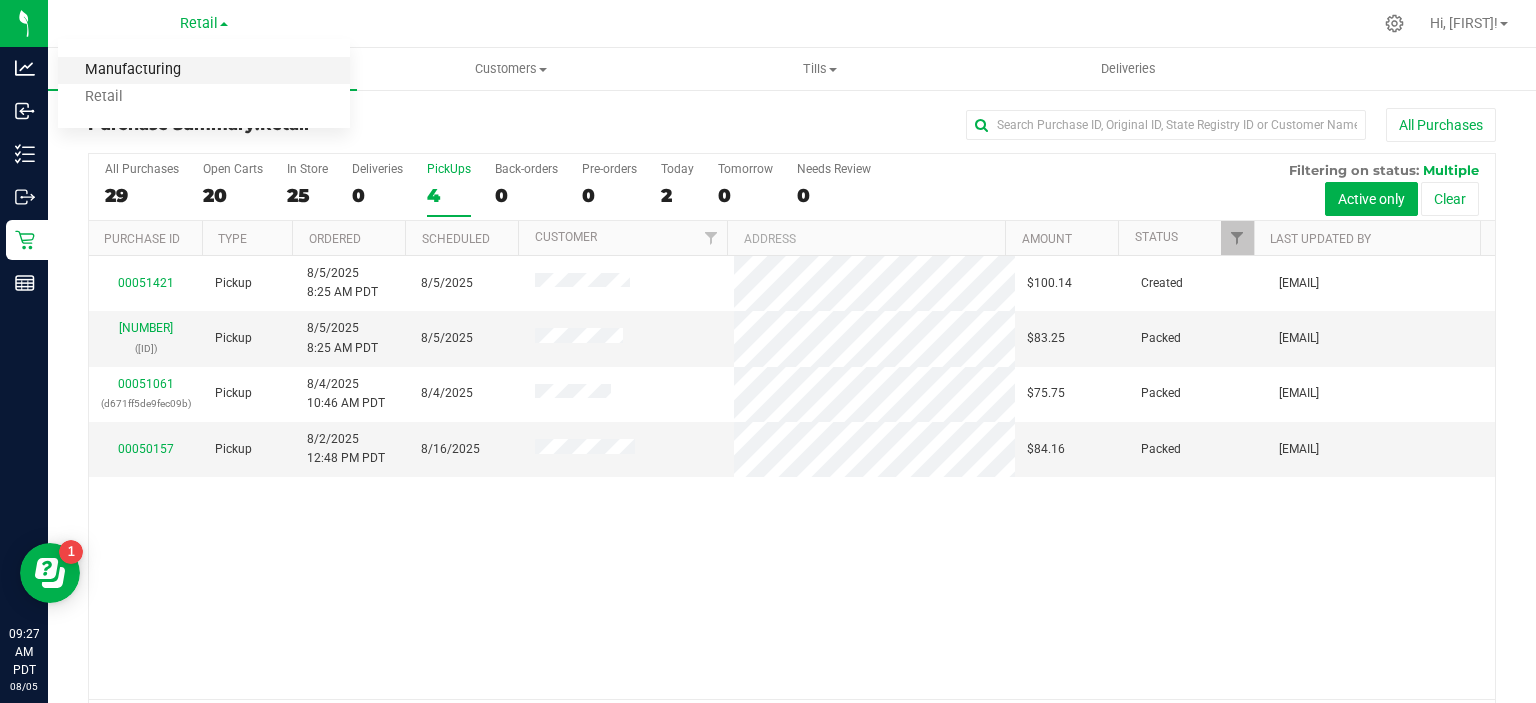 click on "Manufacturing" at bounding box center [204, 70] 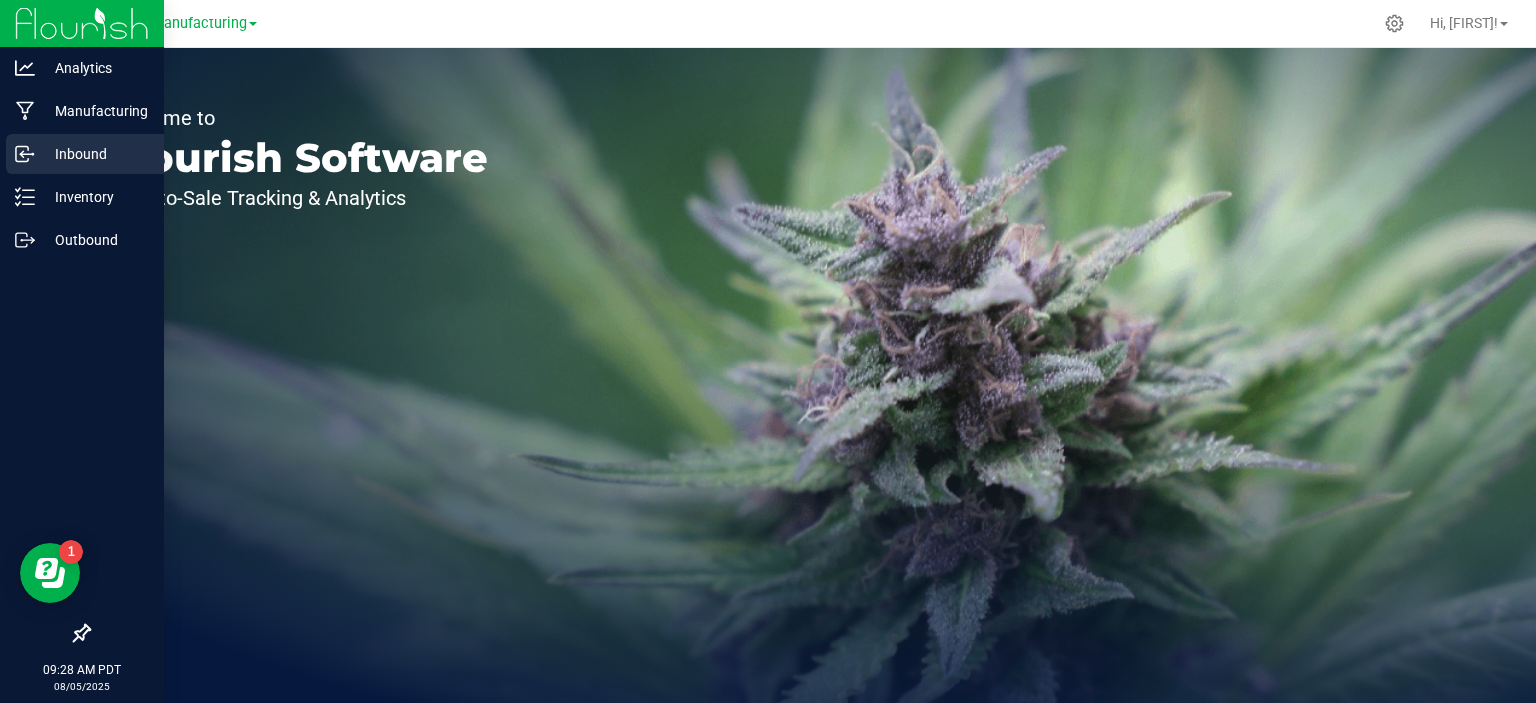 click 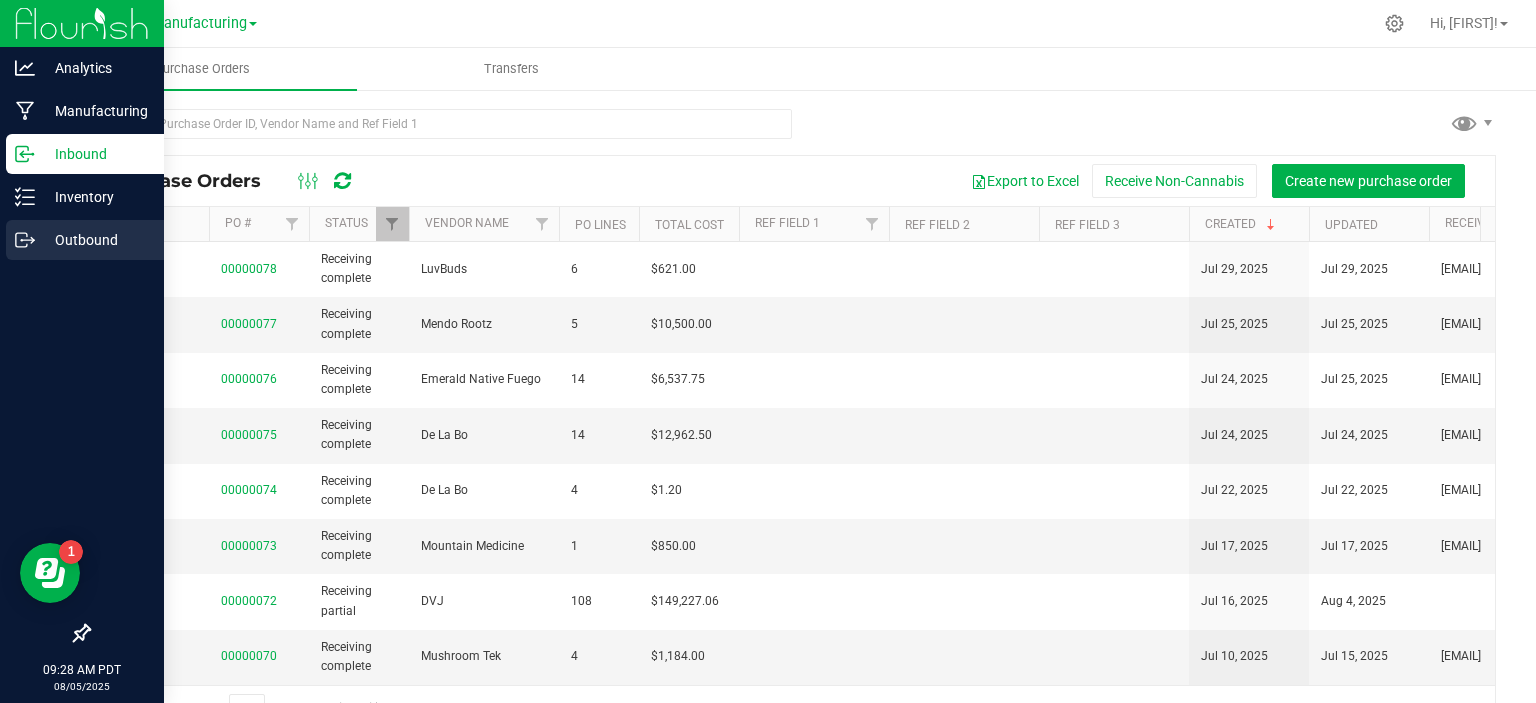 click on "Outbound" at bounding box center (85, 240) 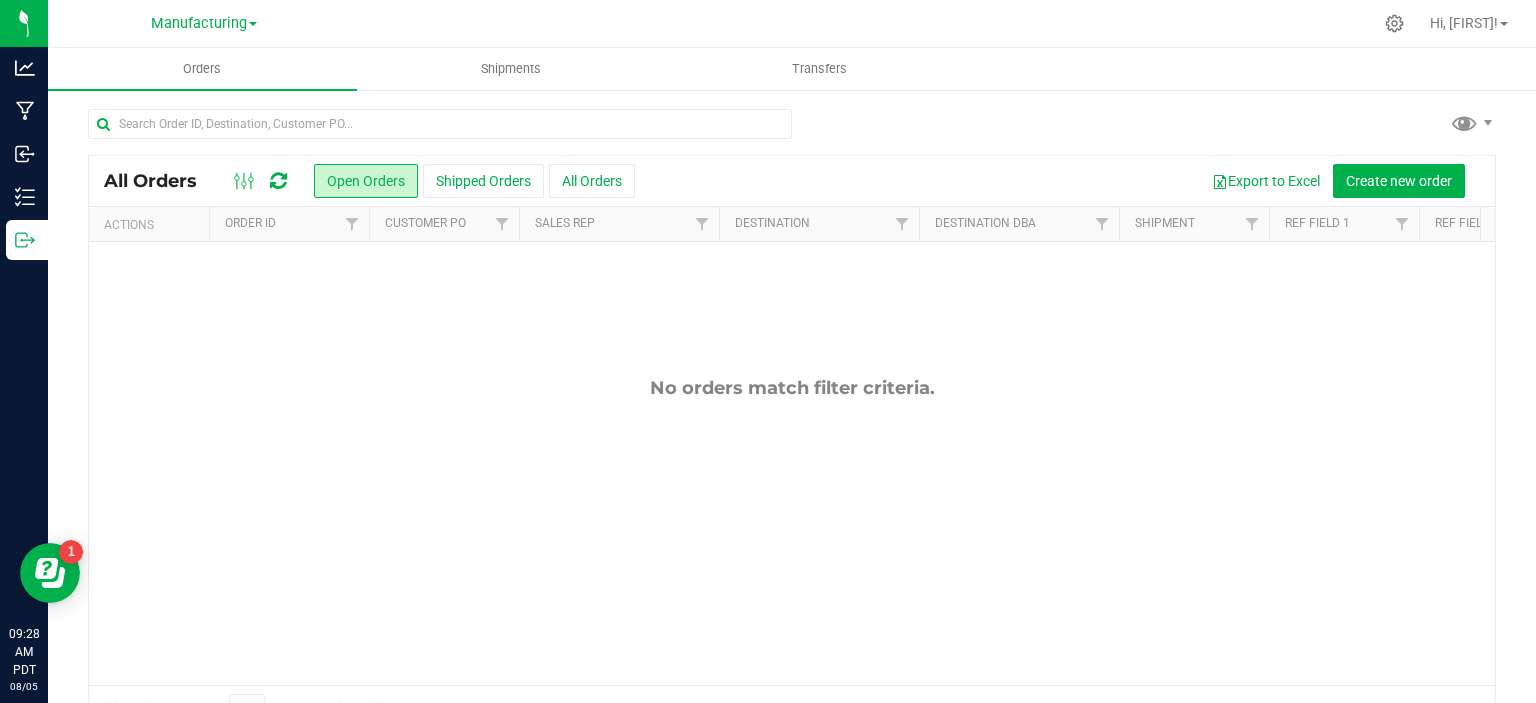 click on "No orders match filter criteria." at bounding box center [792, 531] 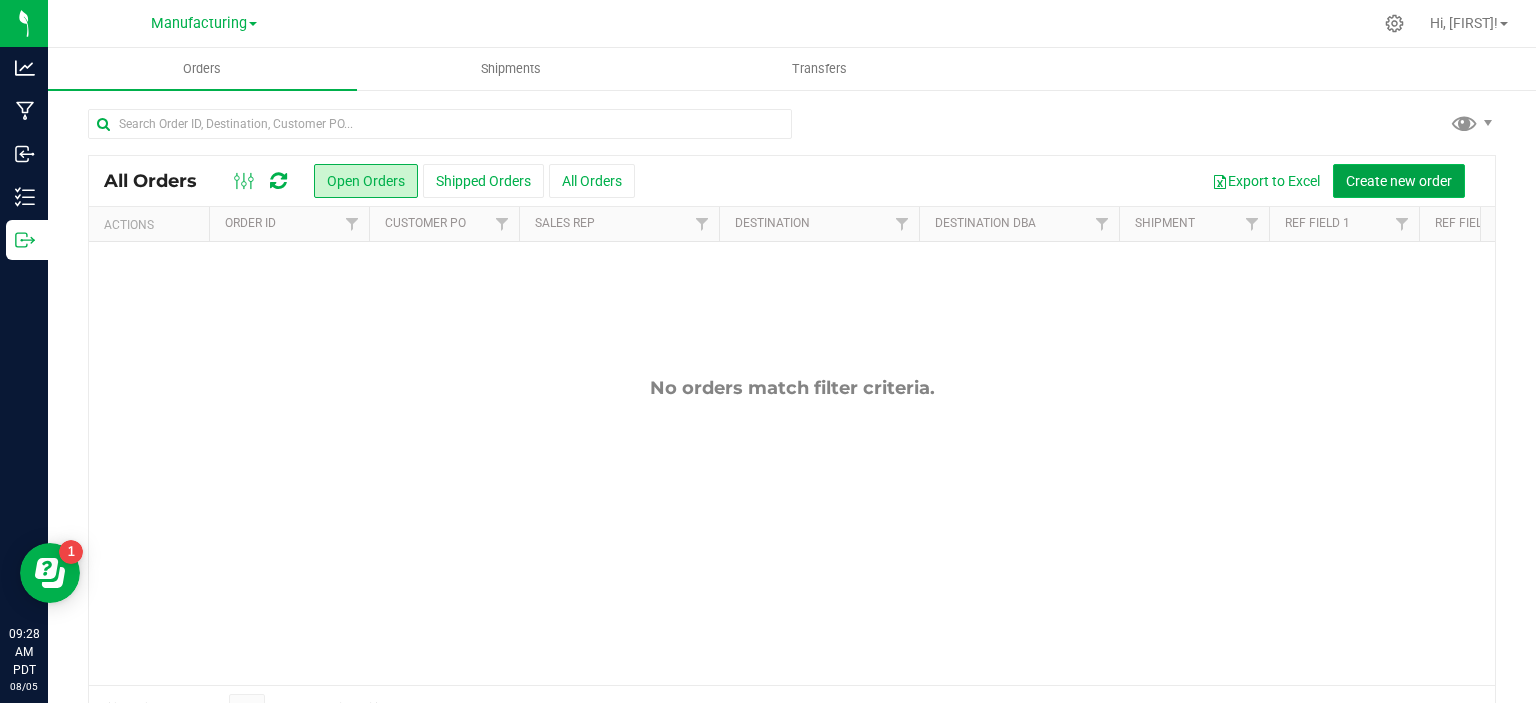 click on "Create new order" at bounding box center [1399, 181] 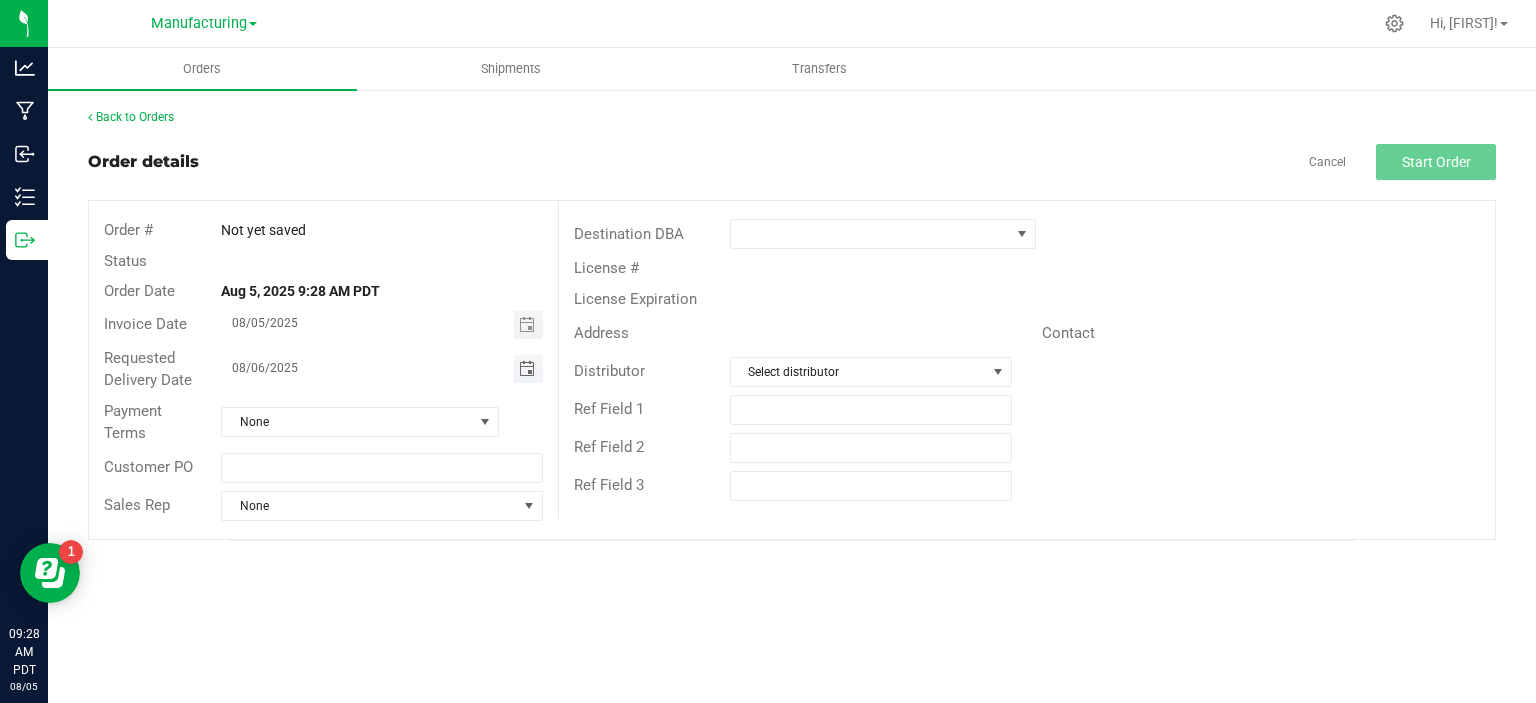 click at bounding box center [527, 369] 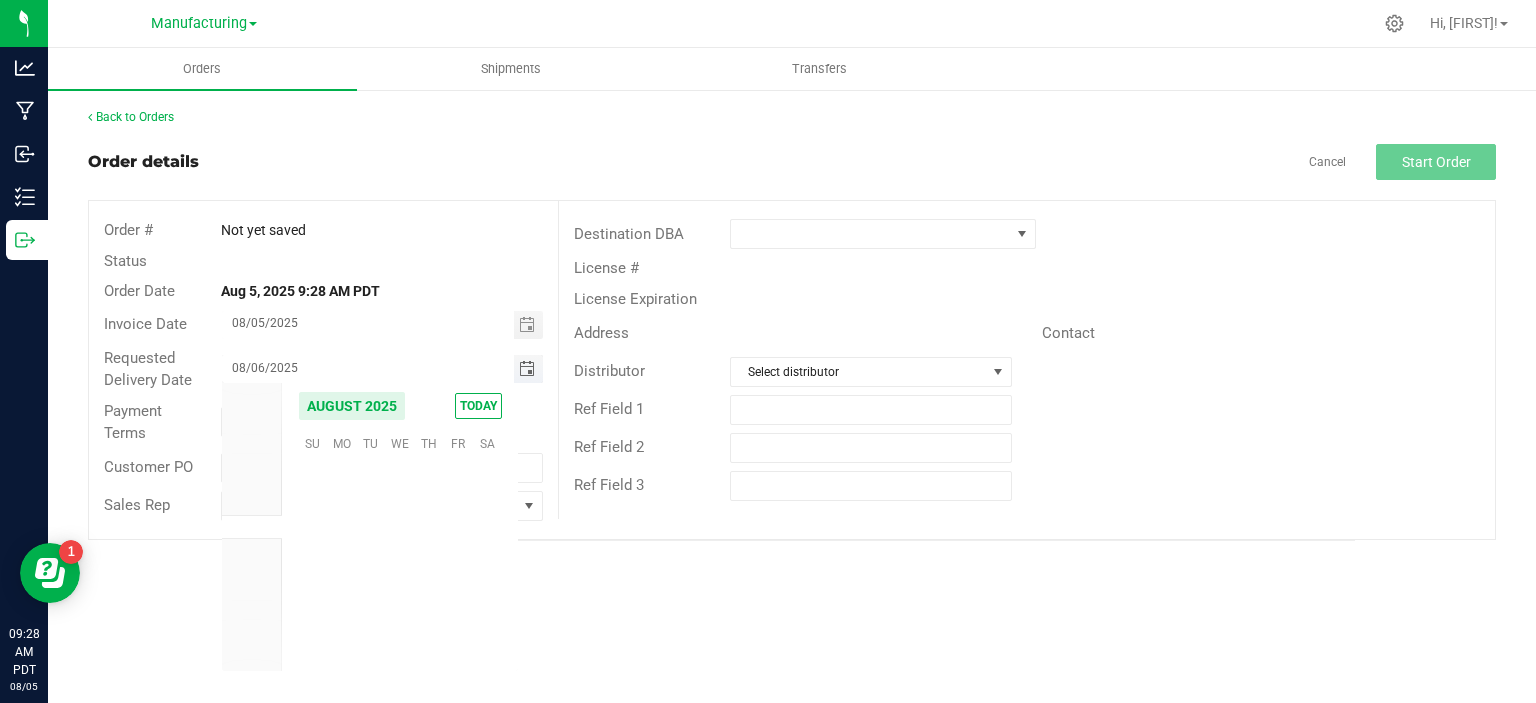 scroll, scrollTop: 36168, scrollLeft: 0, axis: vertical 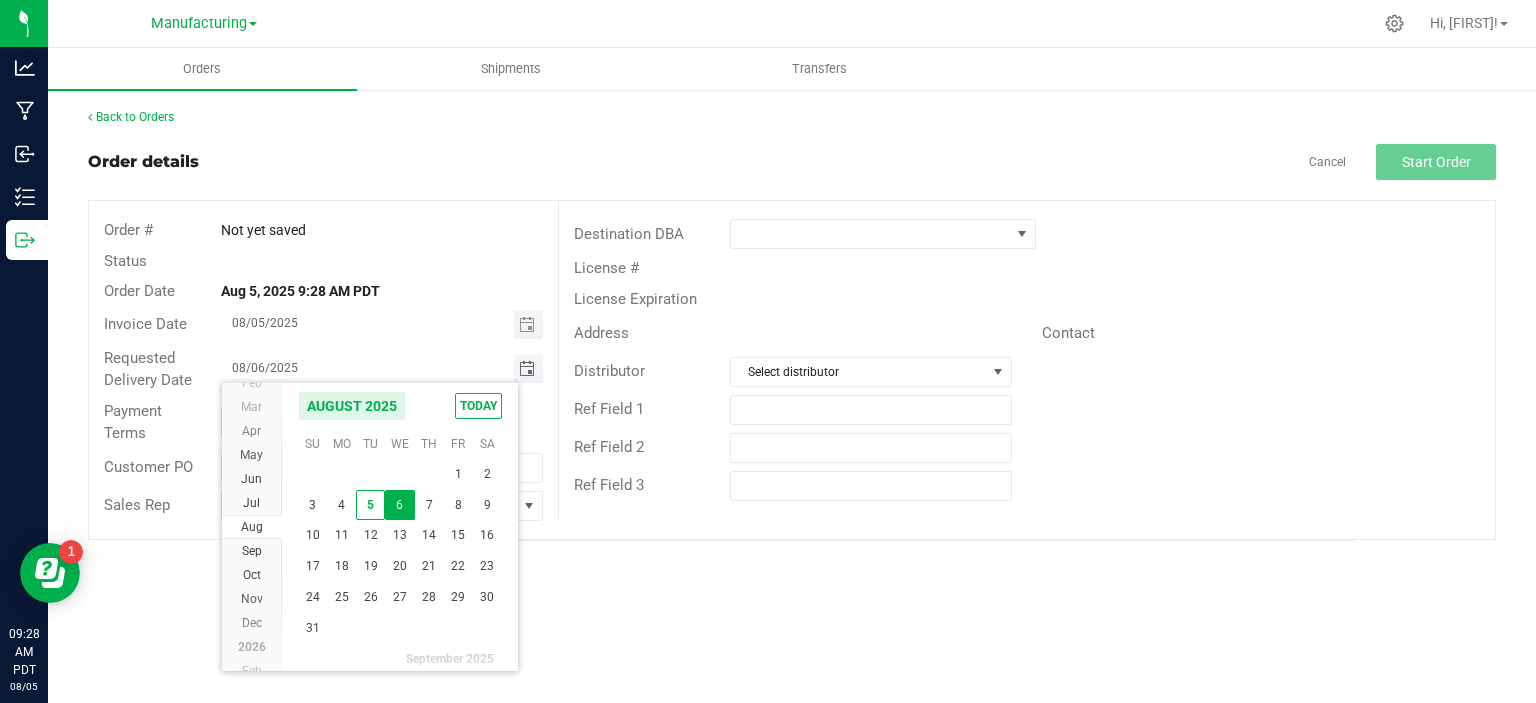 click on "7" at bounding box center [429, 505] 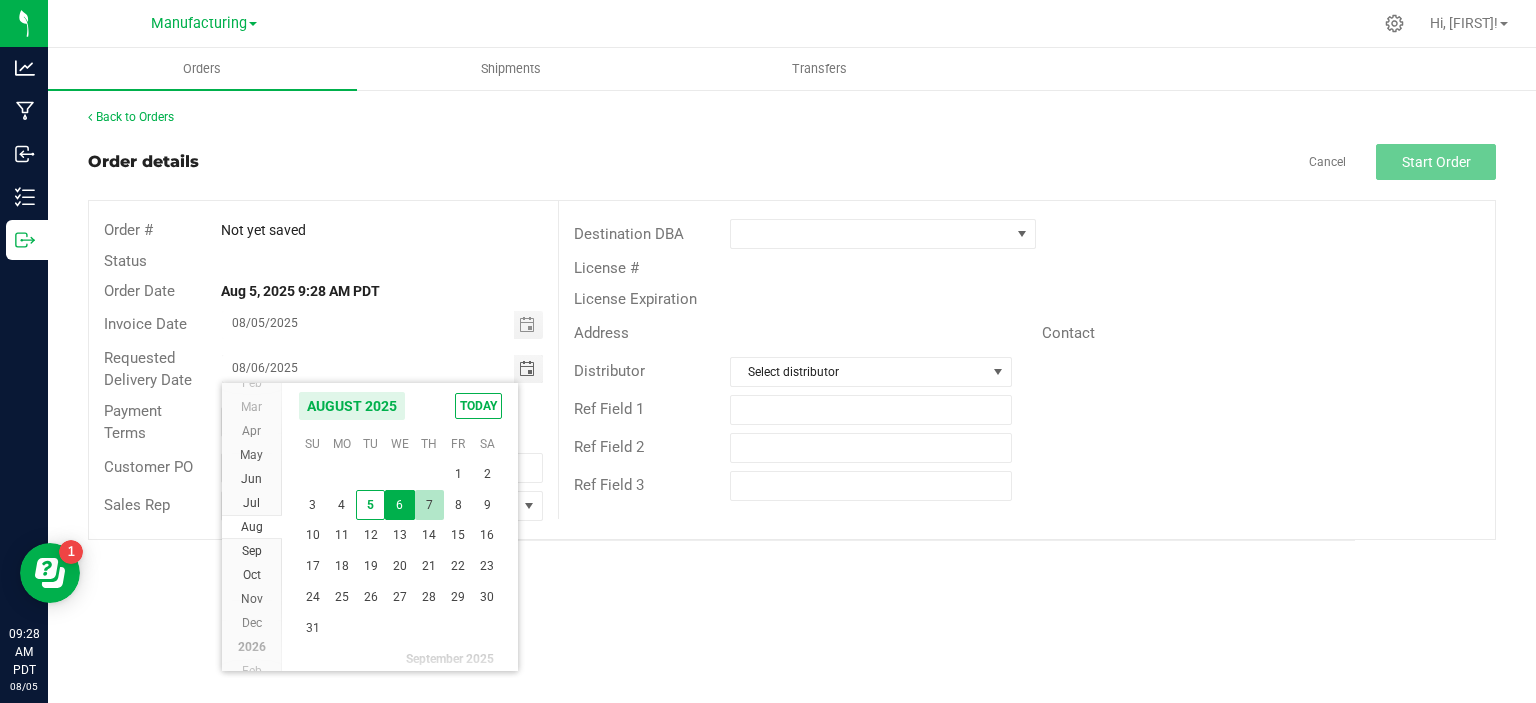type on "08/07/2025" 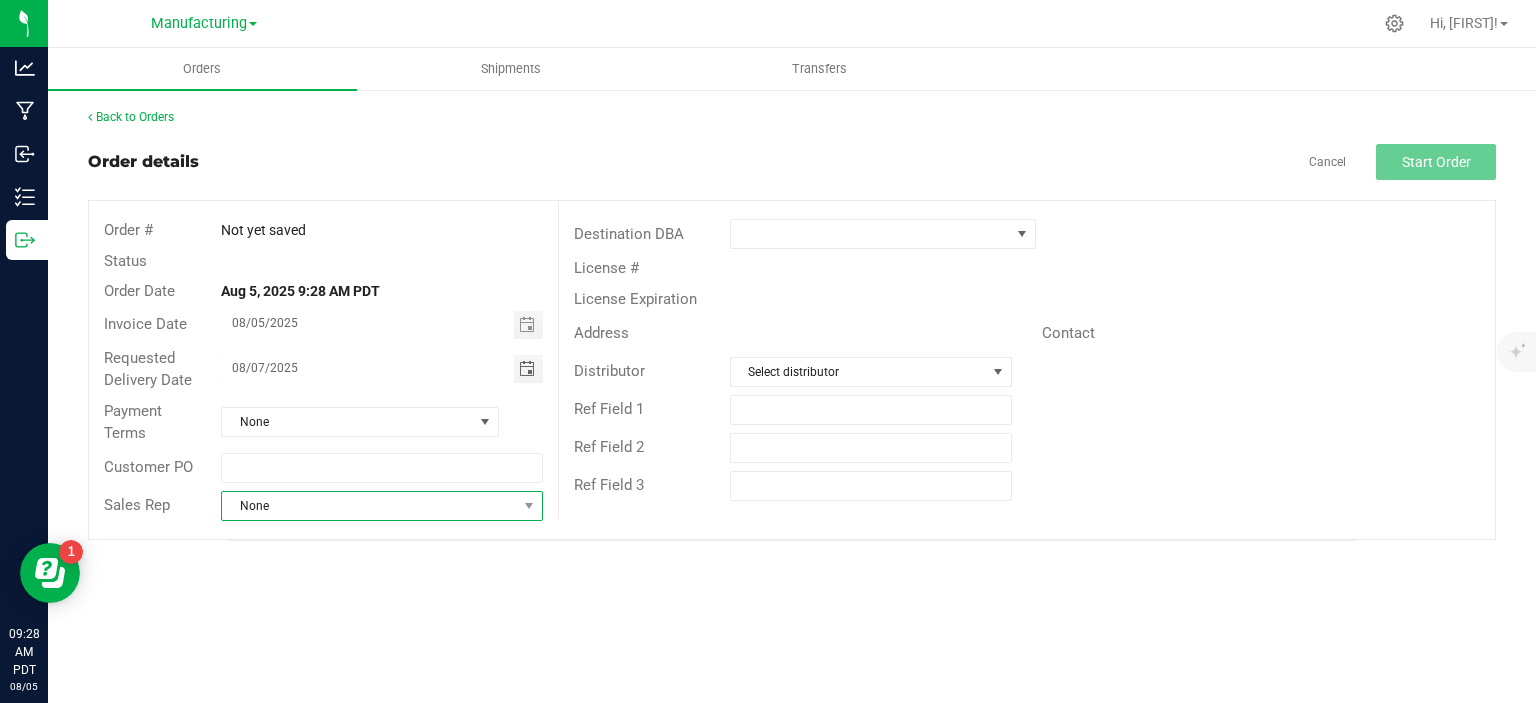 click on "None" at bounding box center (369, 506) 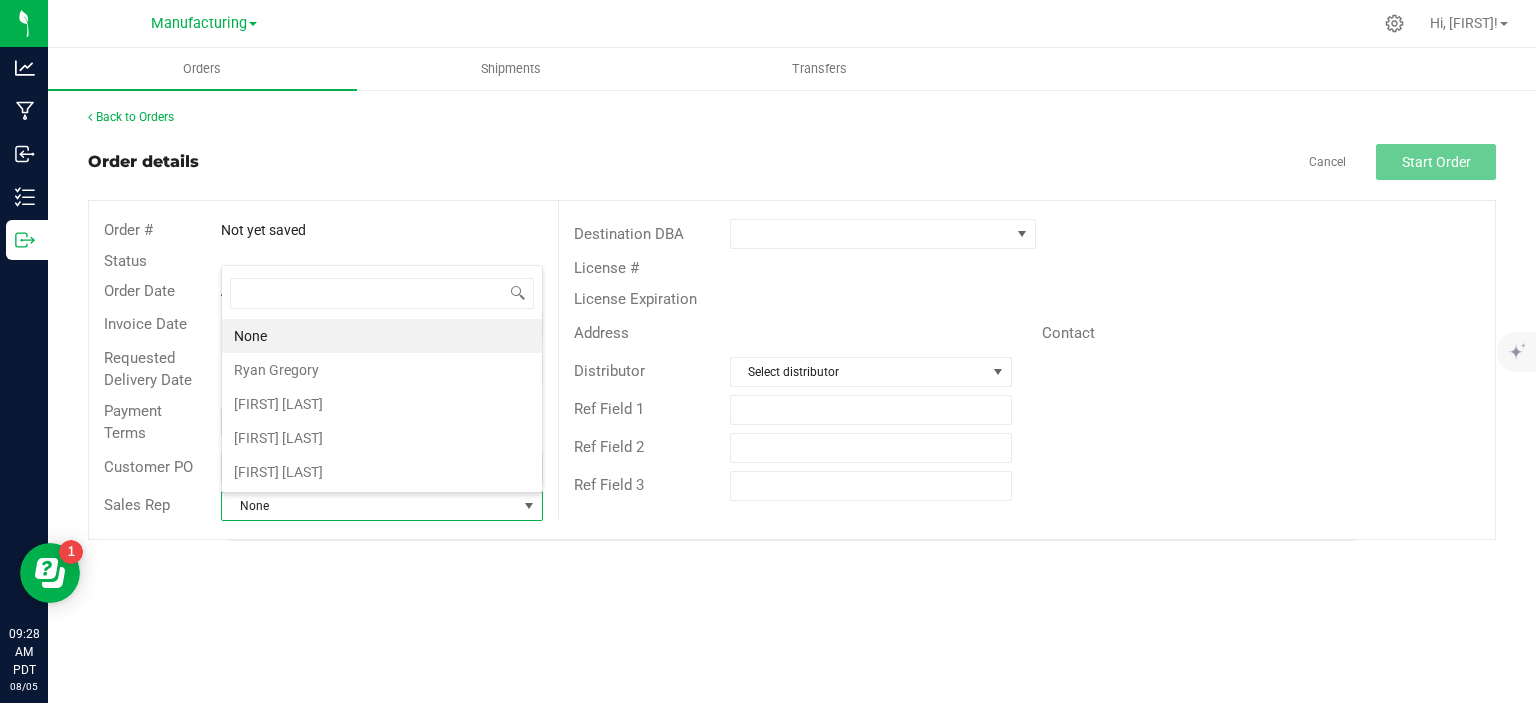 scroll, scrollTop: 99970, scrollLeft: 99678, axis: both 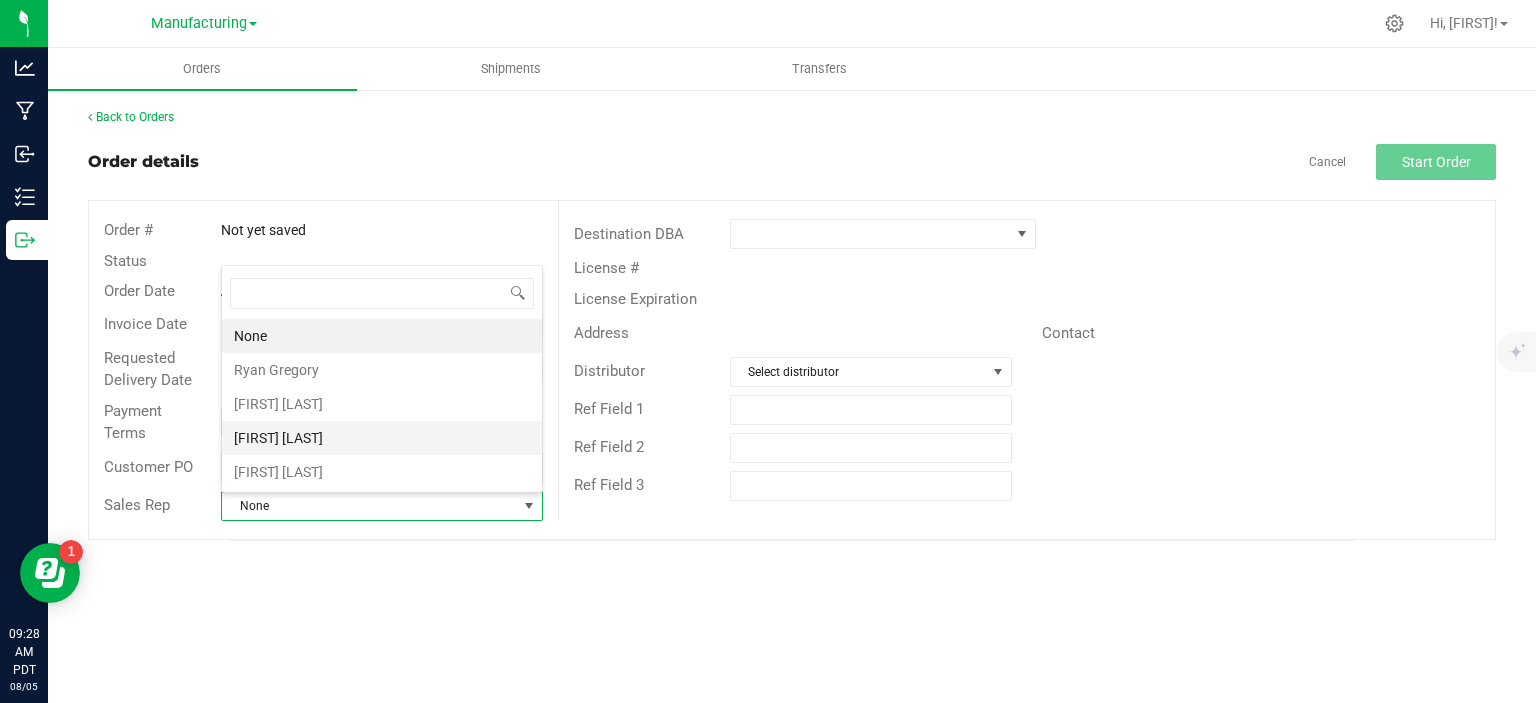 click on "[FIRST] [LAST]" at bounding box center (382, 438) 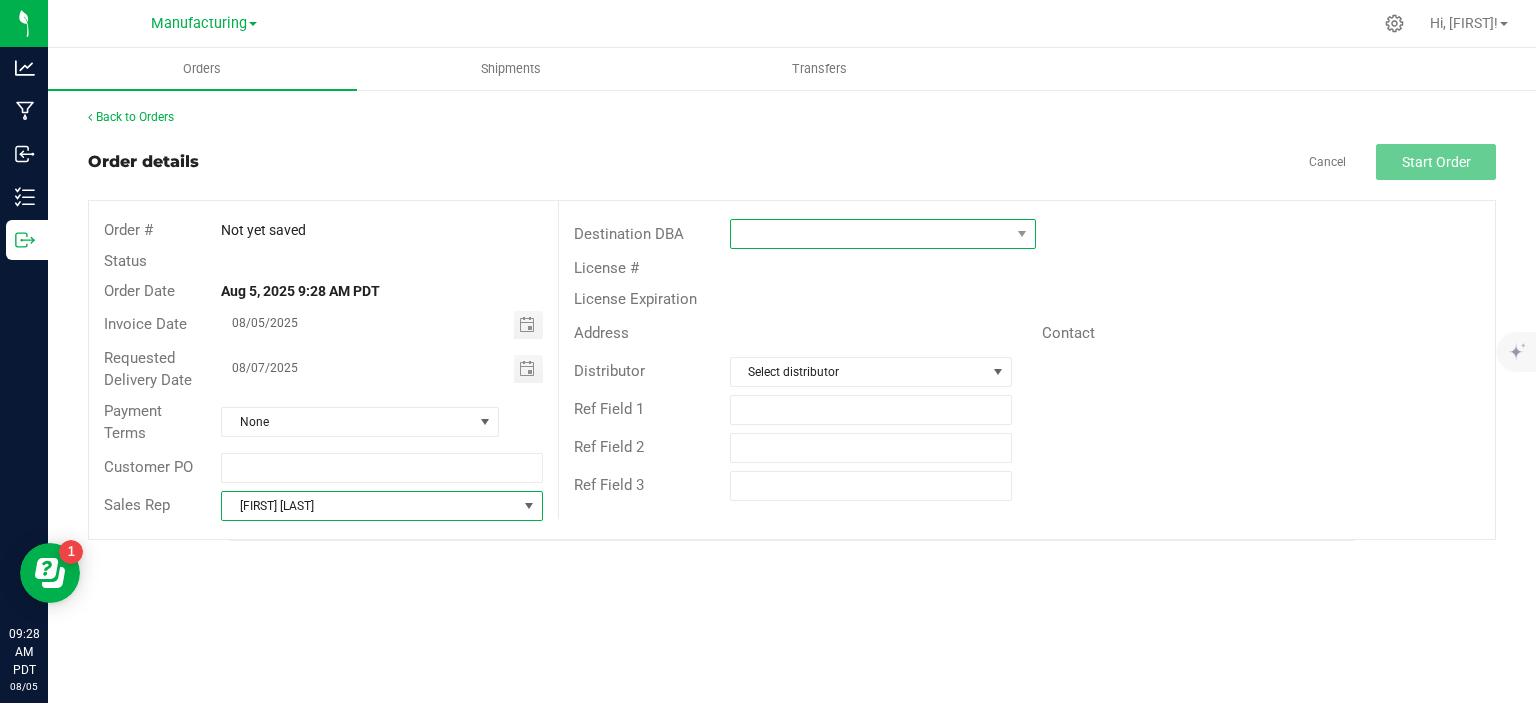 click at bounding box center [870, 234] 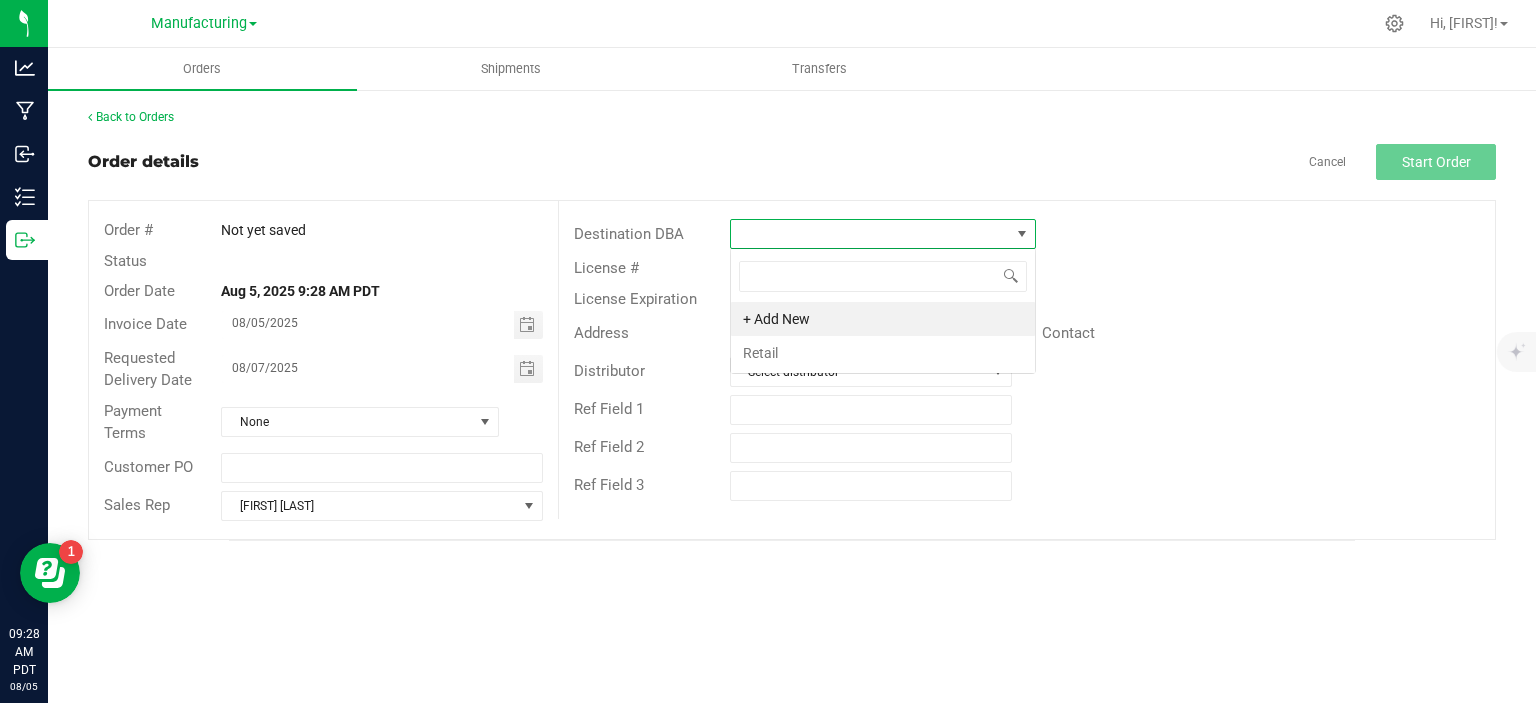scroll, scrollTop: 99970, scrollLeft: 99693, axis: both 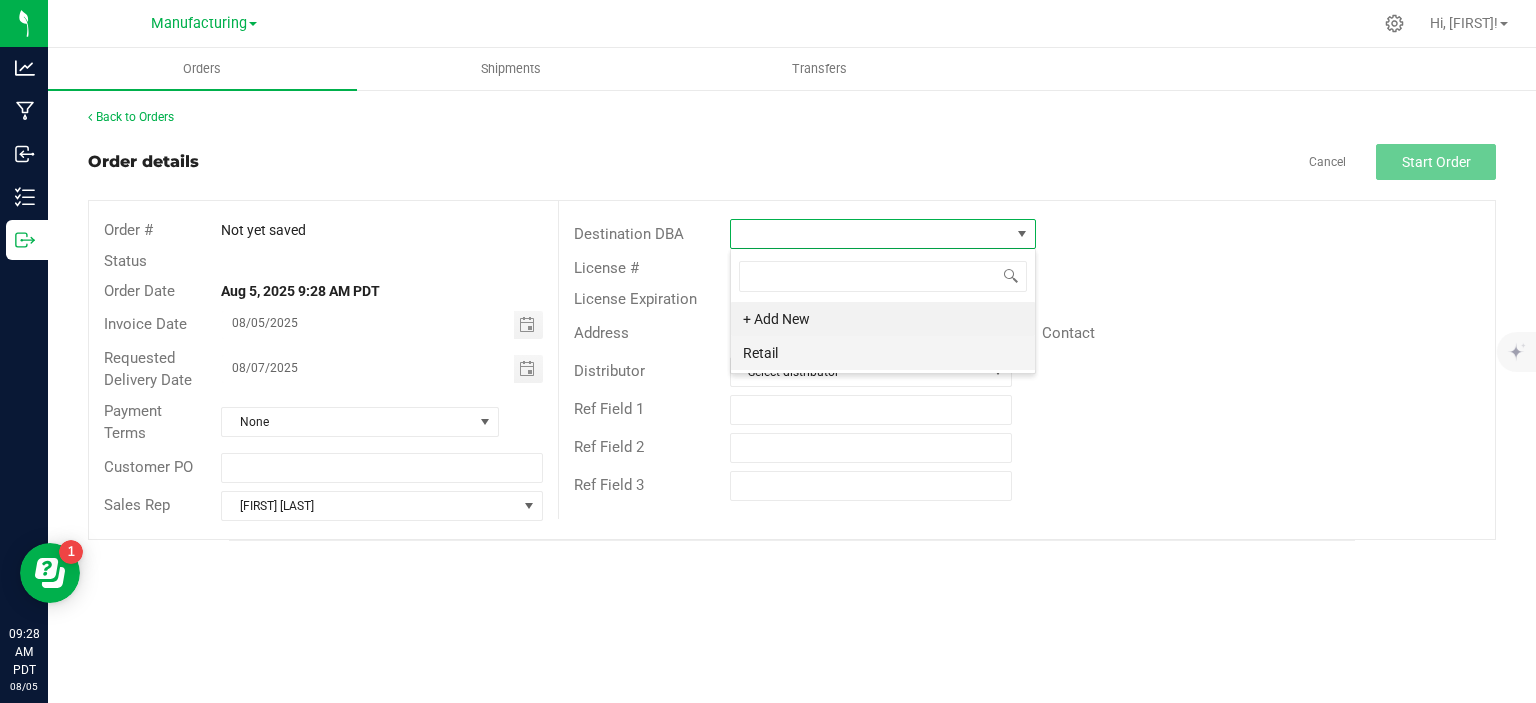 click on "Retail" at bounding box center (883, 353) 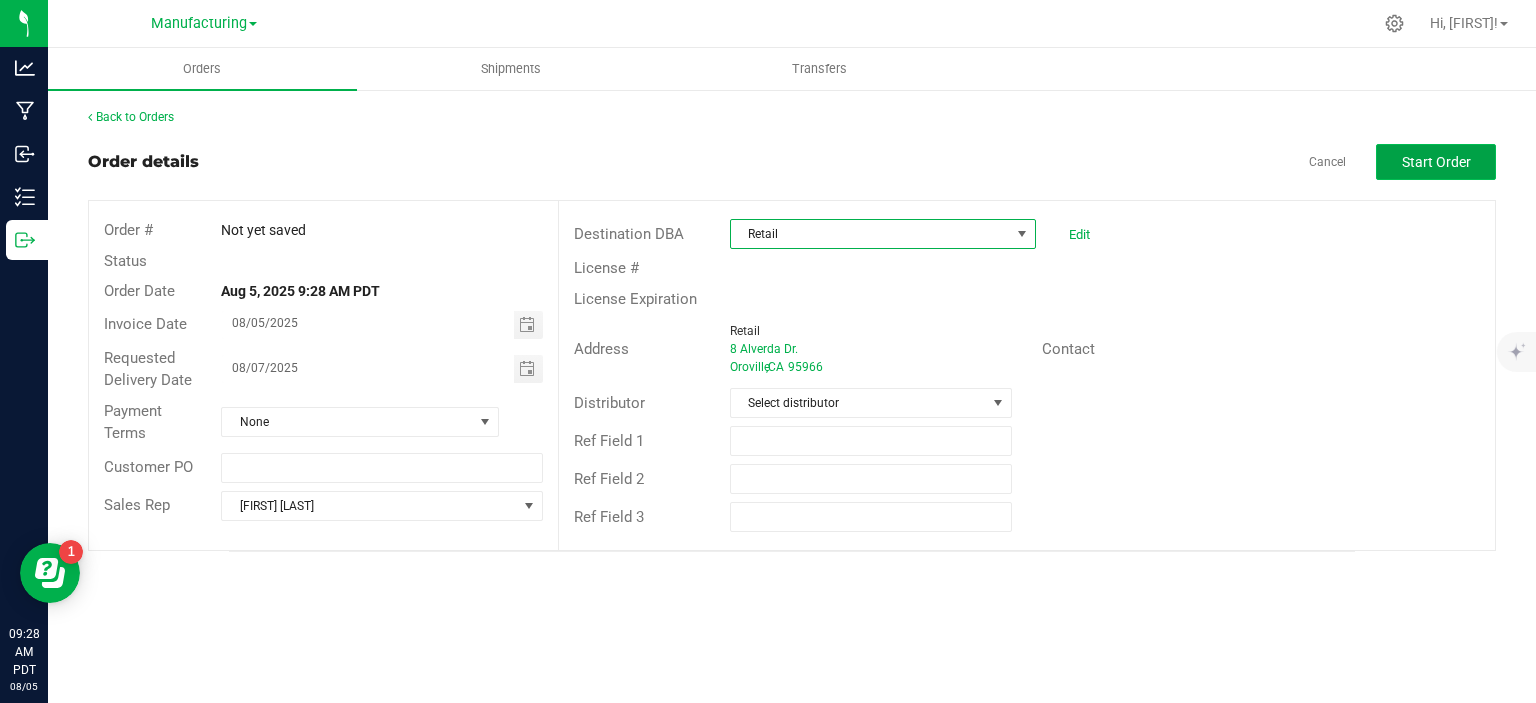 click on "Start Order" at bounding box center [1436, 162] 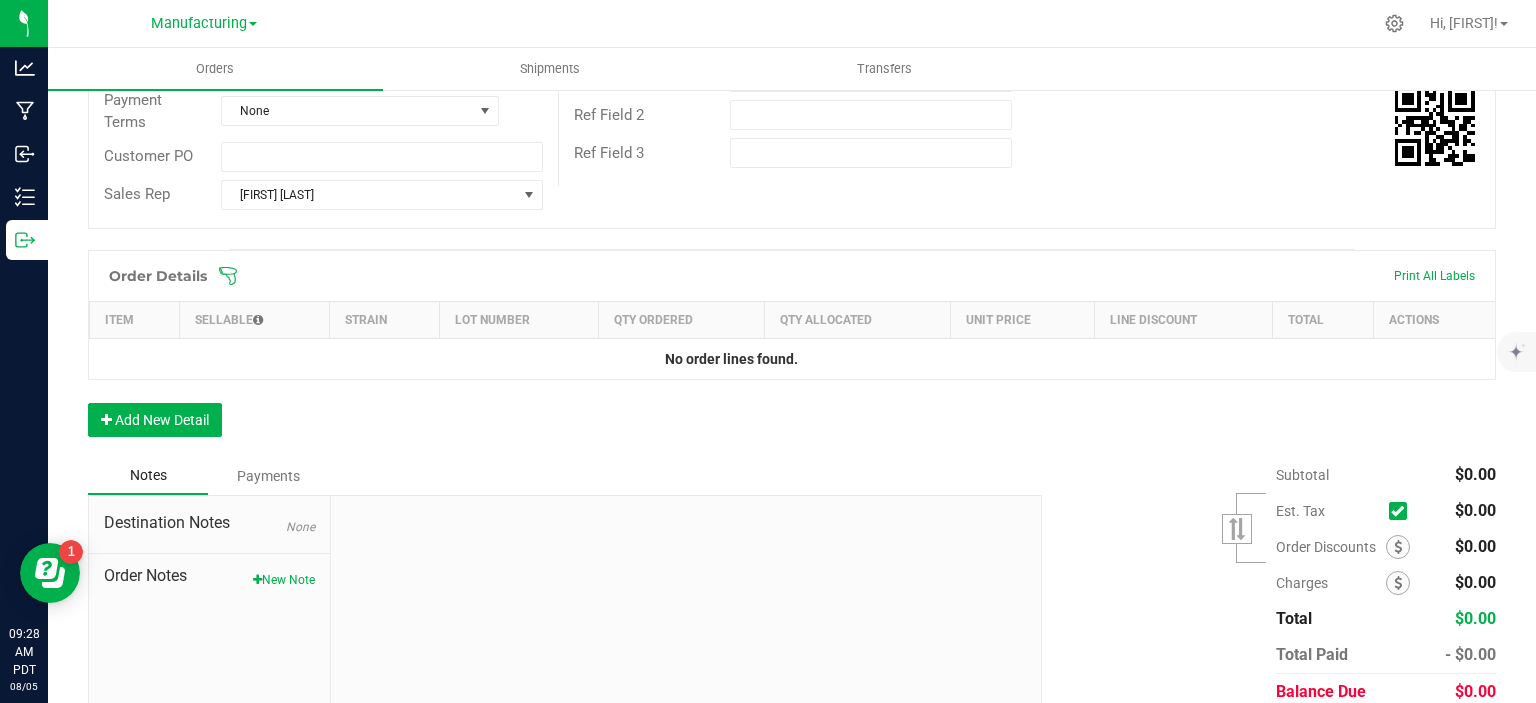 scroll, scrollTop: 400, scrollLeft: 0, axis: vertical 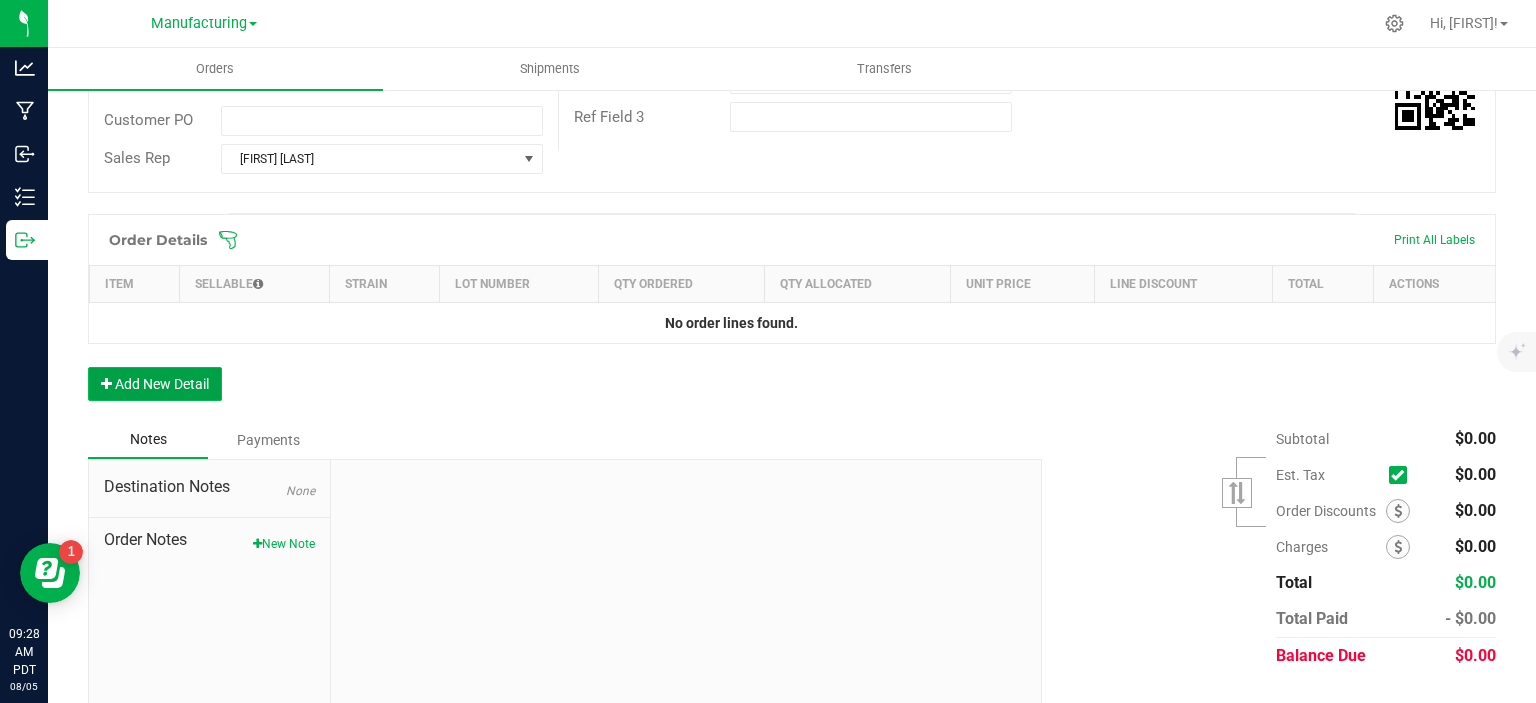 click on "Add New Detail" at bounding box center [155, 384] 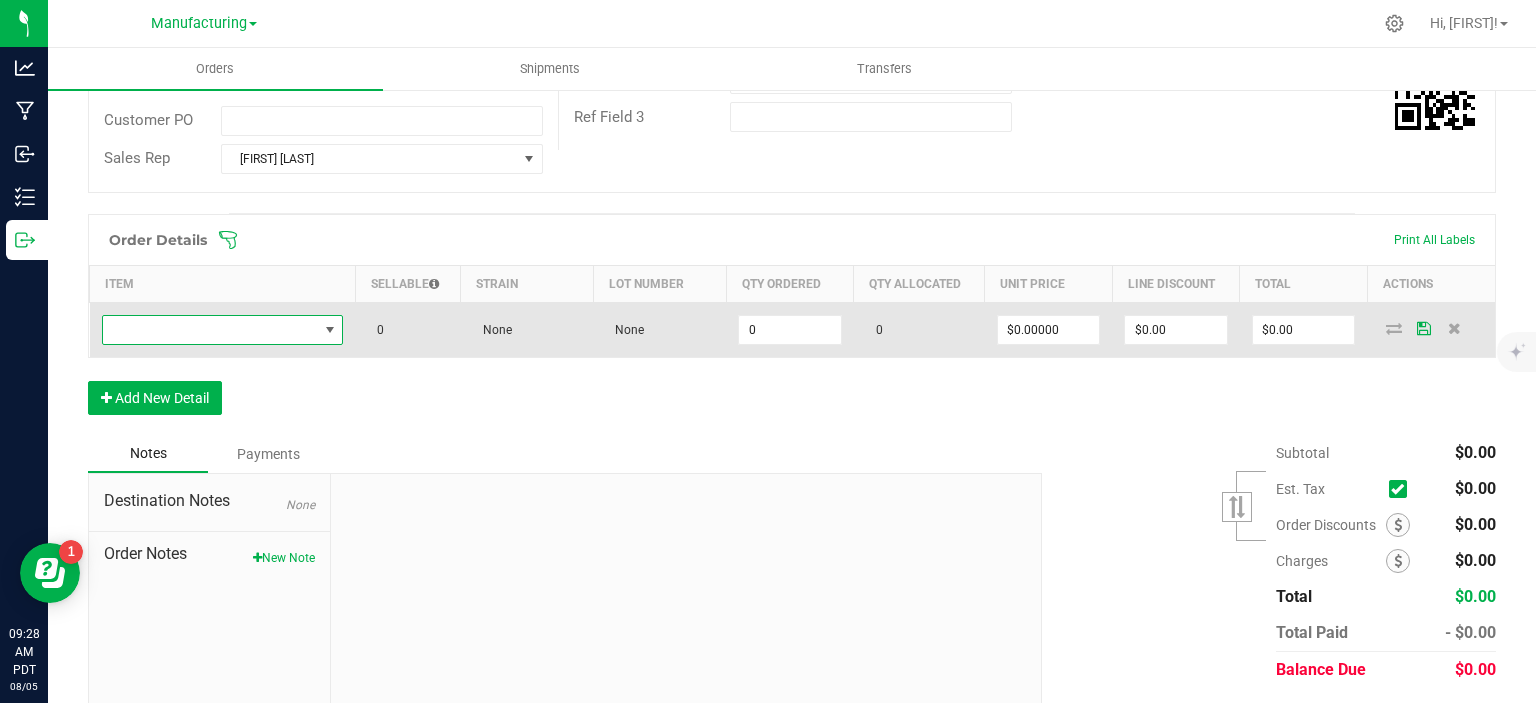 click at bounding box center [210, 330] 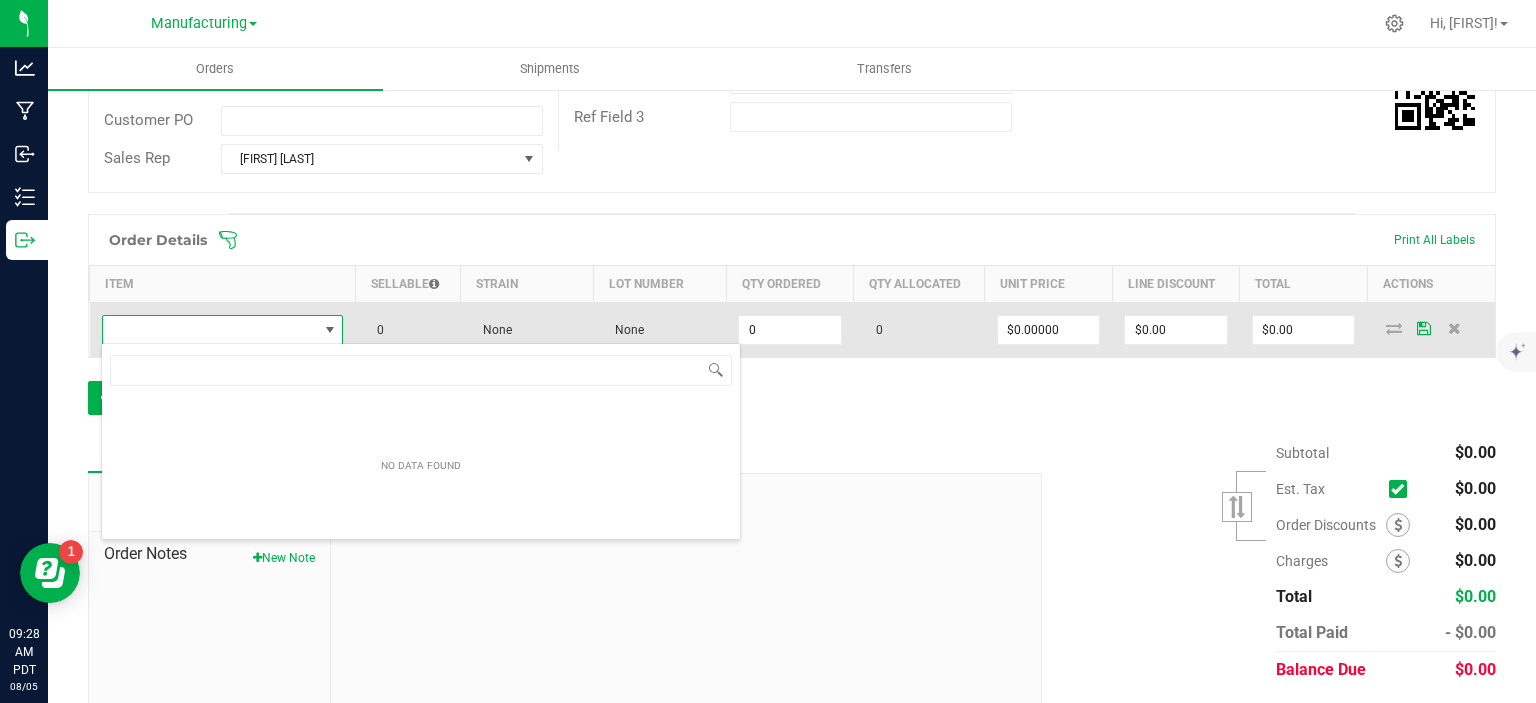 scroll, scrollTop: 99970, scrollLeft: 99760, axis: both 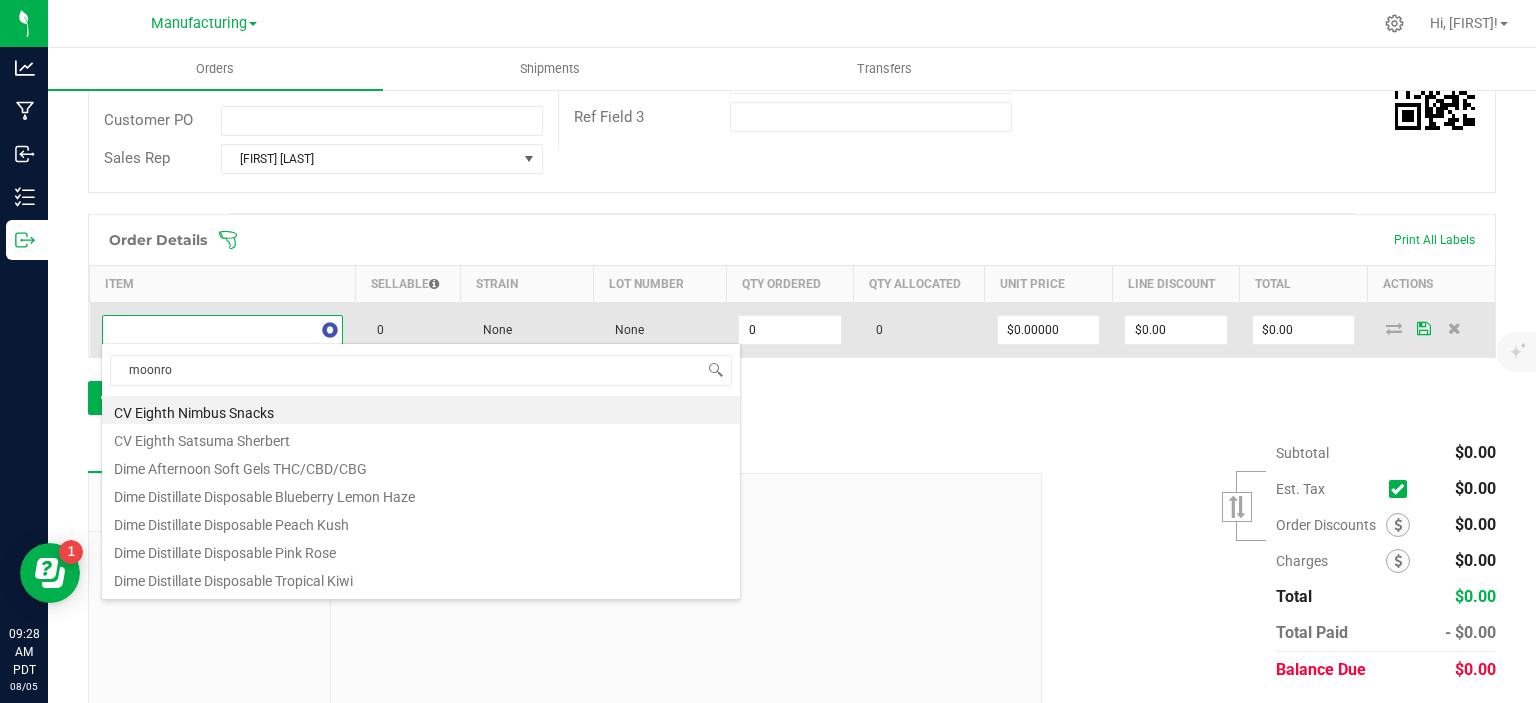 type on "moonroc" 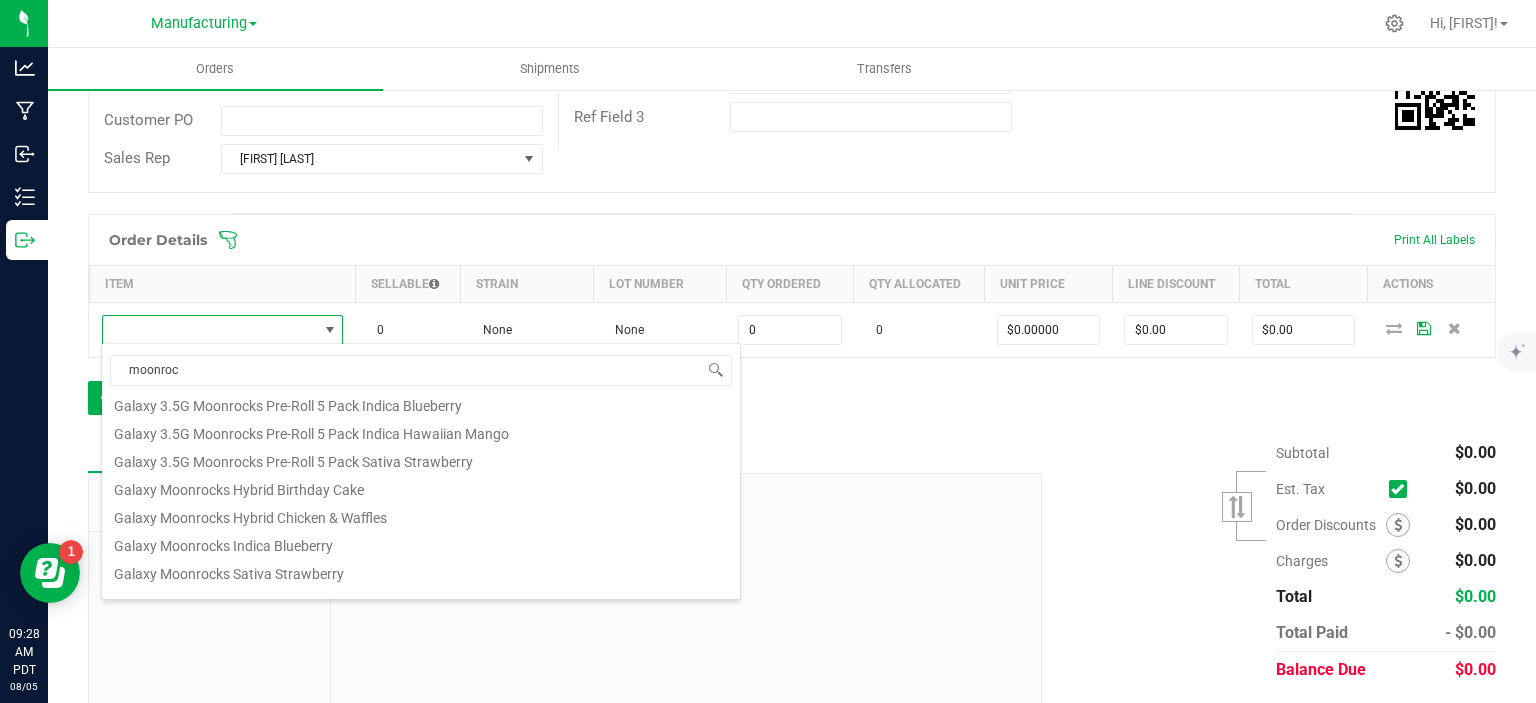 scroll, scrollTop: 220, scrollLeft: 0, axis: vertical 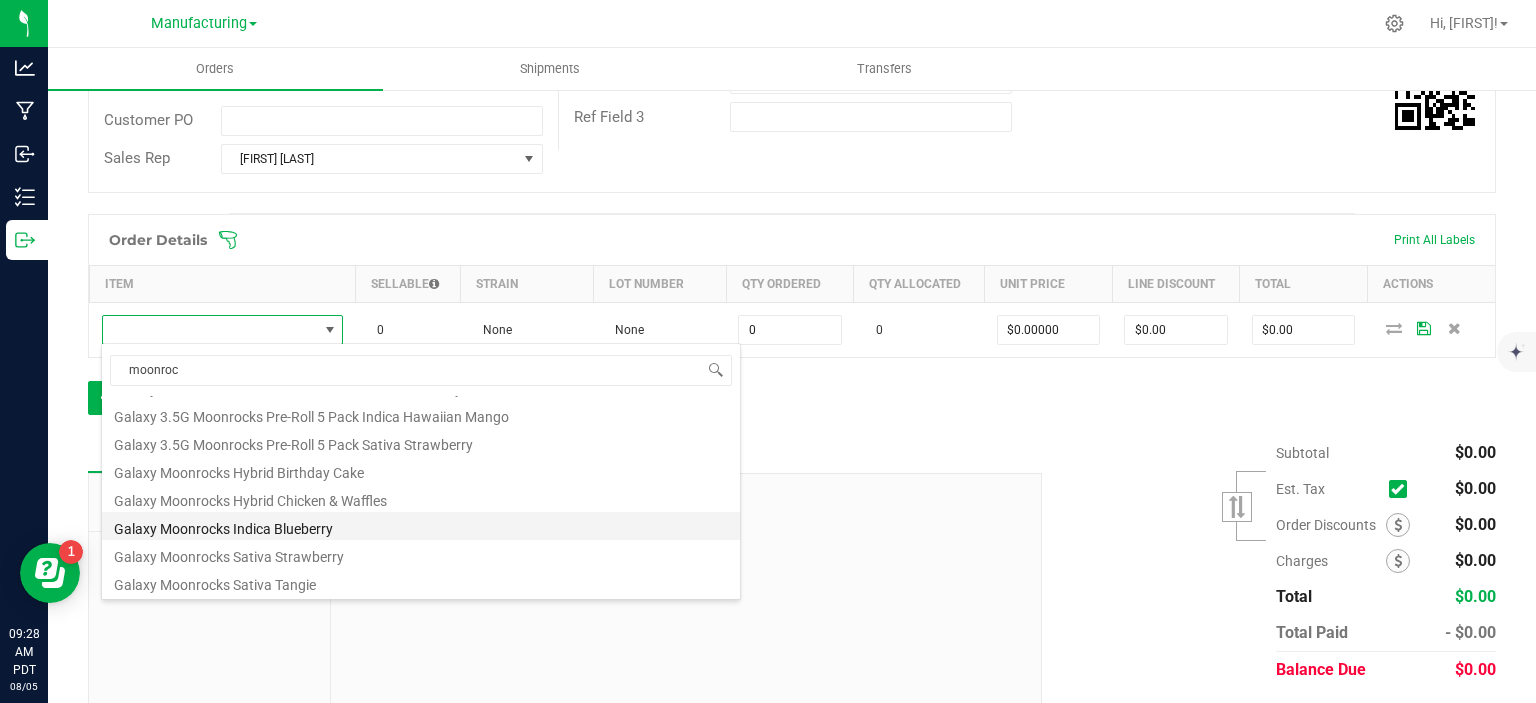 click on "Galaxy Moonrocks Indica Blueberry" at bounding box center (421, 526) 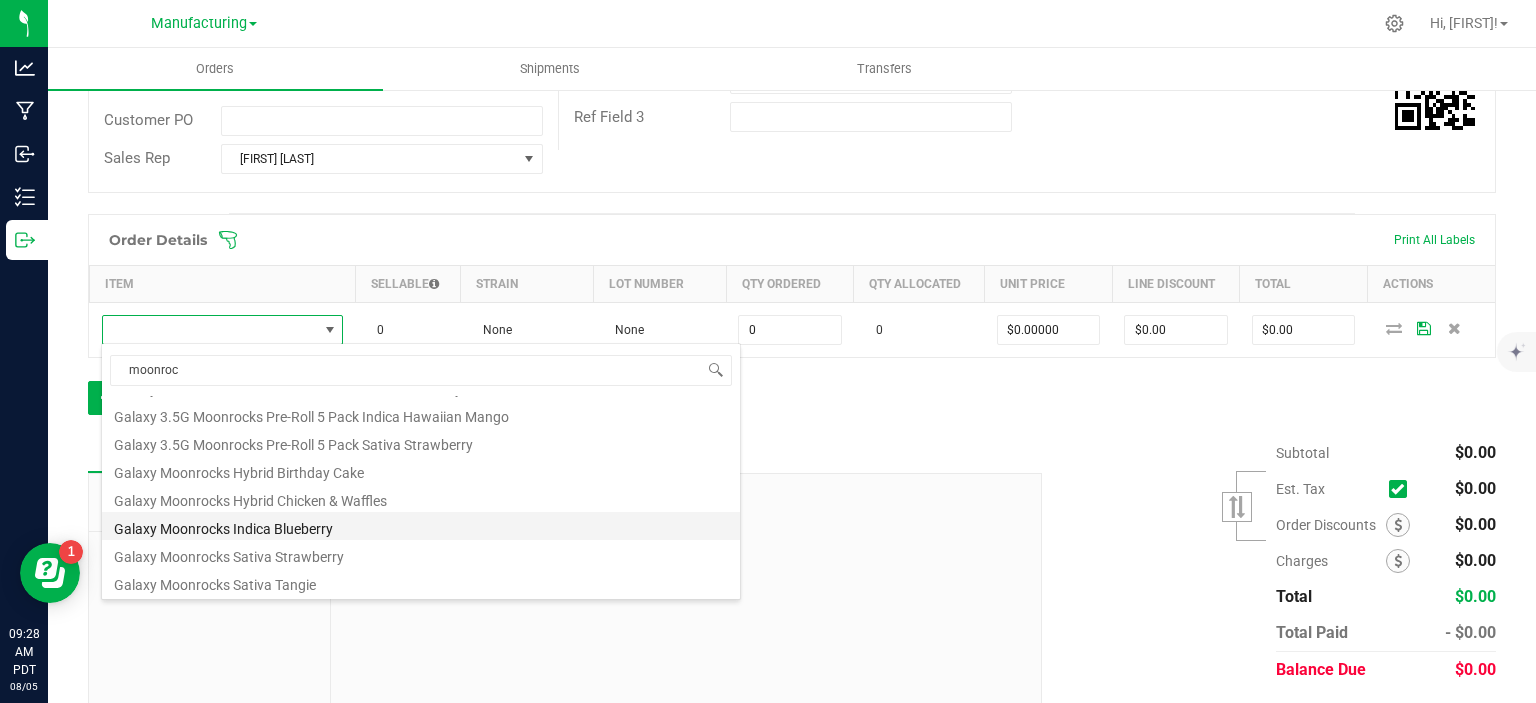 type on "0 ea" 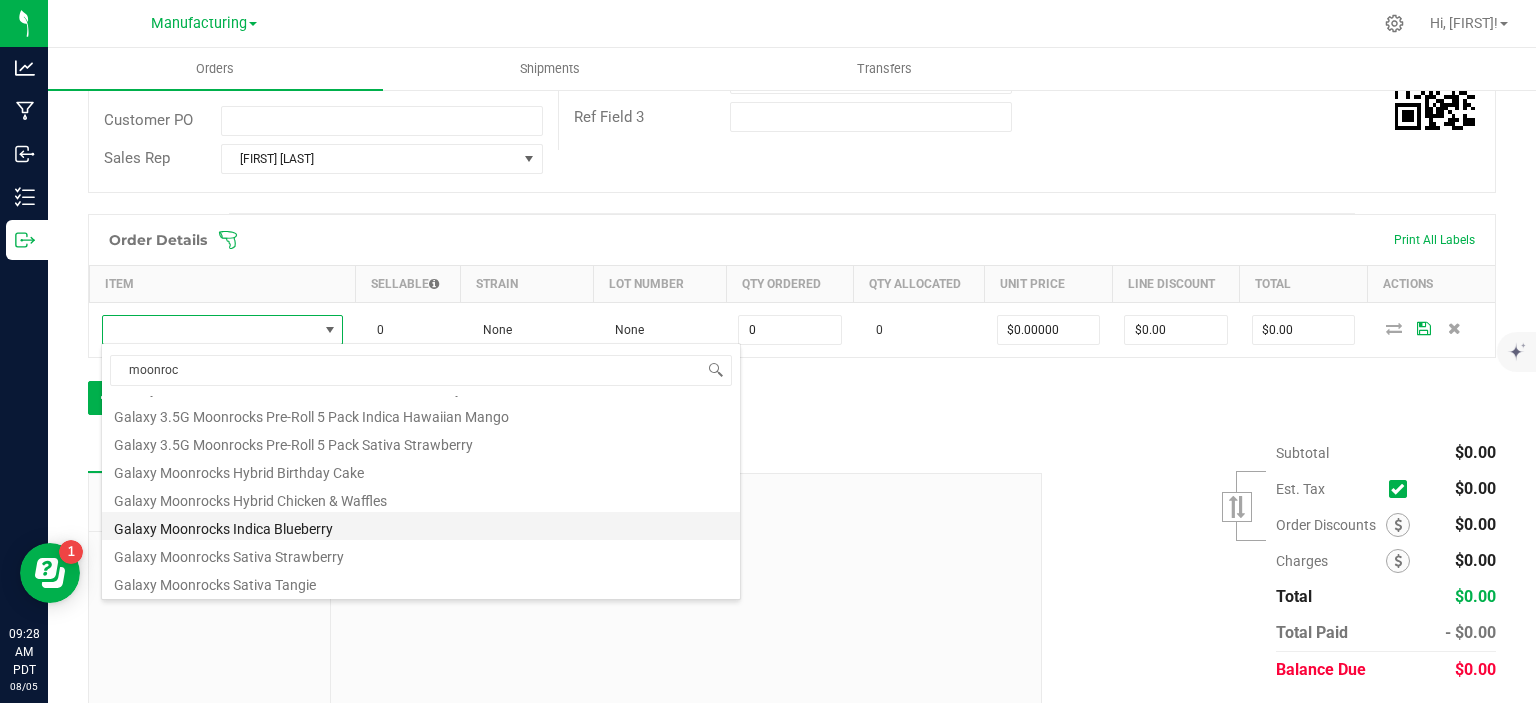 type on "$18.33000" 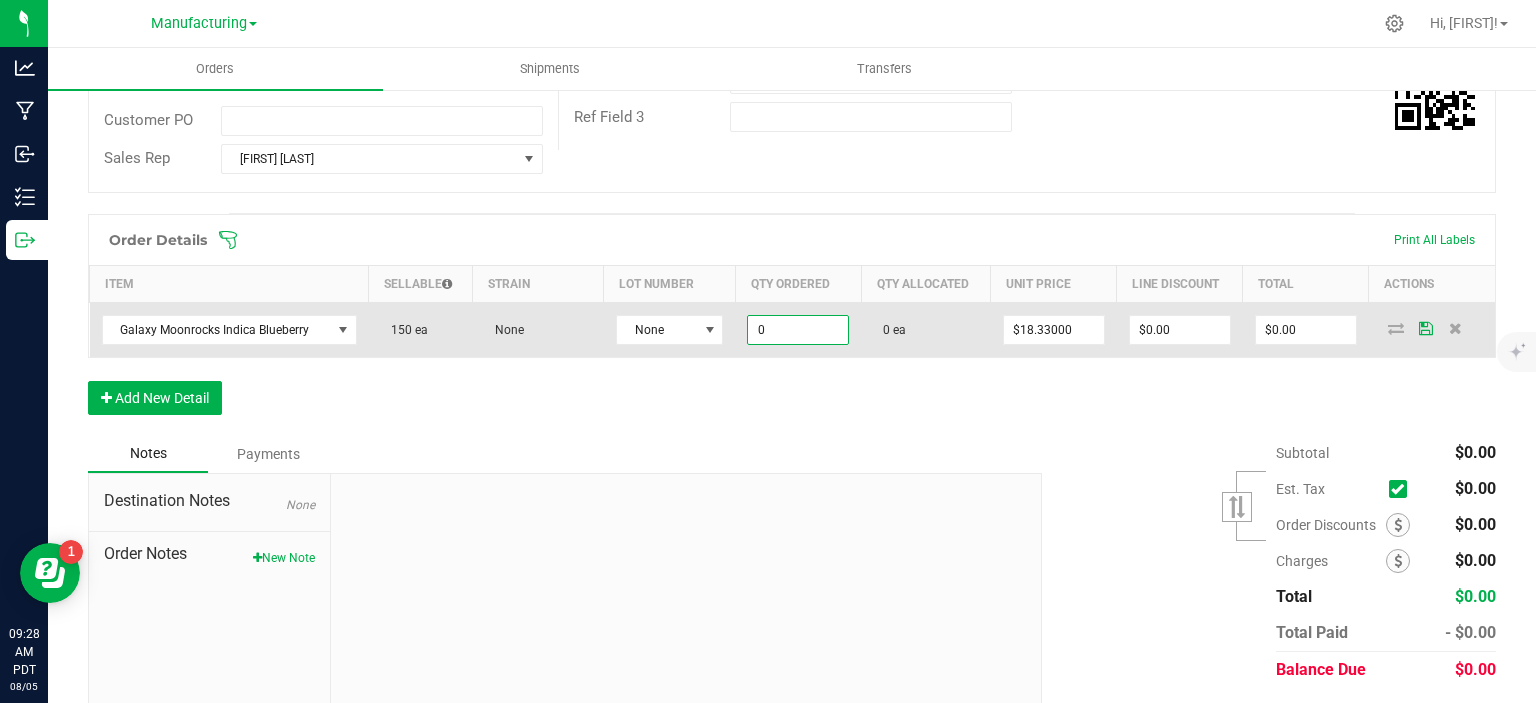 click on "0" at bounding box center (798, 330) 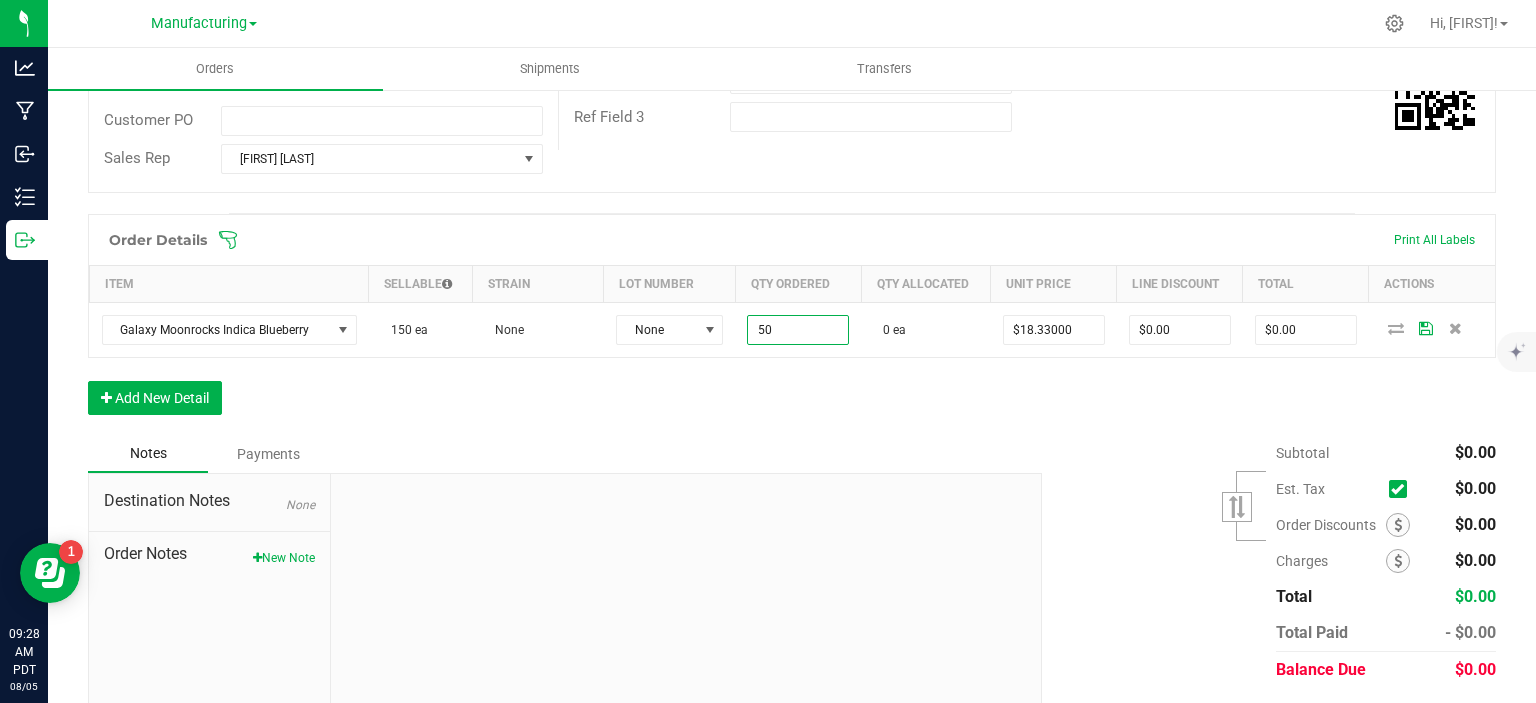 type on "50 ea" 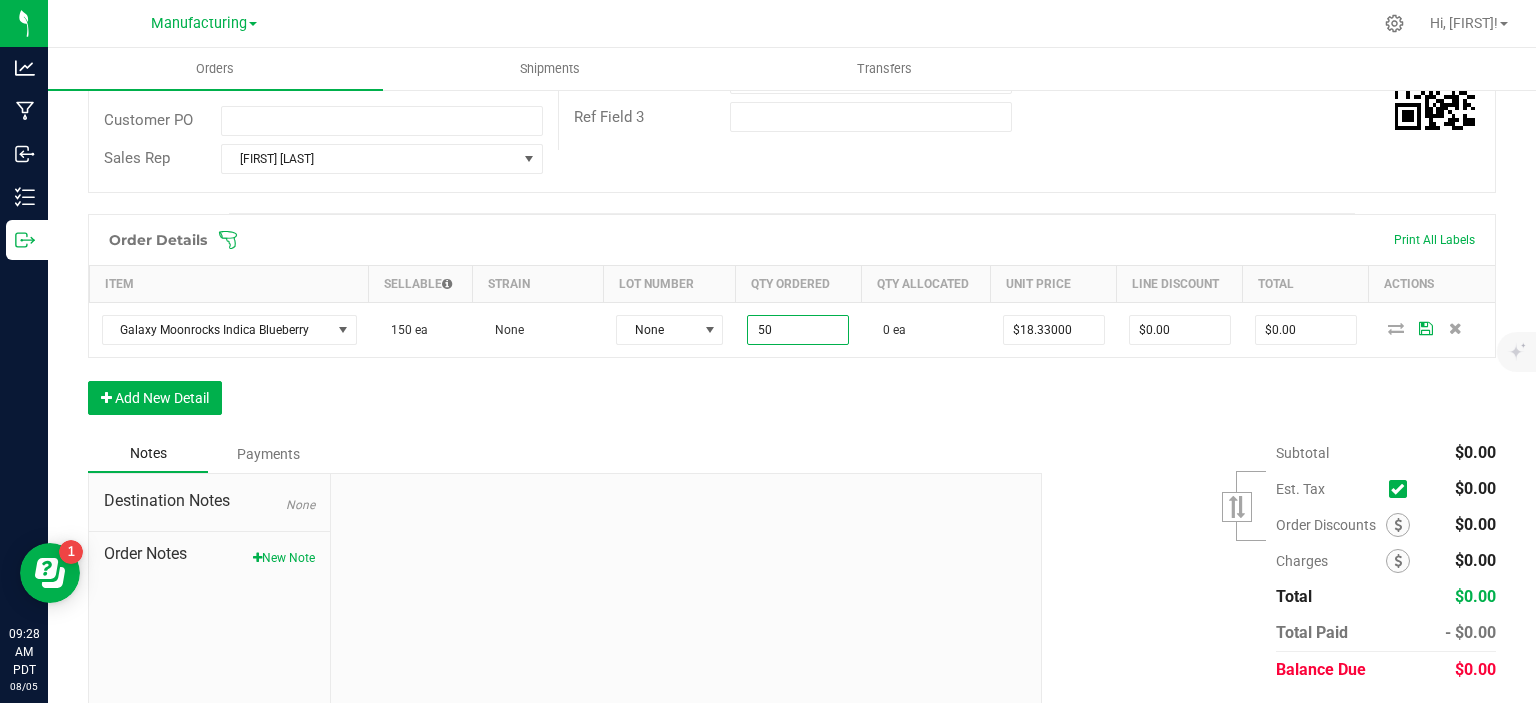 type on "$916.50" 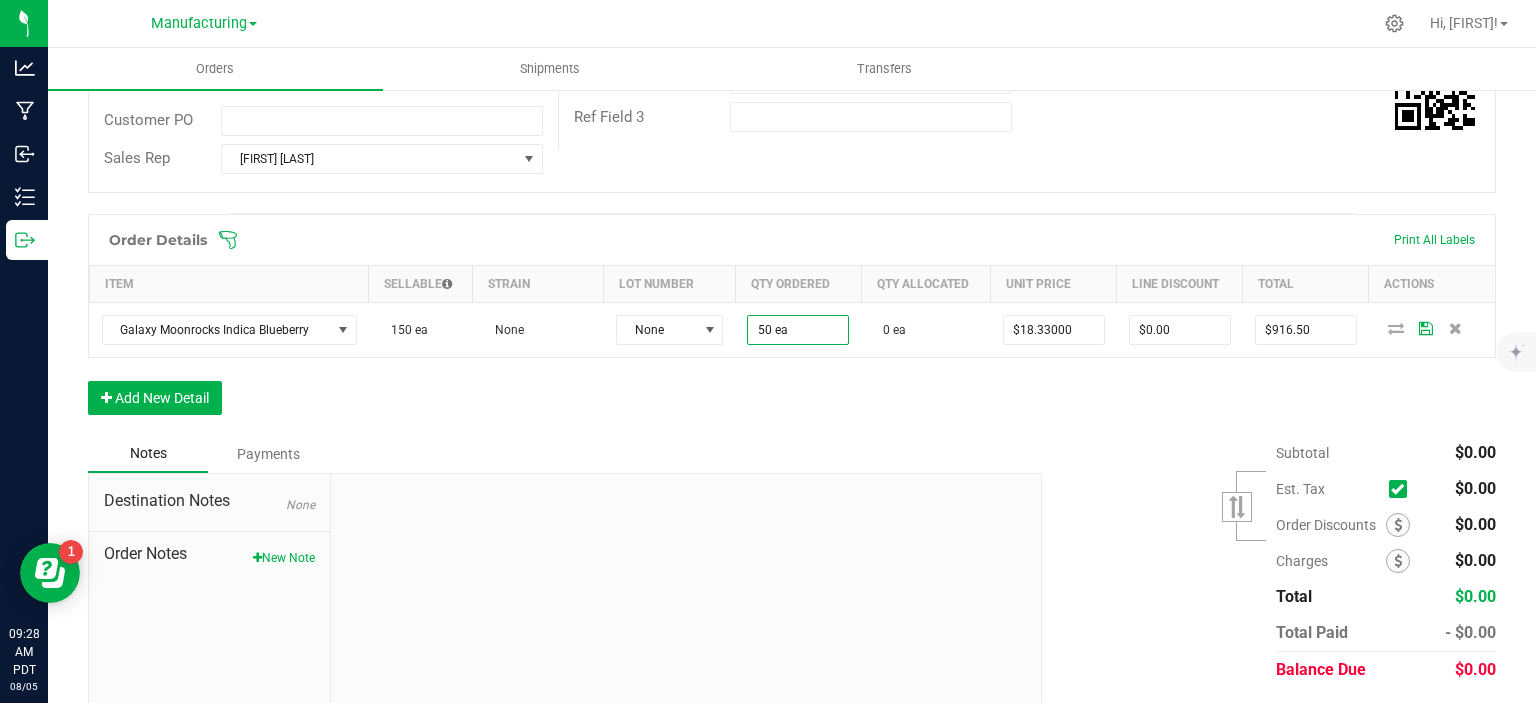 click on "Order Details Print All Labels Item  Sellable  Strain  Lot Number  Qty Ordered Qty Allocated Unit Price Line Discount Total Actions Galaxy Moonrocks Indica Blueberry  150 ea   None  None 50 ea  0 ea  $18.33000 $0.00 $916.50
Add New Detail" at bounding box center (792, 324) 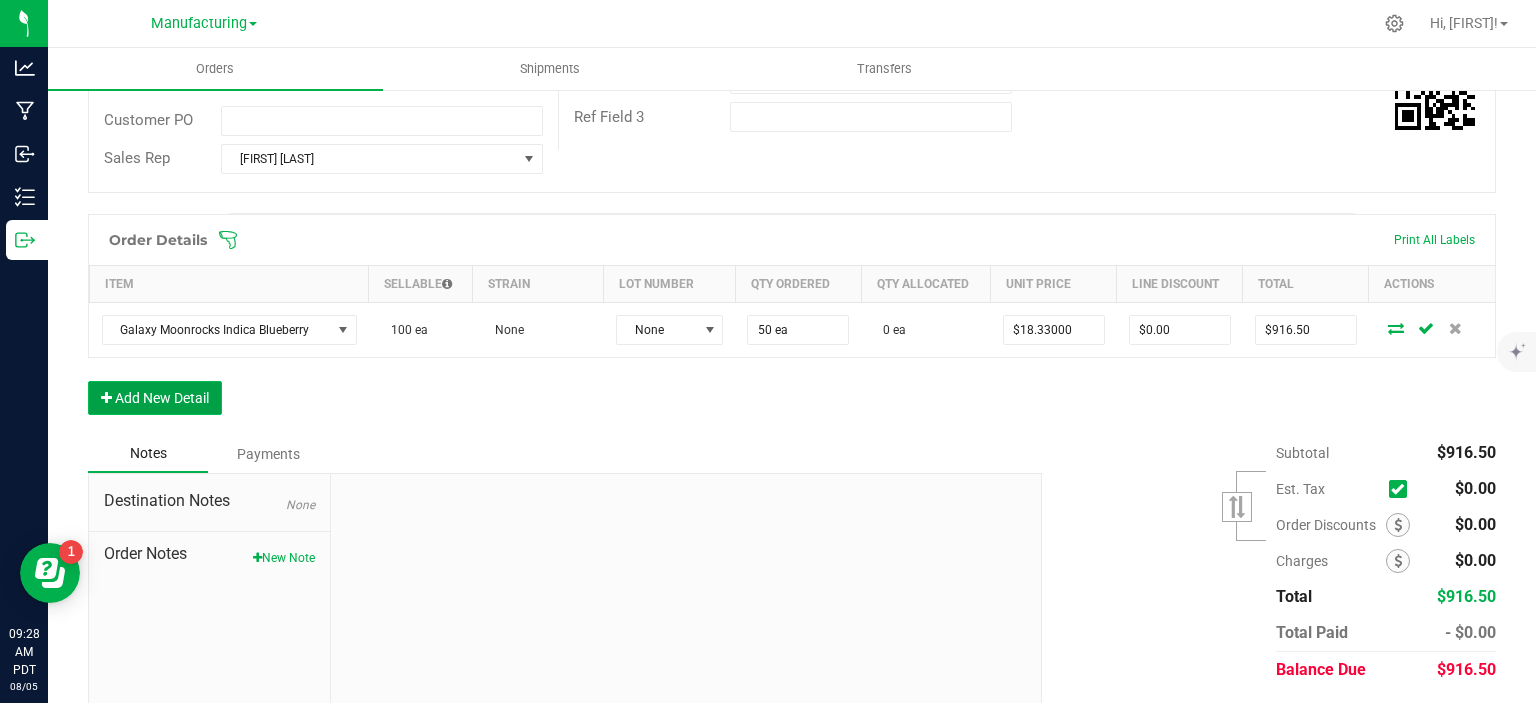 click on "Add New Detail" at bounding box center (155, 398) 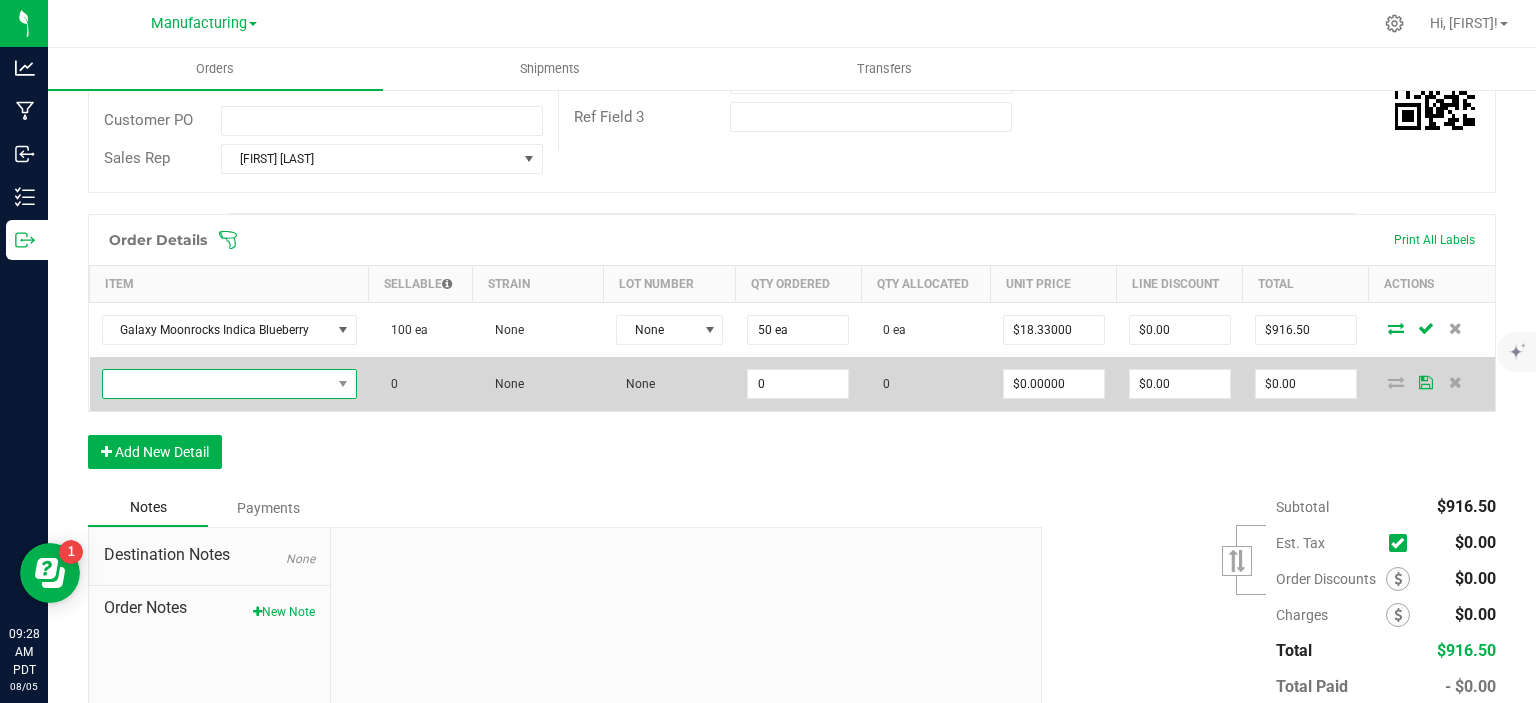 click at bounding box center (217, 384) 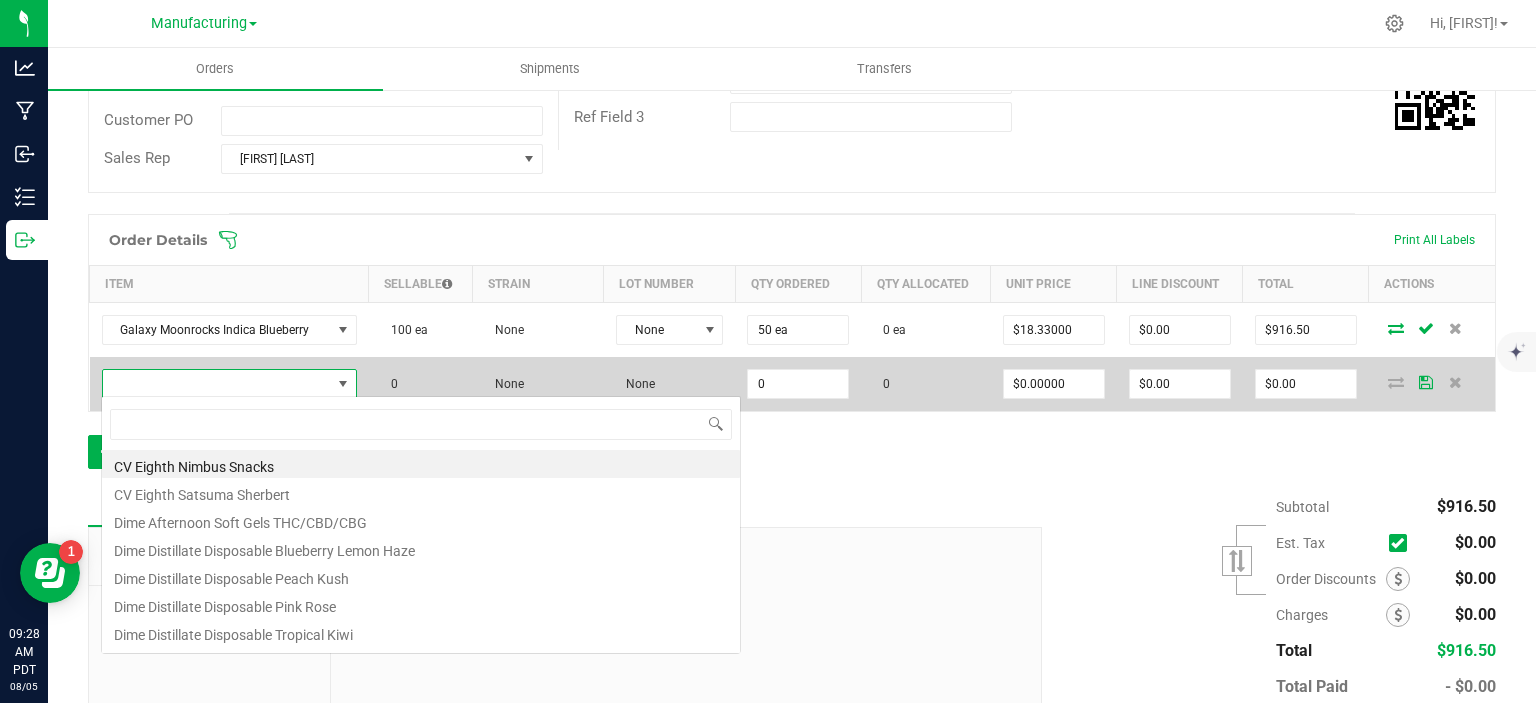 scroll, scrollTop: 99970, scrollLeft: 99748, axis: both 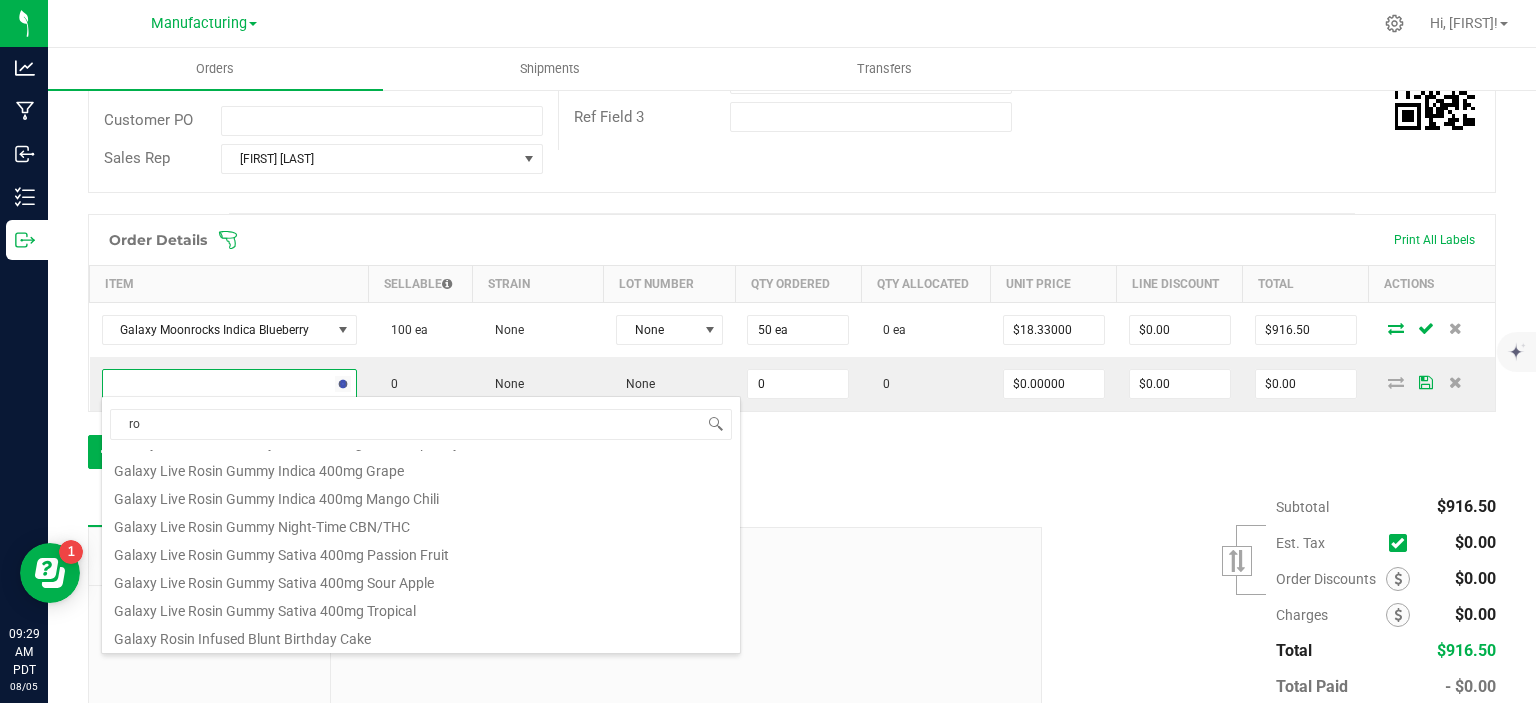 type on "r" 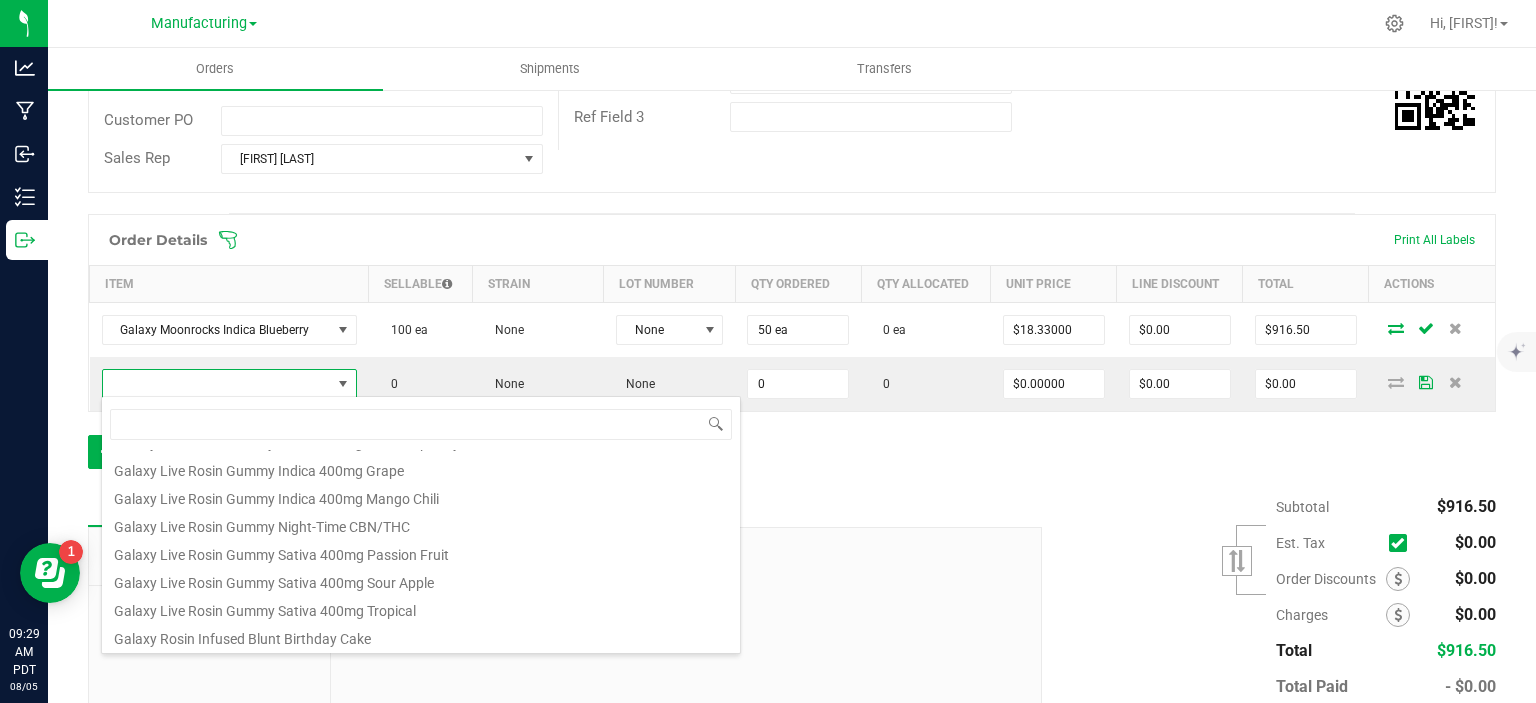 scroll, scrollTop: 0, scrollLeft: 0, axis: both 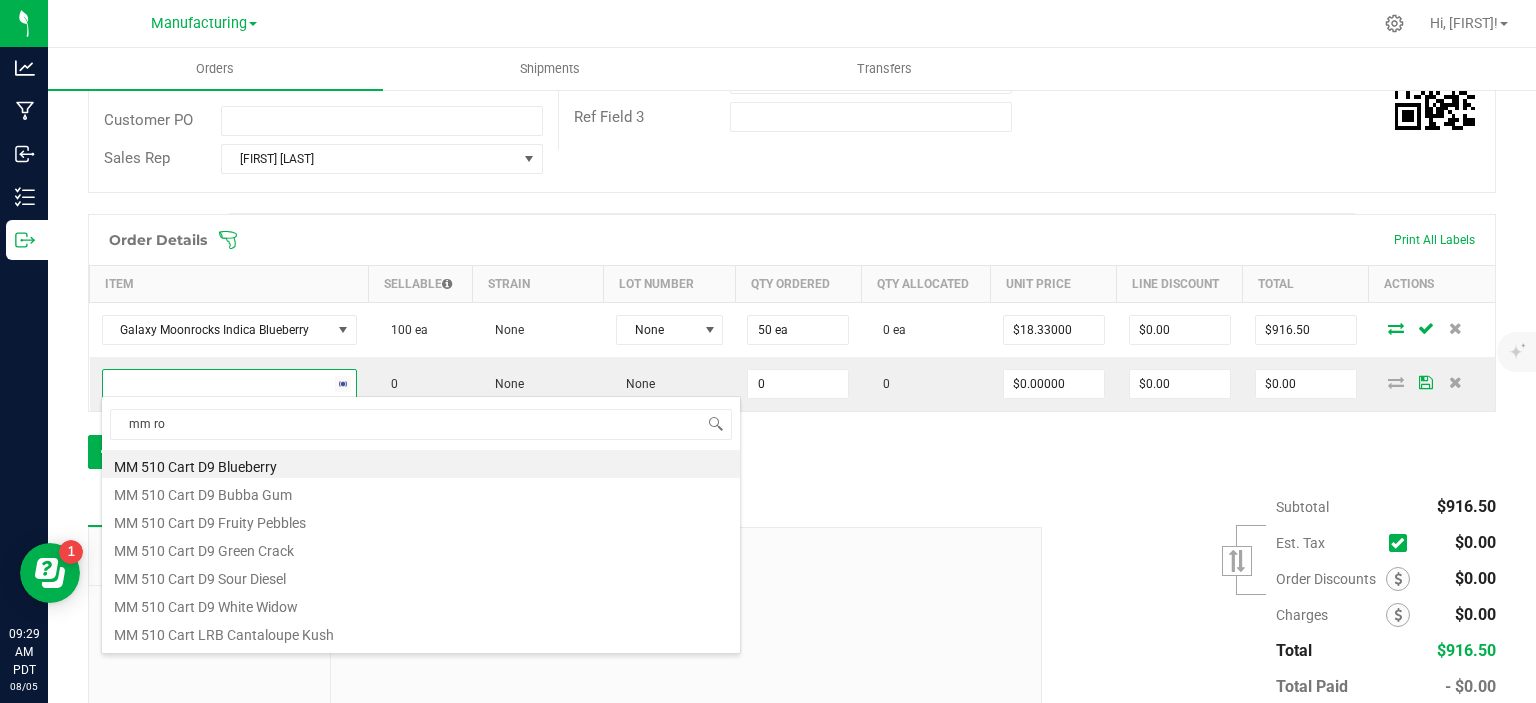 type on "mm ros" 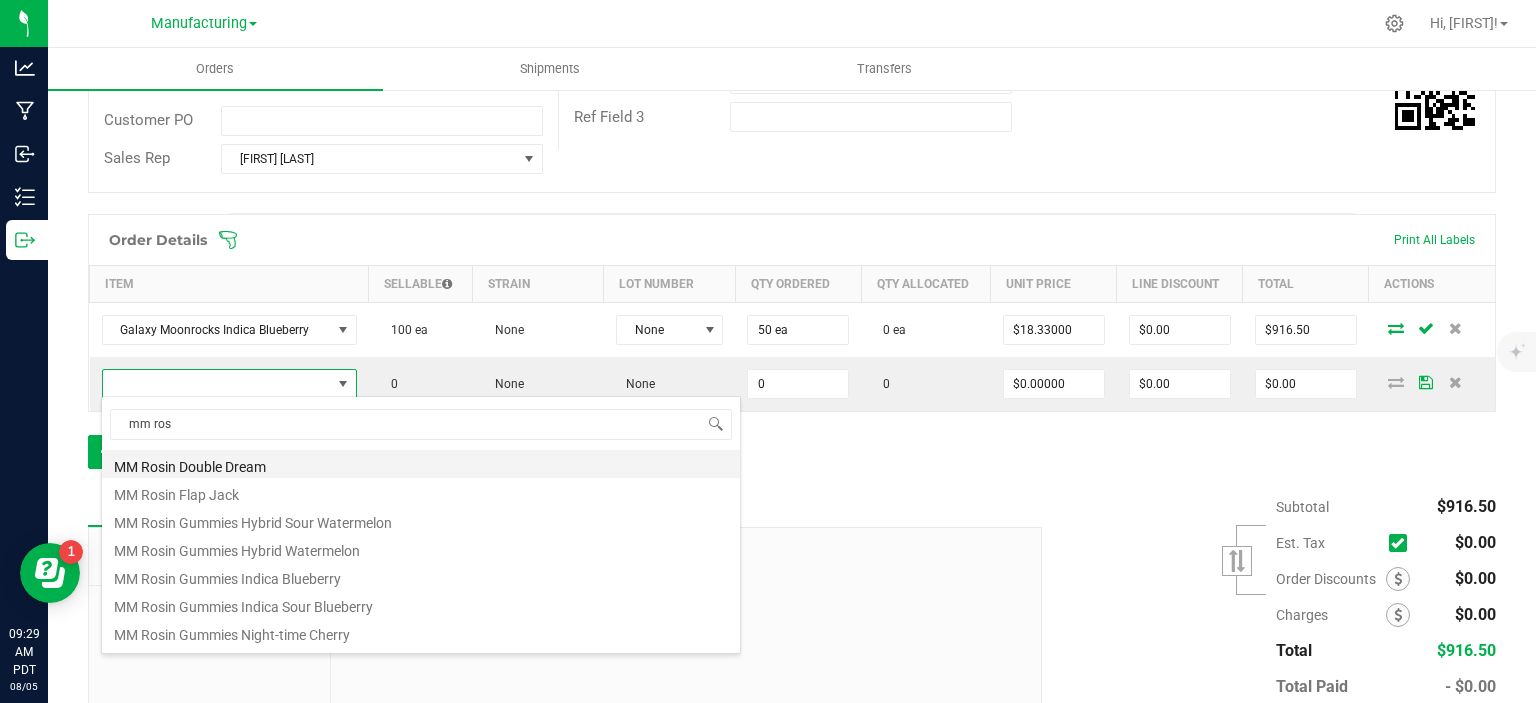 click on "MM Rosin Double Dream" at bounding box center [421, 464] 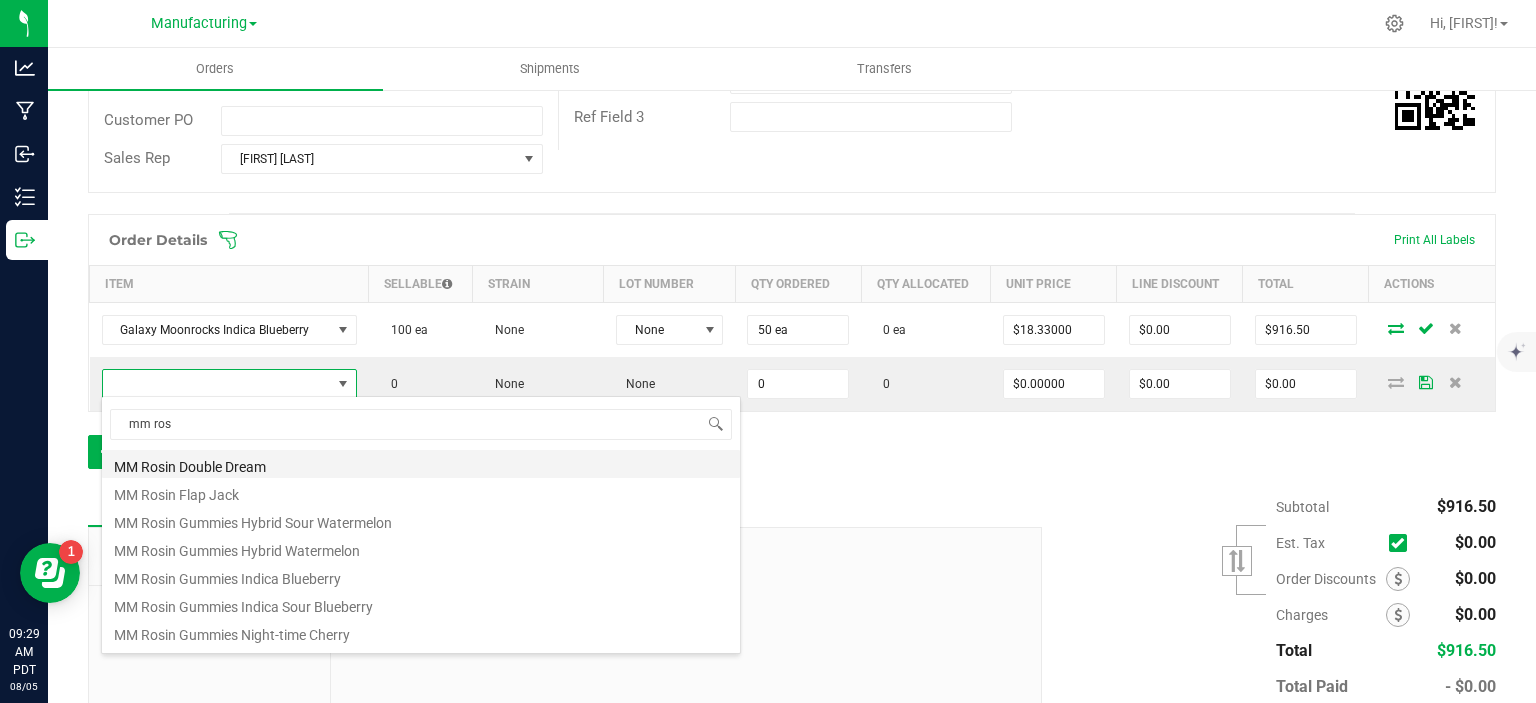 type on "0 ea" 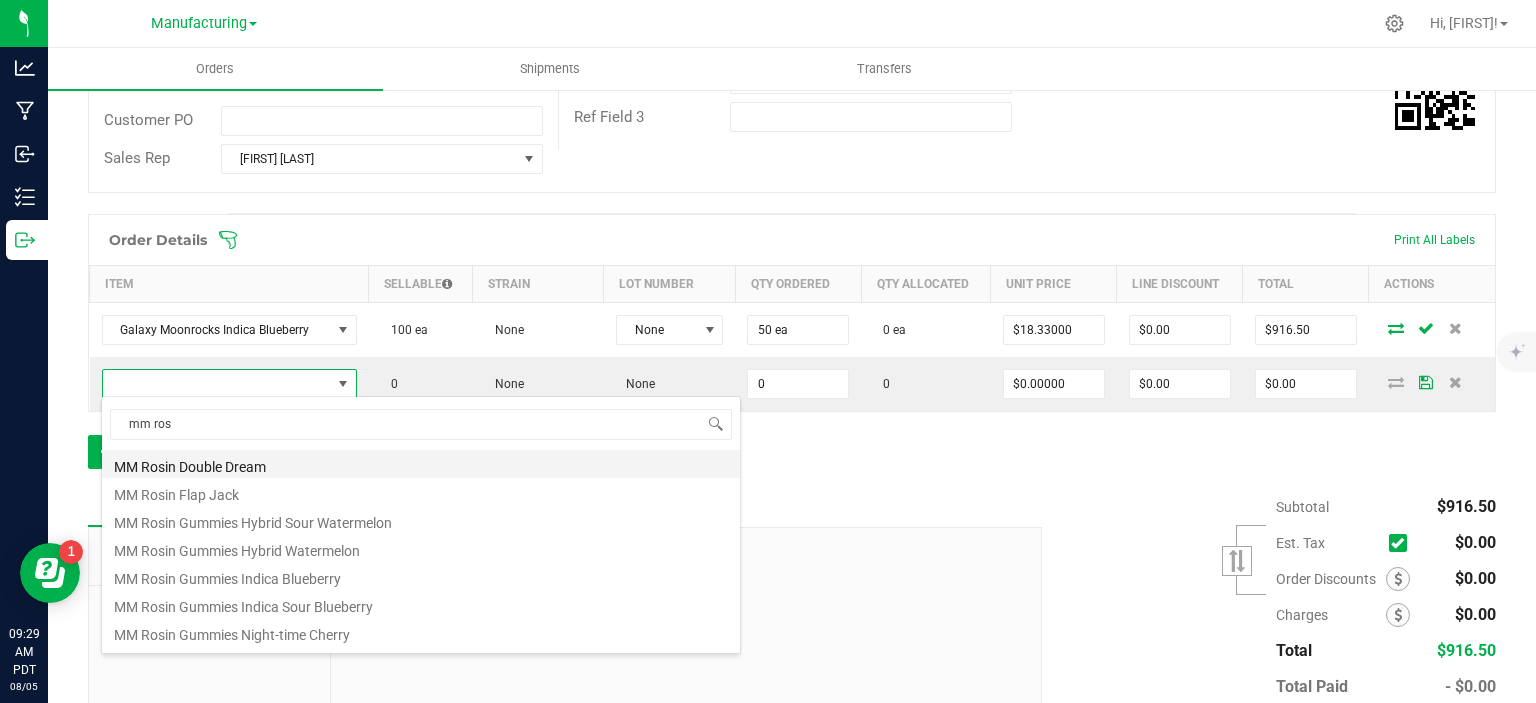 type on "$37.50000" 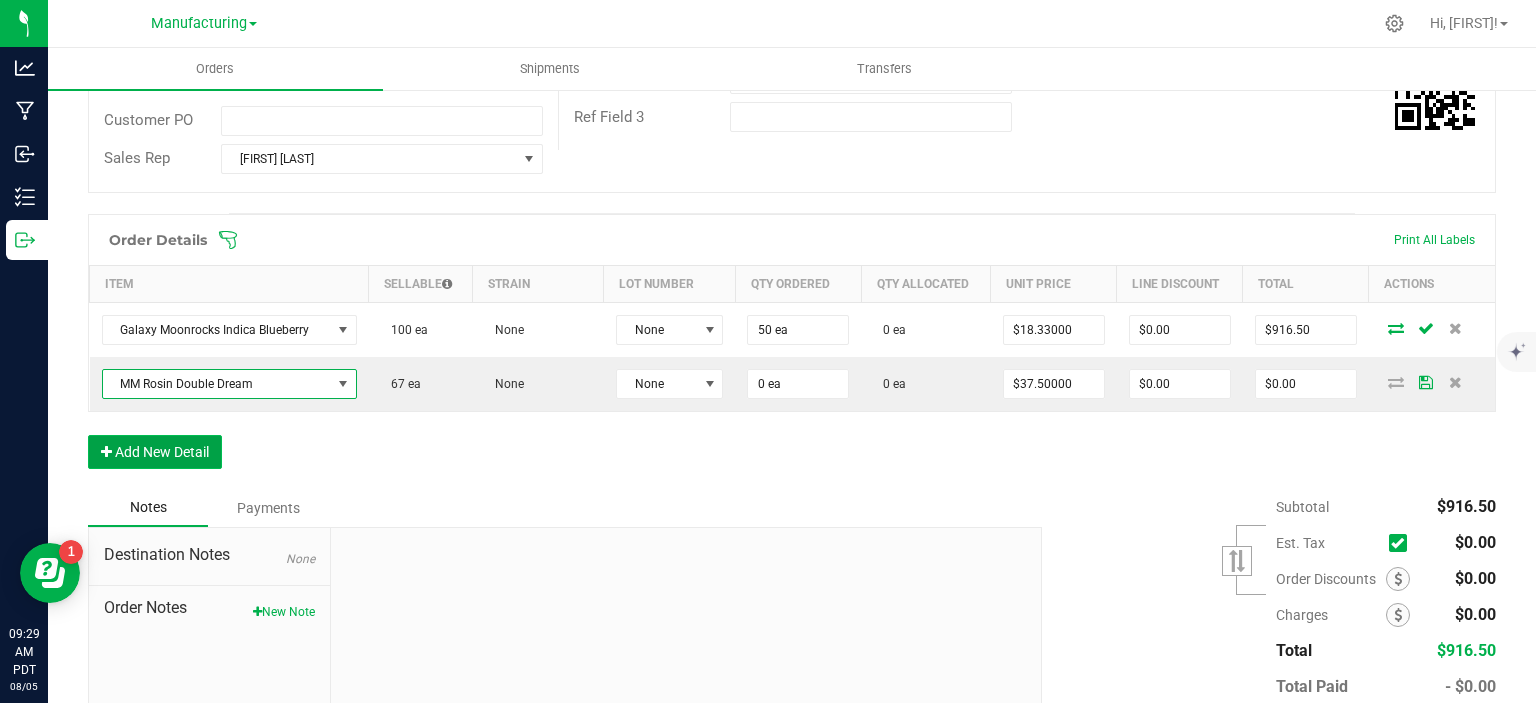 click on "Add New Detail" at bounding box center [155, 452] 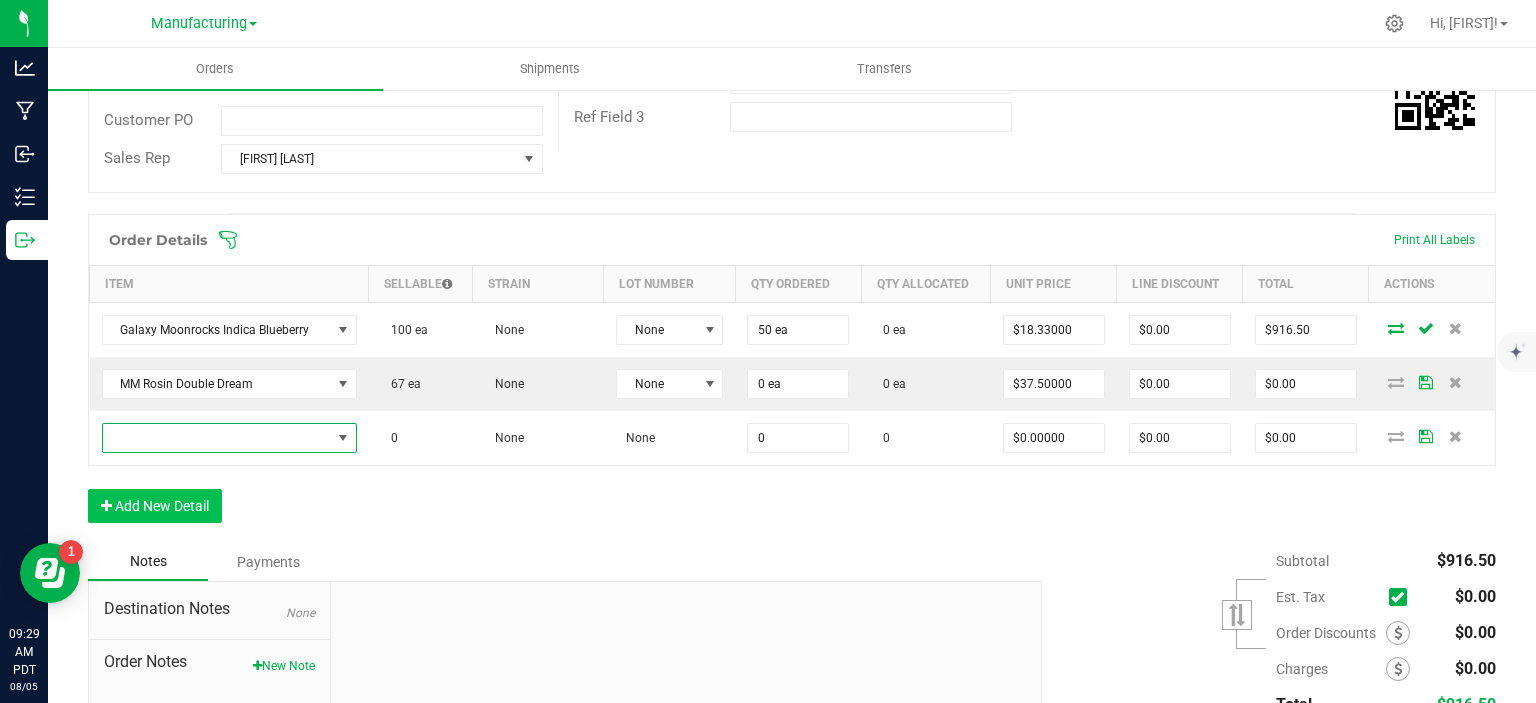 click at bounding box center [217, 438] 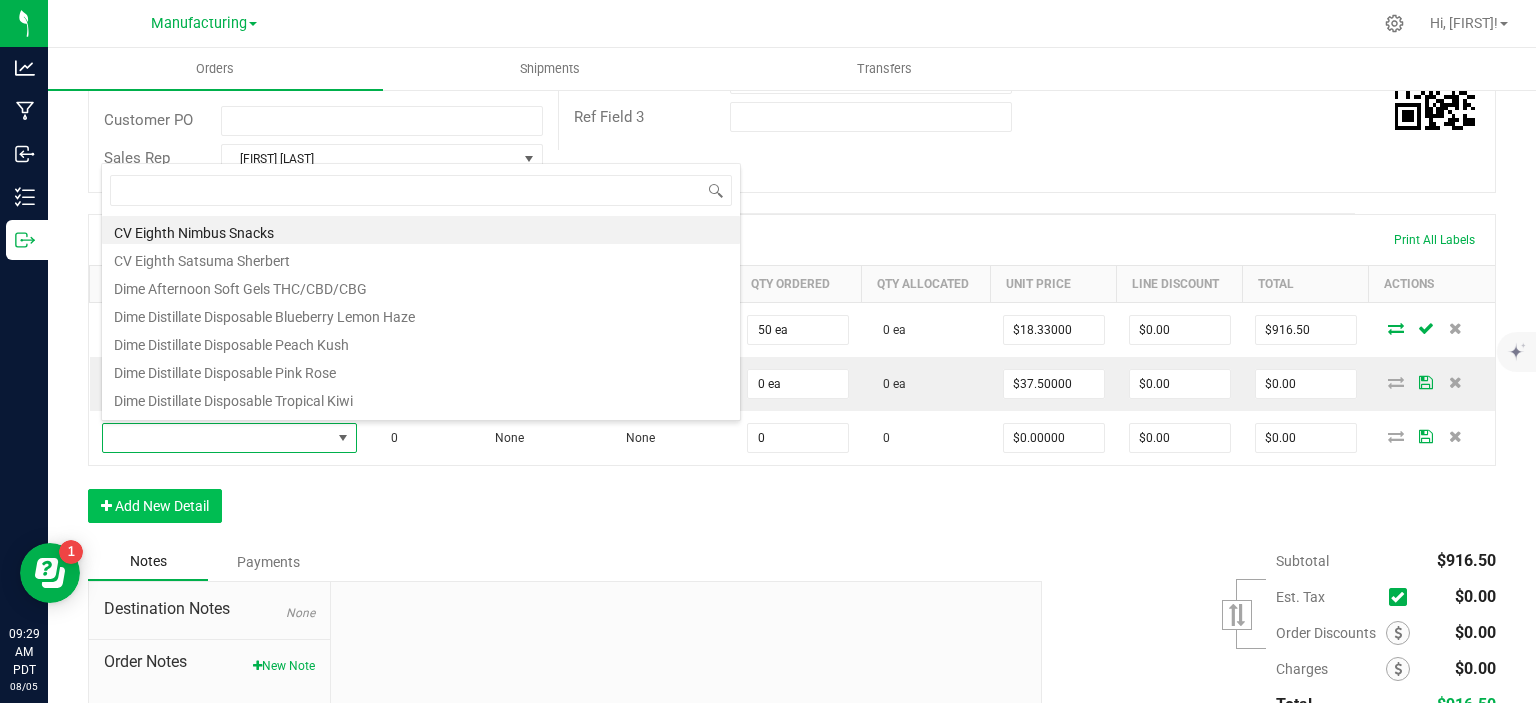 scroll, scrollTop: 99970, scrollLeft: 99748, axis: both 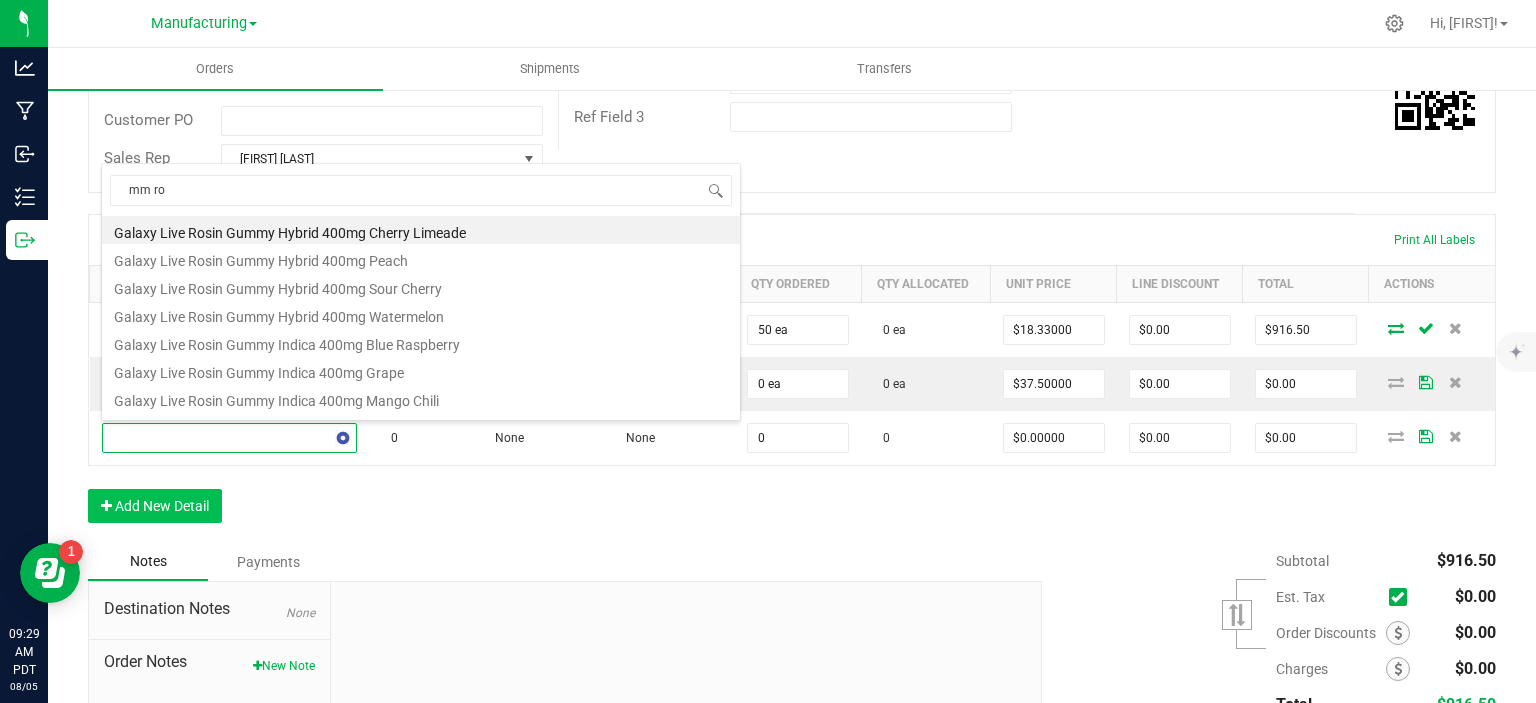 type on "mm ros" 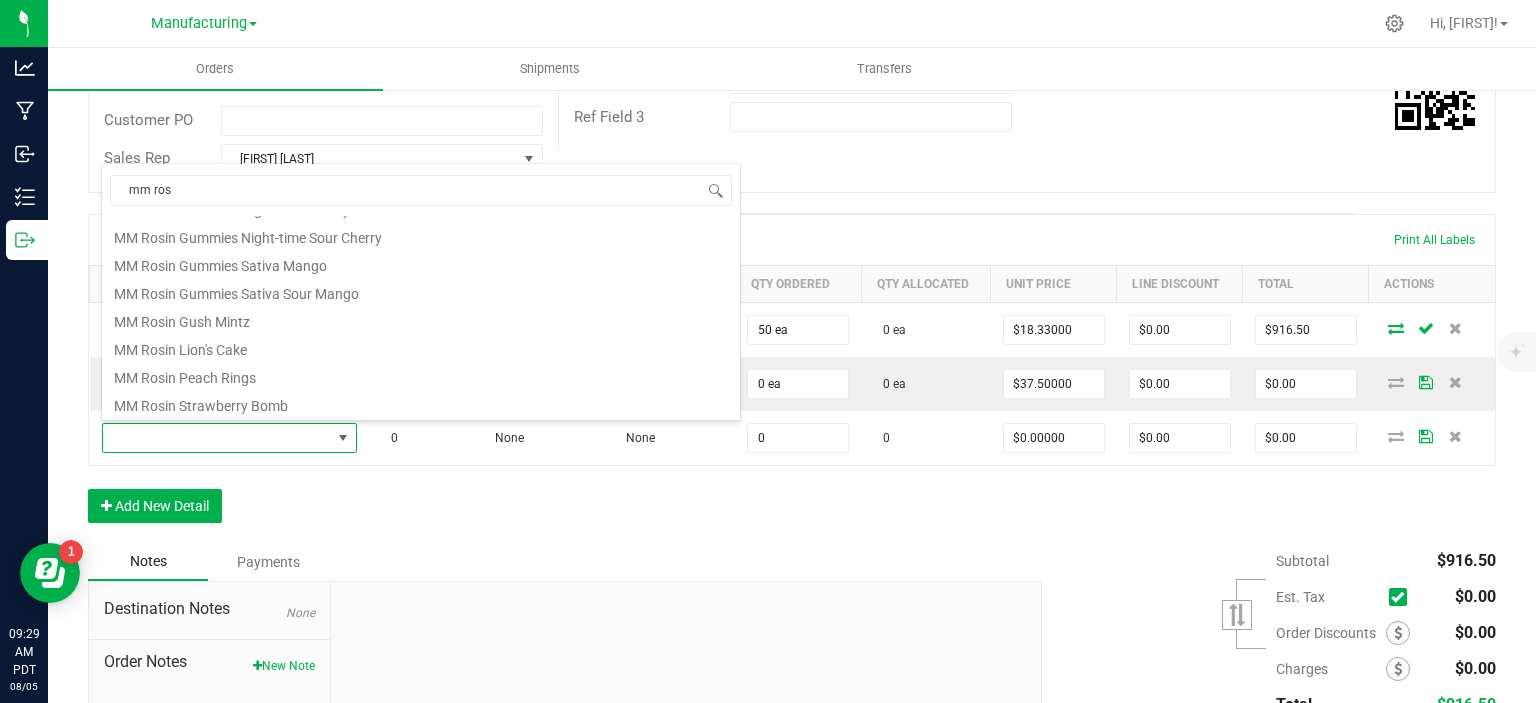 scroll, scrollTop: 192, scrollLeft: 0, axis: vertical 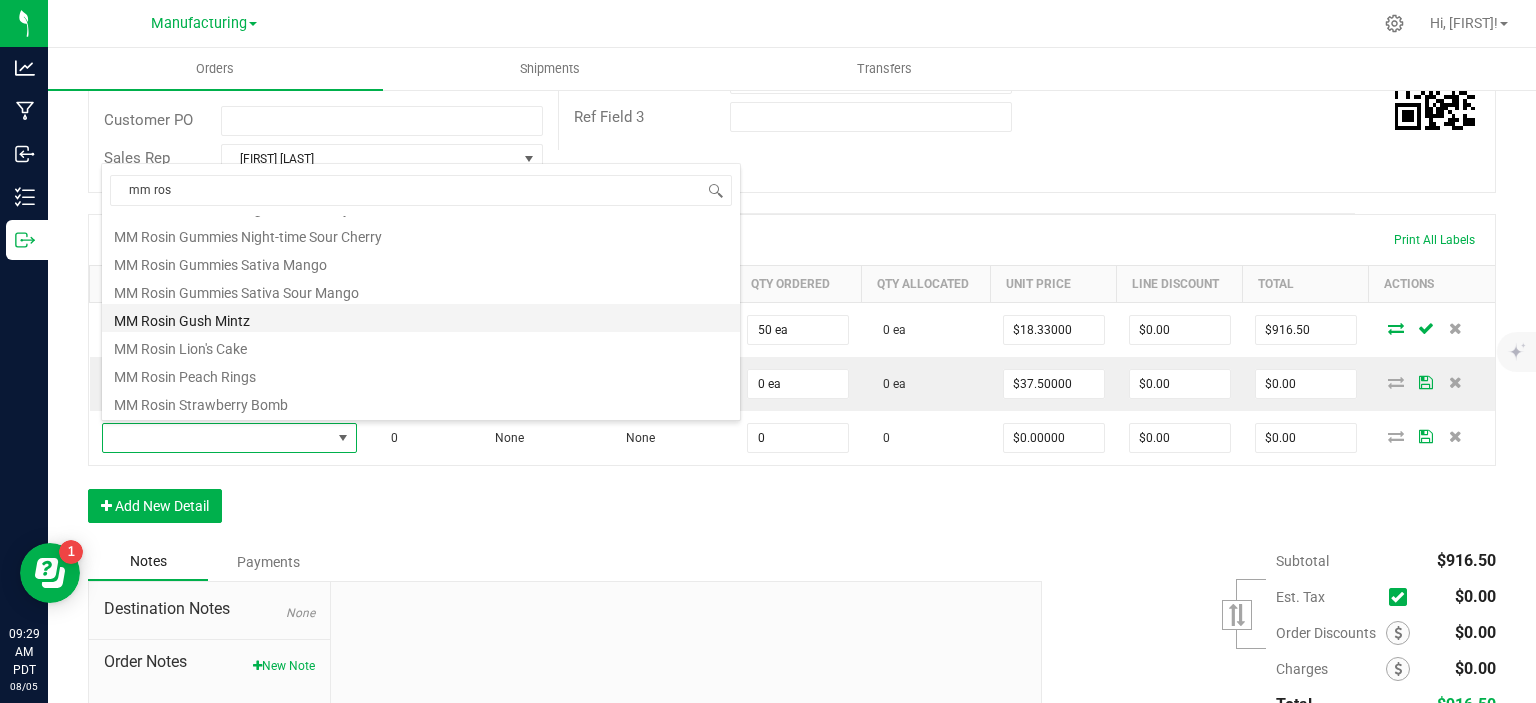 click on "MM Rosin Gush Mintz" at bounding box center (421, 318) 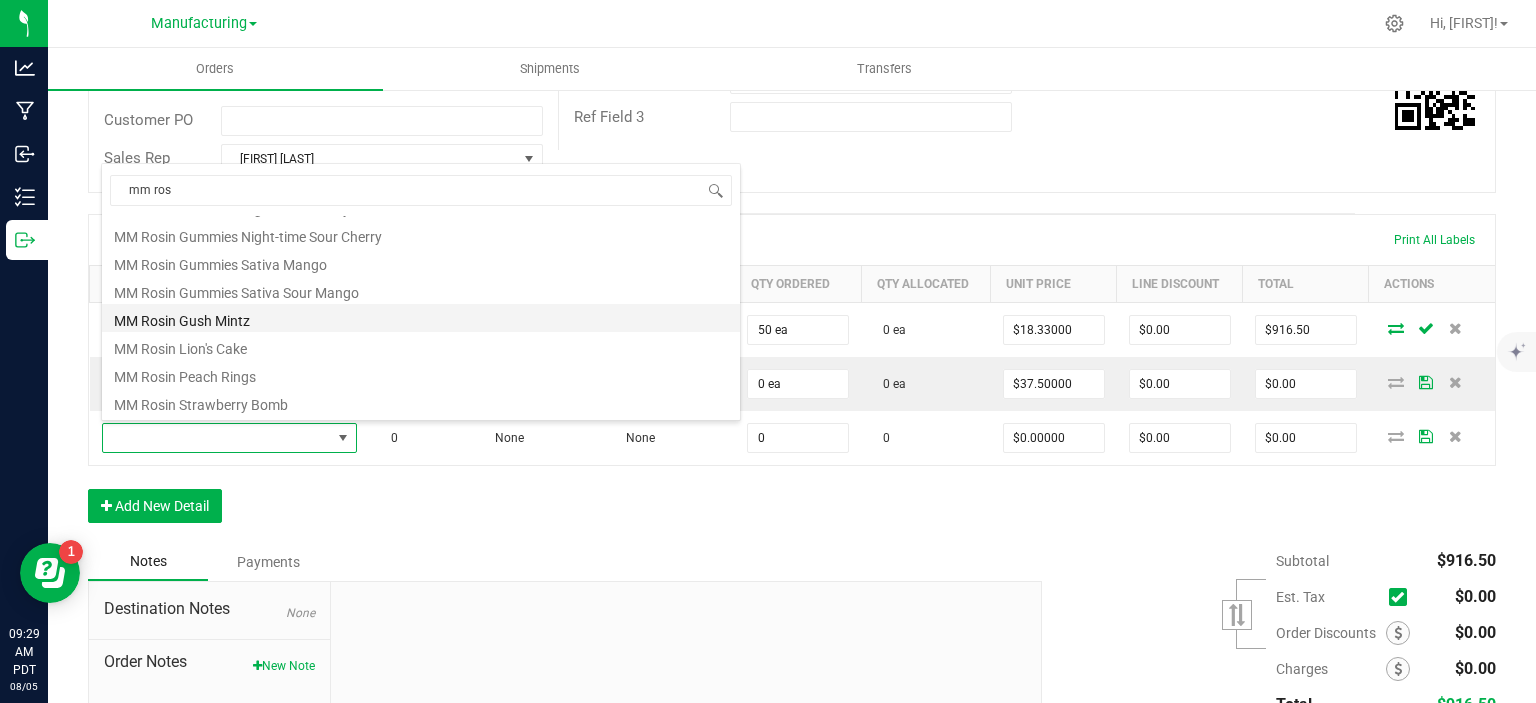 type on "0 ea" 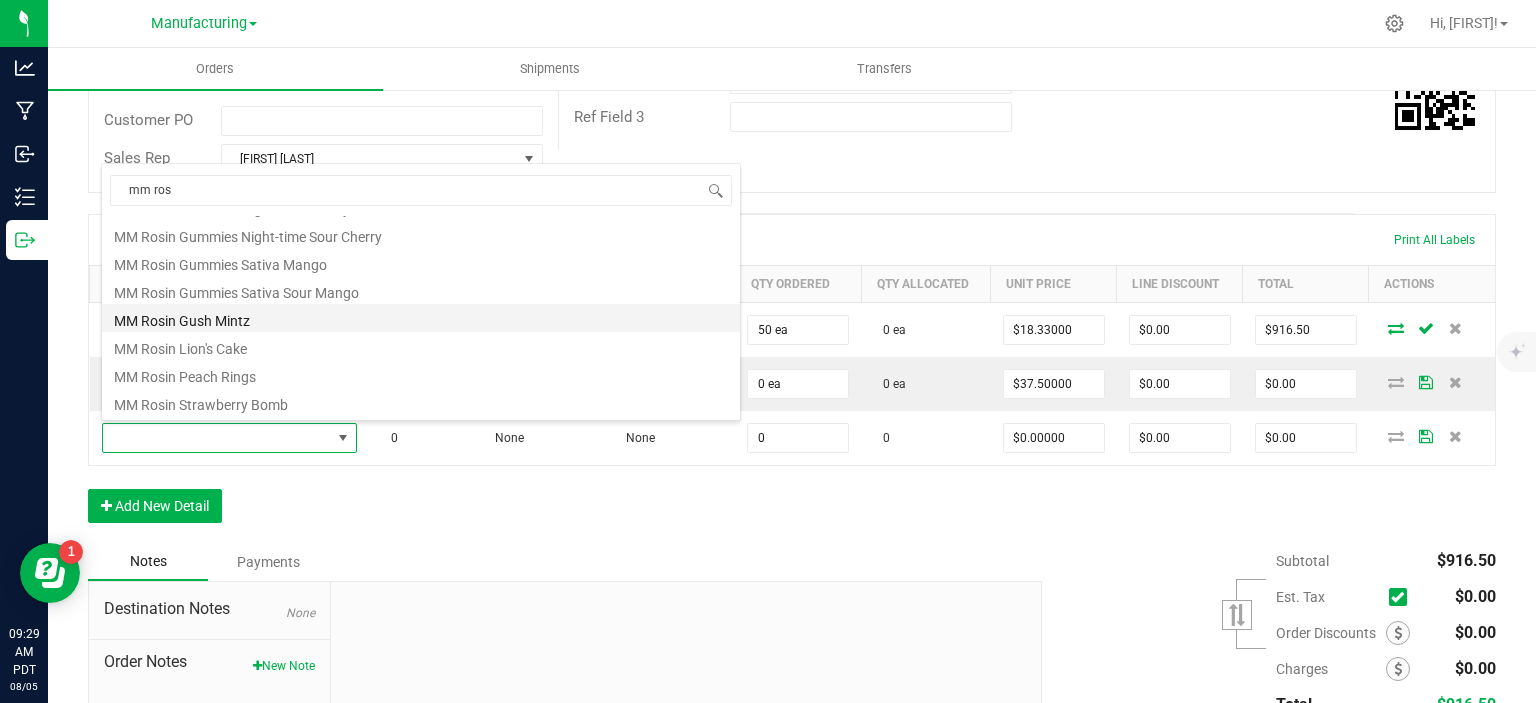 type on "$37.50000" 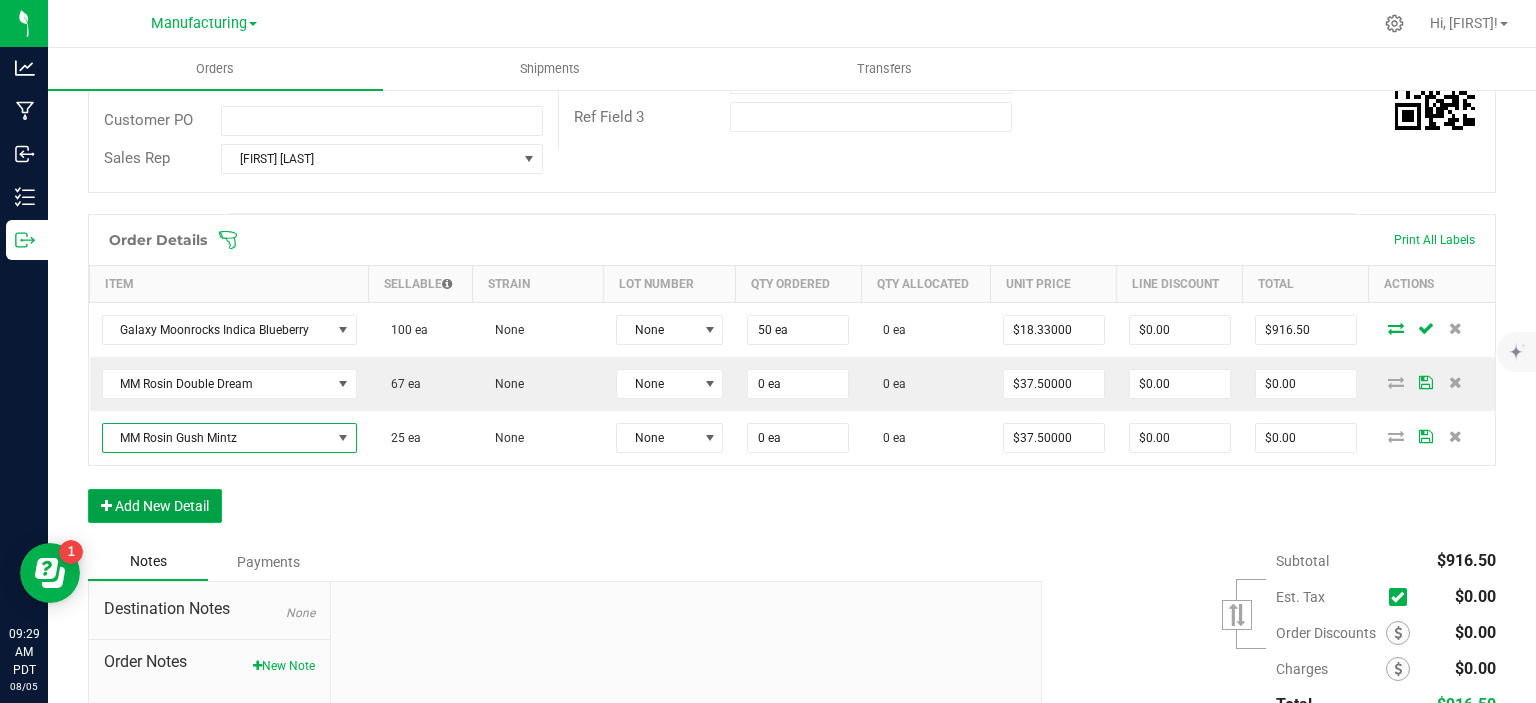 click on "Add New Detail" at bounding box center (155, 506) 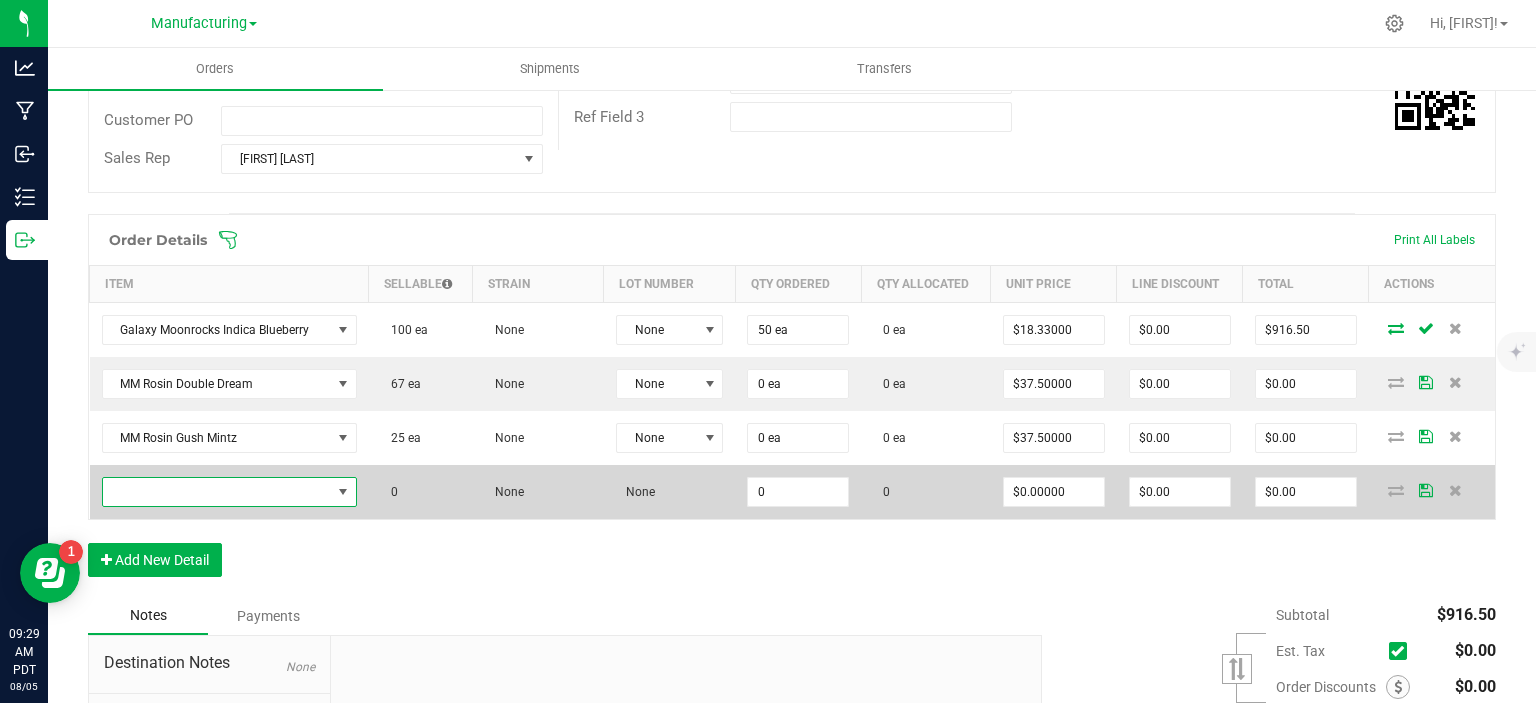 click at bounding box center [217, 492] 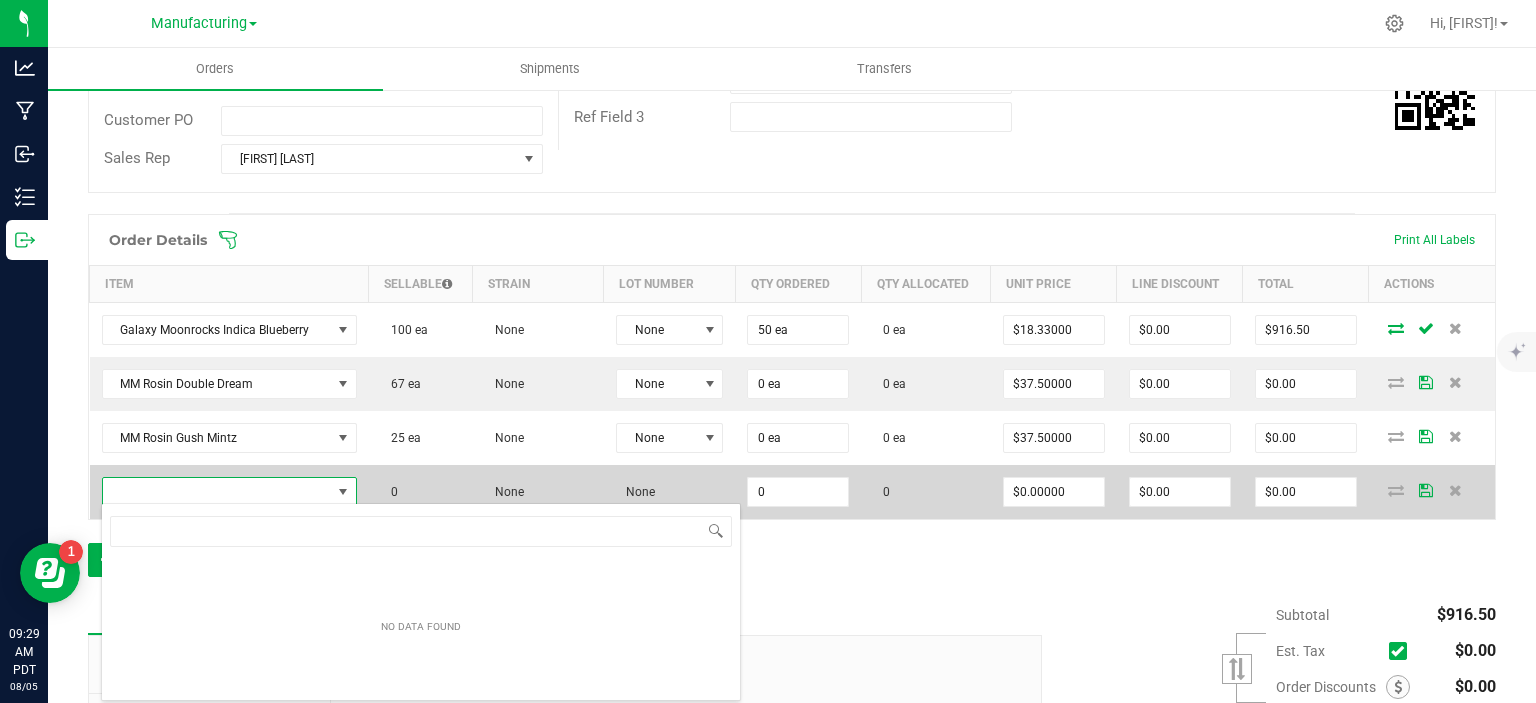 scroll, scrollTop: 99970, scrollLeft: 99748, axis: both 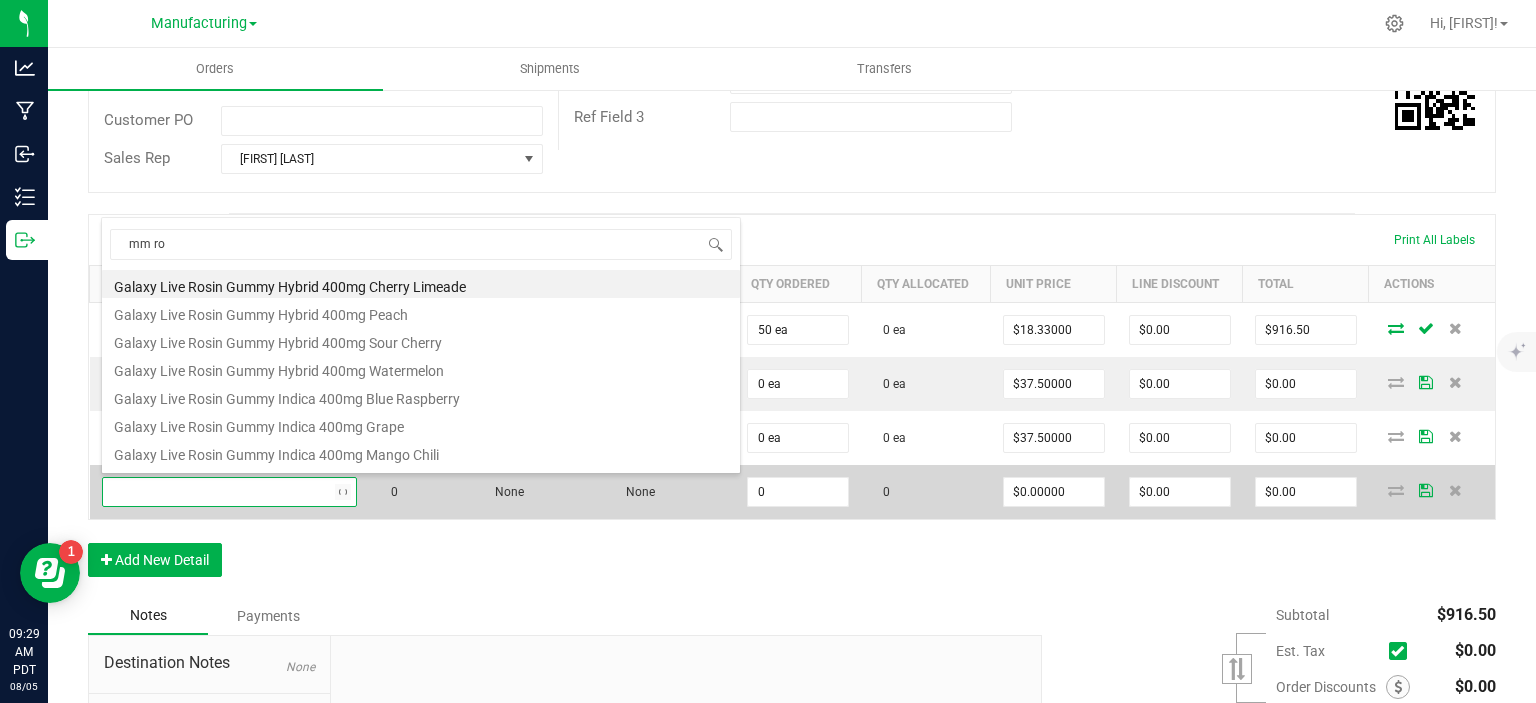 type on "mm ros" 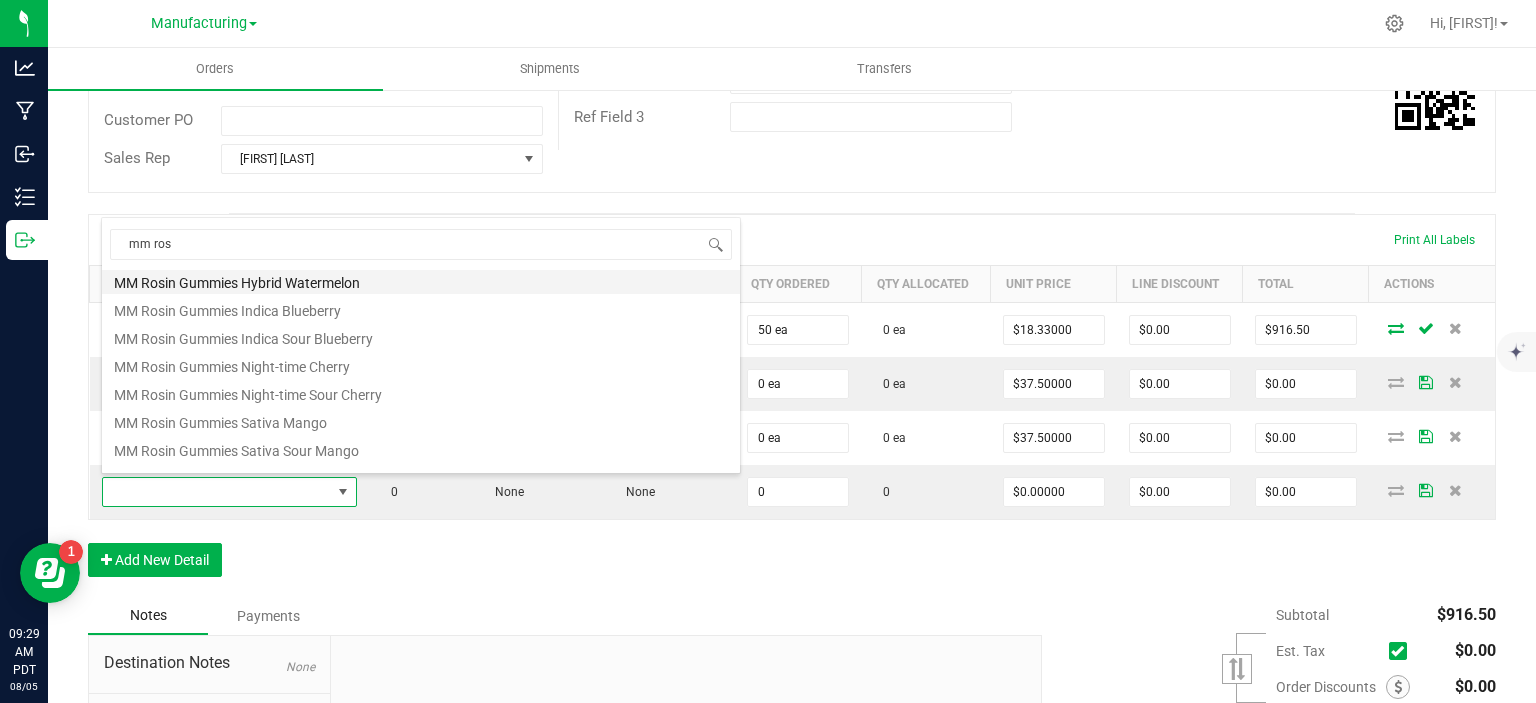 scroll, scrollTop: 192, scrollLeft: 0, axis: vertical 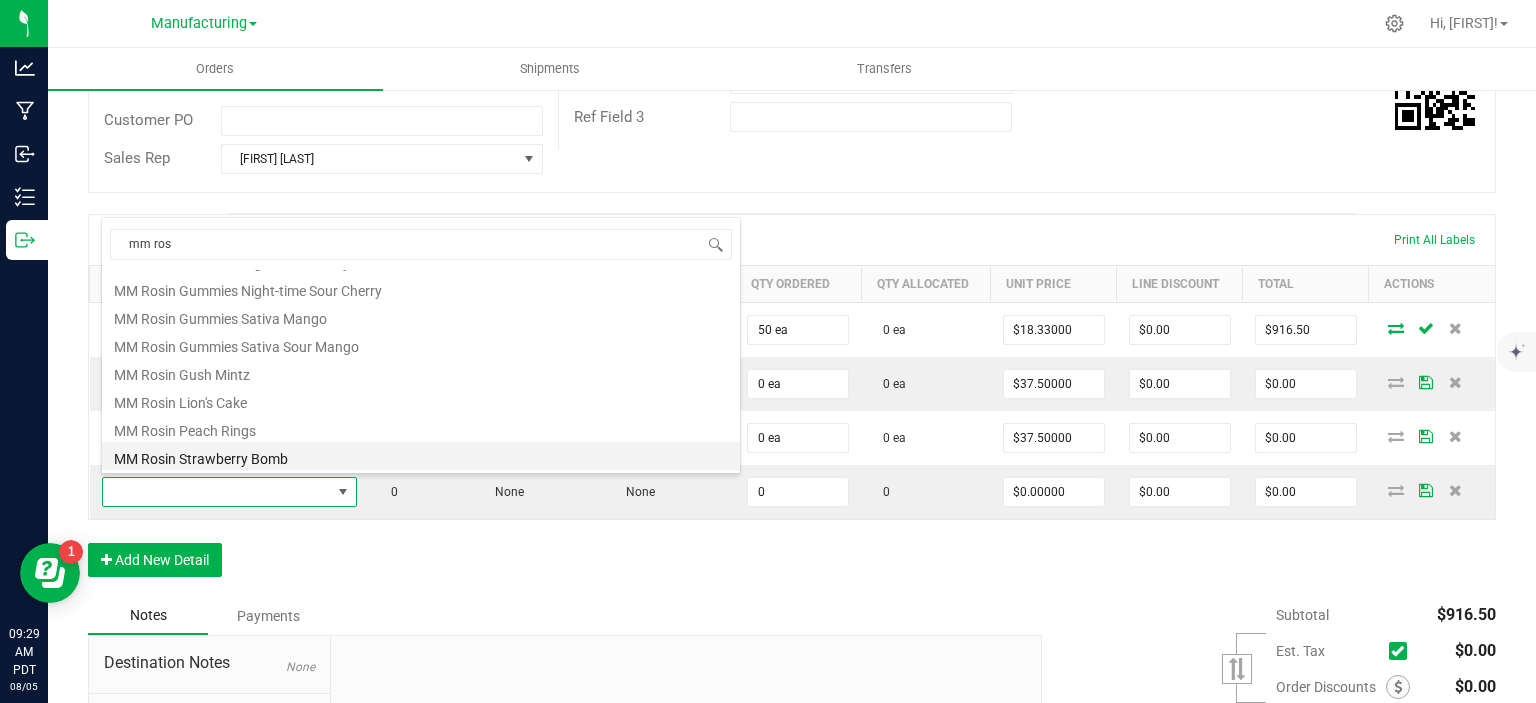 click on "MM Rosin Strawberry Bomb" at bounding box center [421, 456] 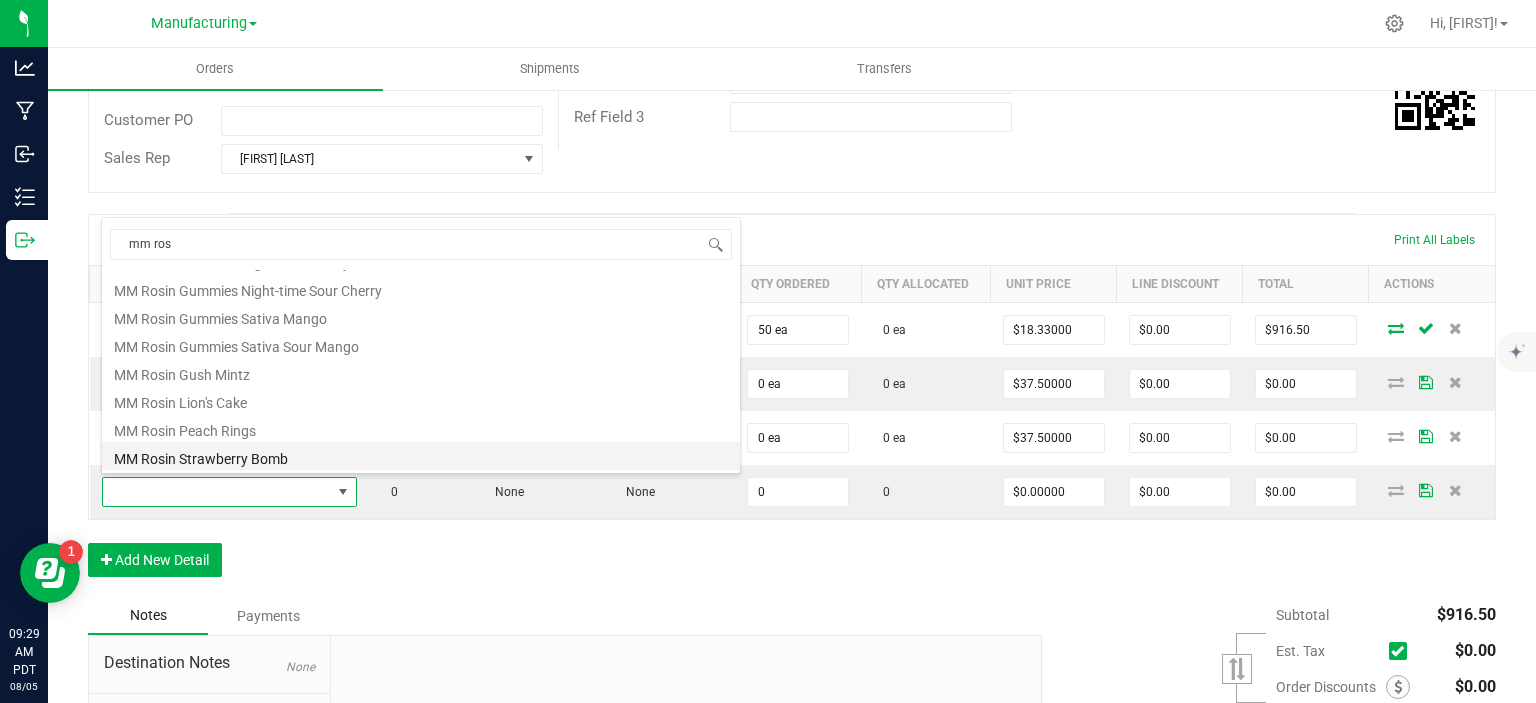 type on "0 ea" 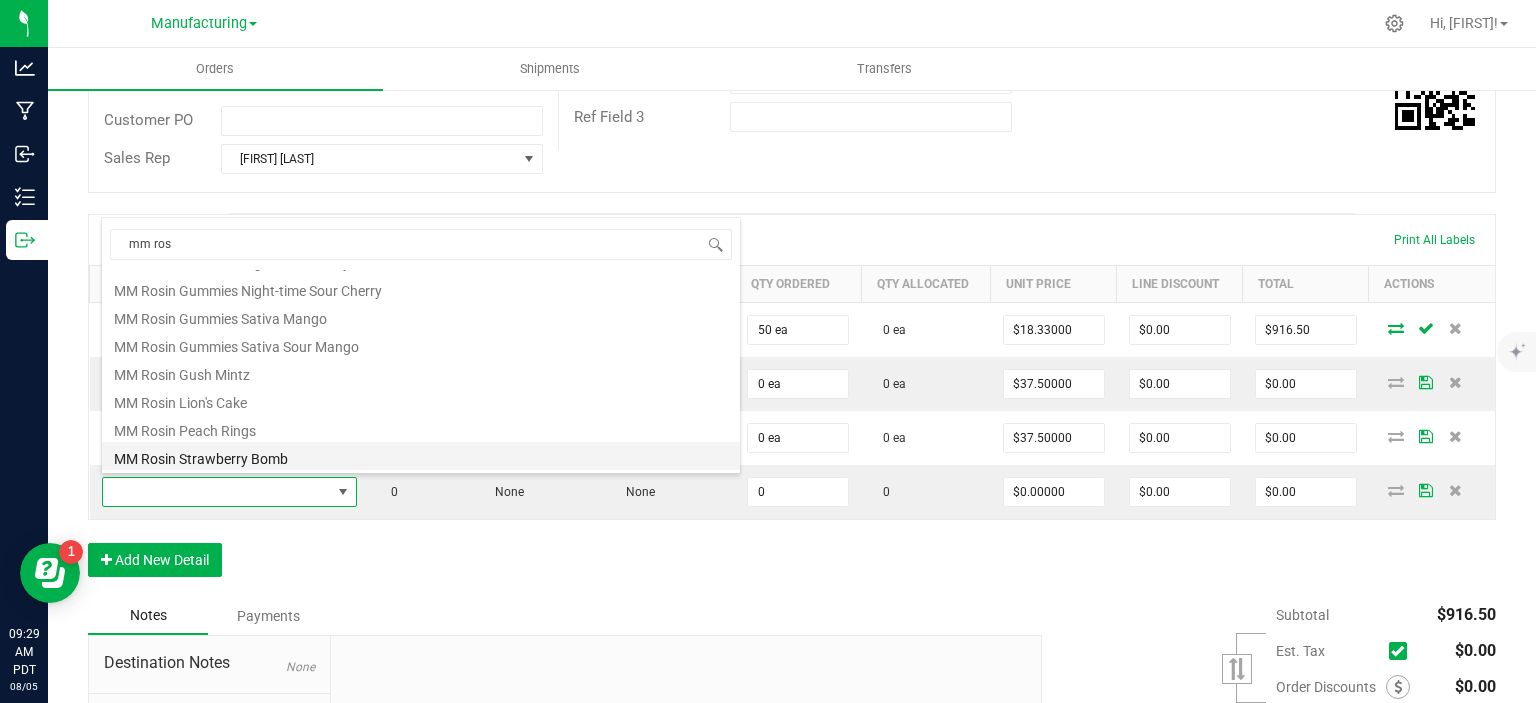 type on "$37.50000" 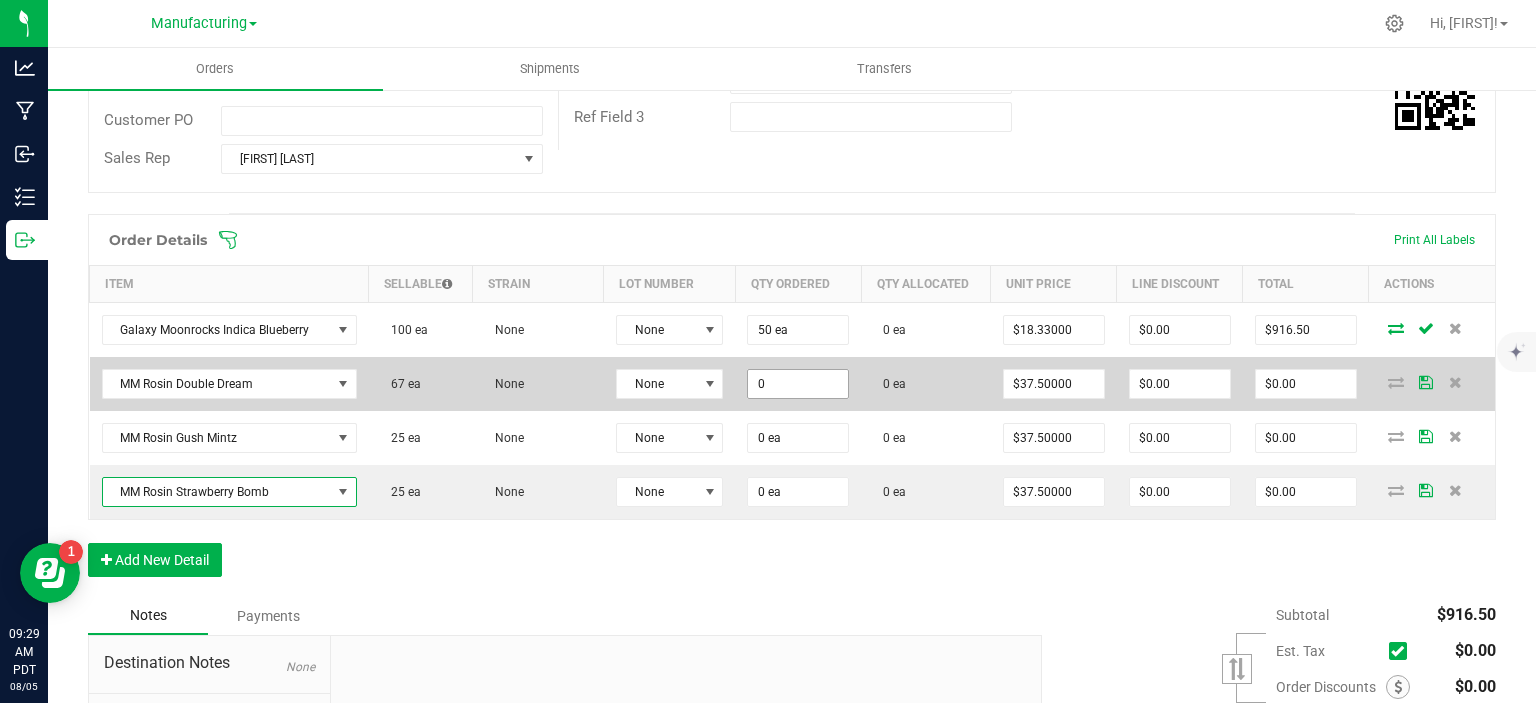 click on "0" at bounding box center (798, 384) 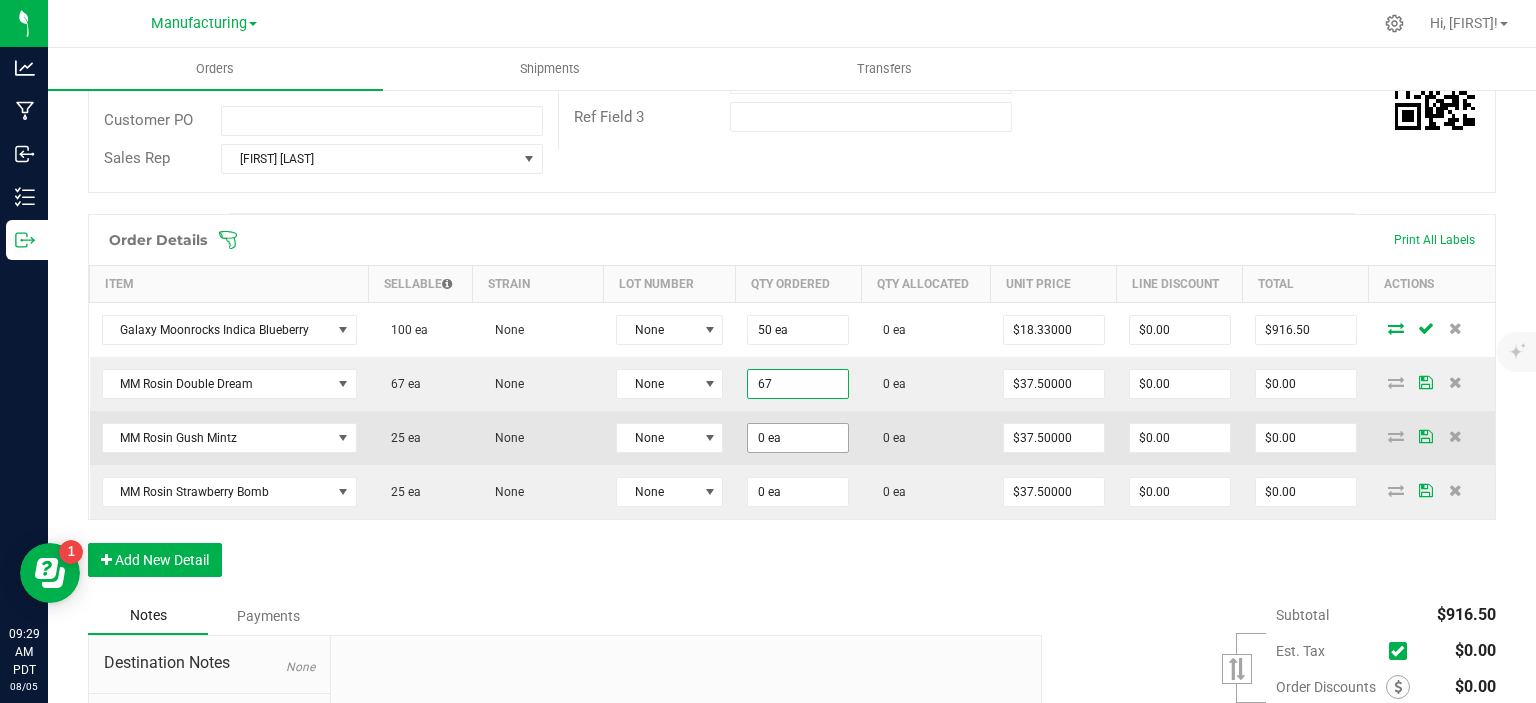 type on "67 ea" 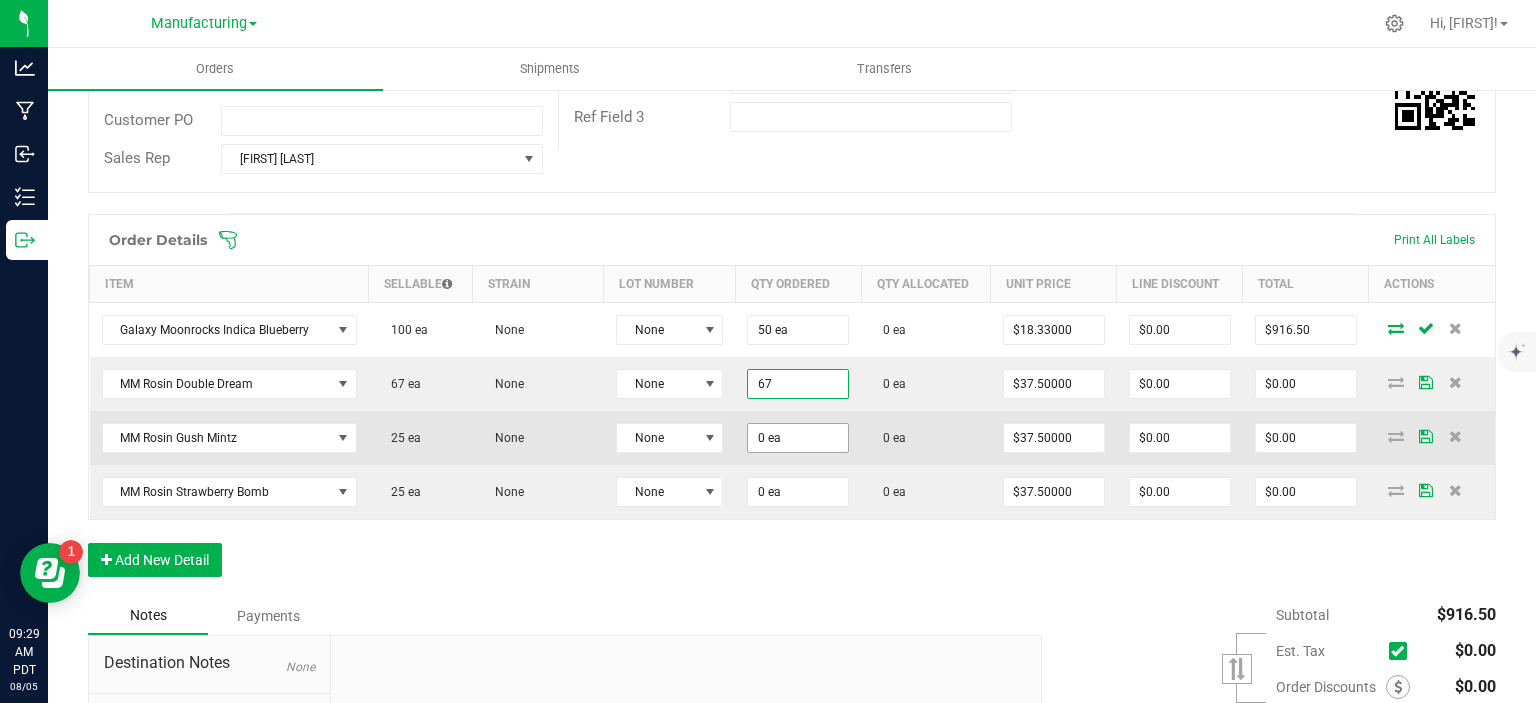 type on "$2,512.50" 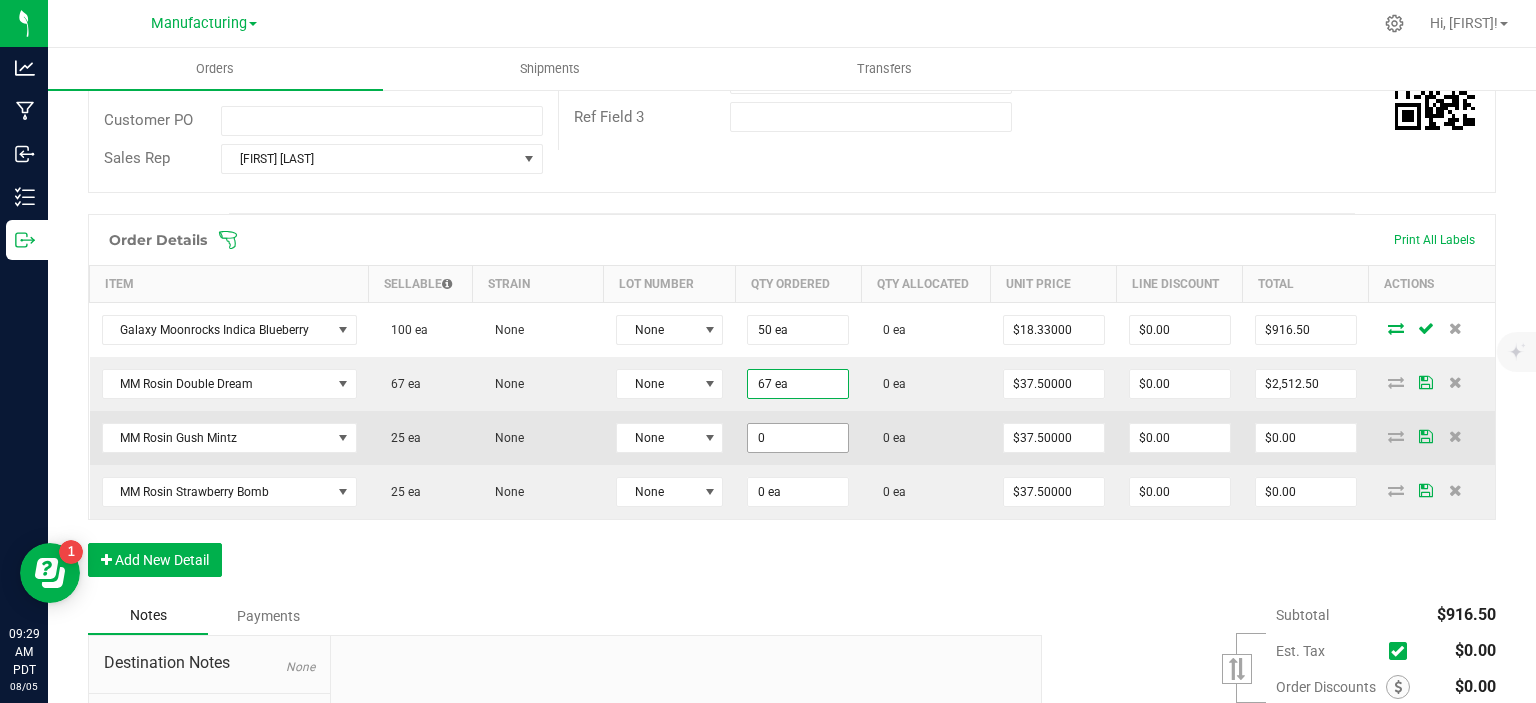click on "0" at bounding box center [798, 438] 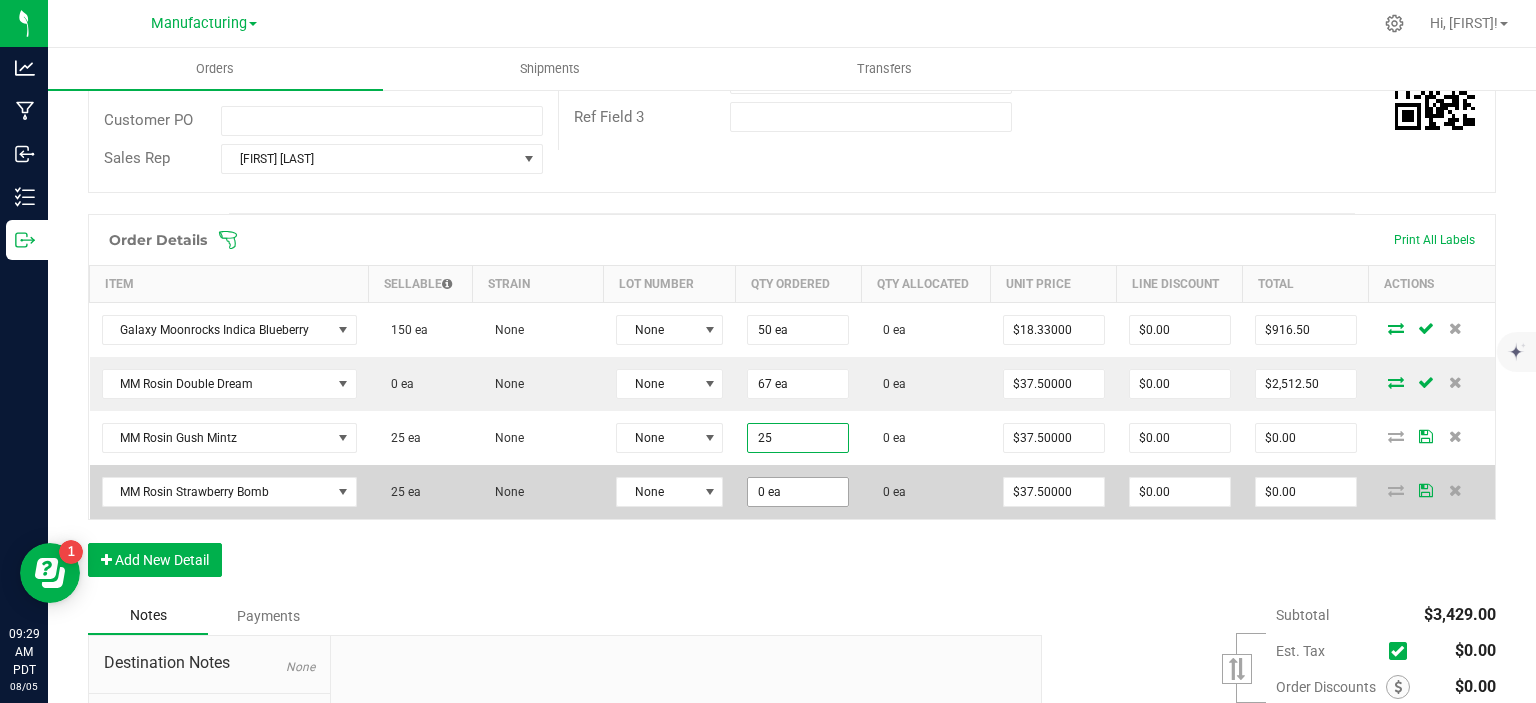 type on "25 ea" 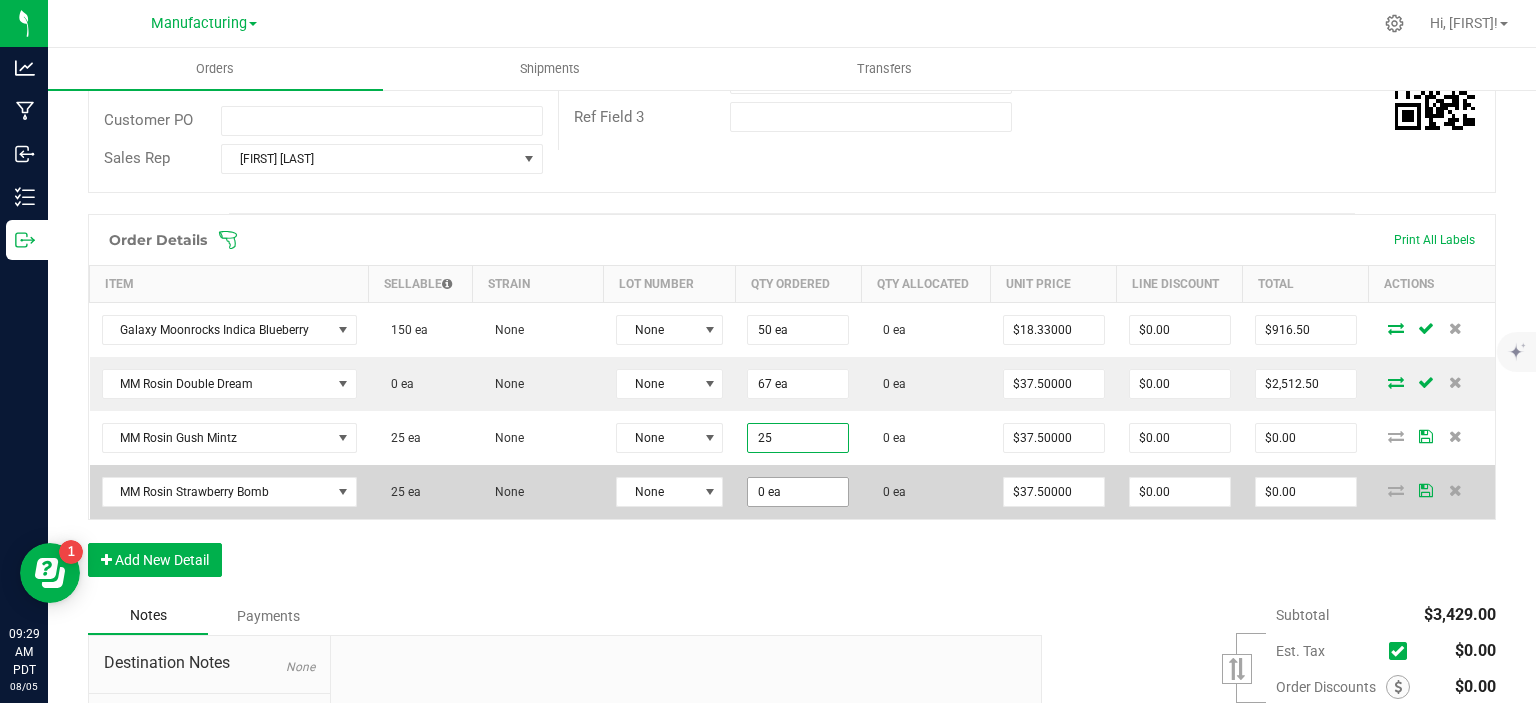 type on "$937.50" 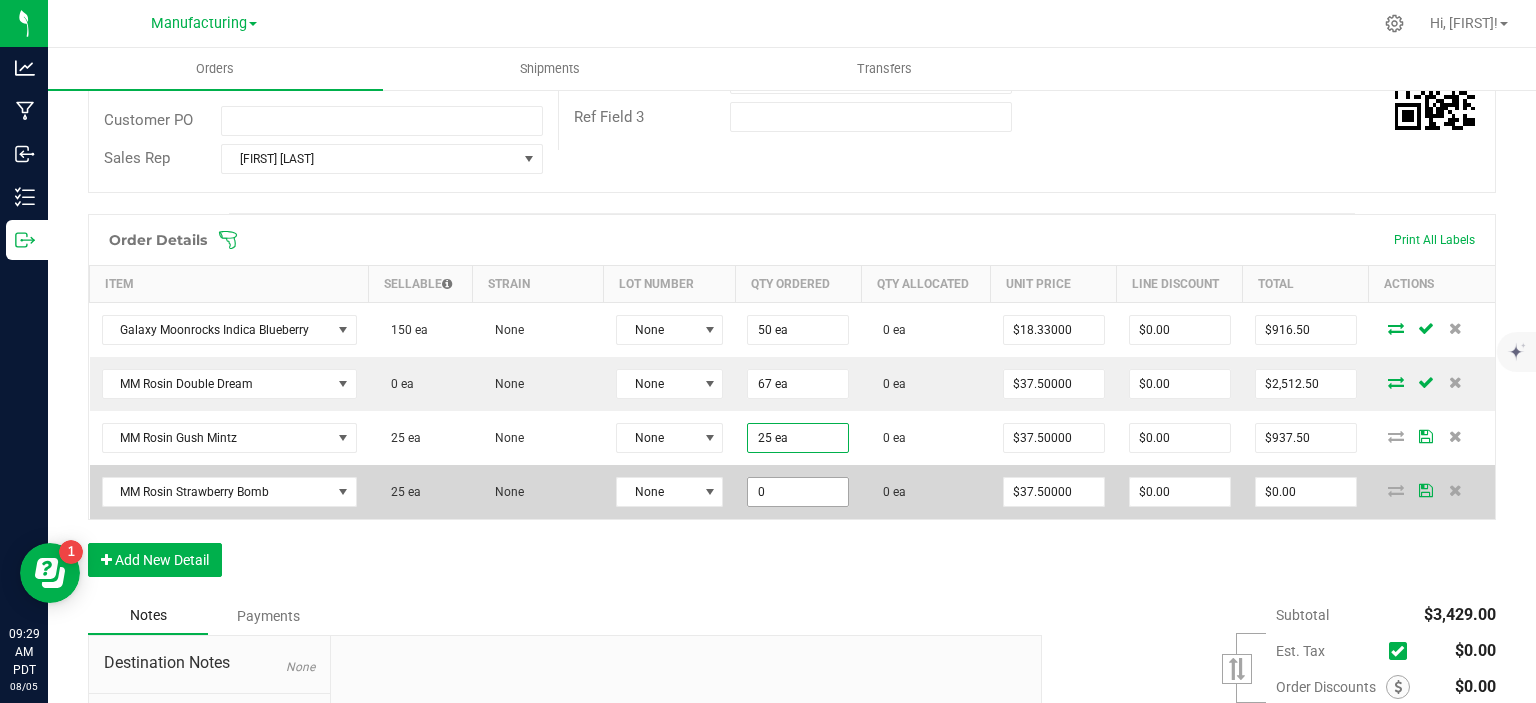 click on "0" at bounding box center [798, 492] 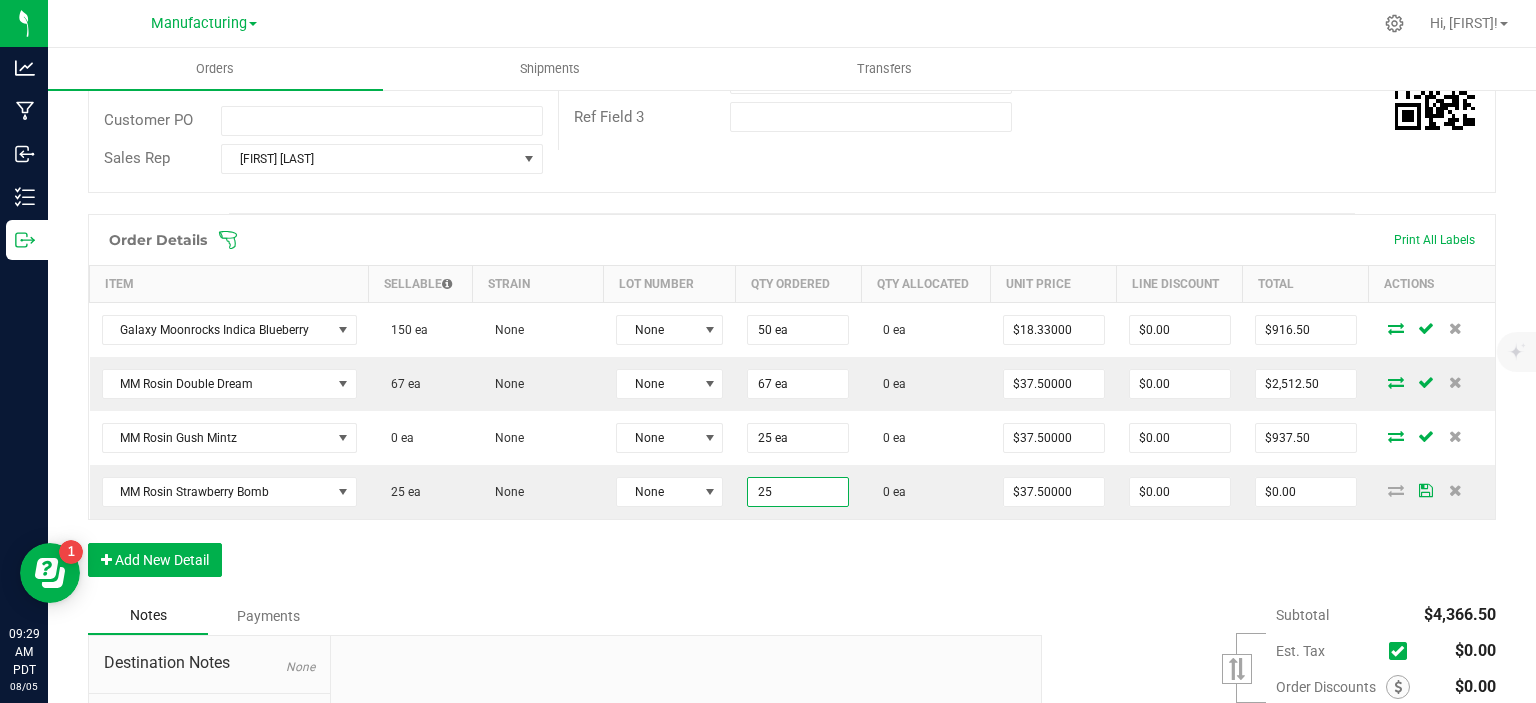 type on "25 ea" 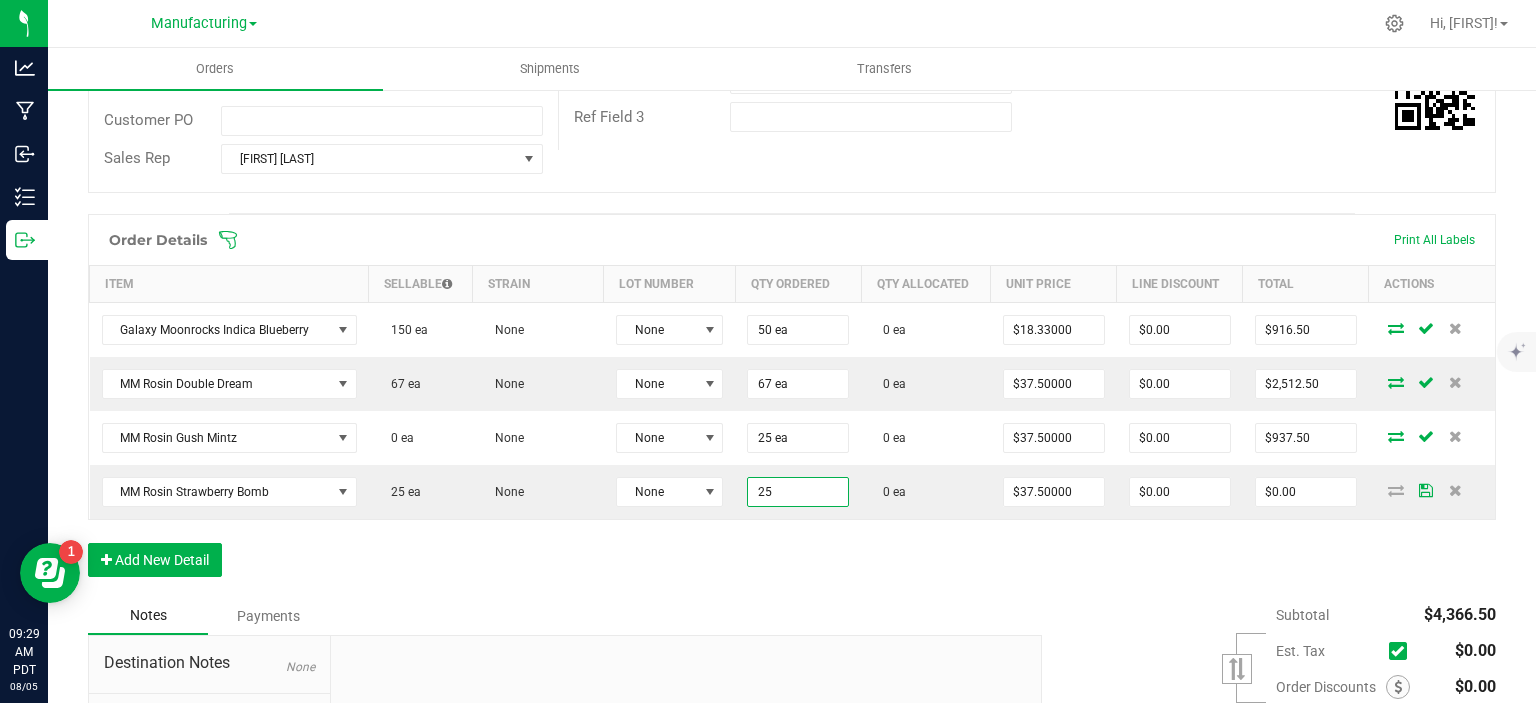 type on "$937.50" 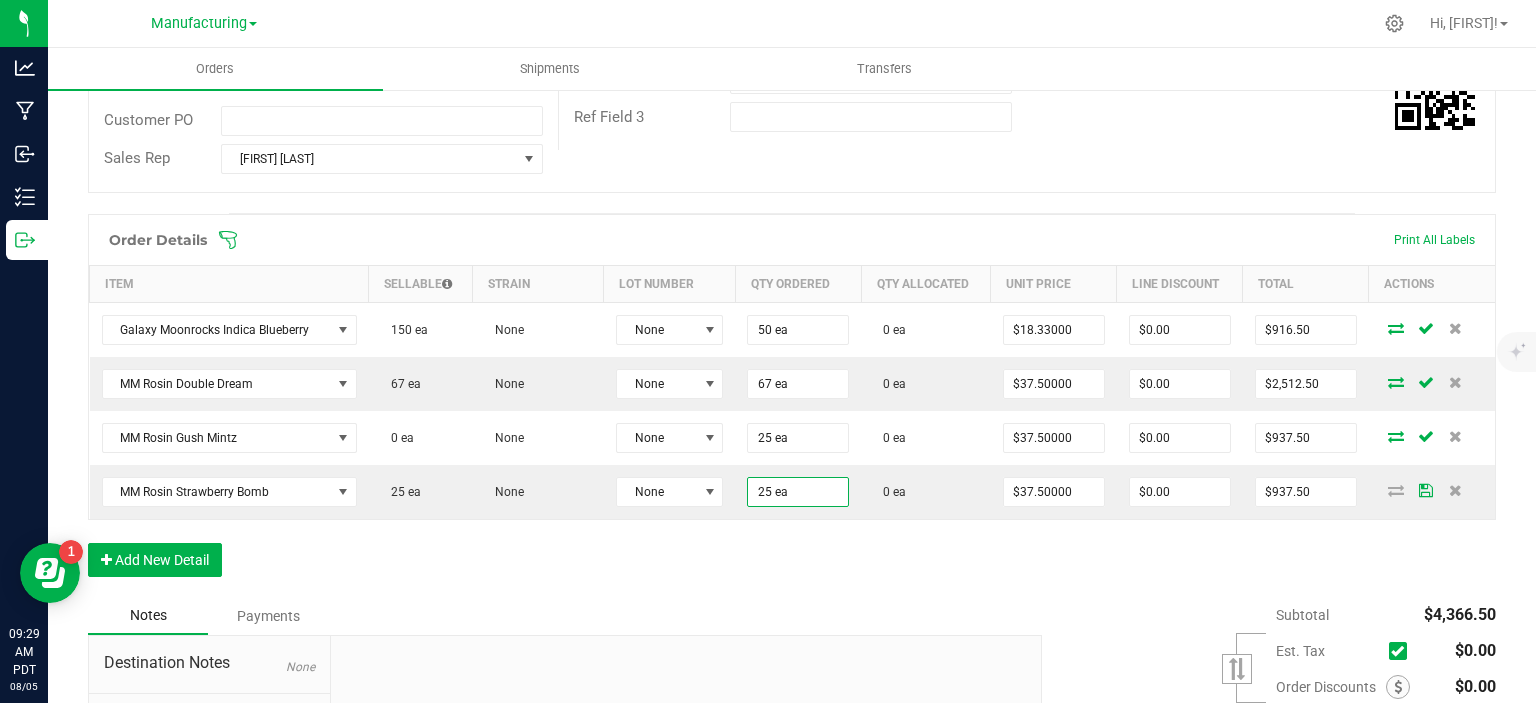 click on "Order Details Print All Labels Item  Sellable  Strain  Lot Number  Qty Ordered Qty Allocated Unit Price Line Discount Total Actions Galaxy Moonrocks Indica Blueberry  150 ea   None  None 50 ea  0 ea  $18.33000 $0.00 $916.50 MM Rosin Double Dream  67 ea   None  None 67 ea  0 ea  $37.50000 $0.00 $2,512.50 MM Rosin Gush Mintz  0 ea   None  None 25 ea  0 ea  $37.50000 $0.00 $937.50 MM Rosin Strawberry Bomb  25 ea   None  None 25 ea  0 ea  $37.50000 $0.00 $937.50
Add New Detail" at bounding box center [792, 405] 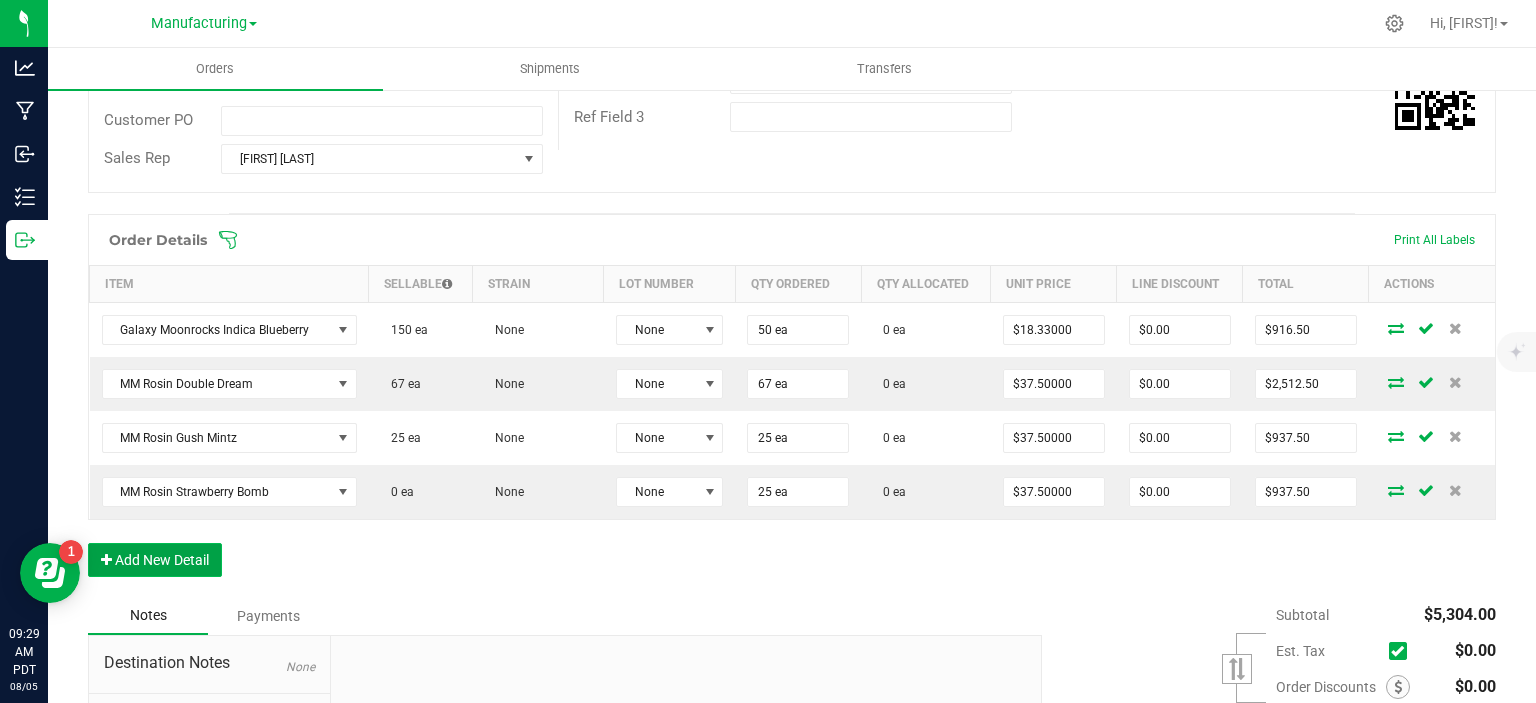 click on "Add New Detail" at bounding box center (155, 560) 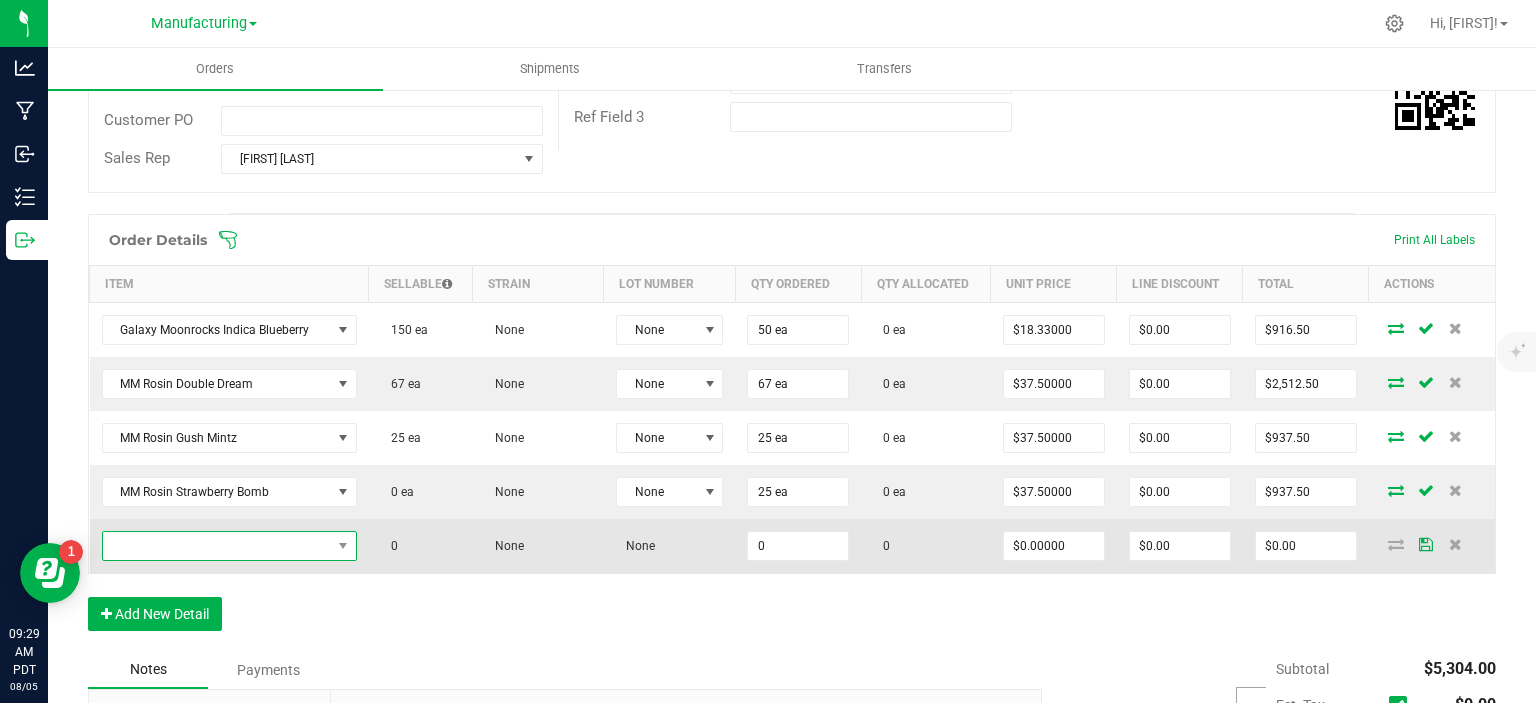 click at bounding box center [217, 546] 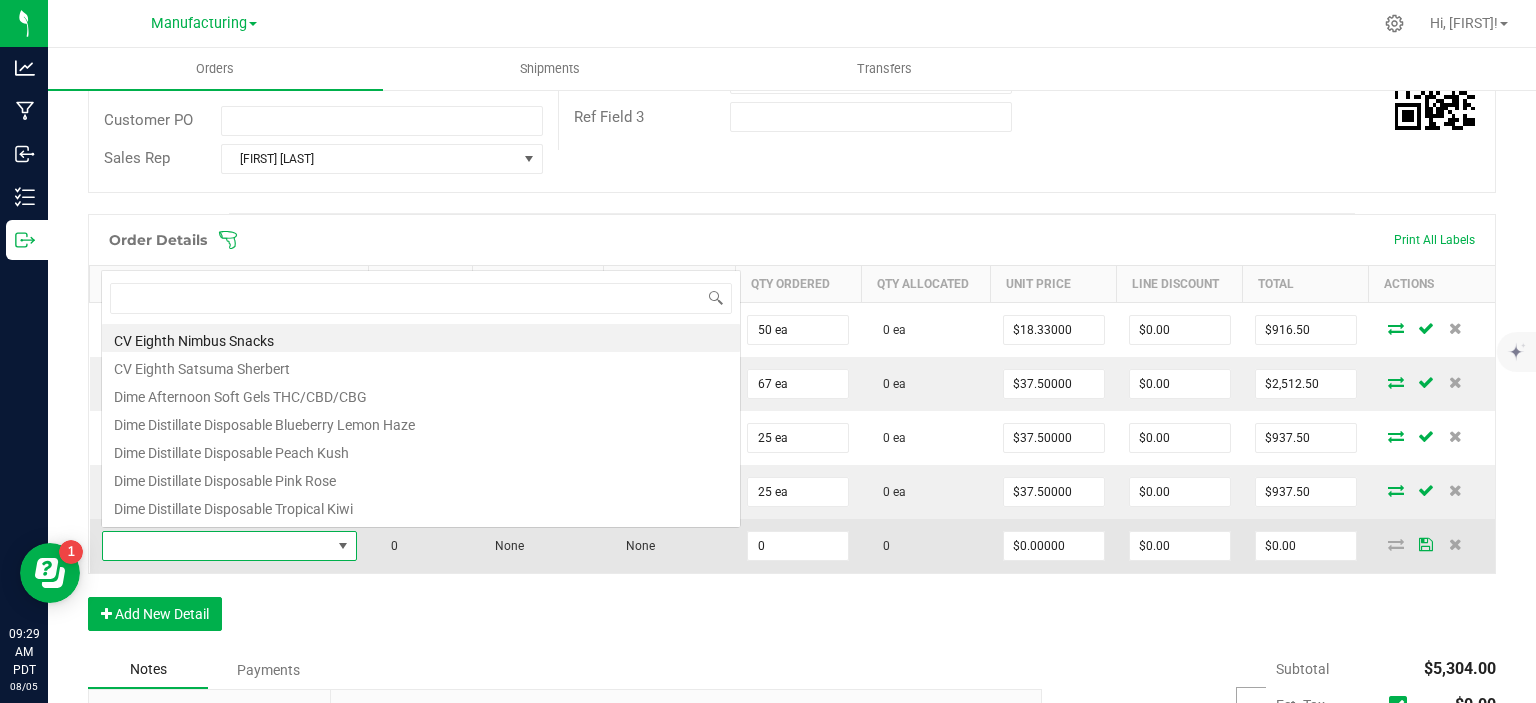scroll, scrollTop: 0, scrollLeft: 0, axis: both 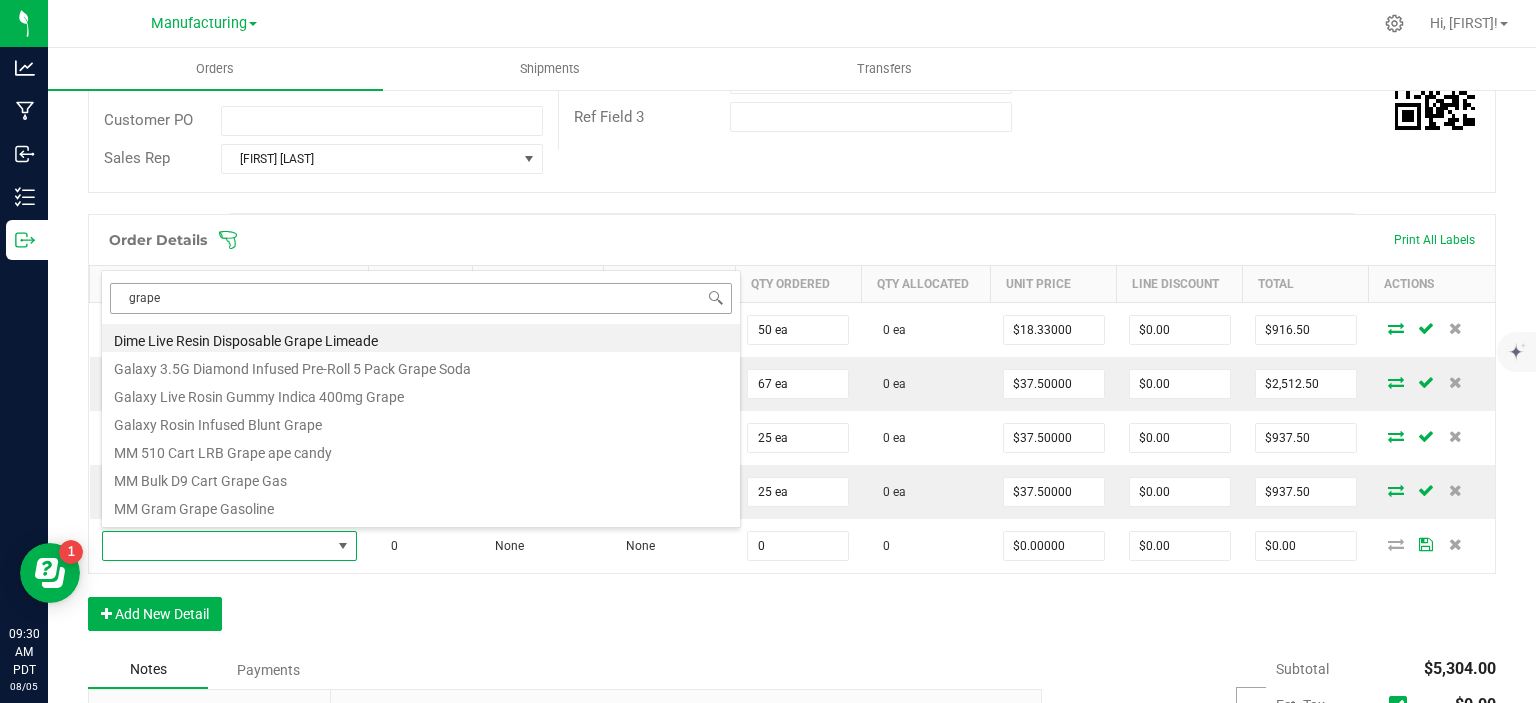 click on "grape" at bounding box center (421, 298) 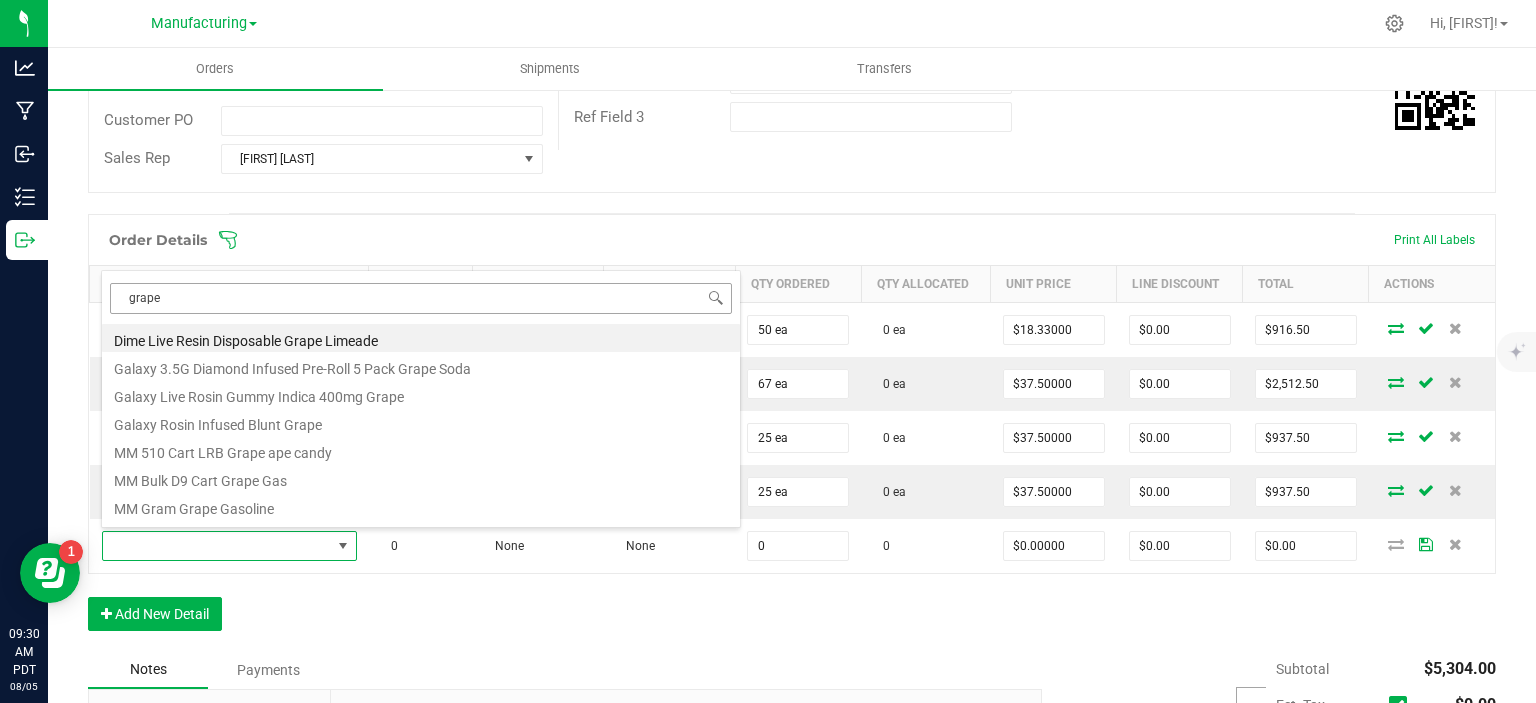 click on "grape" at bounding box center [421, 298] 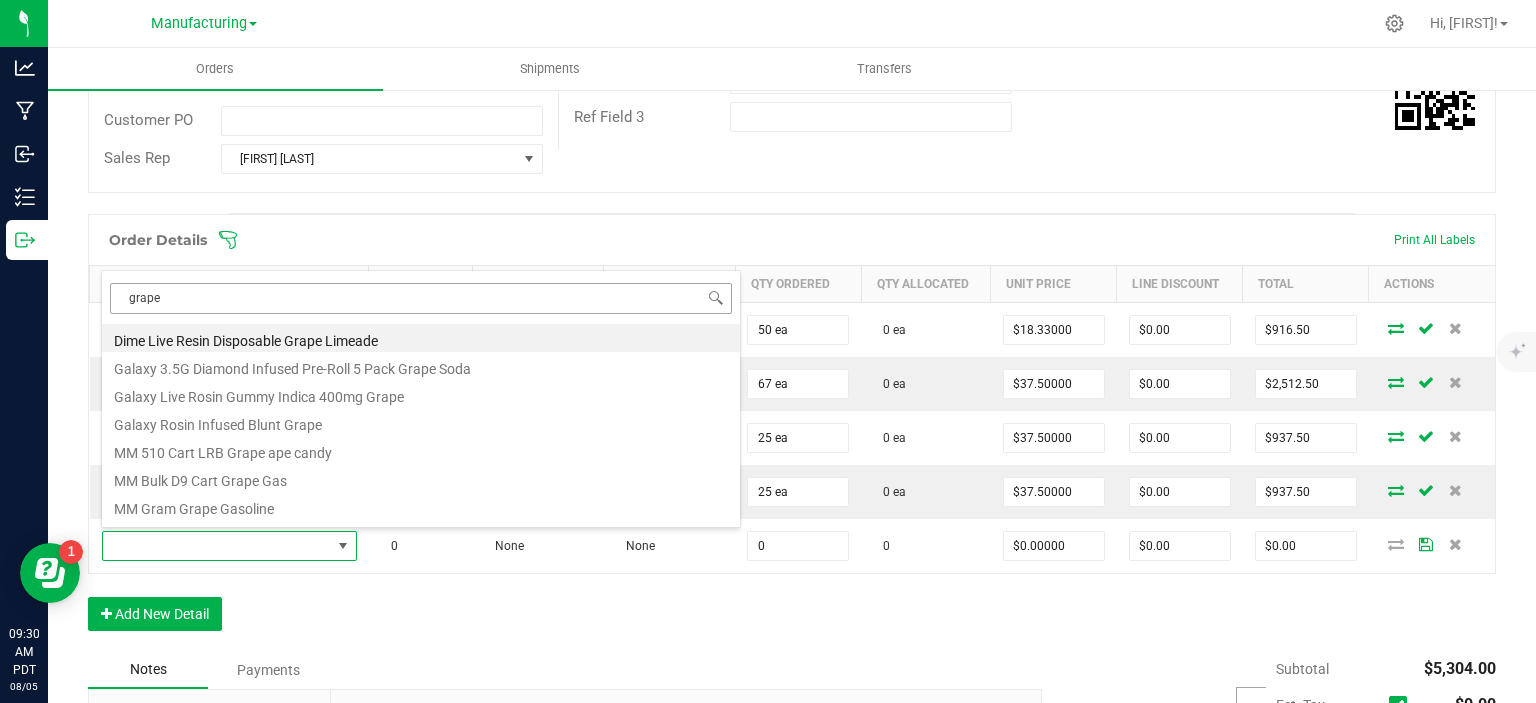 click on "grape" at bounding box center [421, 298] 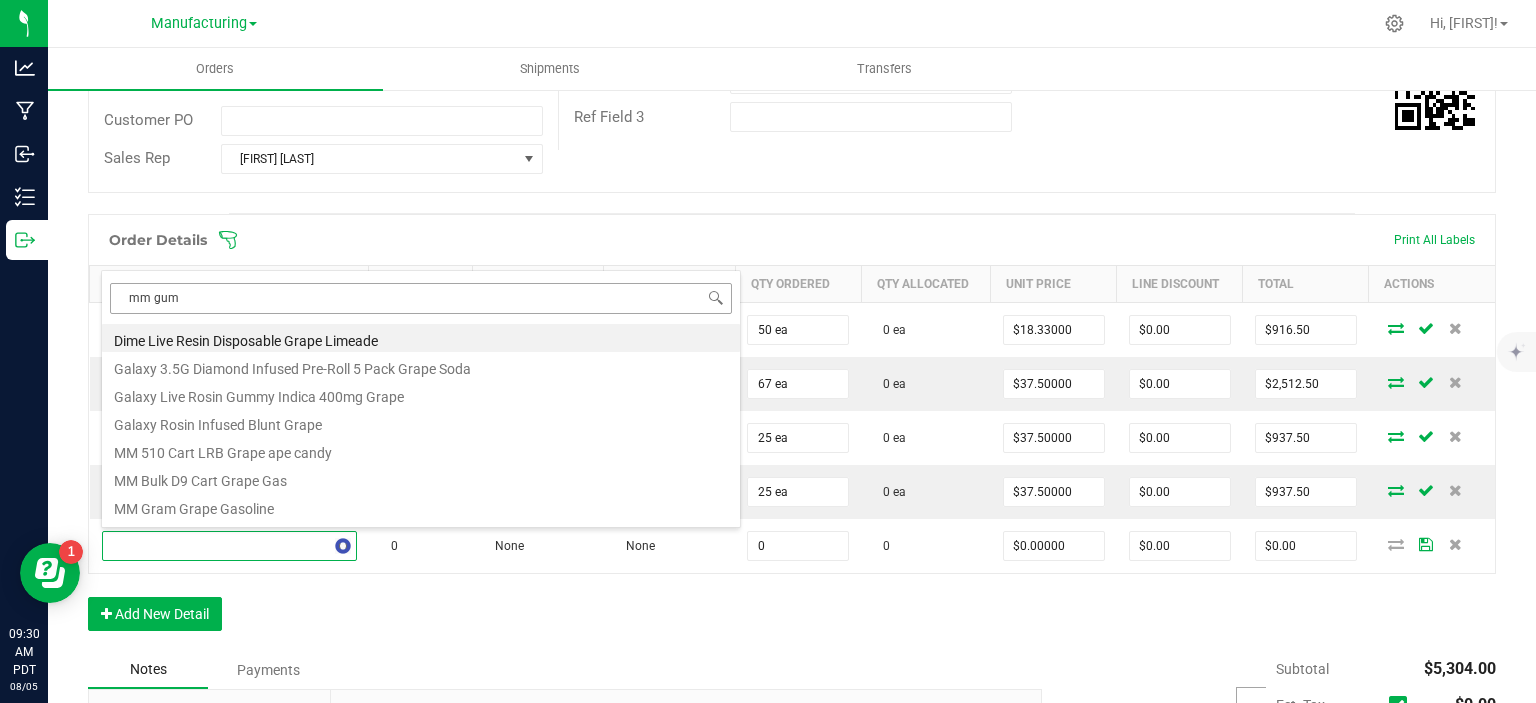 type on "mm gumm" 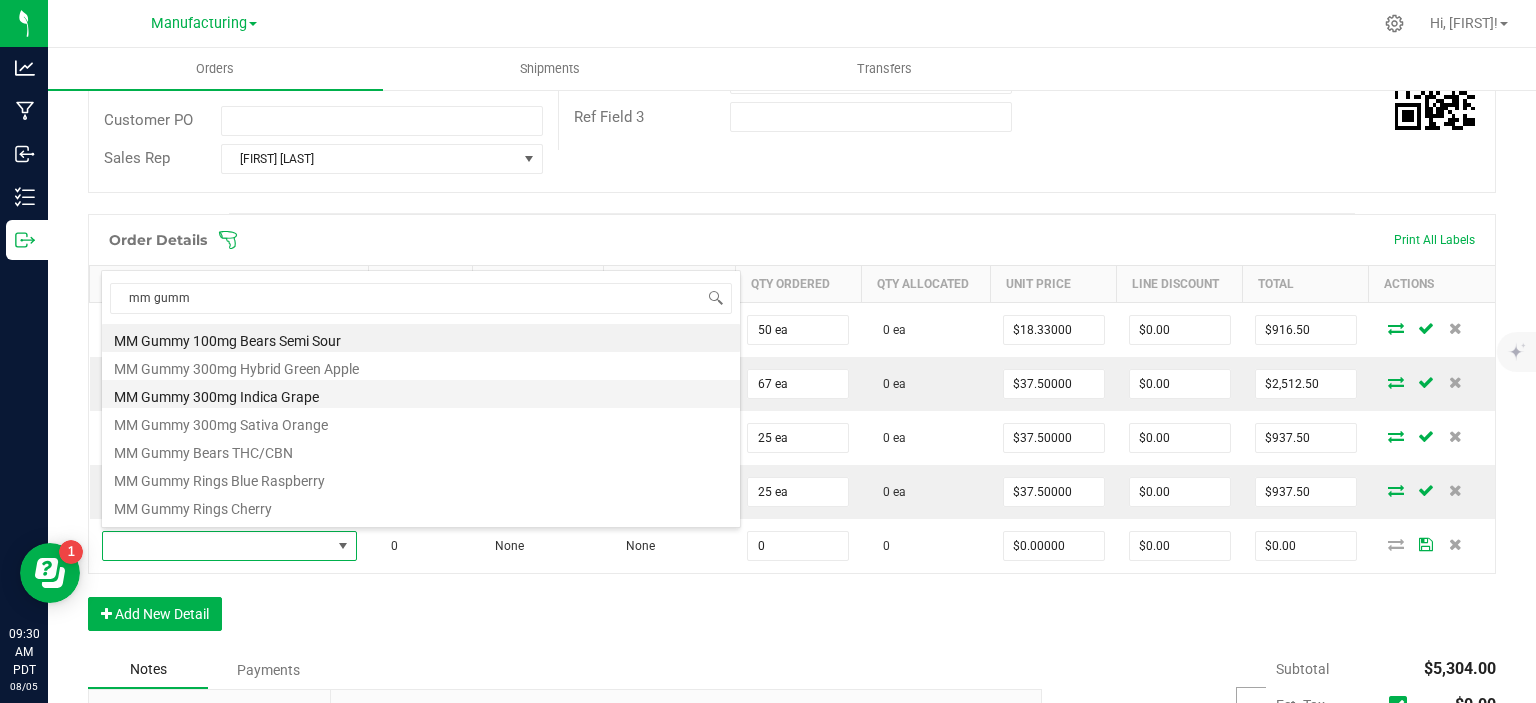 click on "MM Gummy 300mg Indica Grape" at bounding box center [421, 394] 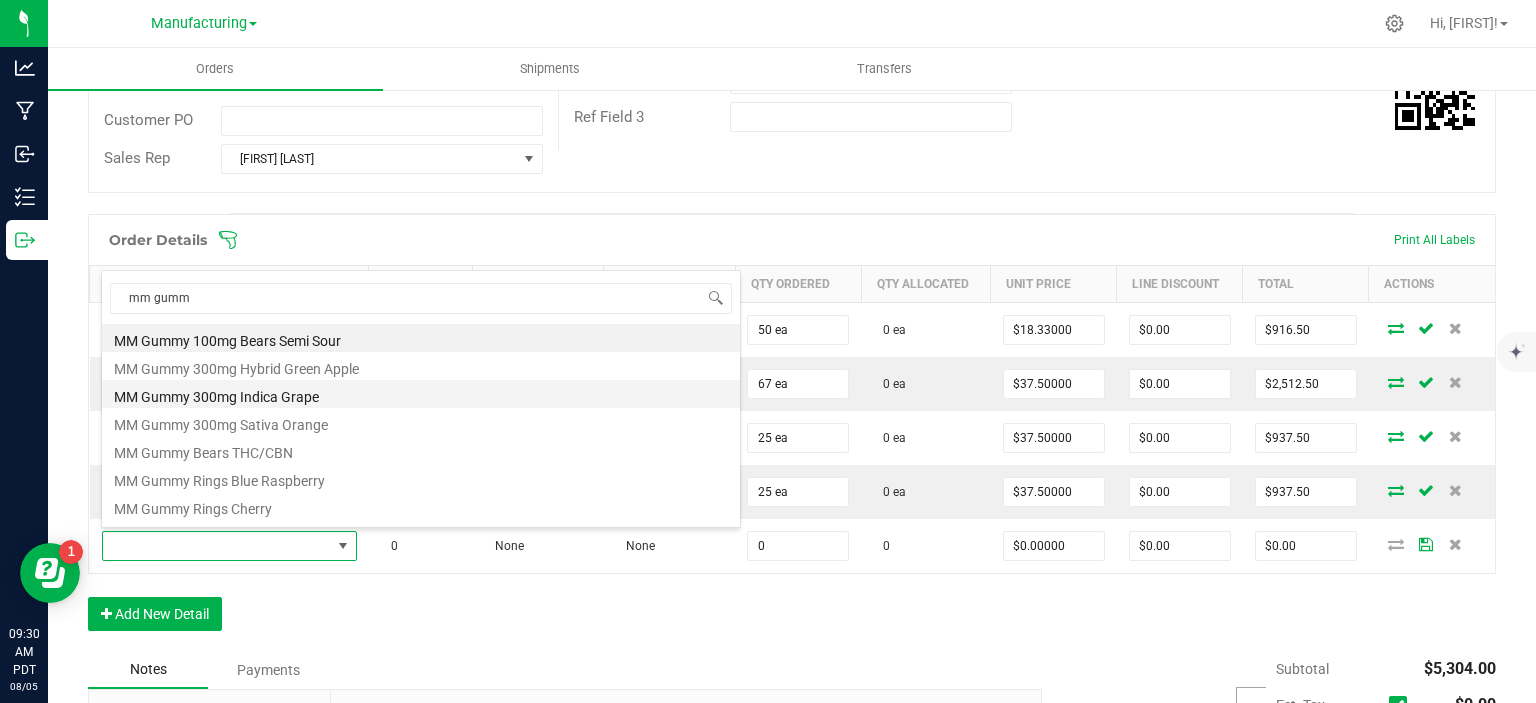 type on "0 ea" 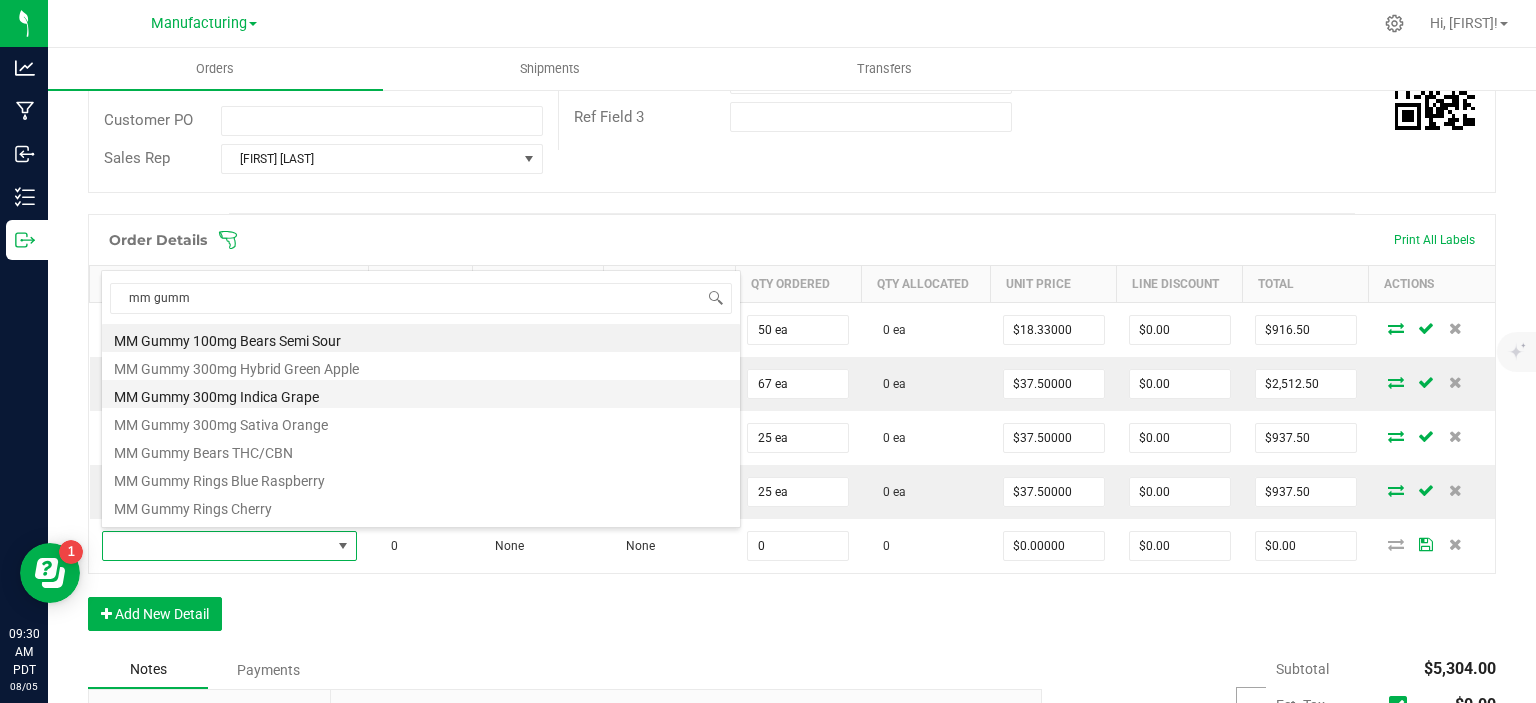 type on "$30.00000" 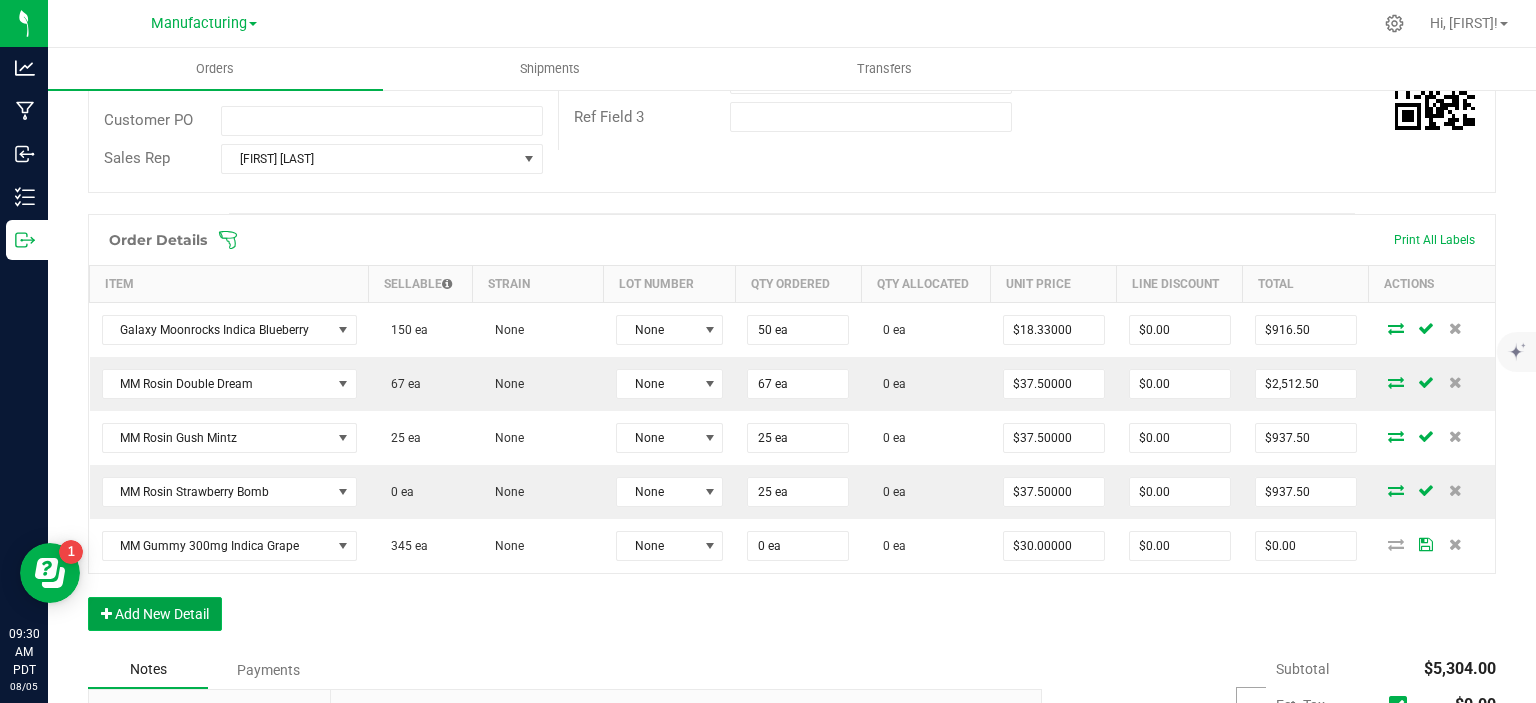 click on "Add New Detail" at bounding box center [155, 614] 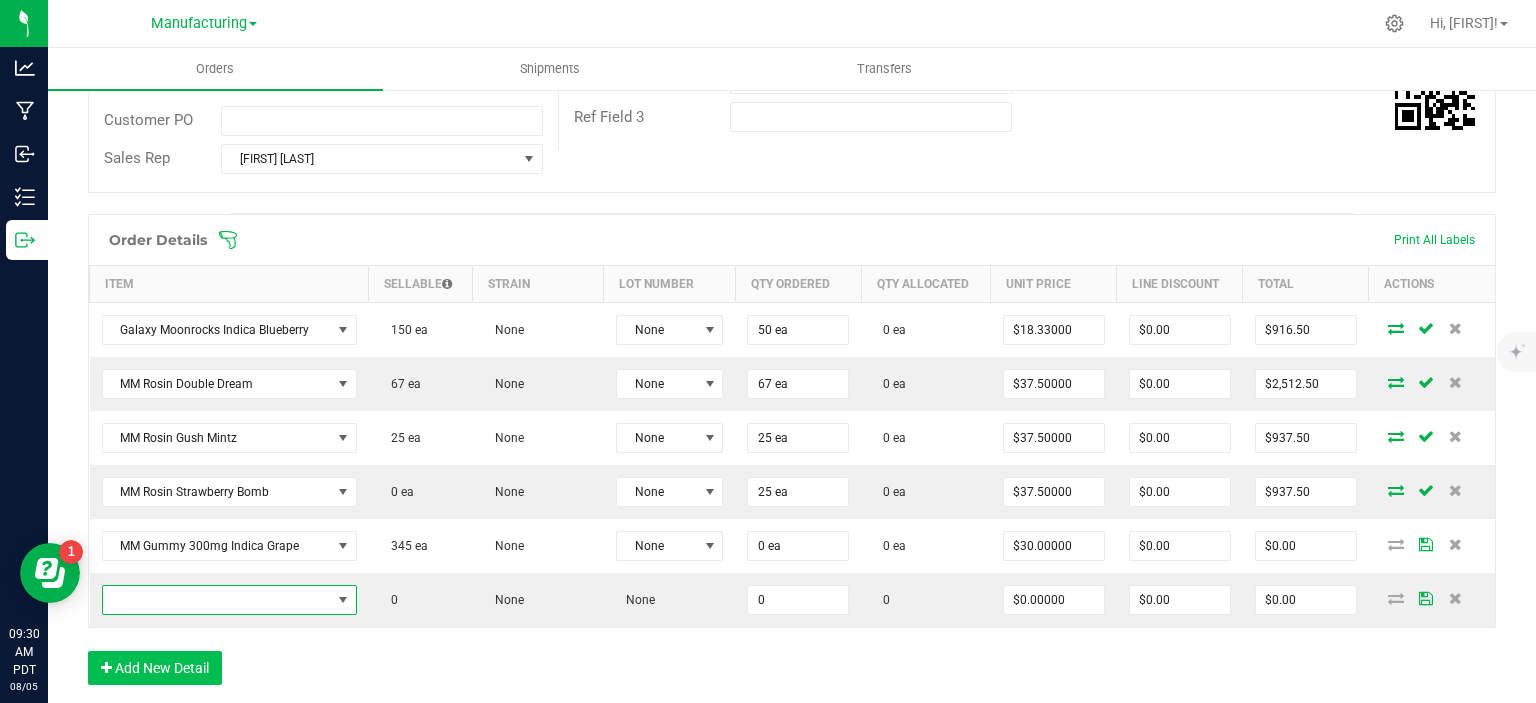 click at bounding box center (217, 600) 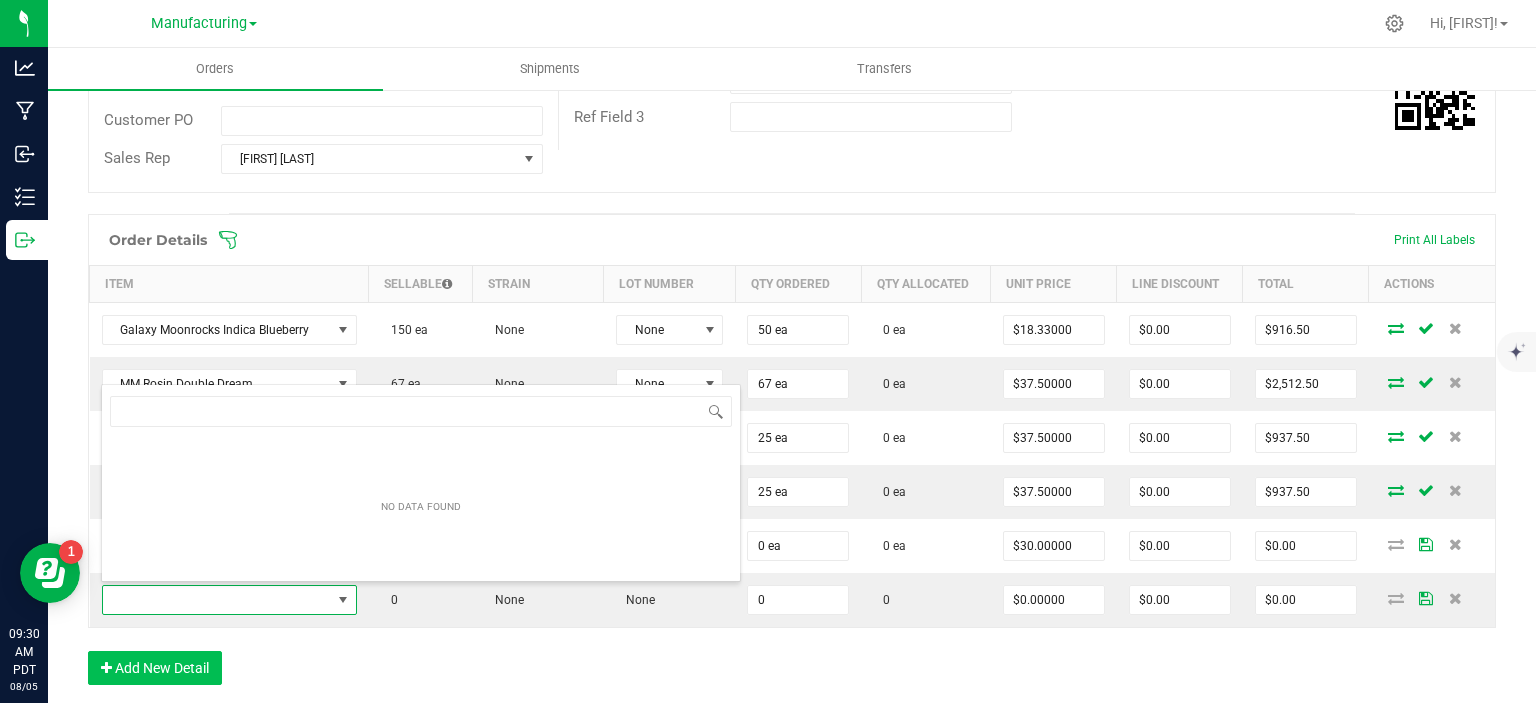 scroll, scrollTop: 99970, scrollLeft: 99748, axis: both 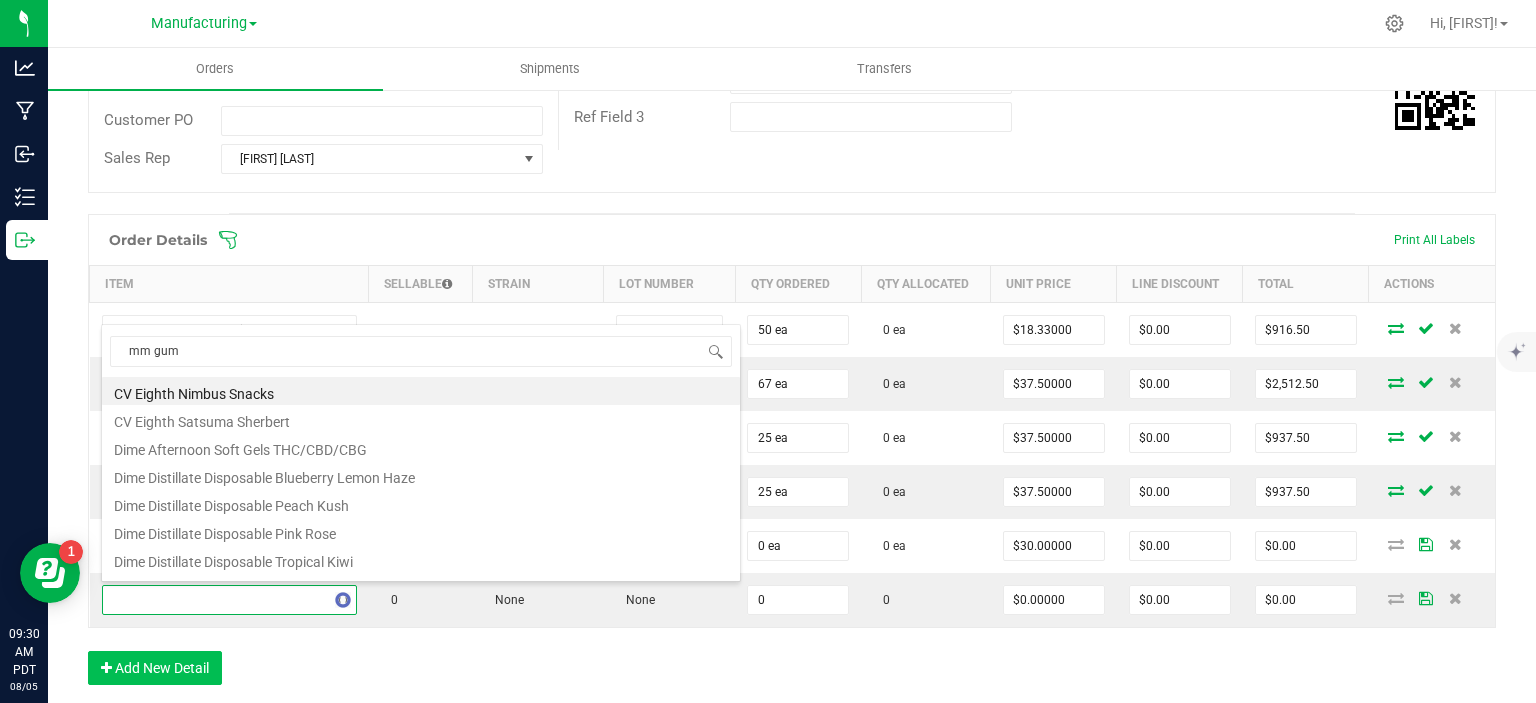 type on "mm gumm" 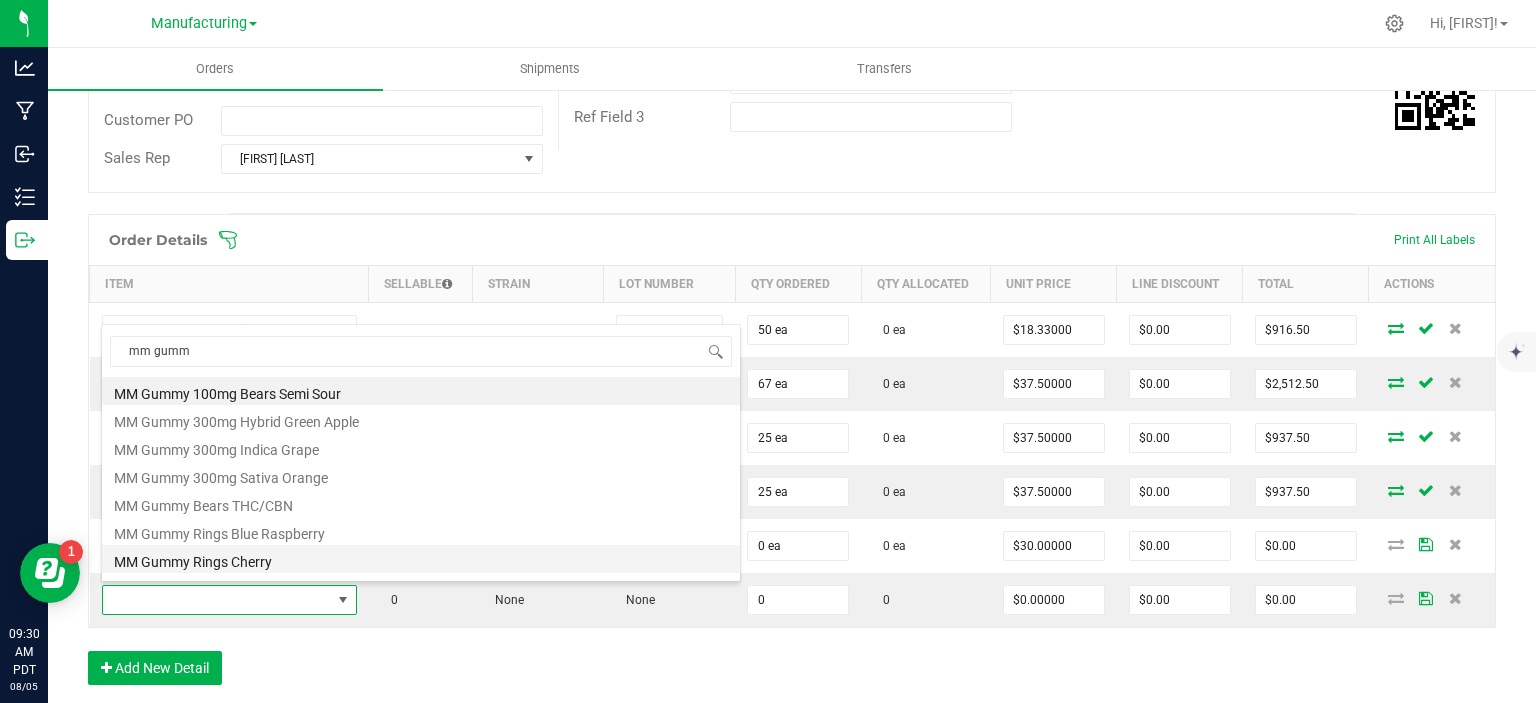 click on "MM Gummy Rings Cherry" at bounding box center (421, 559) 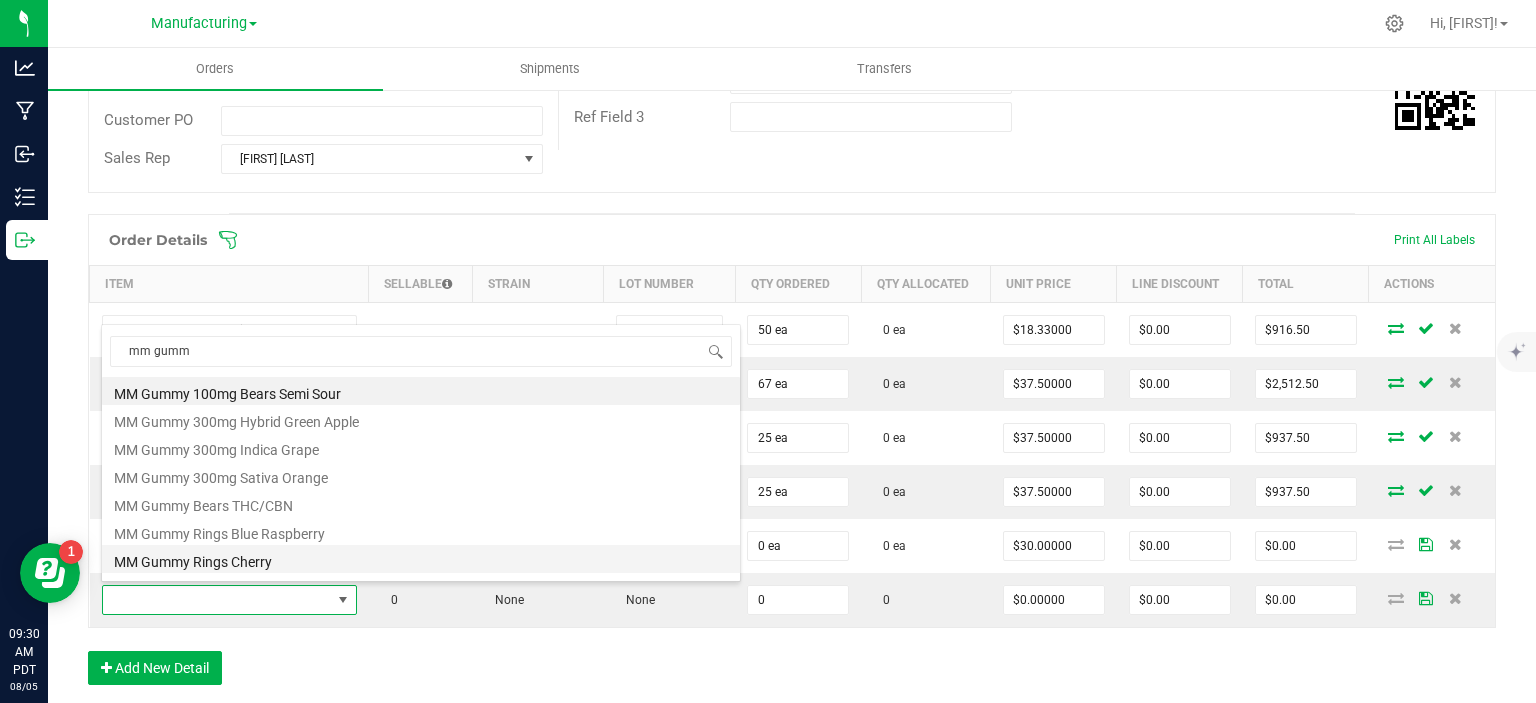 type on "0 ea" 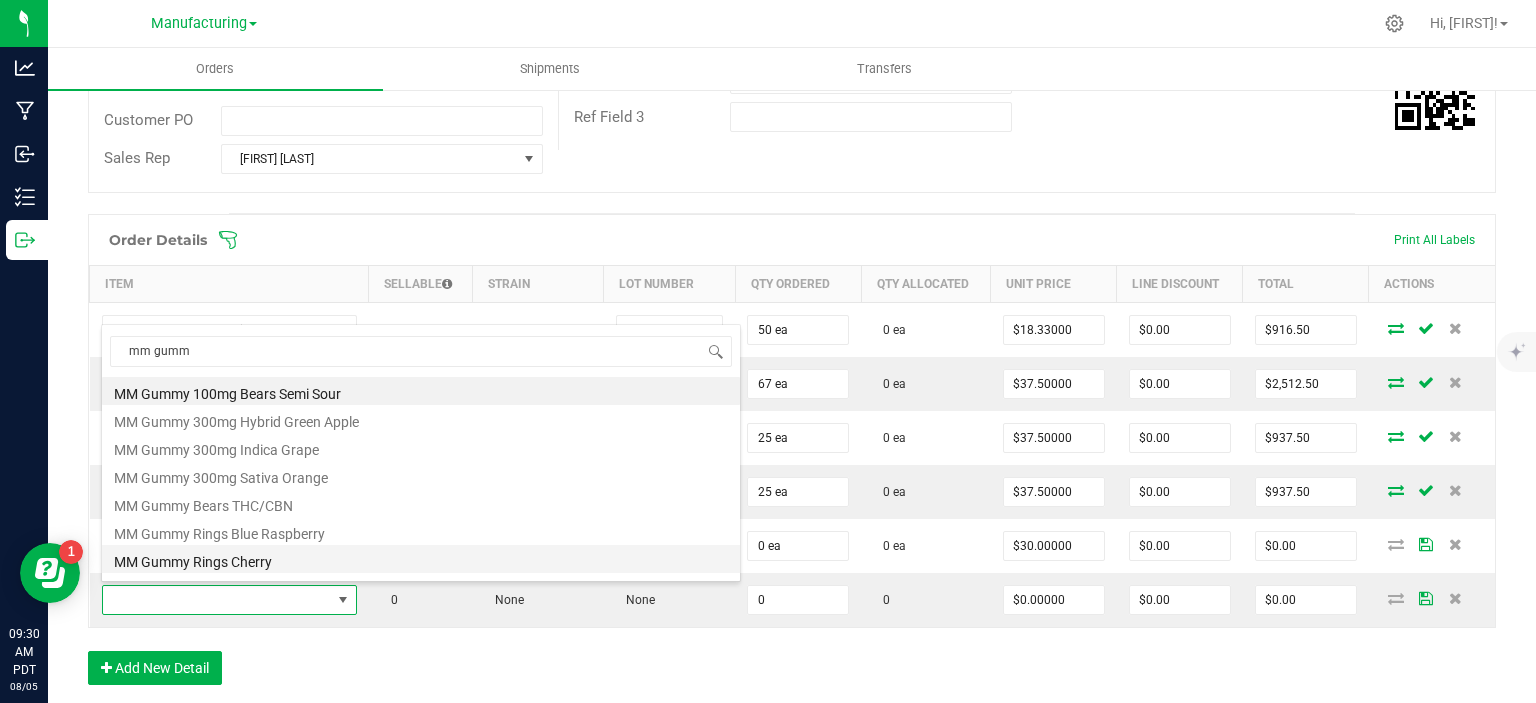 type on "$15.00000" 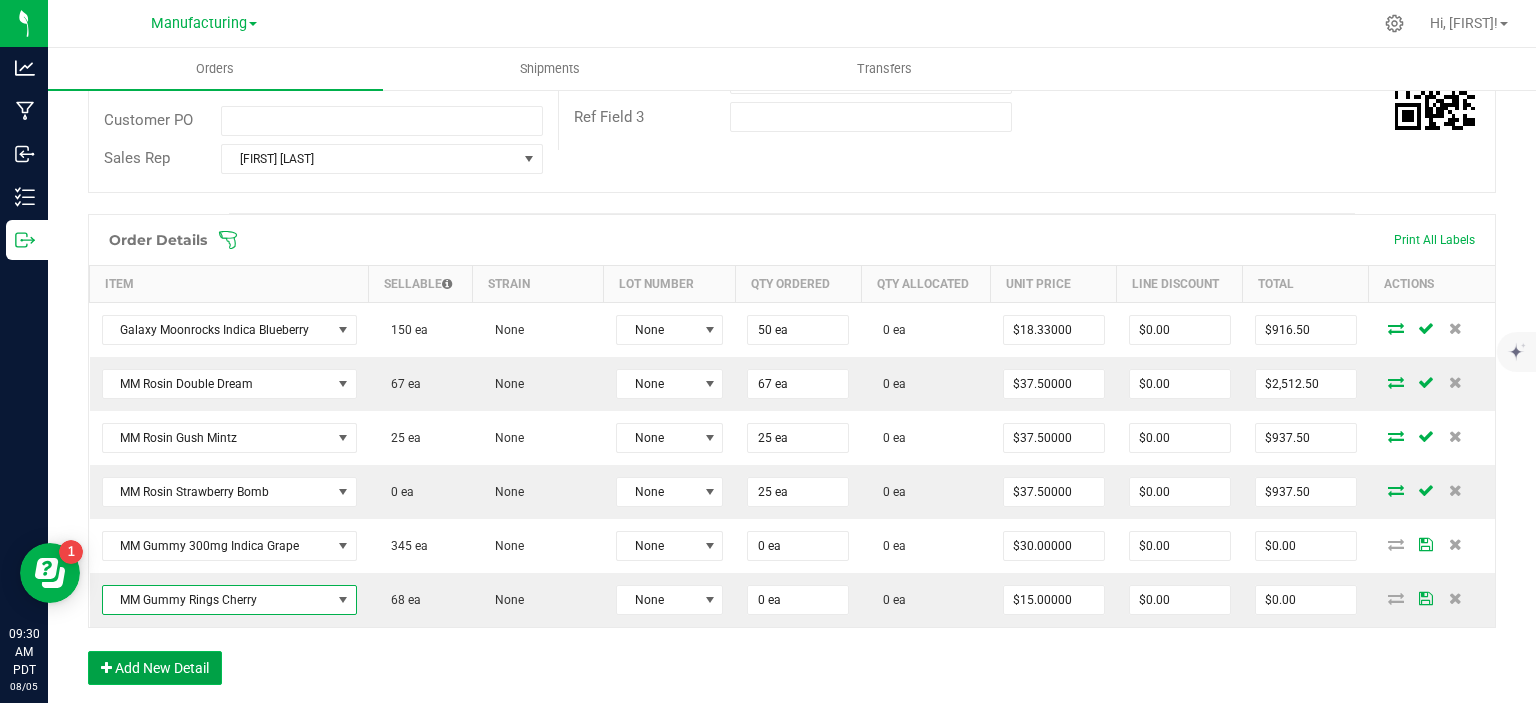click on "Add New Detail" at bounding box center [155, 668] 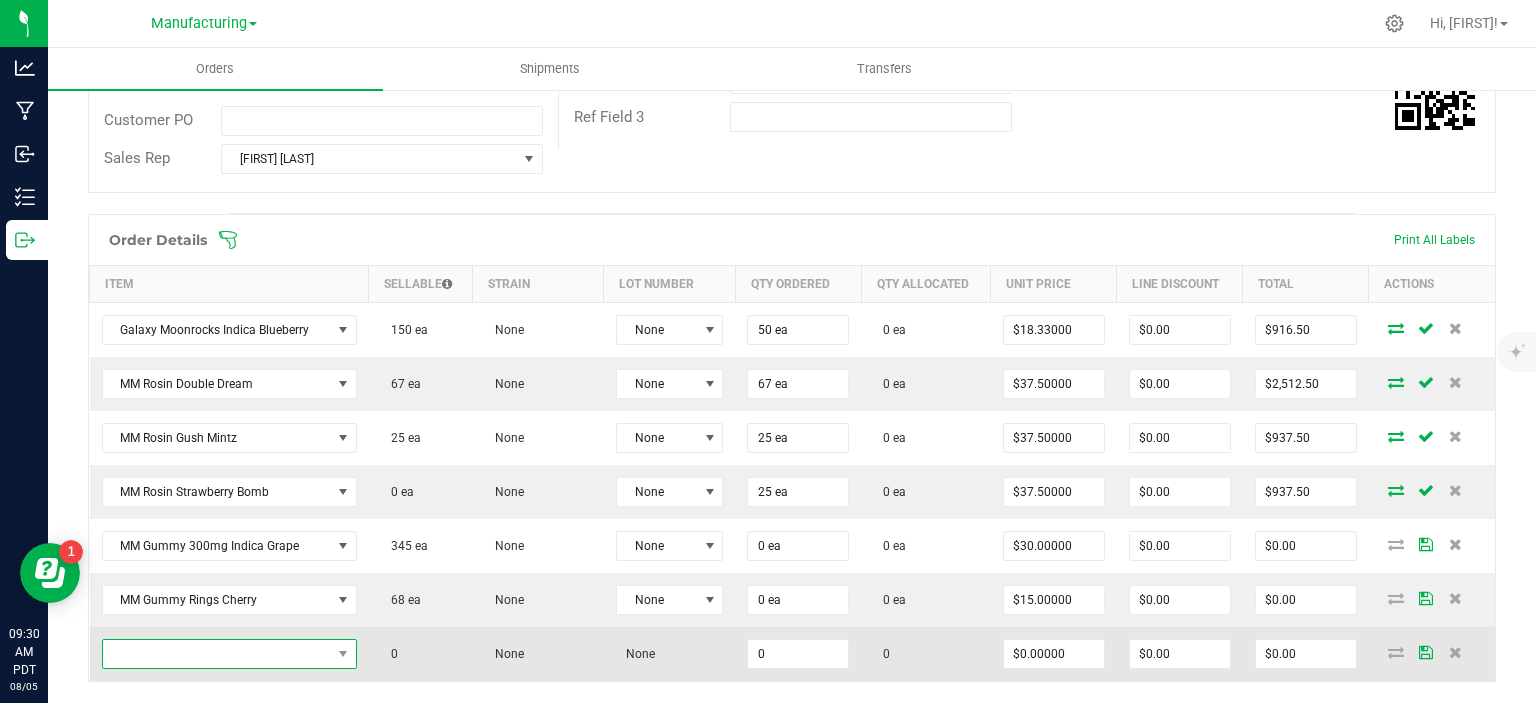 click at bounding box center [217, 654] 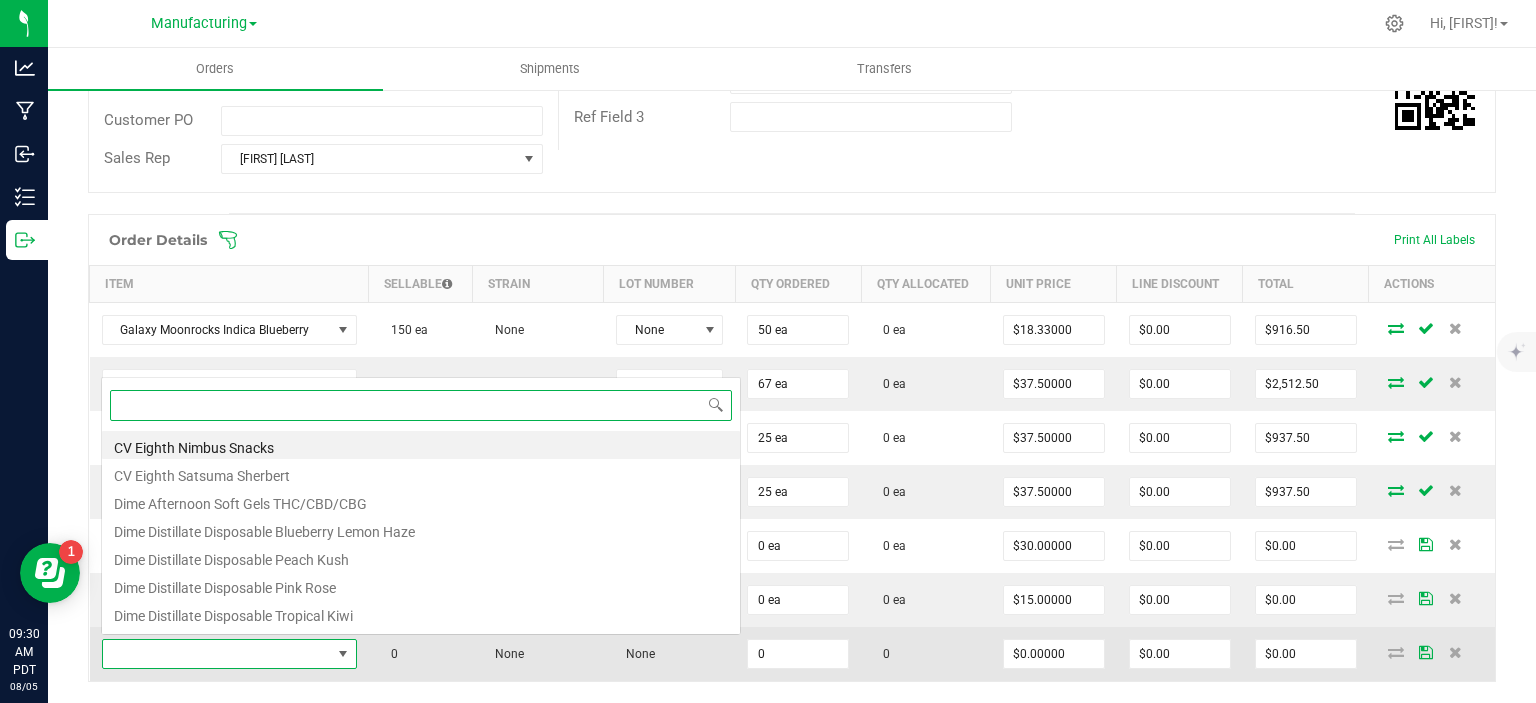 scroll, scrollTop: 0, scrollLeft: 0, axis: both 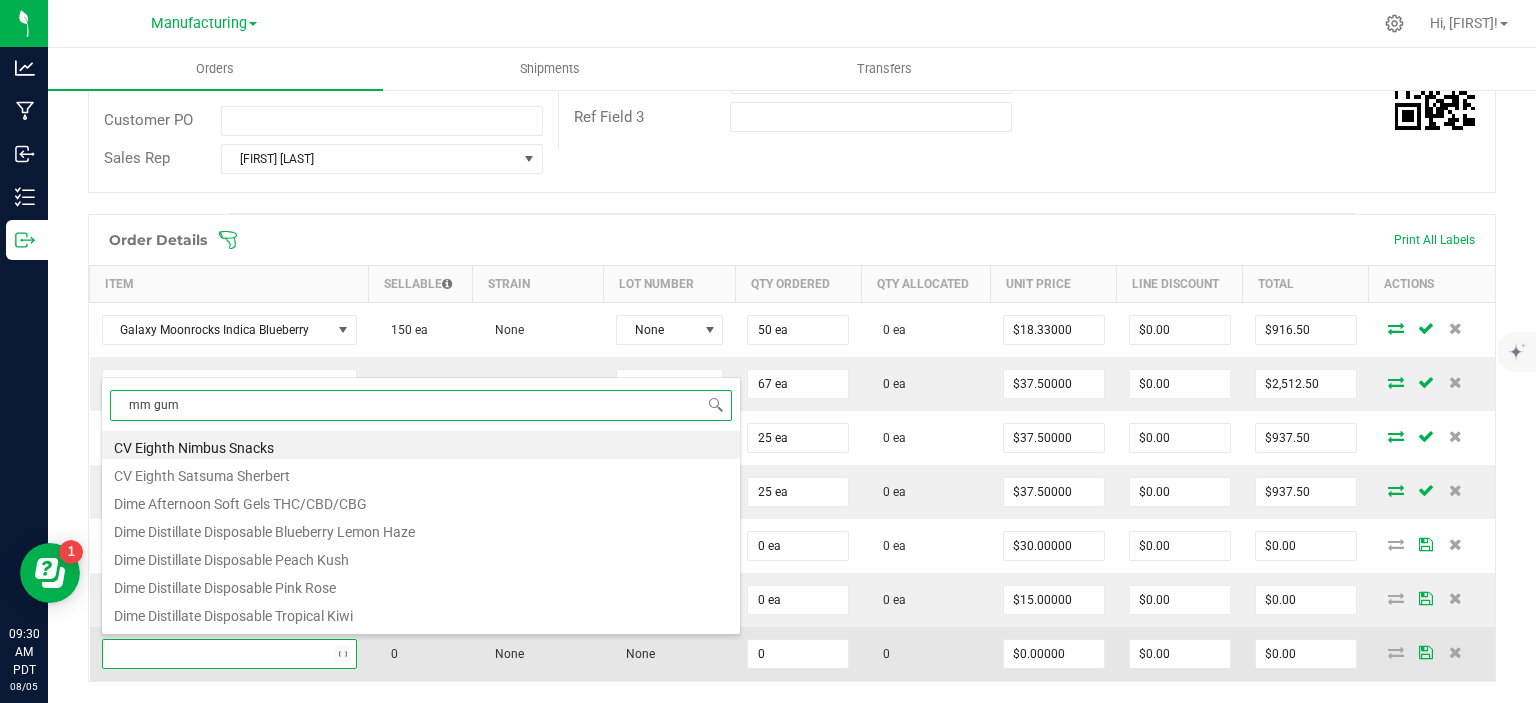 type on "mm gumm" 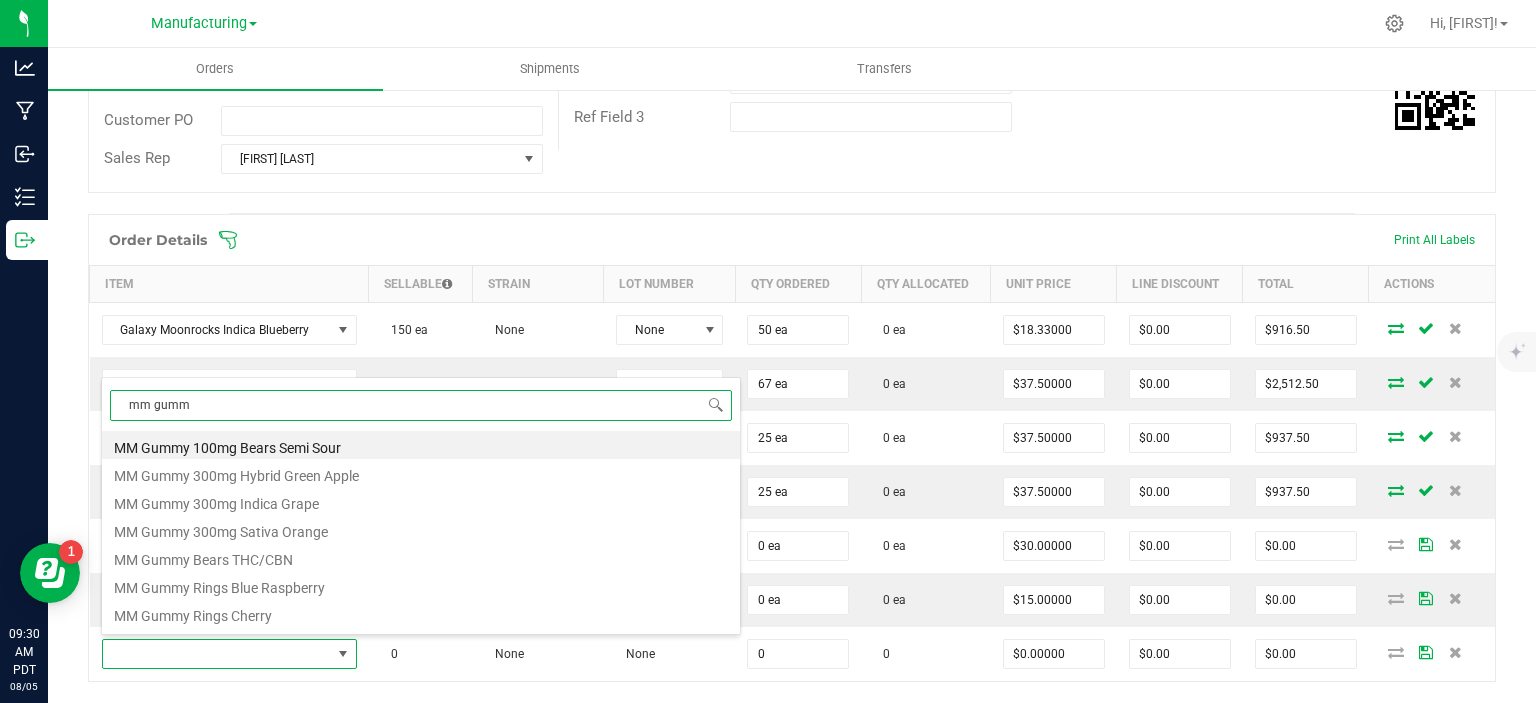 scroll, scrollTop: 80, scrollLeft: 0, axis: vertical 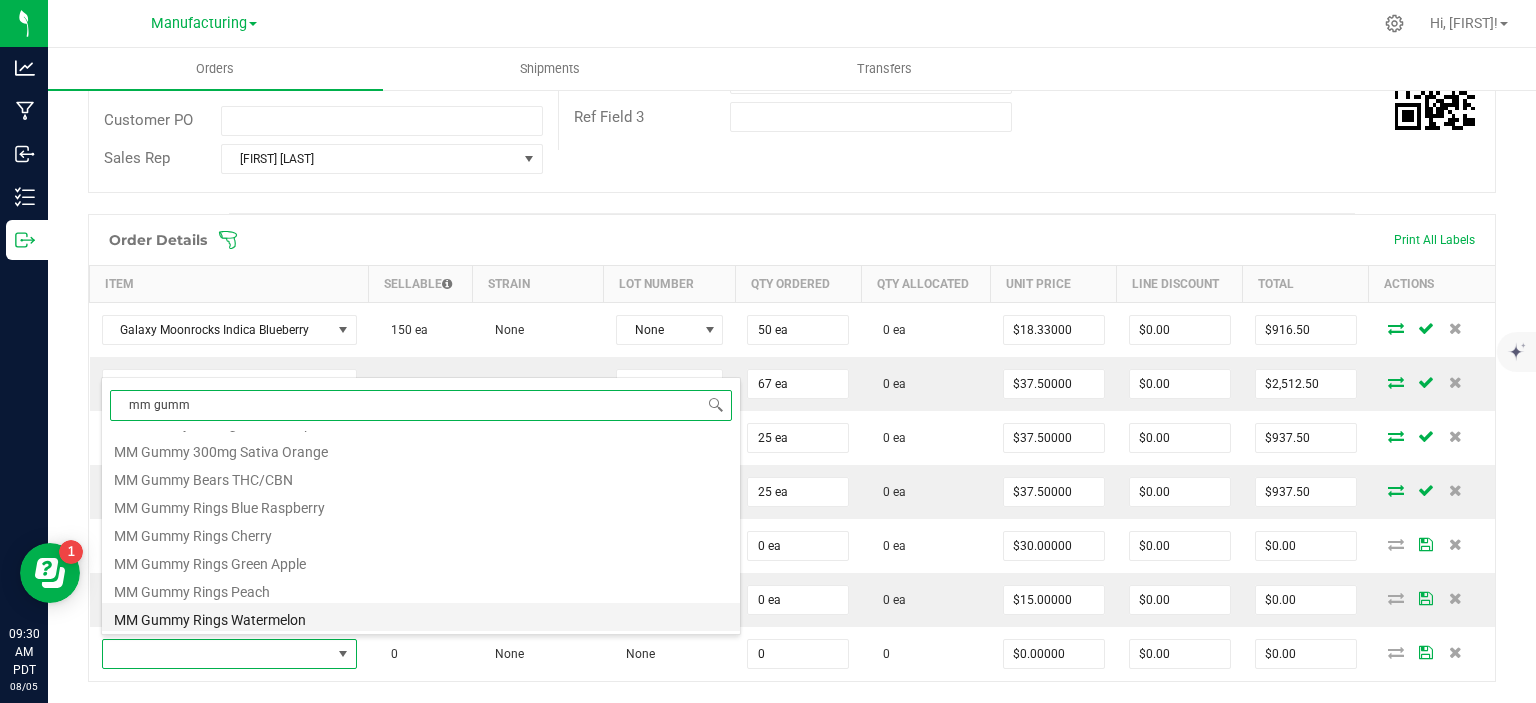 click on "MM Gummy Rings Watermelon" at bounding box center [421, 617] 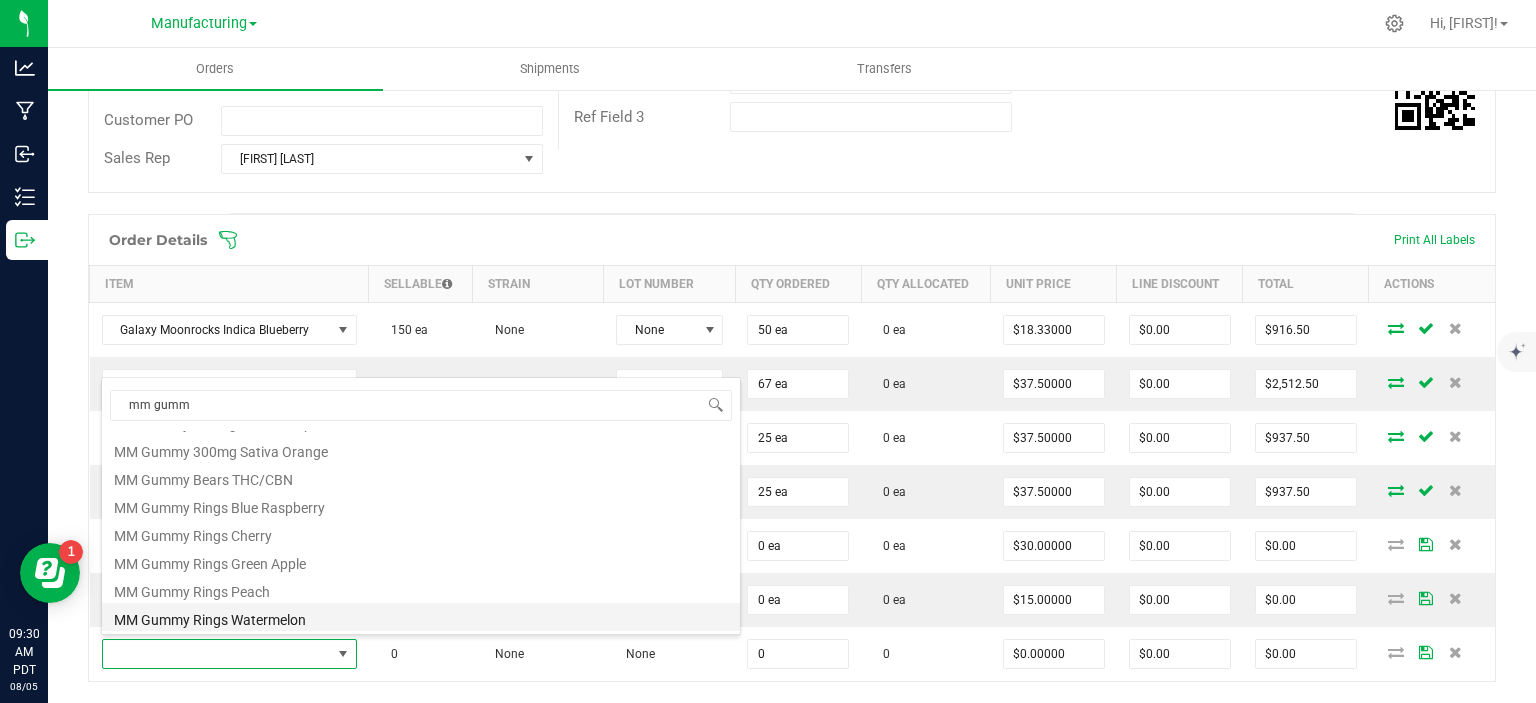 type on "0 ea" 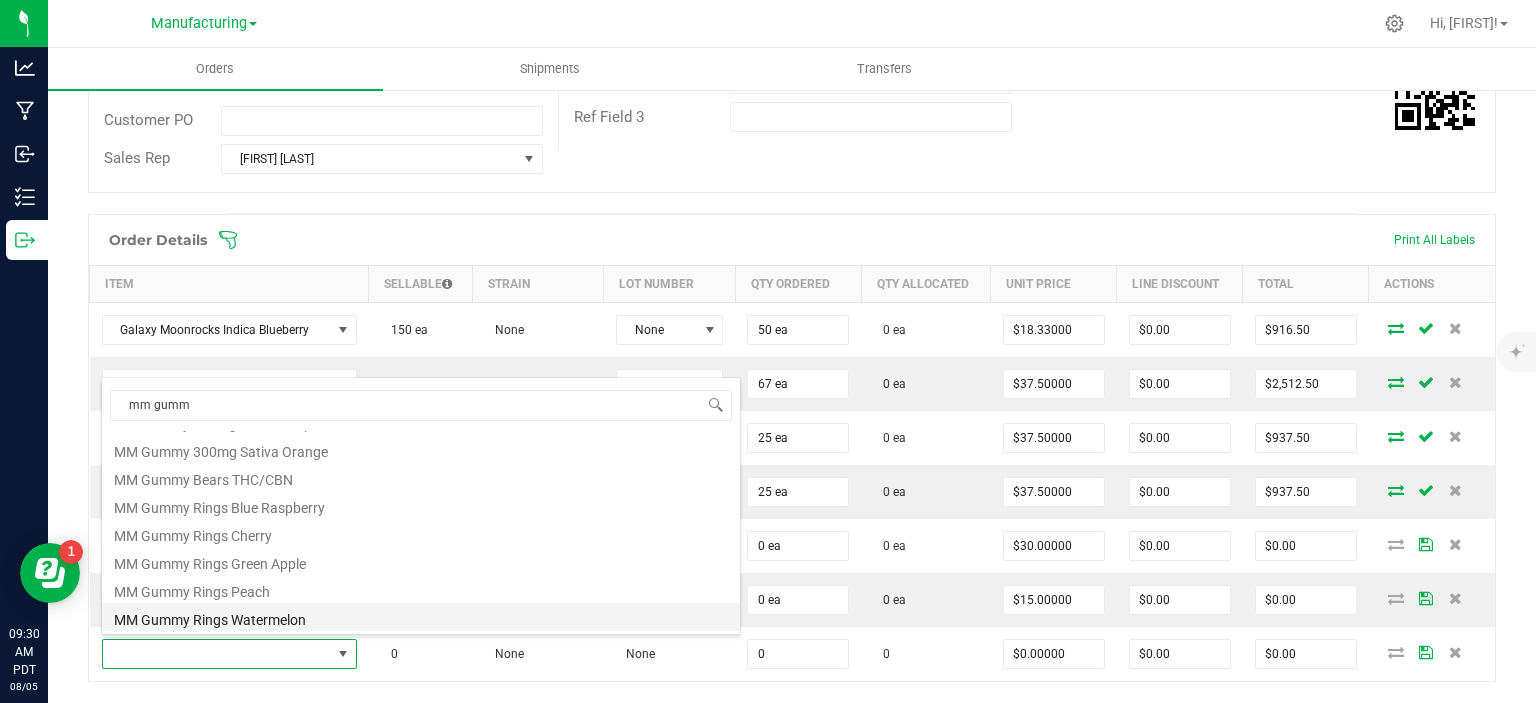 type on "$15.00000" 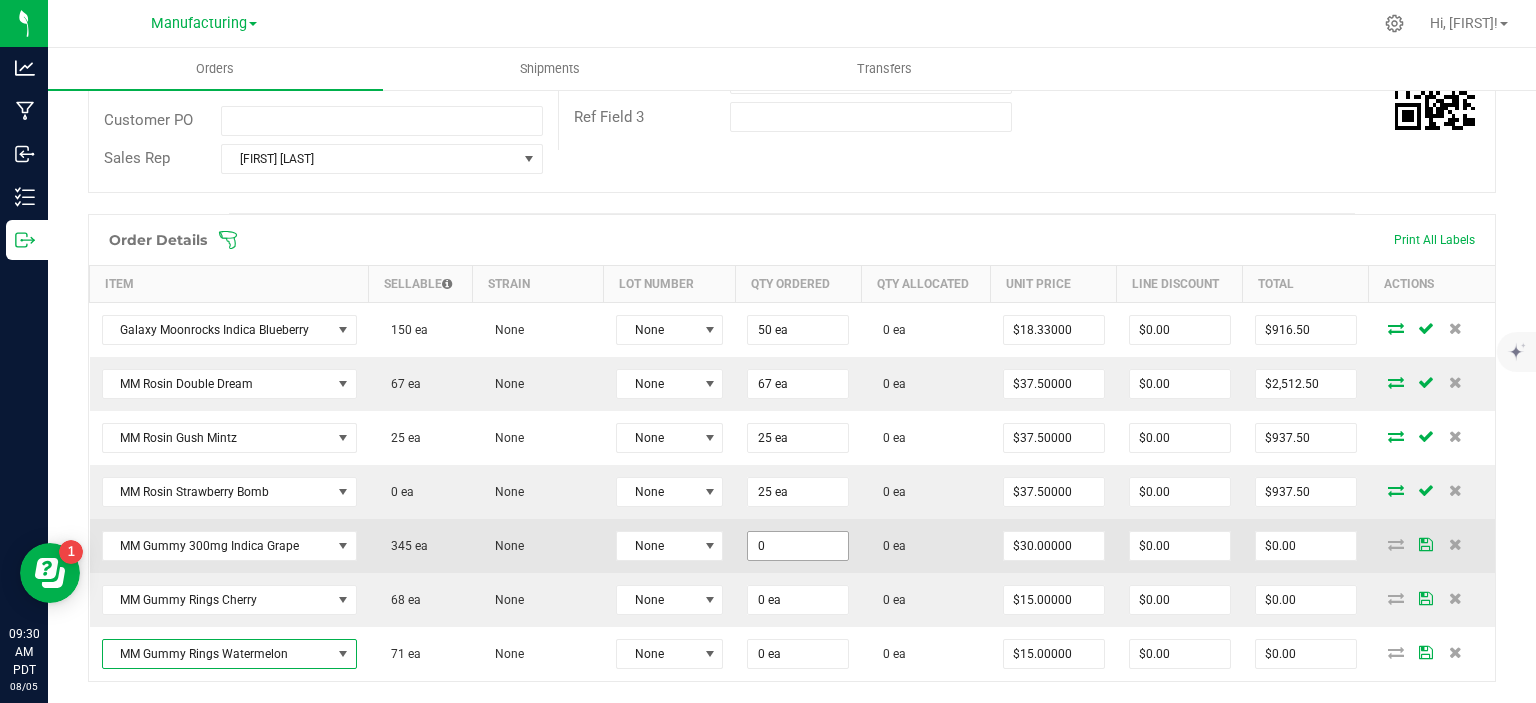 click on "0" at bounding box center (798, 546) 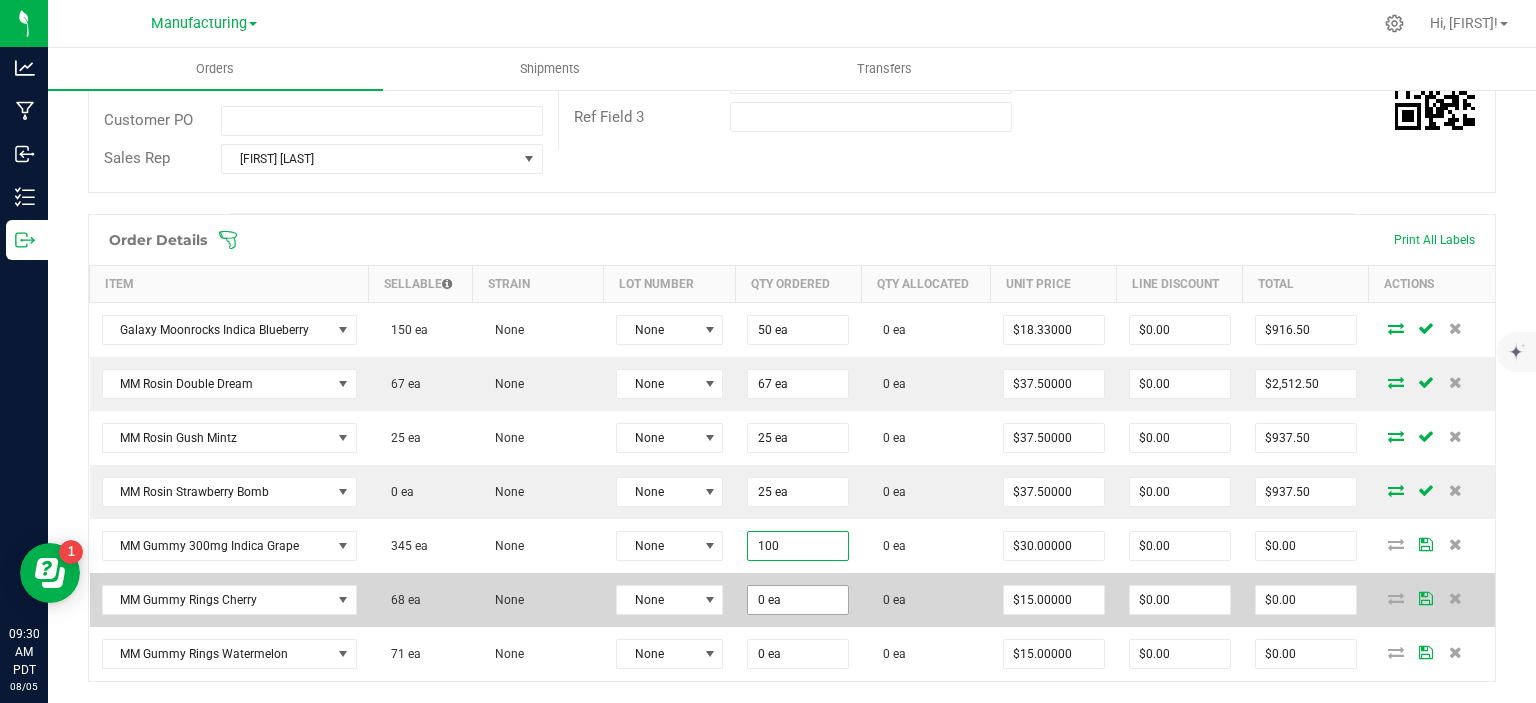 type on "100 ea" 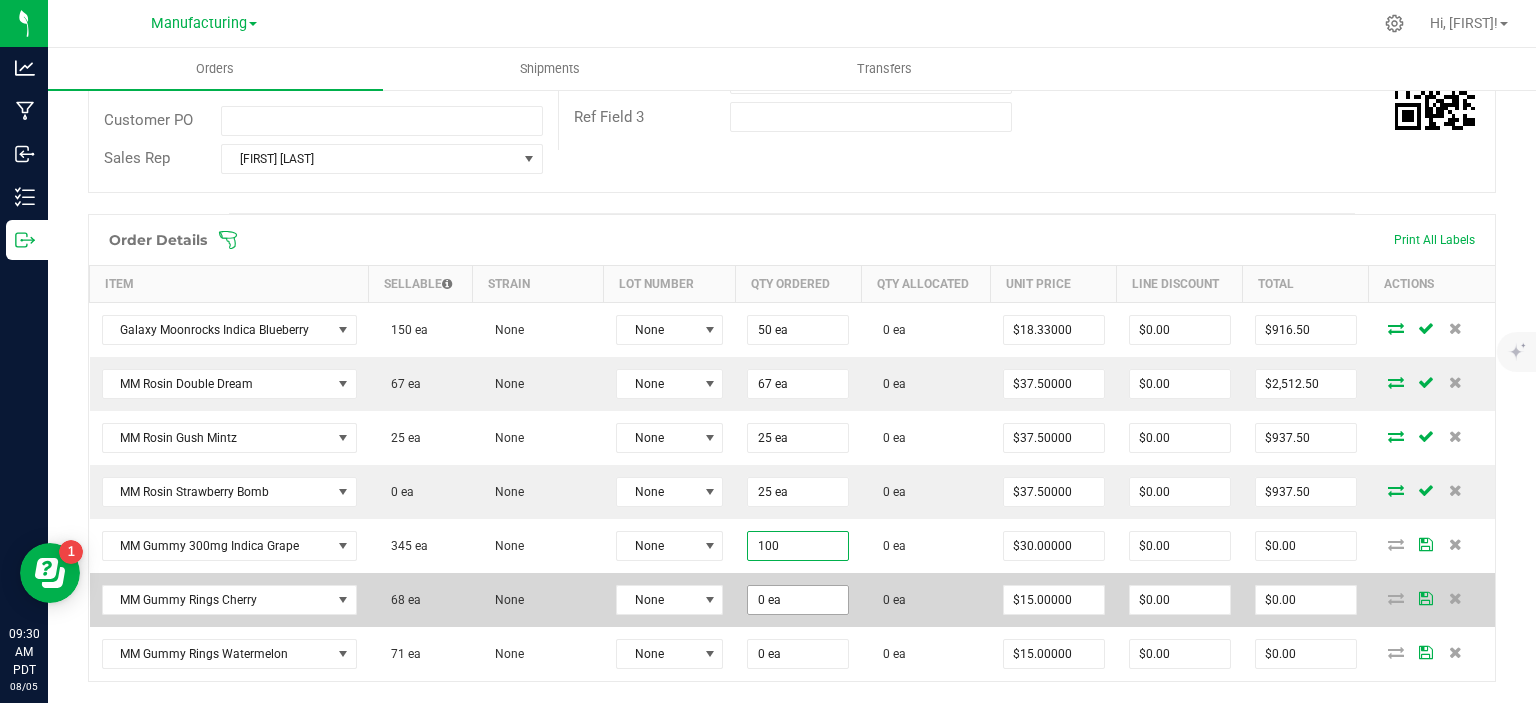 type on "$3,000.00" 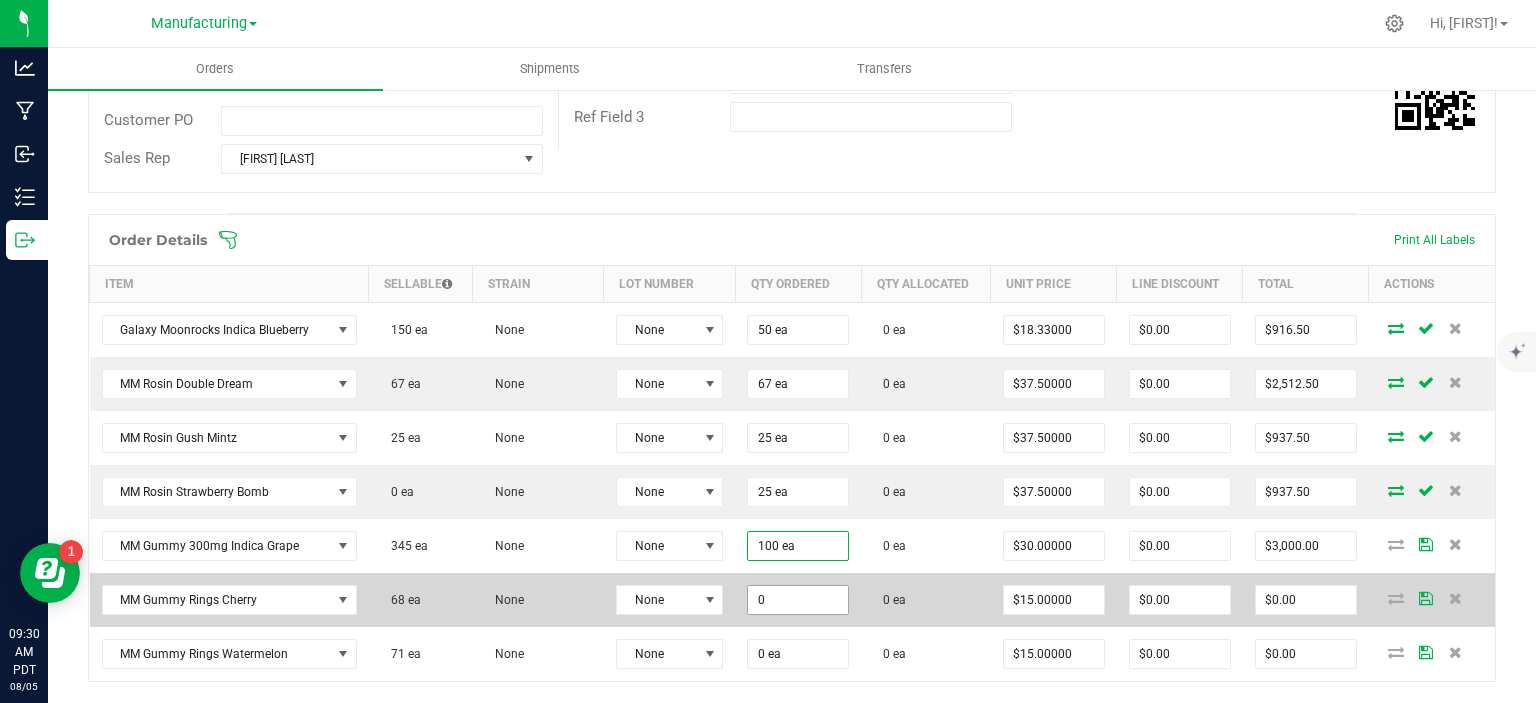 click on "0" at bounding box center [798, 600] 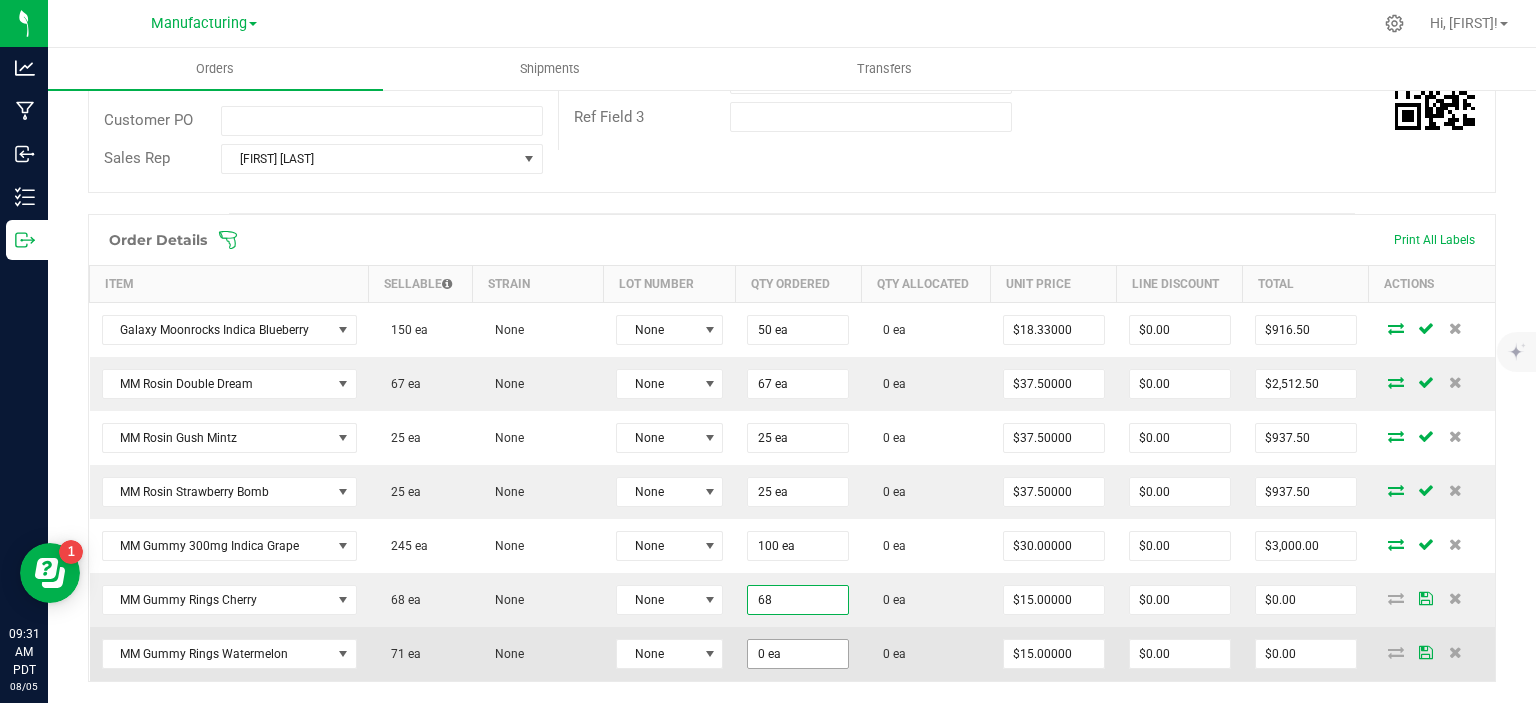 type on "68 ea" 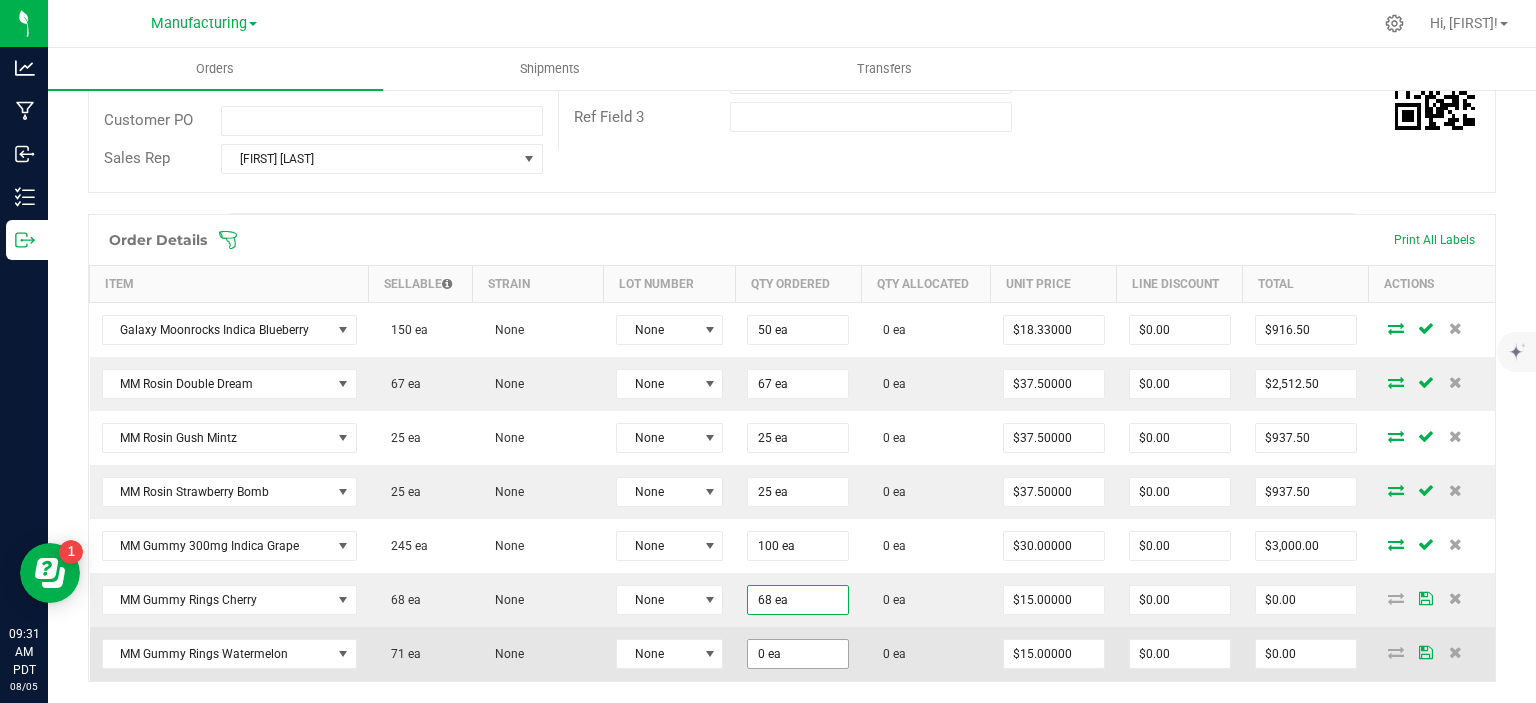 type on "$1,020.00" 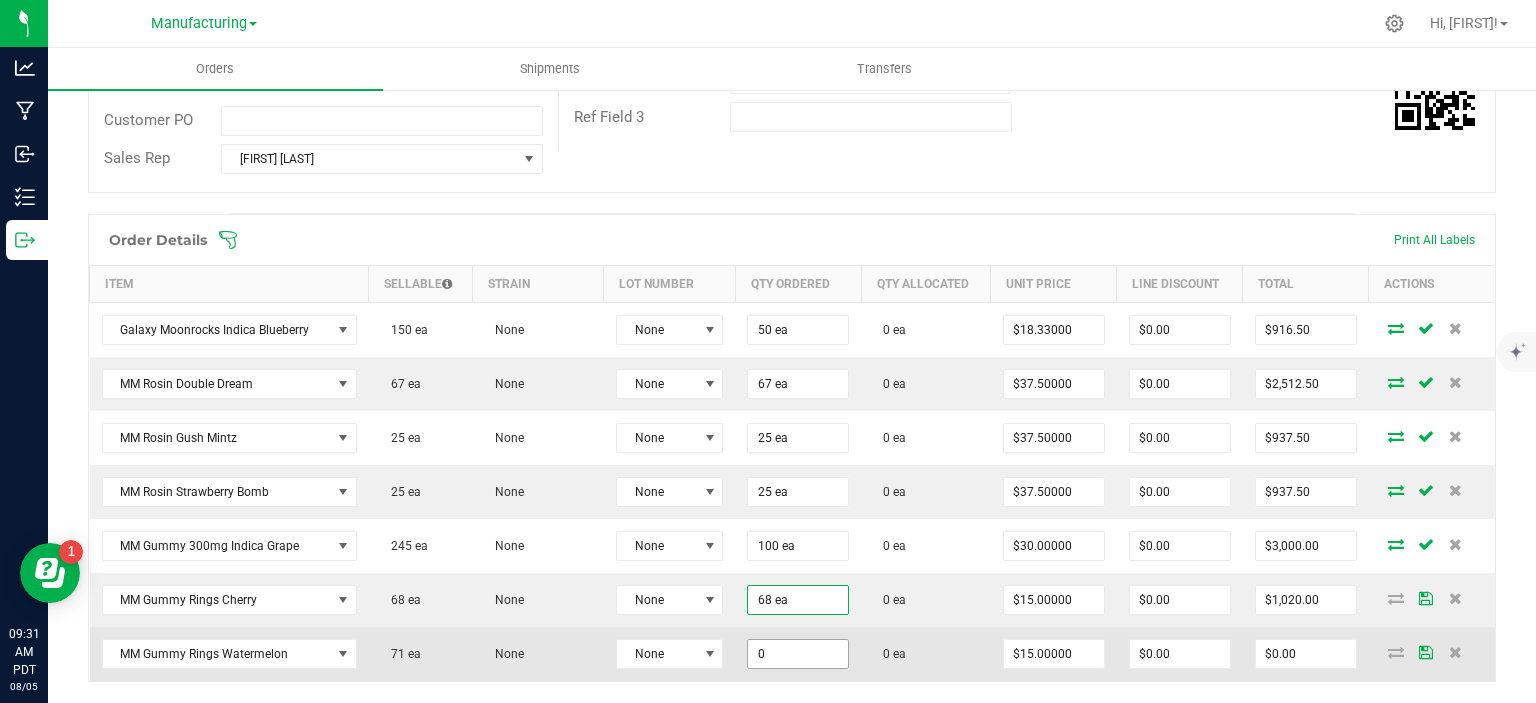 click on "0" at bounding box center (798, 654) 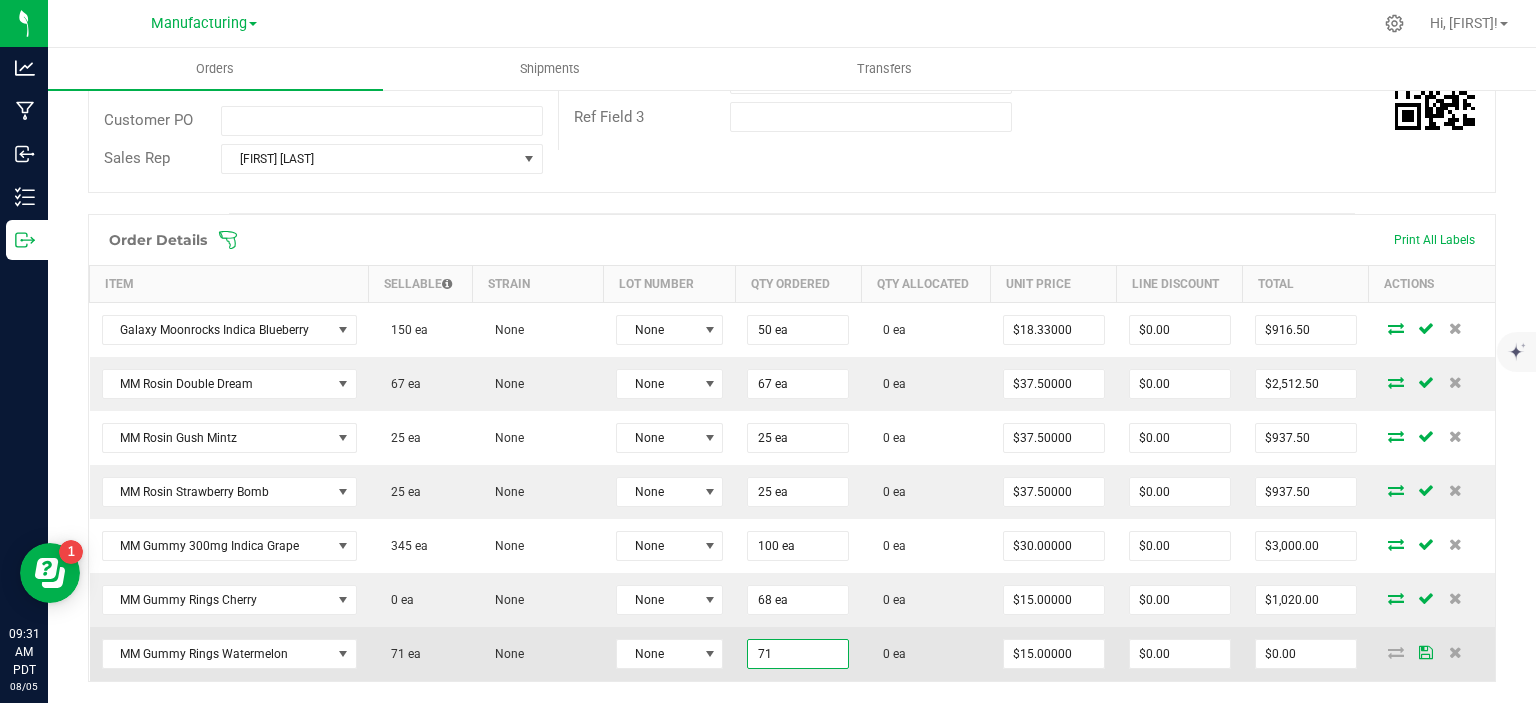 type on "71 ea" 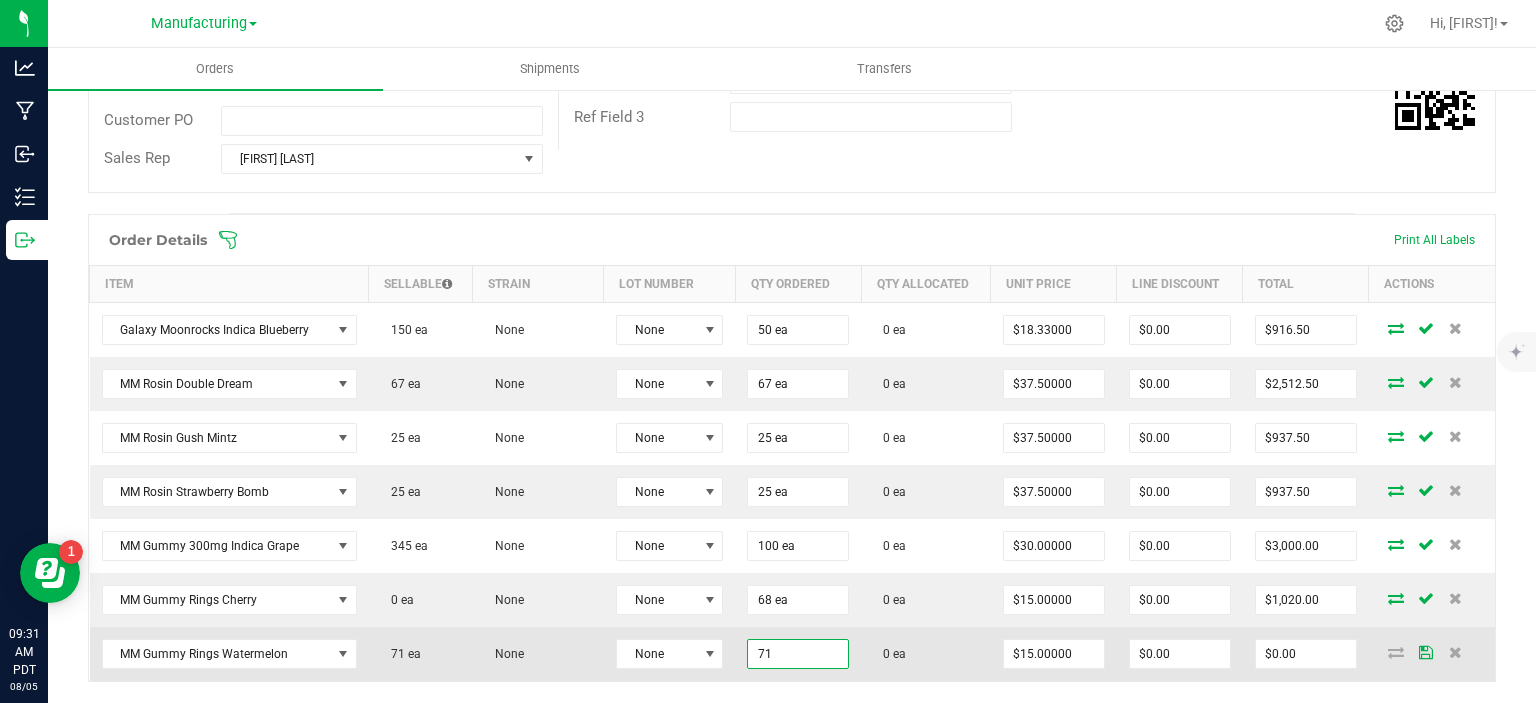 type on "$1,065.00" 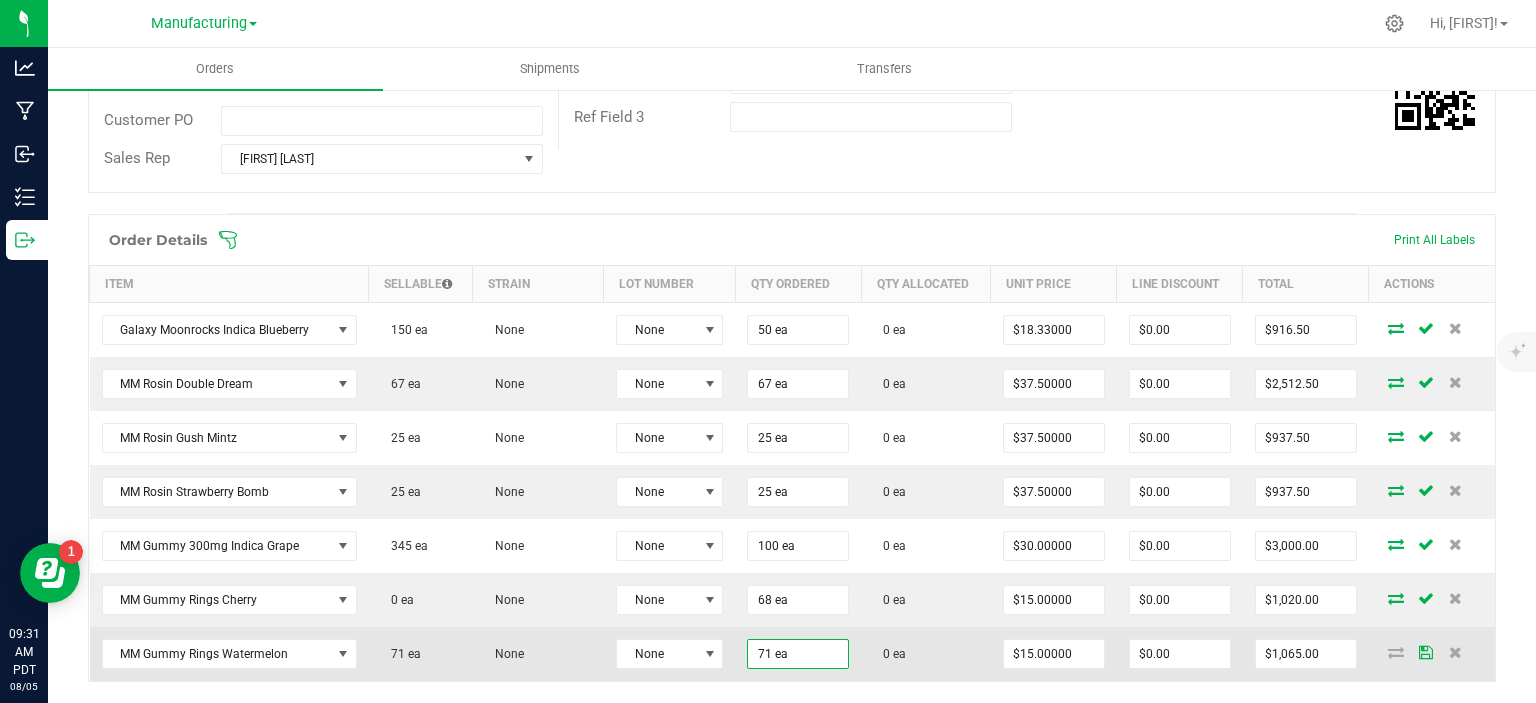 click on "0 ea" at bounding box center [925, 654] 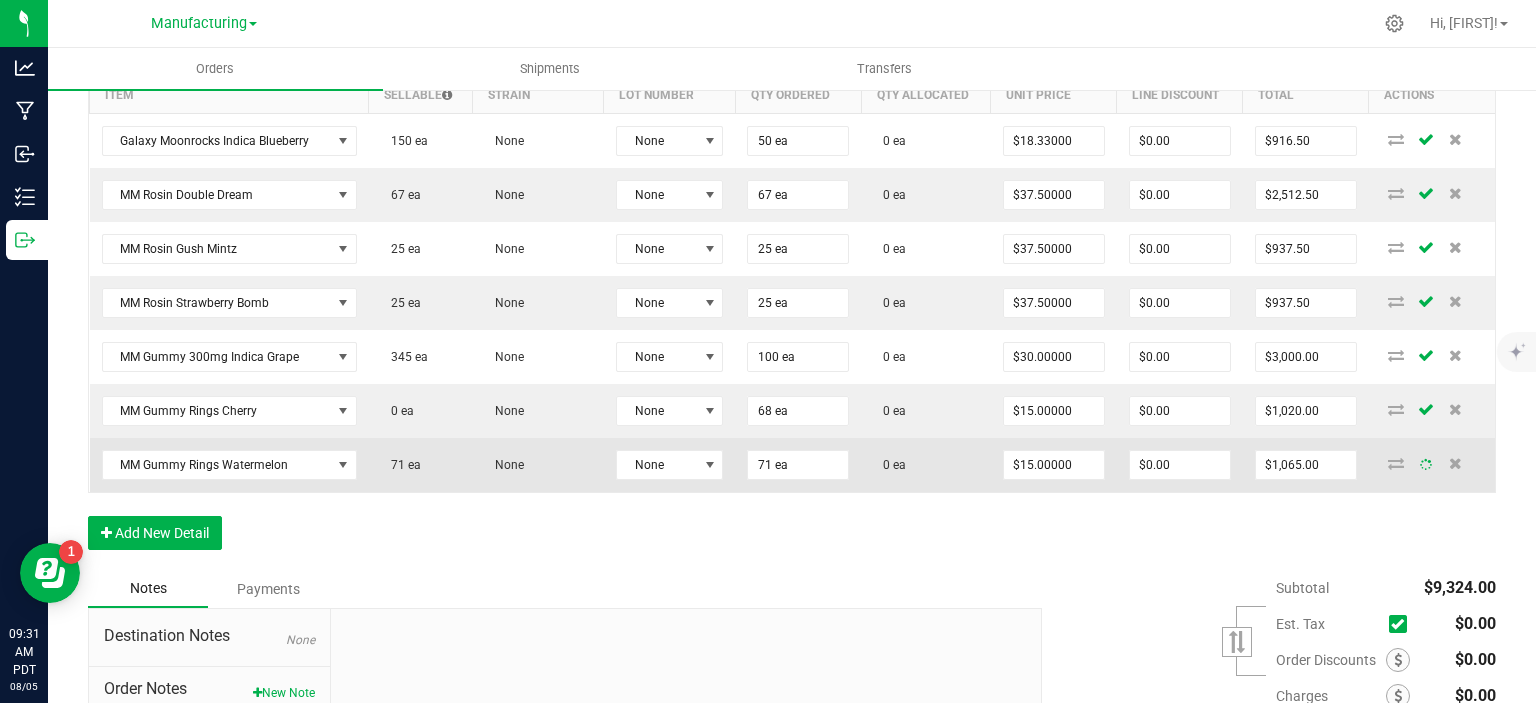scroll, scrollTop: 600, scrollLeft: 0, axis: vertical 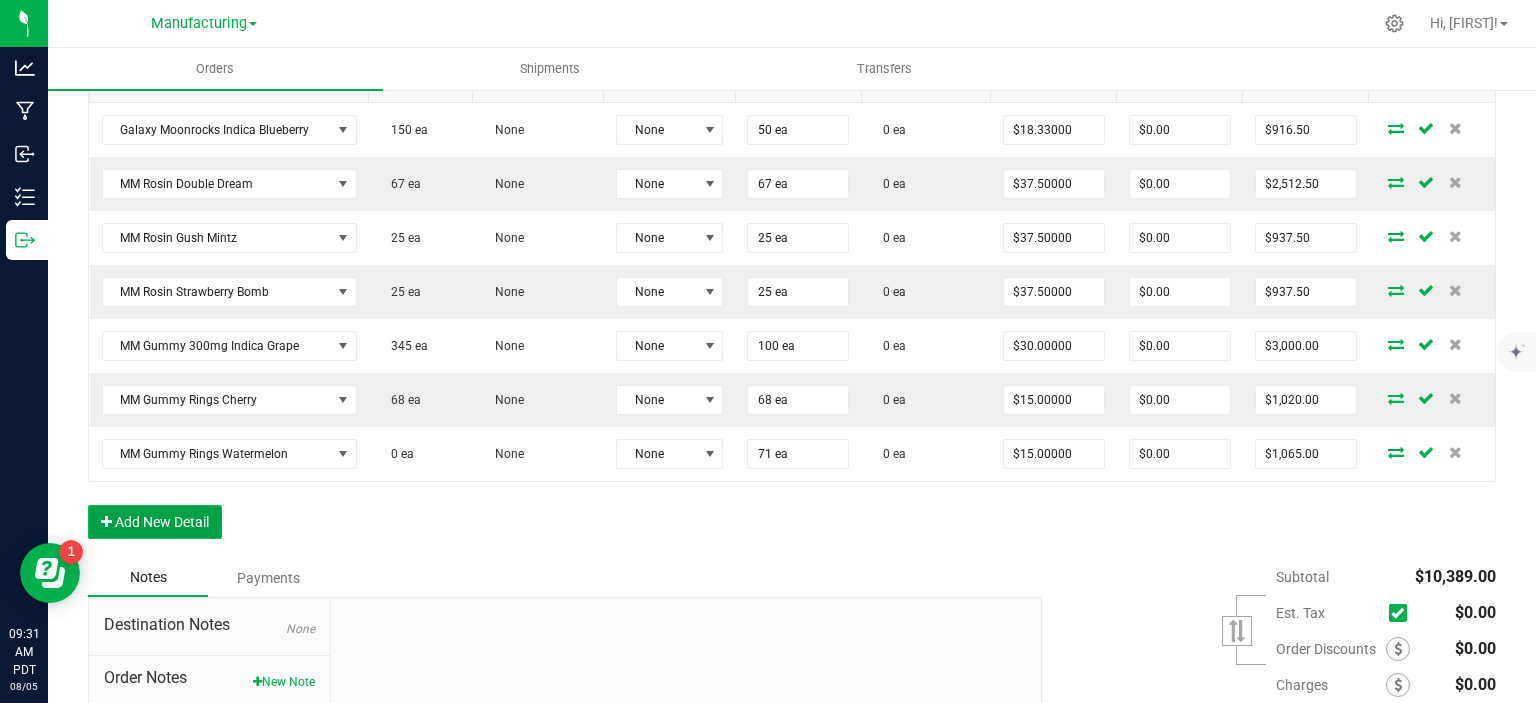 click on "Add New Detail" at bounding box center (155, 522) 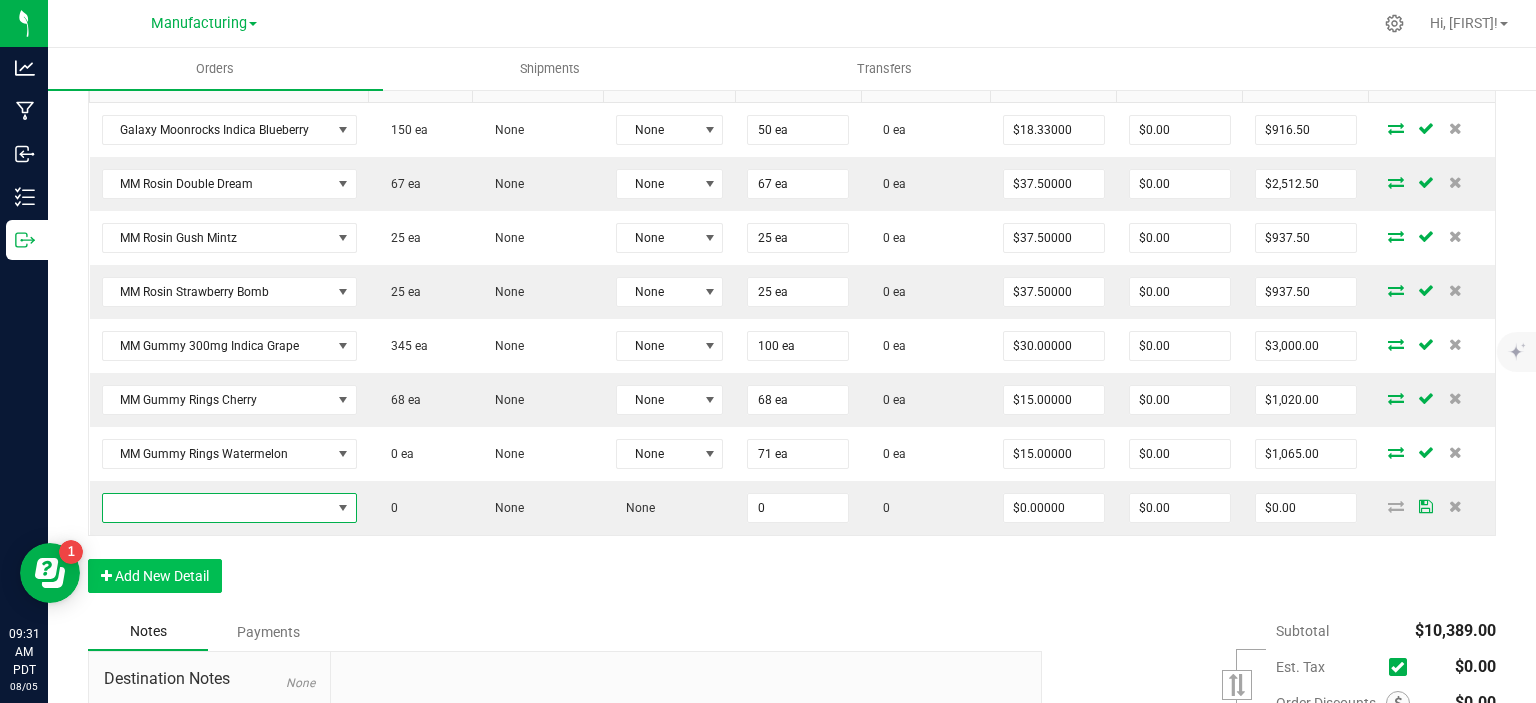 click at bounding box center [217, 508] 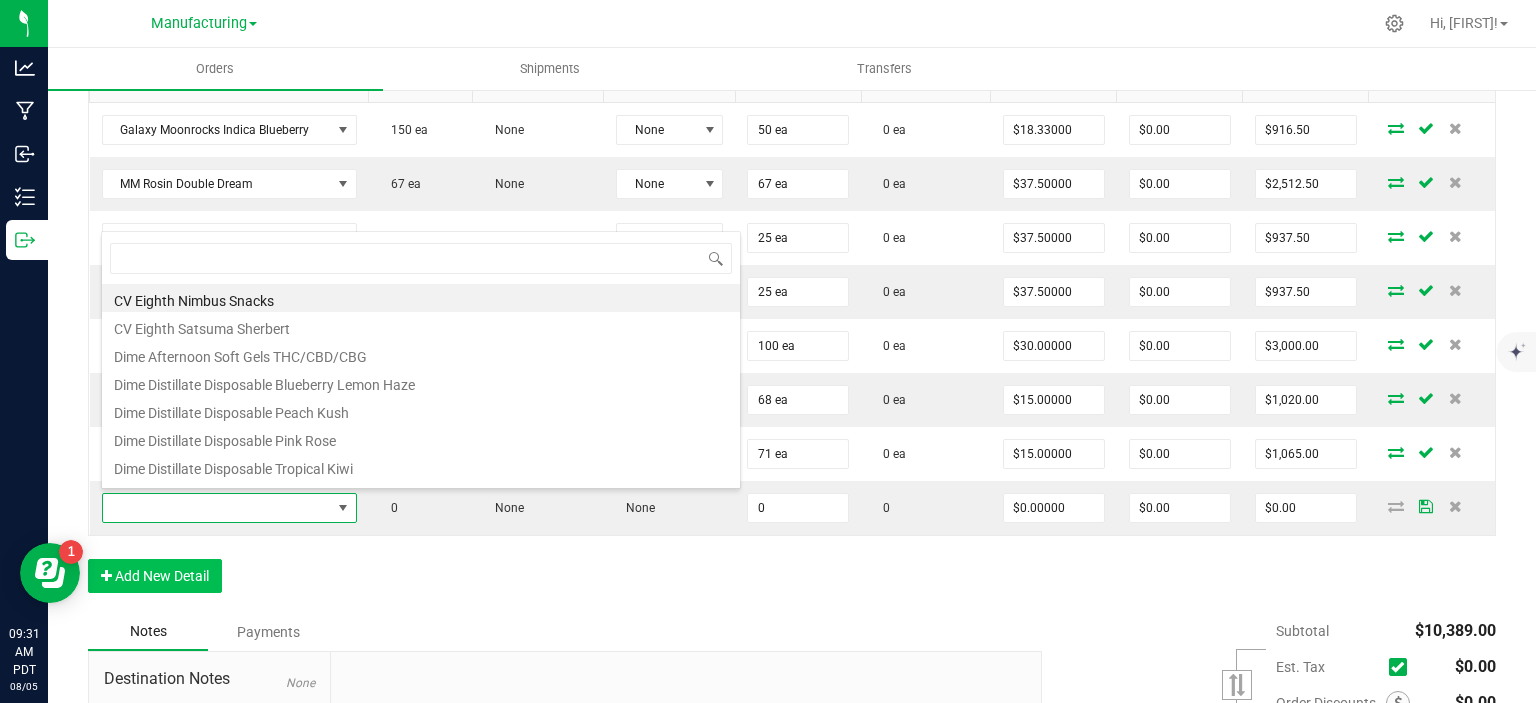 scroll, scrollTop: 99970, scrollLeft: 99748, axis: both 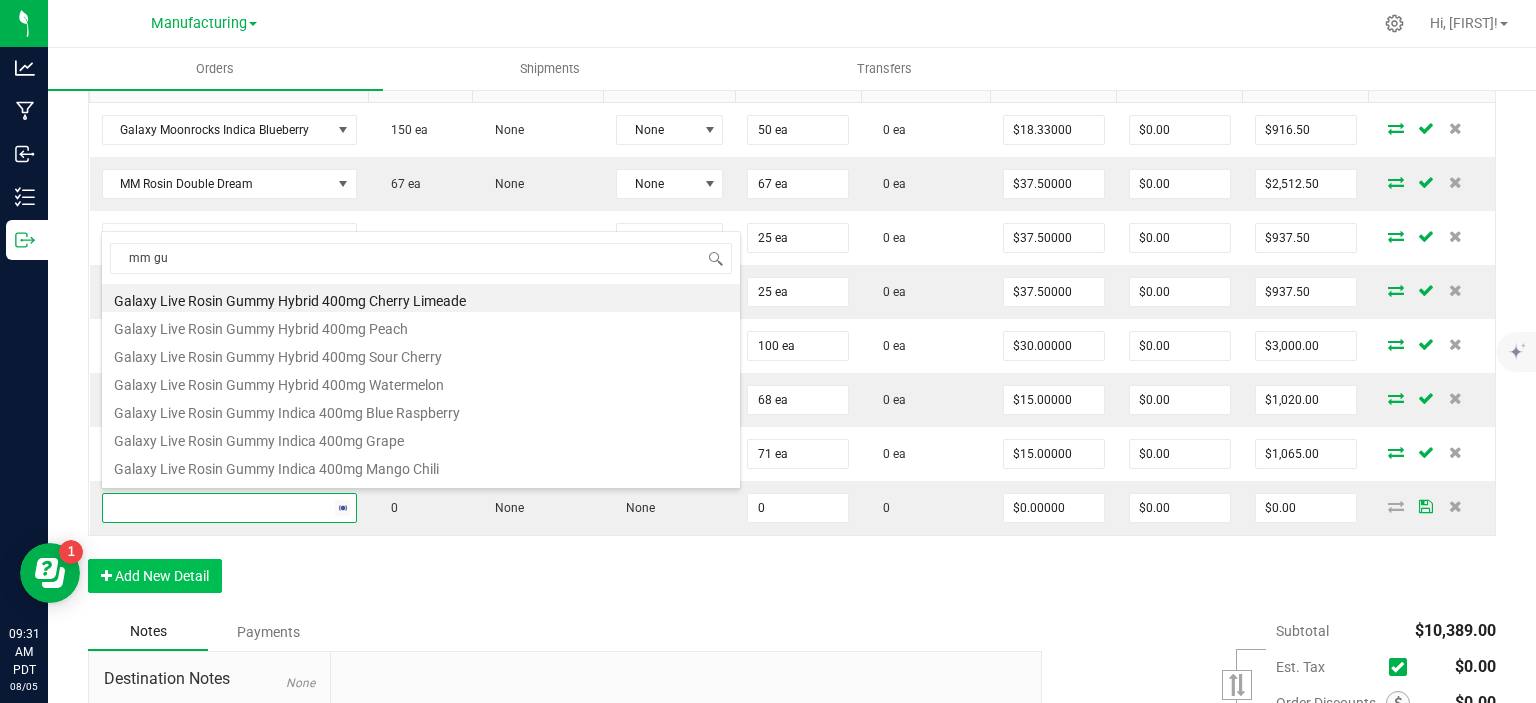 type on "mm gum" 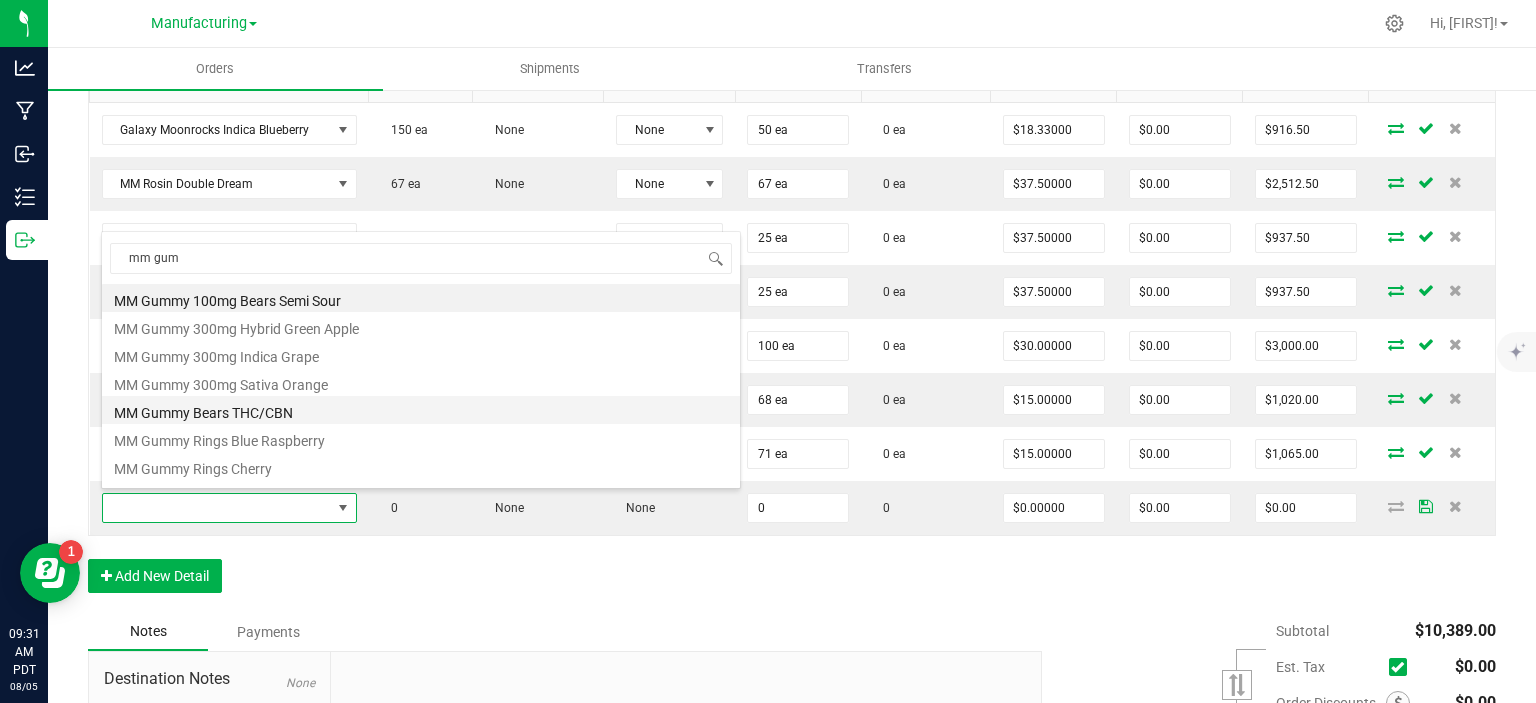 click on "MM Gummy Bears THC/CBN" at bounding box center (421, 410) 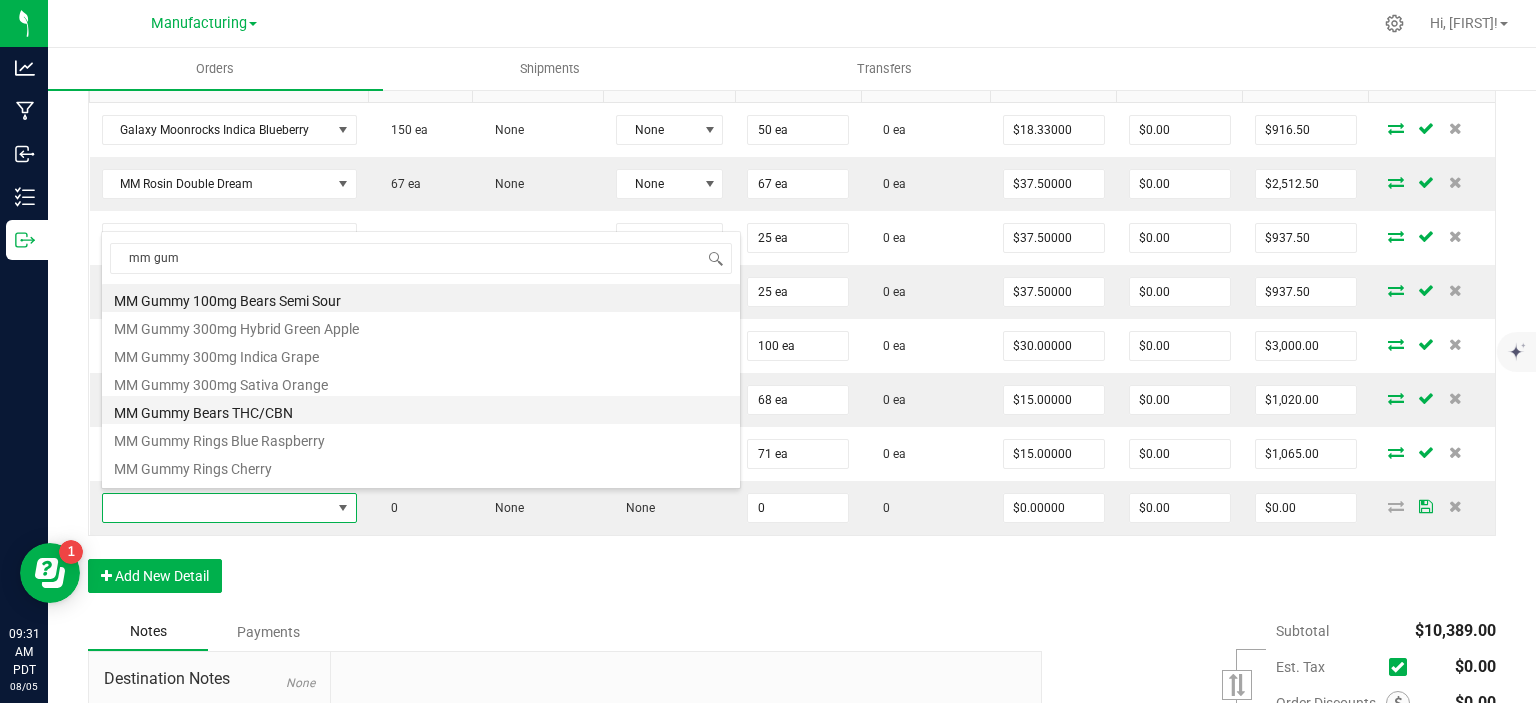 type on "0 ea" 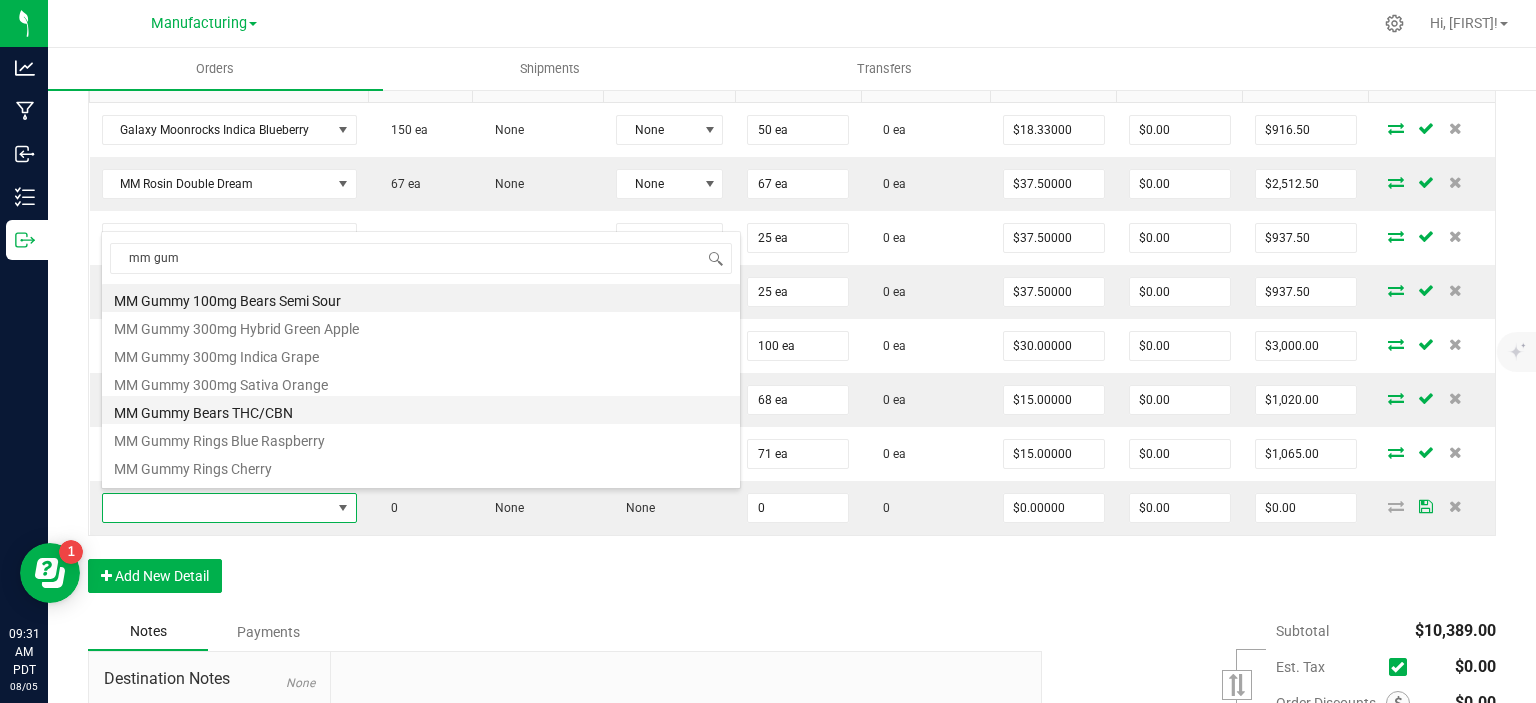 type on "$15.00000" 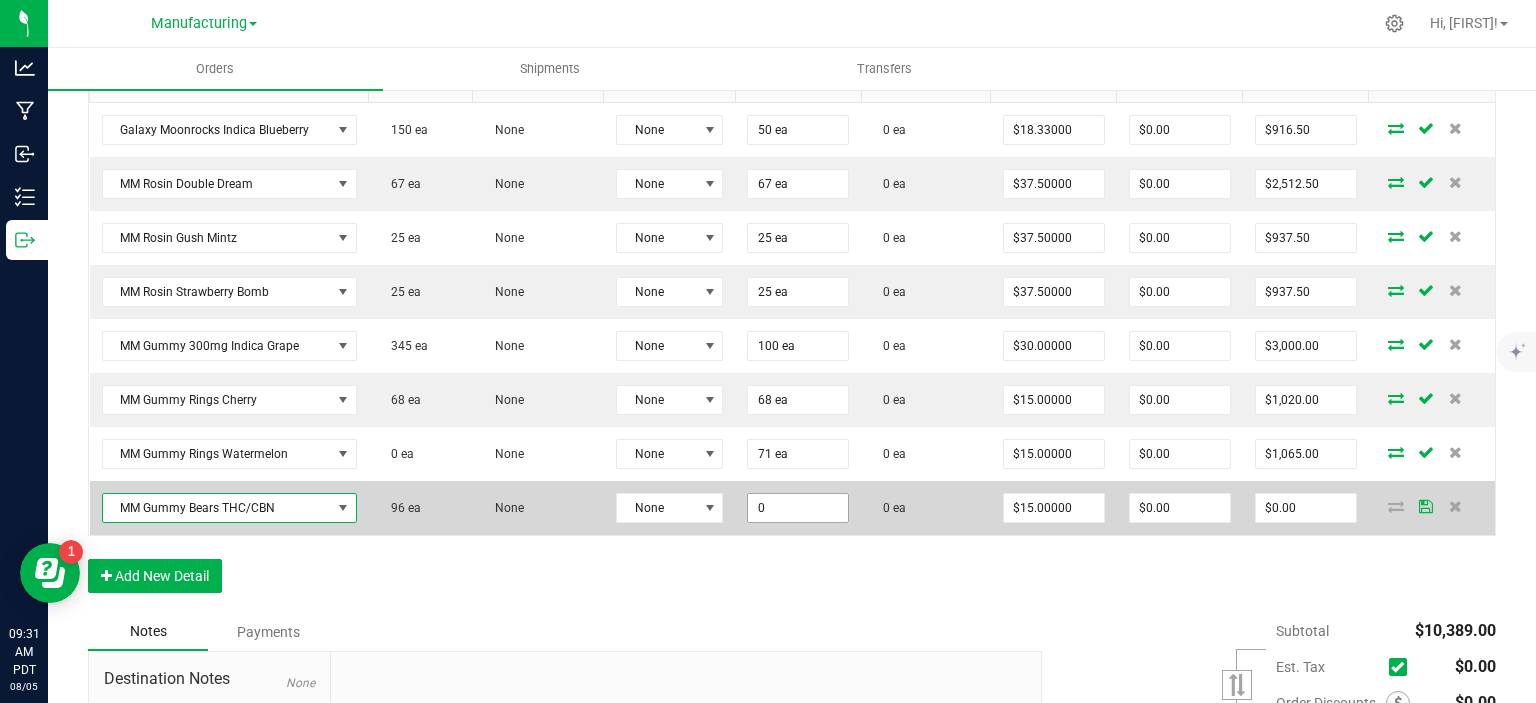click on "0" at bounding box center (798, 508) 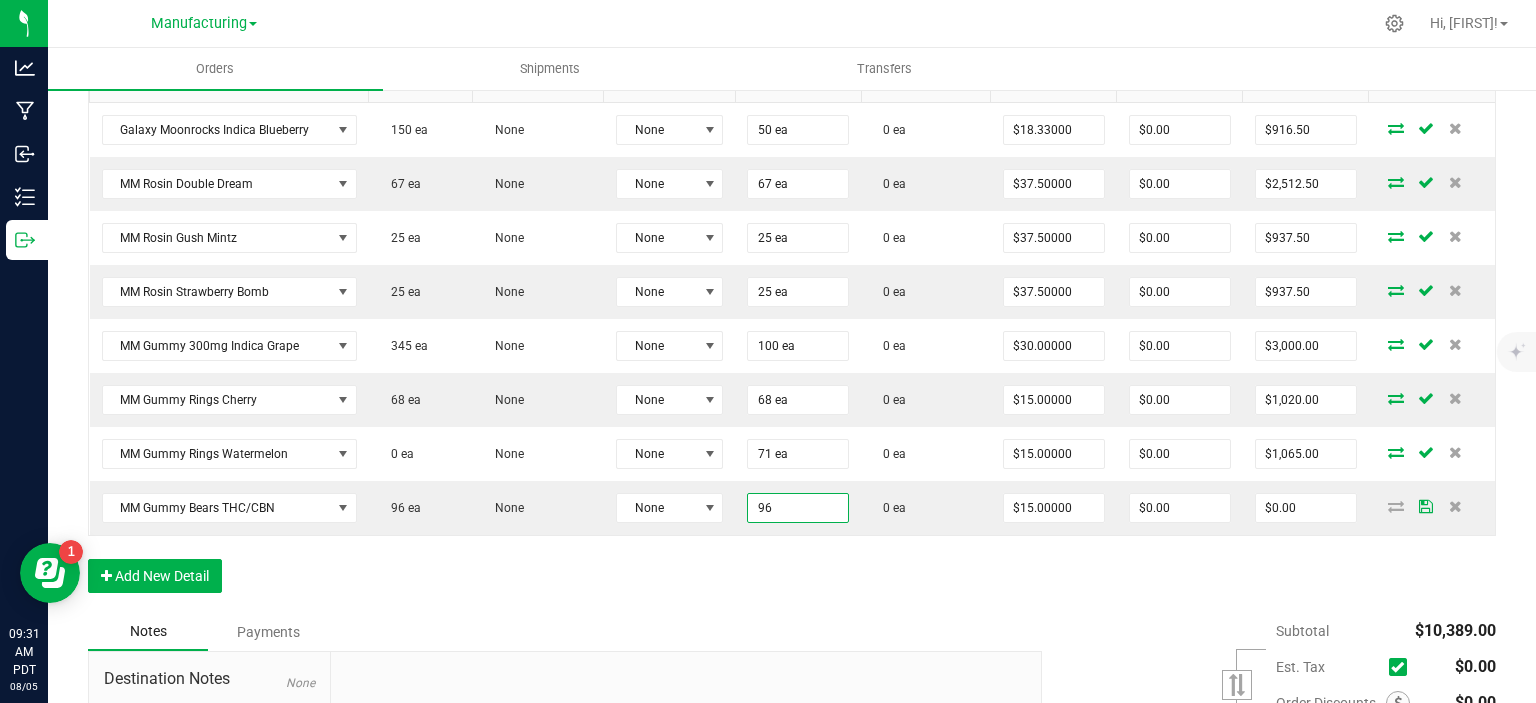 type on "96 ea" 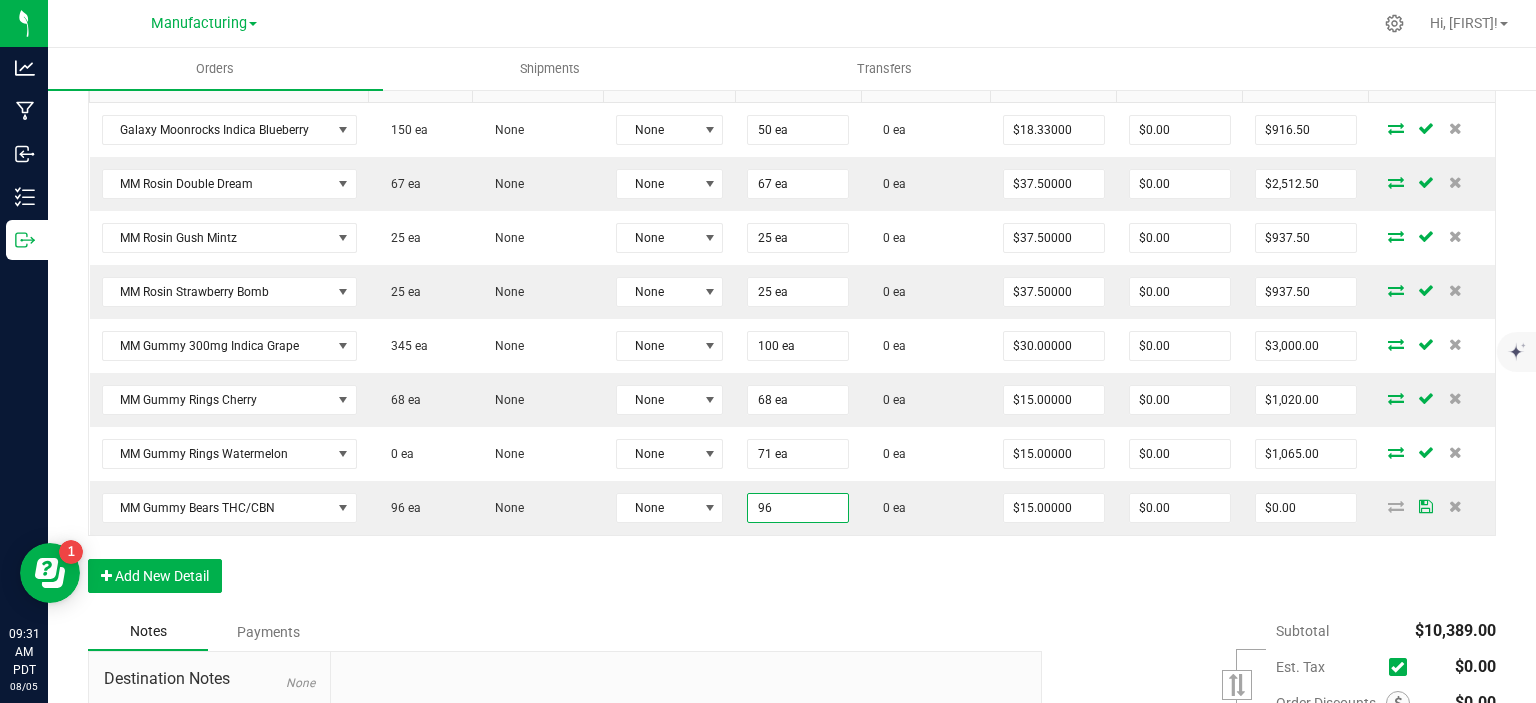 type on "$1,440.00" 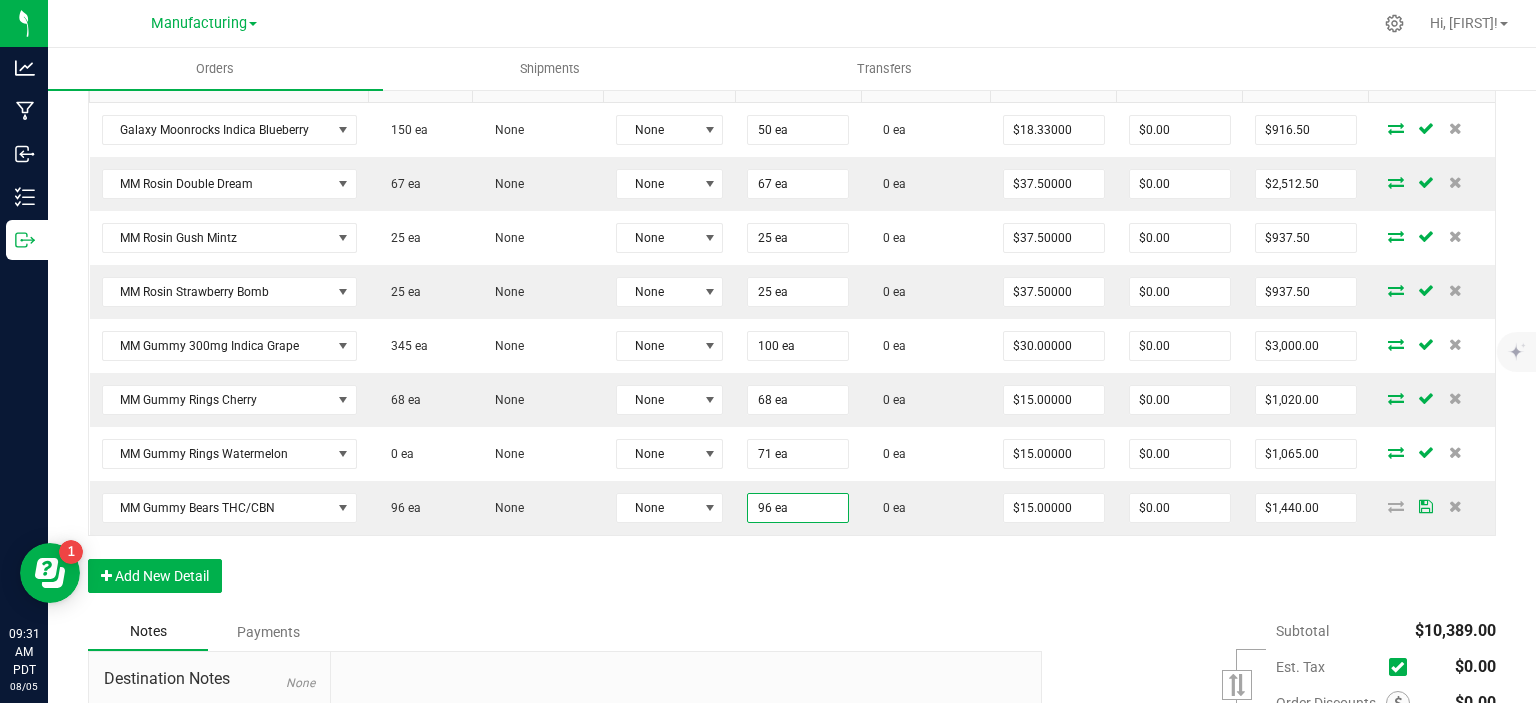 click on "Order Details Print All Labels Item  Sellable  Strain  Lot Number  Qty Ordered Qty Allocated Unit Price Line Discount Total Actions Galaxy Moonrocks Indica Blueberry  150 ea   None  None 50 ea  0 ea  $18.33000 $0.00 $916.50 MM Rosin Double Dream  67 ea   None  None 67 ea  0 ea  $37.50000 $0.00 $2,512.50 MM Rosin Gush Mintz  25 ea   None  None 25 ea  0 ea  $37.50000 $0.00 $937.50 MM Rosin Strawberry Bomb  25 ea   None  None 25 ea  0 ea  $37.50000 $0.00 $937.50 MM Gummy 300mg Indica Grape  345 ea   None  None 100 ea  0 ea  $30.00000 $0.00 $3,000.00 MM Gummy Rings Cherry  68 ea   None  None 68 ea  0 ea  $15.00000 $0.00 $1,020.00 MM Gummy Rings Watermelon  0 ea   None  None 71 ea  0 ea  $15.00000 $0.00 $1,065.00 MM Gummy Bears THC/CBN  96 ea   None  None 96 ea  0 ea  $15.00000 $0.00 $1,440.00
Add New Detail" at bounding box center (792, 313) 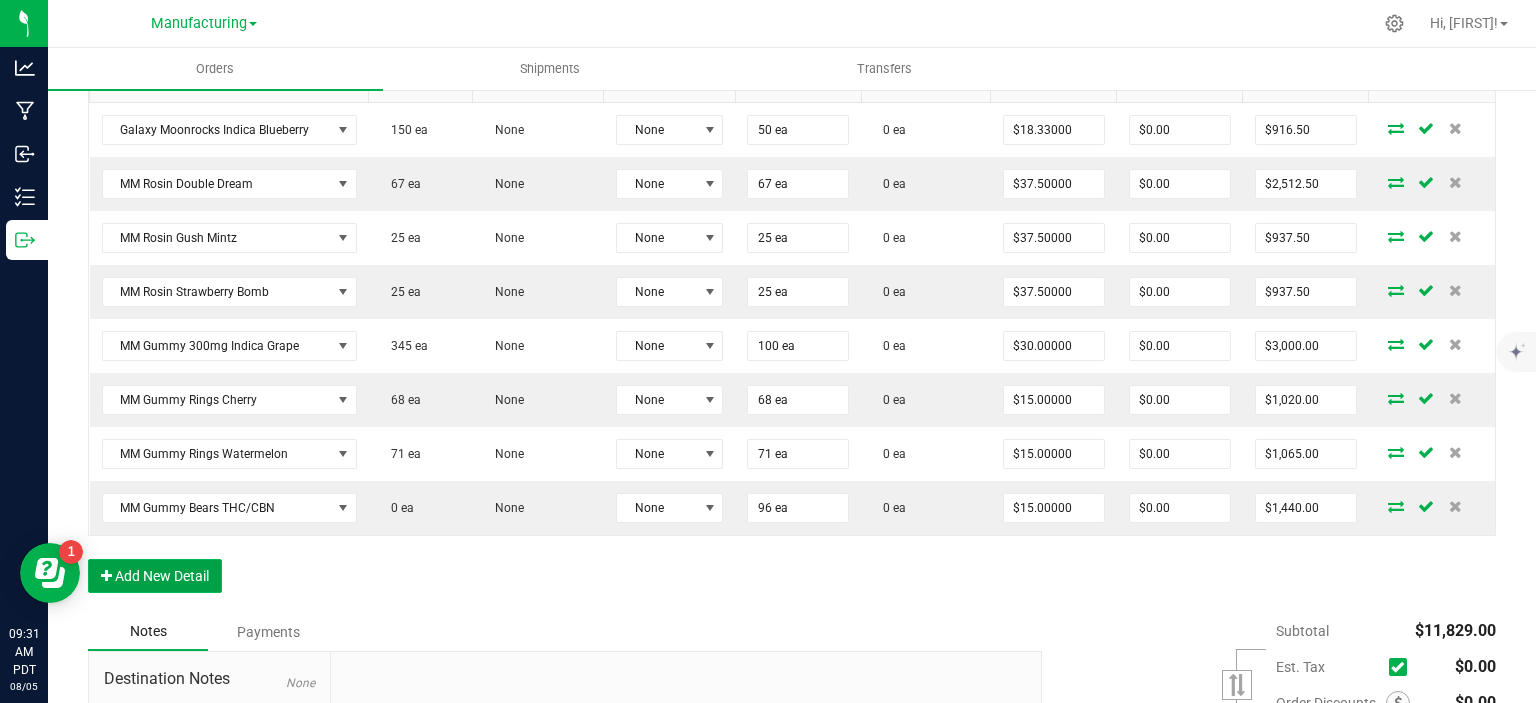 click on "Add New Detail" at bounding box center [155, 576] 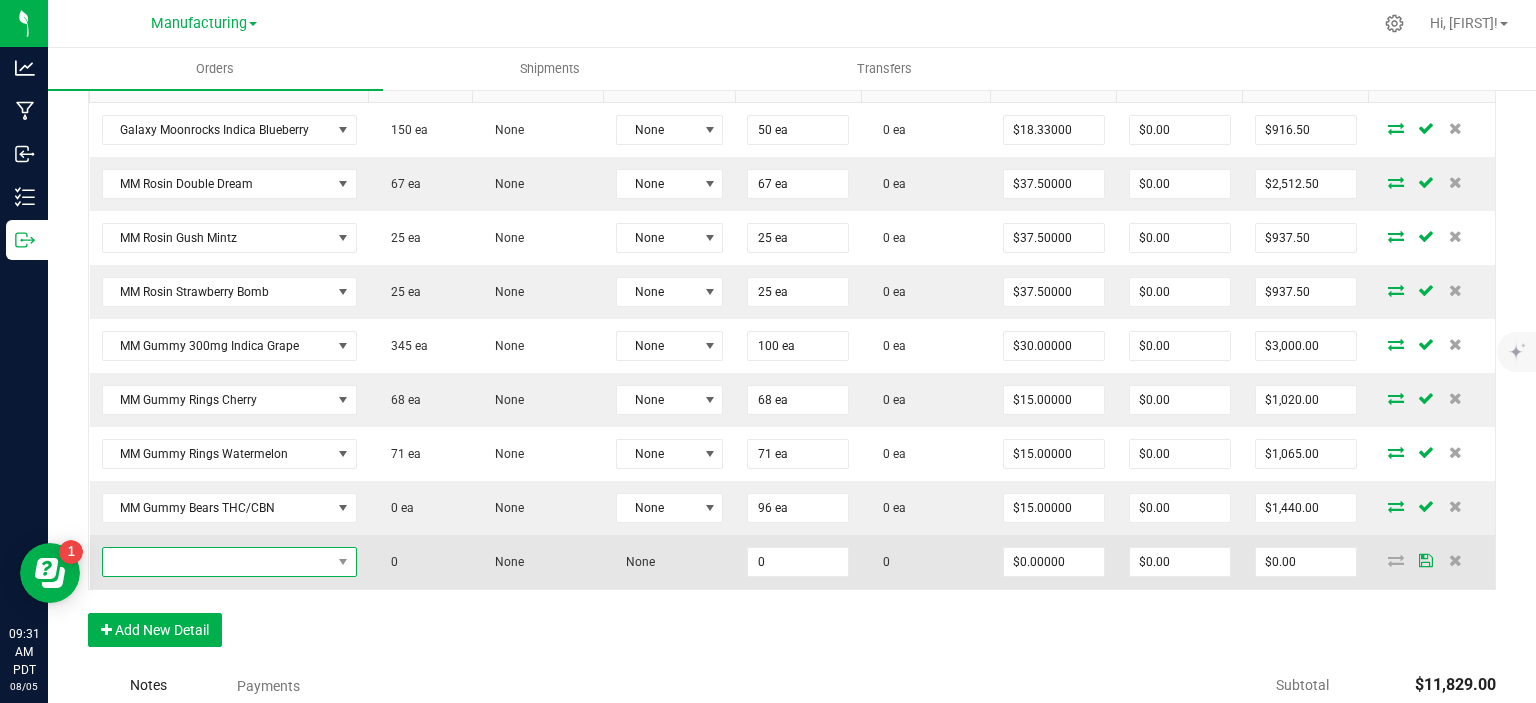 click at bounding box center [217, 562] 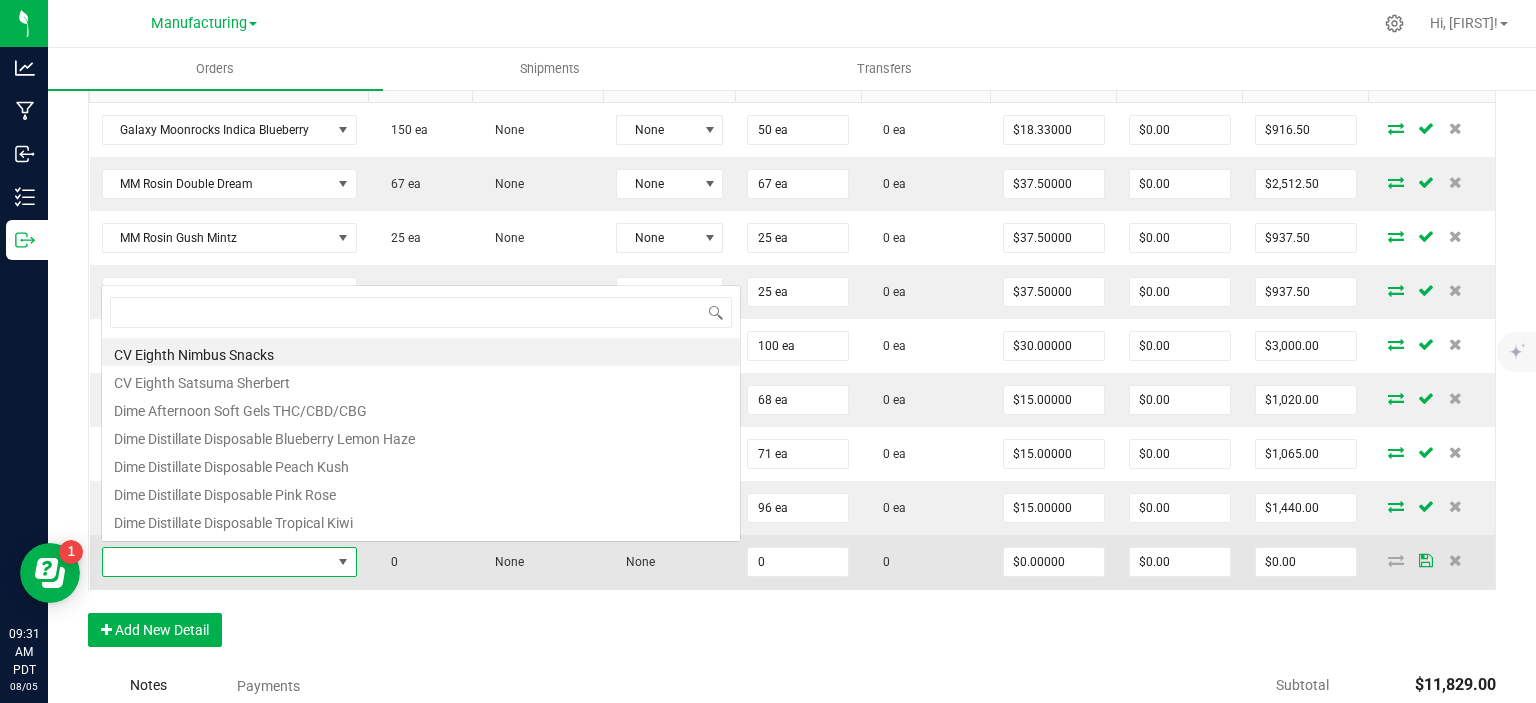 scroll, scrollTop: 0, scrollLeft: 0, axis: both 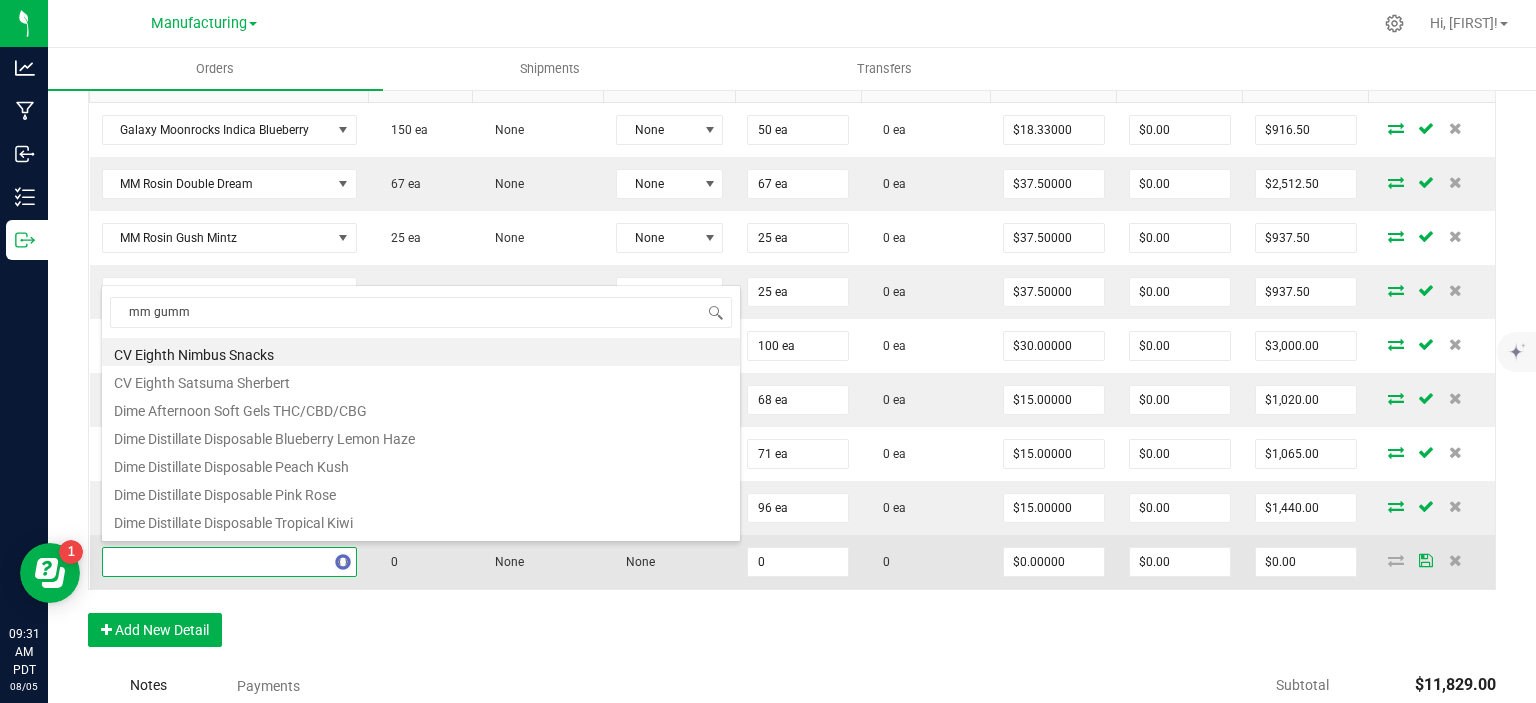 type on "mm gummy" 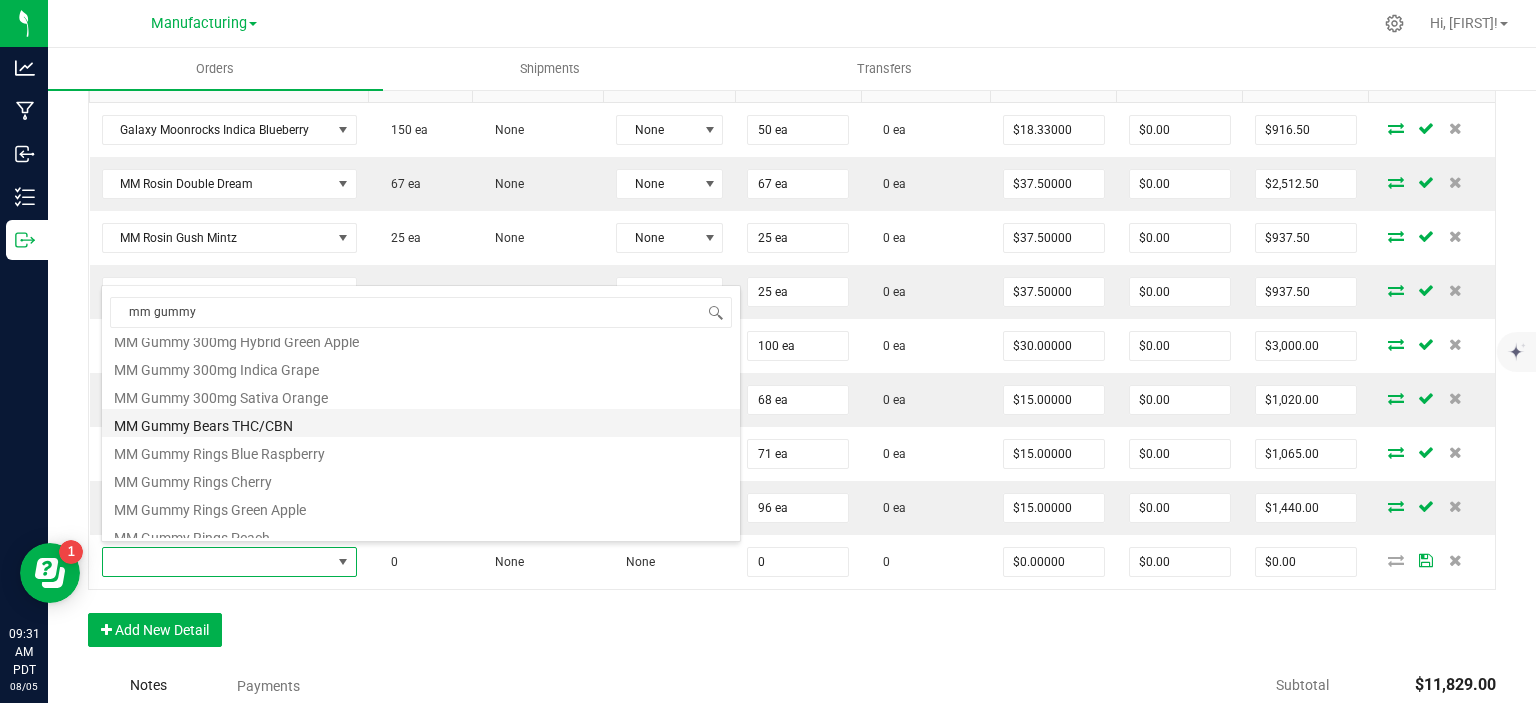scroll, scrollTop: 80, scrollLeft: 0, axis: vertical 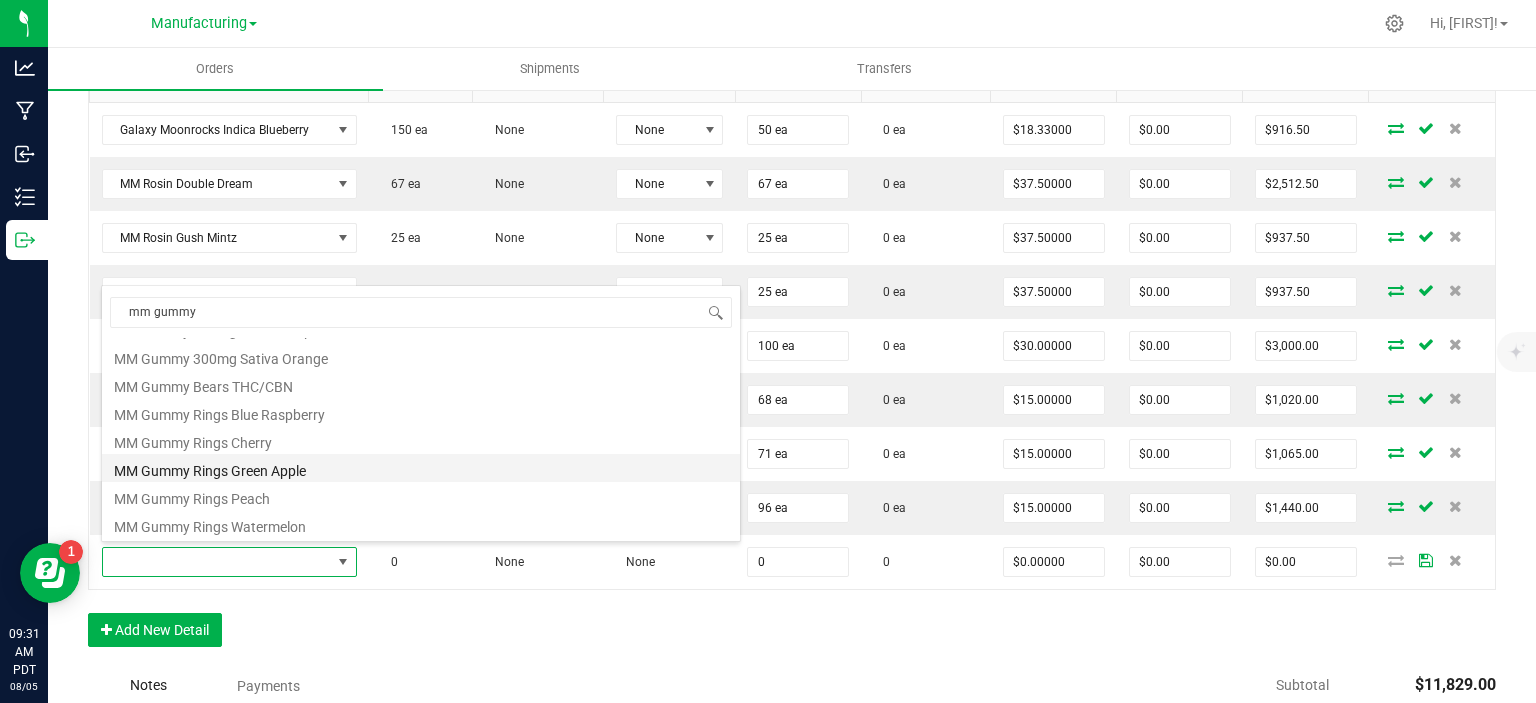 click on "MM Gummy Rings Green Apple" at bounding box center [421, 468] 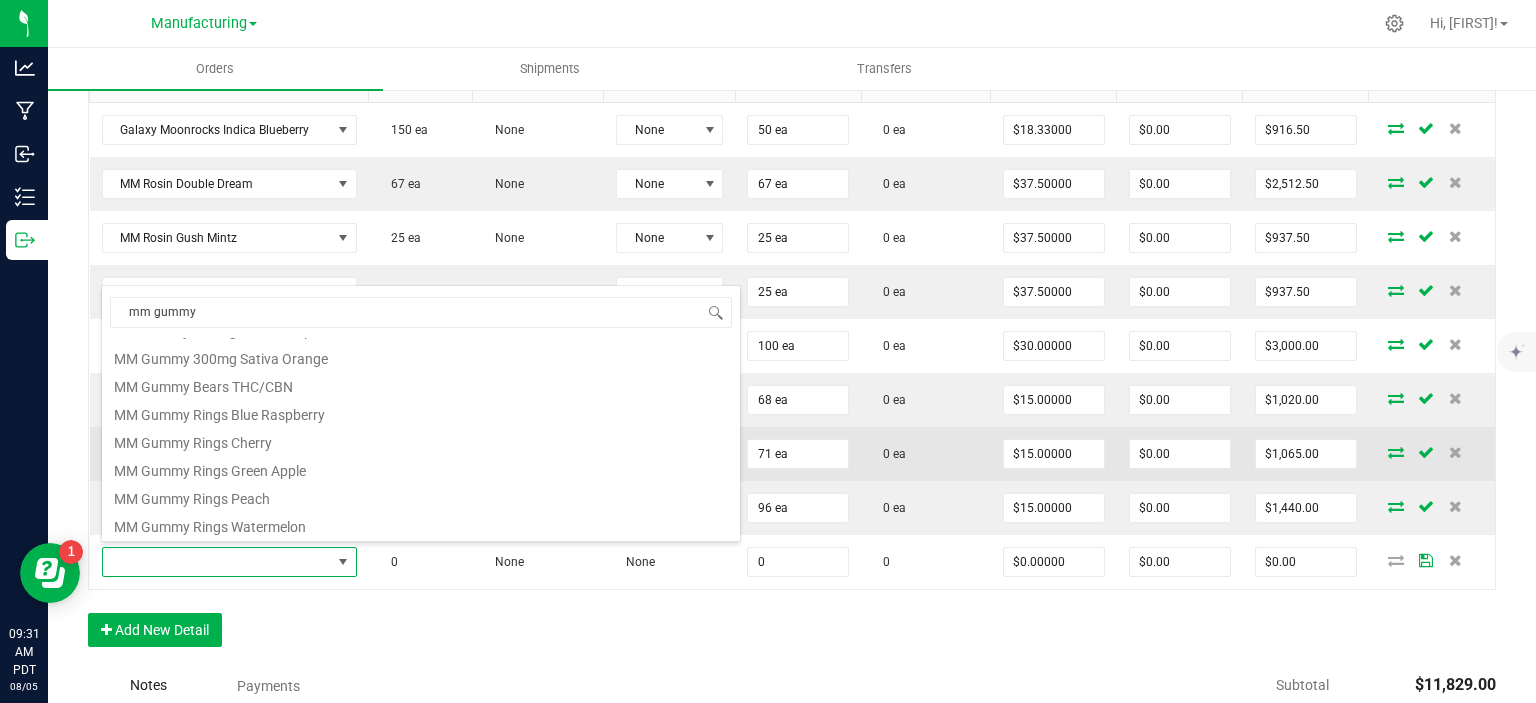 type on "0 ea" 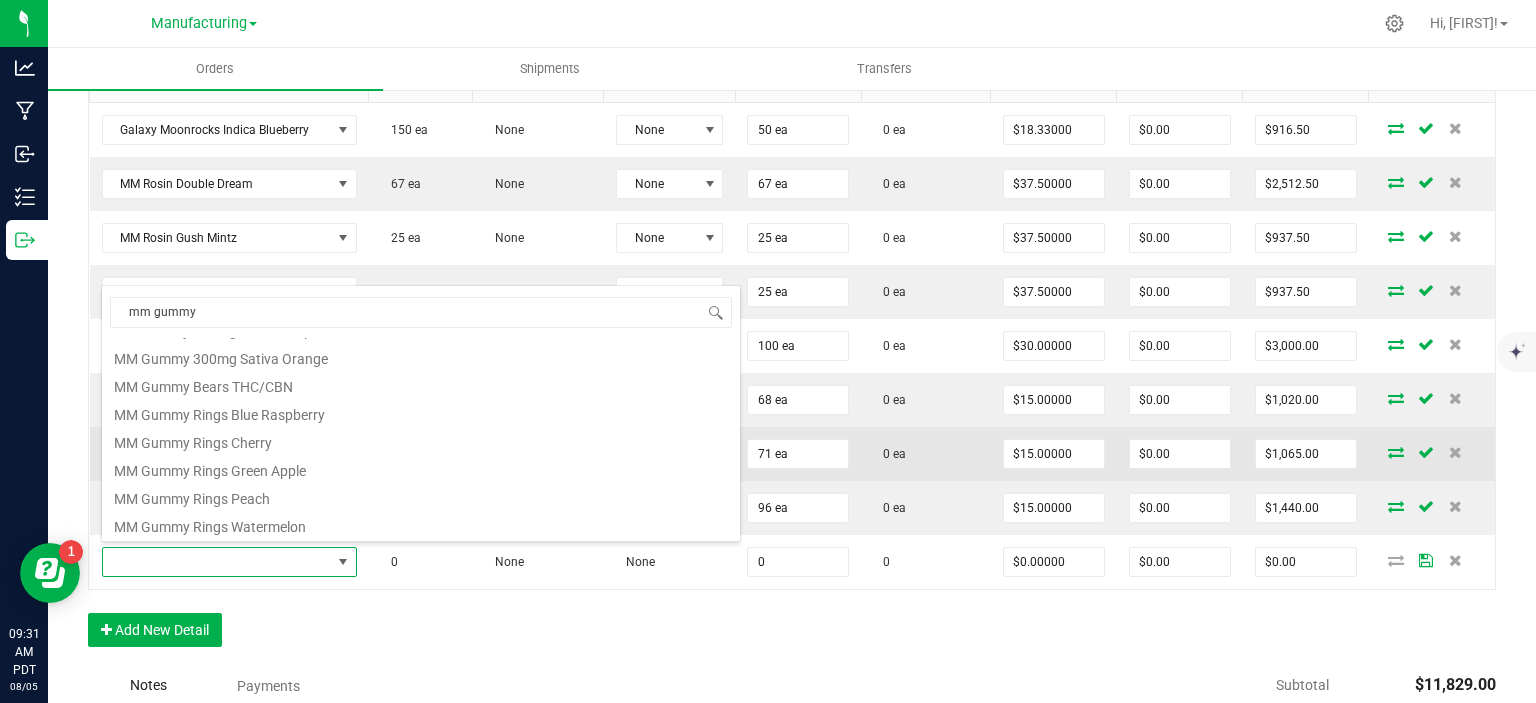 type on "$15.00000" 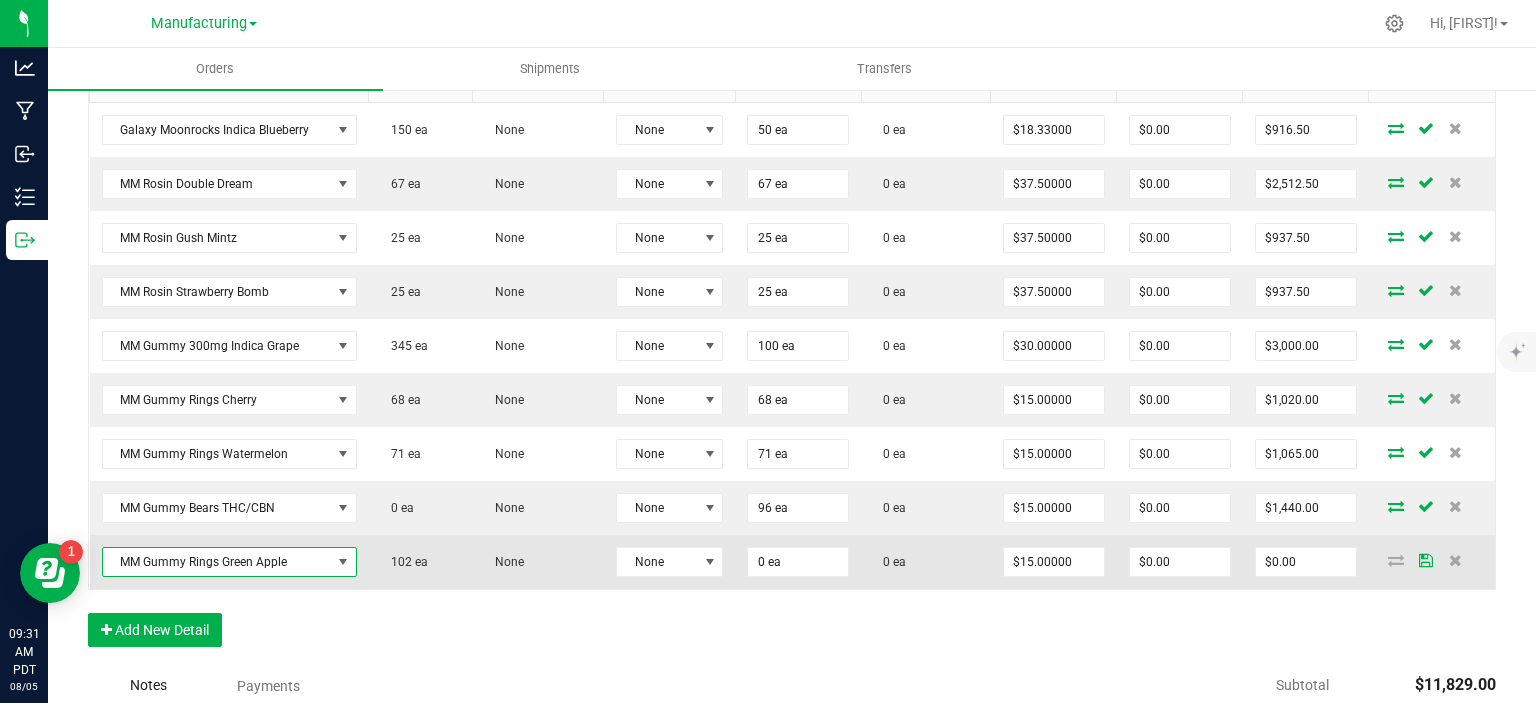 click on "0 ea" at bounding box center (798, 562) 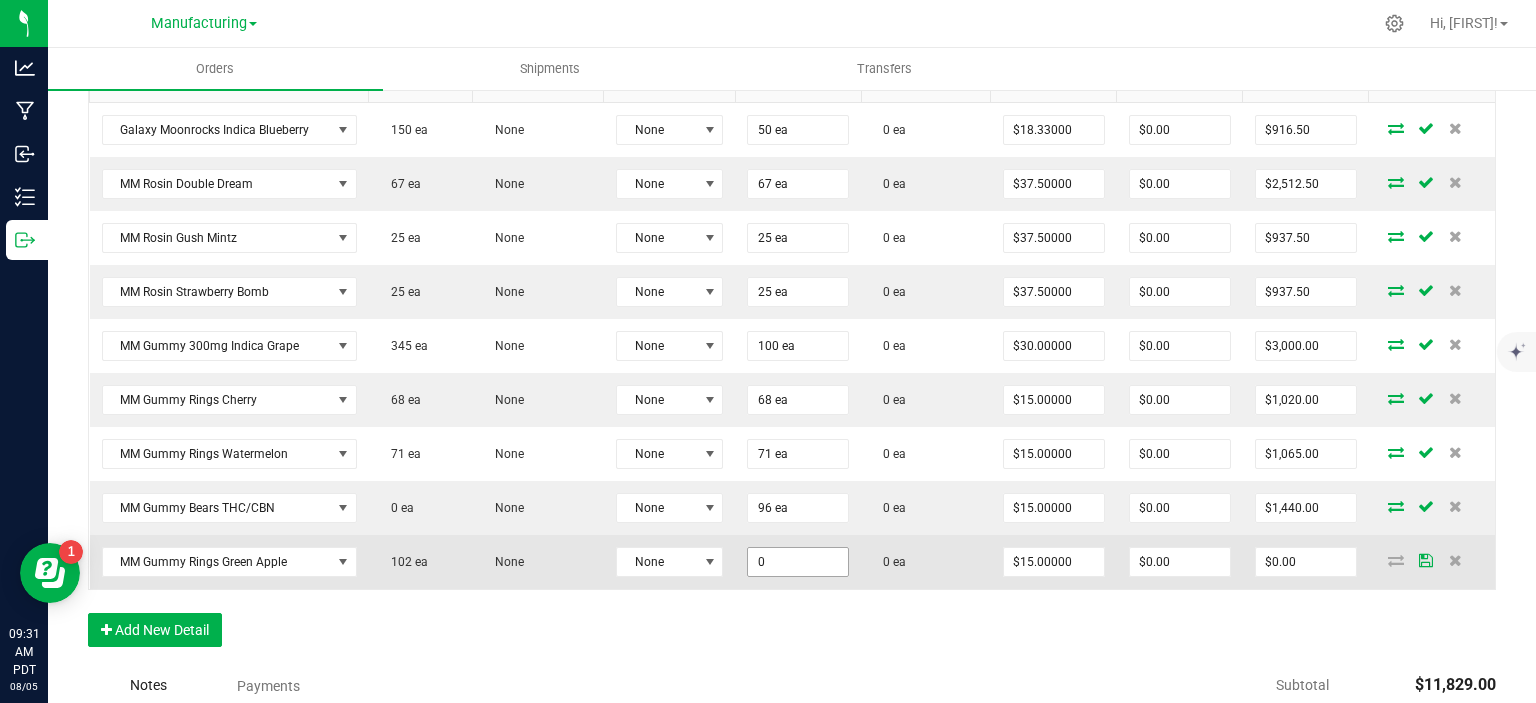 click on "0" at bounding box center (798, 562) 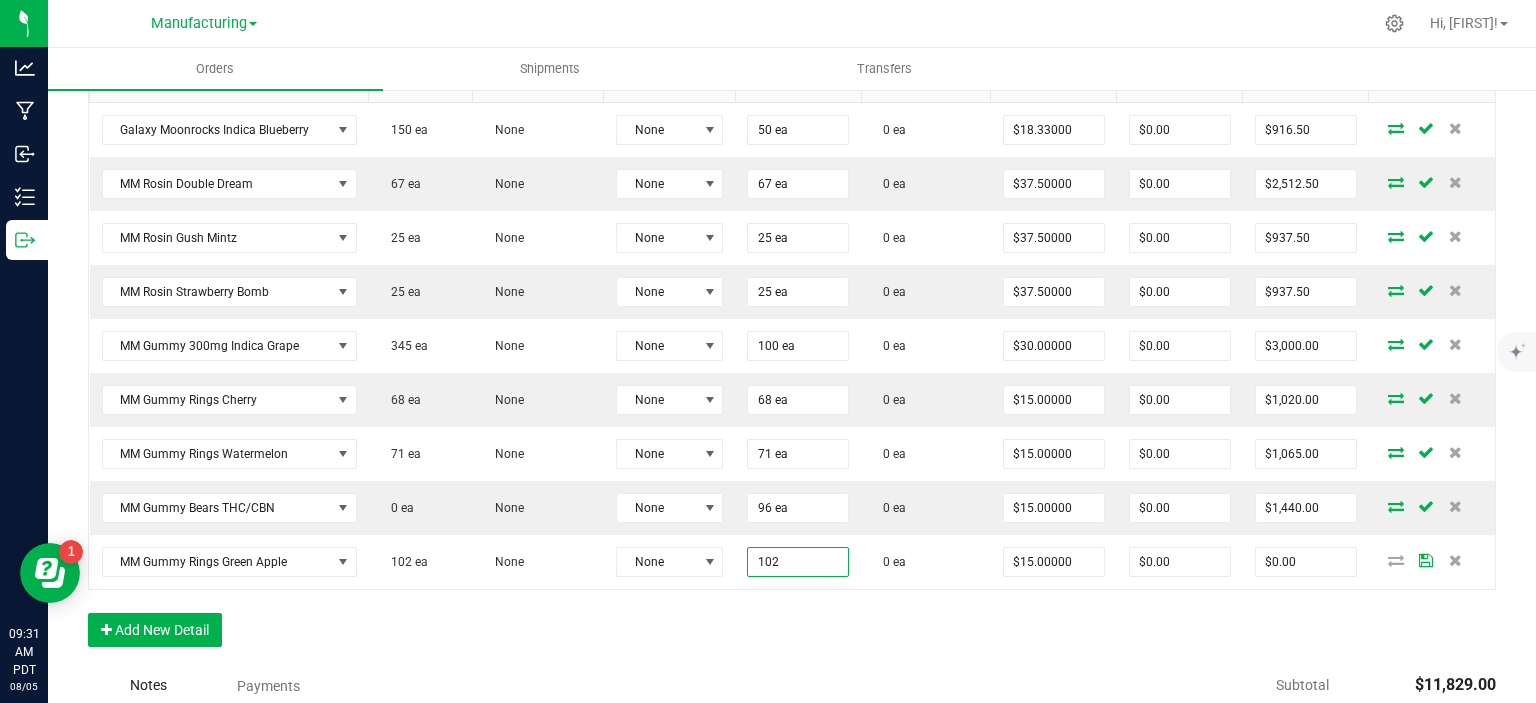 type on "102 ea" 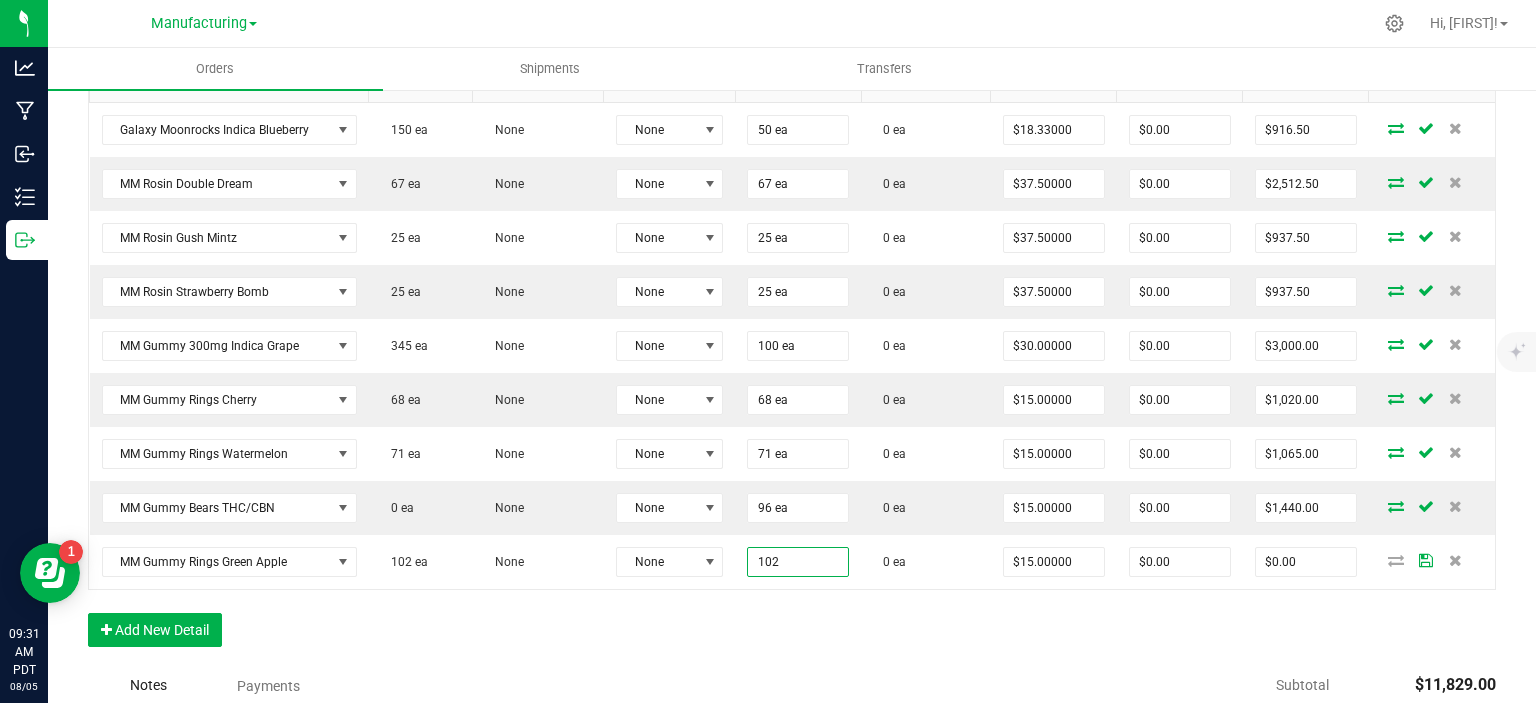 type on "$1,530.00" 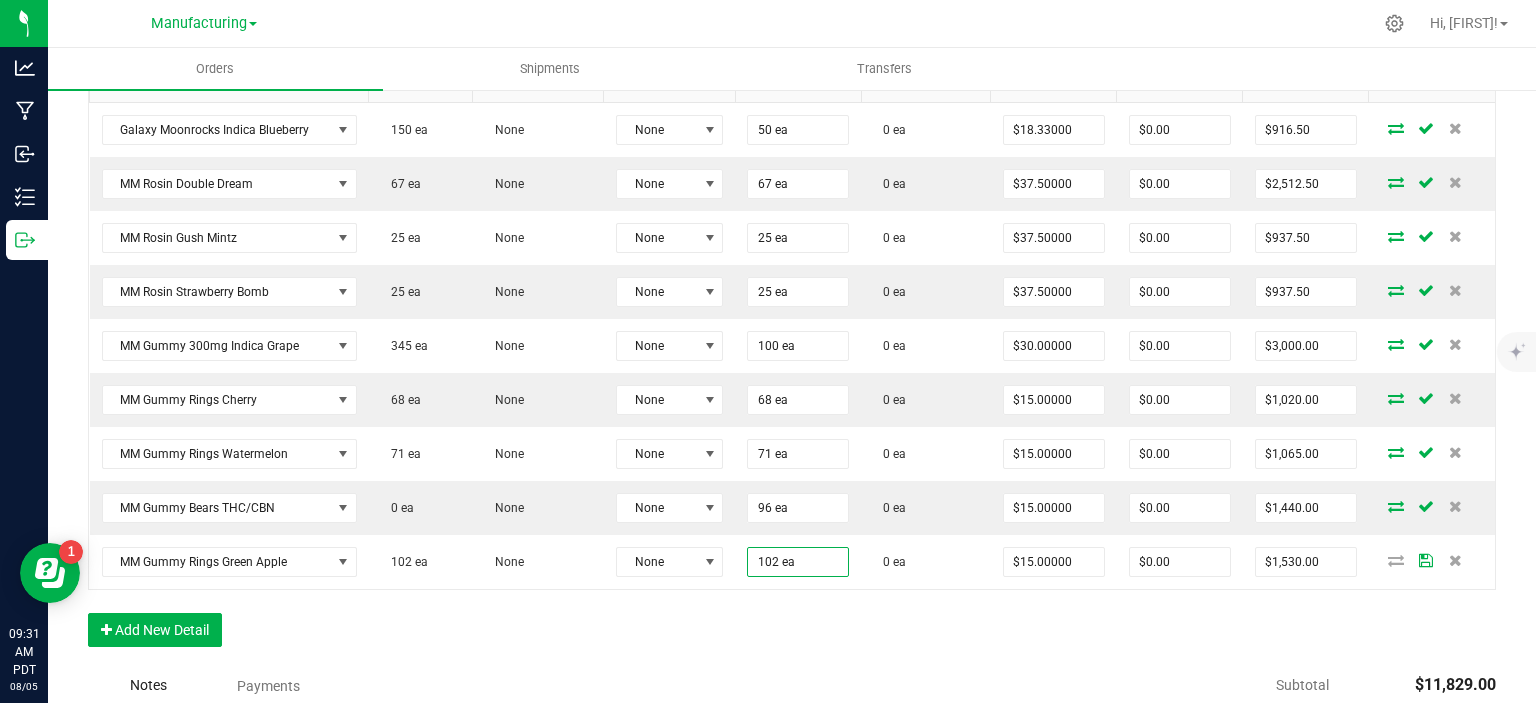 click on "Order Details Print All Labels Item  Sellable  Strain  Lot Number  Qty Ordered Qty Allocated Unit Price Line Discount Total Actions Galaxy Moonrocks Indica Blueberry  150 ea   None  None 50 ea  0 ea  $18.33000 $0.00 $916.50 MM Rosin Double Dream  67 ea   None  None 67 ea  0 ea  $37.50000 $0.00 $2,512.50 MM Rosin Gush Mintz  25 ea   None  None 25 ea  0 ea  $37.50000 $0.00 $937.50 MM Rosin Strawberry Bomb  25 ea   None  None 25 ea  0 ea  $37.50000 $0.00 $937.50 MM Gummy 300mg Indica Grape  345 ea   None  None 100 ea  0 ea  $30.00000 $0.00 $3,000.00 MM Gummy Rings Cherry  68 ea   None  None 68 ea  0 ea  $15.00000 $0.00 $1,020.00 MM Gummy Rings Watermelon  71 ea   None  None 71 ea  0 ea  $15.00000 $0.00 $1,065.00 MM Gummy Bears THC/CBN  0 ea   None  None 96 ea  0 ea  $15.00000 $0.00 $1,440.00 MM Gummy Rings Green Apple  102 ea   None  None 102 ea  0 ea  $15.00000 $0.00 $1,530.00" at bounding box center (792, 340) 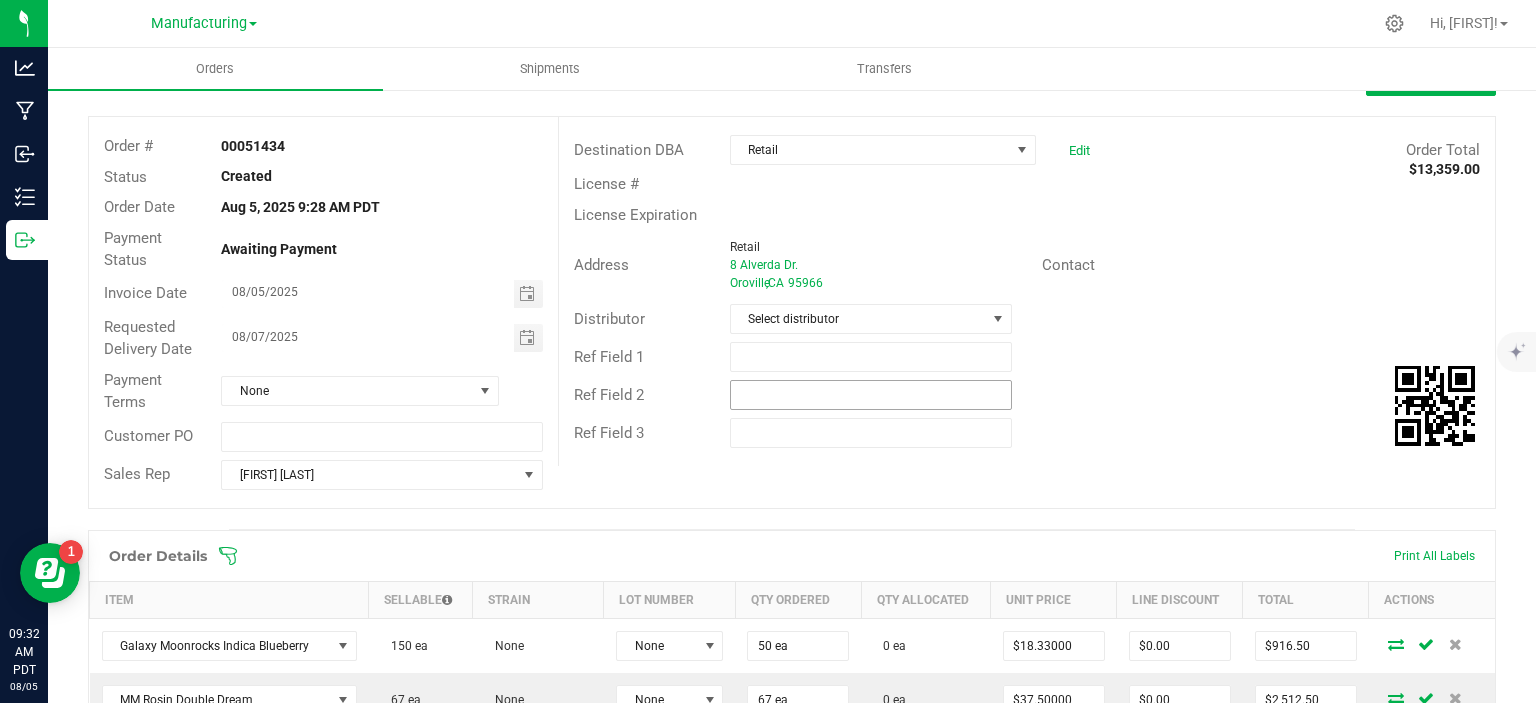 scroll, scrollTop: 0, scrollLeft: 0, axis: both 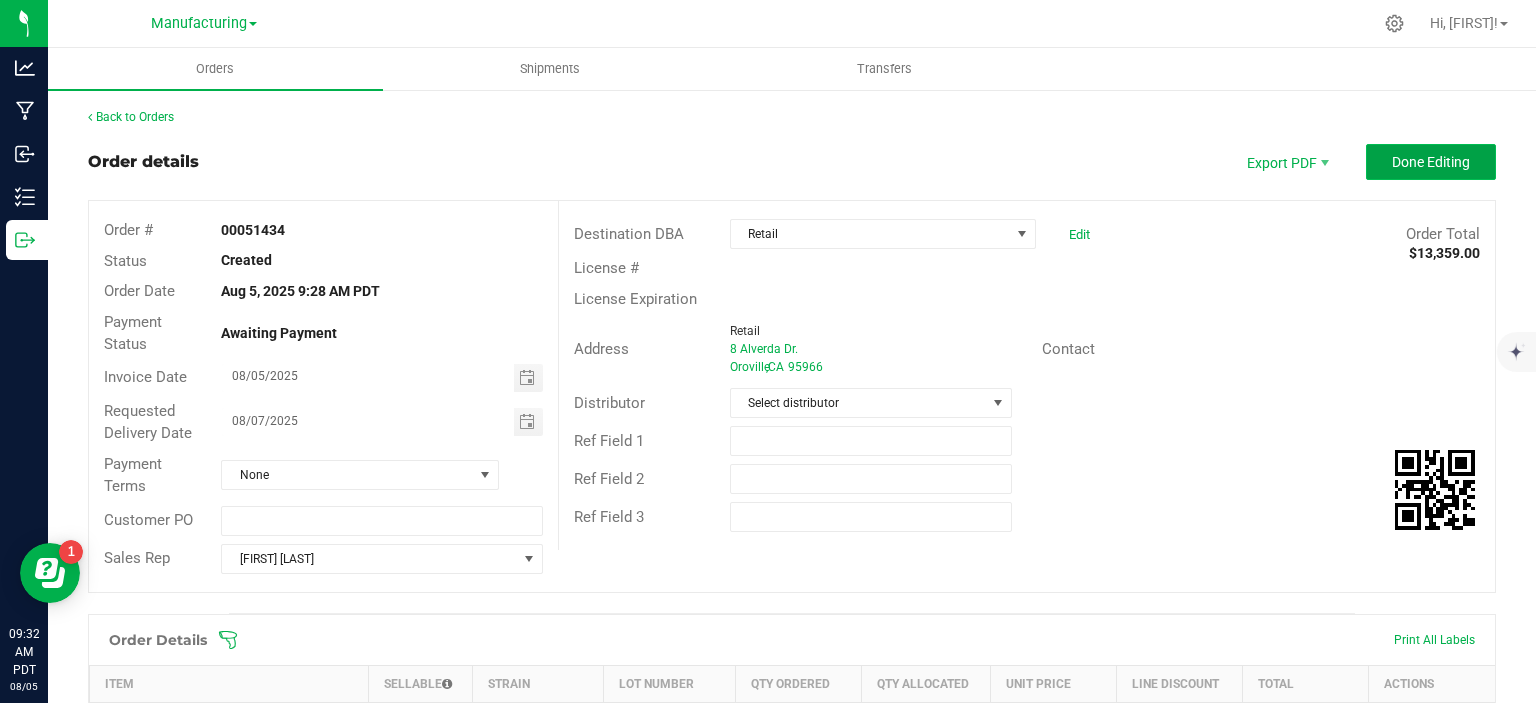 click on "Done Editing" at bounding box center [1431, 162] 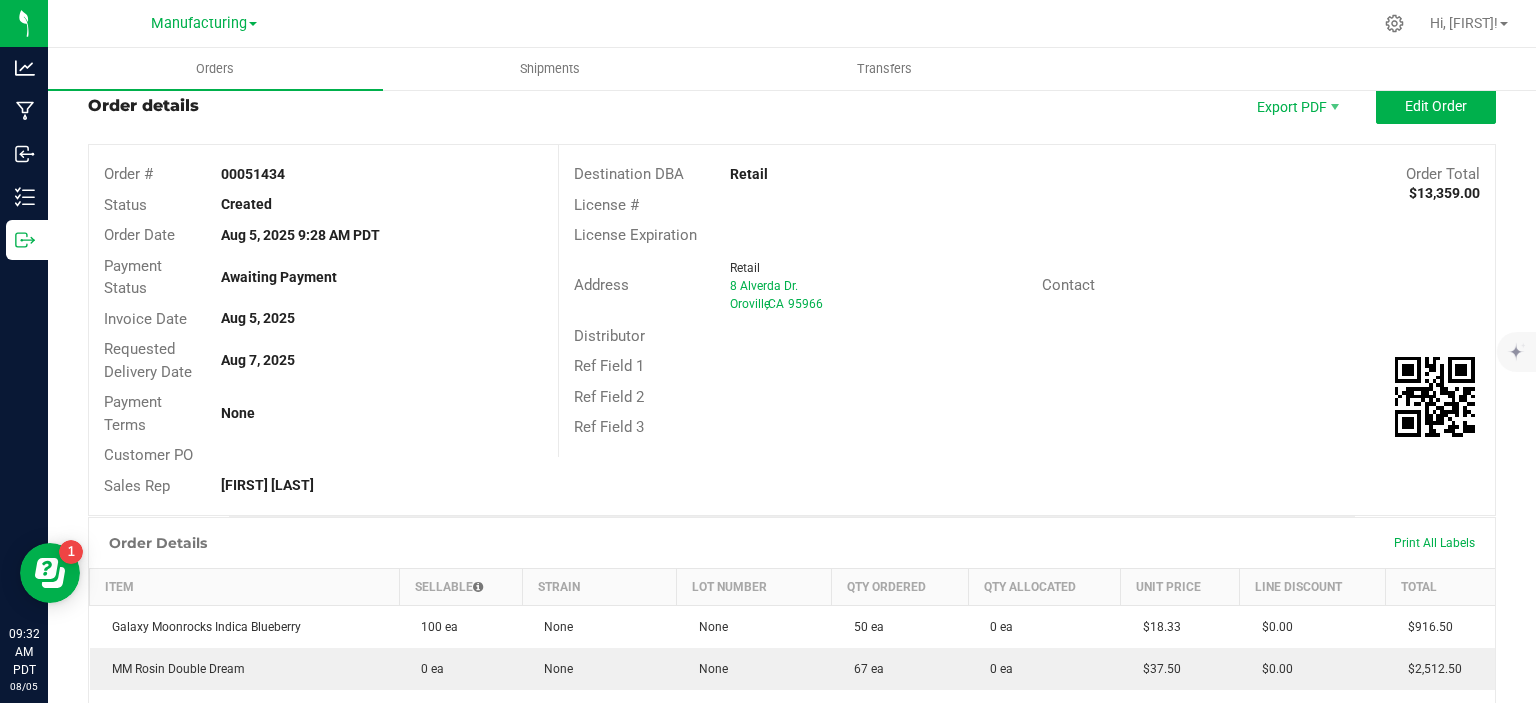 scroll, scrollTop: 0, scrollLeft: 0, axis: both 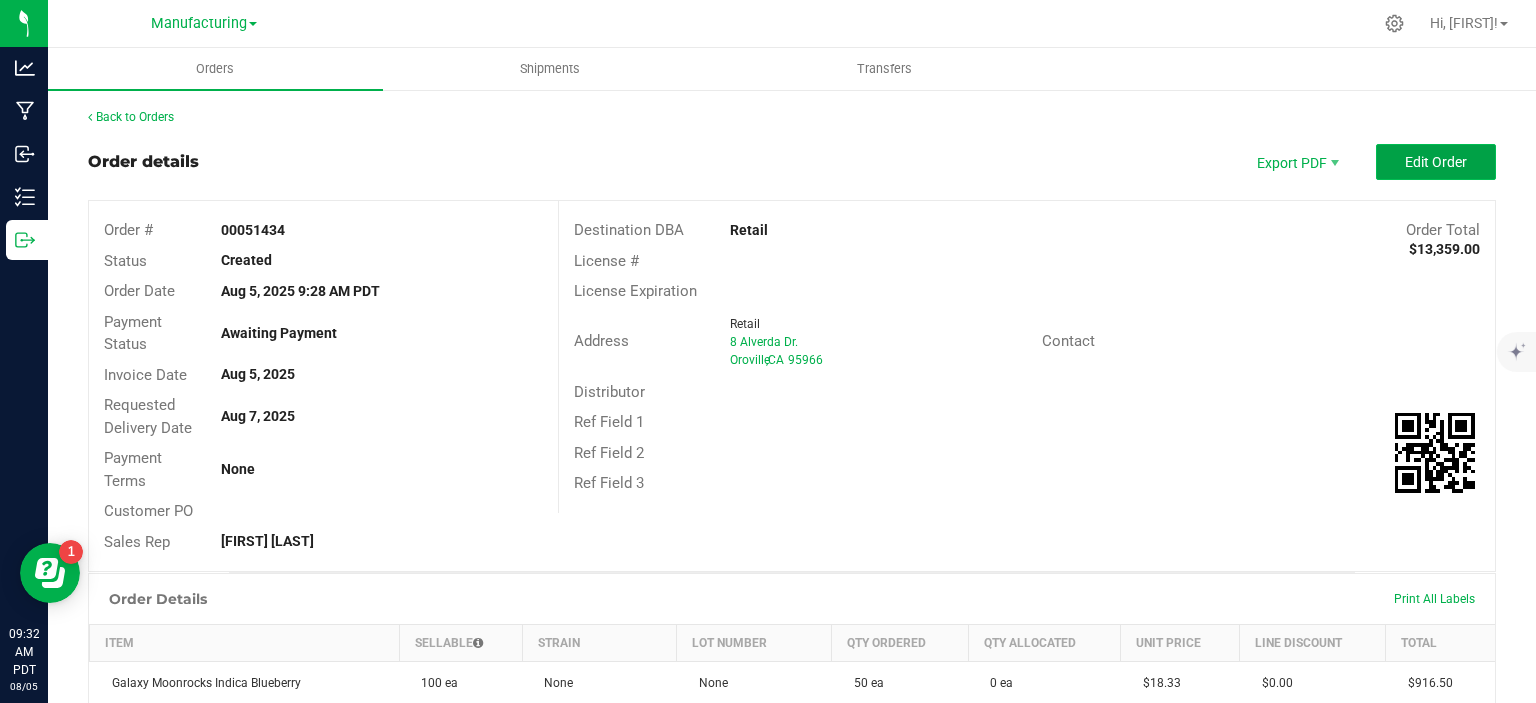 click on "Edit Order" at bounding box center (1436, 162) 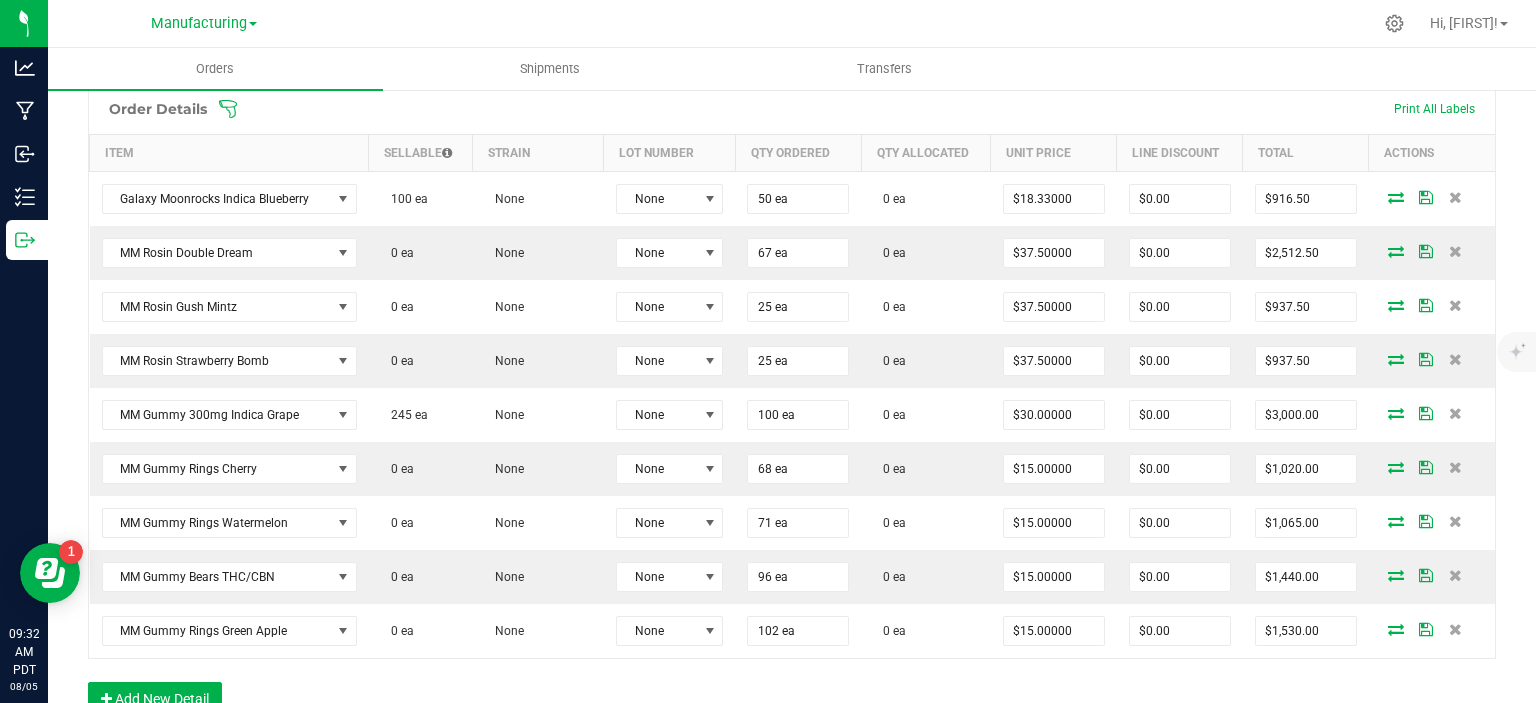 scroll, scrollTop: 884, scrollLeft: 0, axis: vertical 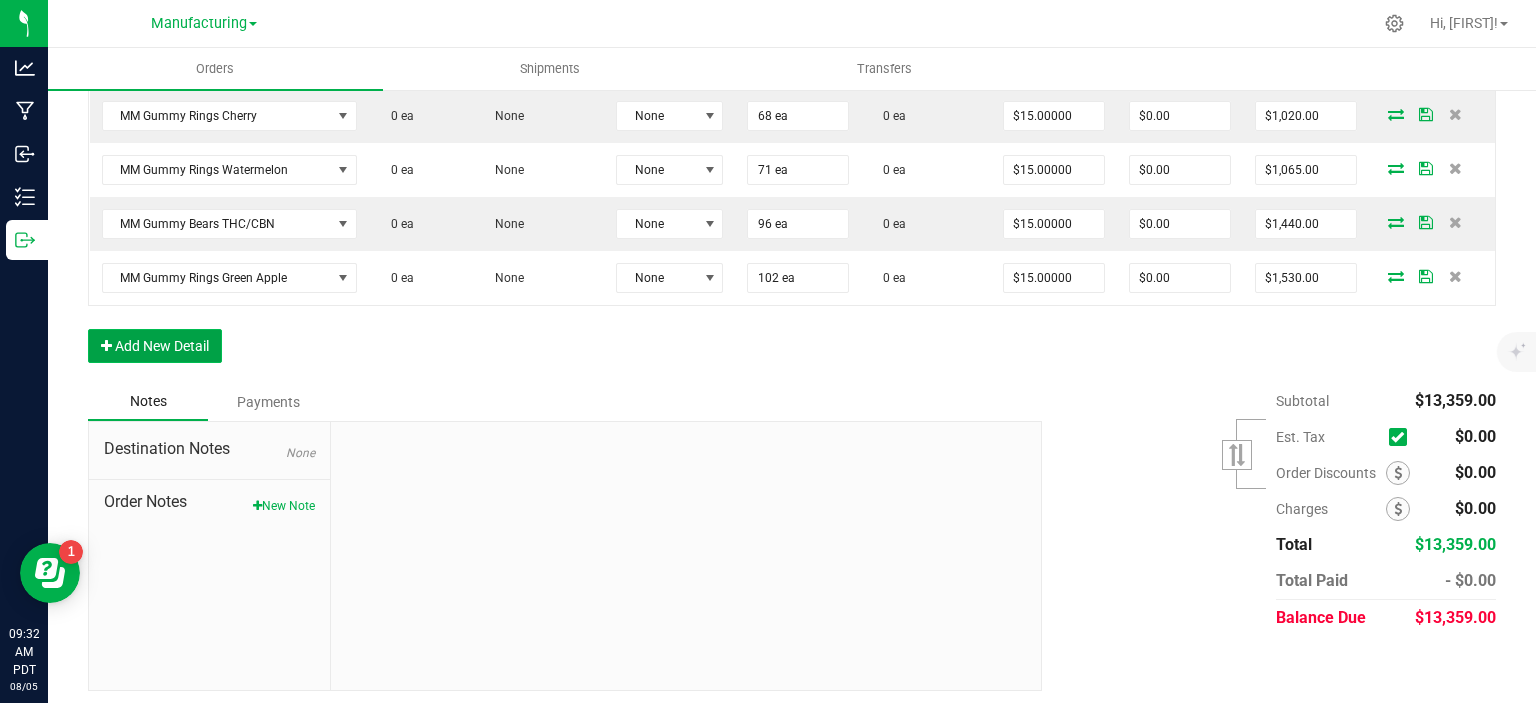 click on "Add New Detail" at bounding box center (155, 346) 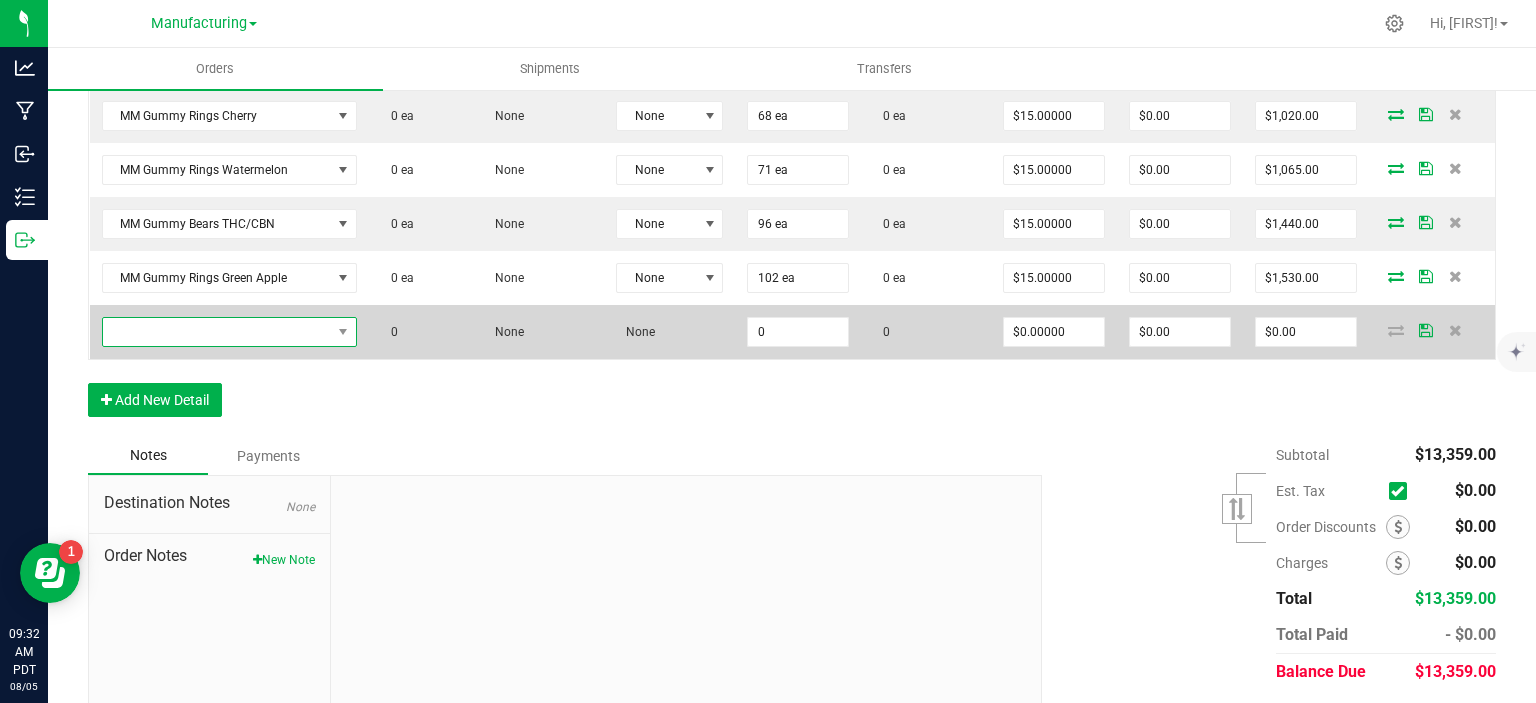 click at bounding box center [217, 332] 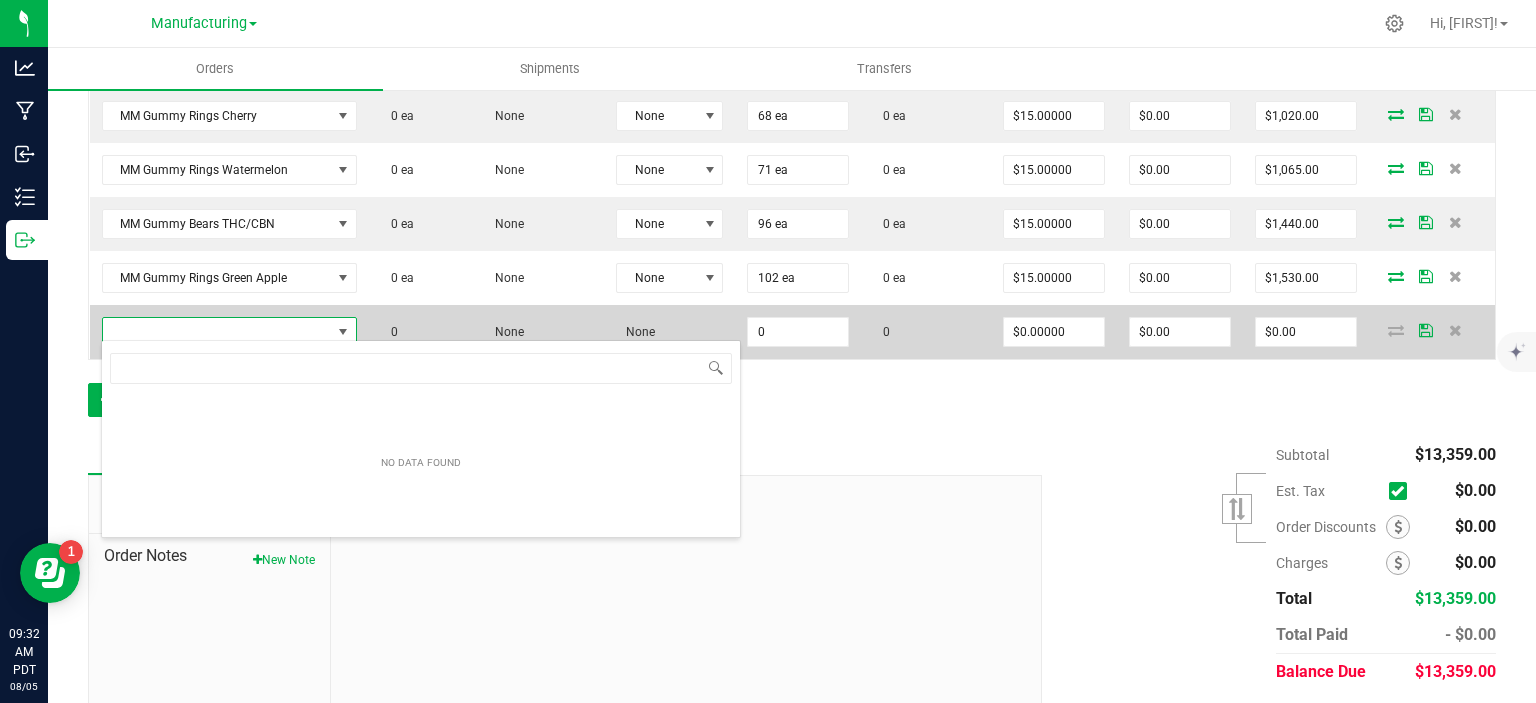 scroll, scrollTop: 99970, scrollLeft: 99748, axis: both 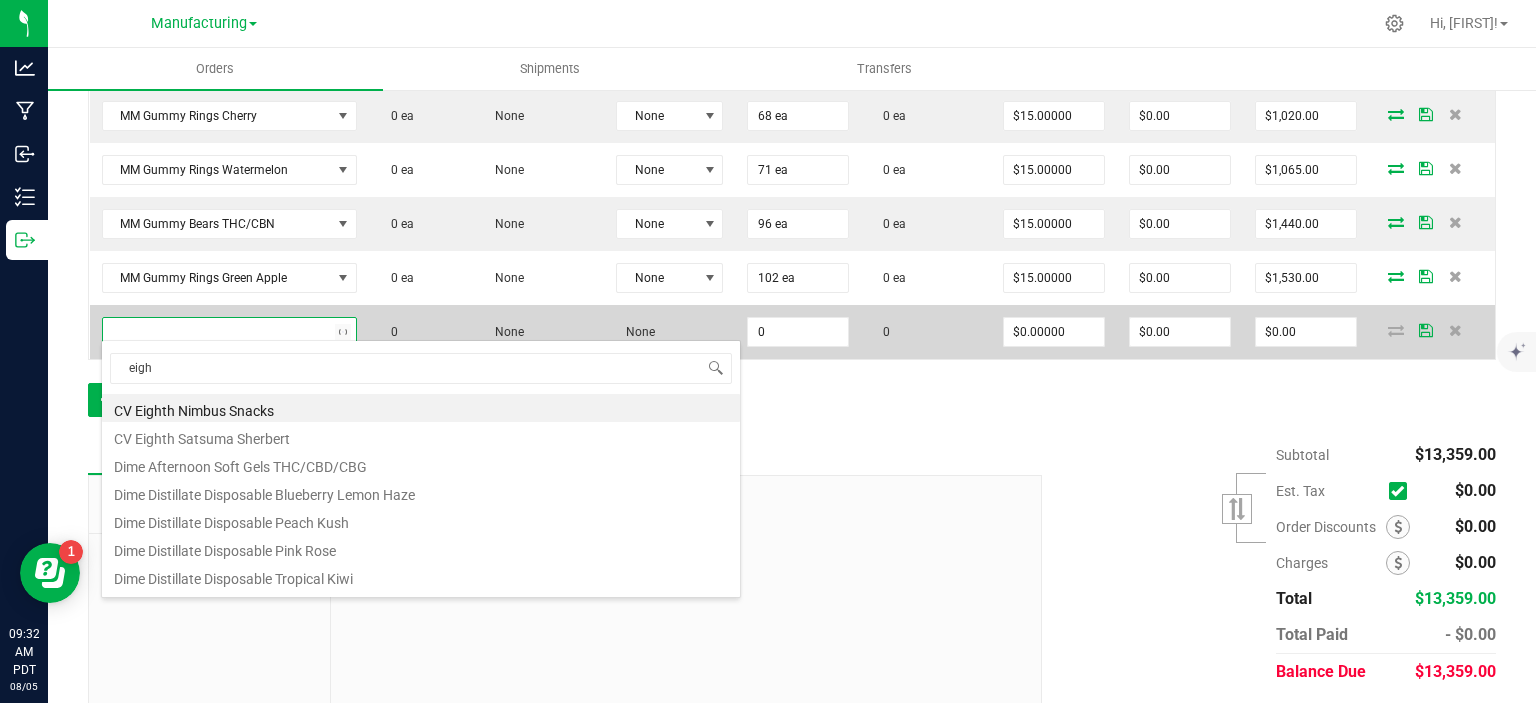 type on "eight" 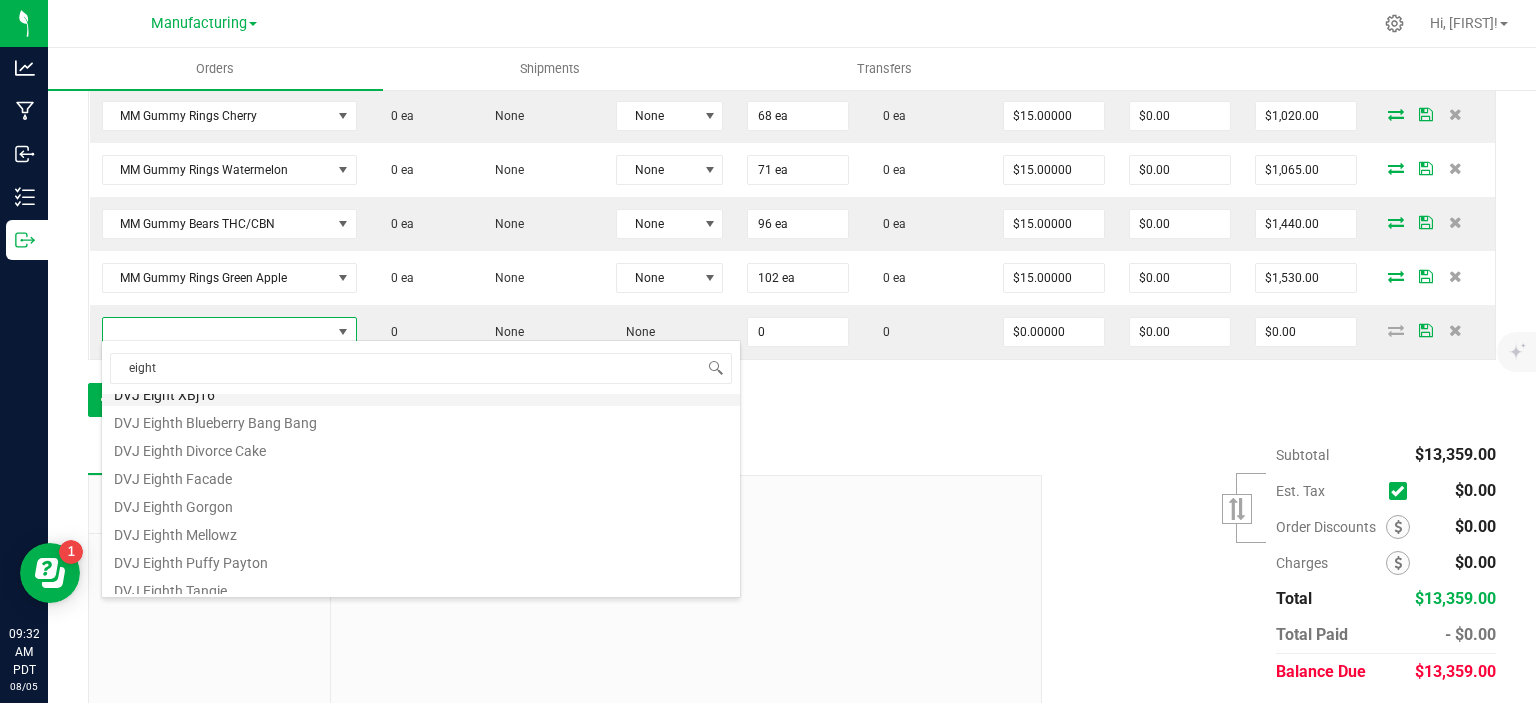 scroll, scrollTop: 200, scrollLeft: 0, axis: vertical 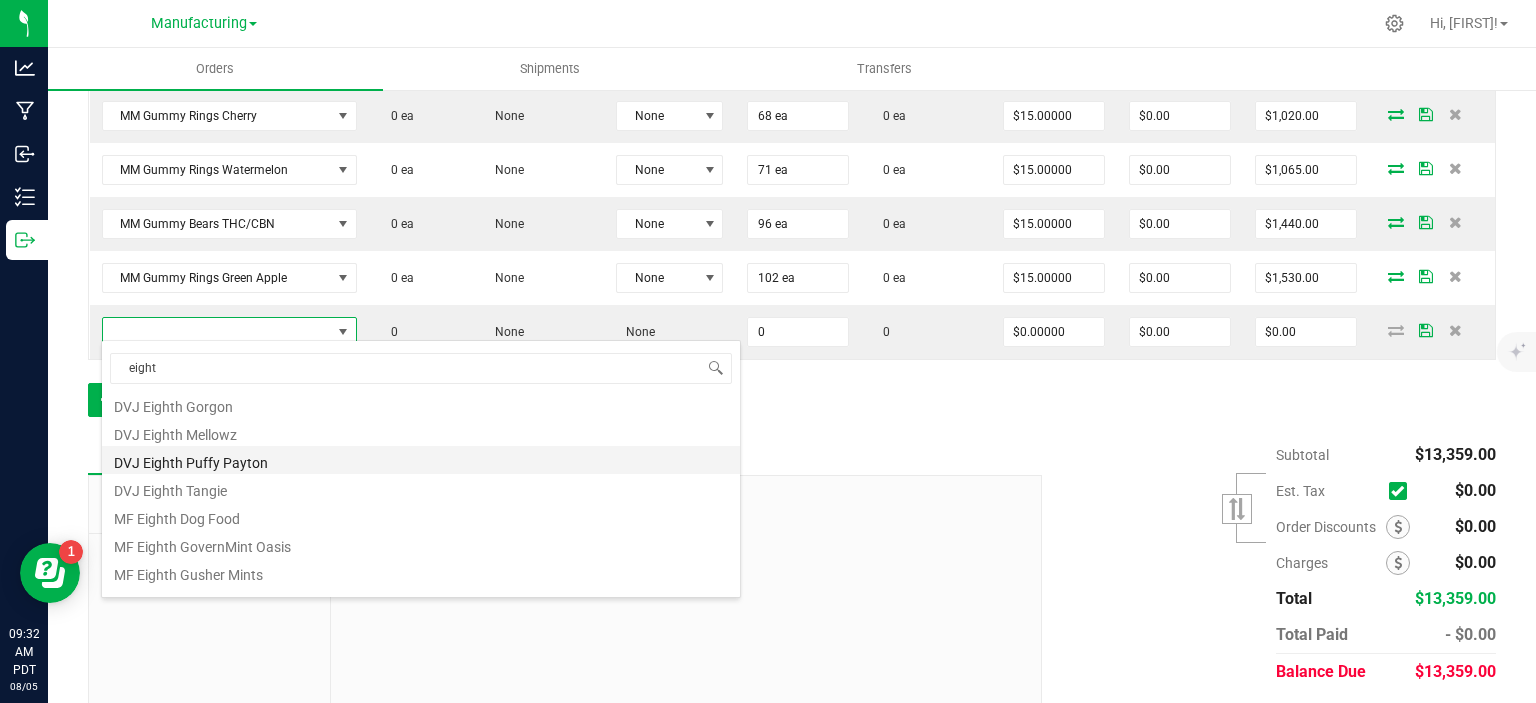 click on "DVJ Eighth Puffy Payton" at bounding box center (421, 460) 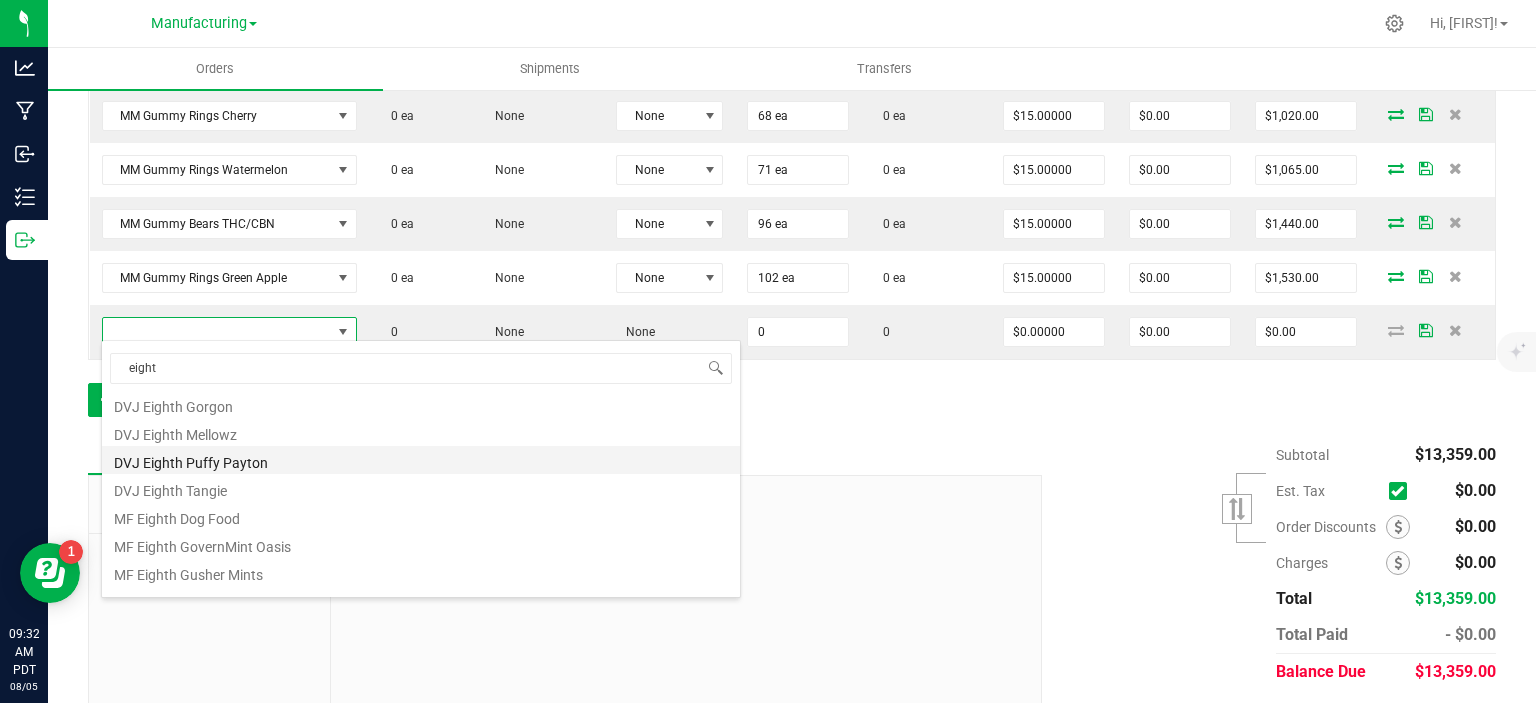 type on "0 ea" 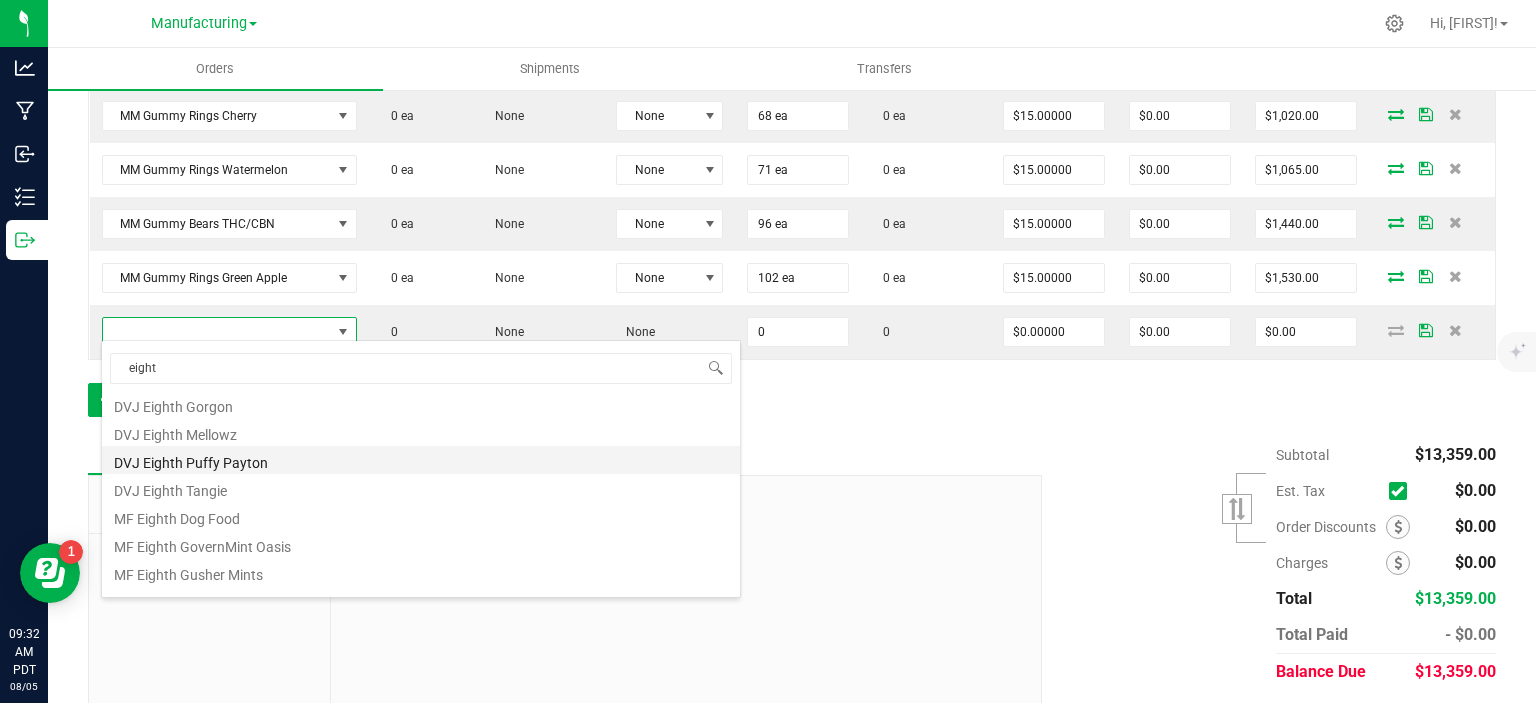 type on "$20.83000" 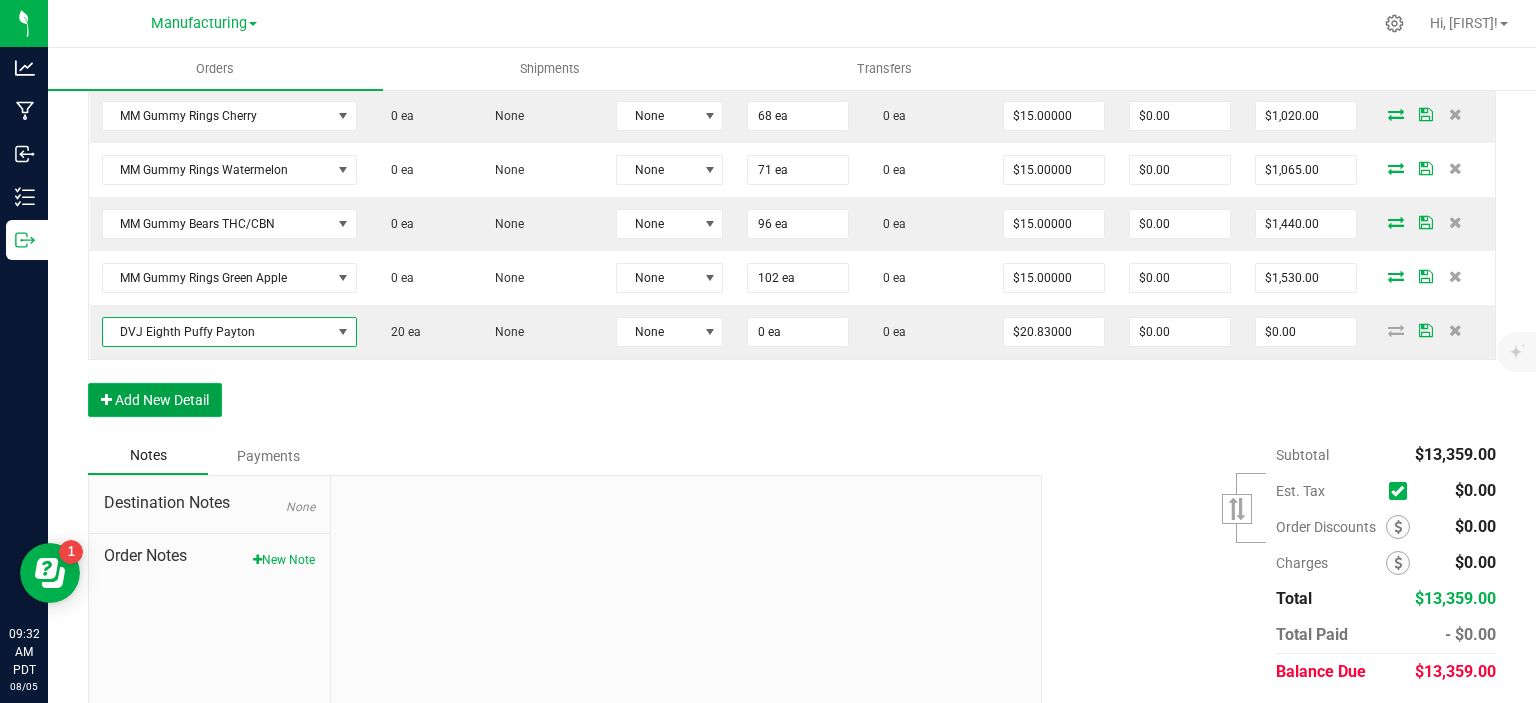click on "Add New Detail" at bounding box center [155, 400] 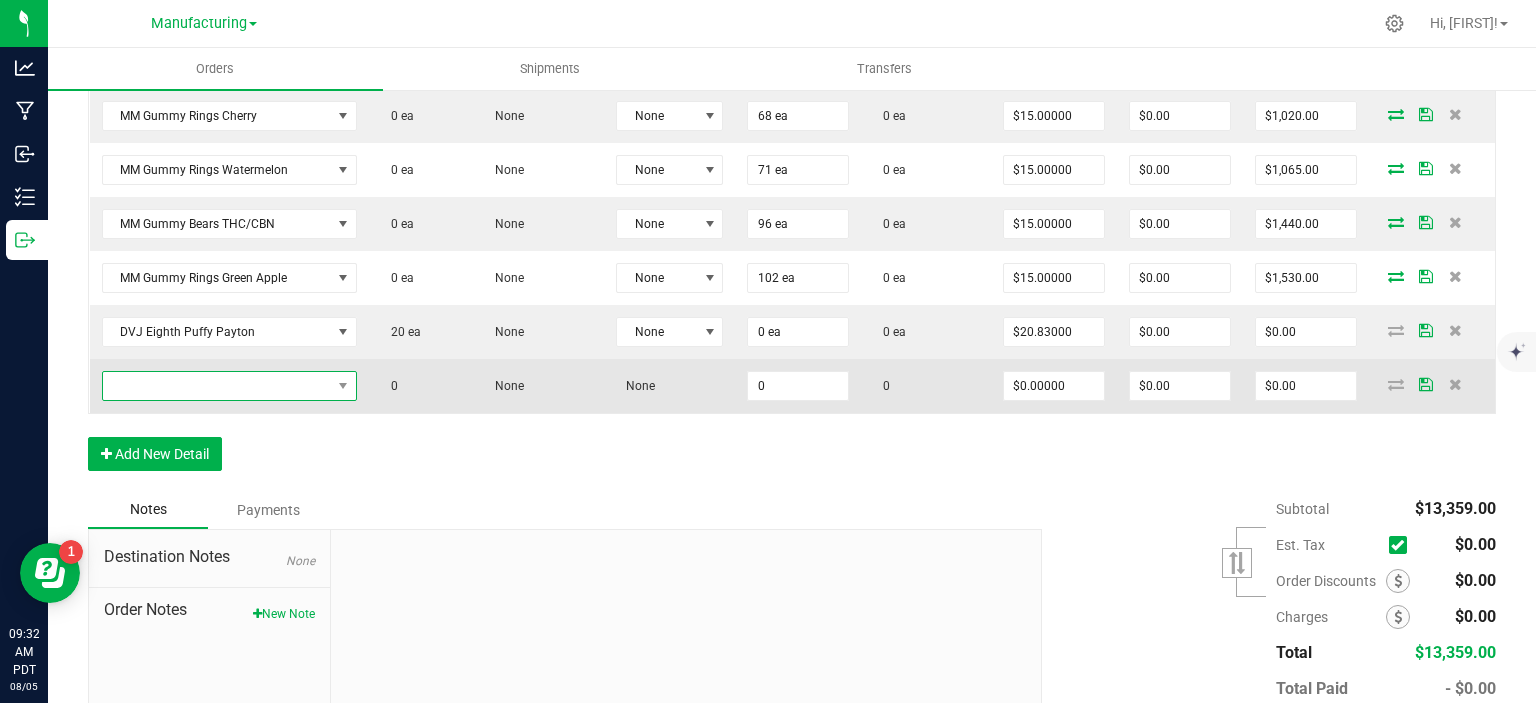 click at bounding box center [217, 386] 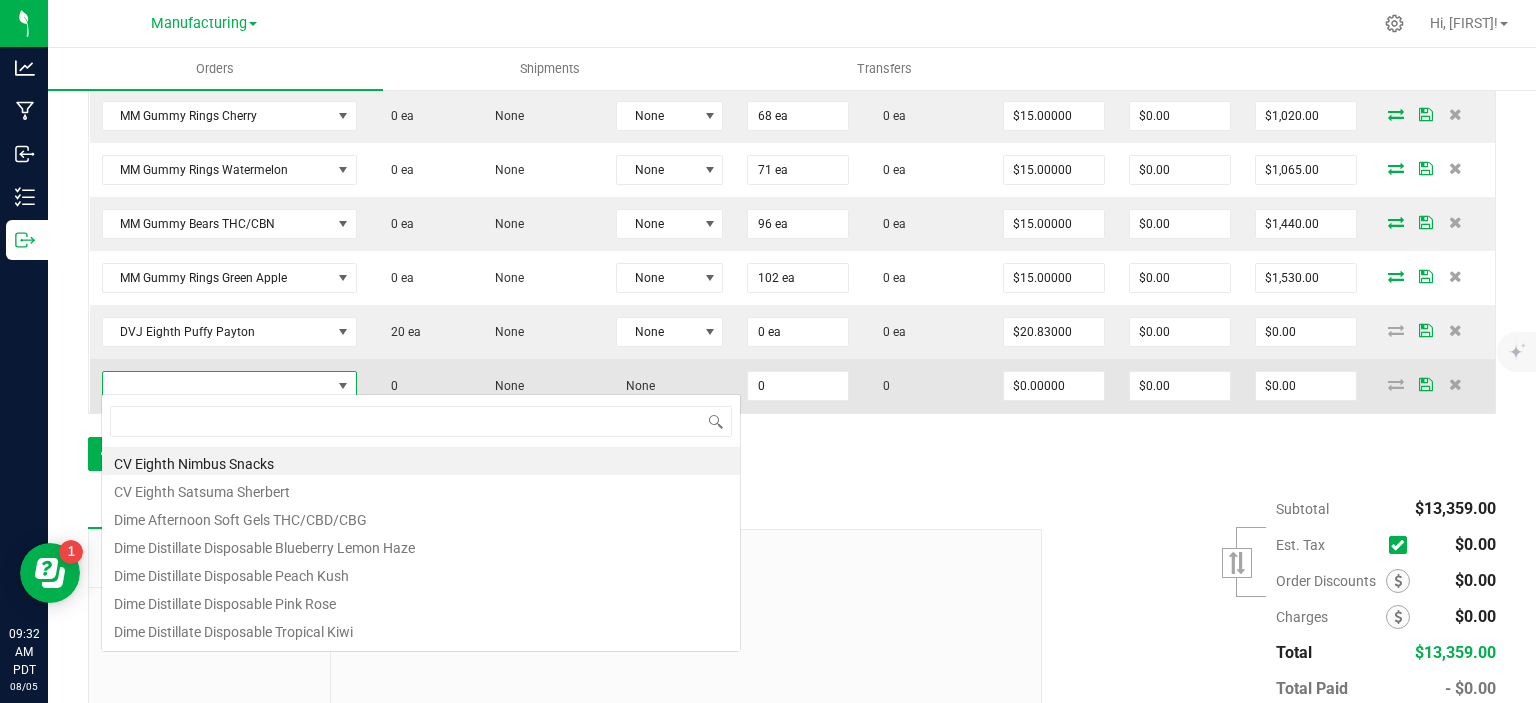 scroll, scrollTop: 99970, scrollLeft: 99748, axis: both 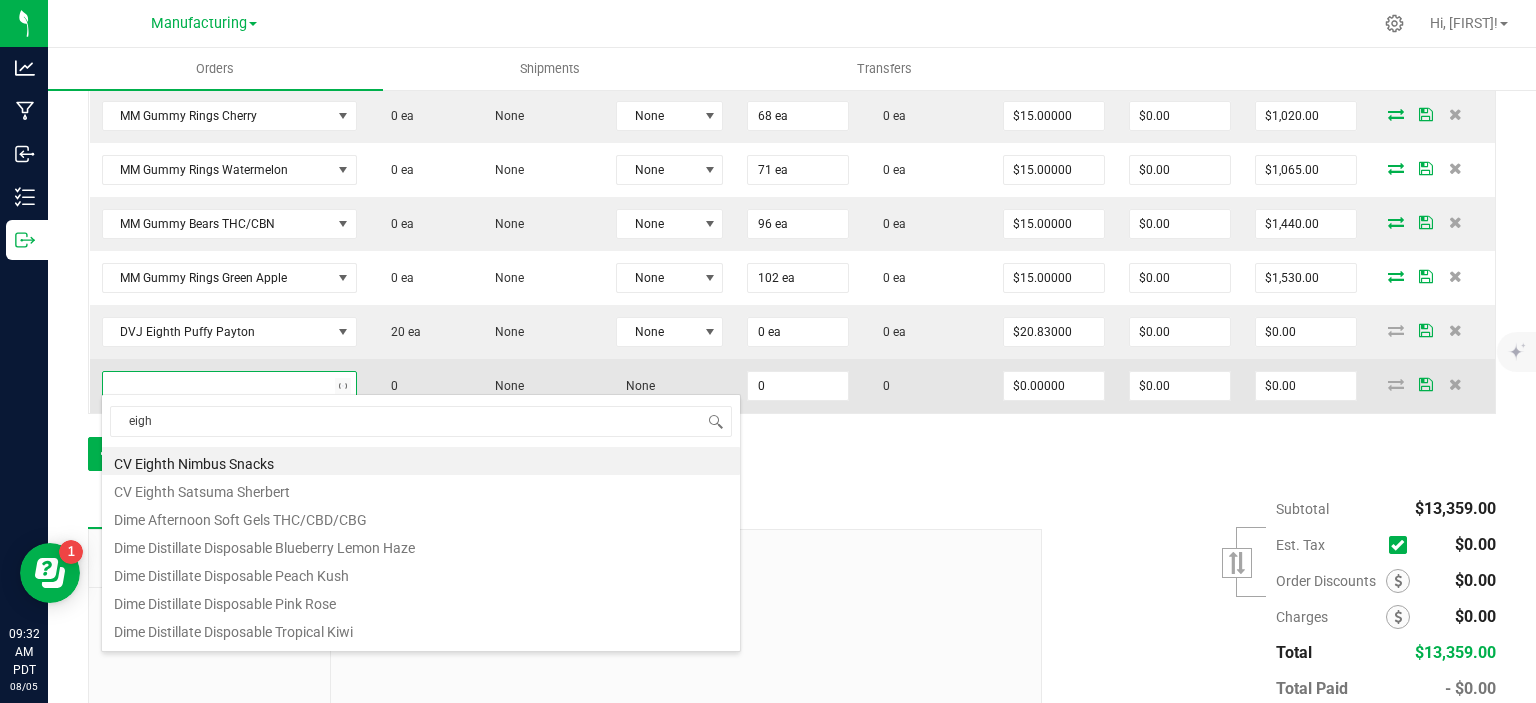 type on "eight" 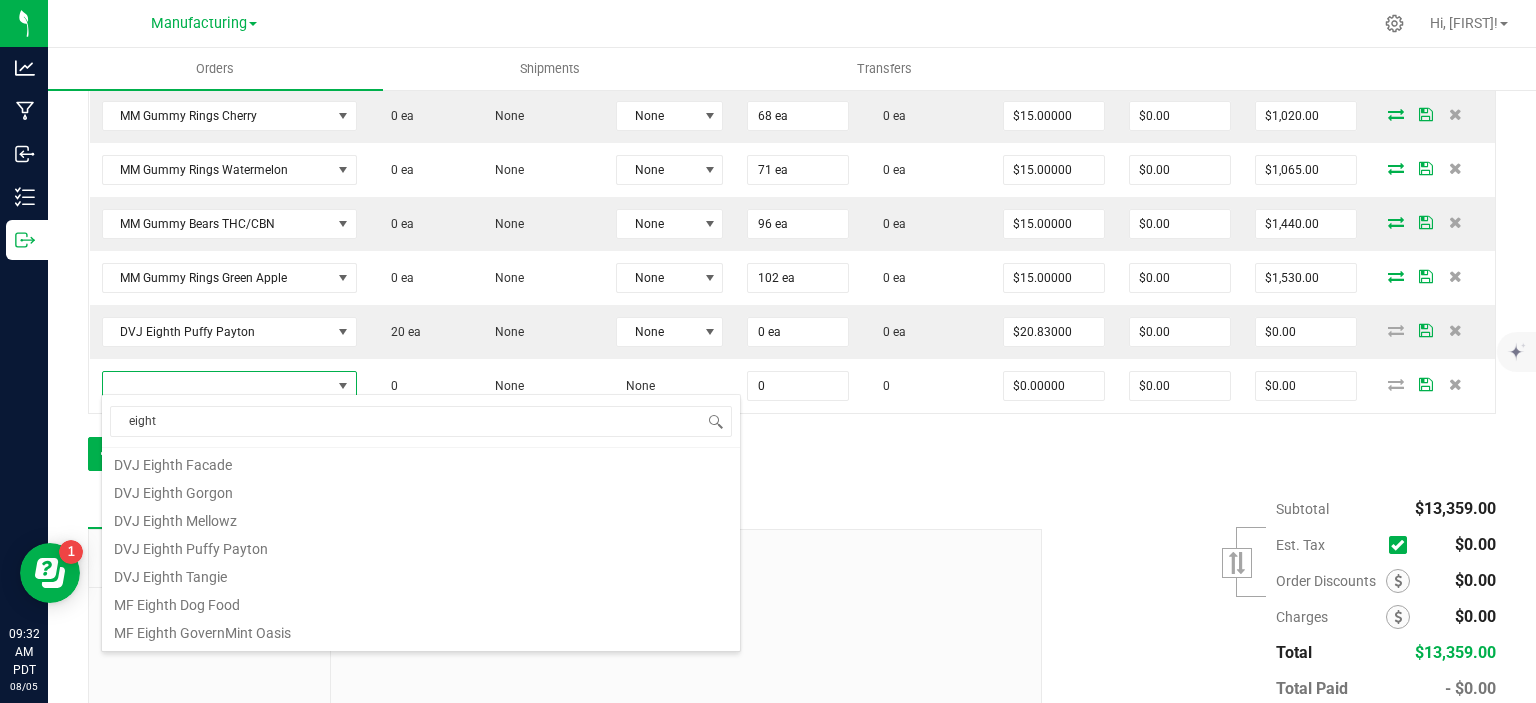 scroll, scrollTop: 200, scrollLeft: 0, axis: vertical 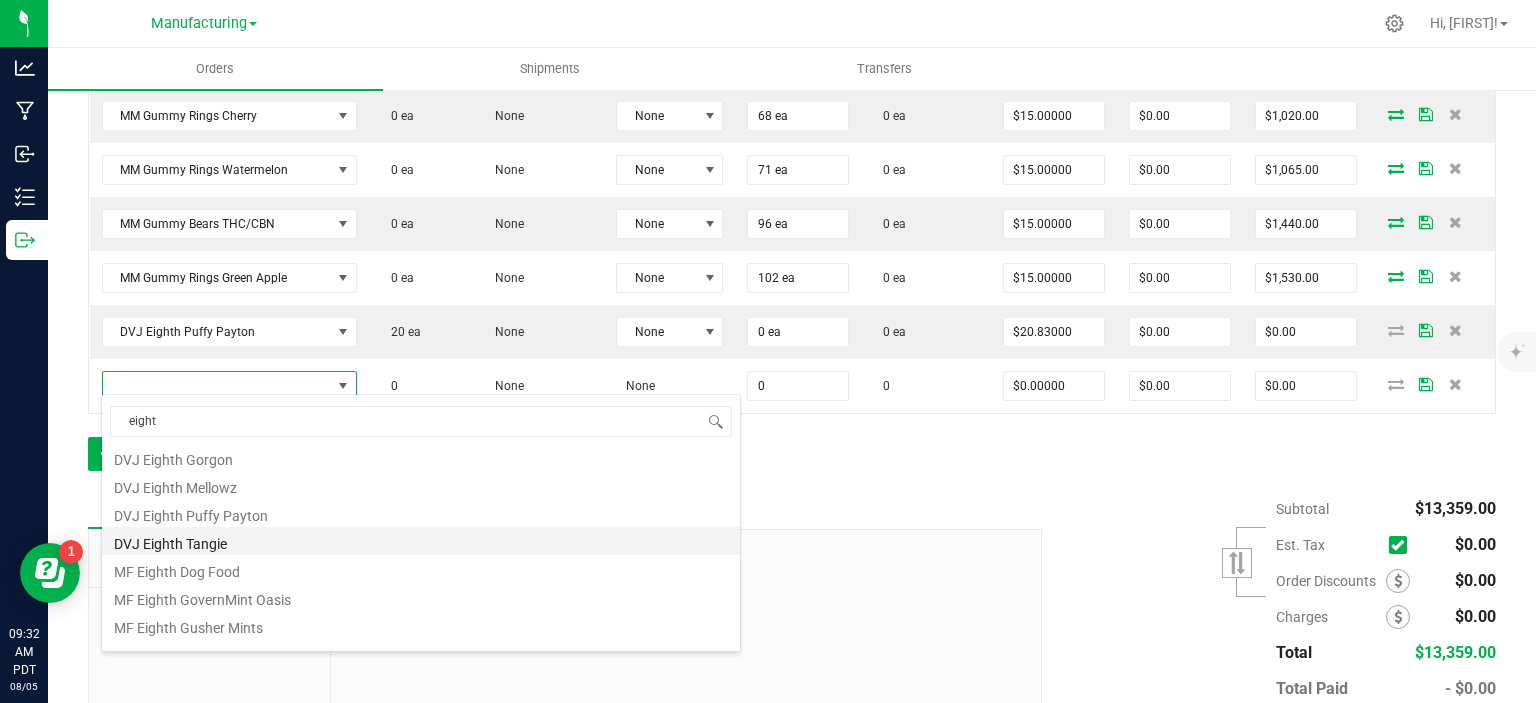 click on "DVJ Eighth Tangie" at bounding box center [421, 541] 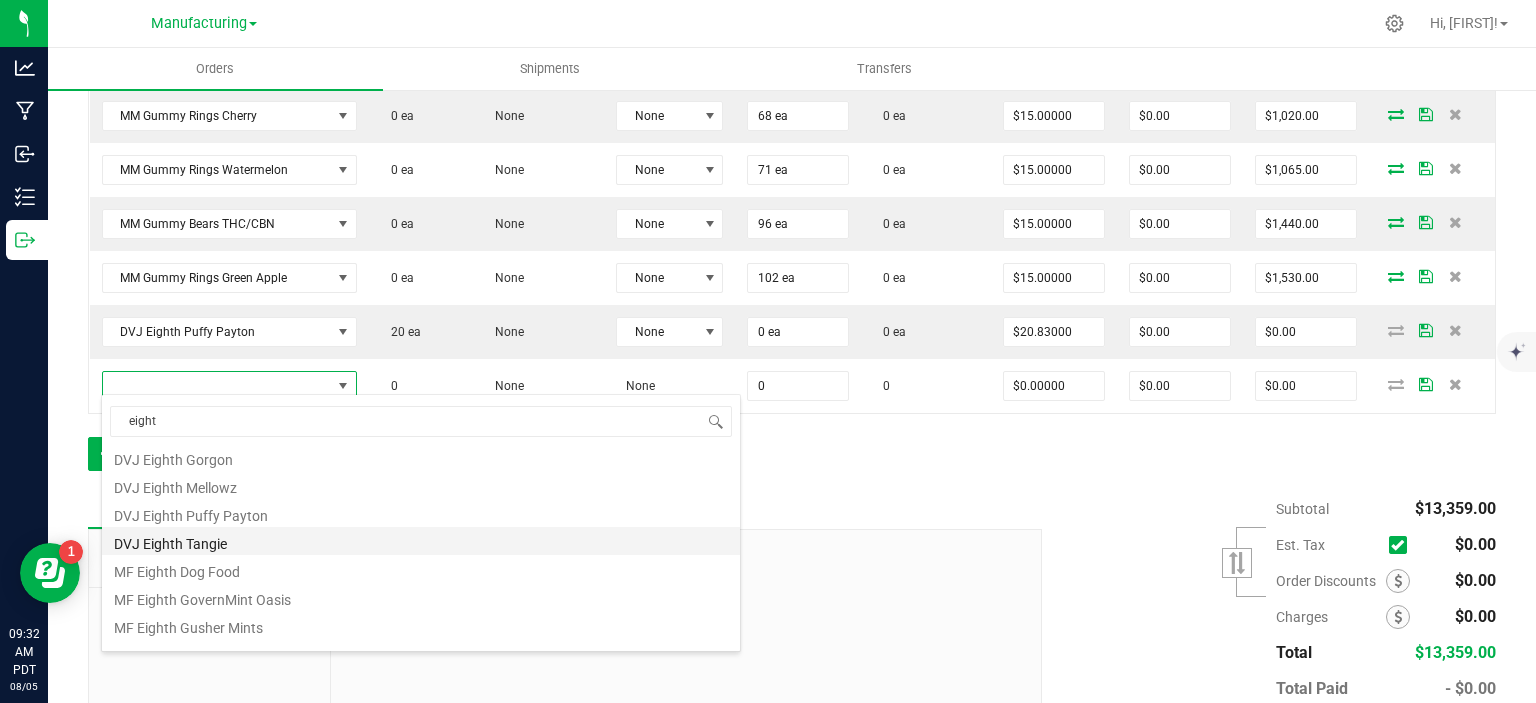 type on "0 ea" 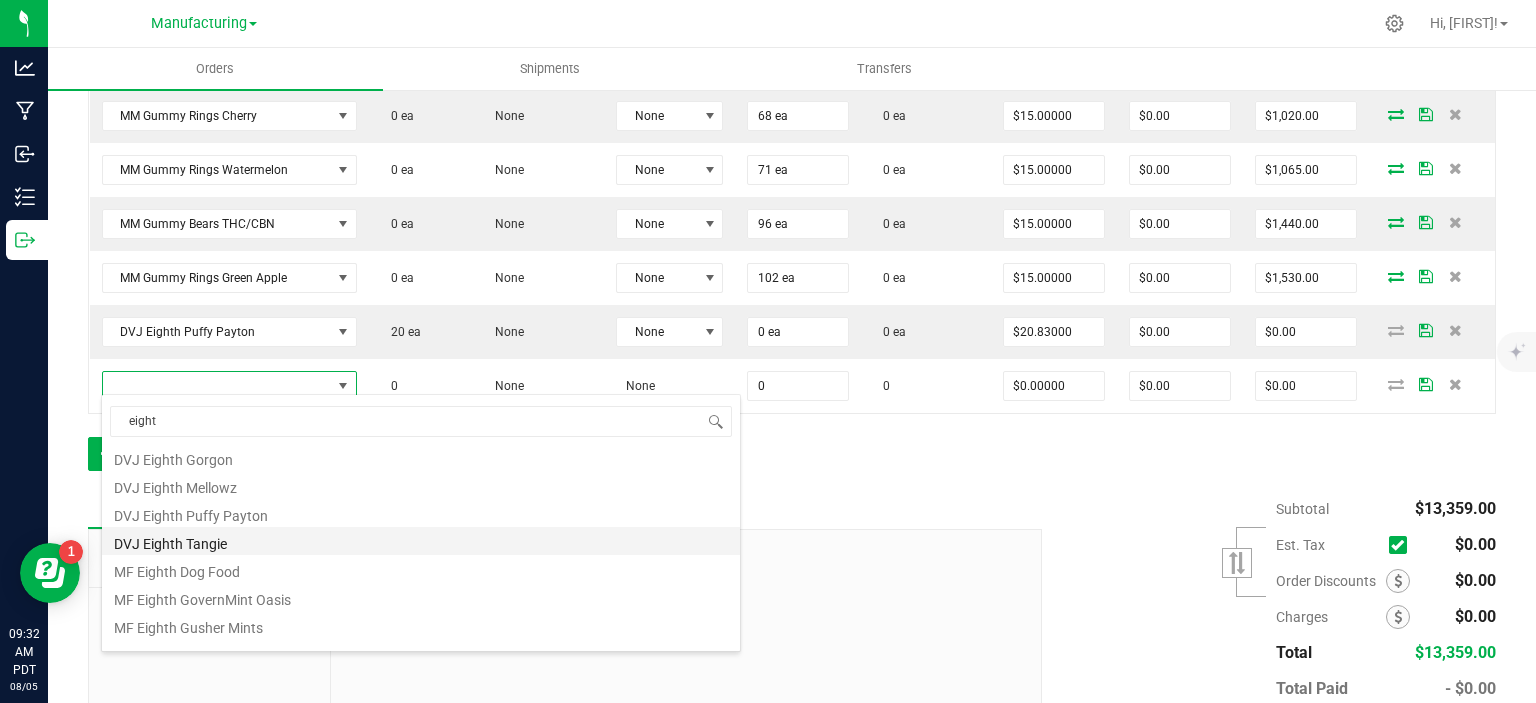 type on "$15.00000" 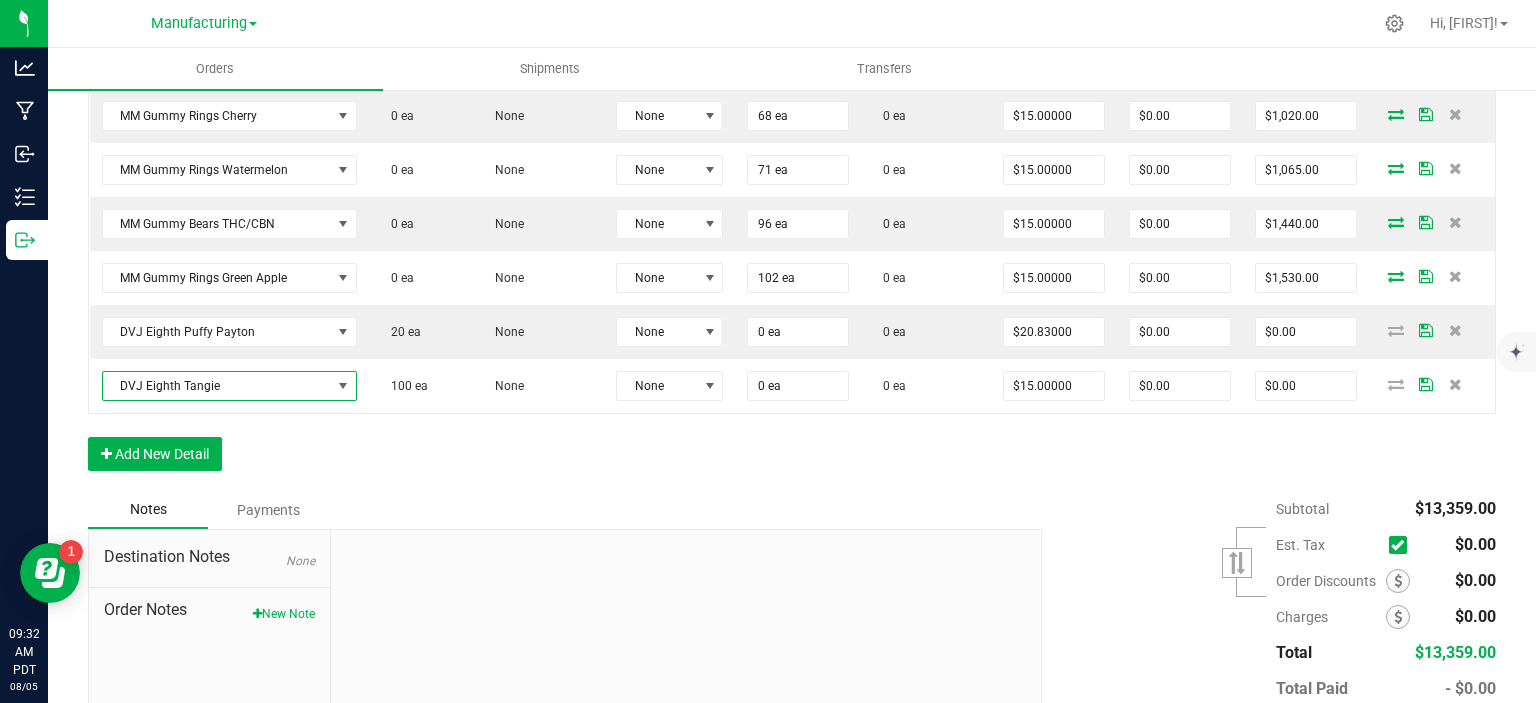 click on "Order Details Print All Labels Item  Sellable  Strain  Lot Number  Qty Ordered Qty Allocated Unit Price Line Discount Total Actions Galaxy Moonrocks Indica Blueberry  100 ea   None  None 50 ea  0 ea  $18.33000 $0.00 $916.50 MM Rosin Double Dream  0 ea   None  None 67 ea  0 ea  $37.50000 $0.00 $2,512.50 MM Rosin Gush Mintz  0 ea   None  None 25 ea  0 ea  $37.50000 $0.00 $937.50 MM Rosin Strawberry Bomb  0 ea   None  None 25 ea  0 ea  $37.50000 $0.00 $937.50 MM Gummy 300mg Indica Grape  245 ea   None  None 100 ea  0 ea  $30.00000 $0.00 $3,000.00 MM Gummy Rings Cherry  0 ea   None  None 68 ea  0 ea  $15.00000 $0.00 $1,020.00 MM Gummy Rings Watermelon  0 ea   None  None 71 ea  0 ea  $15.00000 $0.00 $1,065.00 MM Gummy Bears THC/CBN  0 ea   None  None 96 ea  0 ea  $15.00000 $0.00 $1,440.00 MM Gummy Rings Green Apple  0 ea   None  None 102 ea  0 ea  $15.00000 $0.00 $1,530.00 DVJ Eighth Puffy Payton  20 ea   None  None 0 ea  0 ea  $20.83000 $0.00 $0.00 DVJ Eighth Tangie  100 ea  None" at bounding box center (792, 110) 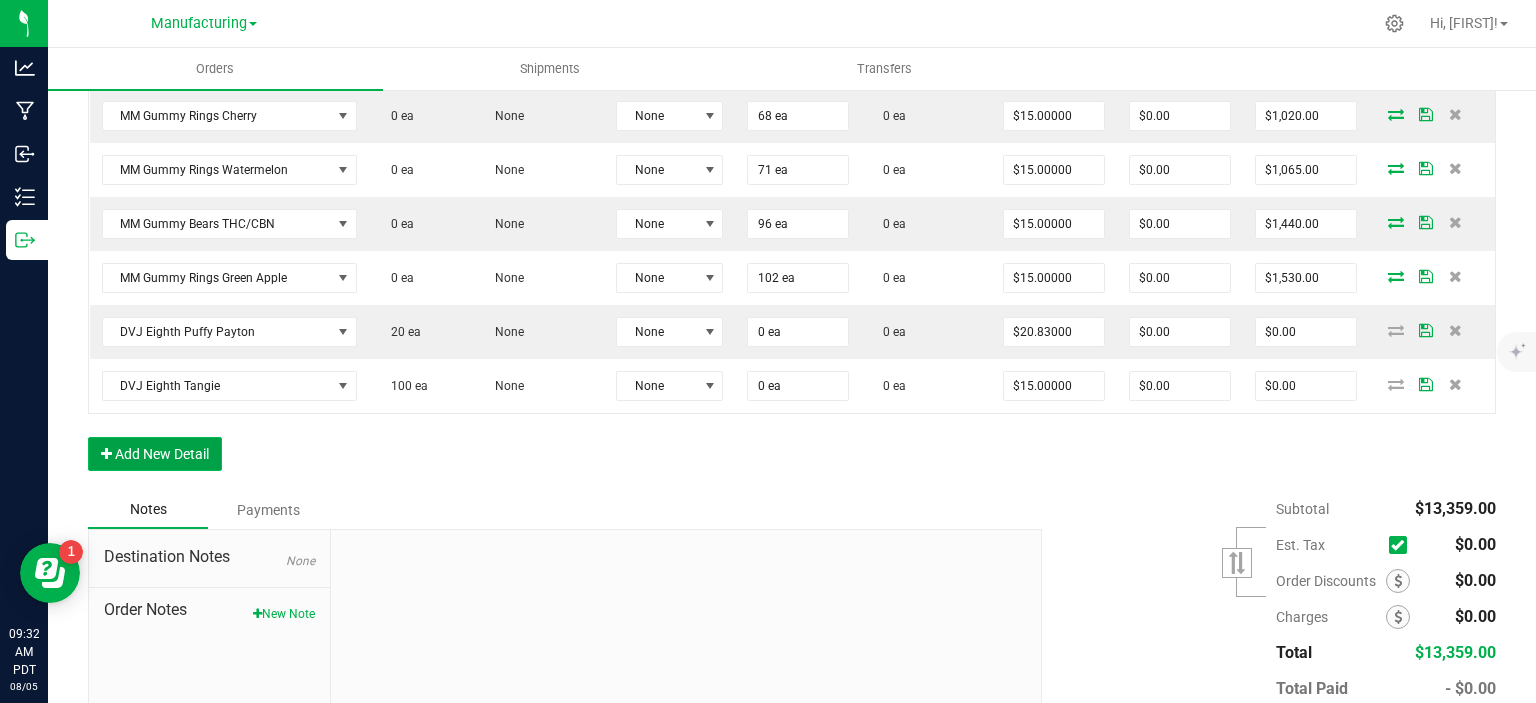 click on "Add New Detail" at bounding box center [155, 454] 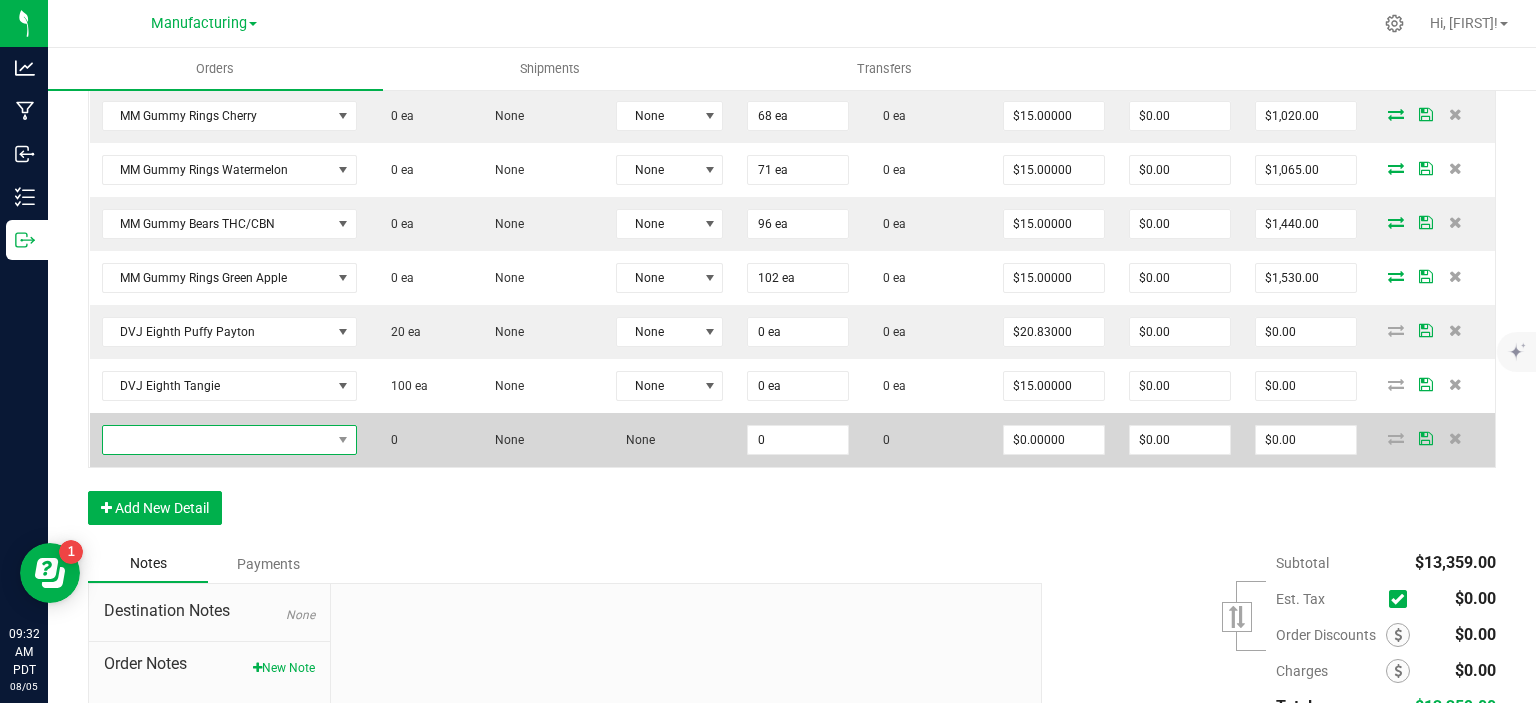 click at bounding box center (217, 440) 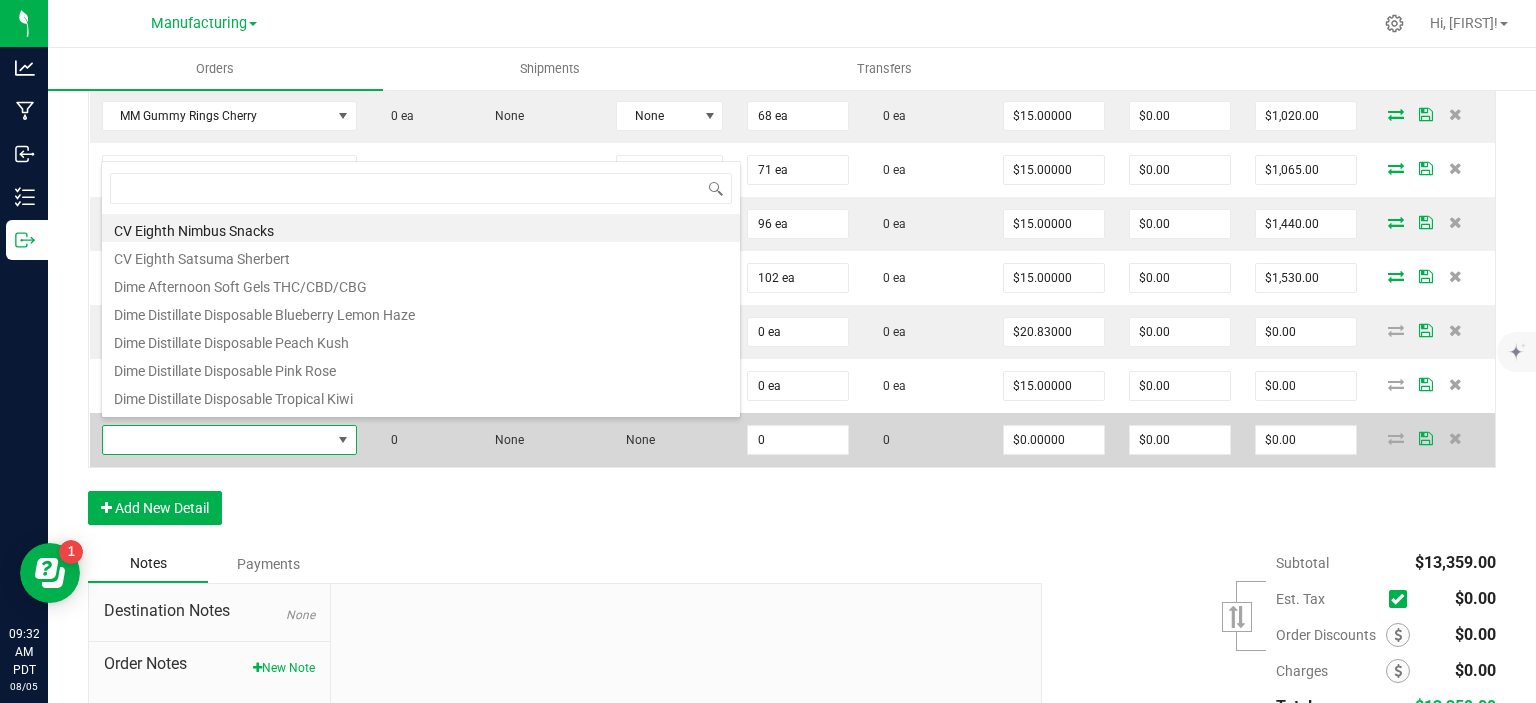 scroll, scrollTop: 99970, scrollLeft: 99748, axis: both 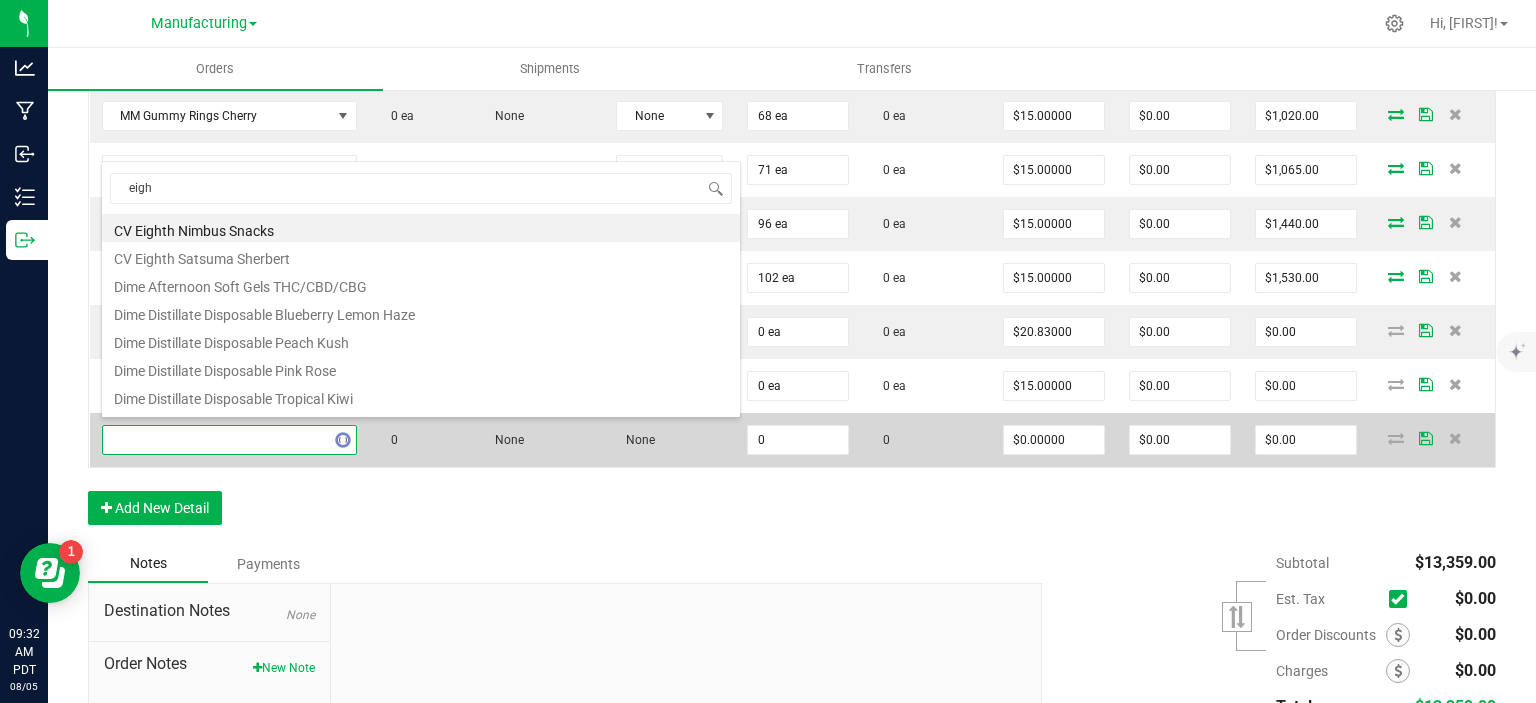 type on "eight" 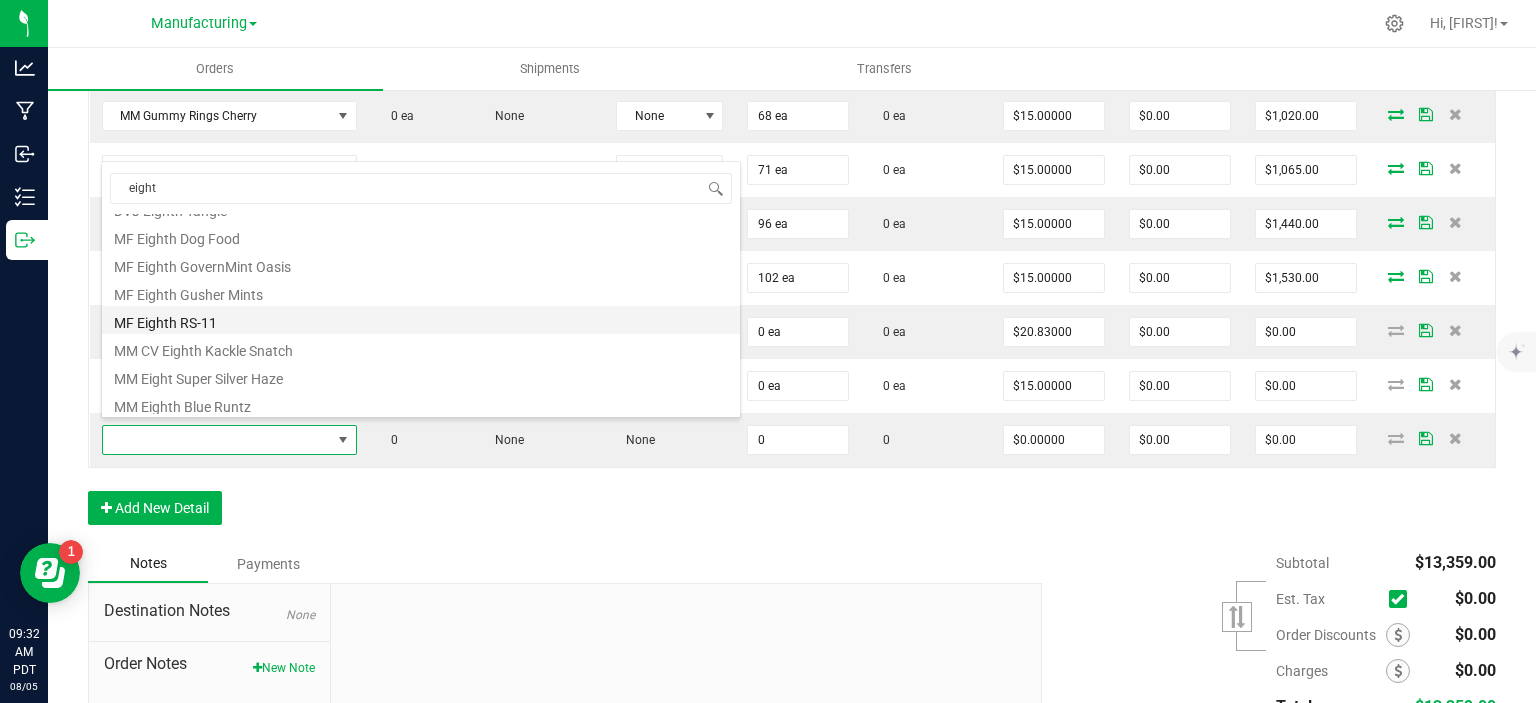 scroll, scrollTop: 360, scrollLeft: 0, axis: vertical 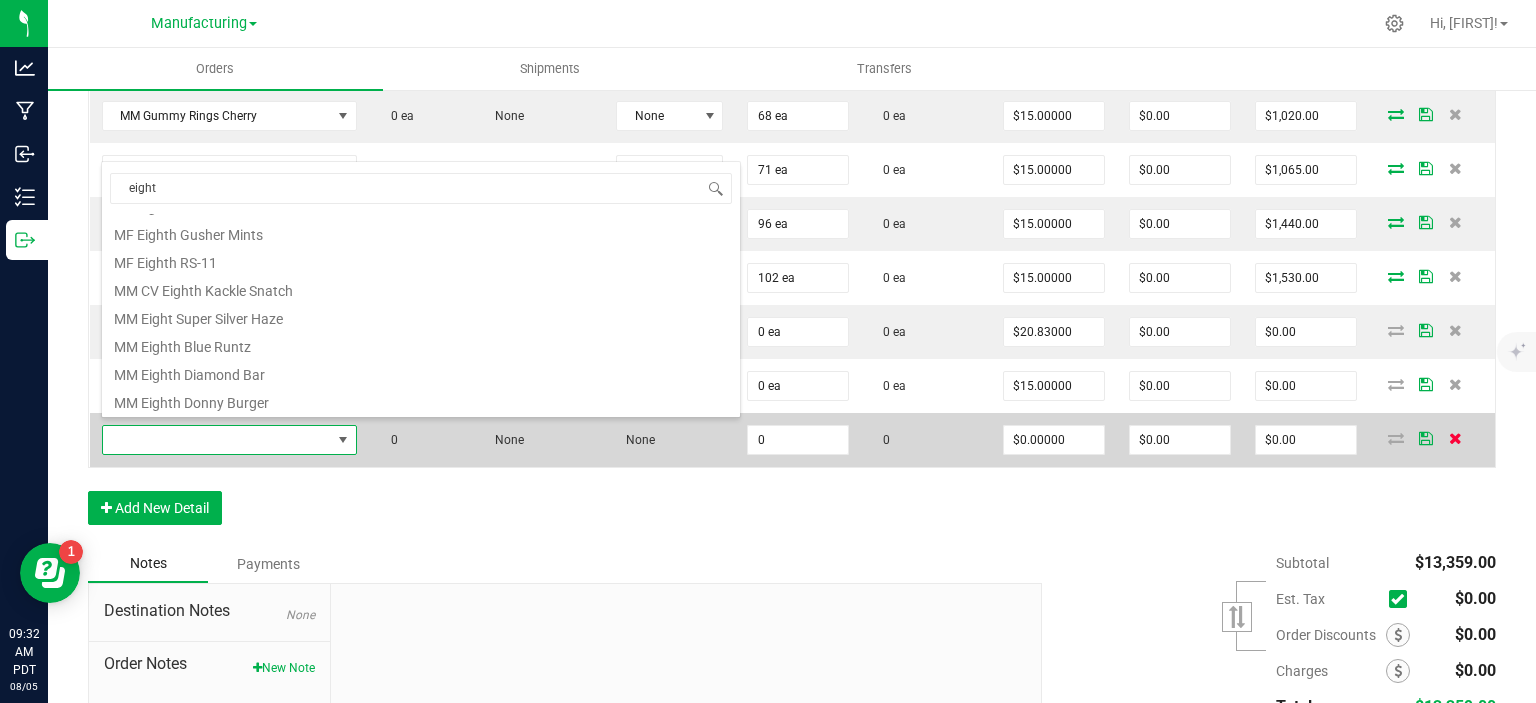 click at bounding box center (1455, 438) 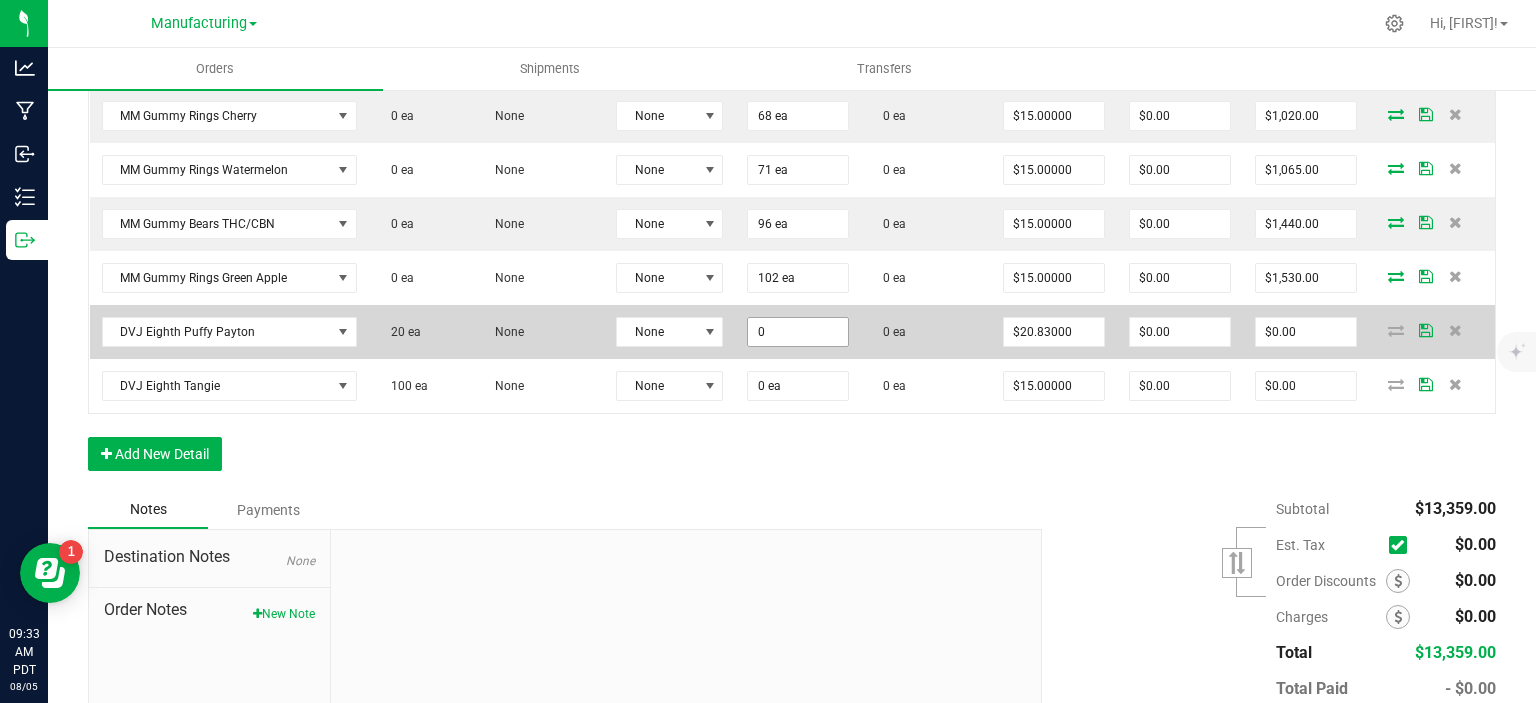 click on "0" at bounding box center (798, 332) 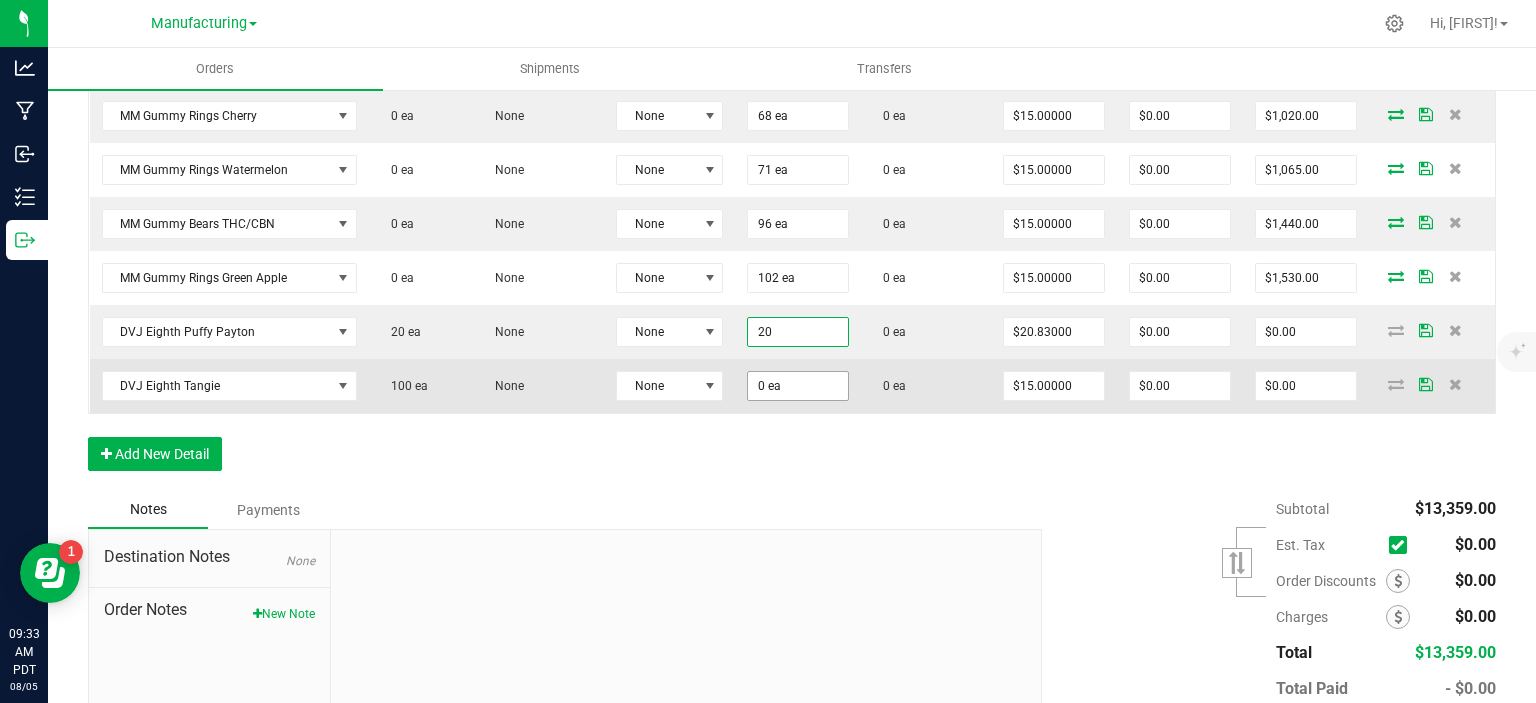 type on "20 ea" 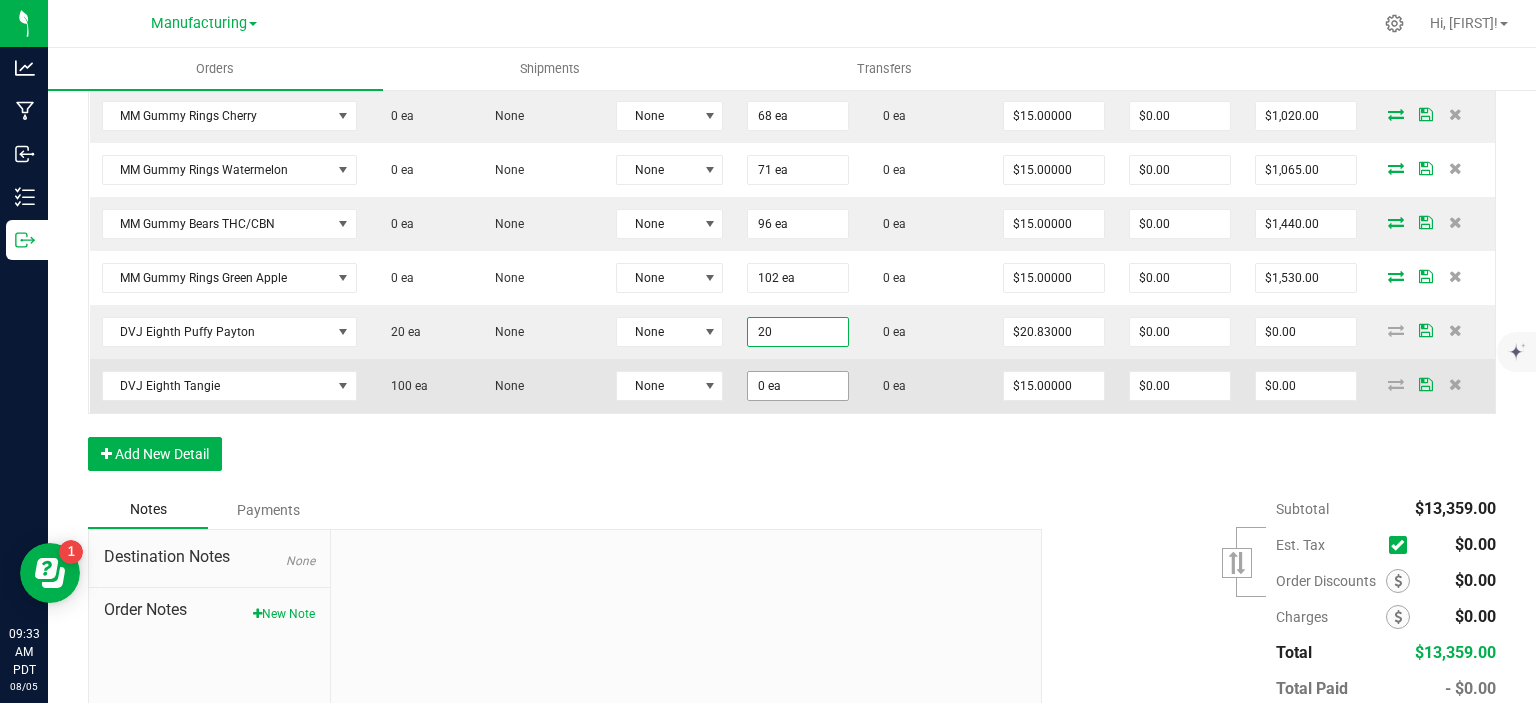type on "$416.60" 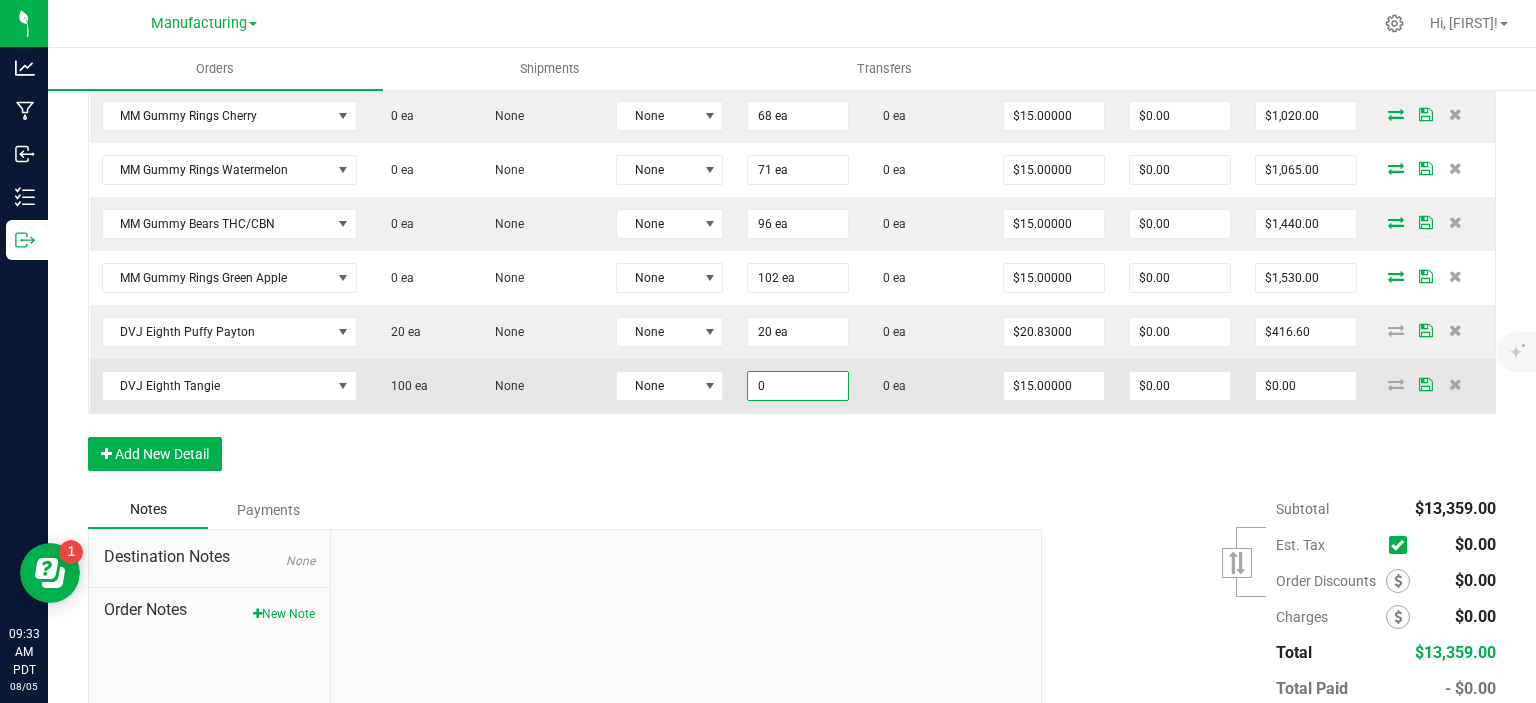 click on "0" at bounding box center [798, 386] 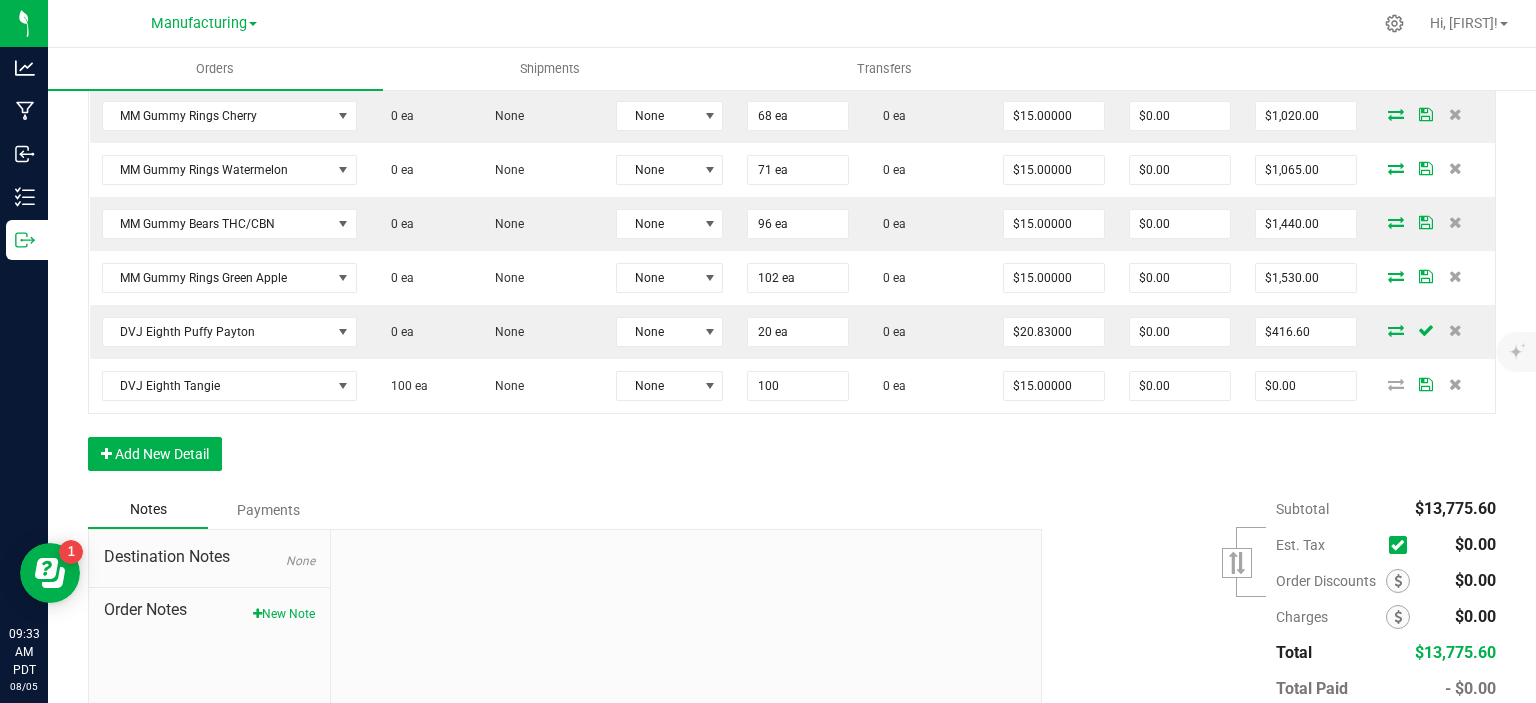 type on "100 ea" 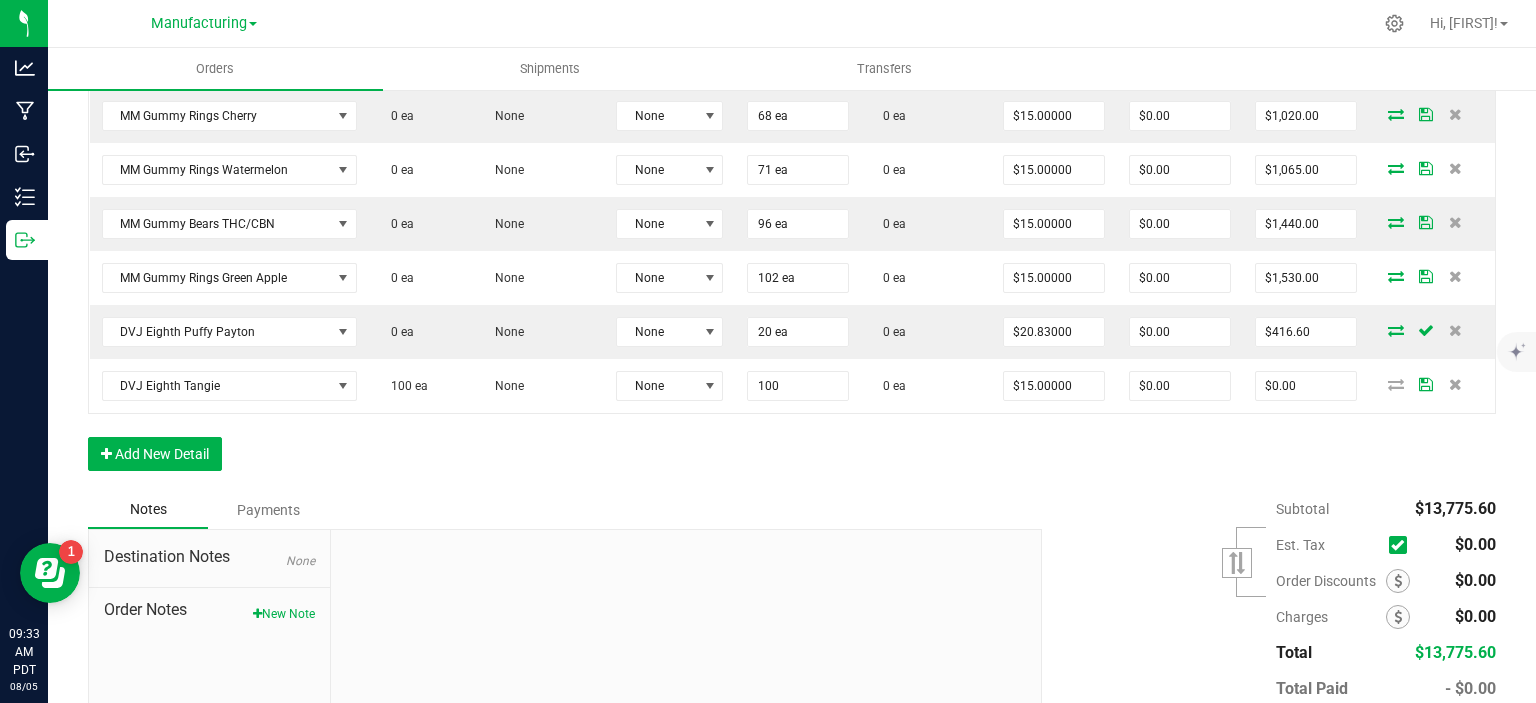 type on "$1,500.00" 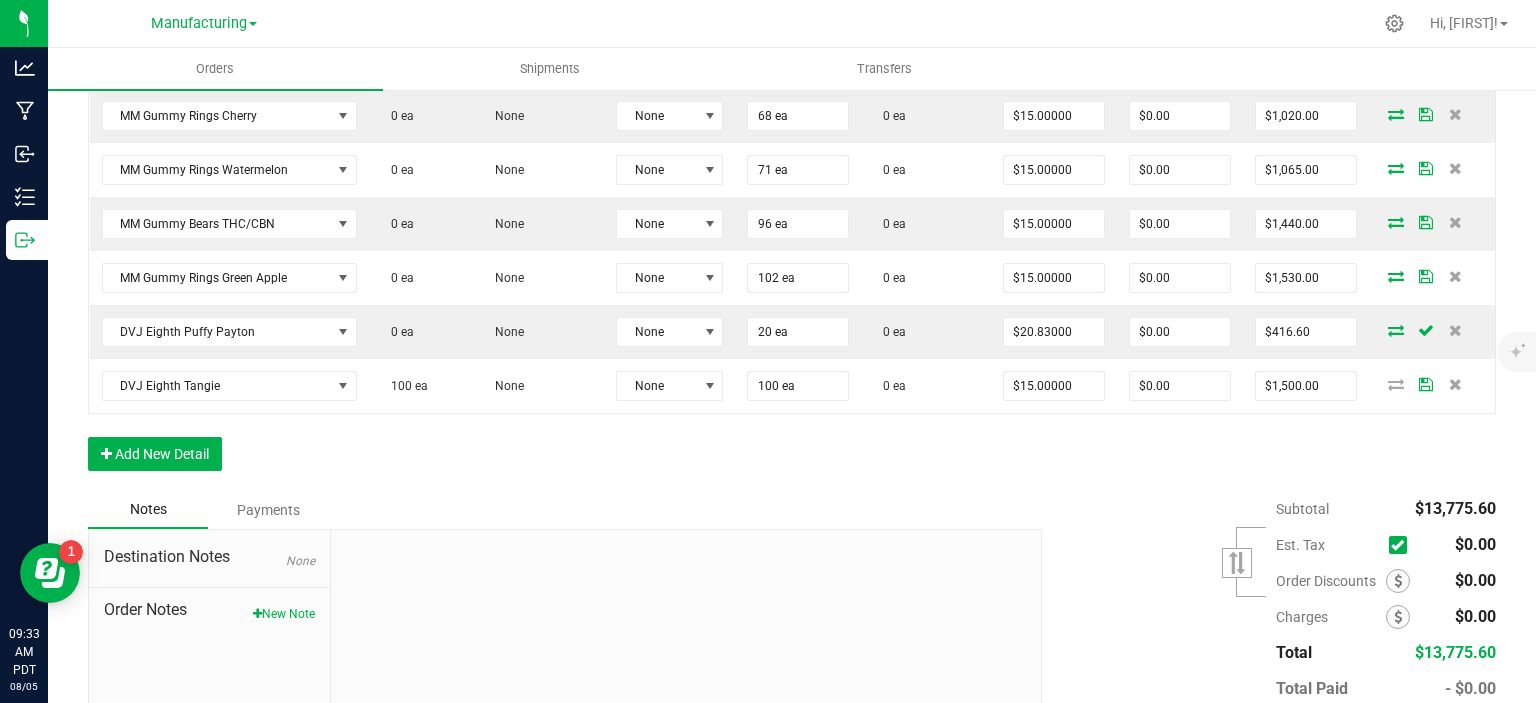 click on "Order Details Print All Labels Item  Sellable  Strain  Lot Number  Qty Ordered Qty Allocated Unit Price Line Discount Total Actions Galaxy Moonrocks Indica Blueberry  100 ea   None  None 50 ea  0 ea  $18.33000 $0.00 $916.50 MM Rosin Double Dream  0 ea   None  None 67 ea  0 ea  $37.50000 $0.00 $2,512.50 MM Rosin Gush Mintz  0 ea   None  None 25 ea  0 ea  $37.50000 $0.00 $937.50 MM Rosin Strawberry Bomb  0 ea   None  None 25 ea  0 ea  $37.50000 $0.00 $937.50 MM Gummy 300mg Indica Grape  245 ea   None  None 100 ea  0 ea  $30.00000 $0.00 $3,000.00 MM Gummy Rings Cherry  0 ea   None  None 68 ea  0 ea  $15.00000 $0.00 $1,020.00 MM Gummy Rings Watermelon  0 ea   None  None 71 ea  0 ea  $15.00000 $0.00 $1,065.00 MM Gummy Bears THC/CBN  0 ea   None  None 96 ea  0 ea  $15.00000 $0.00 $1,440.00 MM Gummy Rings Green Apple  0 ea   None  None 102 ea  0 ea  $15.00000 $0.00 $1,530.00 DVJ Eighth Puffy Payton  0 ea   None  None 20 ea  0 ea  $20.83000 $0.00 $416.60 DVJ Eighth Tangie  100 ea" at bounding box center [792, 110] 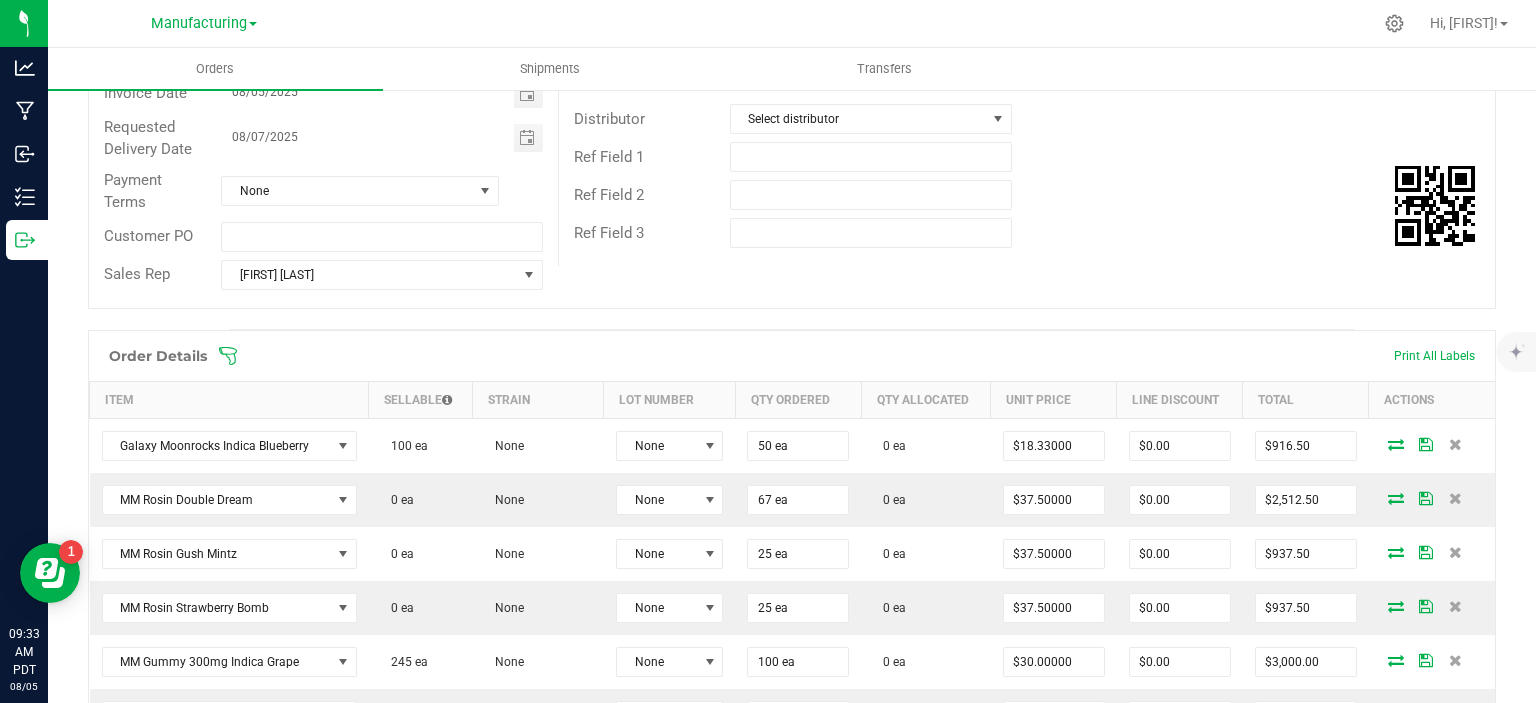 scroll, scrollTop: 0, scrollLeft: 0, axis: both 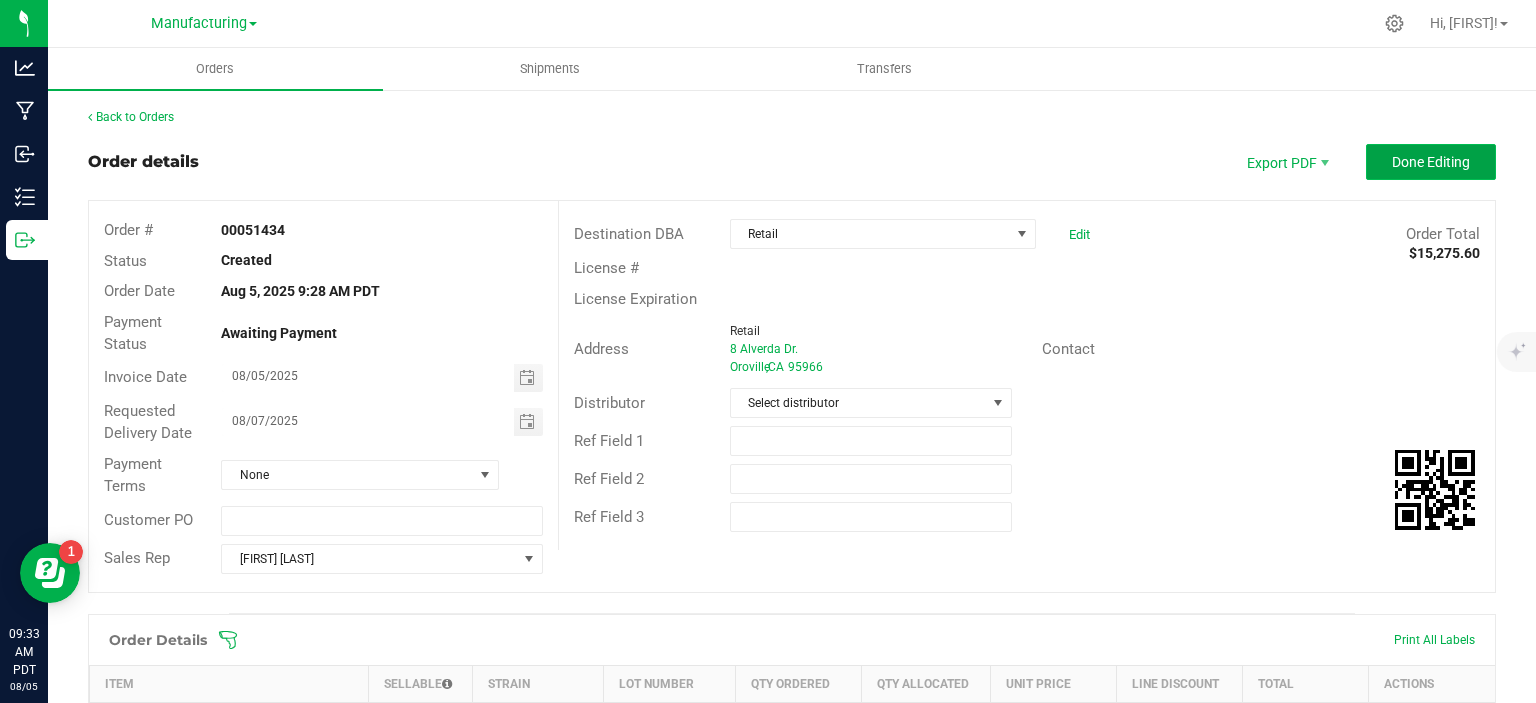 click on "Done Editing" at bounding box center [1431, 162] 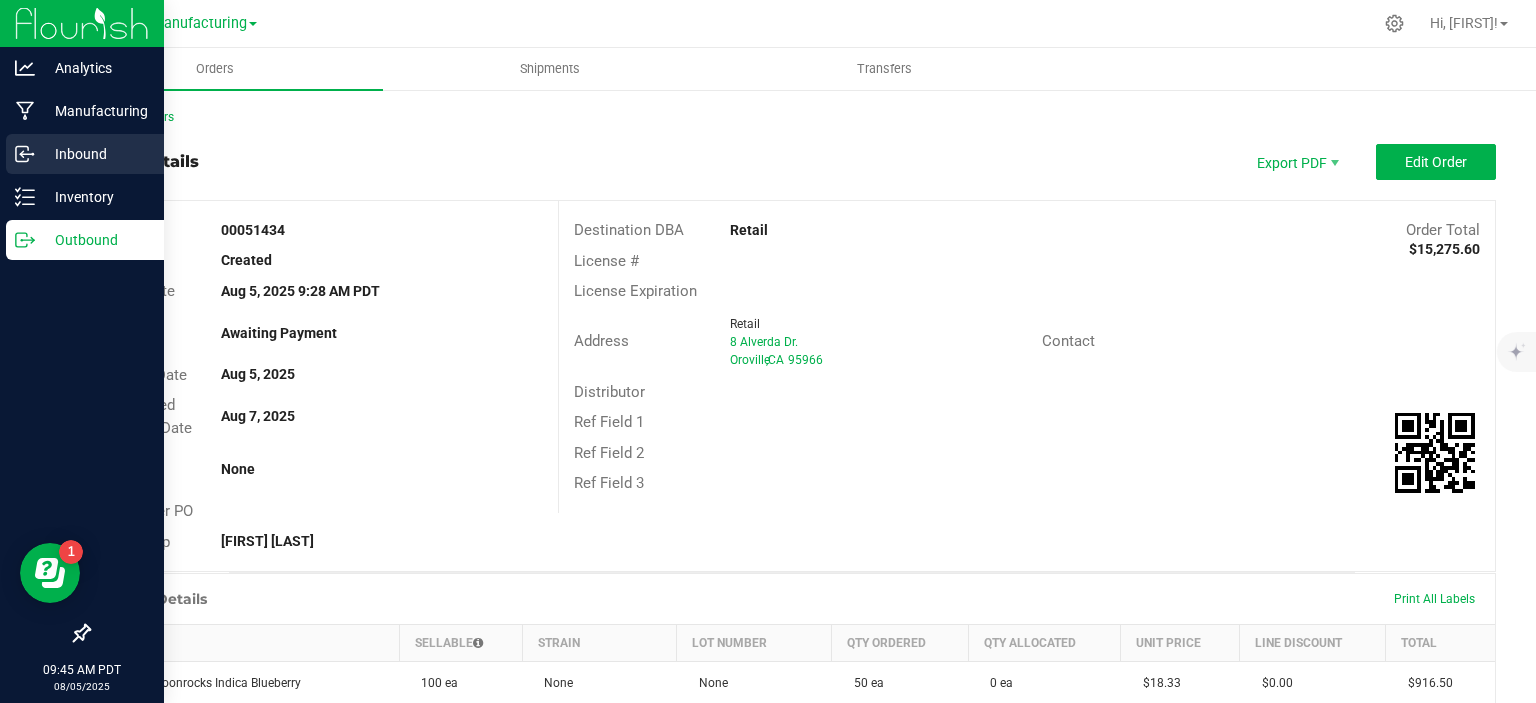 click 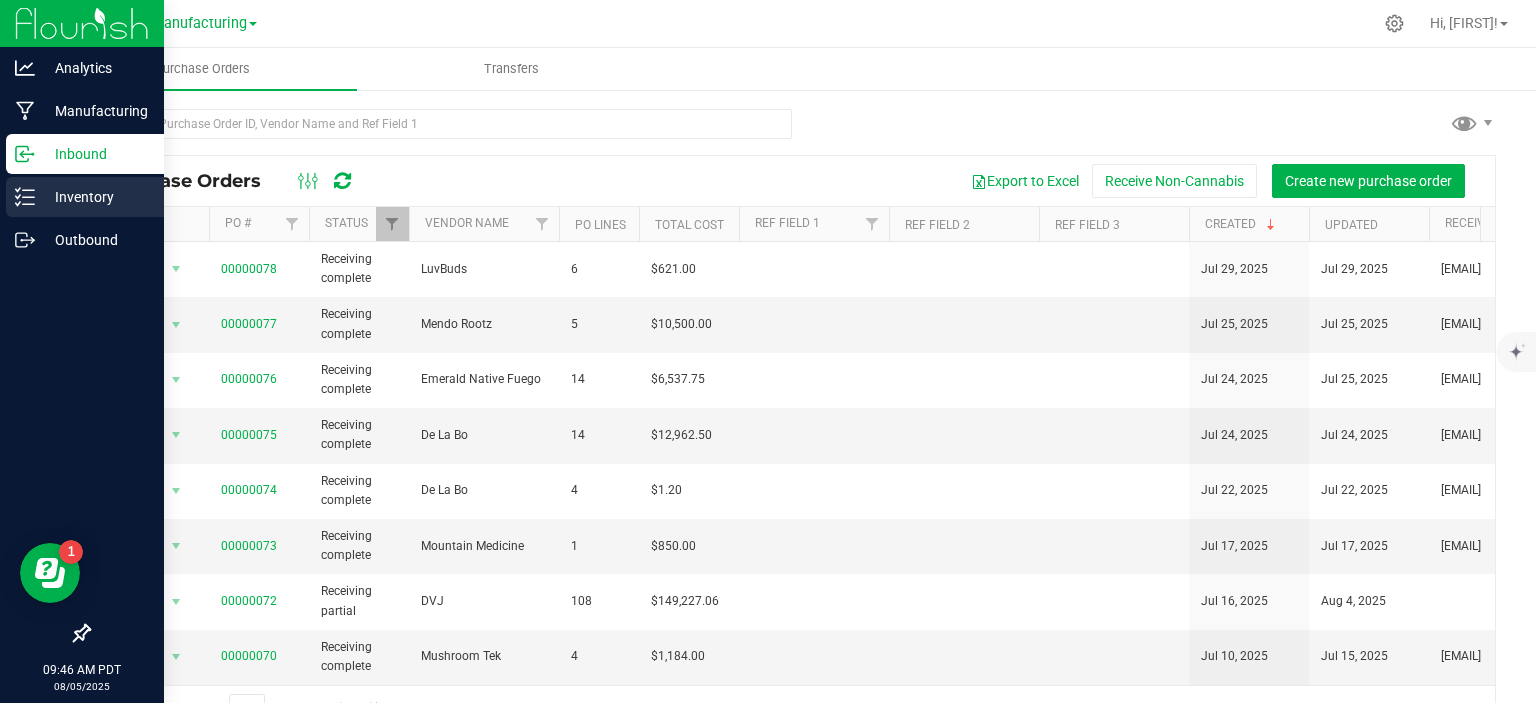click 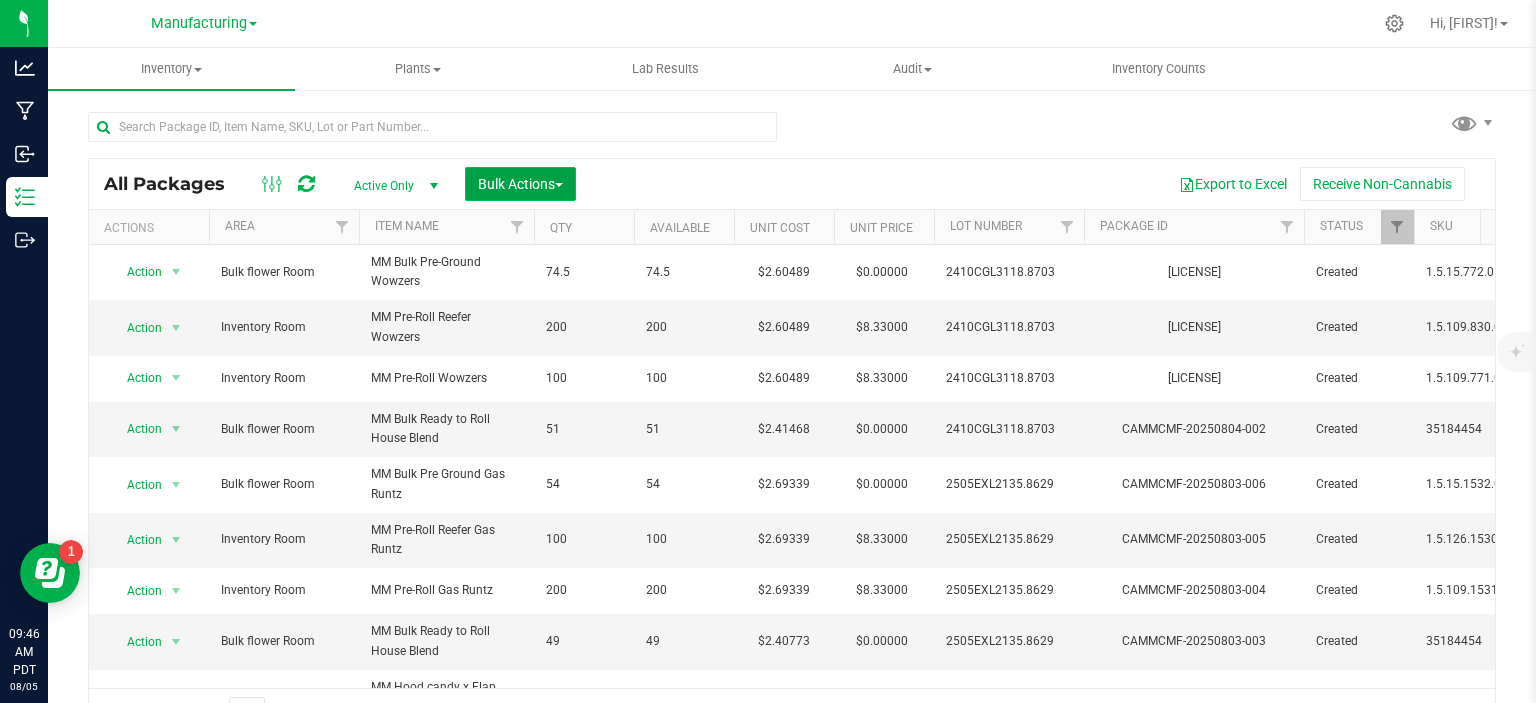 click at bounding box center (559, 185) 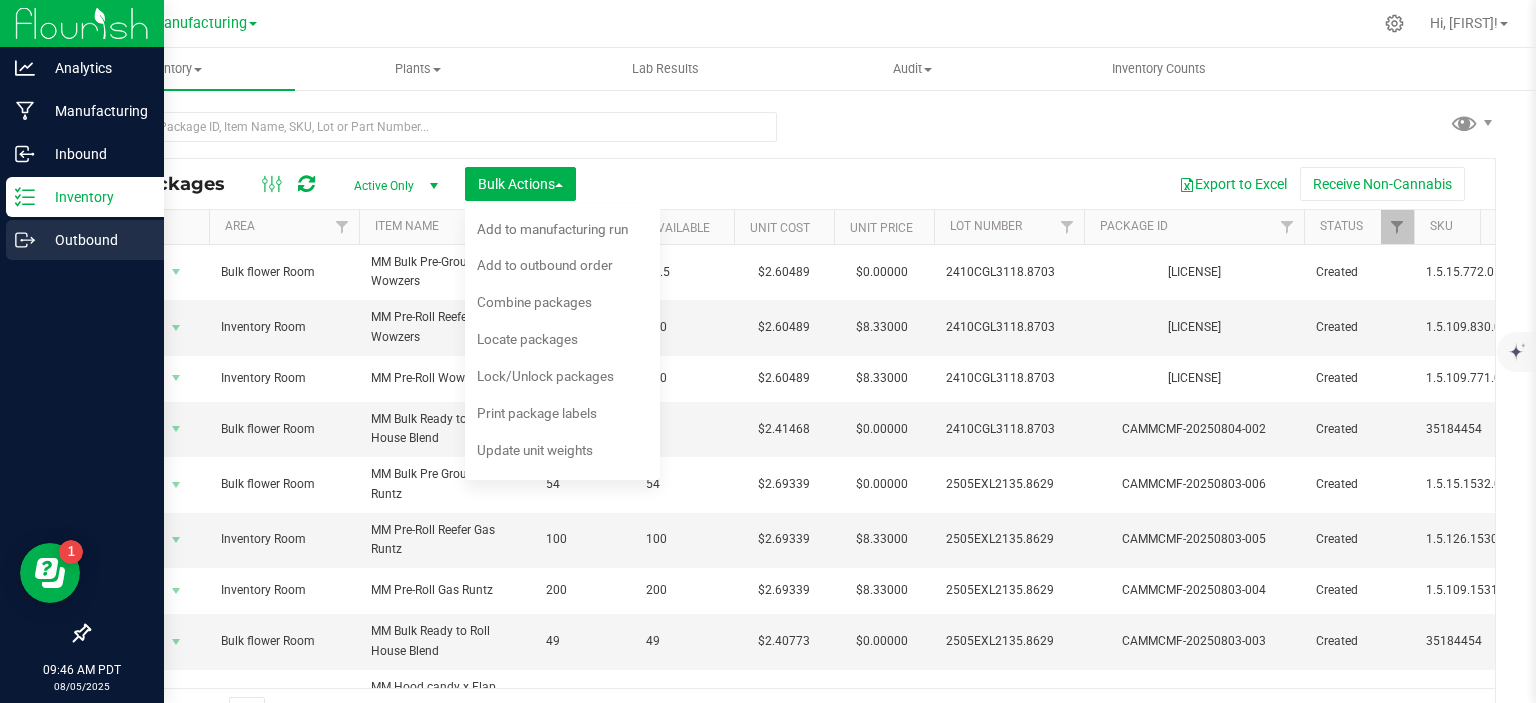 click on "Outbound" at bounding box center (82, 241) 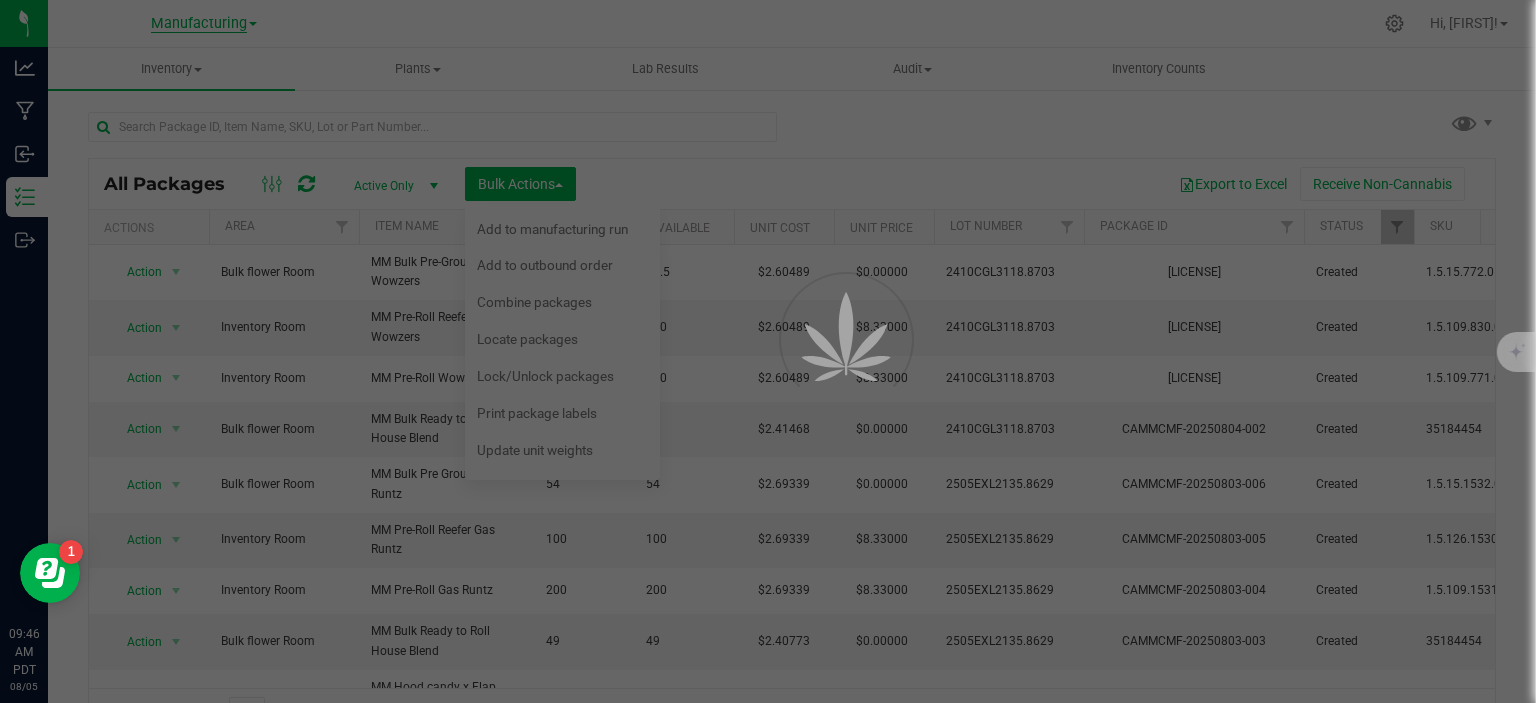 click on "Manufacturing" at bounding box center (199, 24) 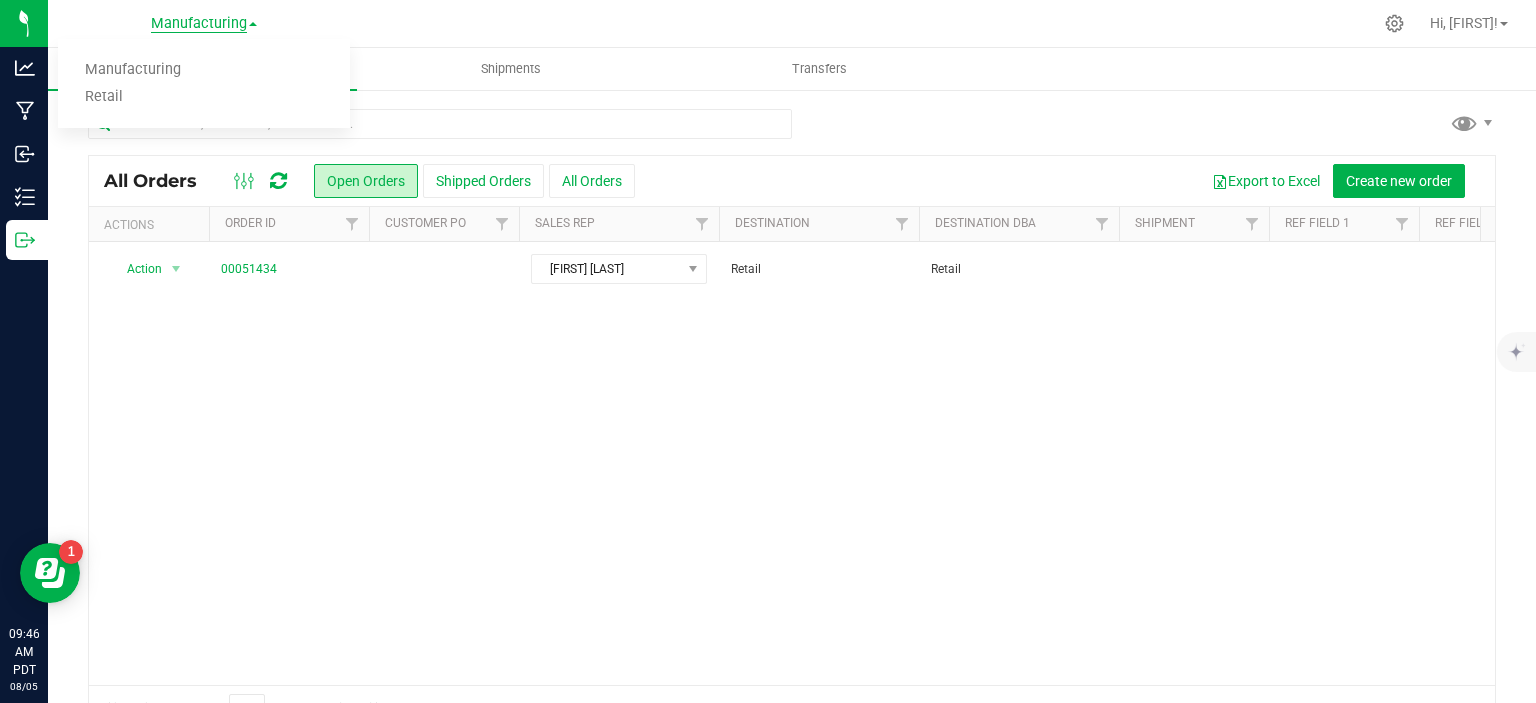 click on "Manufacturing" at bounding box center (199, 24) 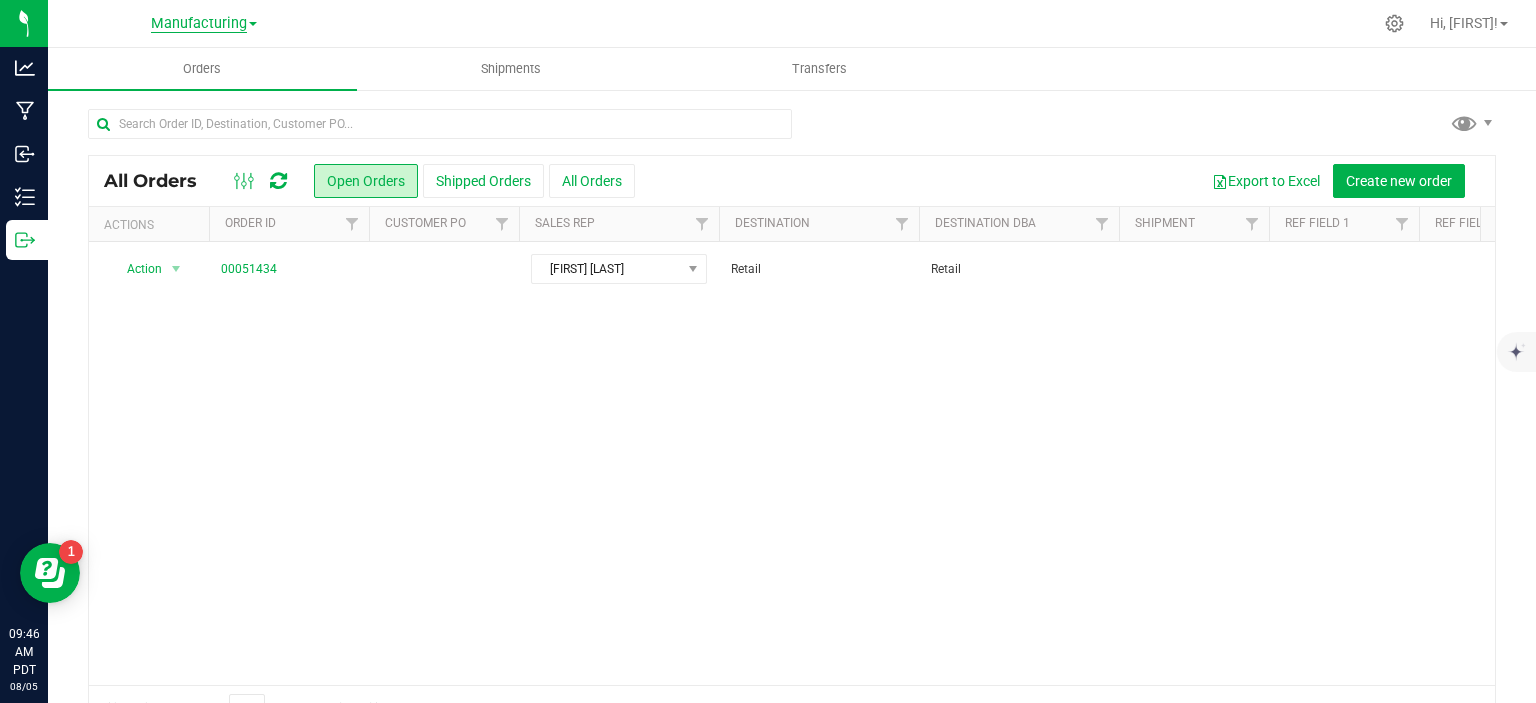 click on "Manufacturing" at bounding box center [199, 24] 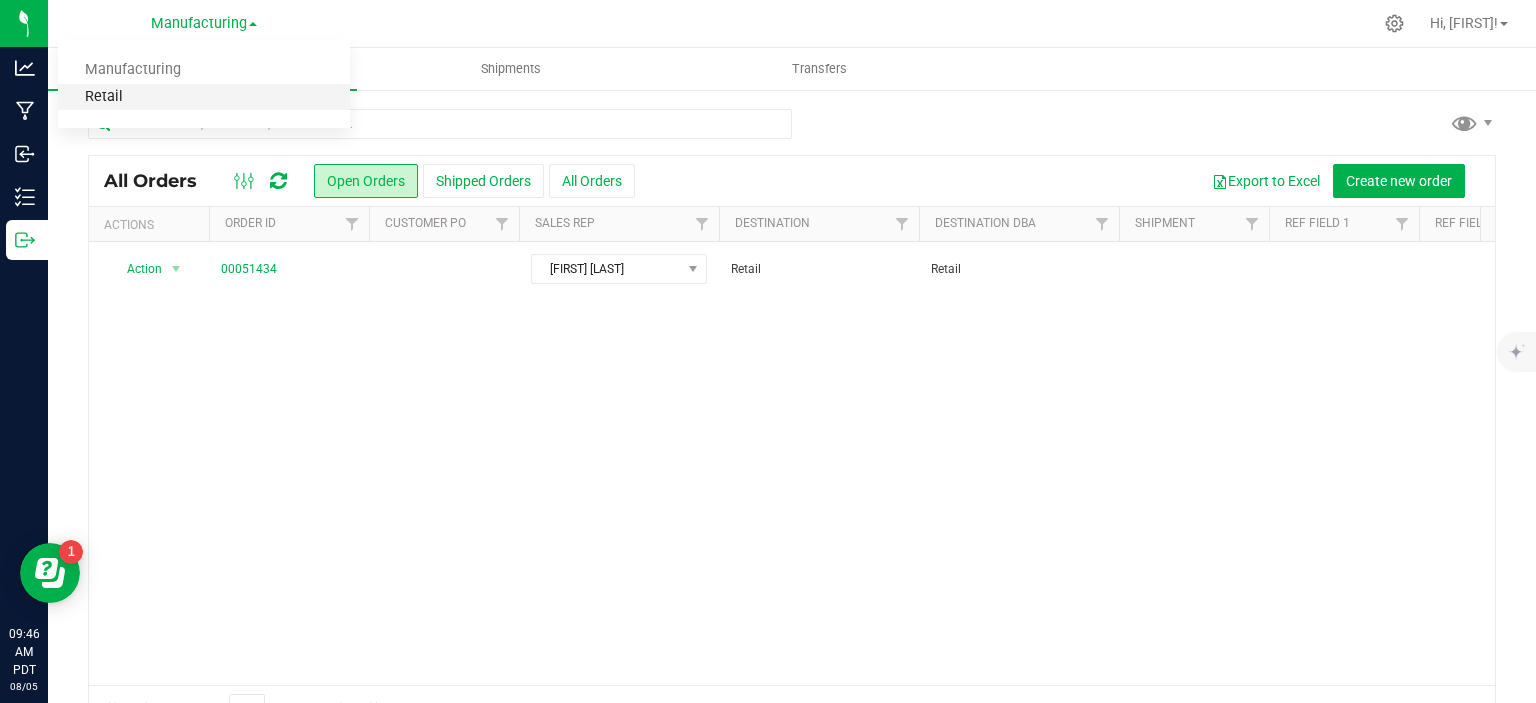 click on "Retail" at bounding box center [204, 97] 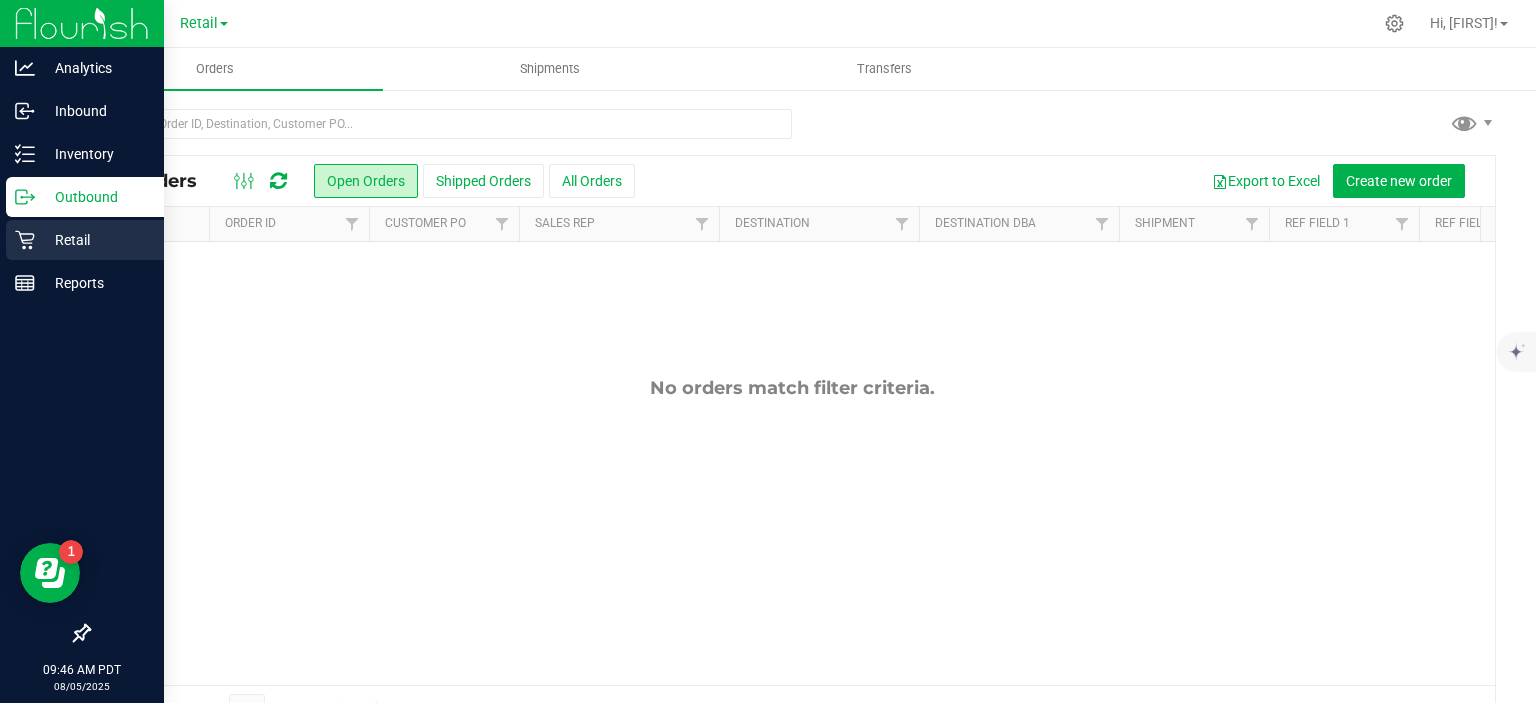 click on "Retail" at bounding box center [85, 240] 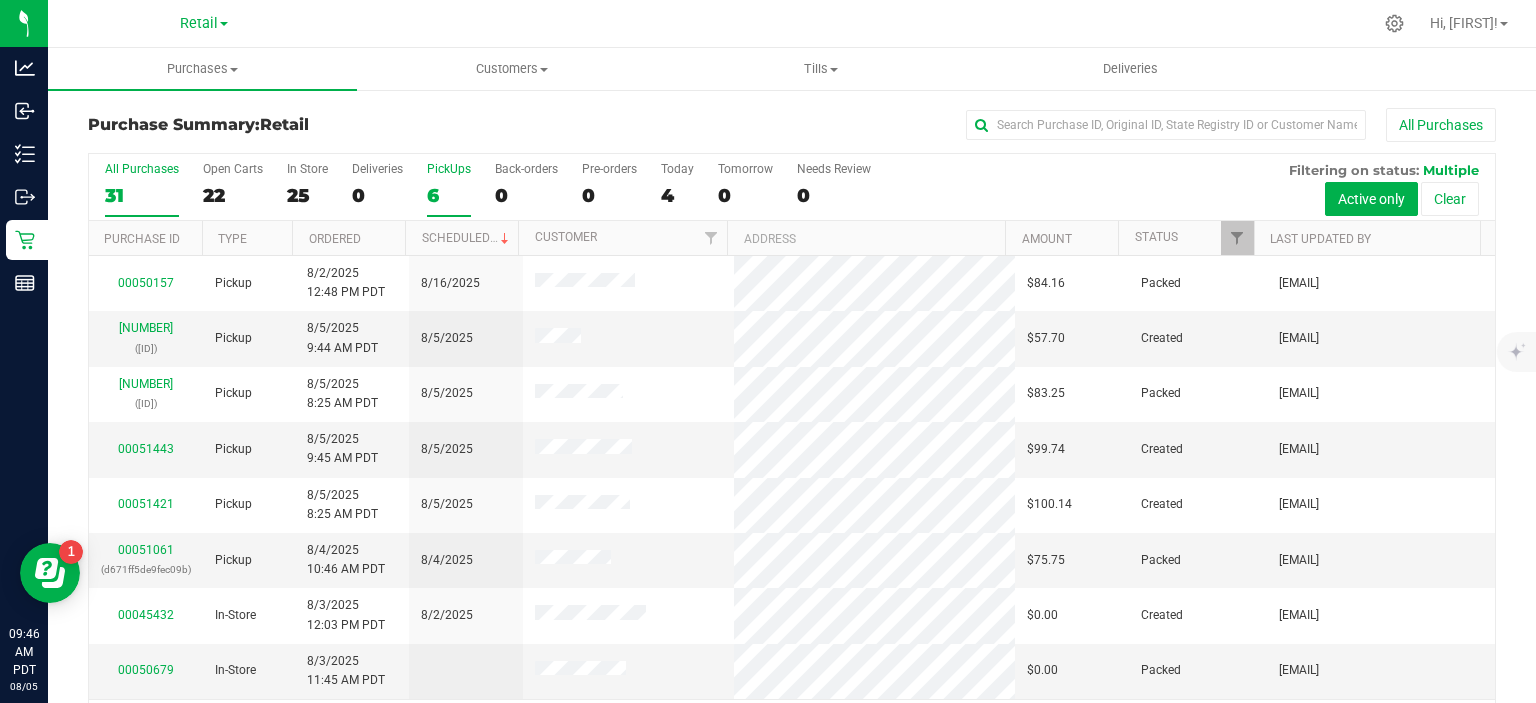 click on "6" at bounding box center [449, 195] 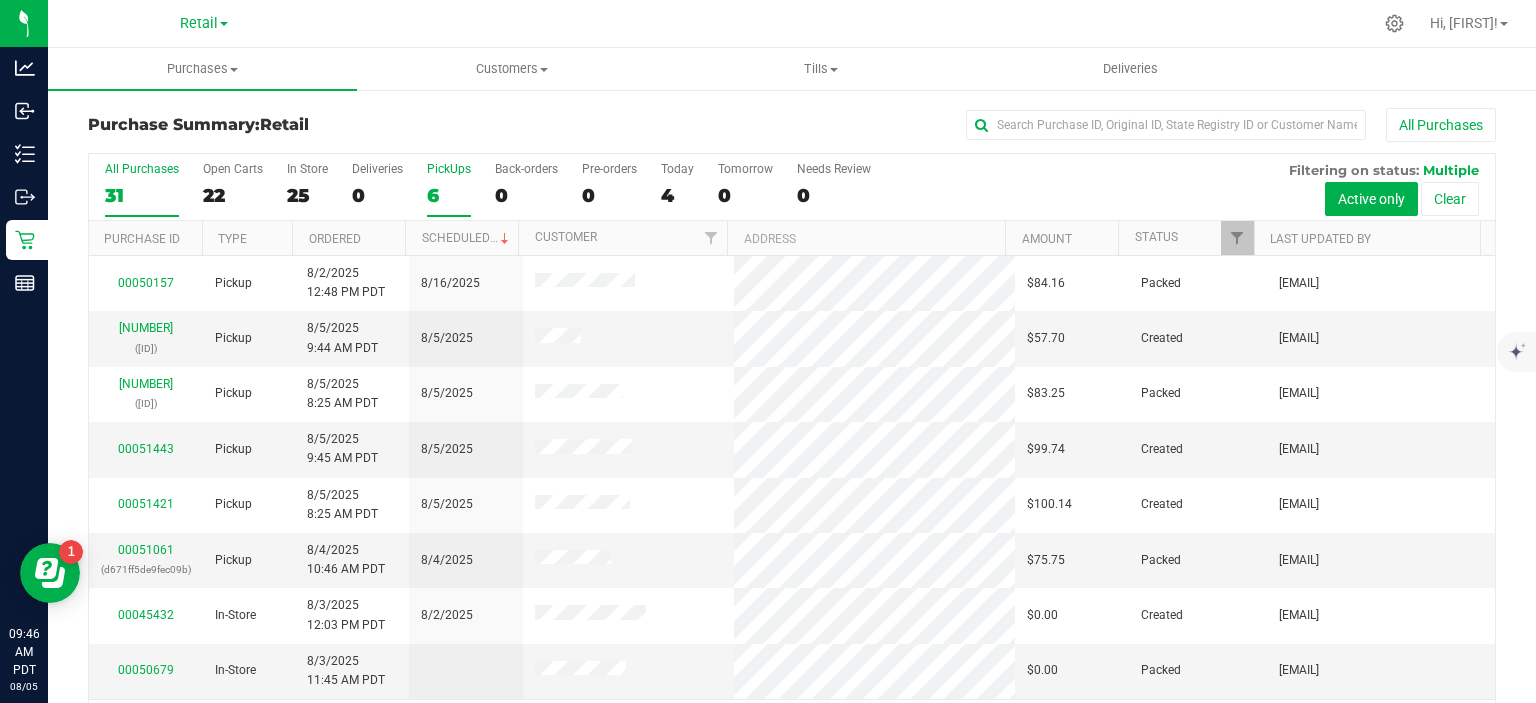 click on "PickUps
6" at bounding box center [0, 0] 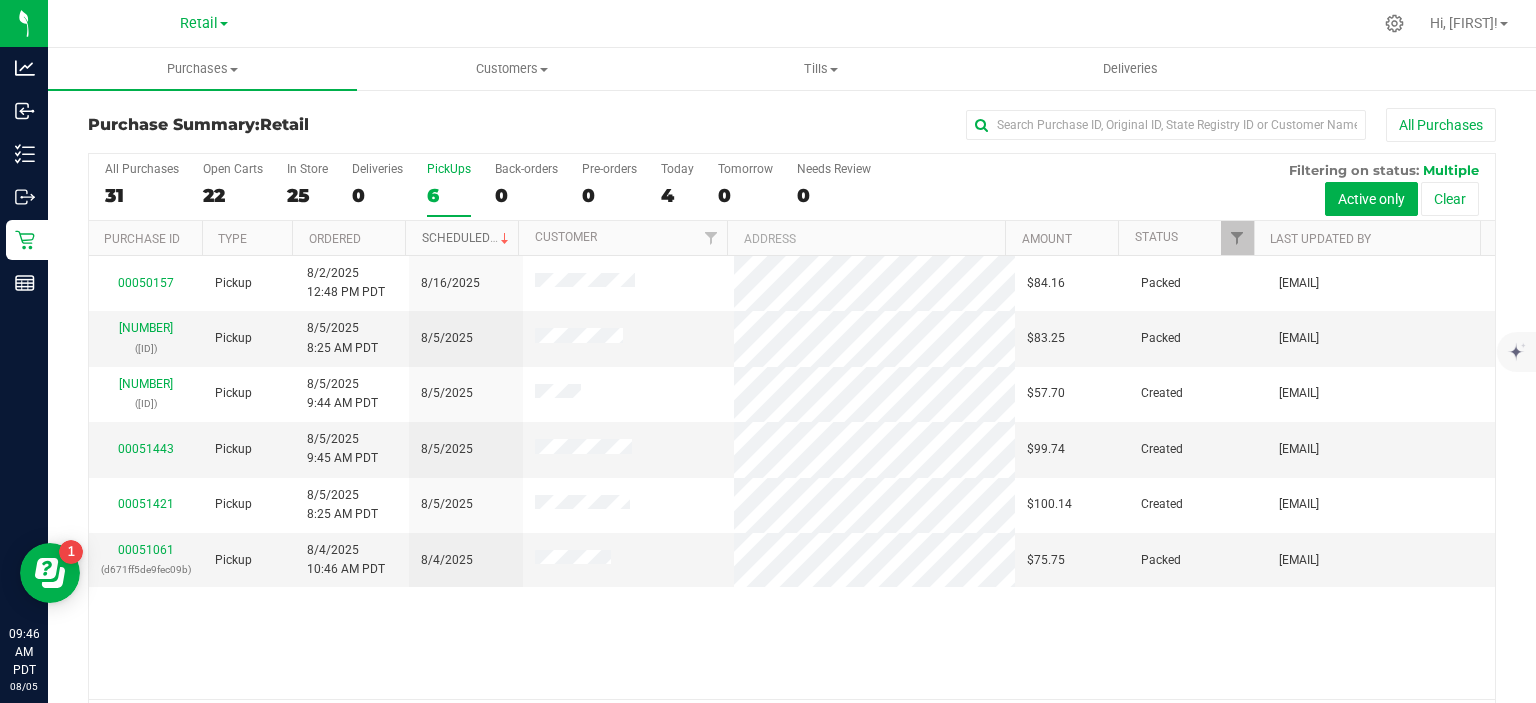 click on "Scheduled" at bounding box center [467, 238] 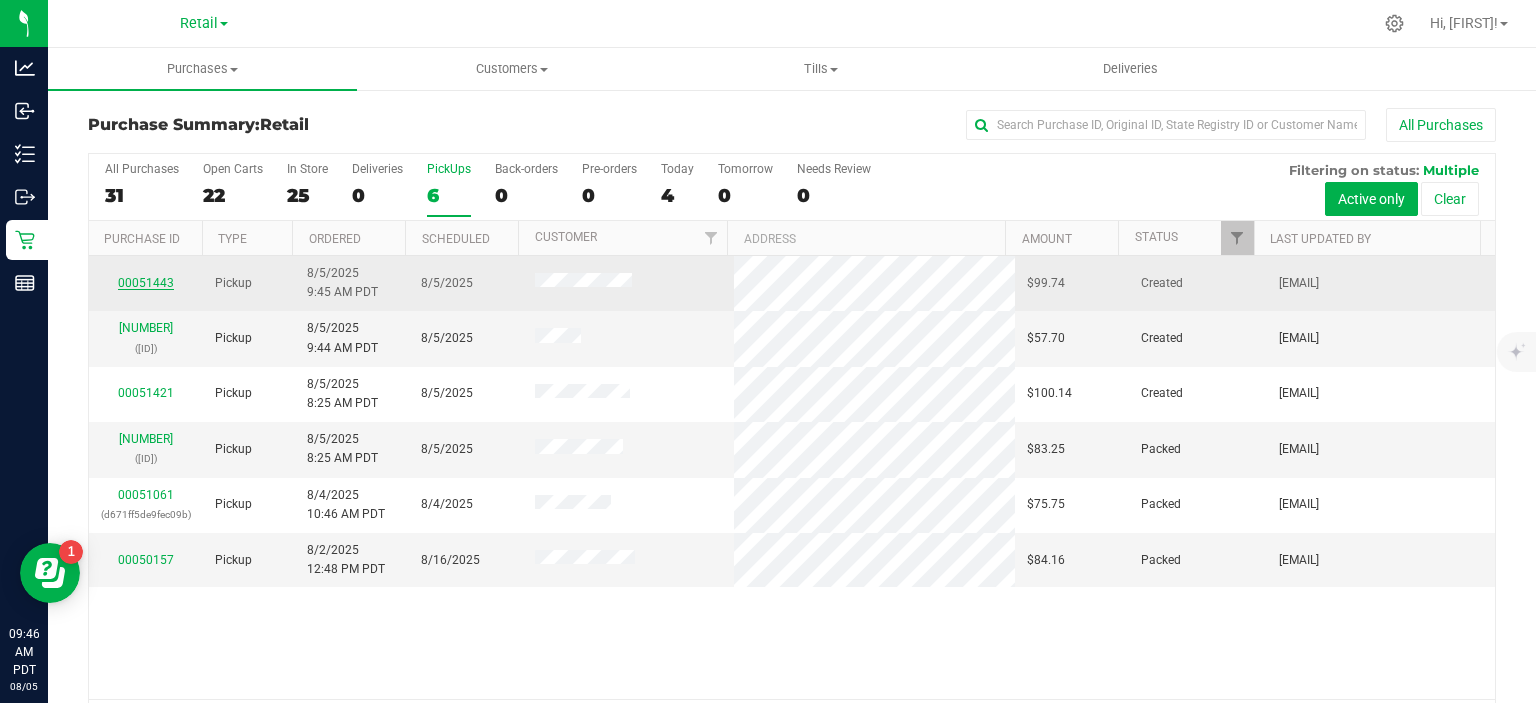 click on "00051443" at bounding box center [146, 283] 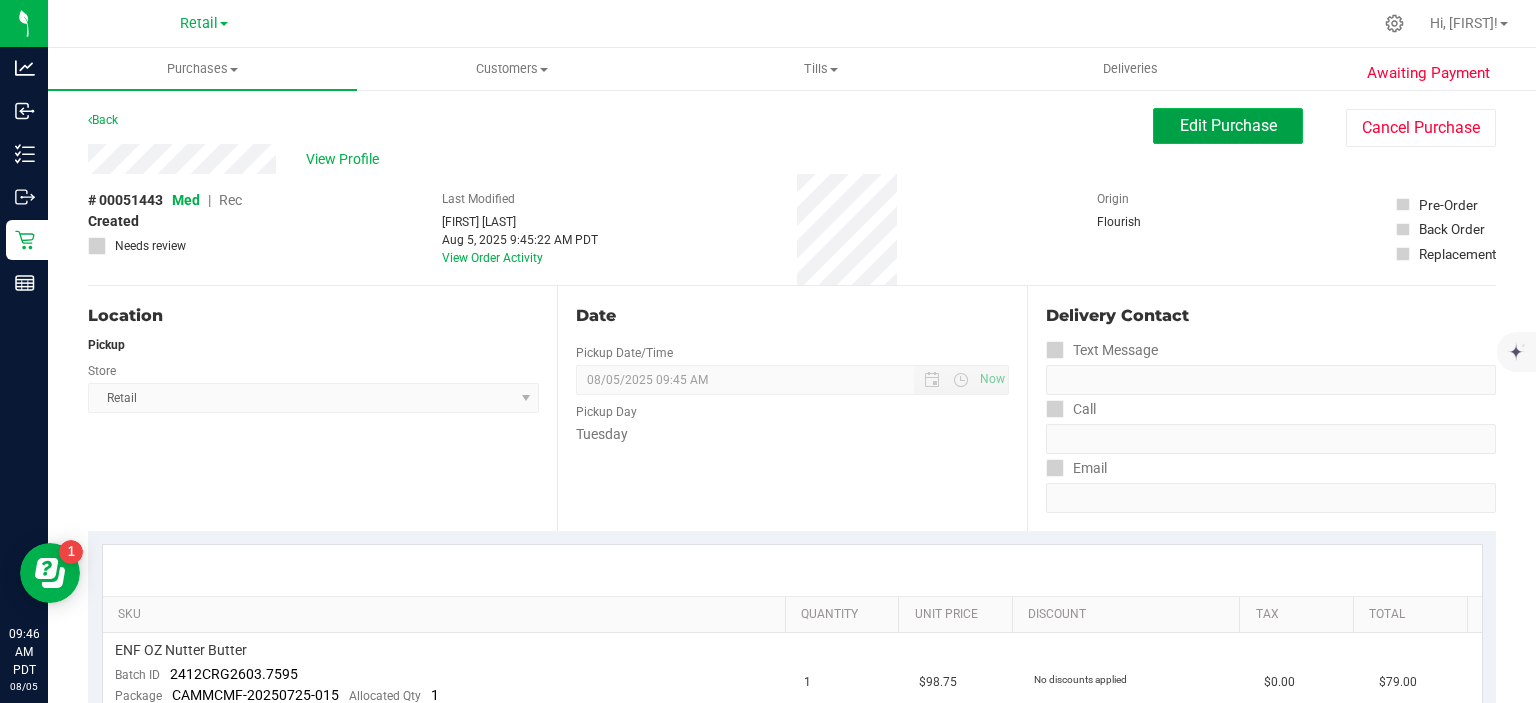 click on "Edit Purchase" at bounding box center (1228, 125) 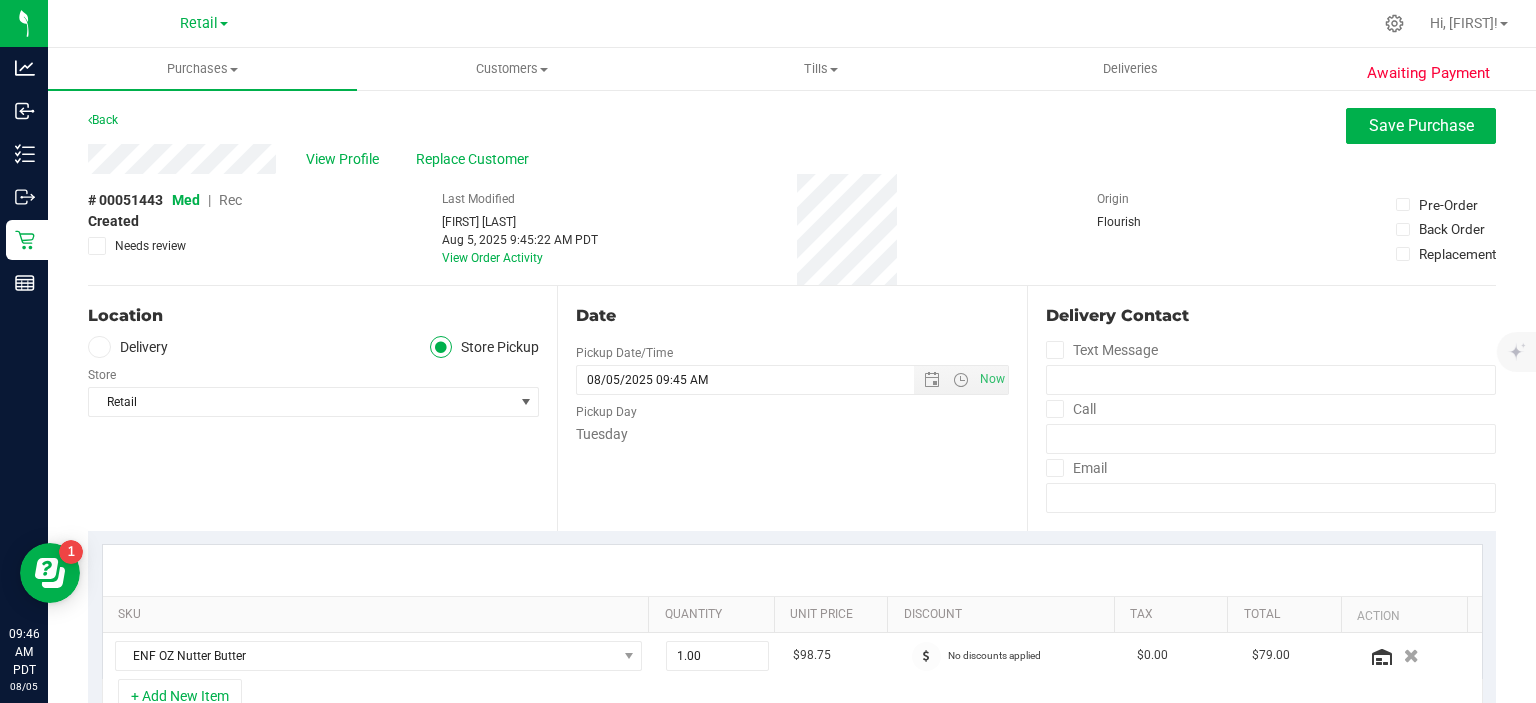 click on "Rec" at bounding box center [230, 200] 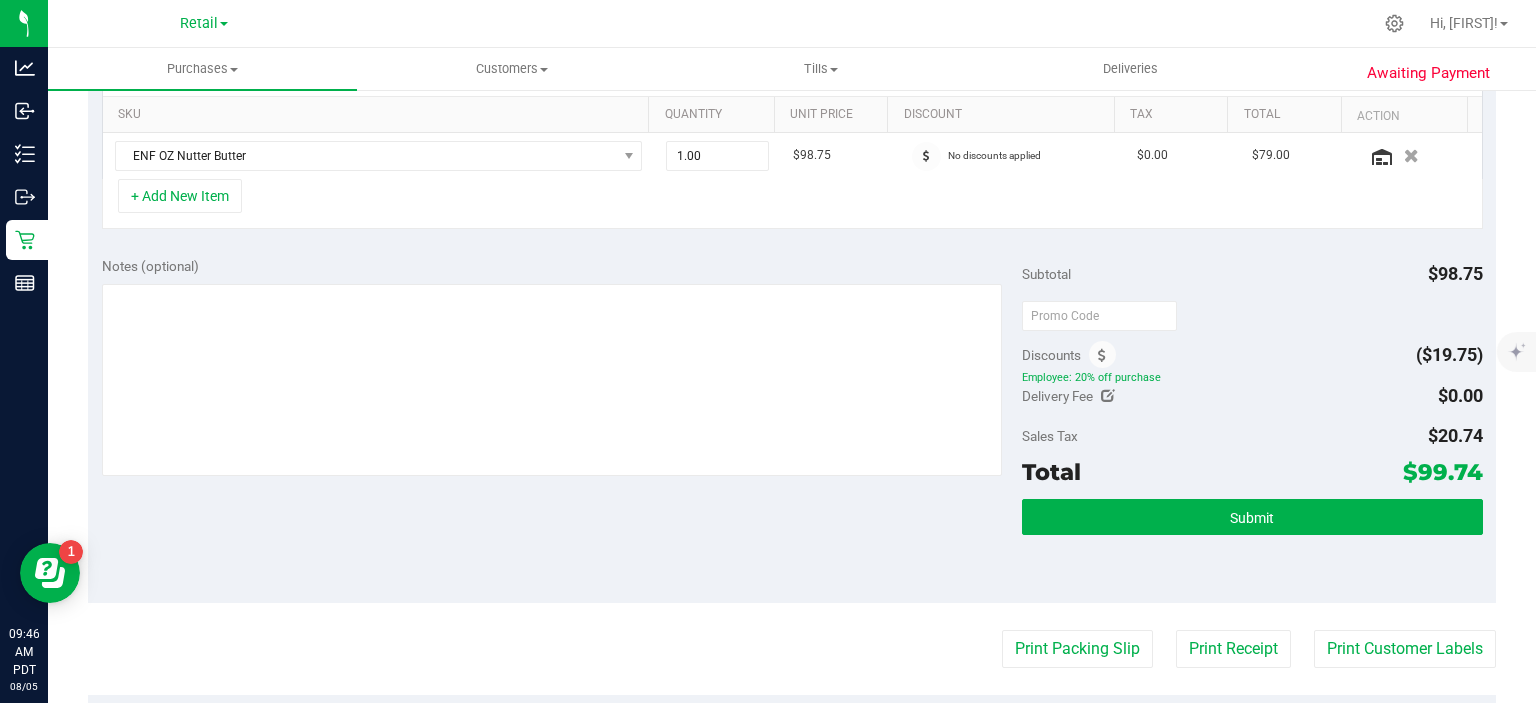scroll, scrollTop: 503, scrollLeft: 0, axis: vertical 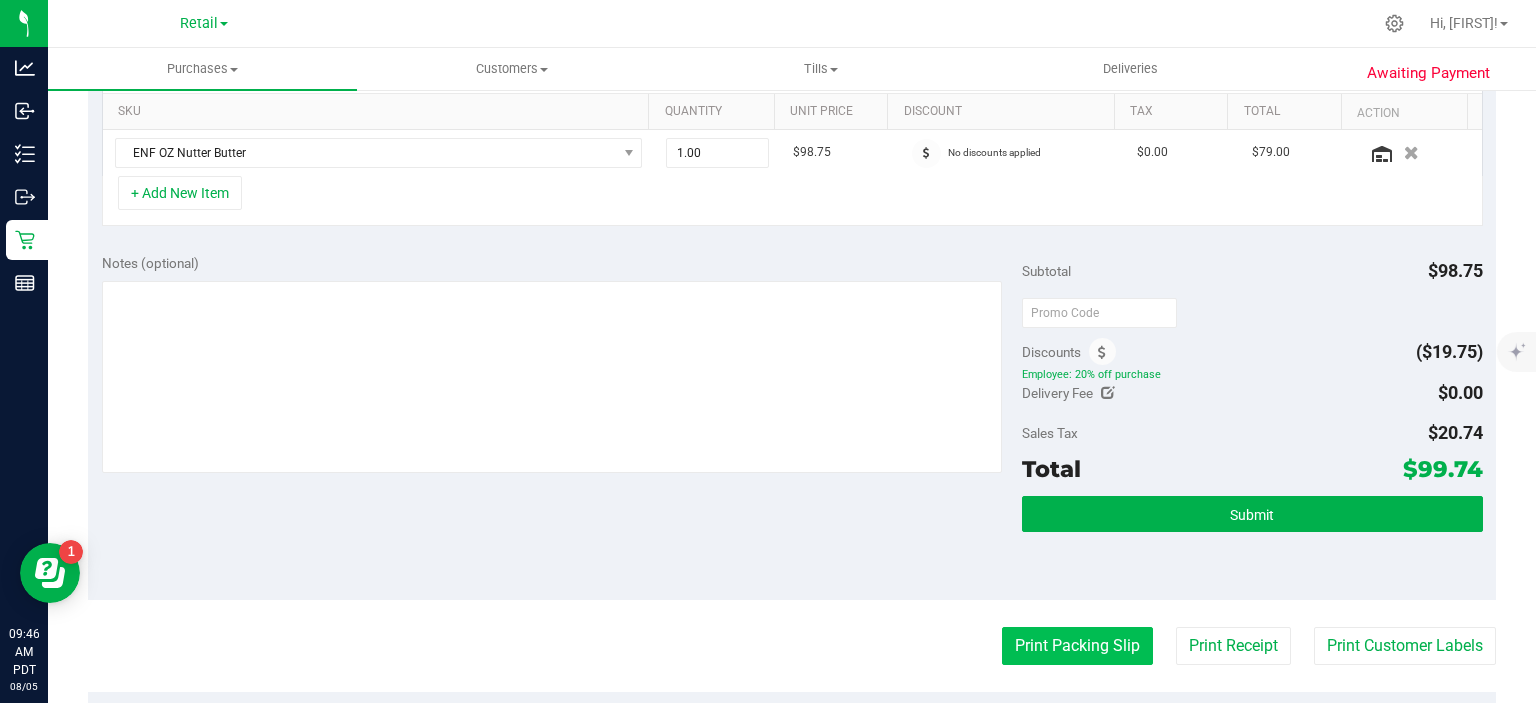 click on "Print Packing Slip" at bounding box center [1077, 646] 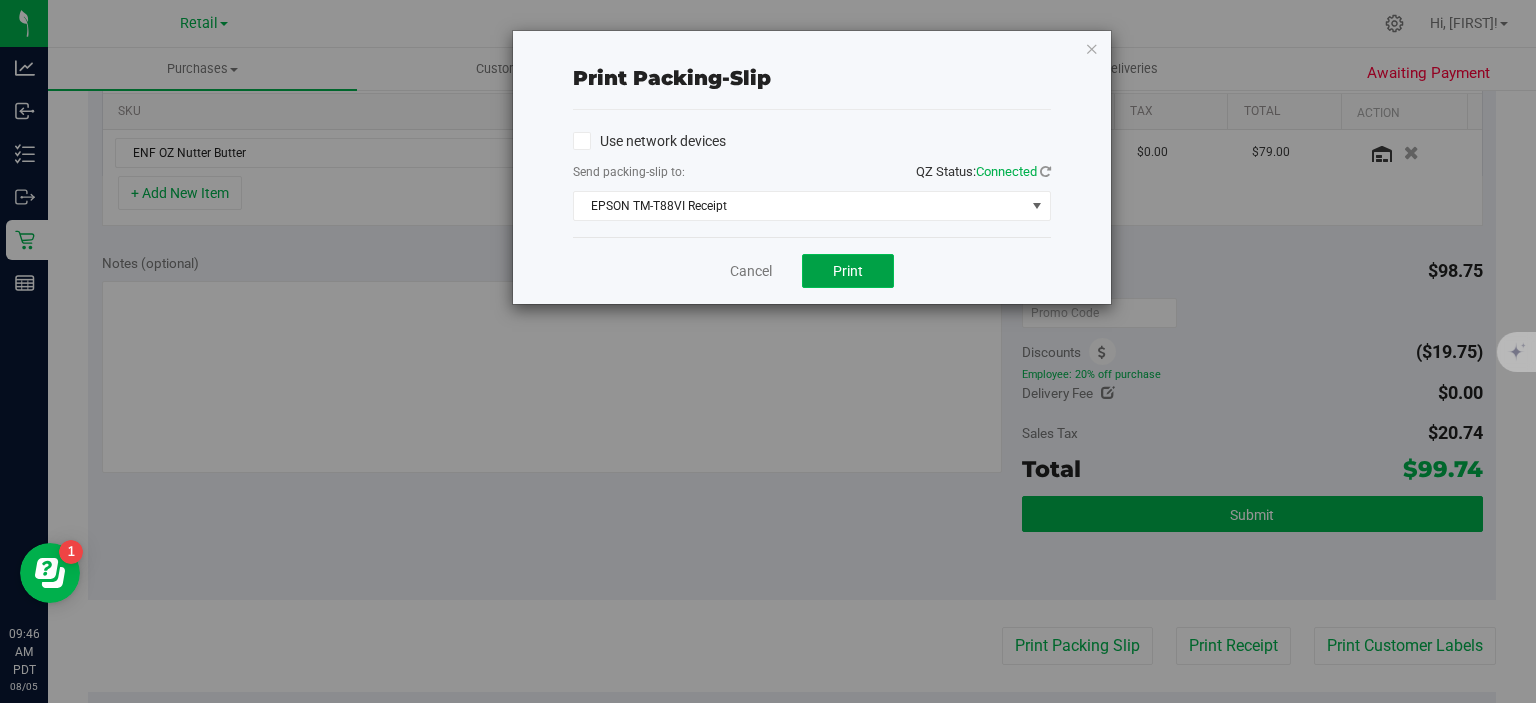 click on "Print" at bounding box center [848, 271] 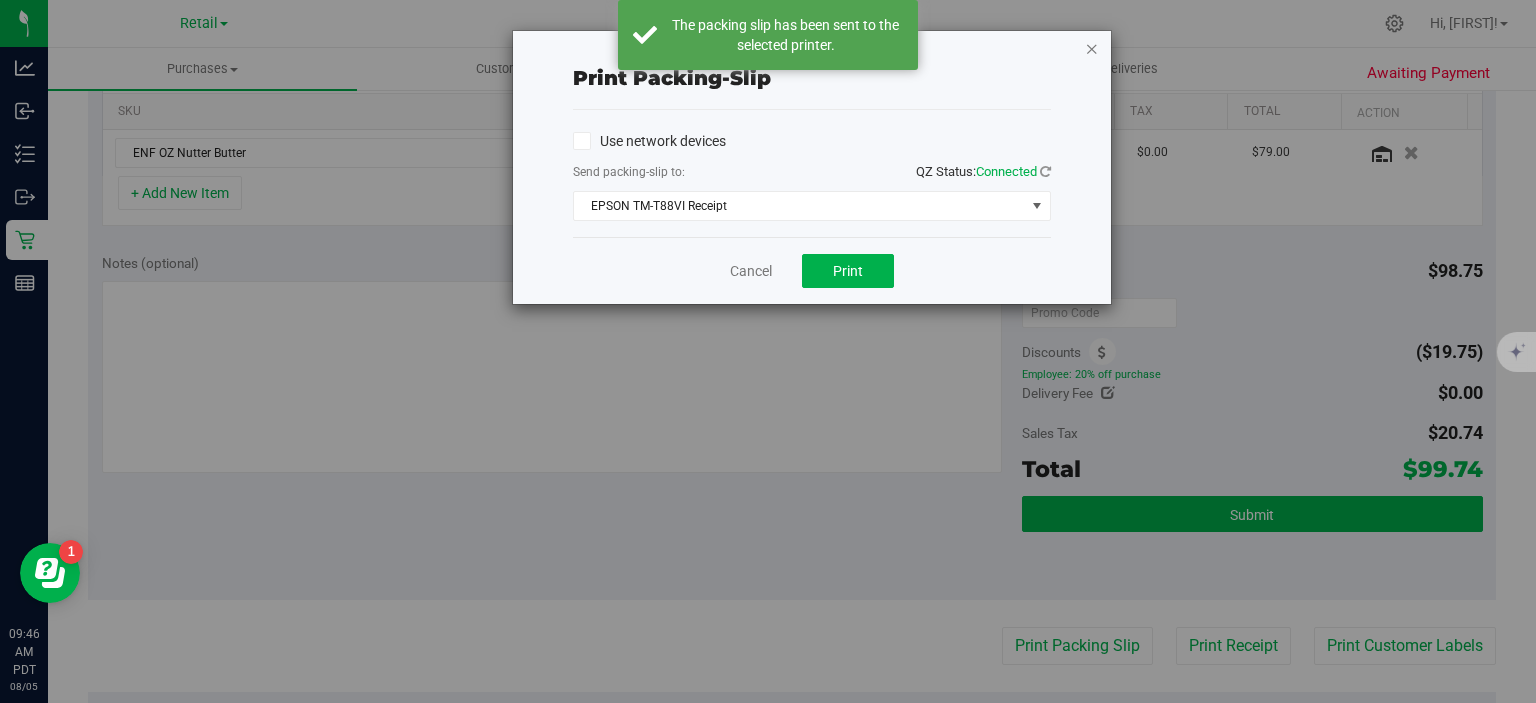 click at bounding box center (1092, 48) 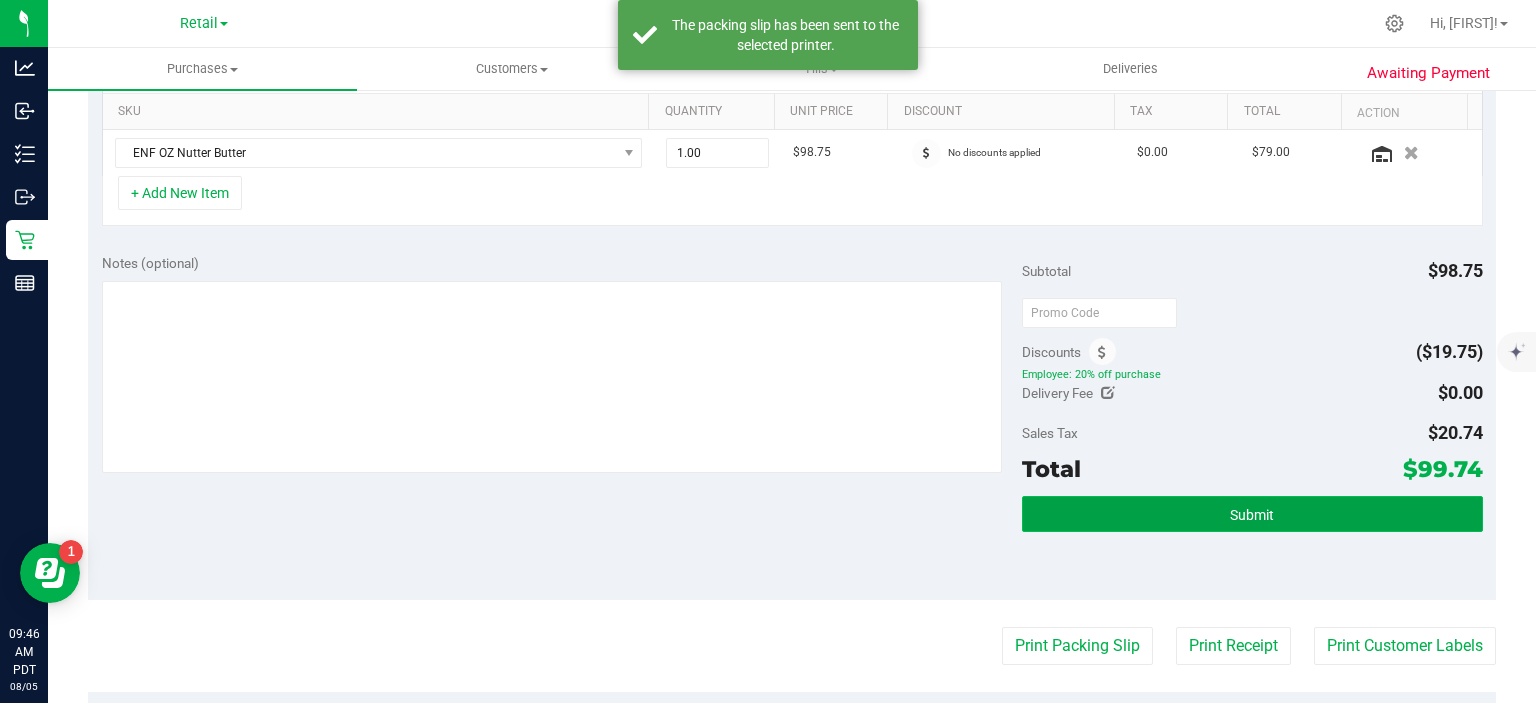 click on "Submit" at bounding box center (1252, 514) 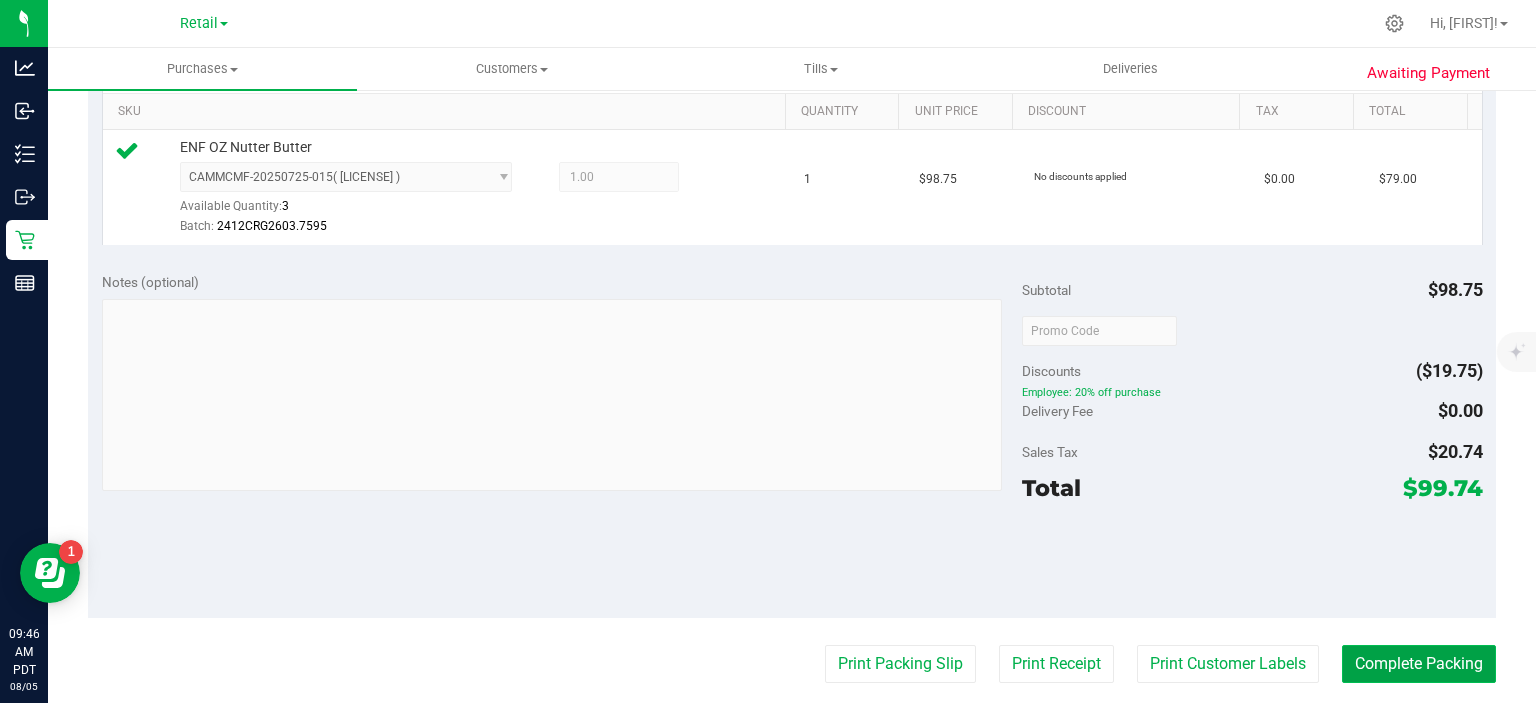 click on "Complete Packing" at bounding box center (1419, 664) 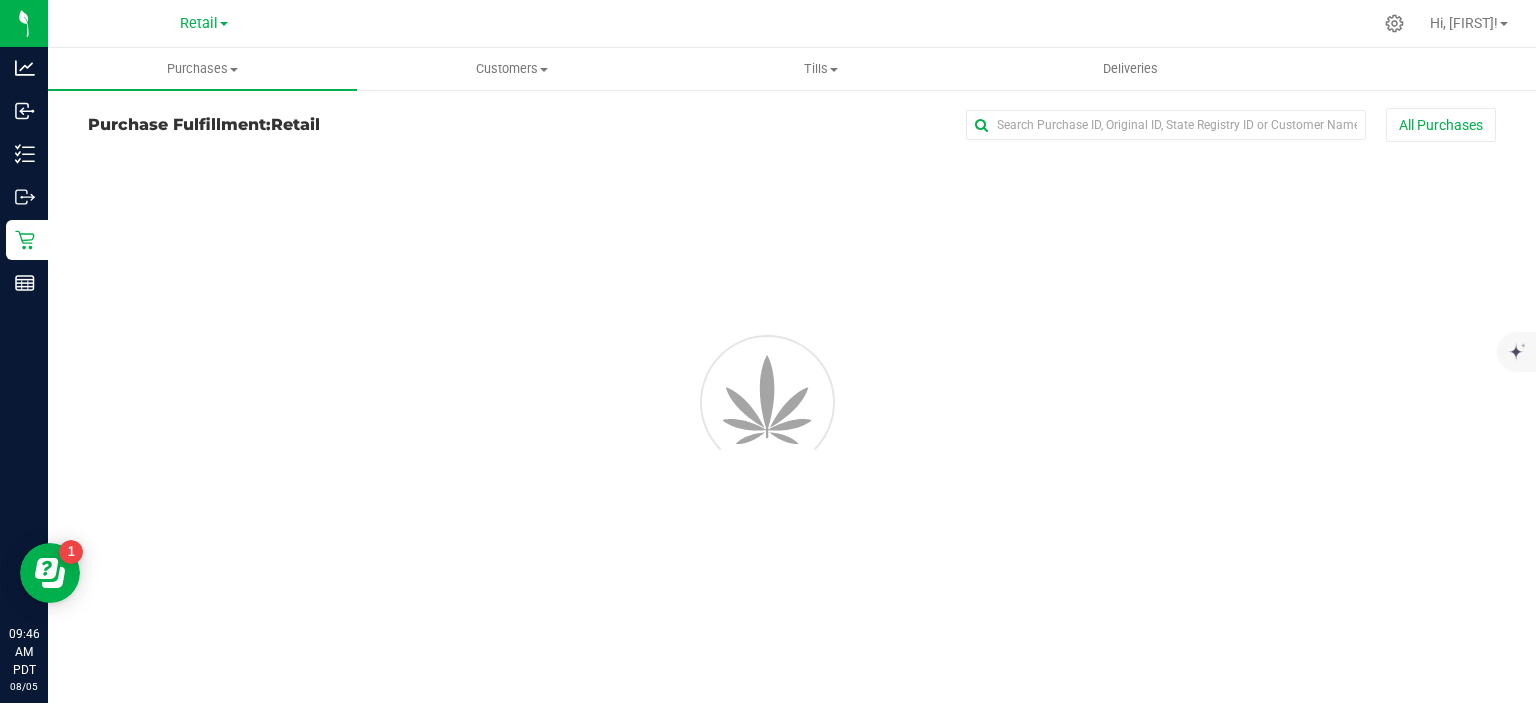 scroll, scrollTop: 0, scrollLeft: 0, axis: both 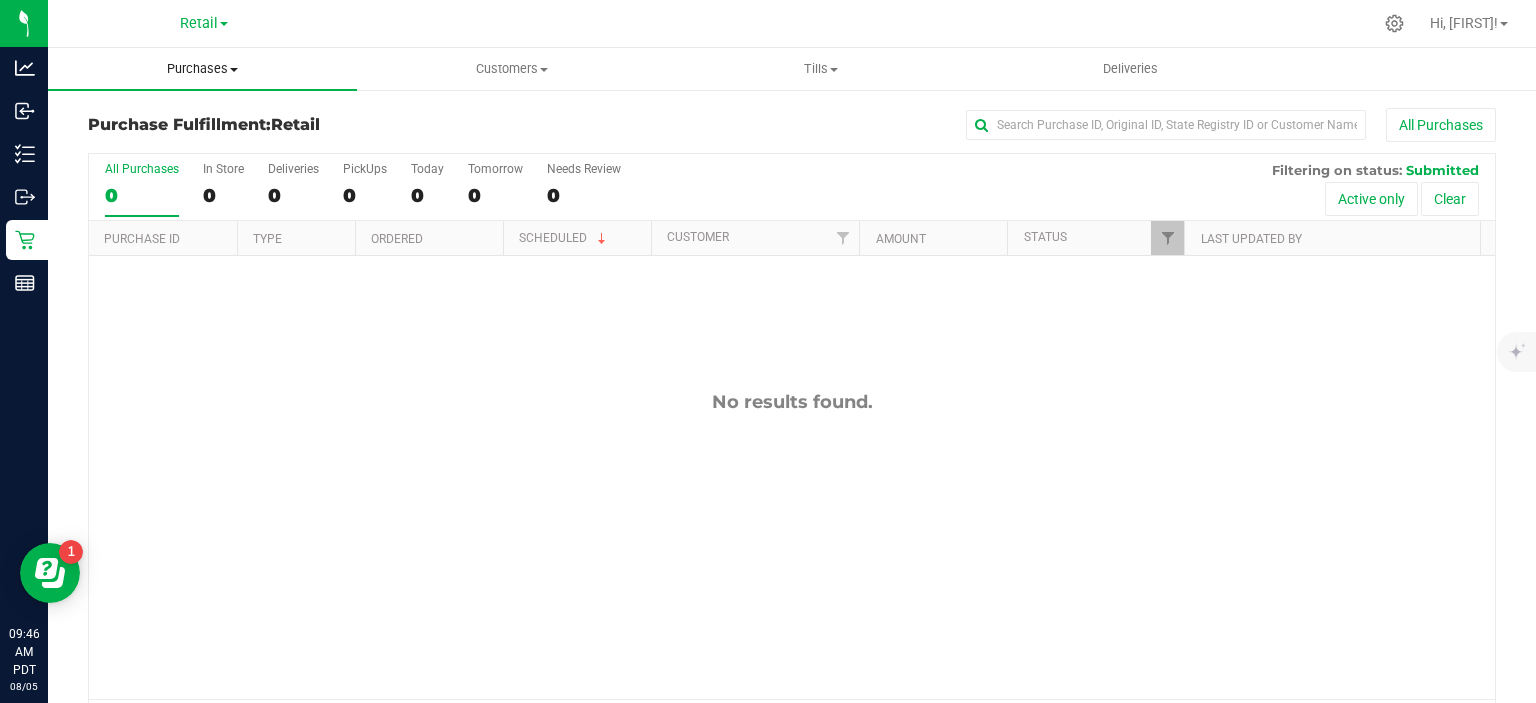 click on "Purchases" at bounding box center [202, 69] 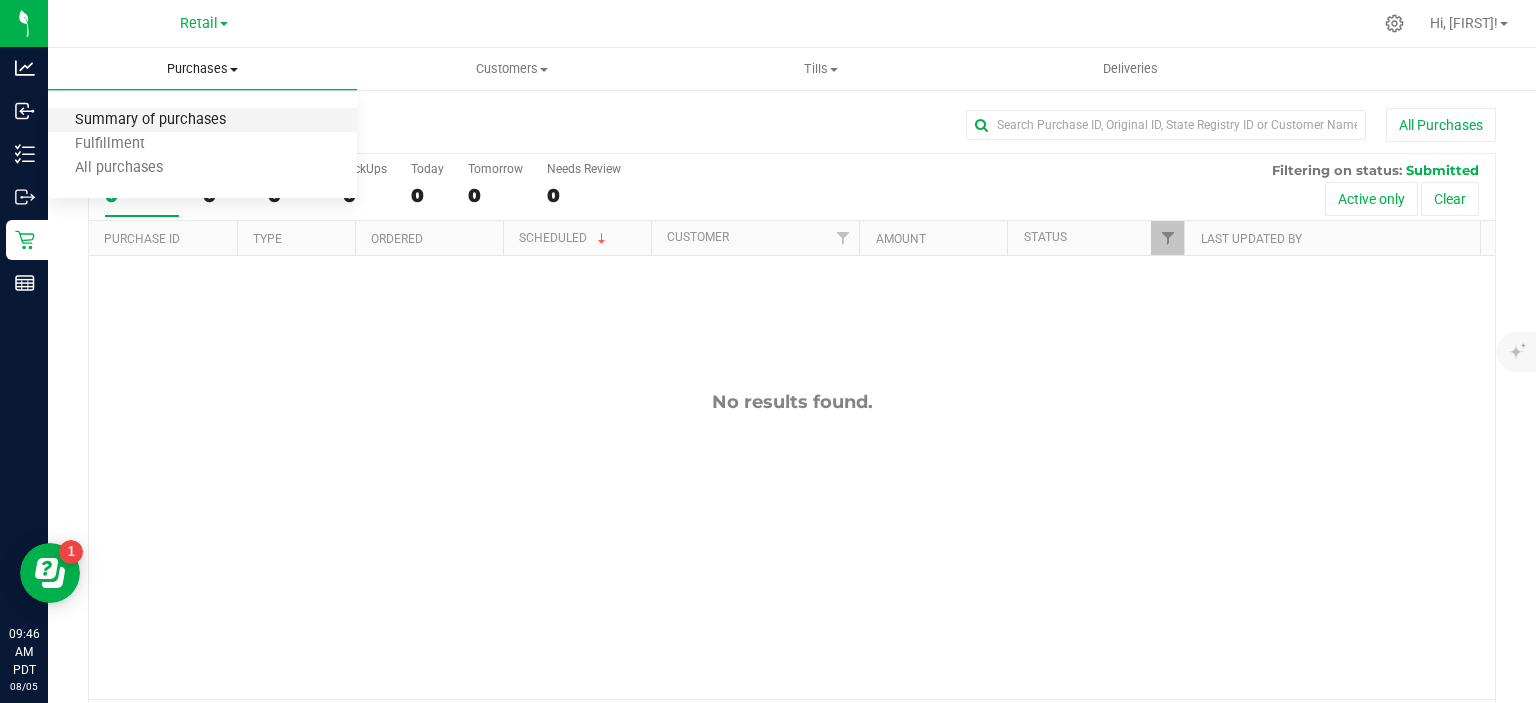 click on "Summary of purchases" at bounding box center [150, 120] 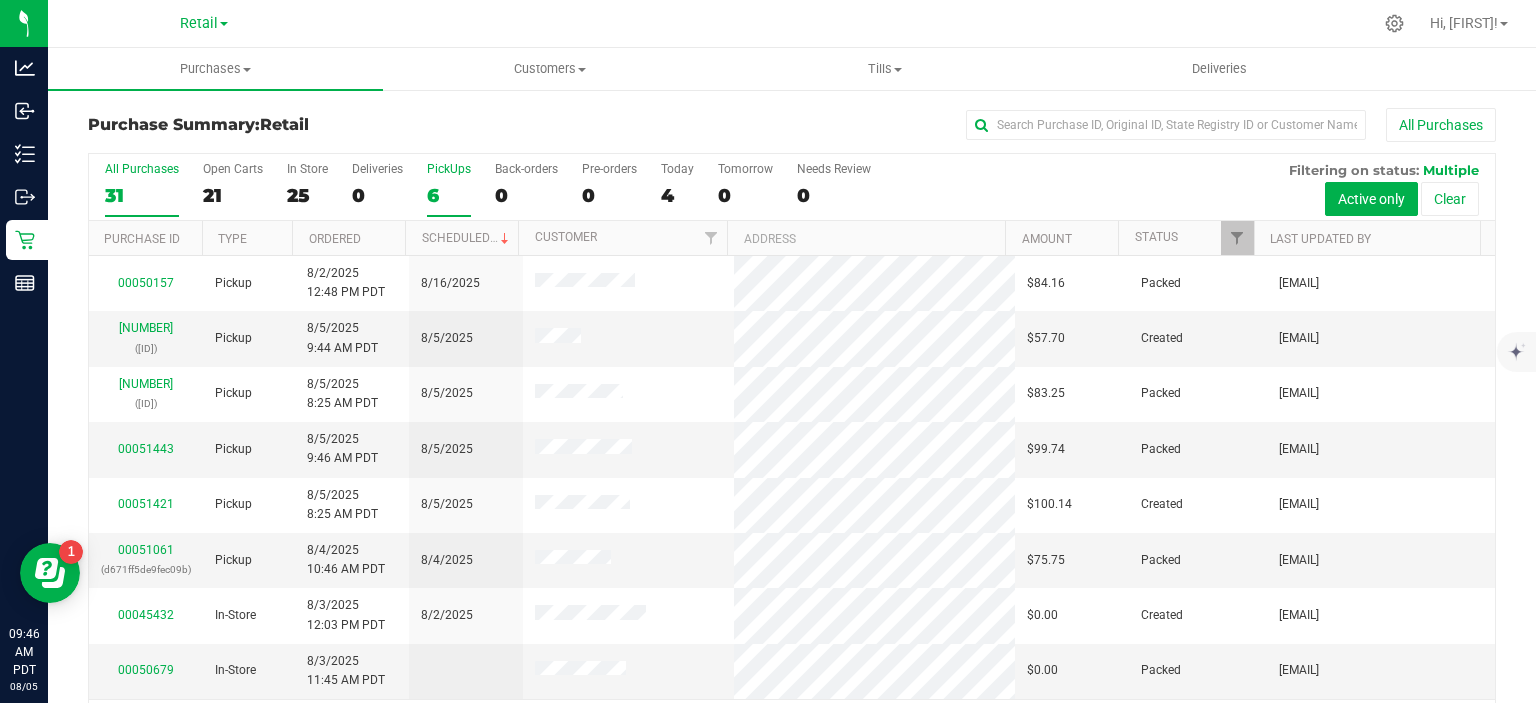 click on "6" at bounding box center (449, 195) 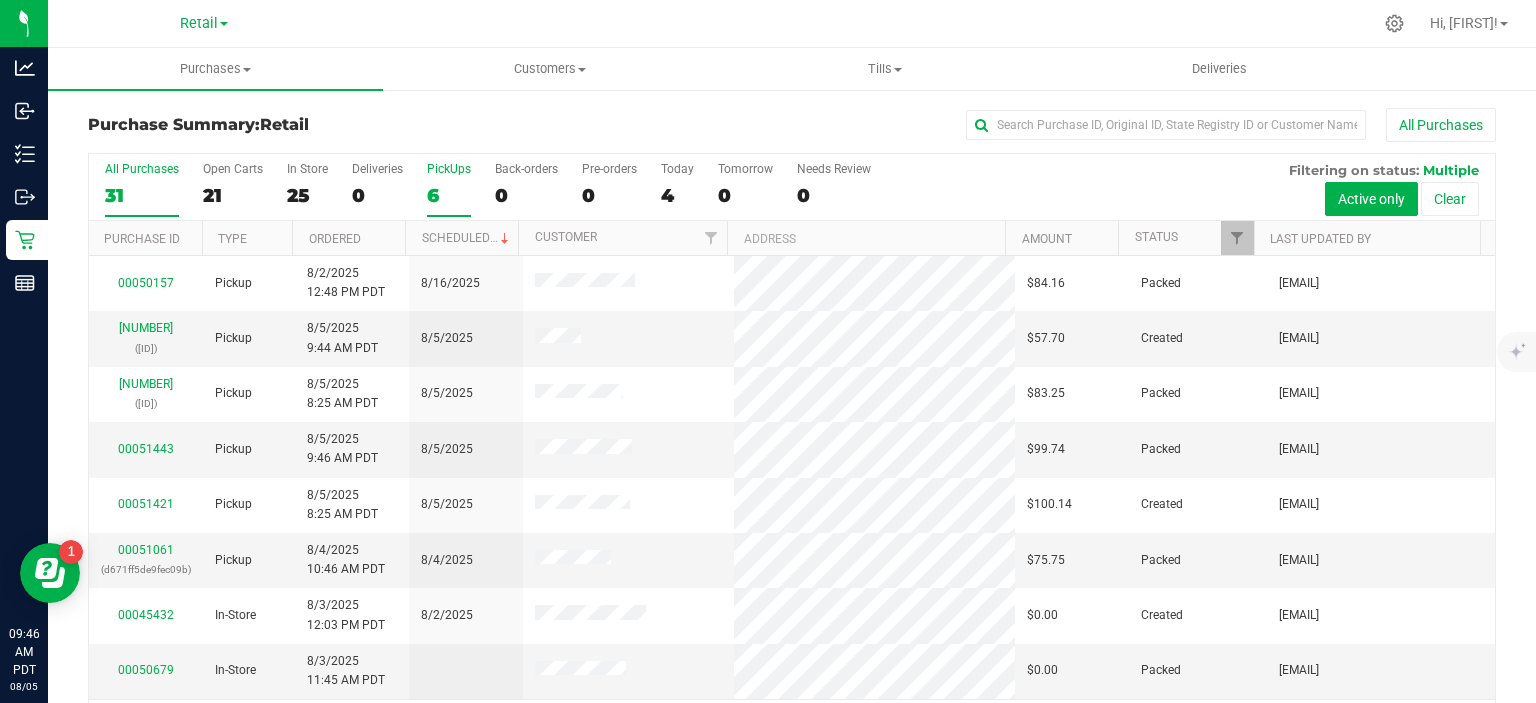 click on "PickUps
6" at bounding box center (0, 0) 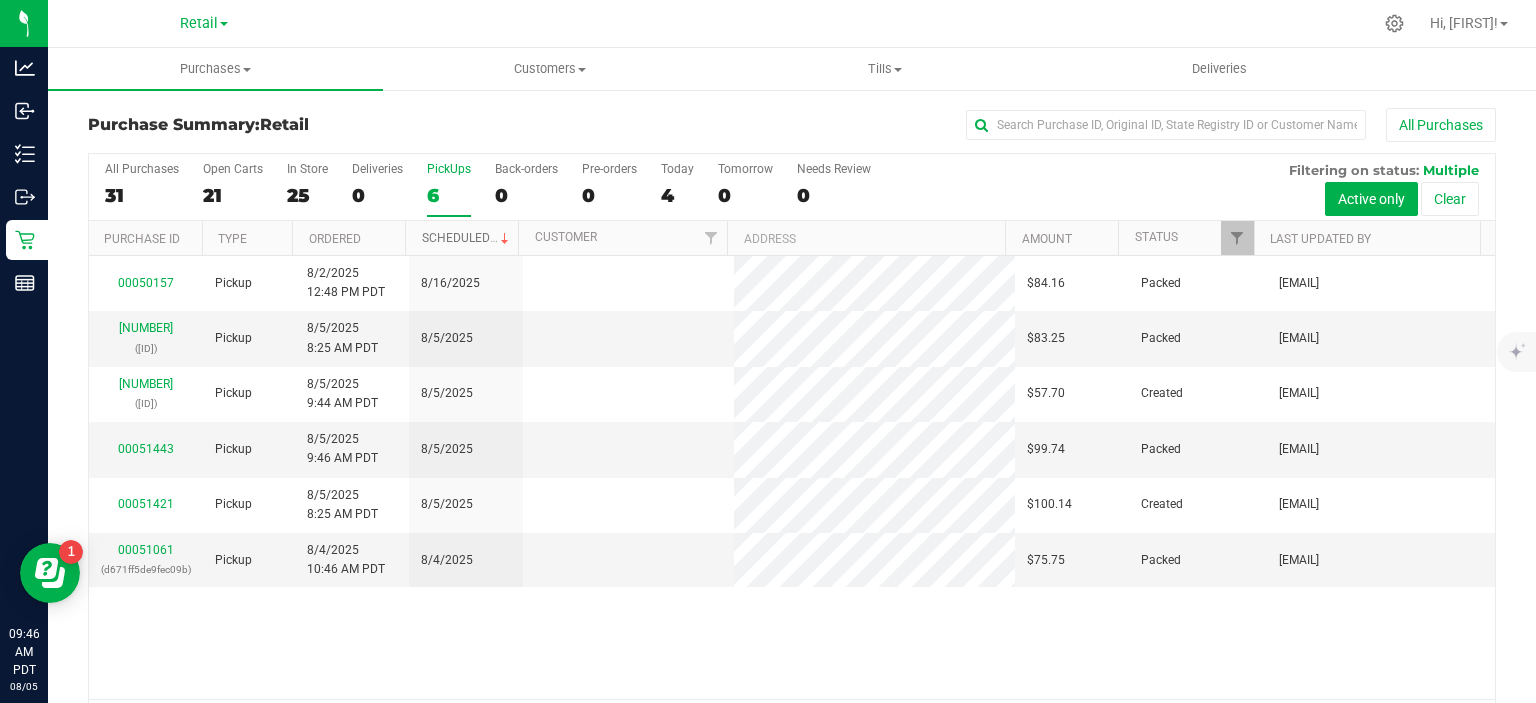 click on "Scheduled" at bounding box center [467, 238] 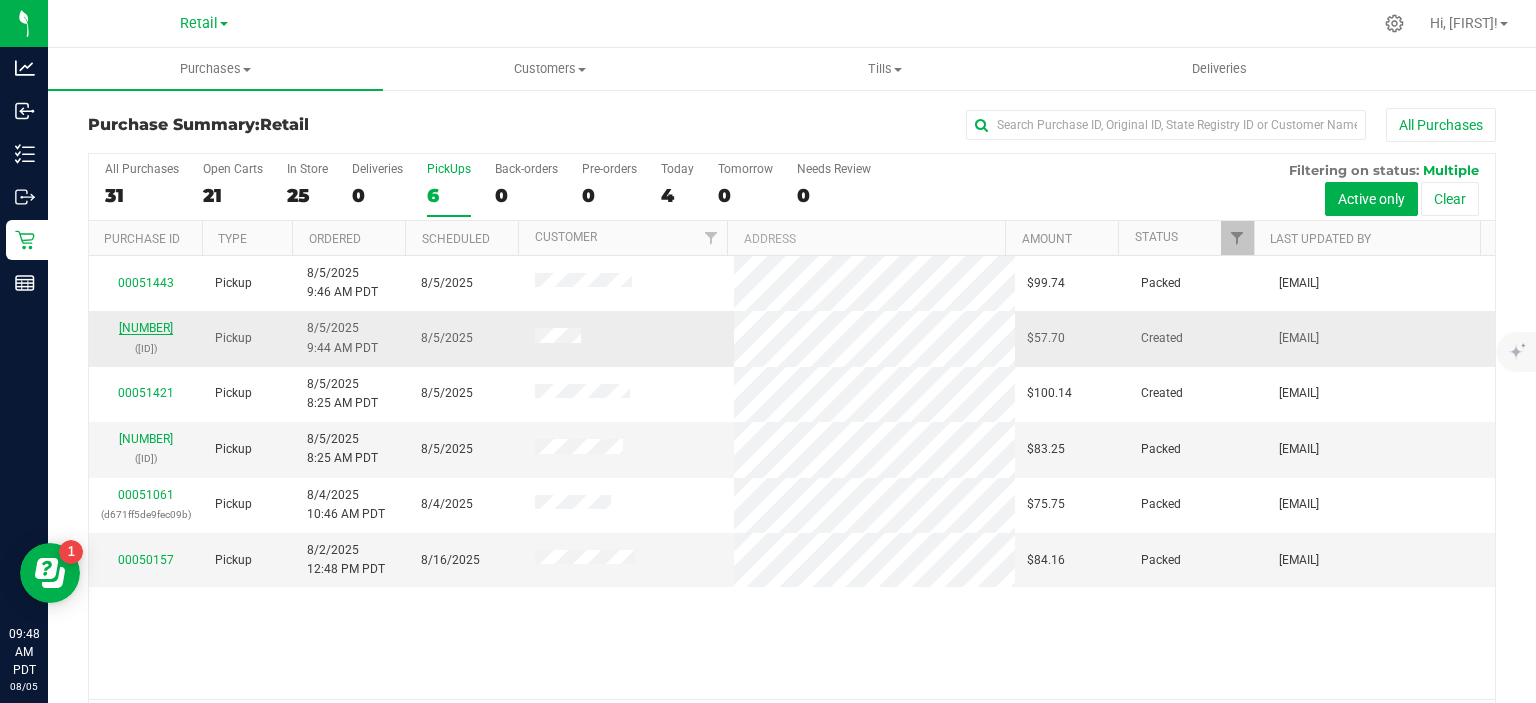 click on "[NUMBER]" at bounding box center [146, 328] 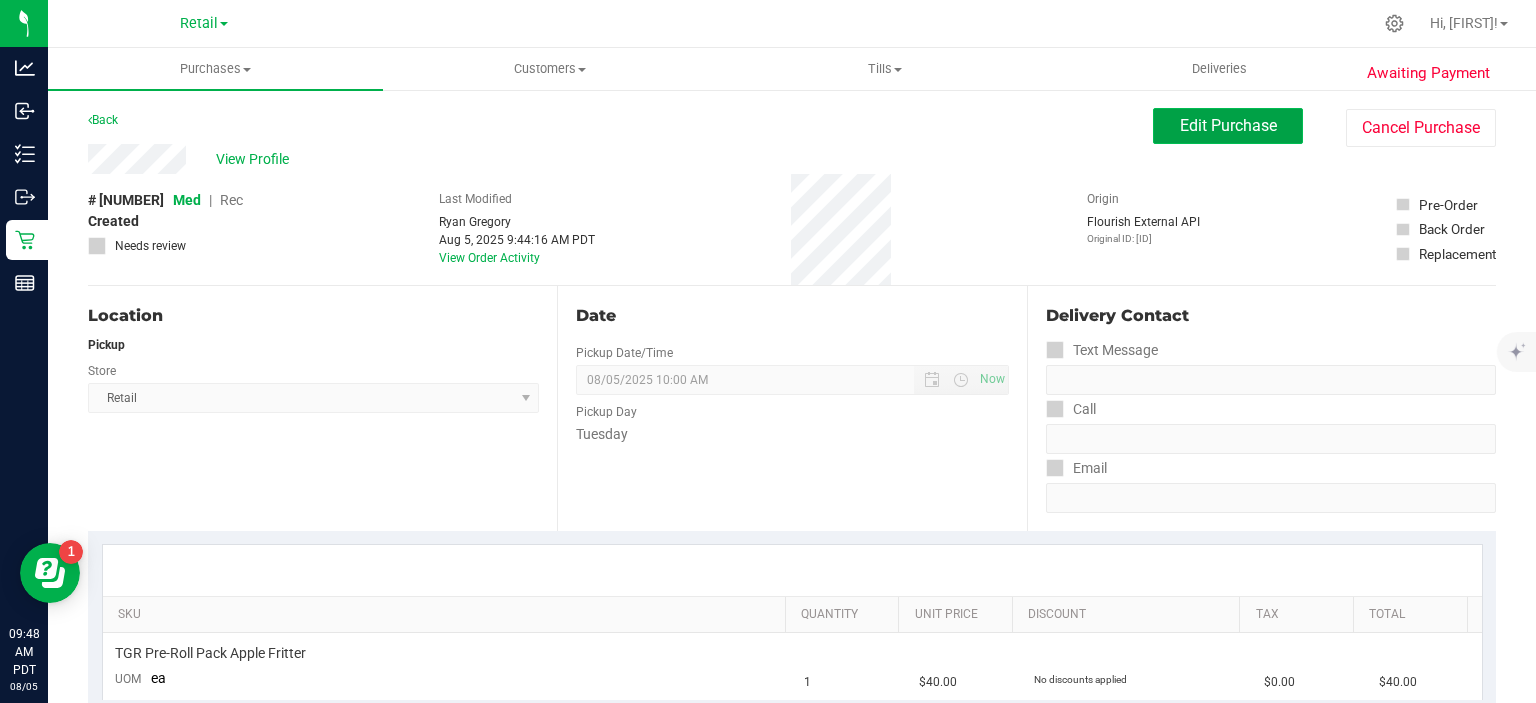 click on "Edit Purchase" at bounding box center [1228, 125] 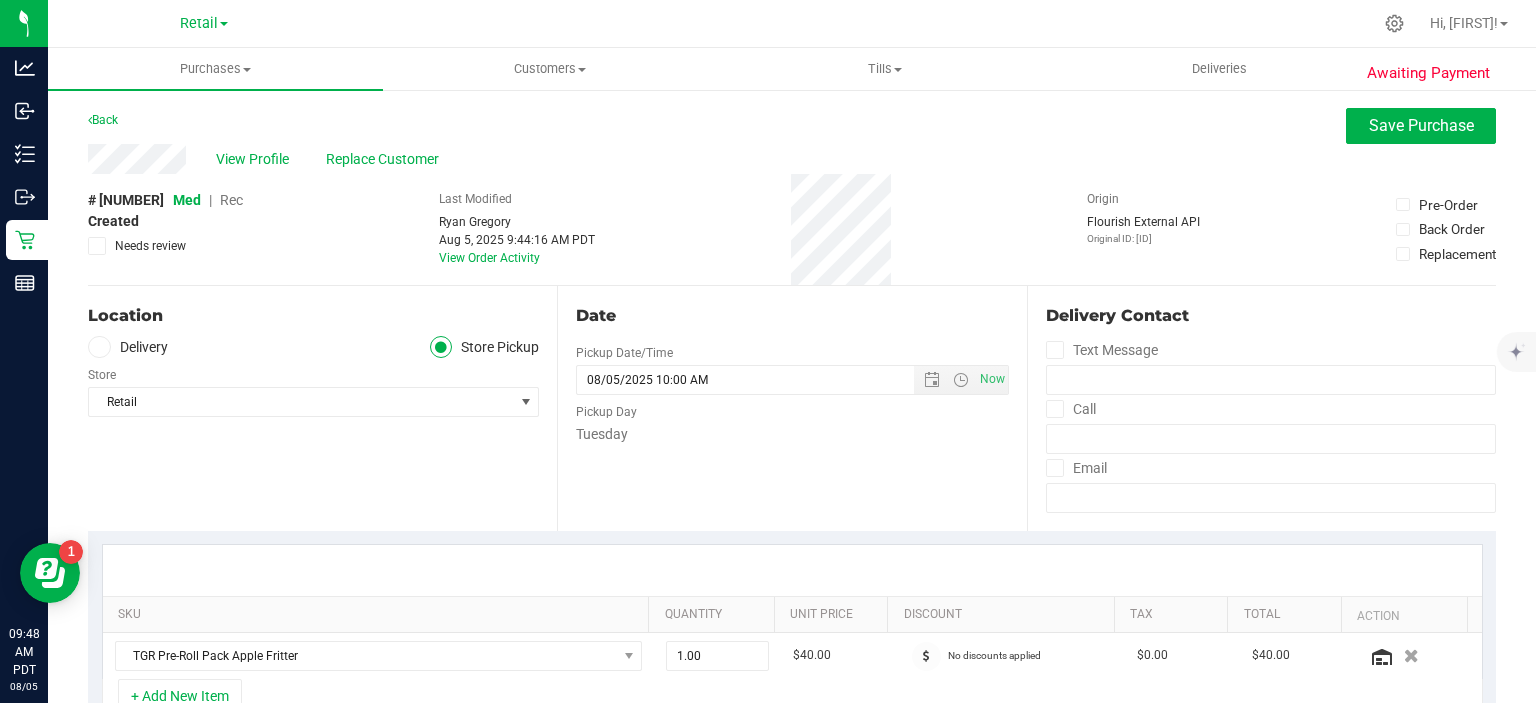 click on "Rec" at bounding box center [231, 200] 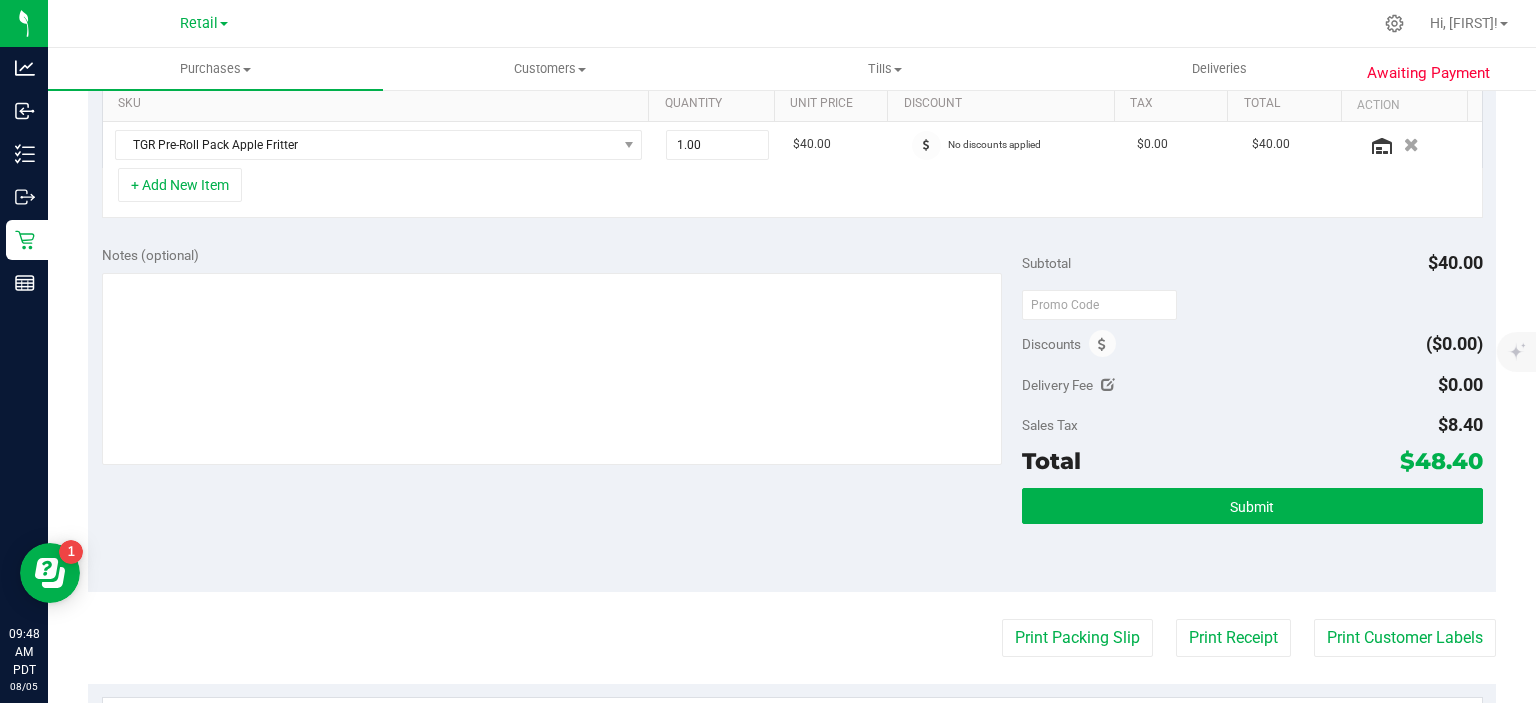 scroll, scrollTop: 525, scrollLeft: 0, axis: vertical 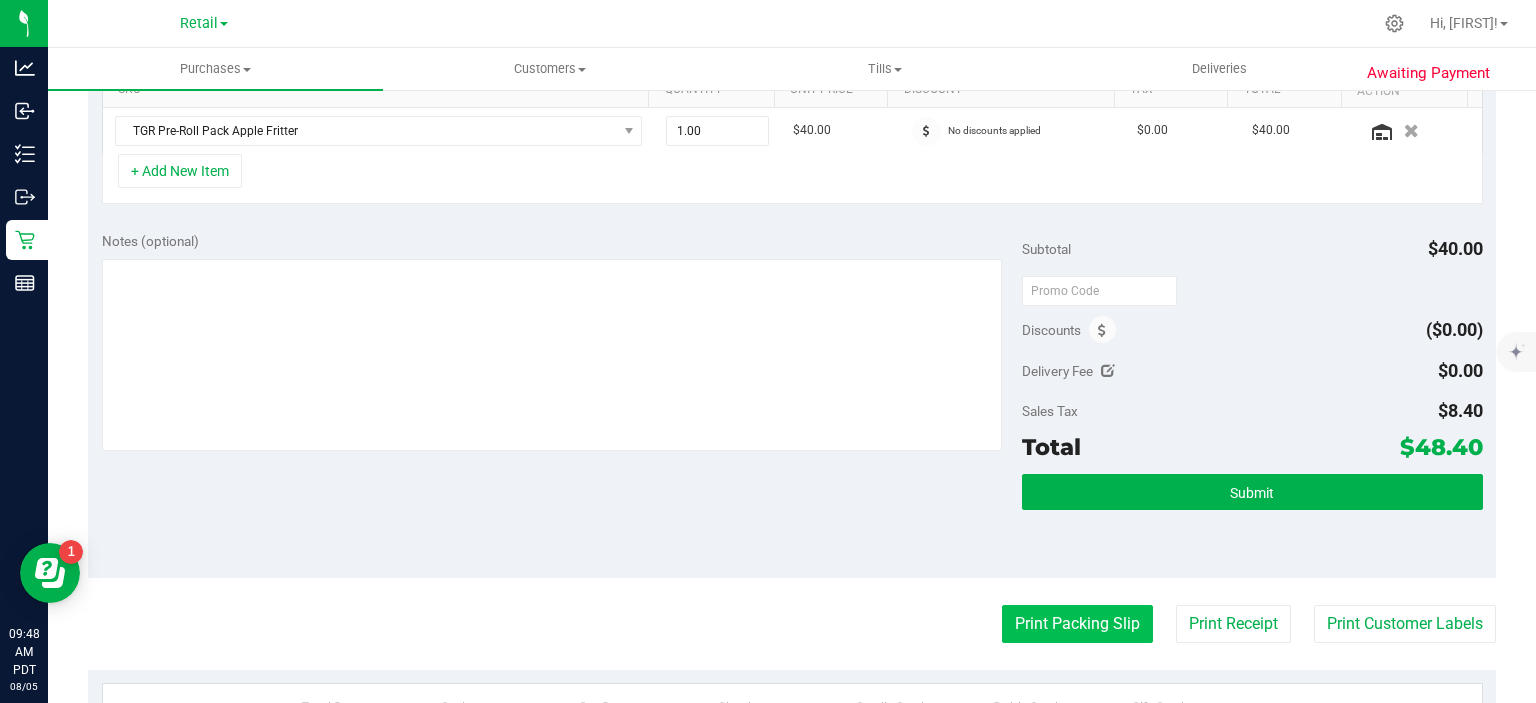 click on "Print Packing Slip" at bounding box center (1077, 624) 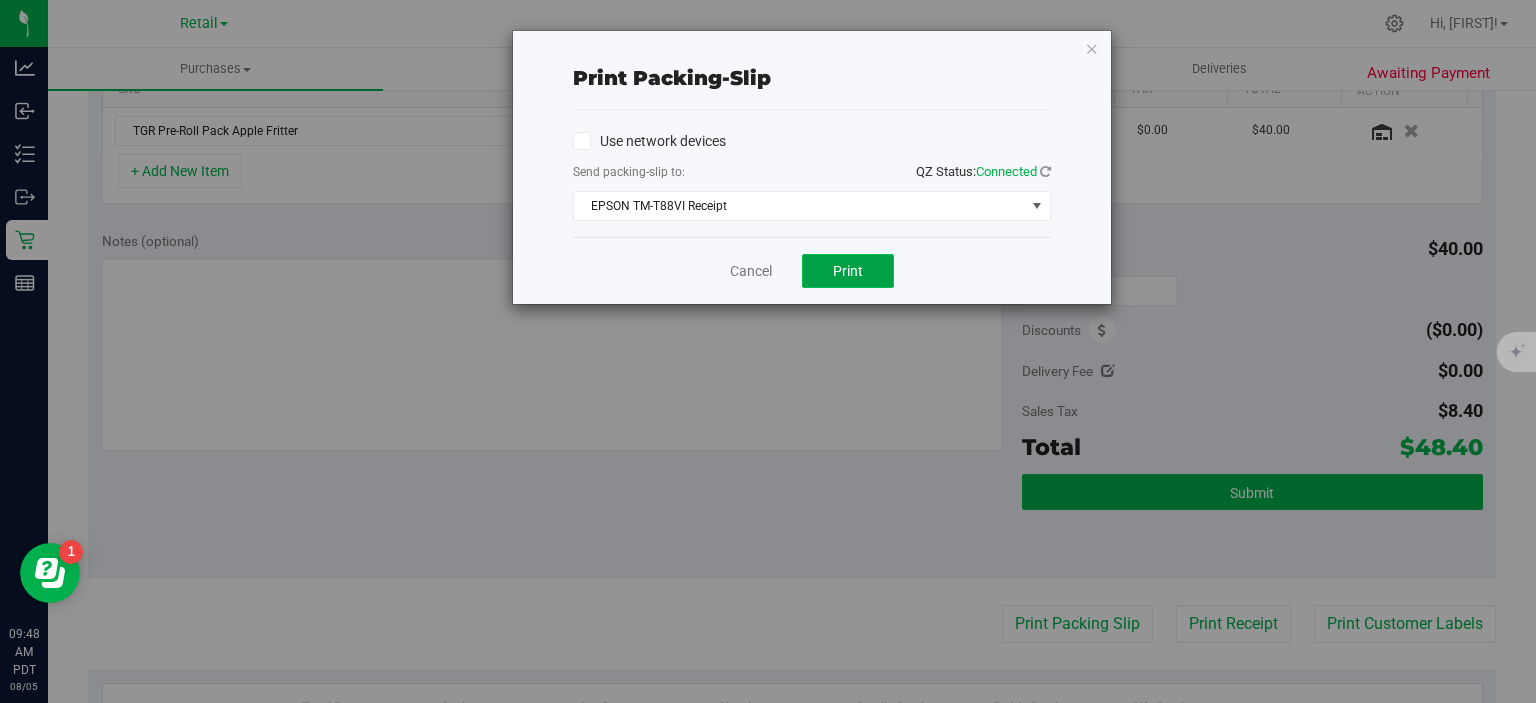 click on "Print" at bounding box center (848, 271) 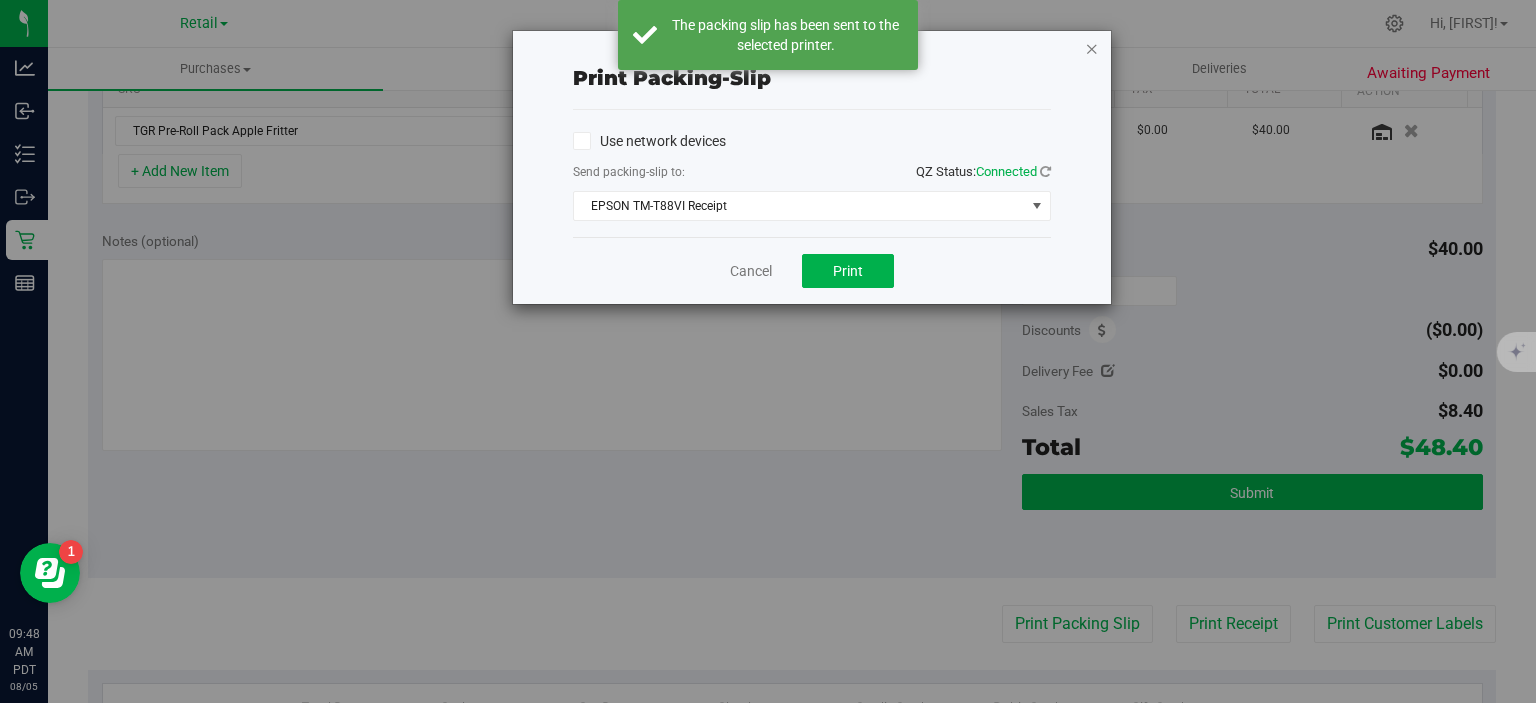 click at bounding box center (1092, 48) 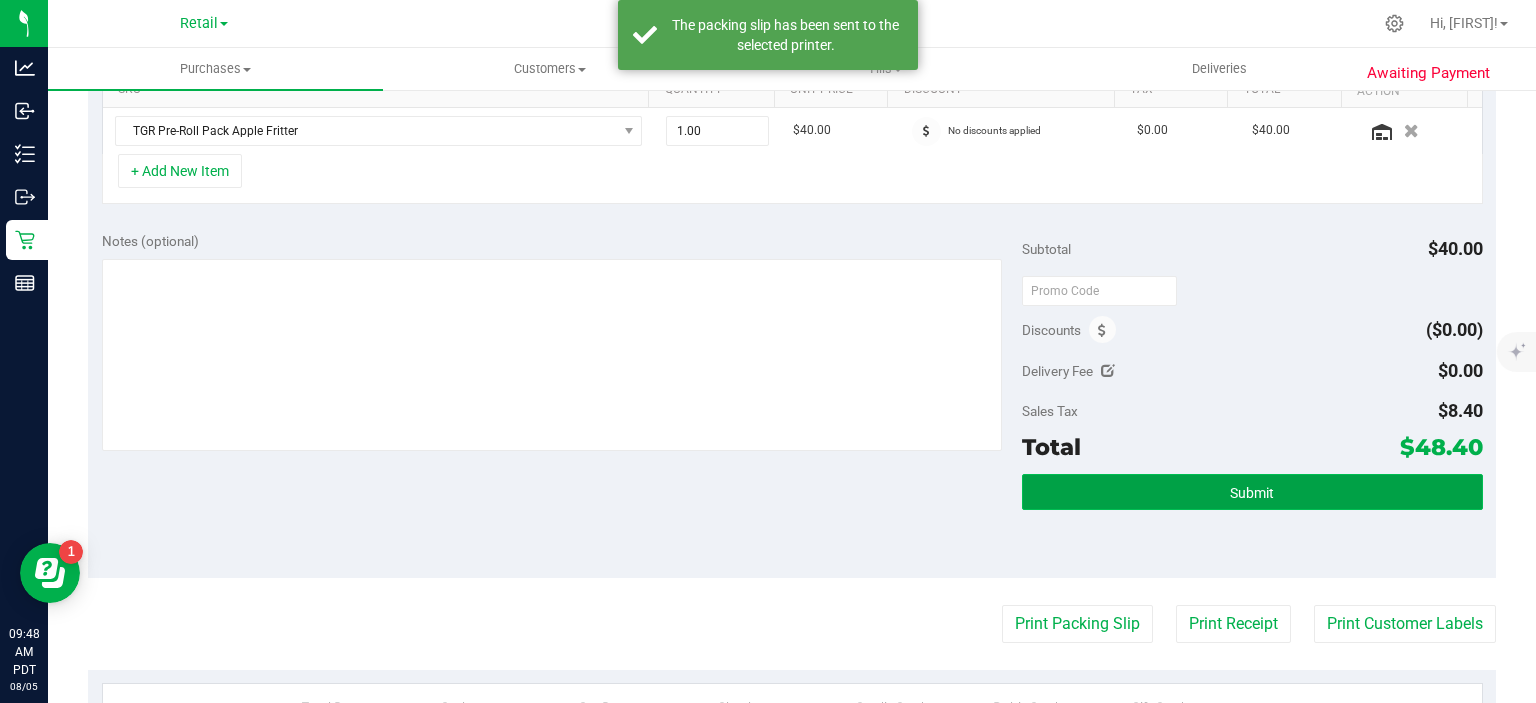 click on "Submit" at bounding box center (1252, 493) 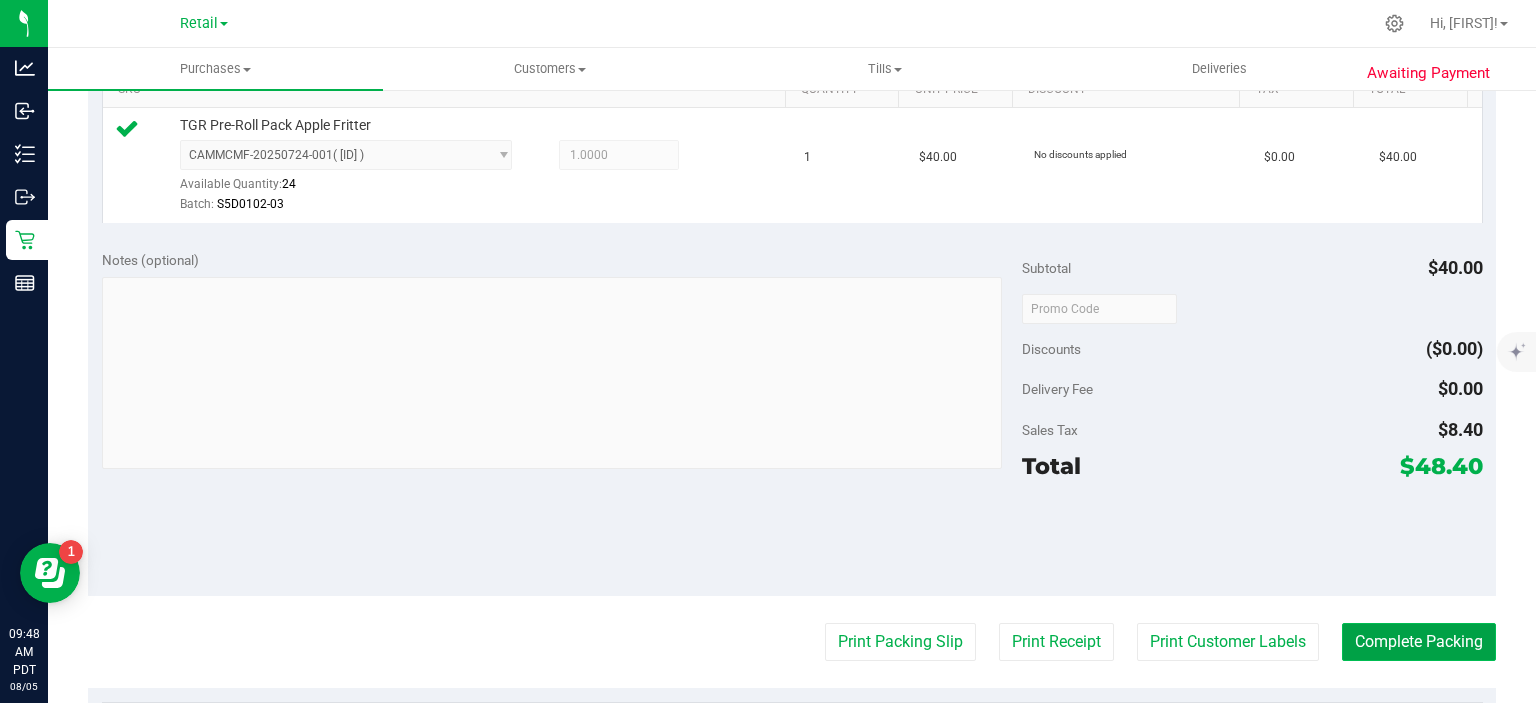 click on "Complete Packing" at bounding box center [1419, 642] 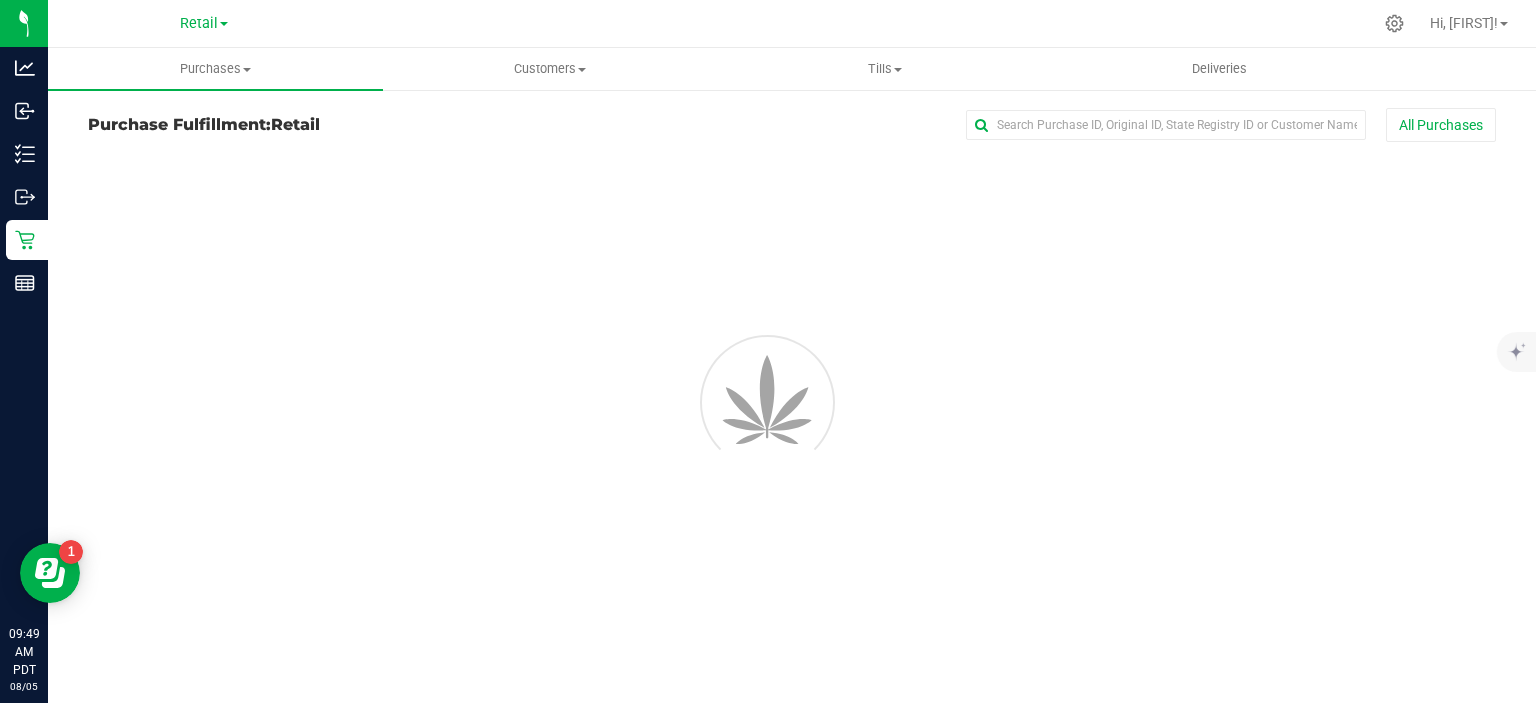 scroll, scrollTop: 0, scrollLeft: 0, axis: both 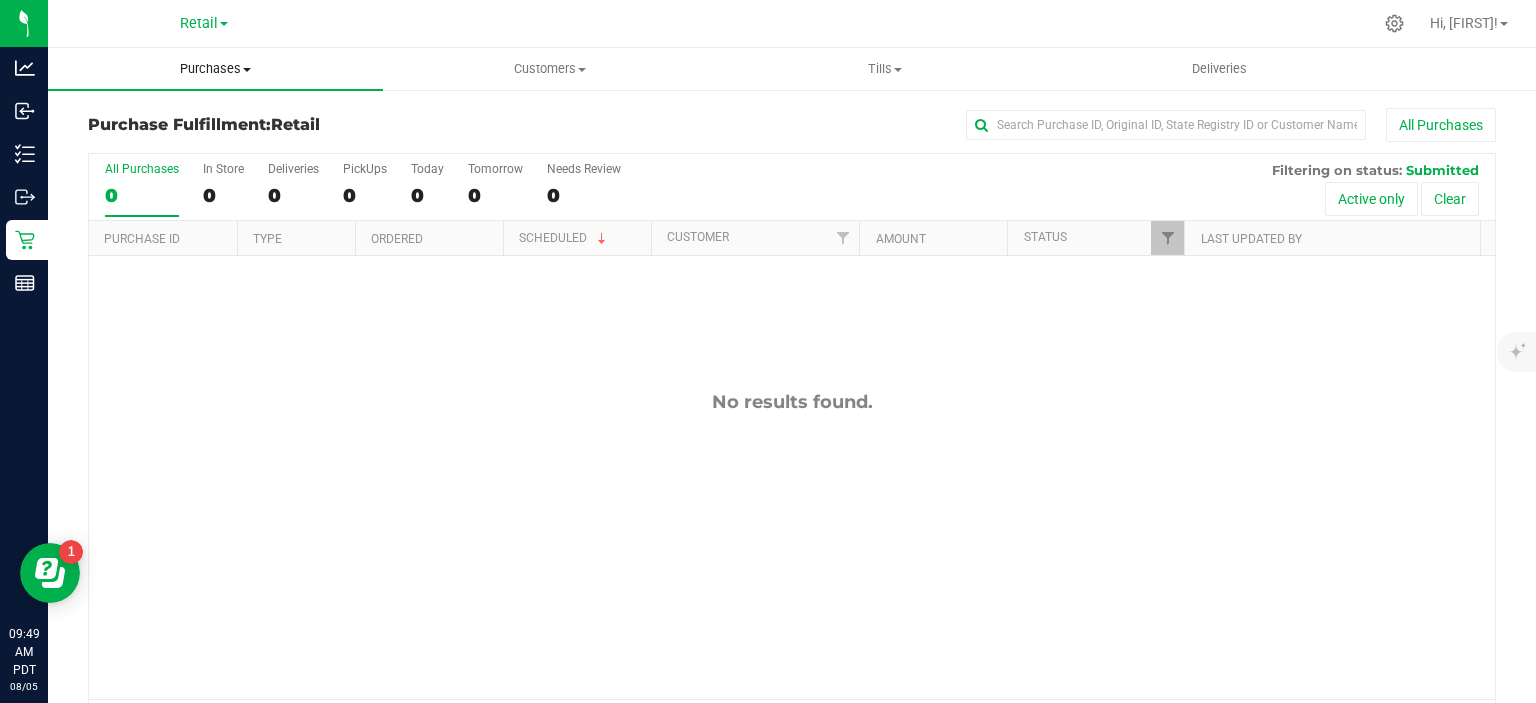 click on "Purchases" at bounding box center [215, 69] 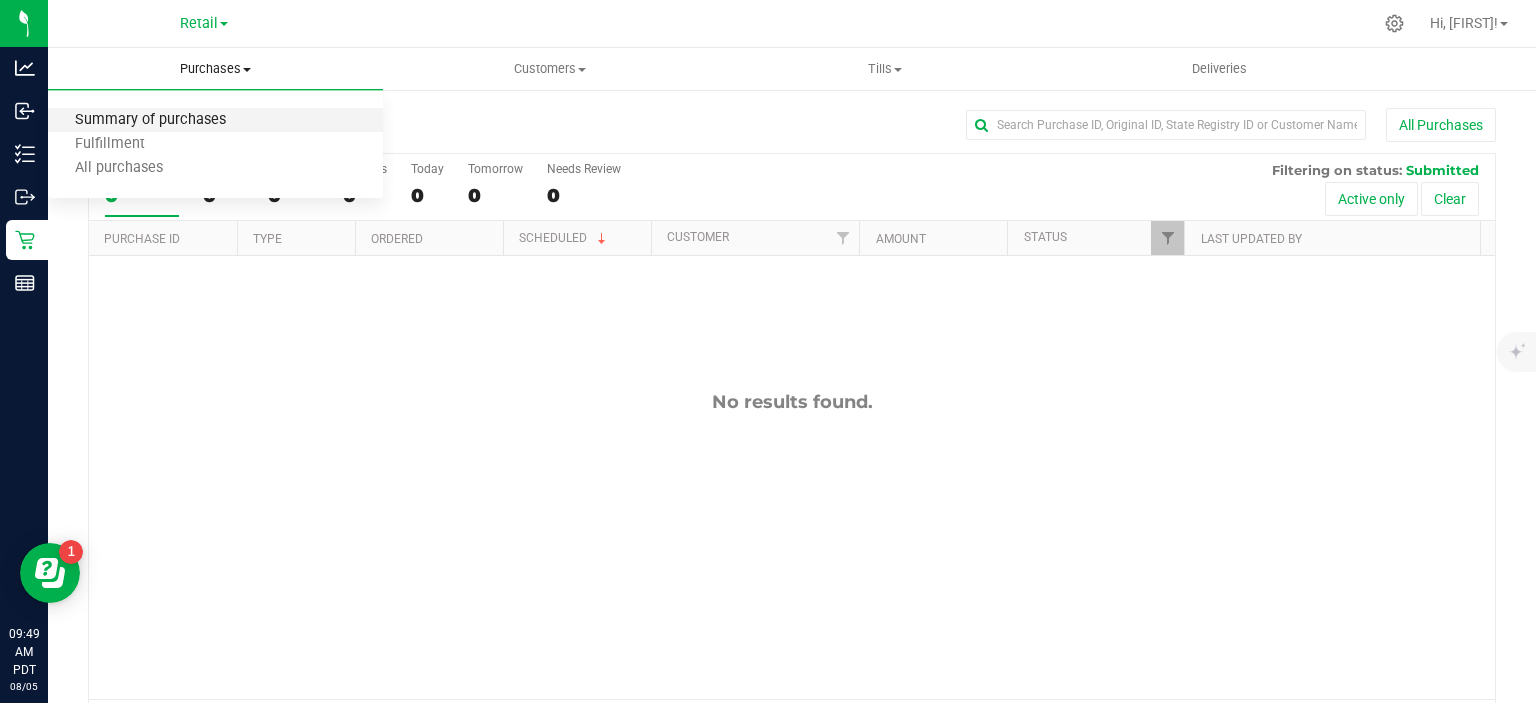click on "Summary of purchases" at bounding box center (150, 120) 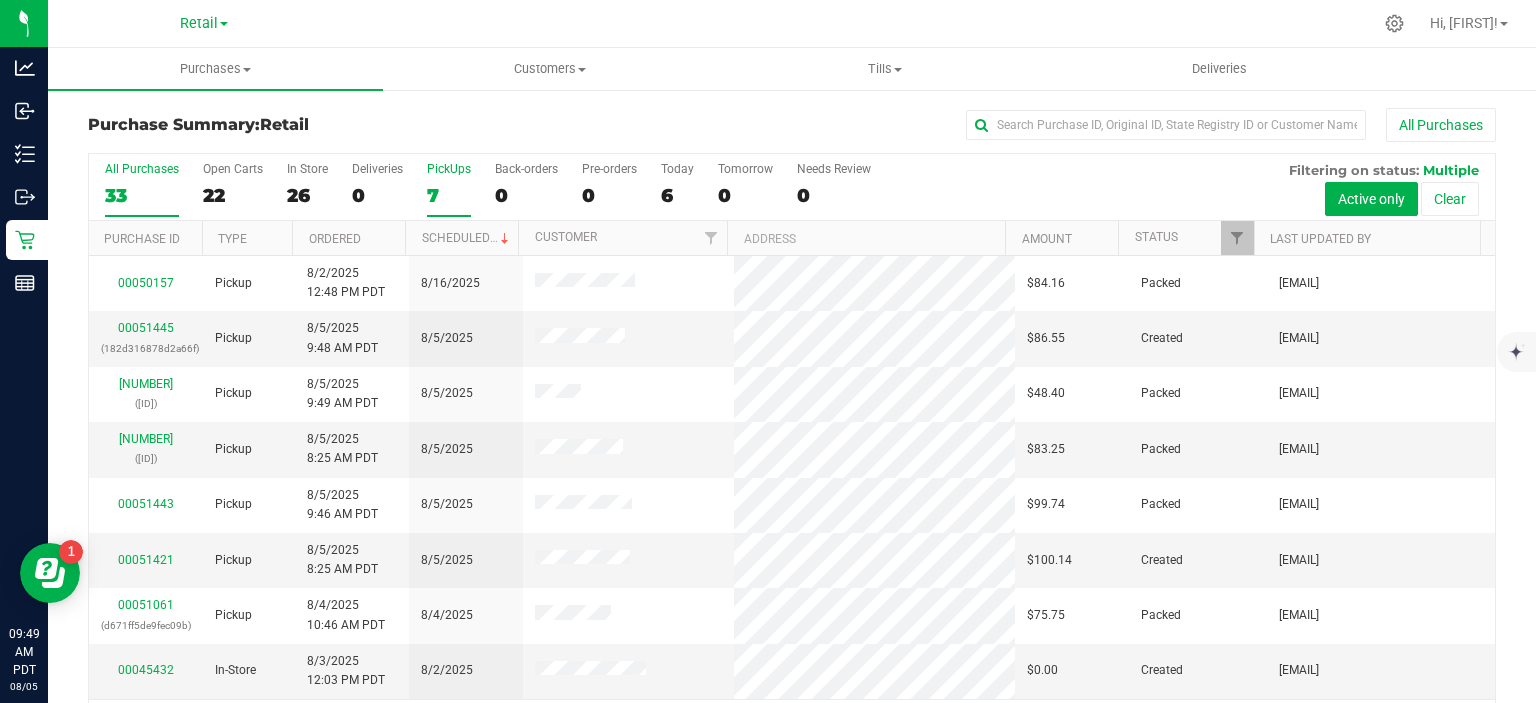 click on "7" at bounding box center (449, 195) 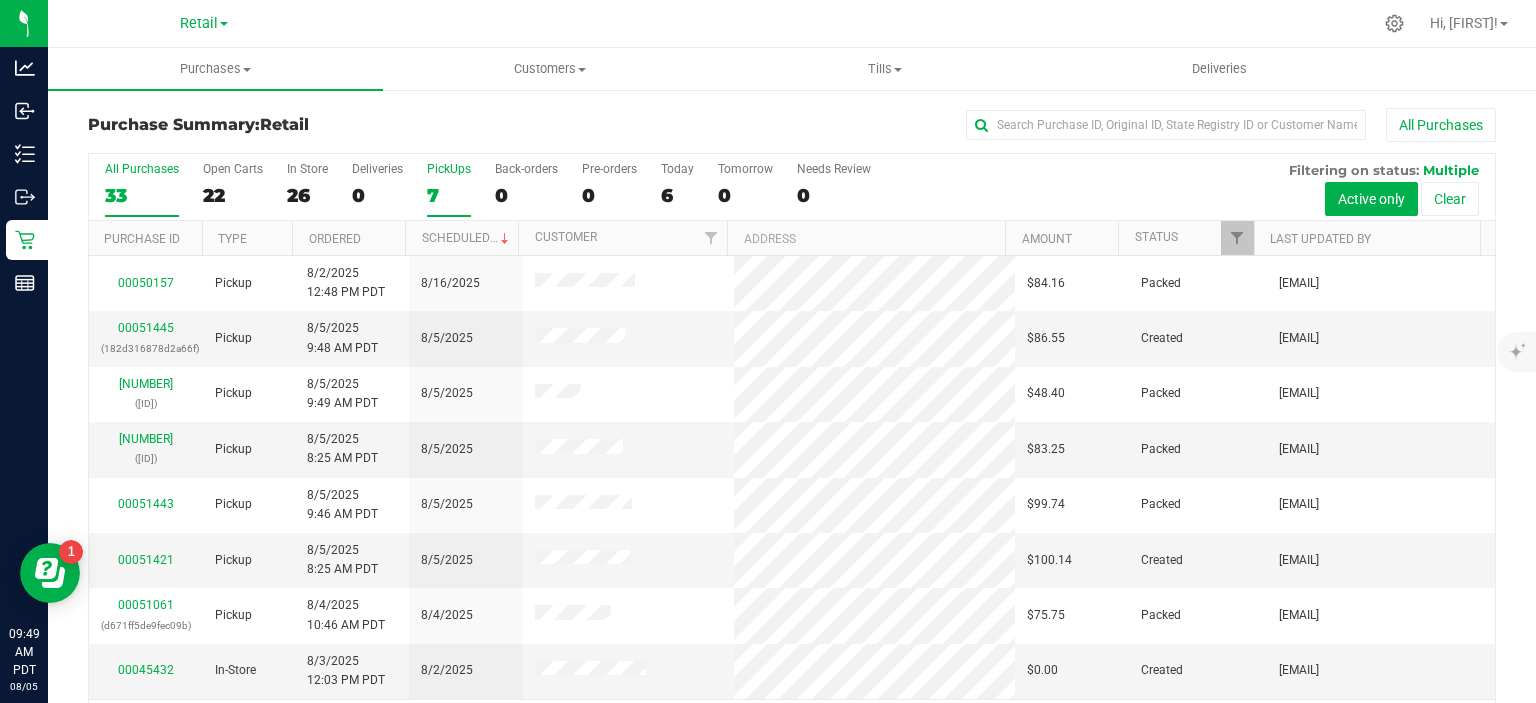 click on "PickUps
7" at bounding box center (0, 0) 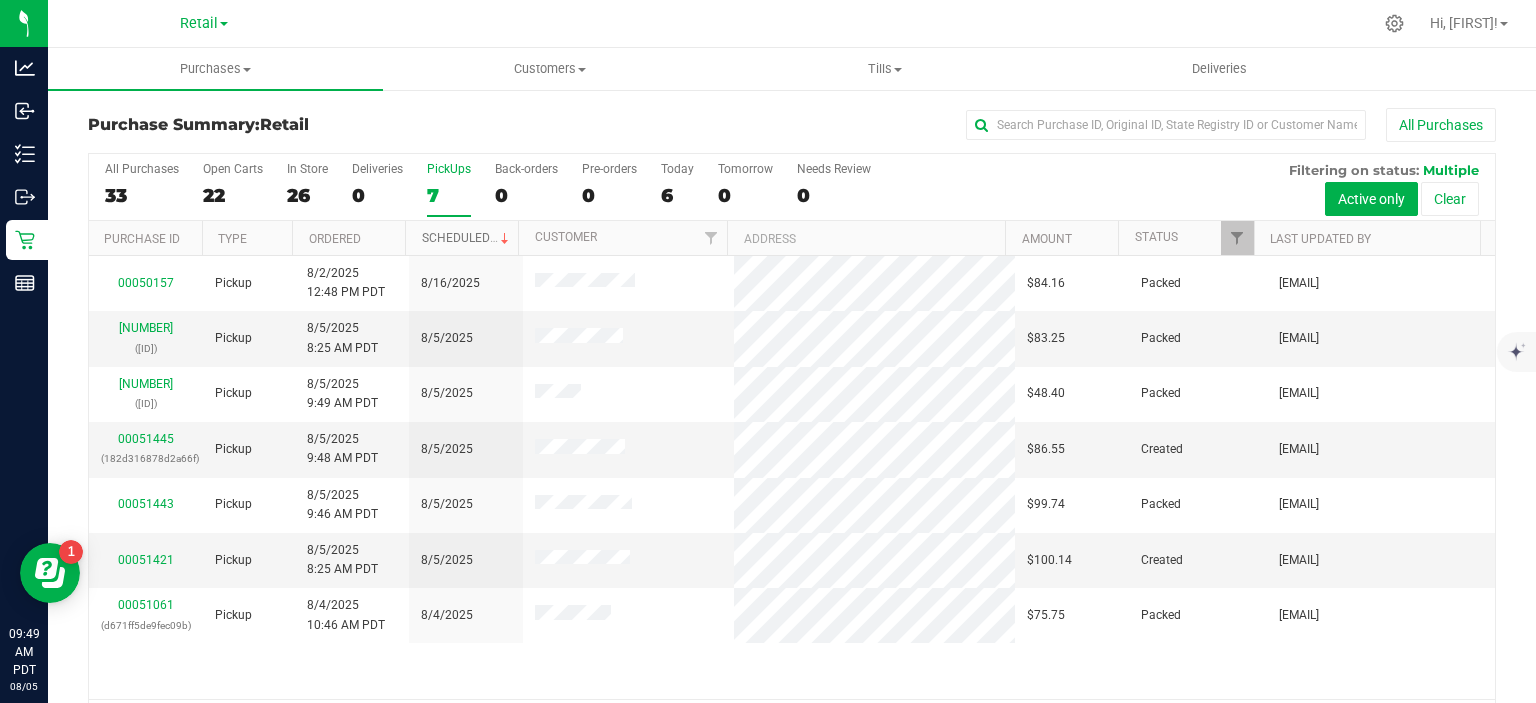click on "Scheduled" at bounding box center [467, 238] 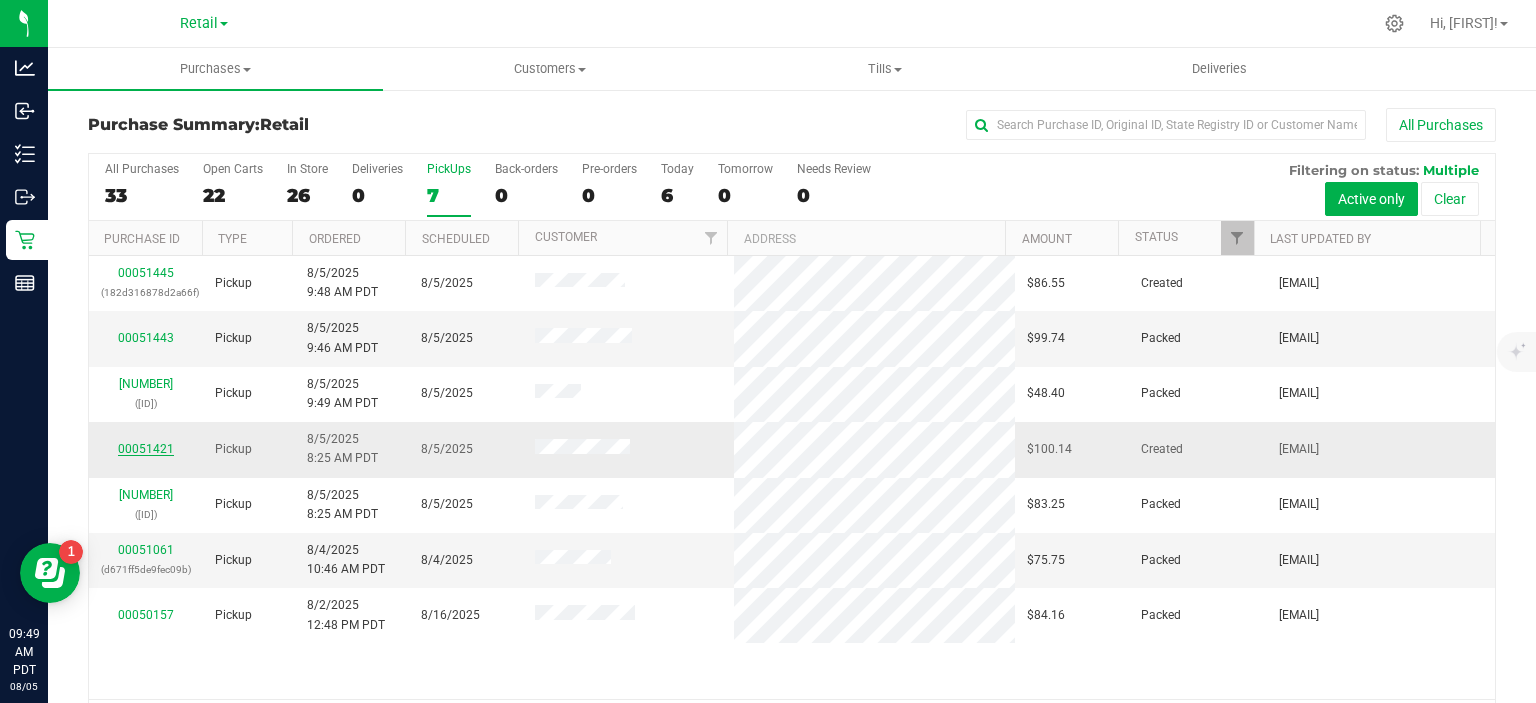 click on "00051421" at bounding box center [146, 449] 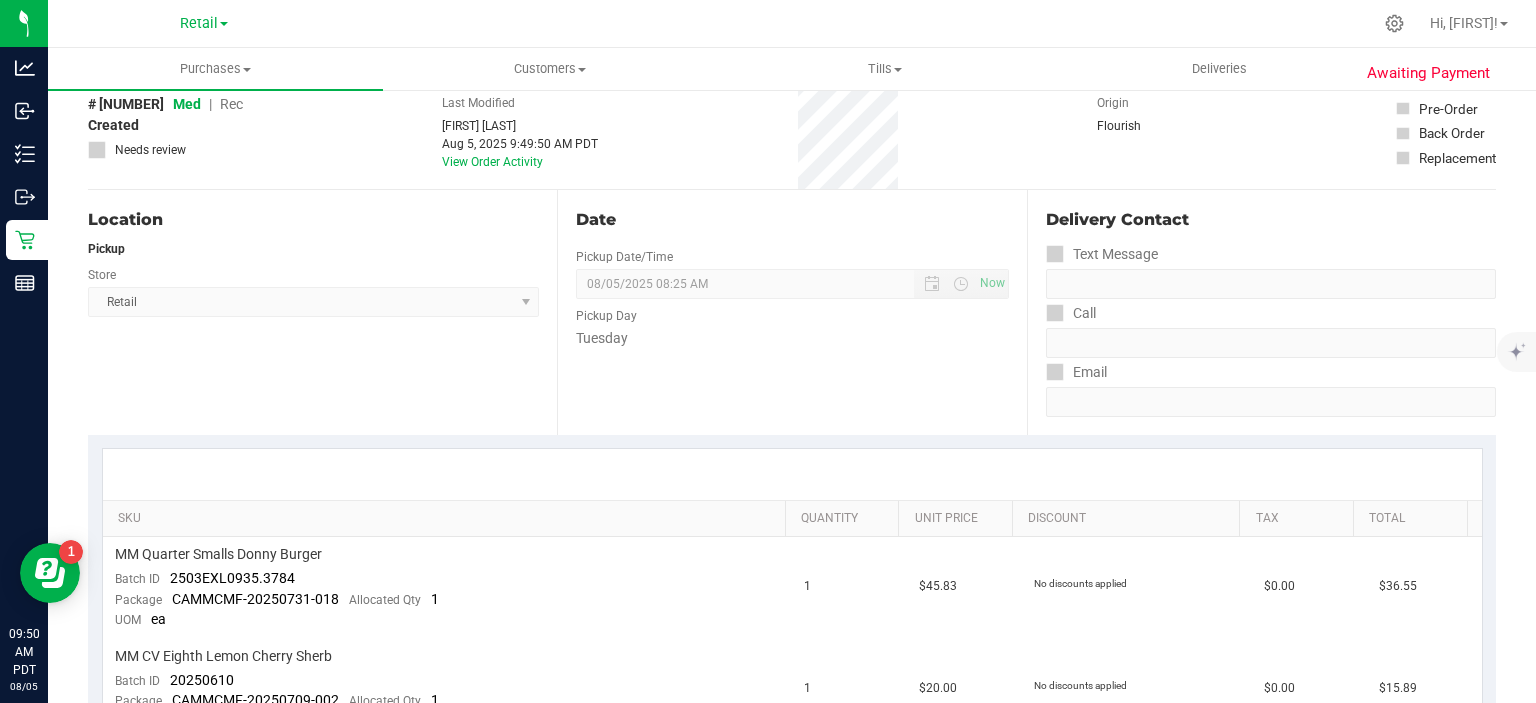 scroll, scrollTop: 0, scrollLeft: 0, axis: both 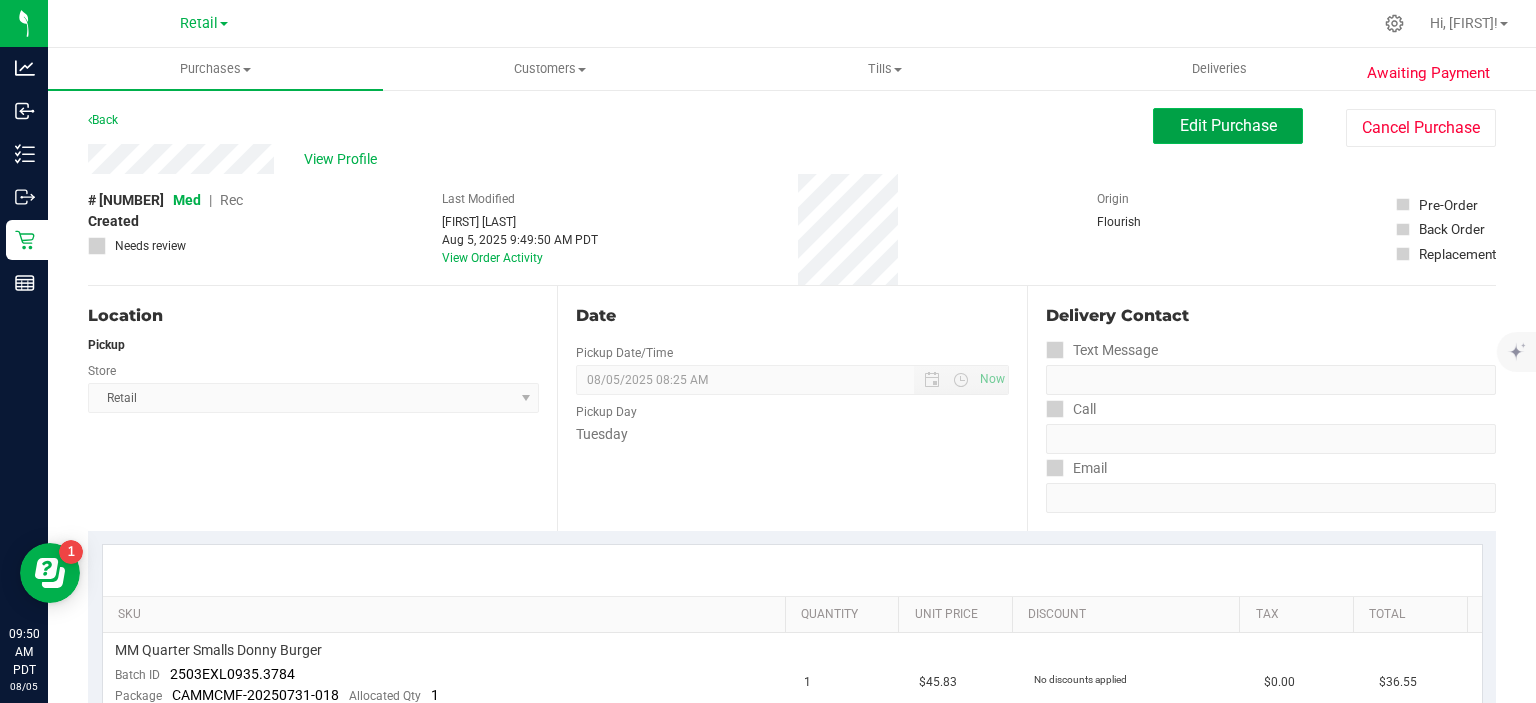 click on "Edit Purchase" at bounding box center [1228, 125] 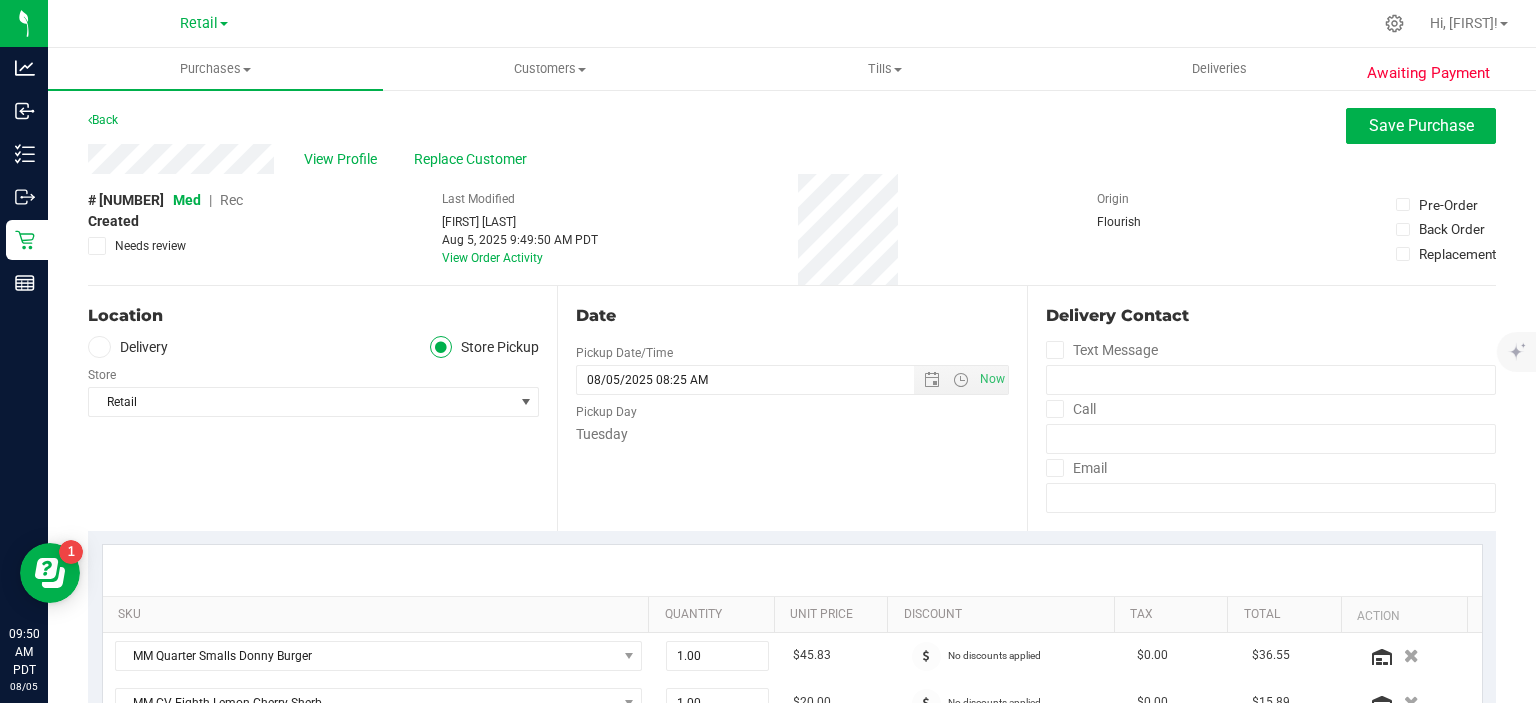 click on "Rec" at bounding box center (231, 200) 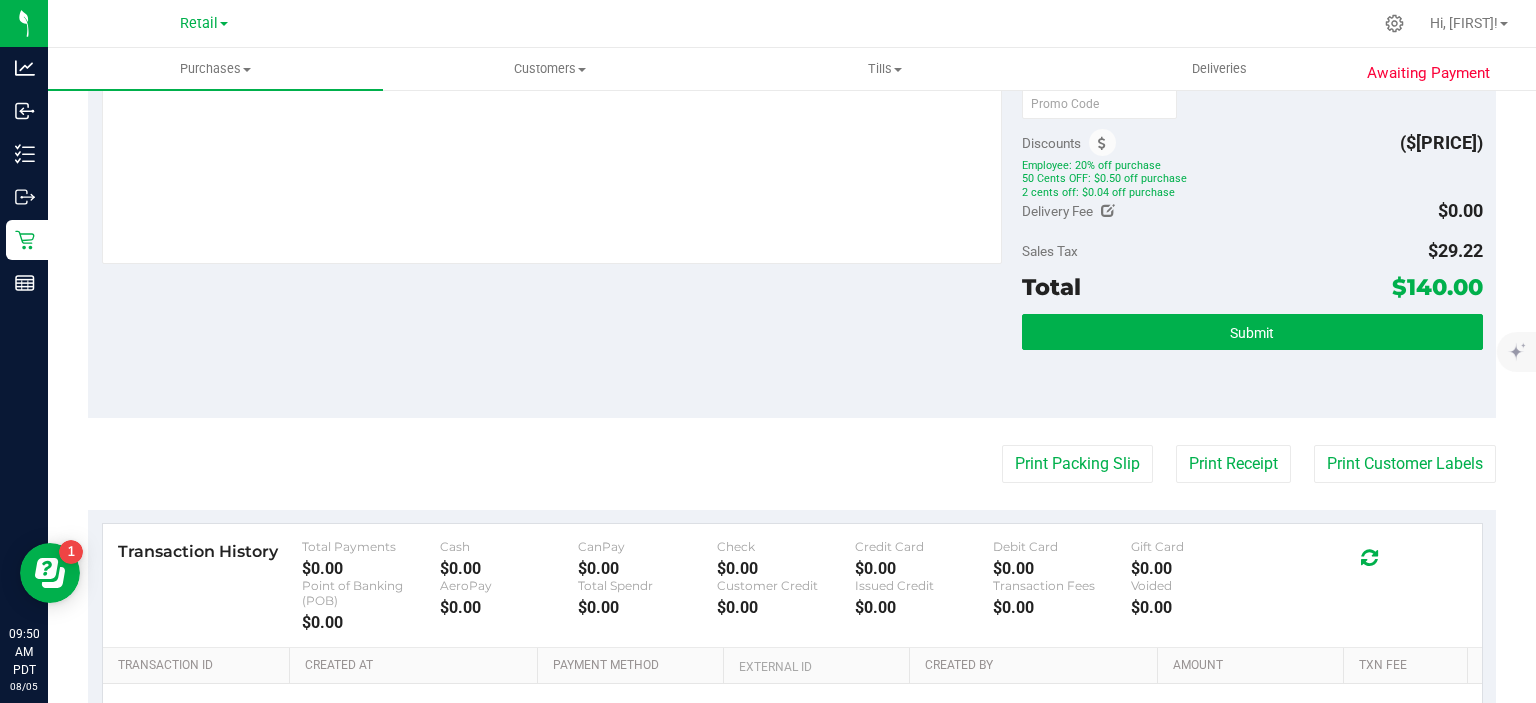 scroll, scrollTop: 904, scrollLeft: 0, axis: vertical 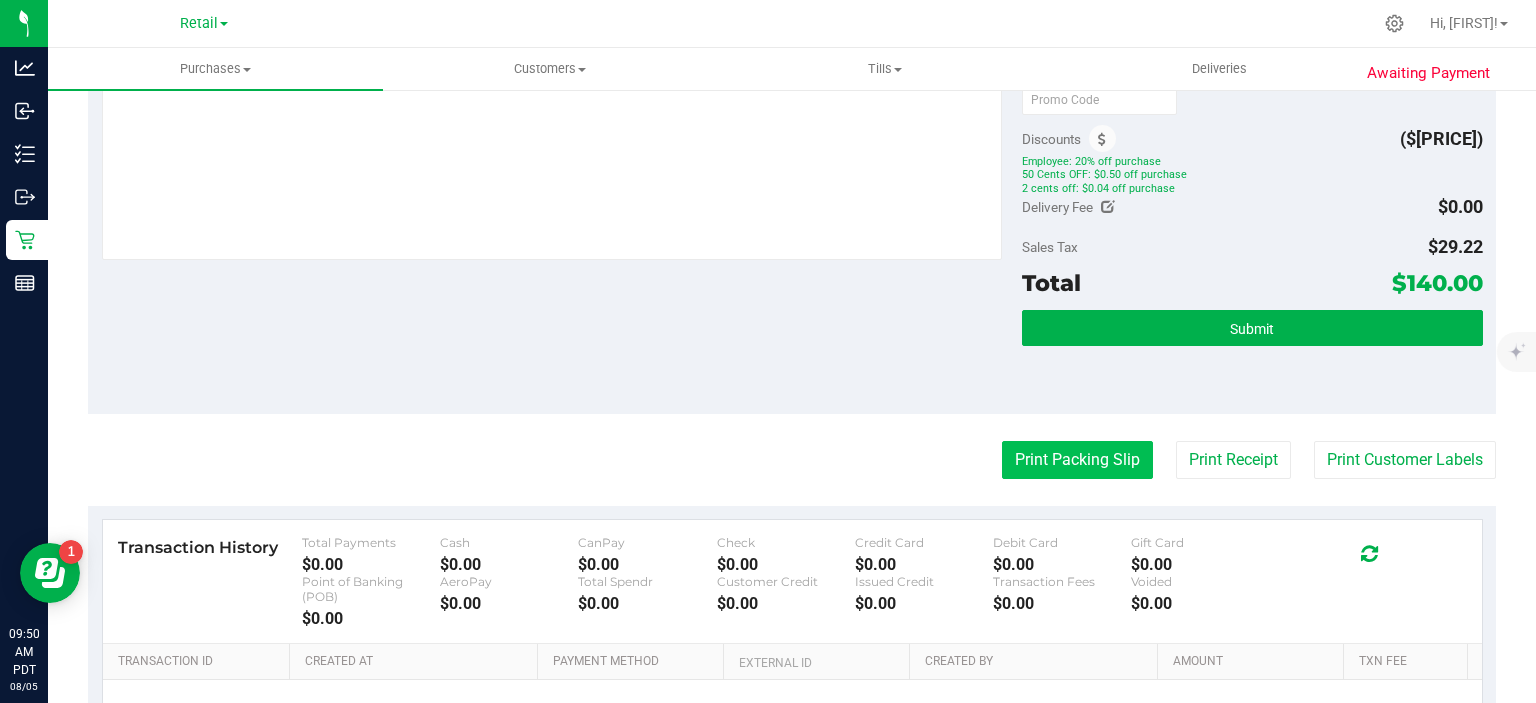 click on "Print Packing Slip" at bounding box center [1077, 460] 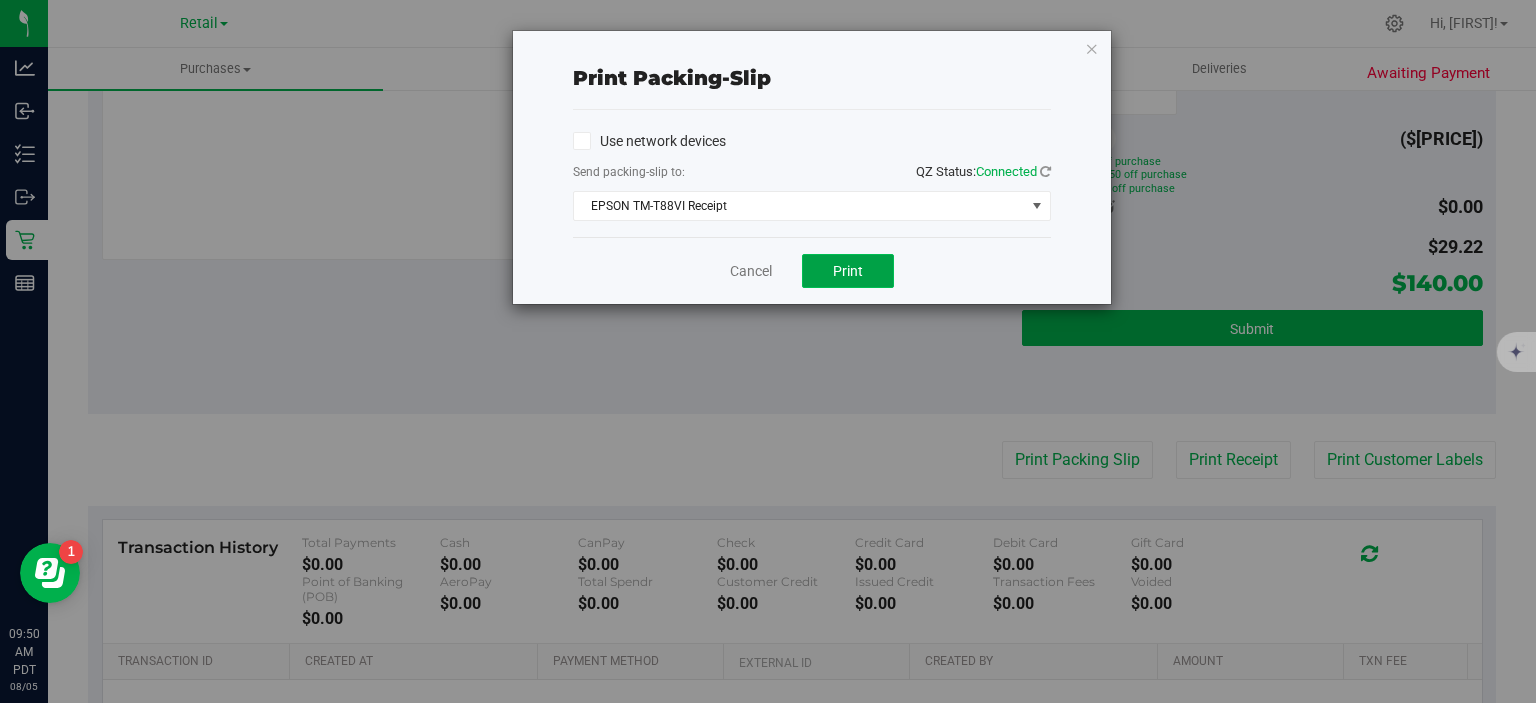 click on "Print" at bounding box center (848, 271) 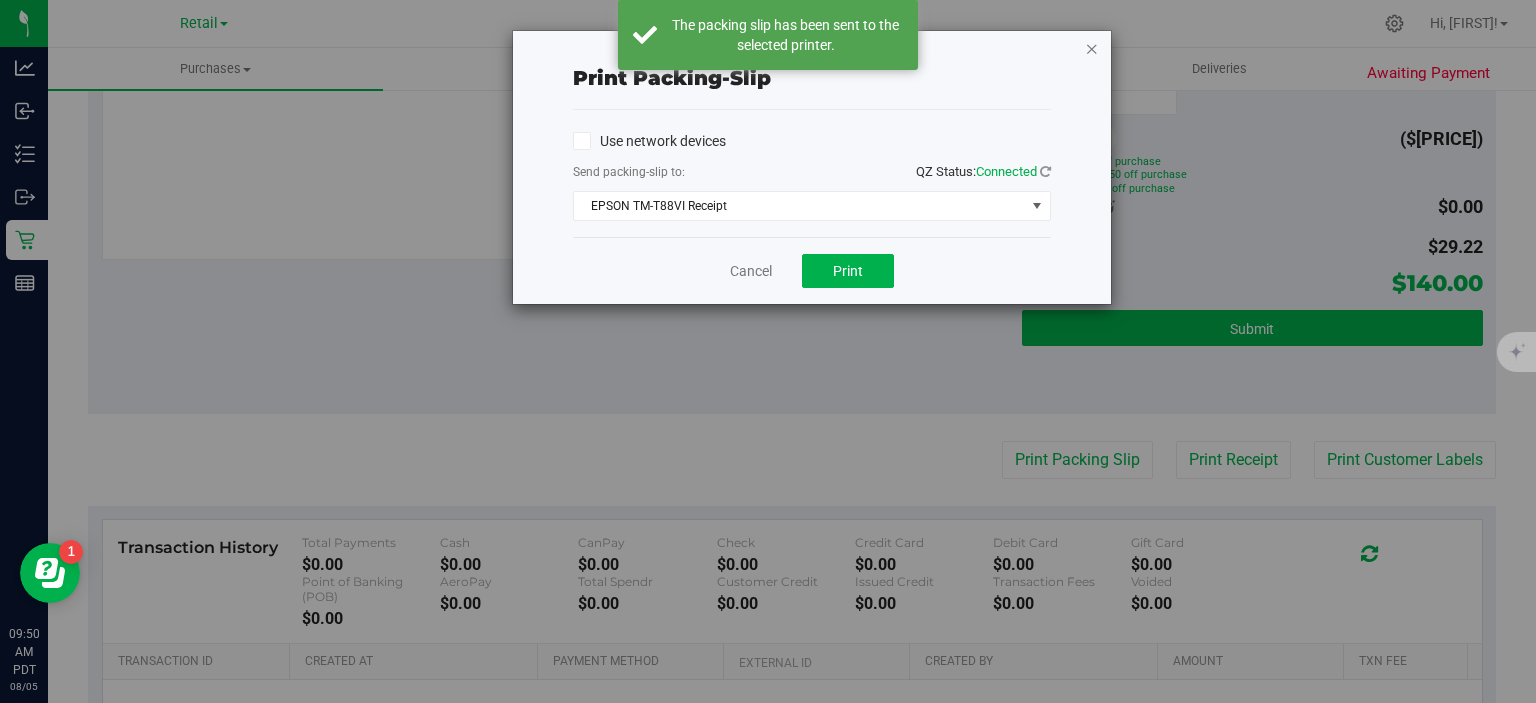 click at bounding box center [1092, 48] 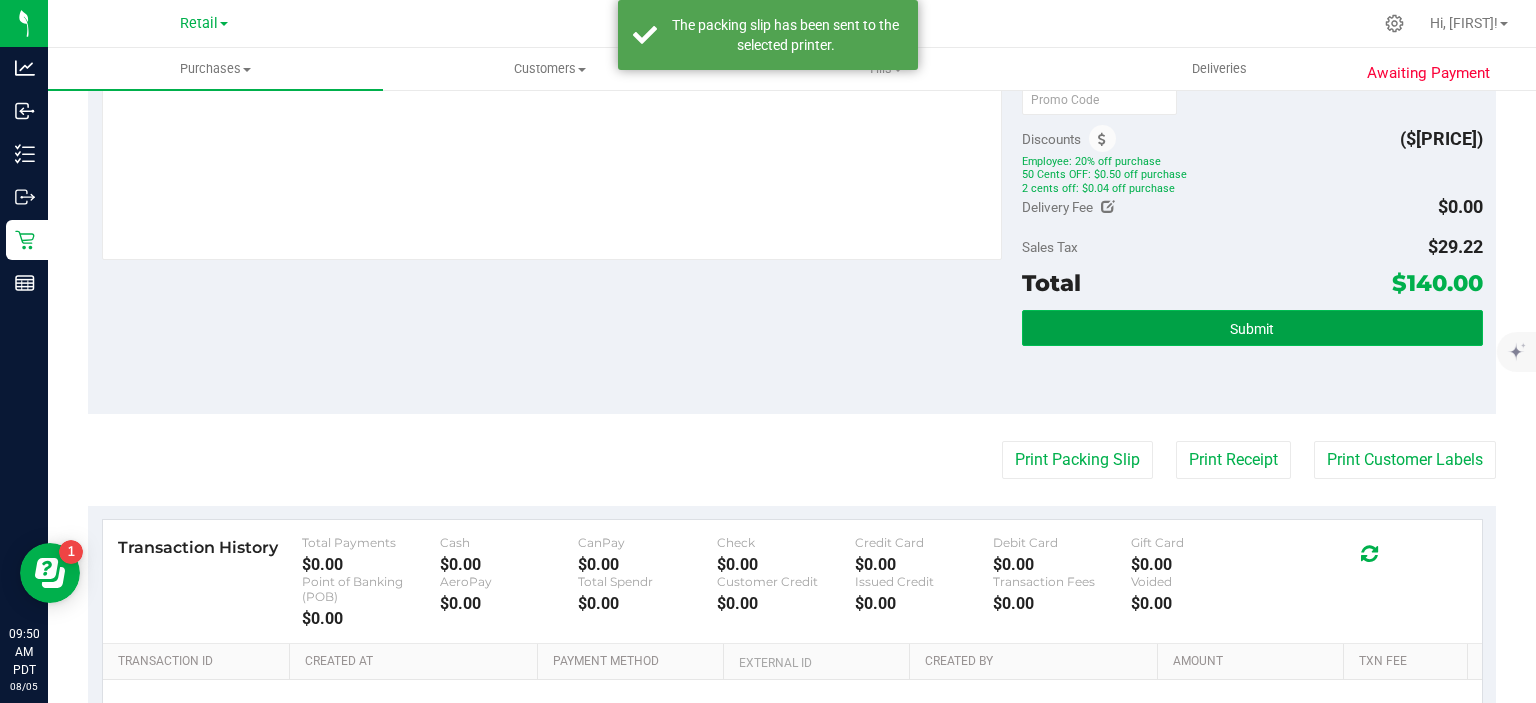 click on "Submit" at bounding box center [1252, 328] 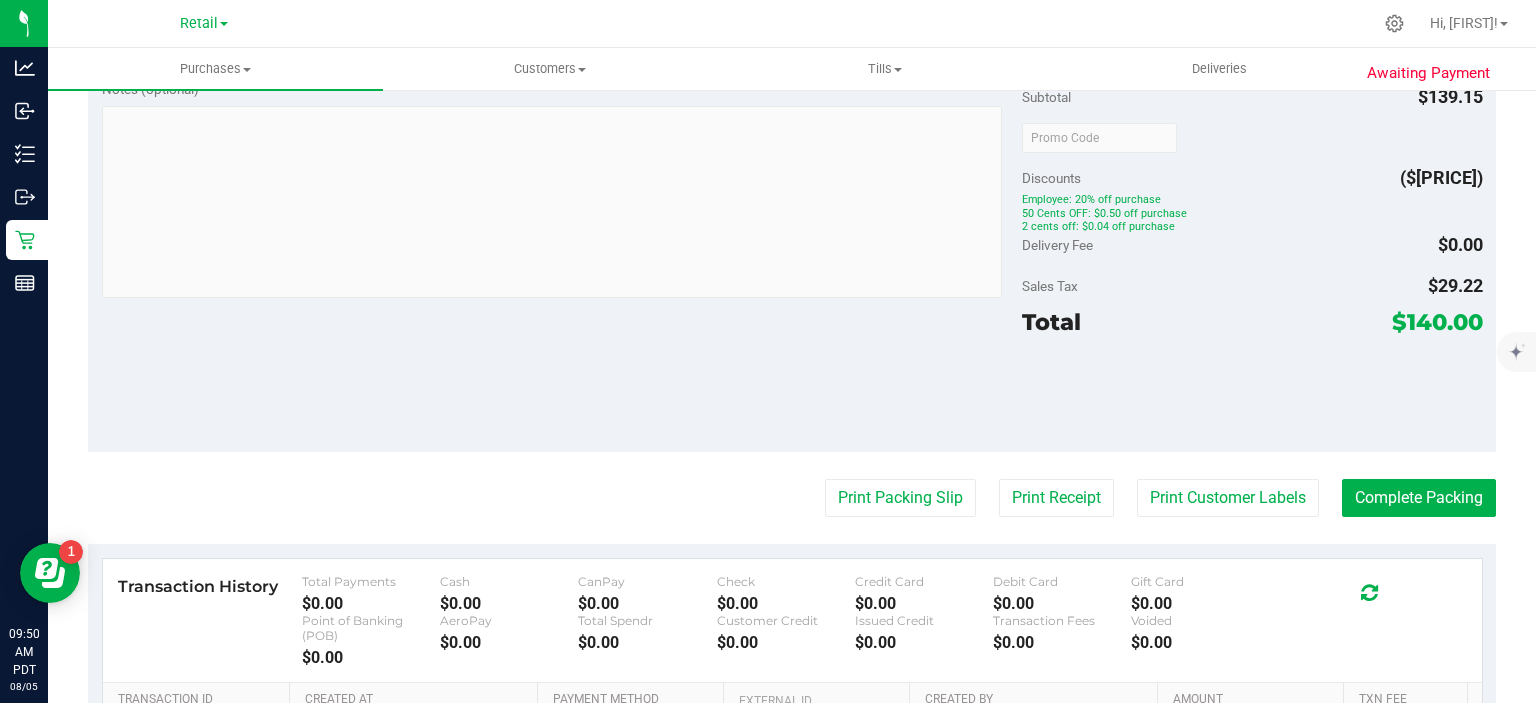scroll, scrollTop: 1207, scrollLeft: 0, axis: vertical 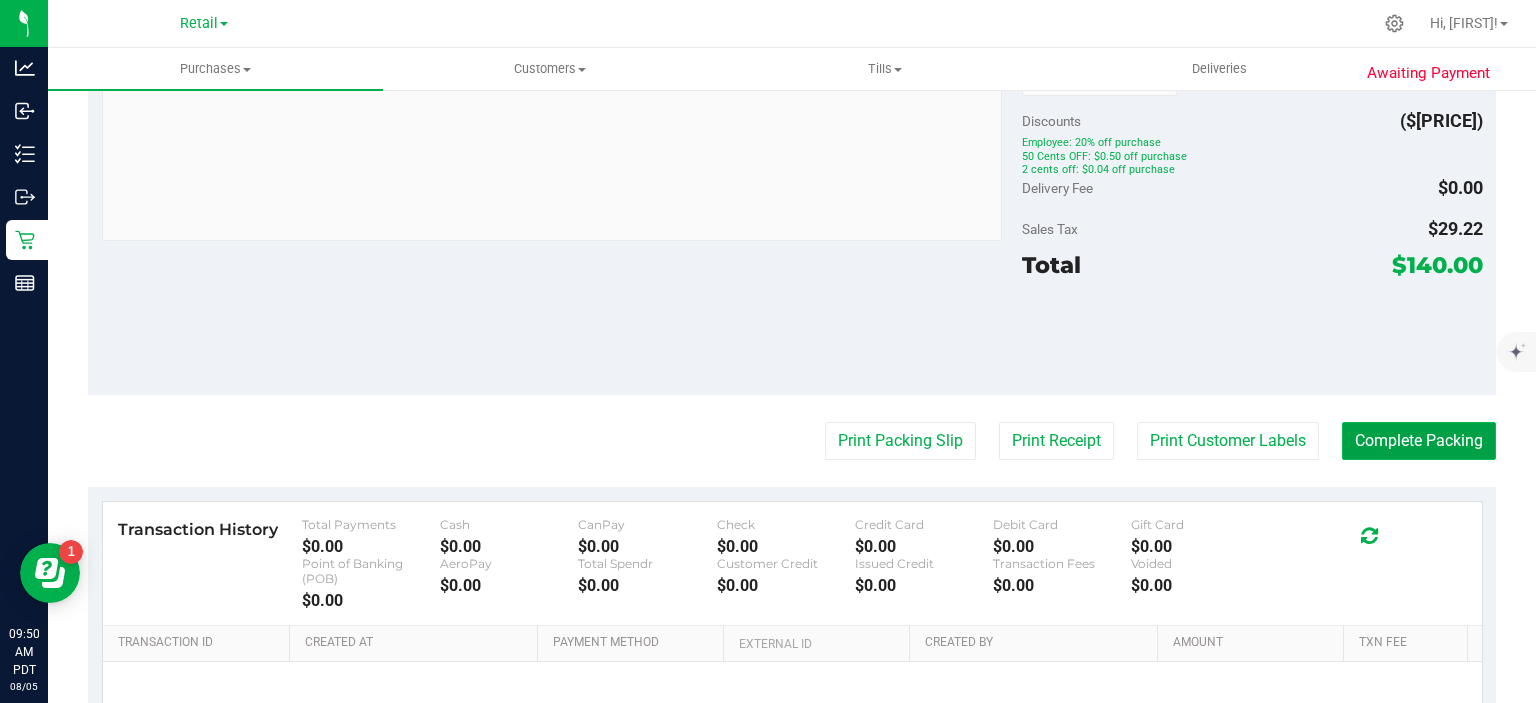 click on "Complete Packing" at bounding box center [1419, 441] 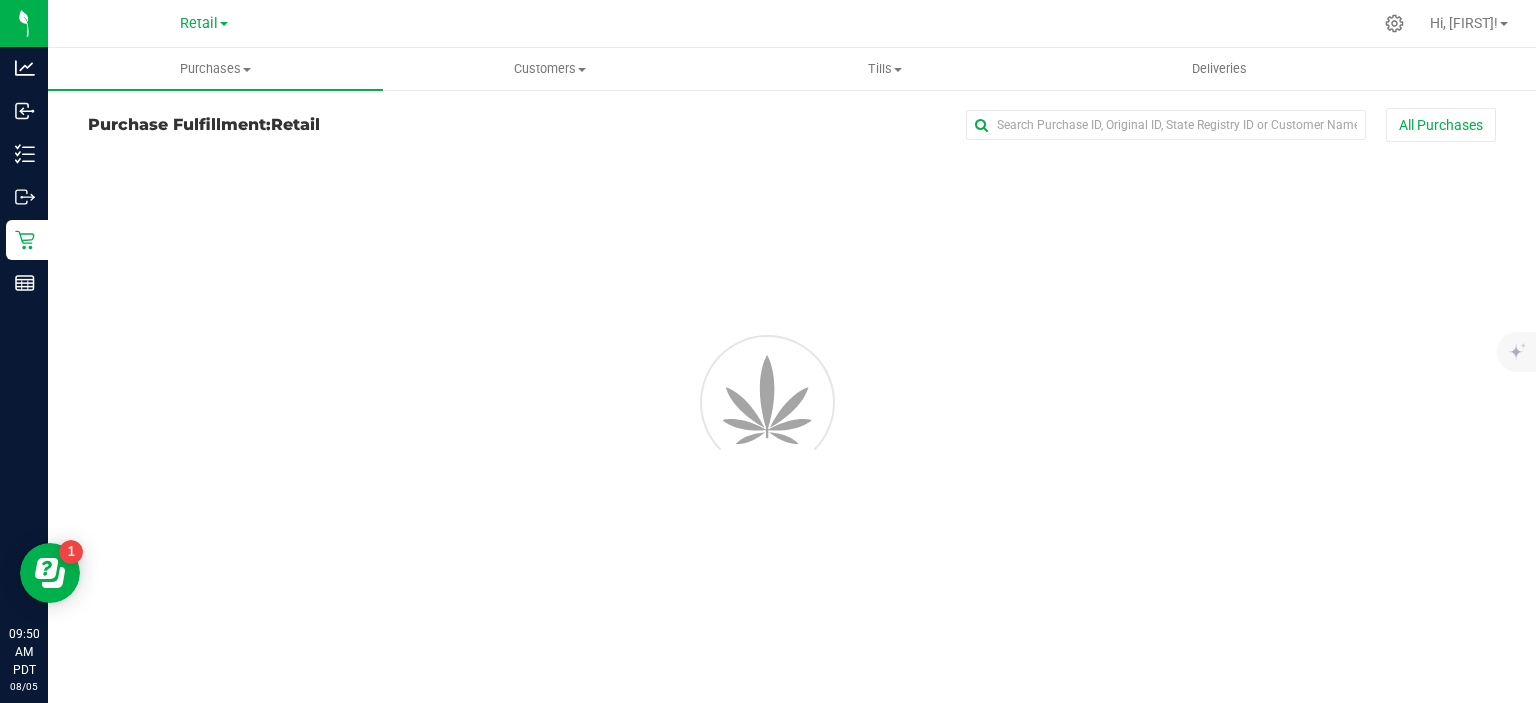 scroll, scrollTop: 0, scrollLeft: 0, axis: both 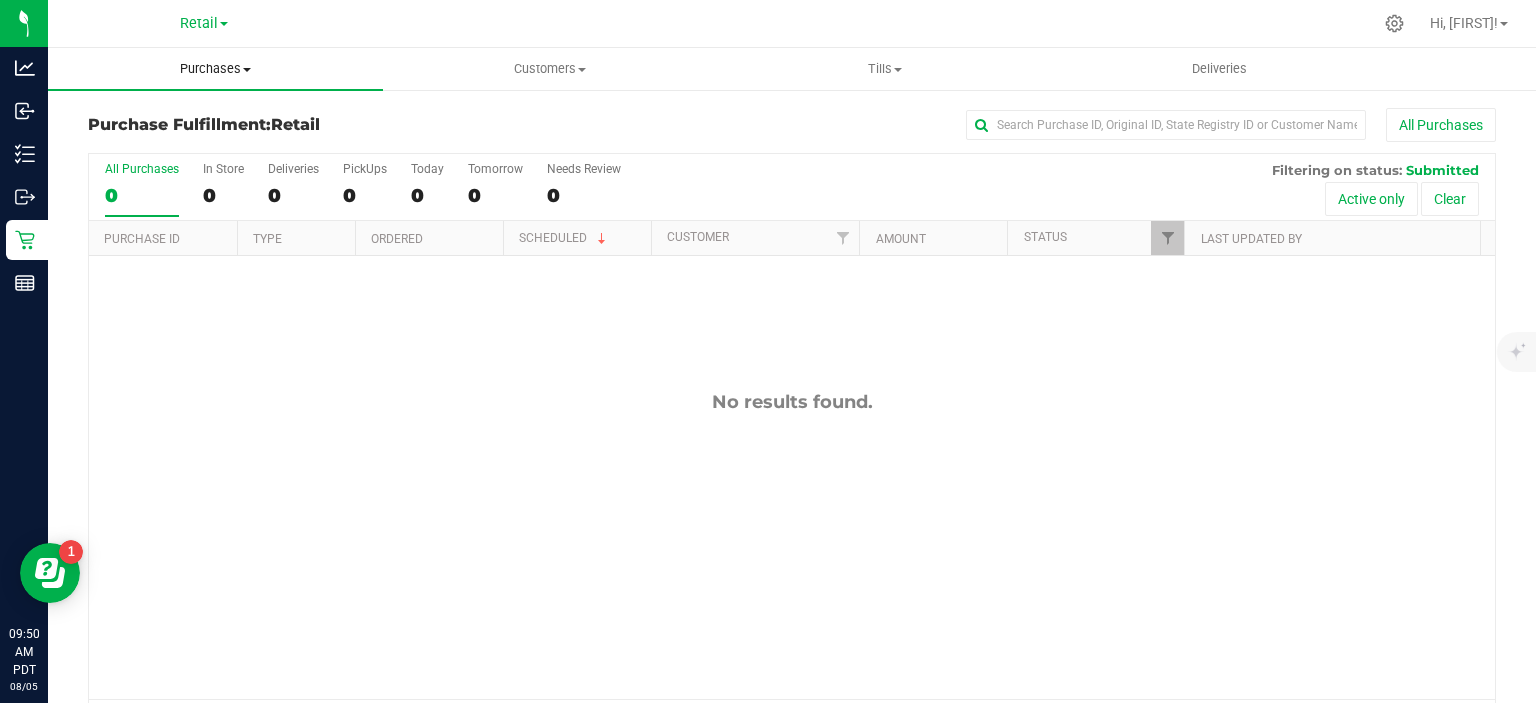 click on "Purchases" at bounding box center (215, 69) 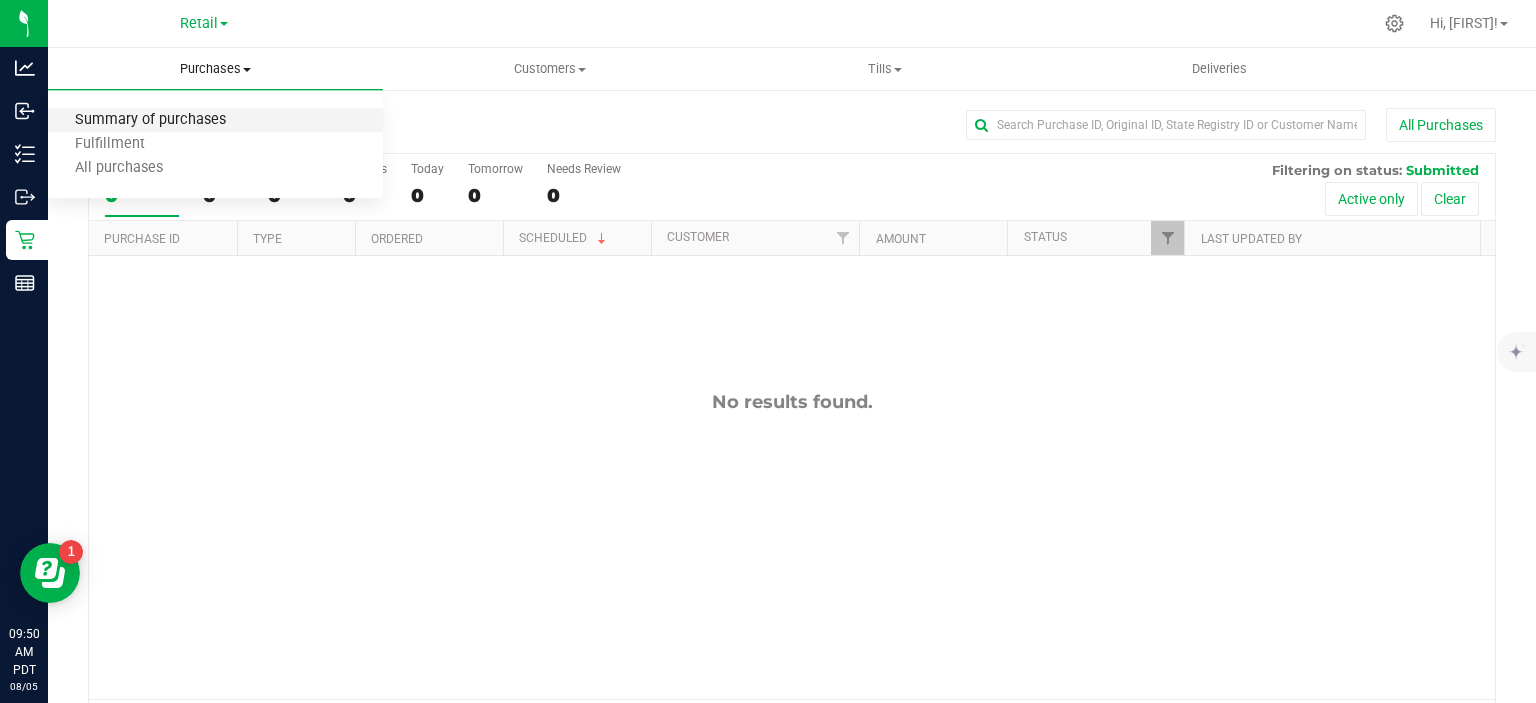 click on "Summary of purchases" at bounding box center [150, 120] 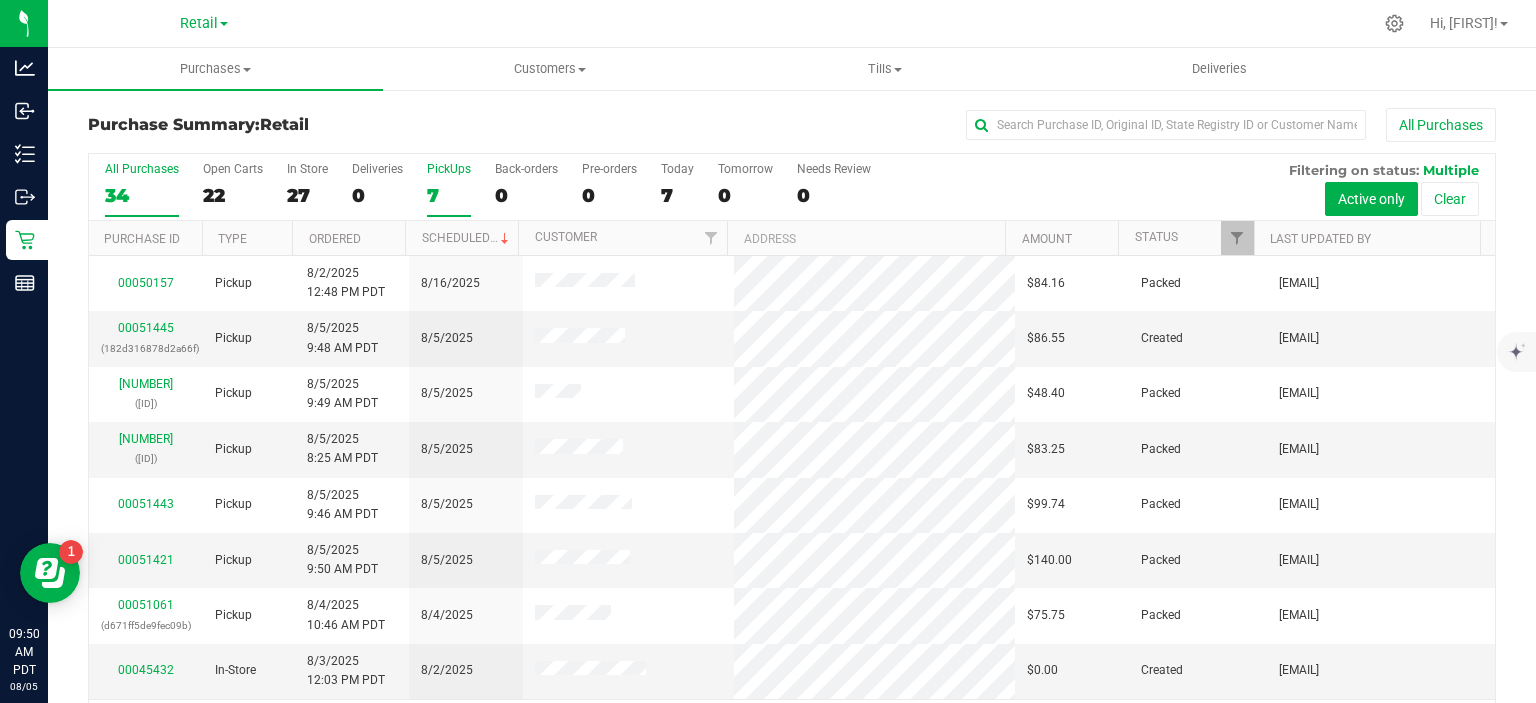 click on "7" at bounding box center [449, 195] 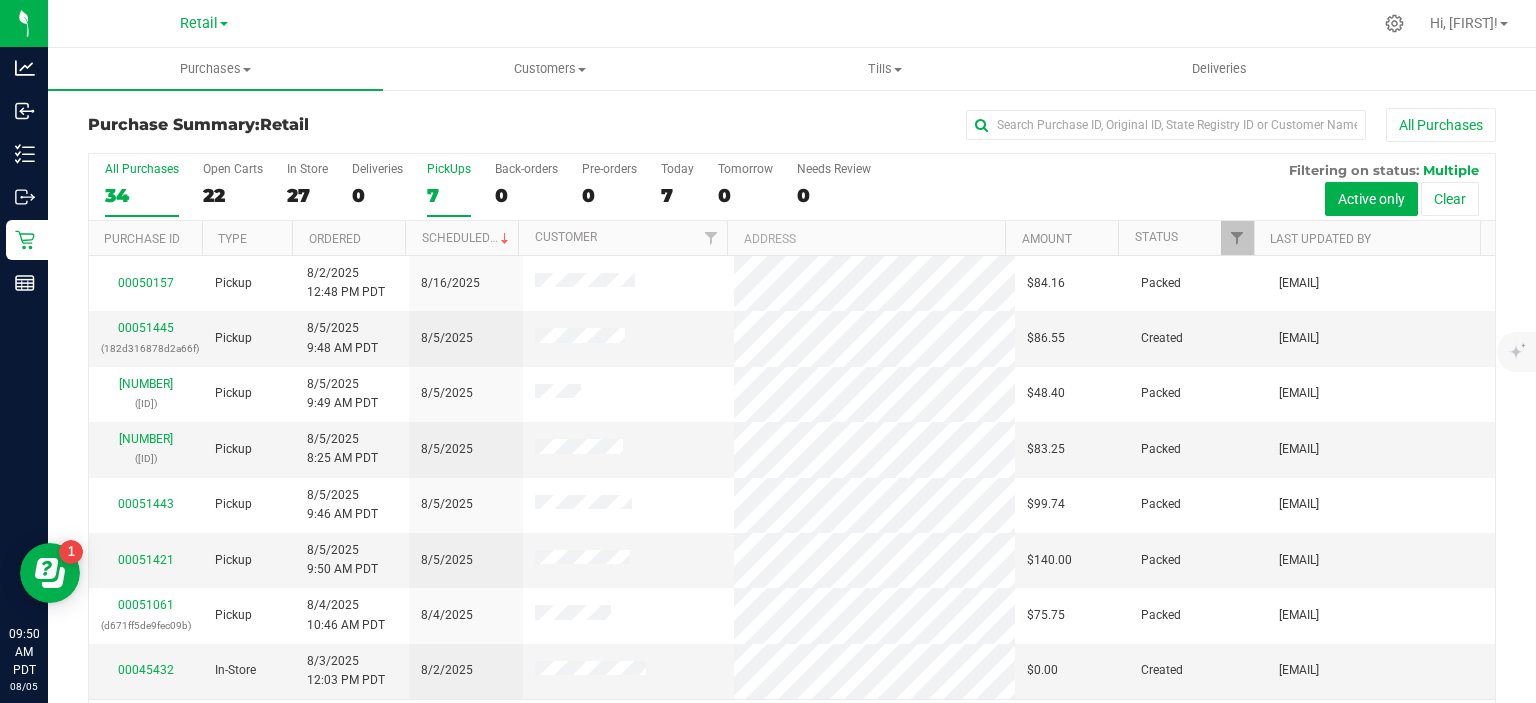 click on "PickUps
7" at bounding box center [0, 0] 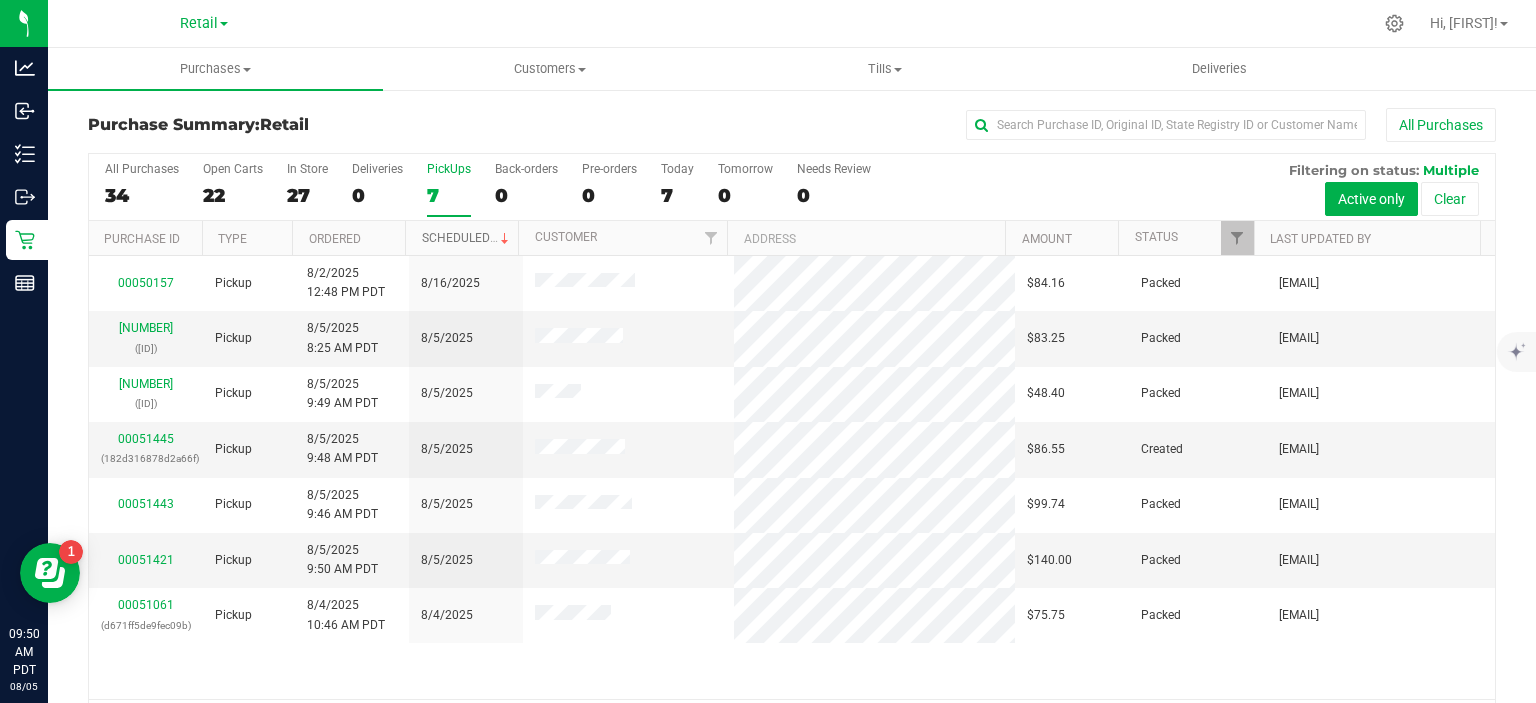 click on "Scheduled" at bounding box center [467, 238] 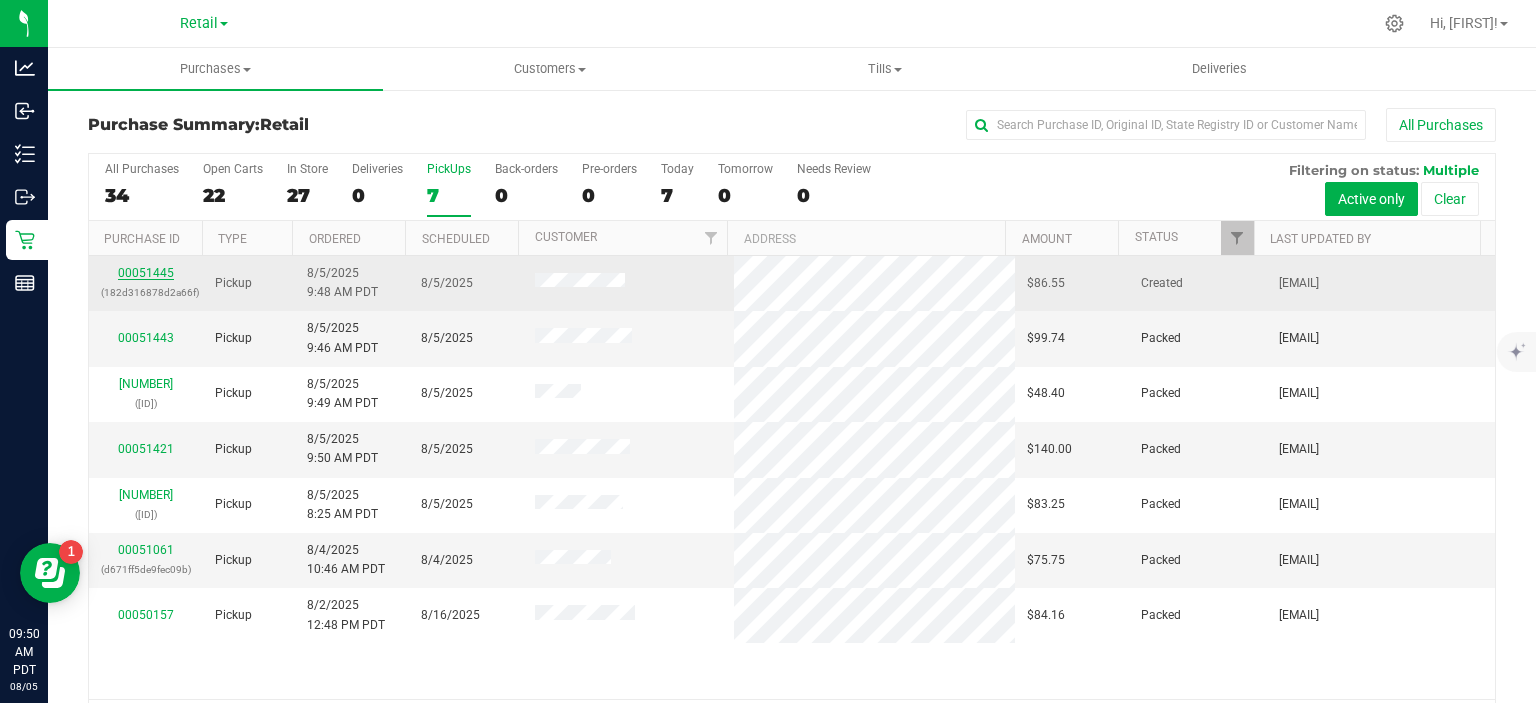 click on "00051445" at bounding box center [146, 273] 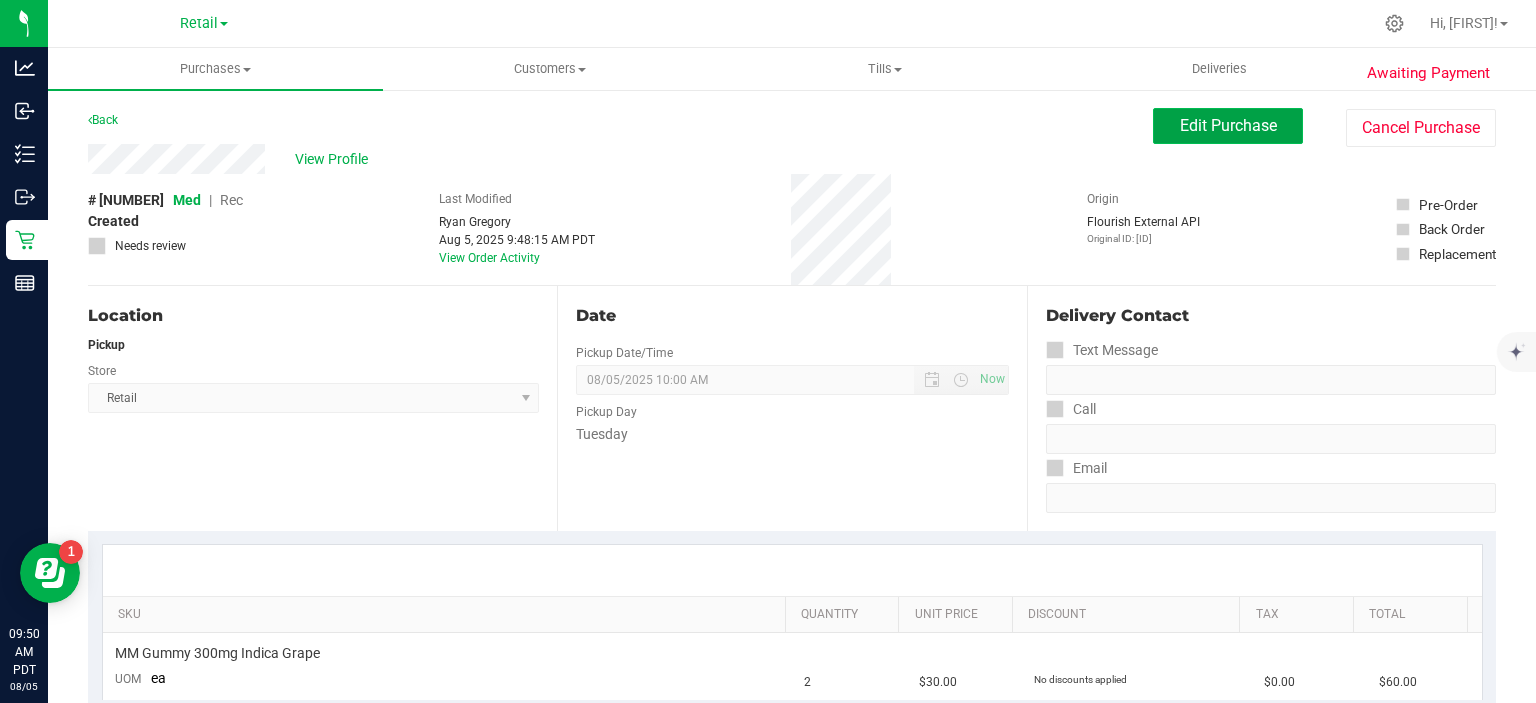 click on "Edit Purchase" at bounding box center (1228, 125) 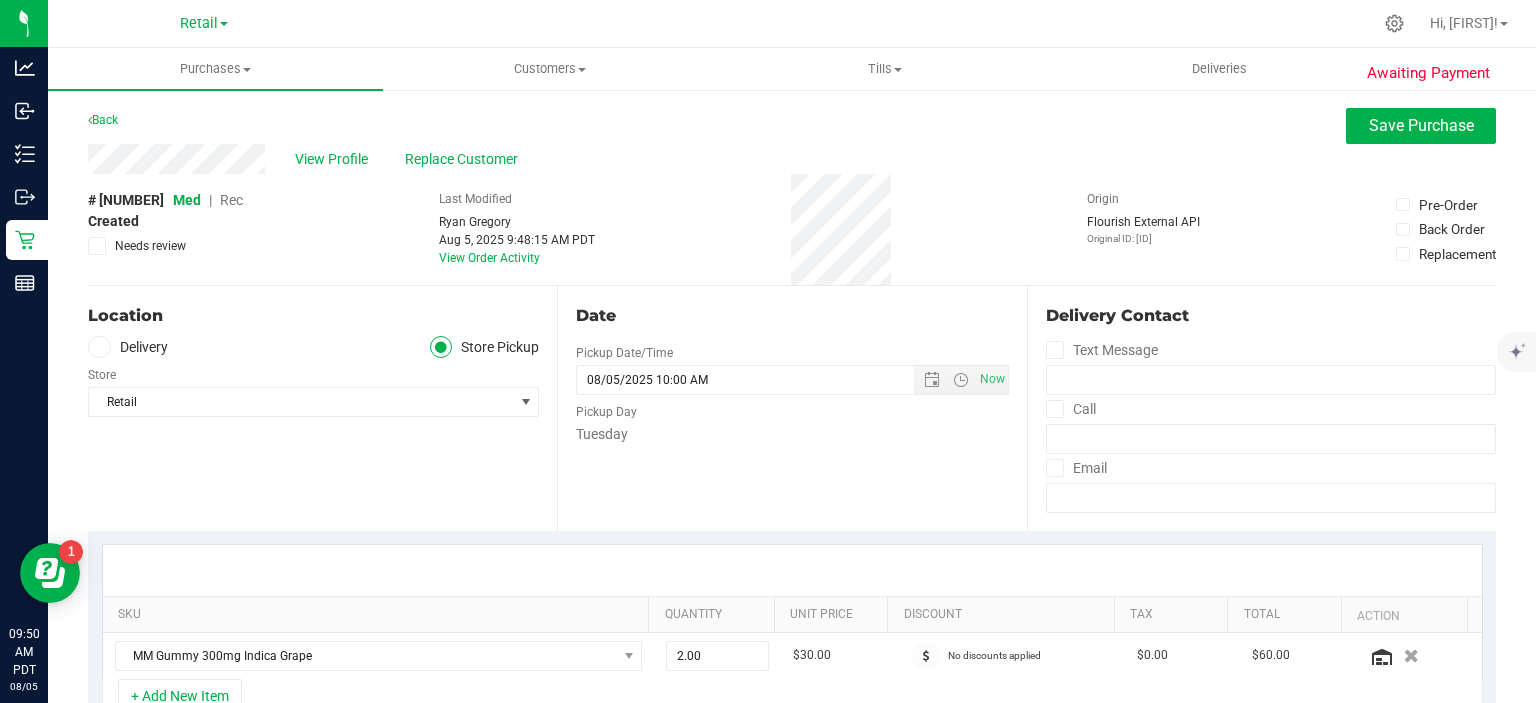 click on "Rec" at bounding box center [231, 200] 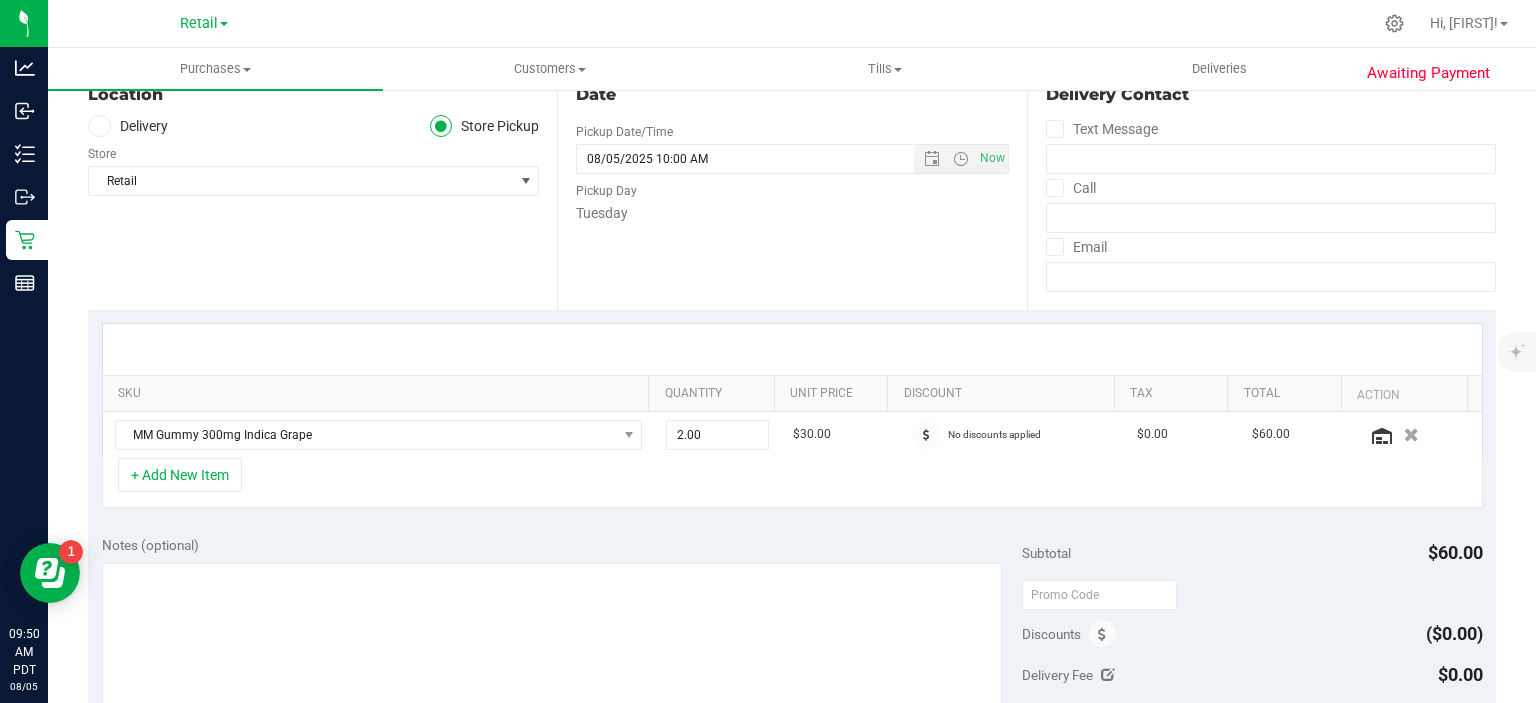 scroll, scrollTop: 512, scrollLeft: 0, axis: vertical 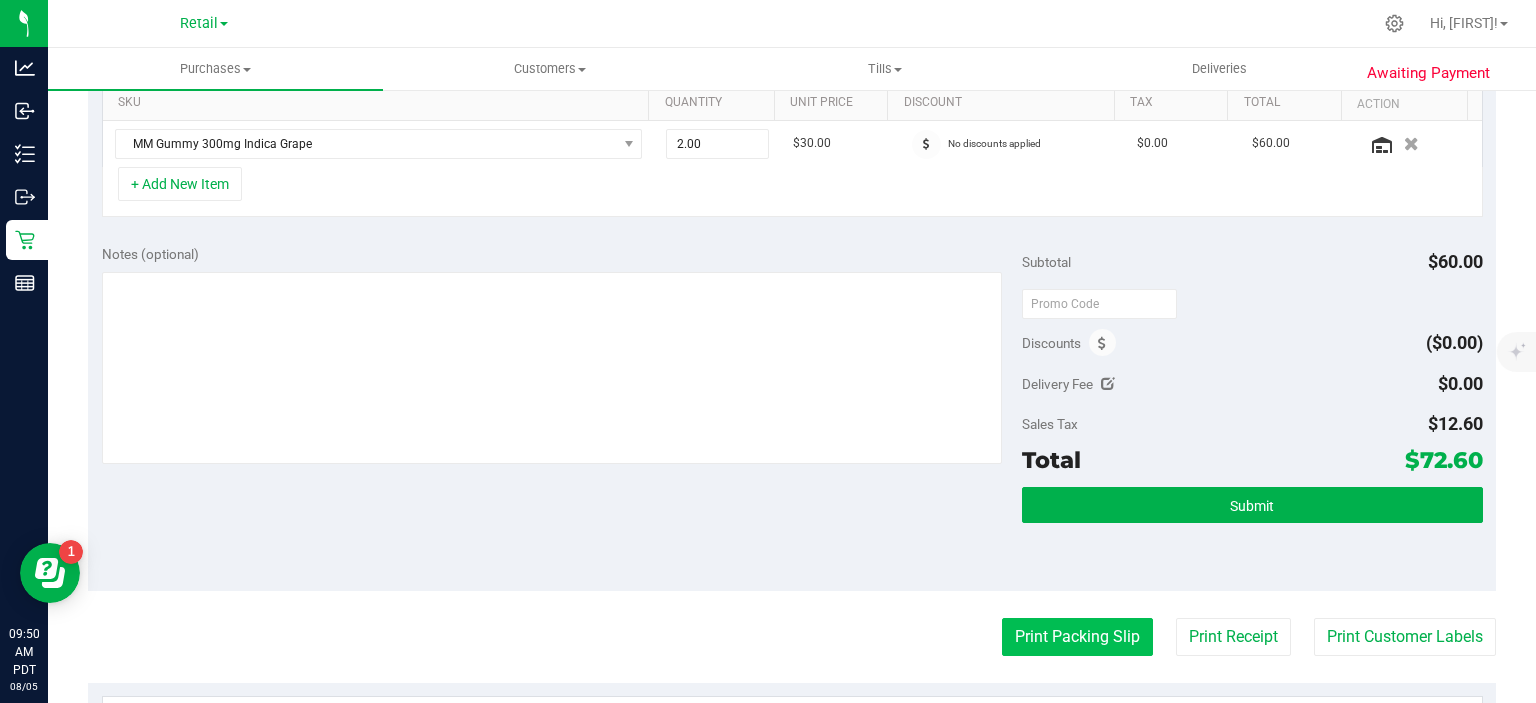 click on "Print Packing Slip" at bounding box center [1077, 637] 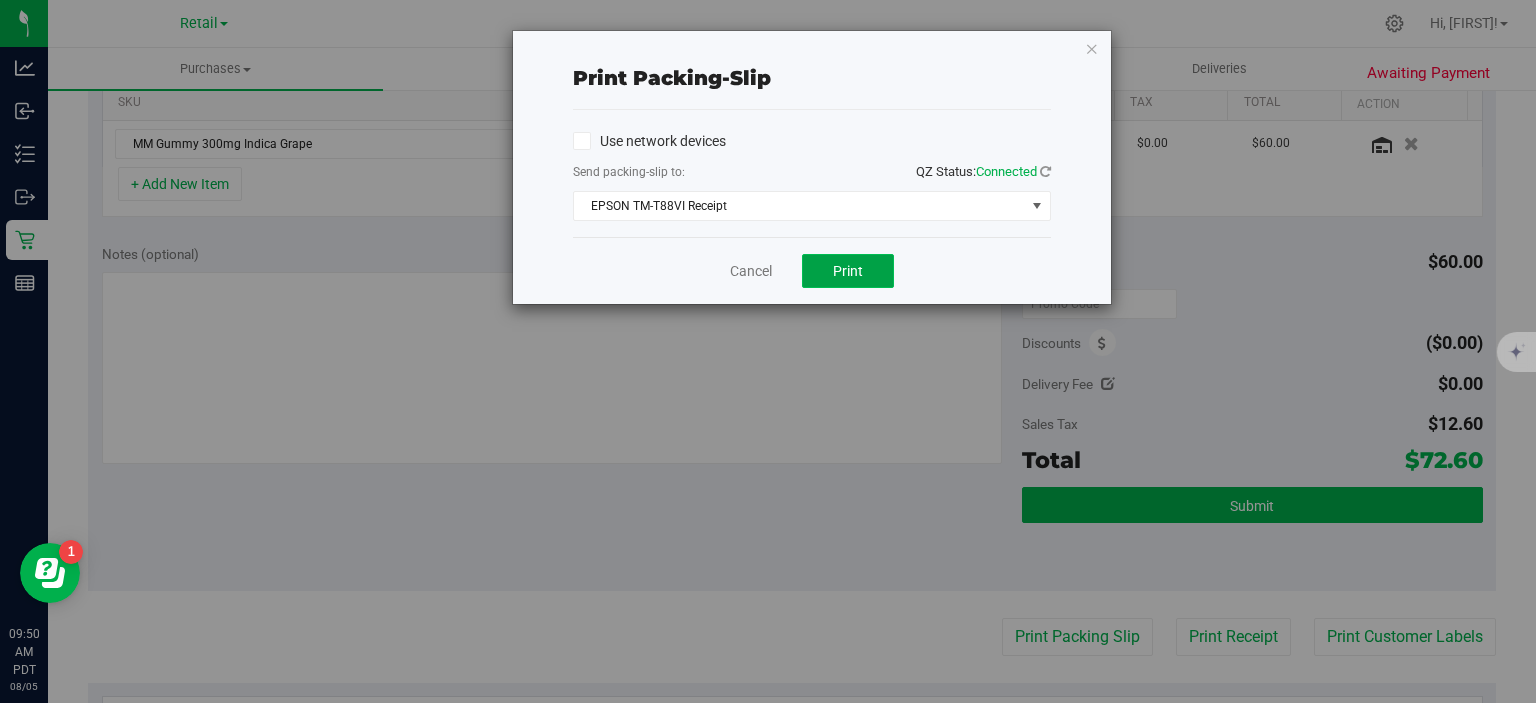 click on "Print" at bounding box center (848, 271) 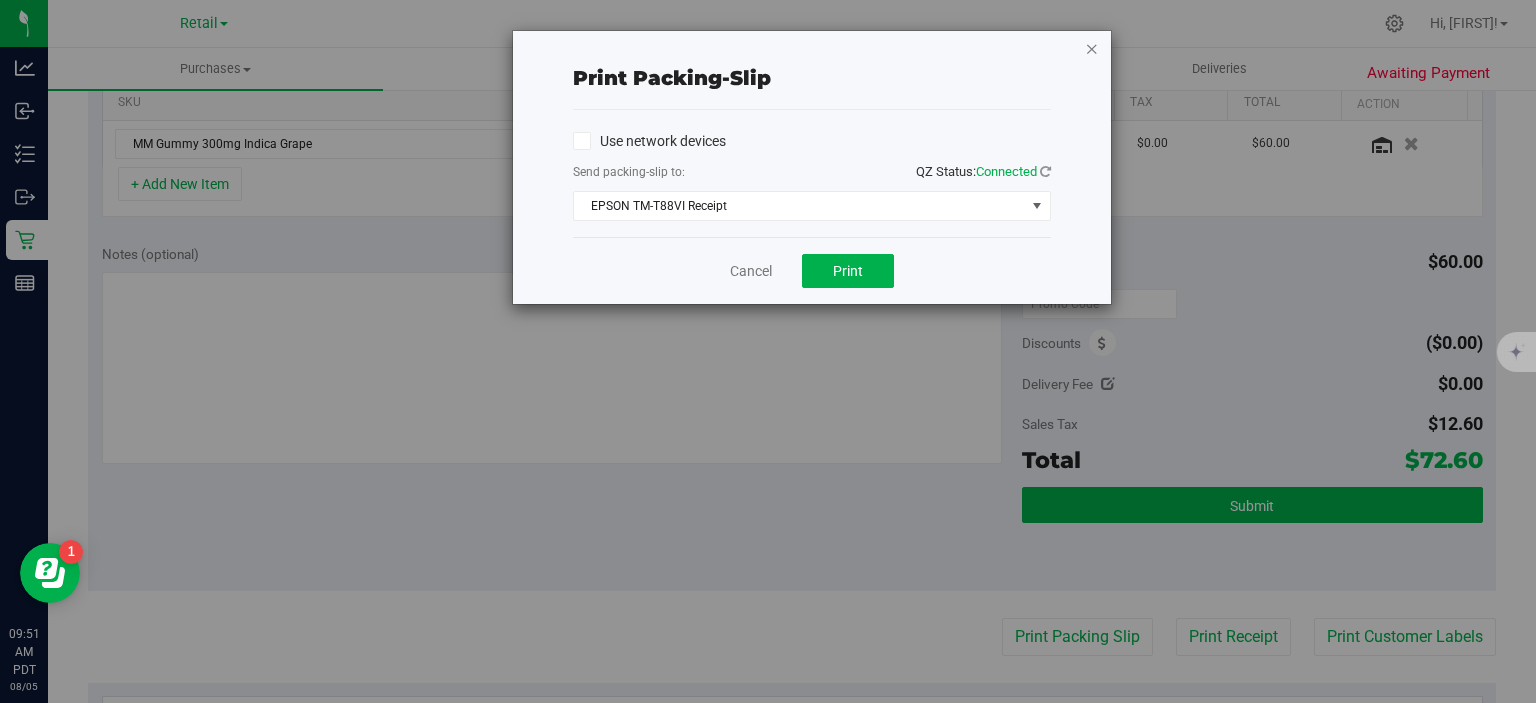 click at bounding box center (1092, 48) 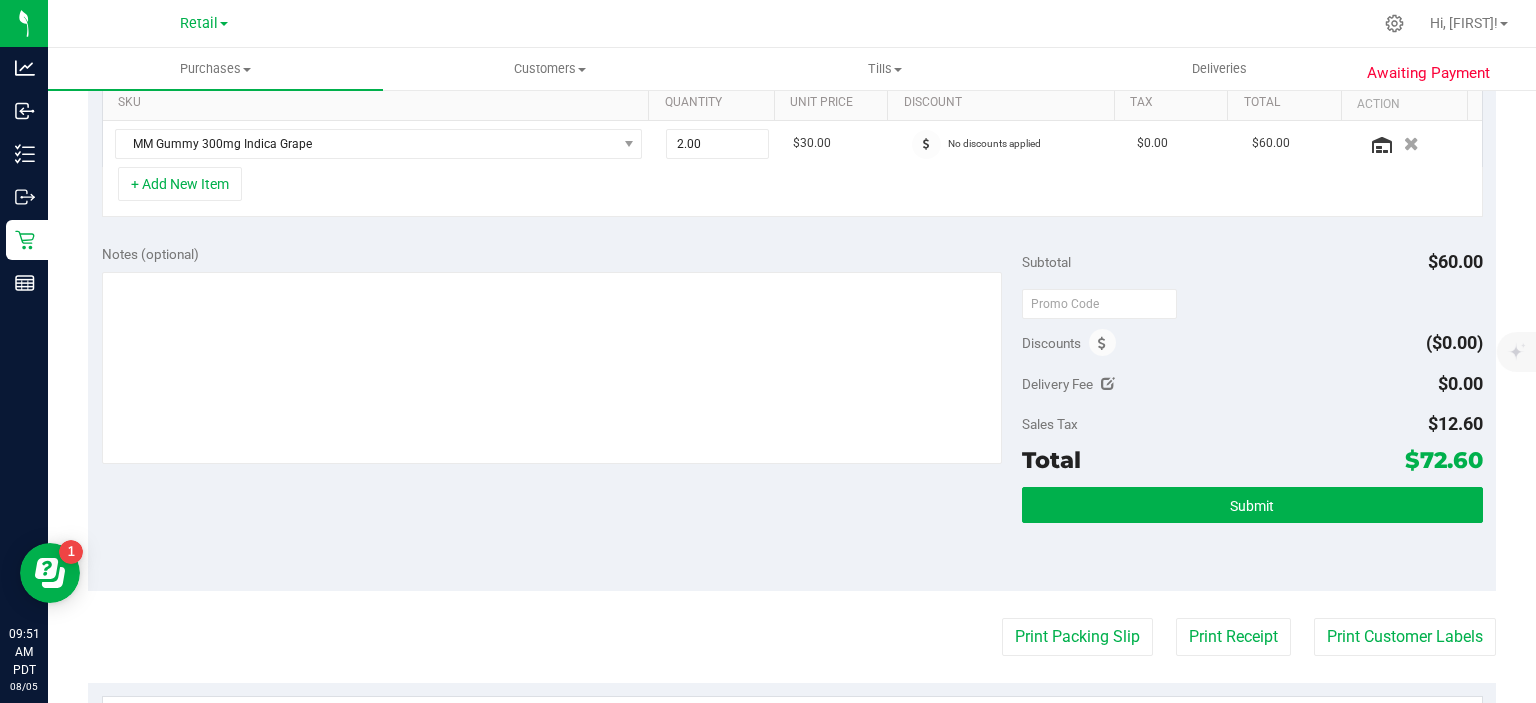 type 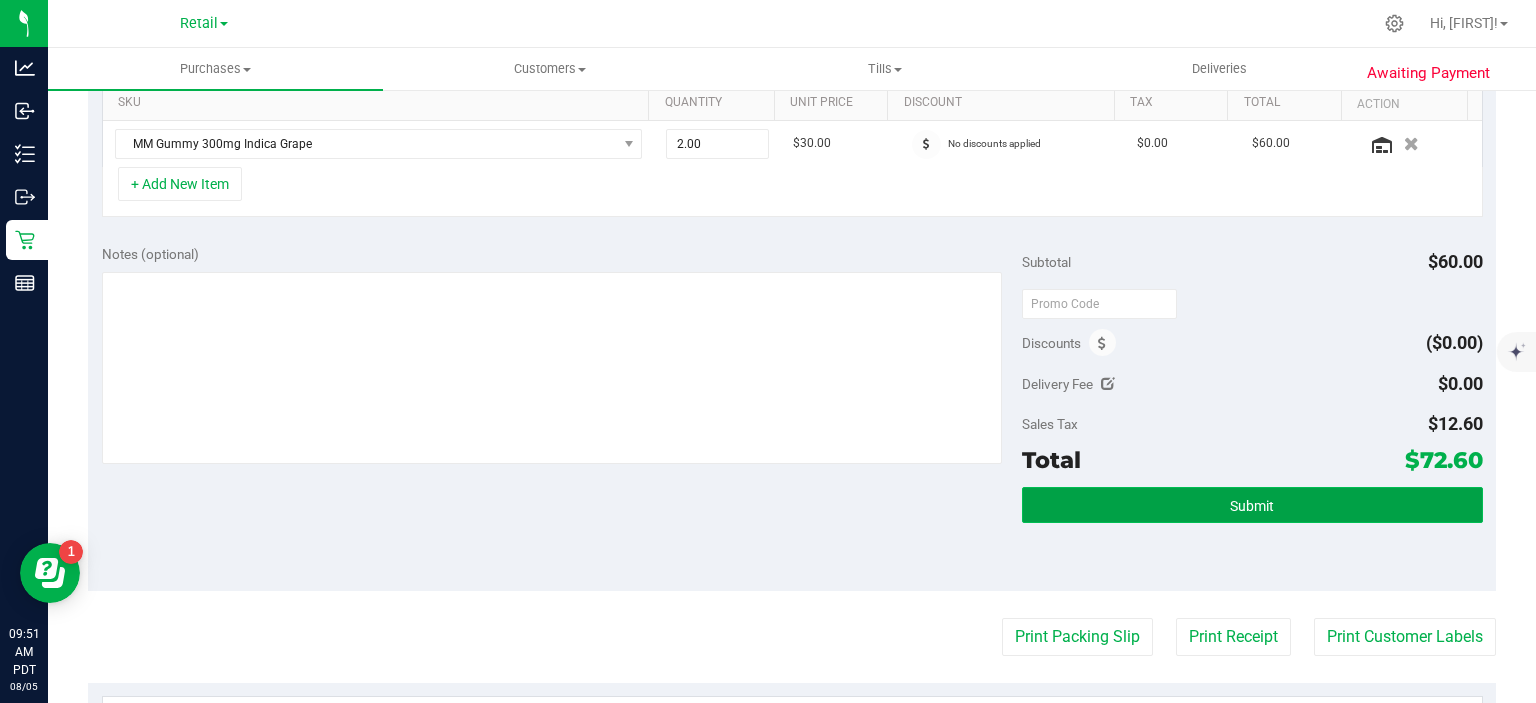 click on "Submit" at bounding box center [1252, 505] 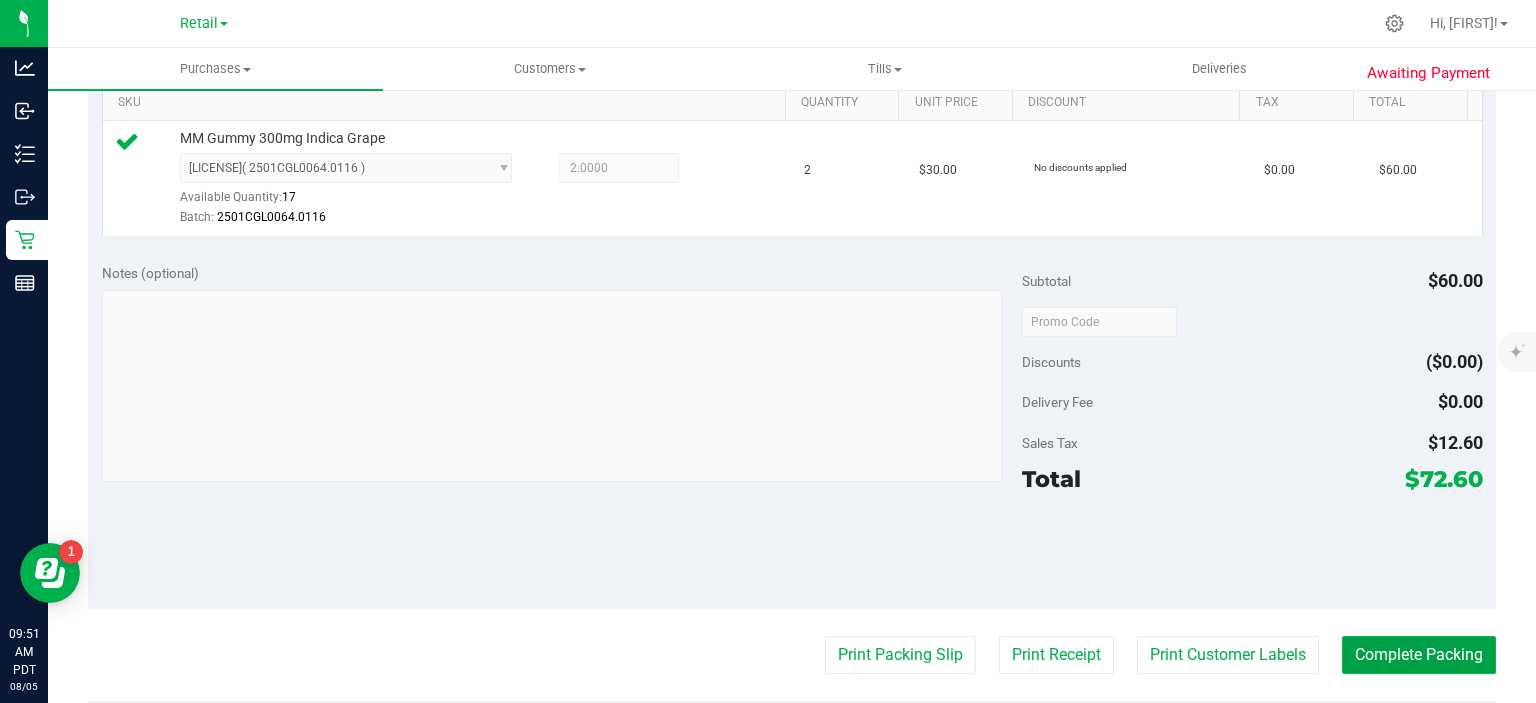 click on "Complete Packing" at bounding box center [1419, 655] 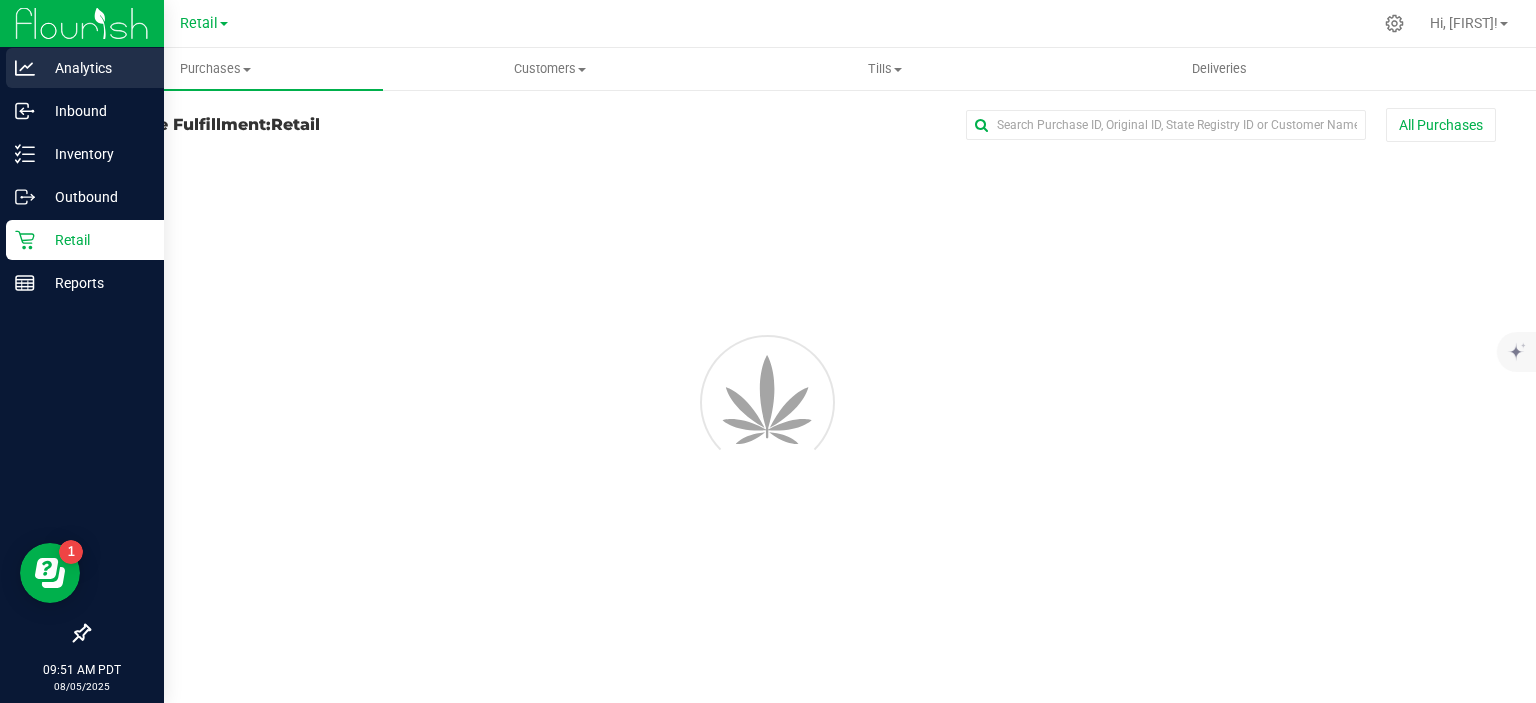 scroll, scrollTop: 0, scrollLeft: 0, axis: both 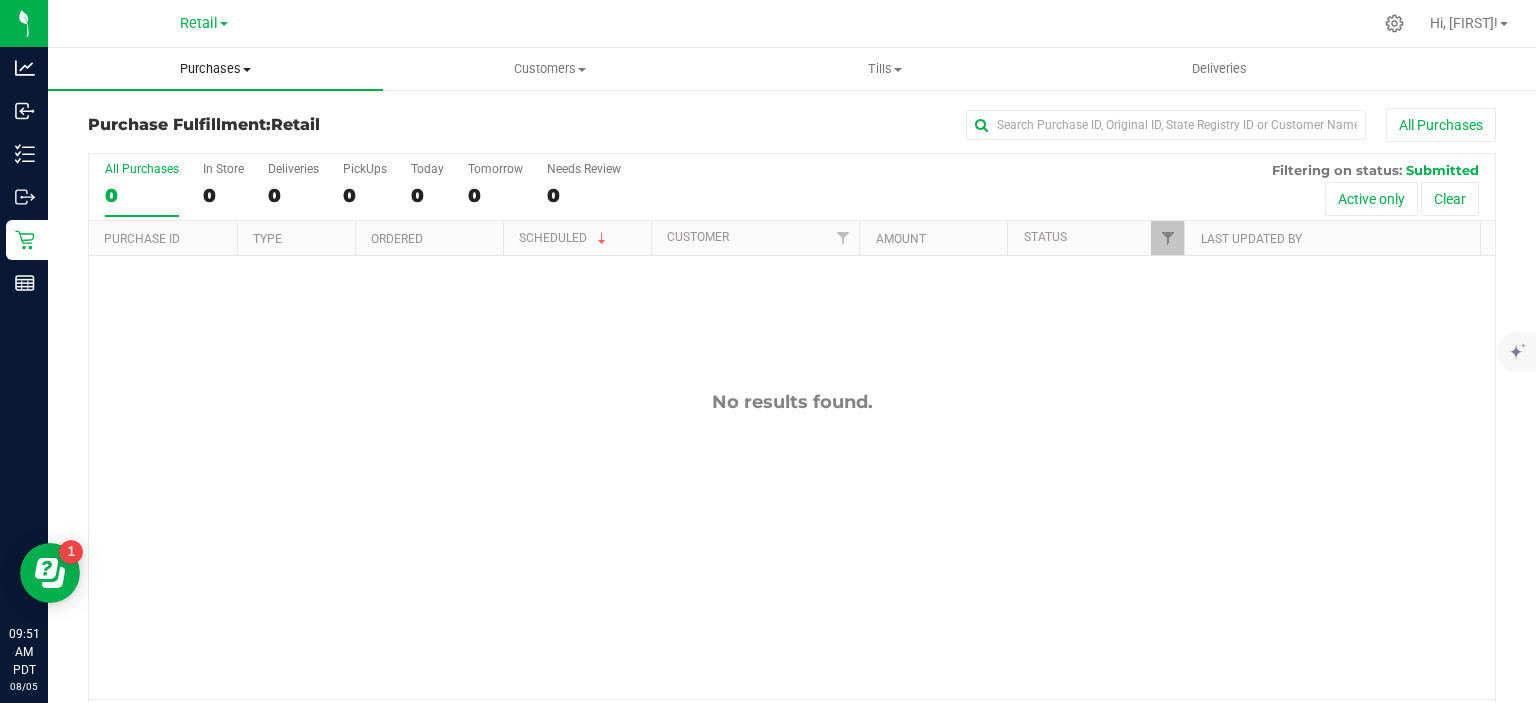 click at bounding box center [247, 70] 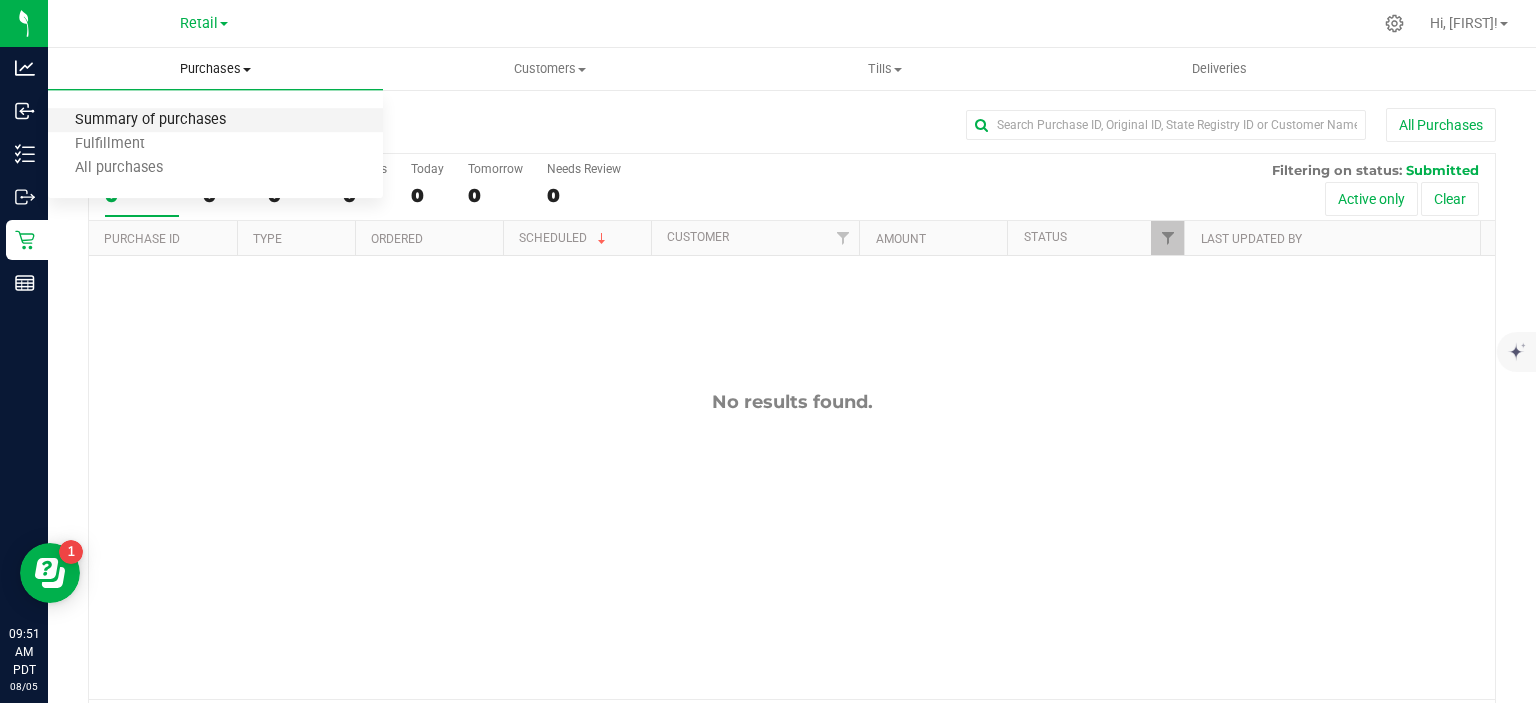 click on "Summary of purchases" at bounding box center (150, 120) 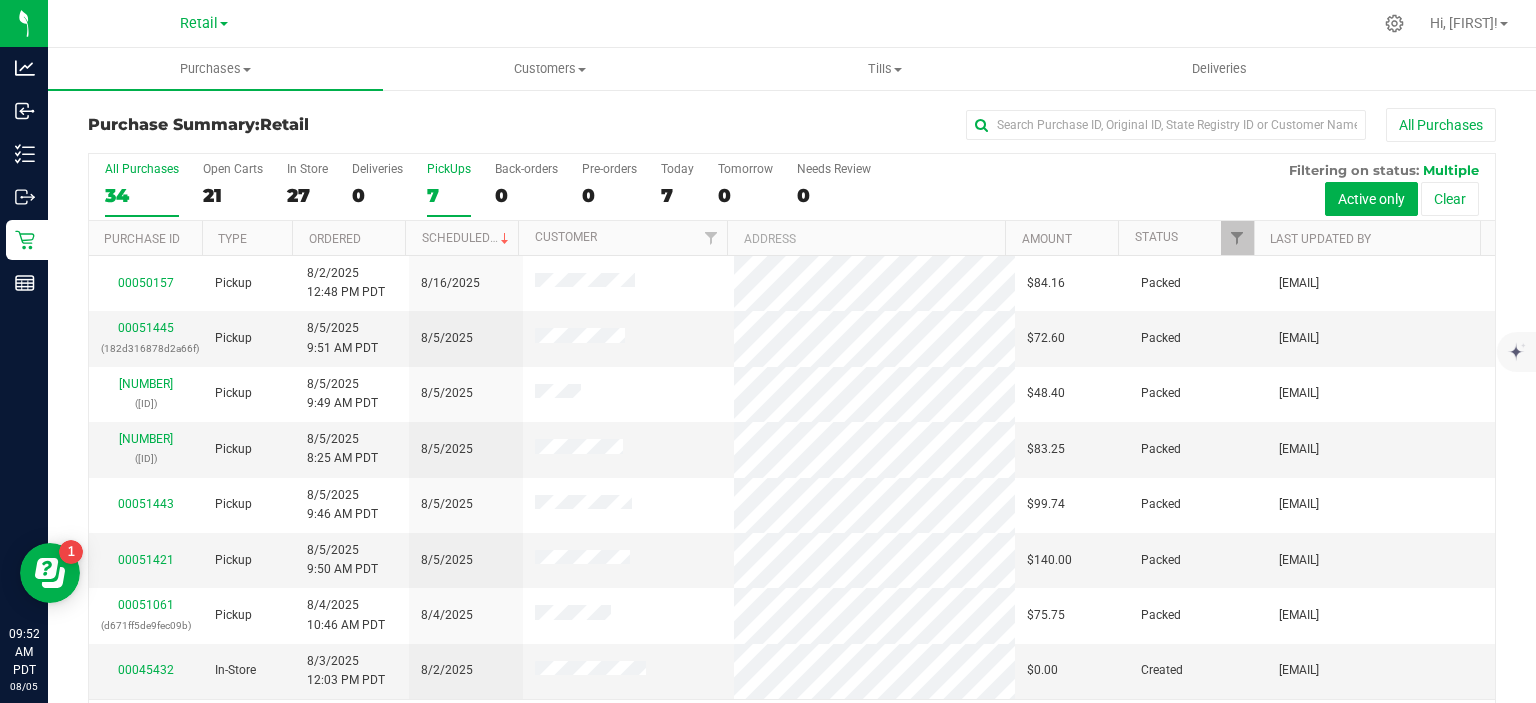 click on "7" at bounding box center [449, 195] 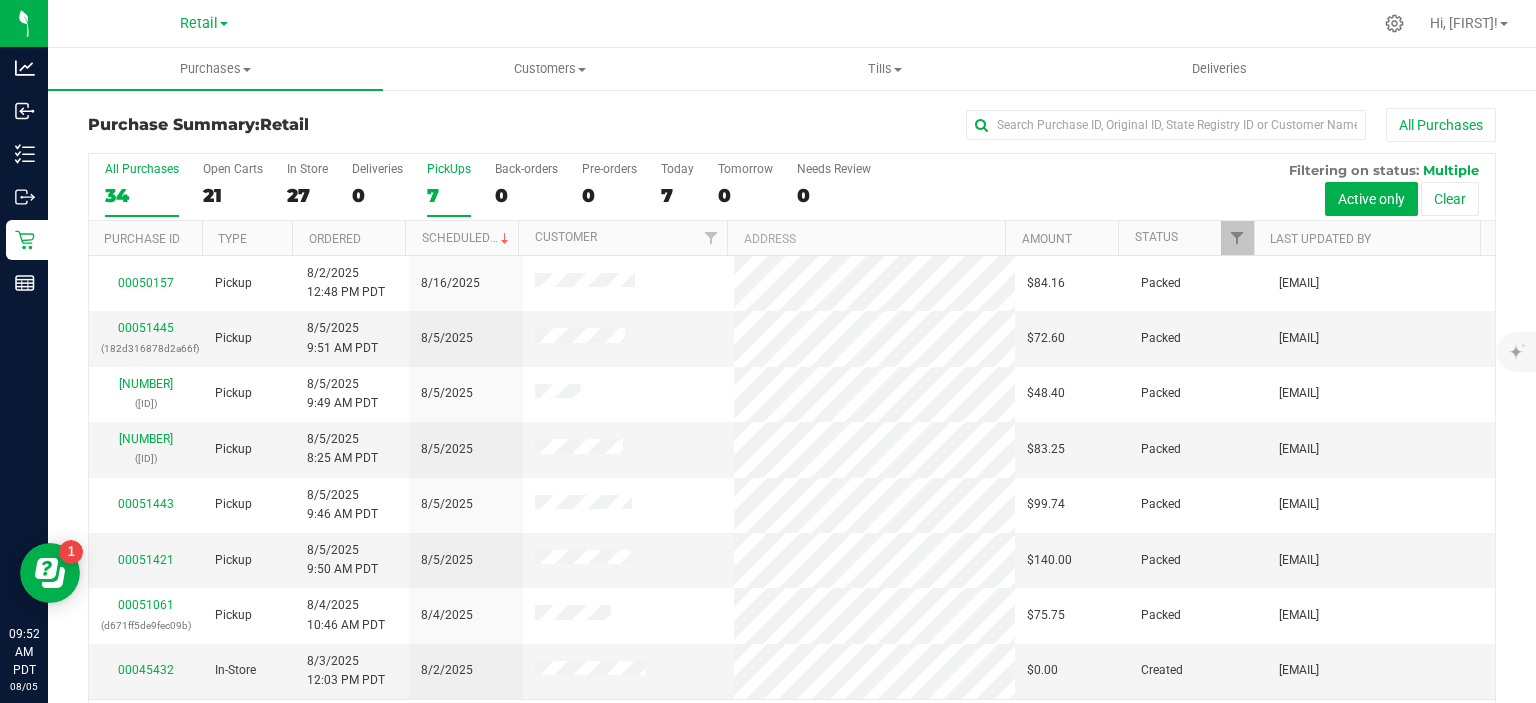 click on "PickUps
7" at bounding box center [0, 0] 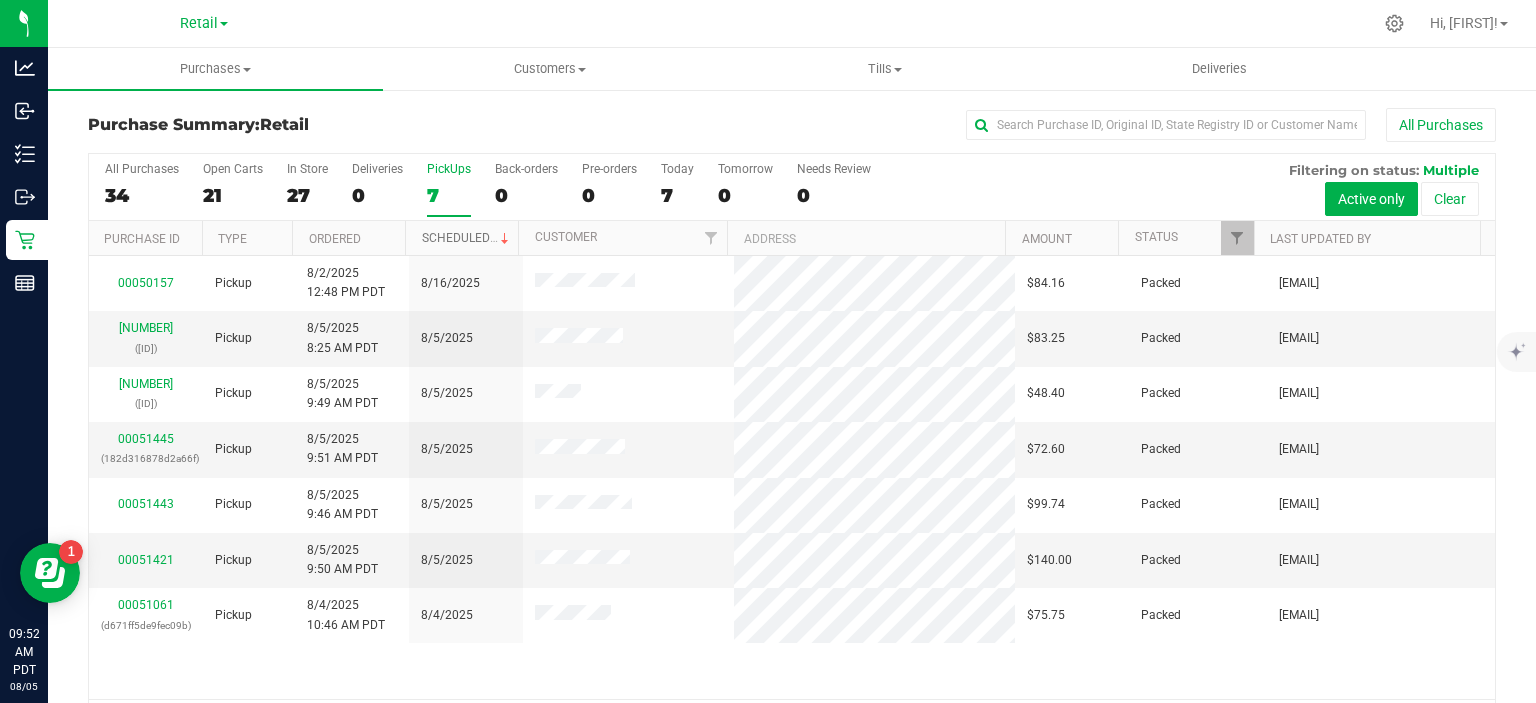 click on "Scheduled" at bounding box center [467, 238] 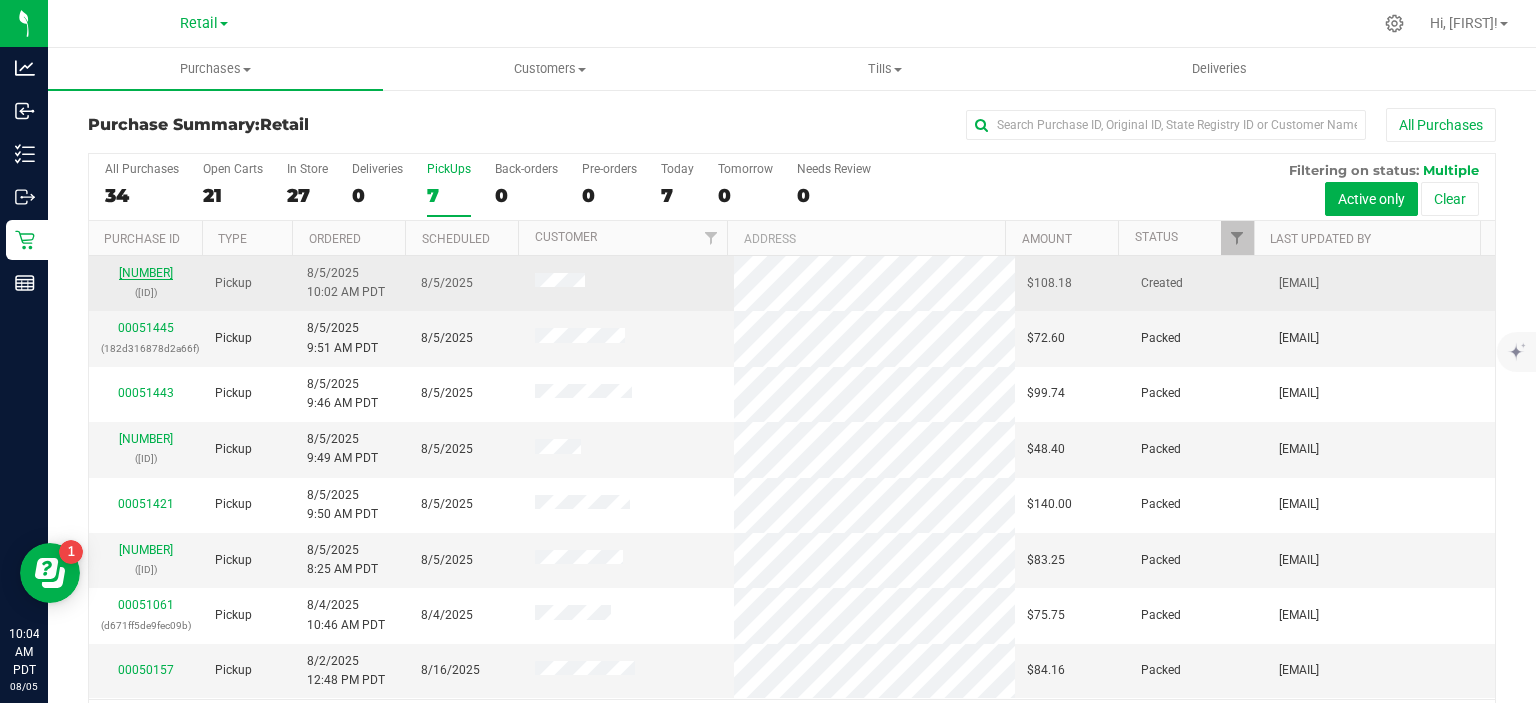 click on "[NUMBER]" at bounding box center [146, 273] 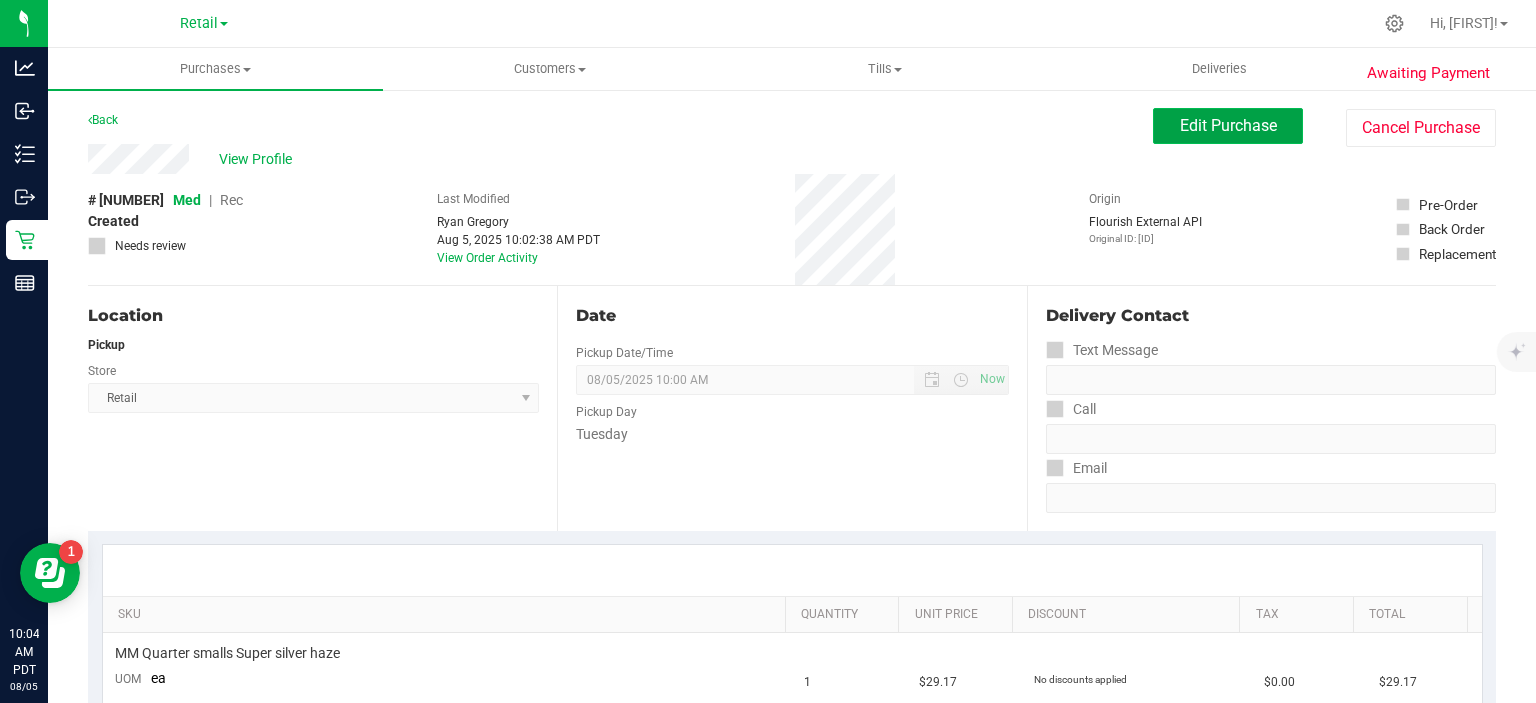 click on "Edit Purchase" at bounding box center [1228, 125] 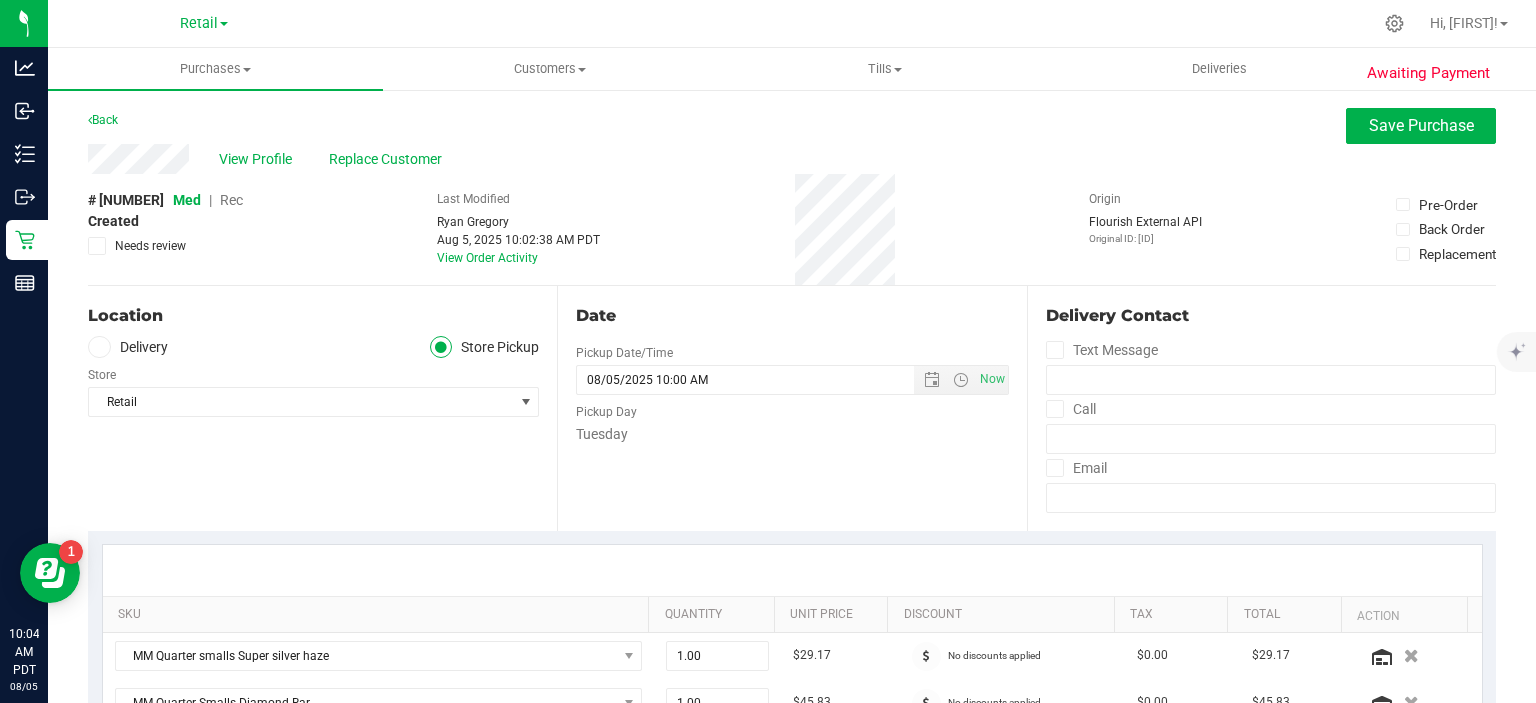 click on "Rec" at bounding box center [231, 200] 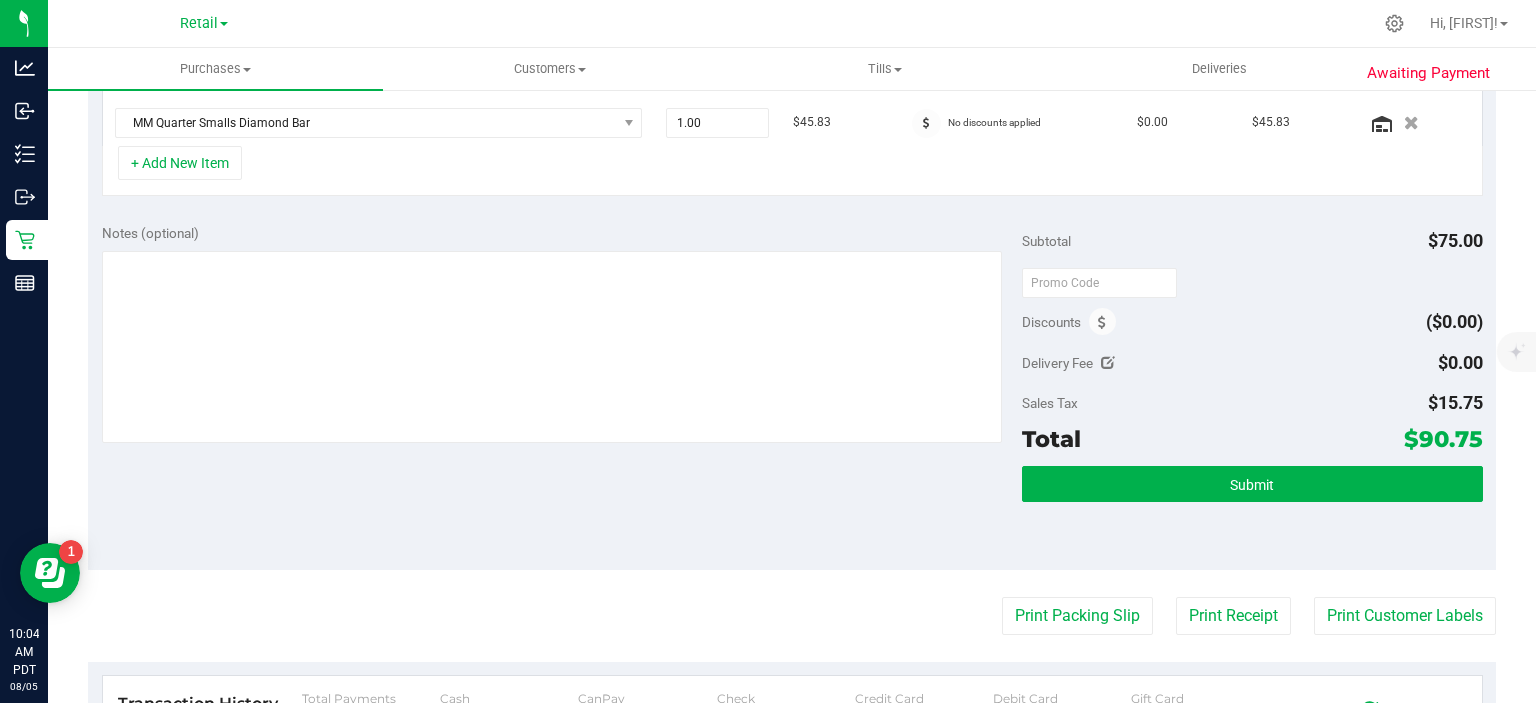 scroll, scrollTop: 639, scrollLeft: 0, axis: vertical 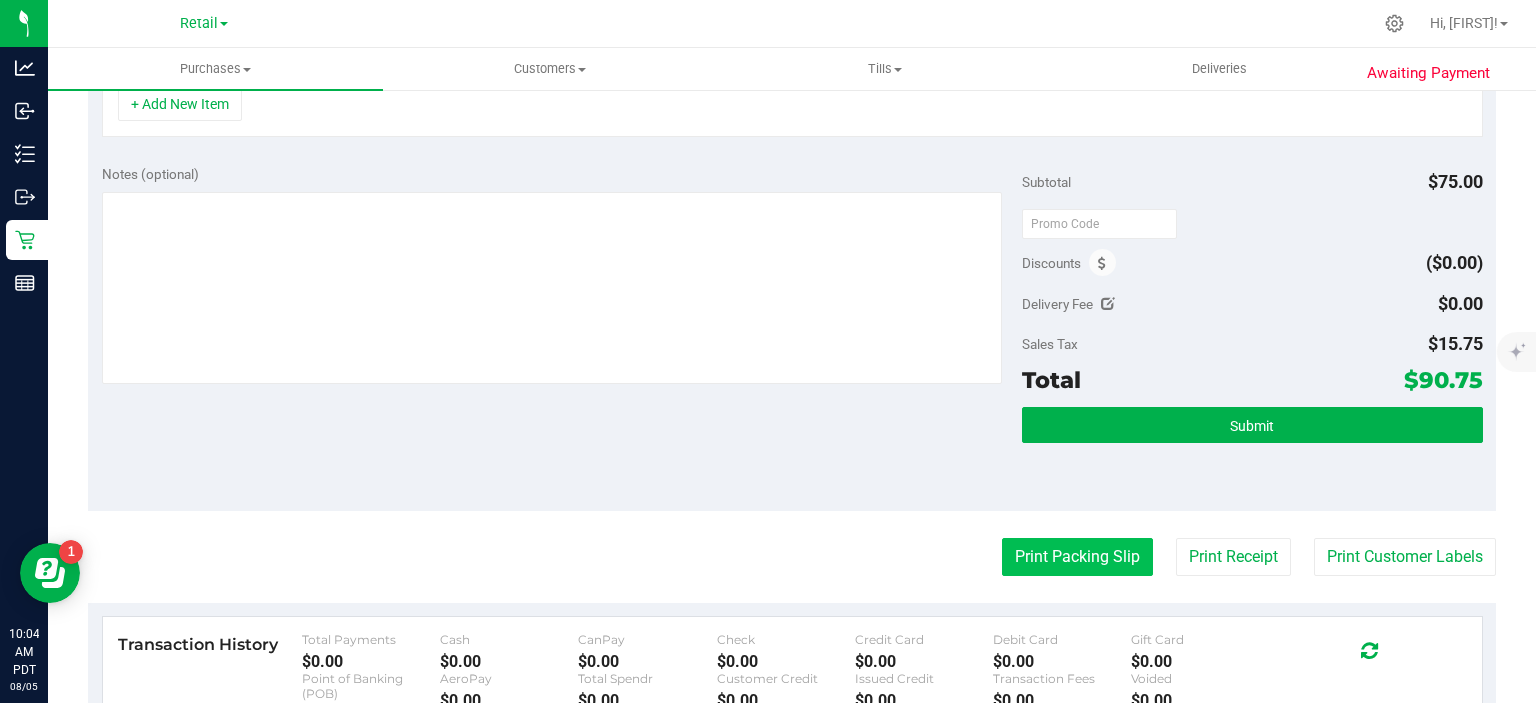 click on "Print Packing Slip" at bounding box center (1077, 557) 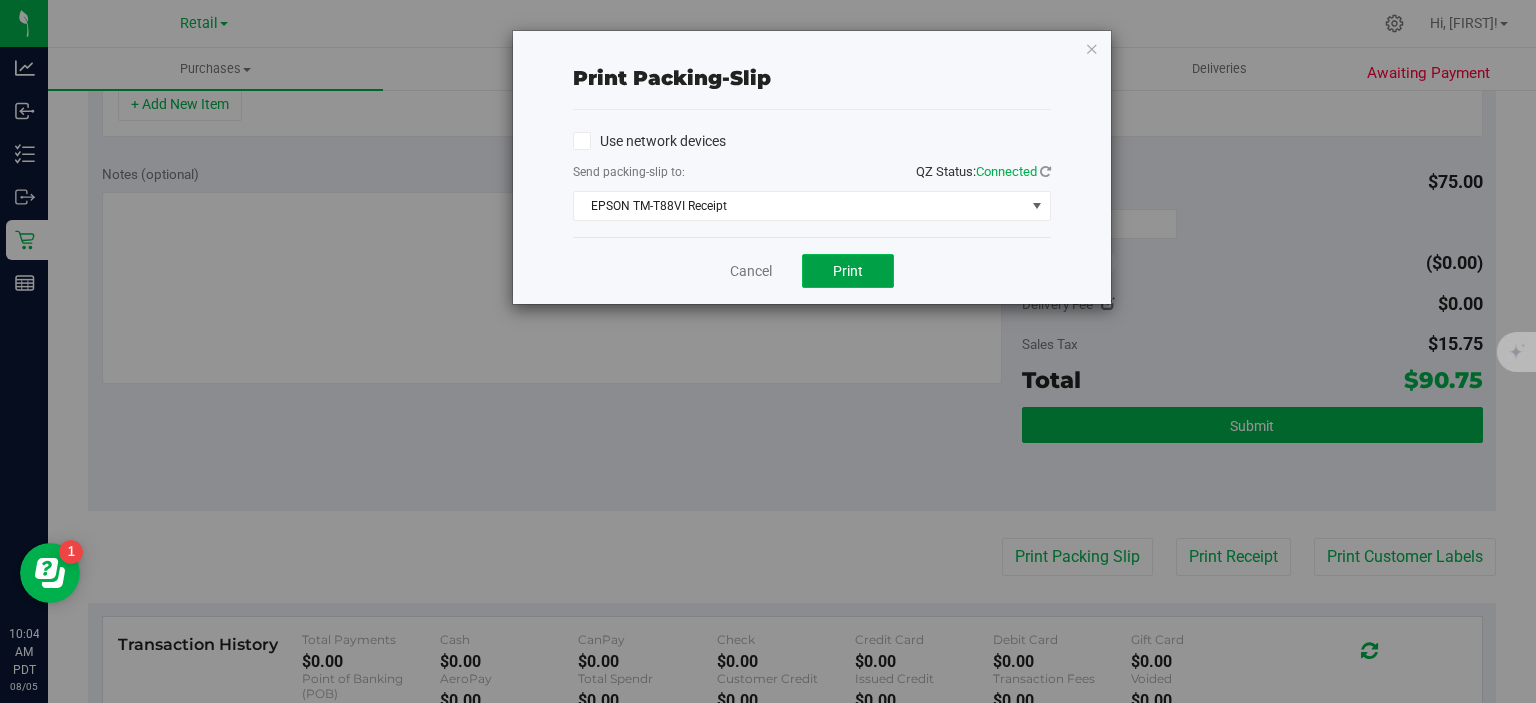 click on "Print" at bounding box center [848, 271] 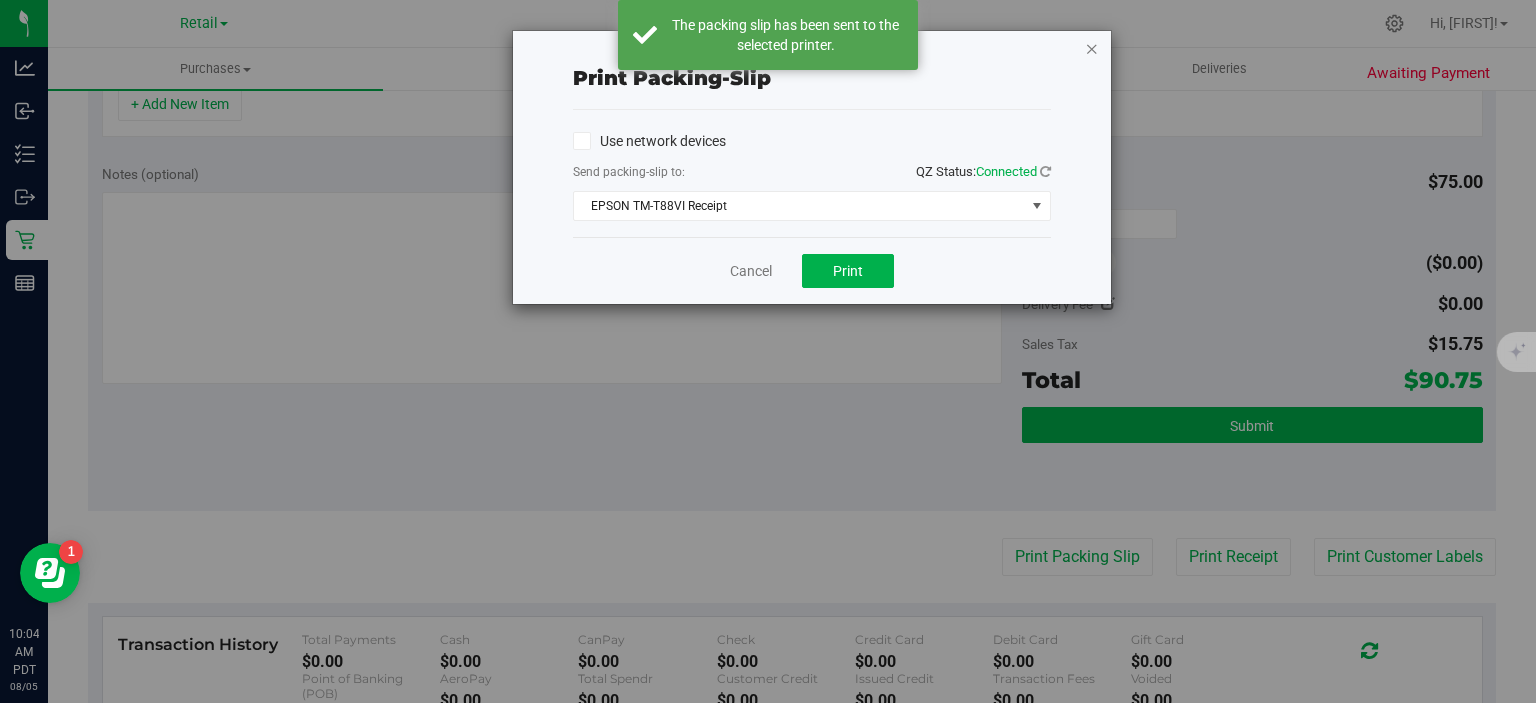 click at bounding box center (1092, 48) 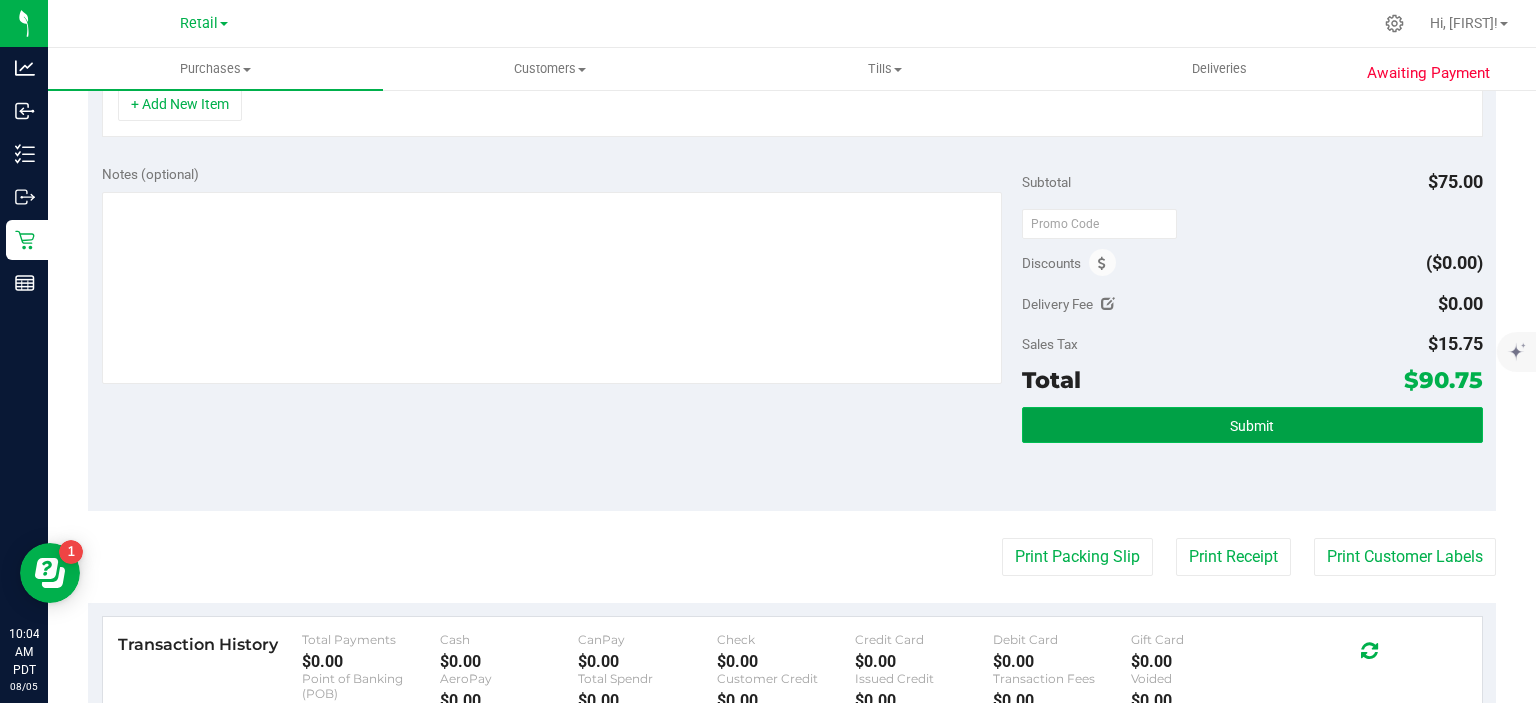 click on "Submit" at bounding box center (1252, 425) 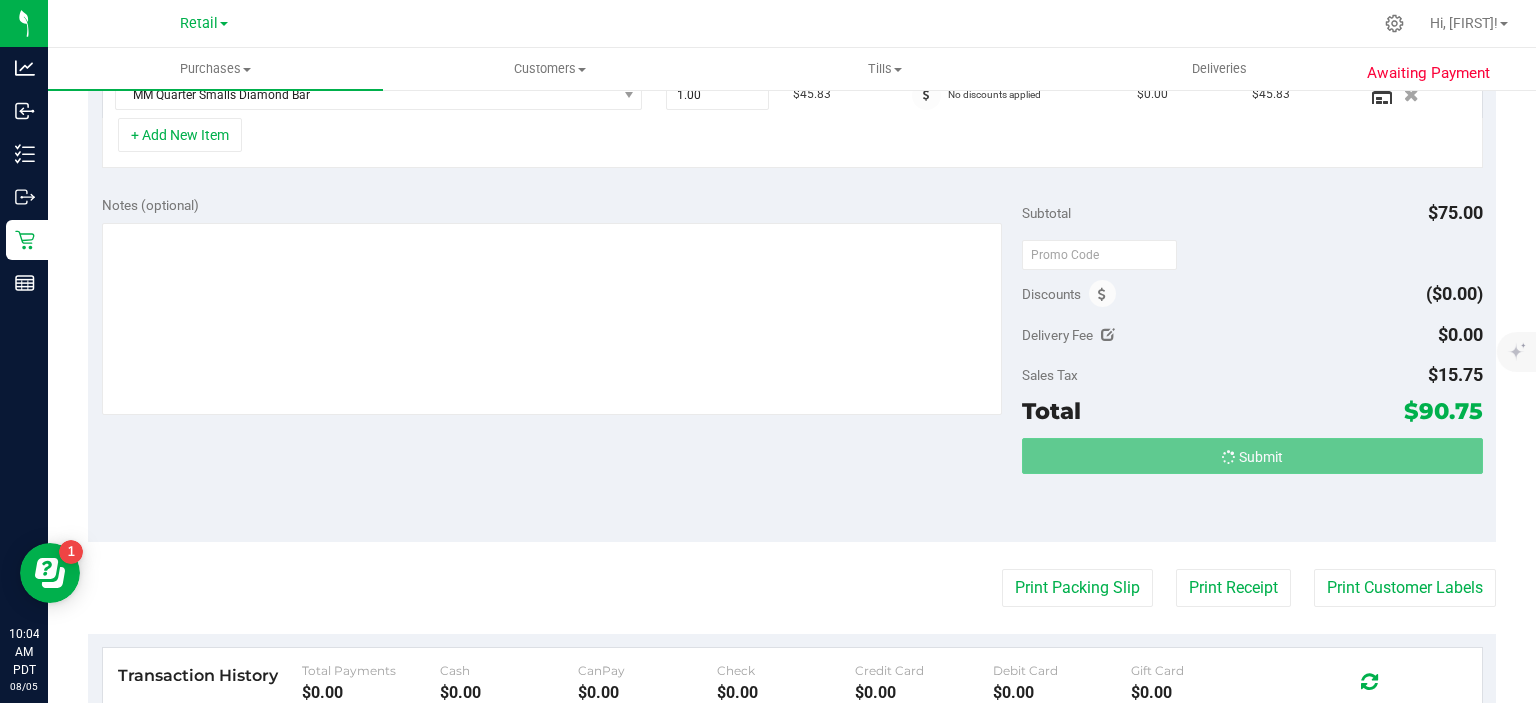 scroll, scrollTop: 577, scrollLeft: 0, axis: vertical 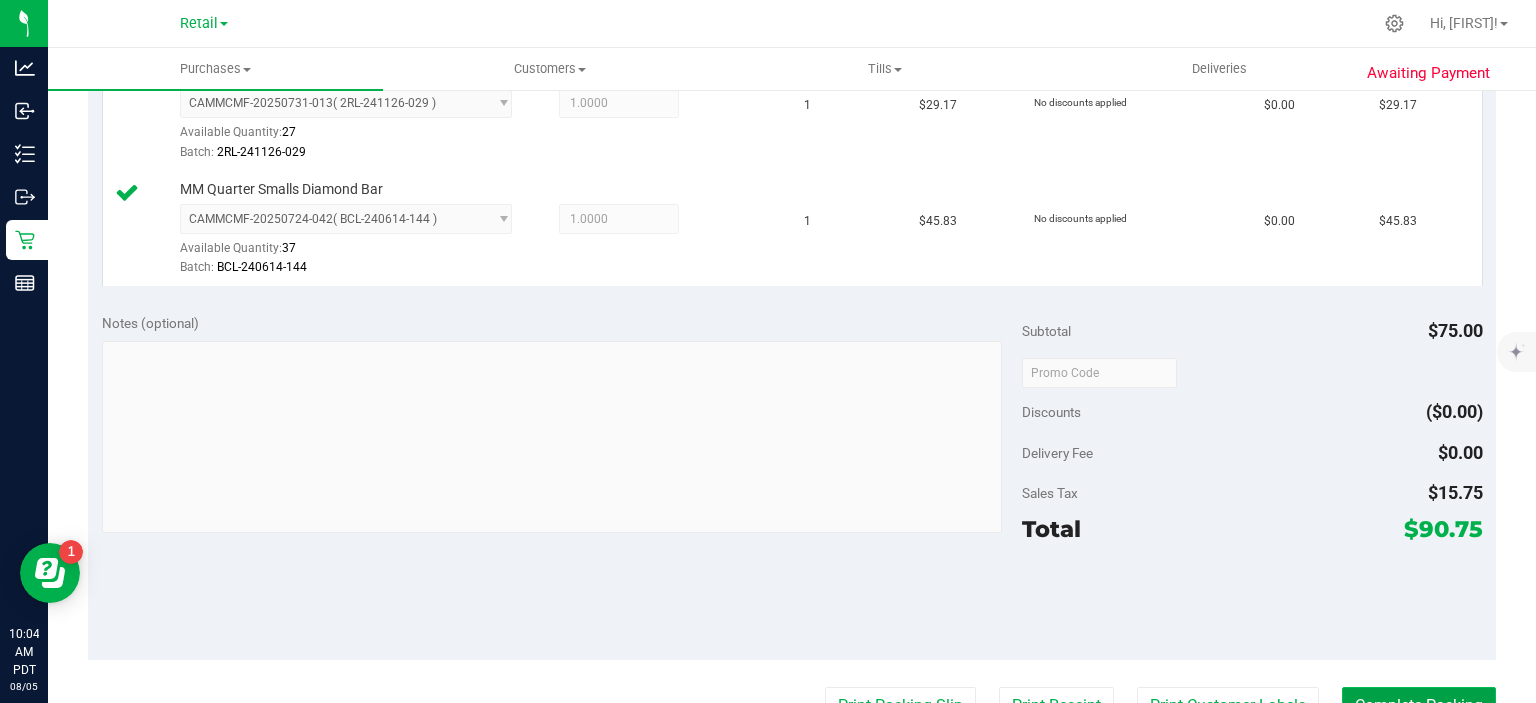 click on "Complete Packing" at bounding box center [1419, 706] 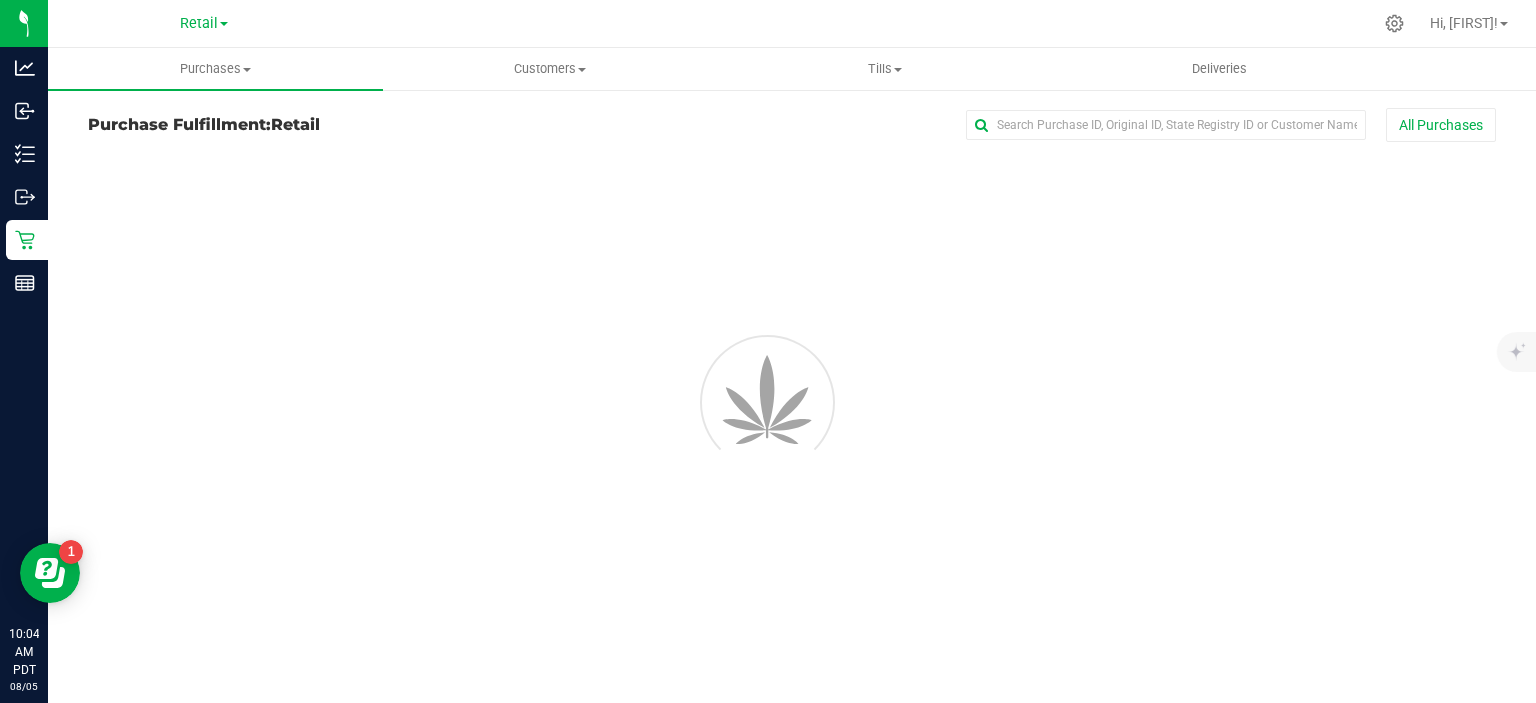 scroll, scrollTop: 0, scrollLeft: 0, axis: both 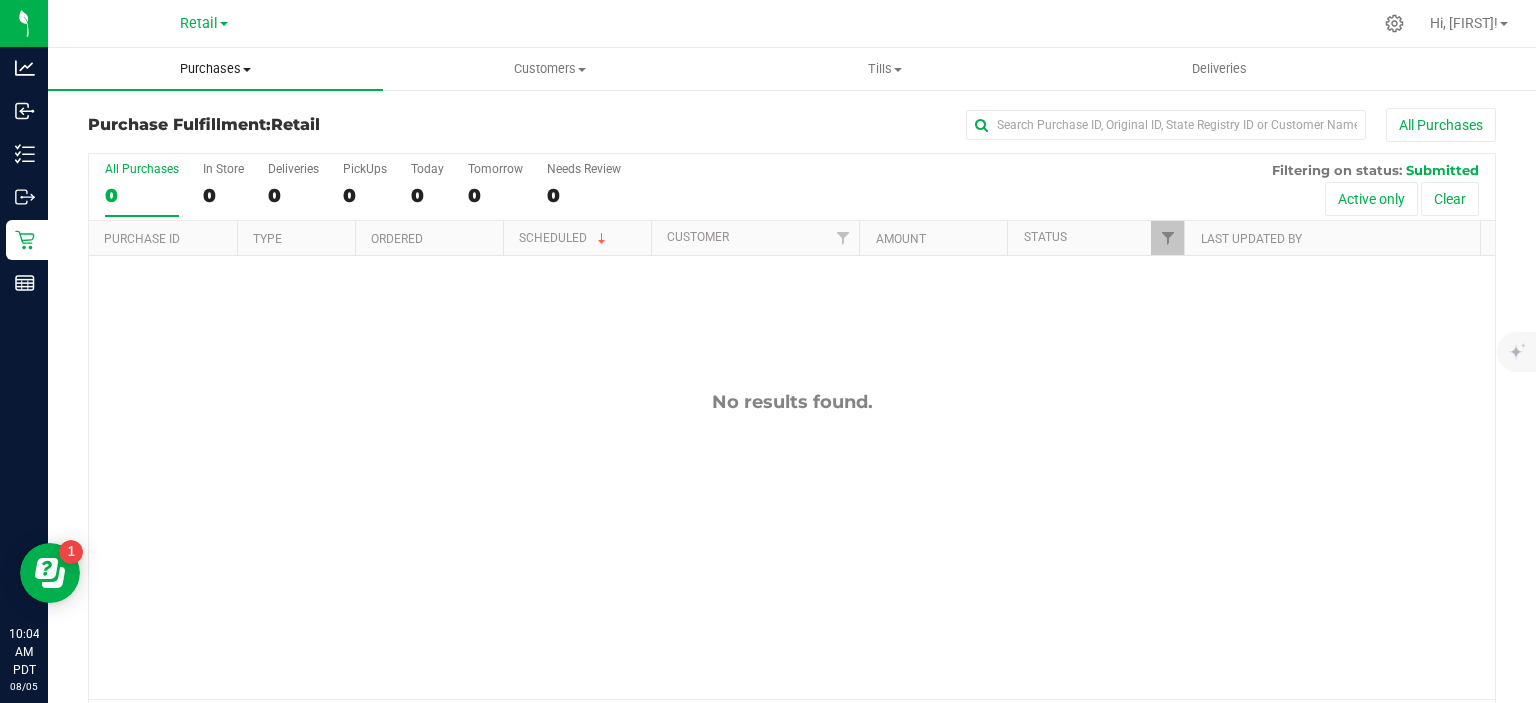 click on "Purchases
Summary of purchases
Fulfillment
All purchases" at bounding box center (215, 69) 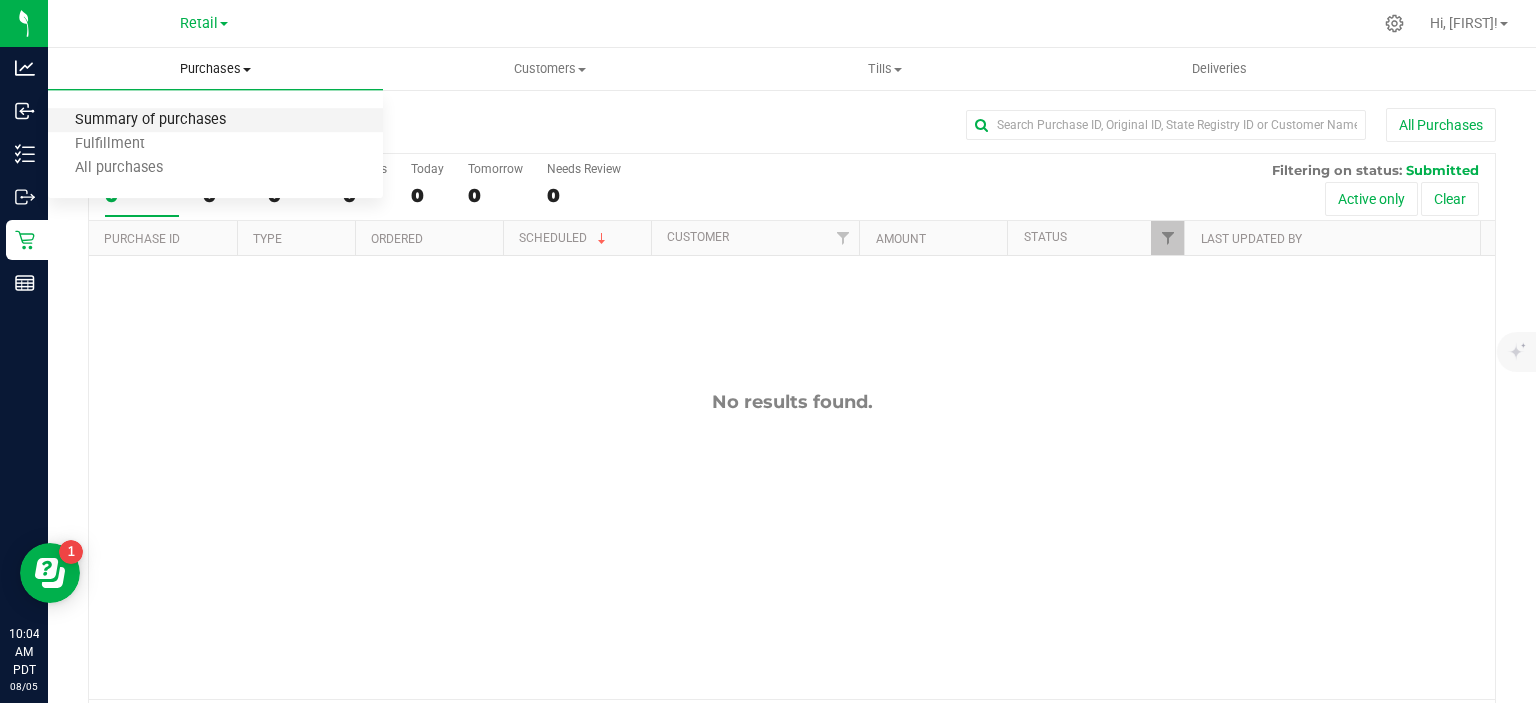 click on "Summary of purchases" at bounding box center [150, 120] 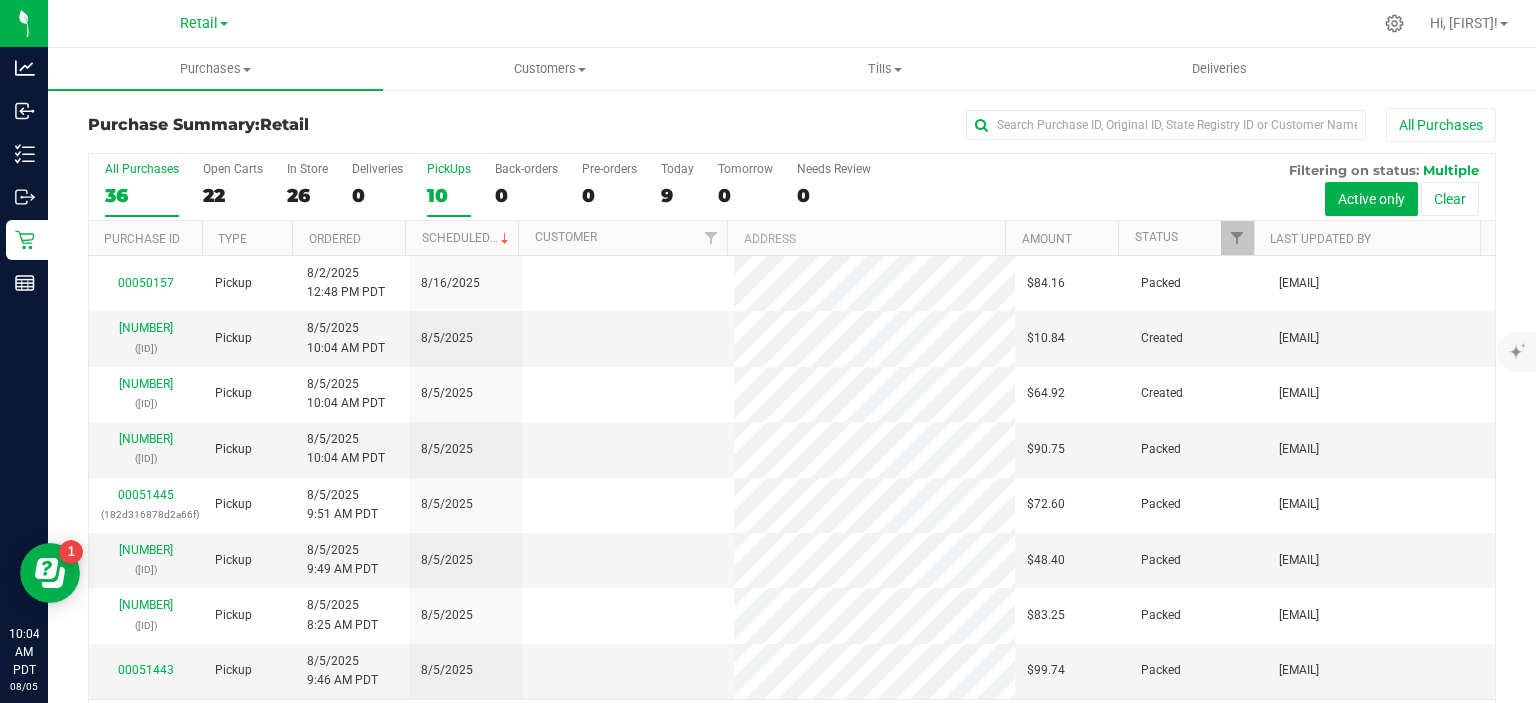 click on "10" at bounding box center [449, 195] 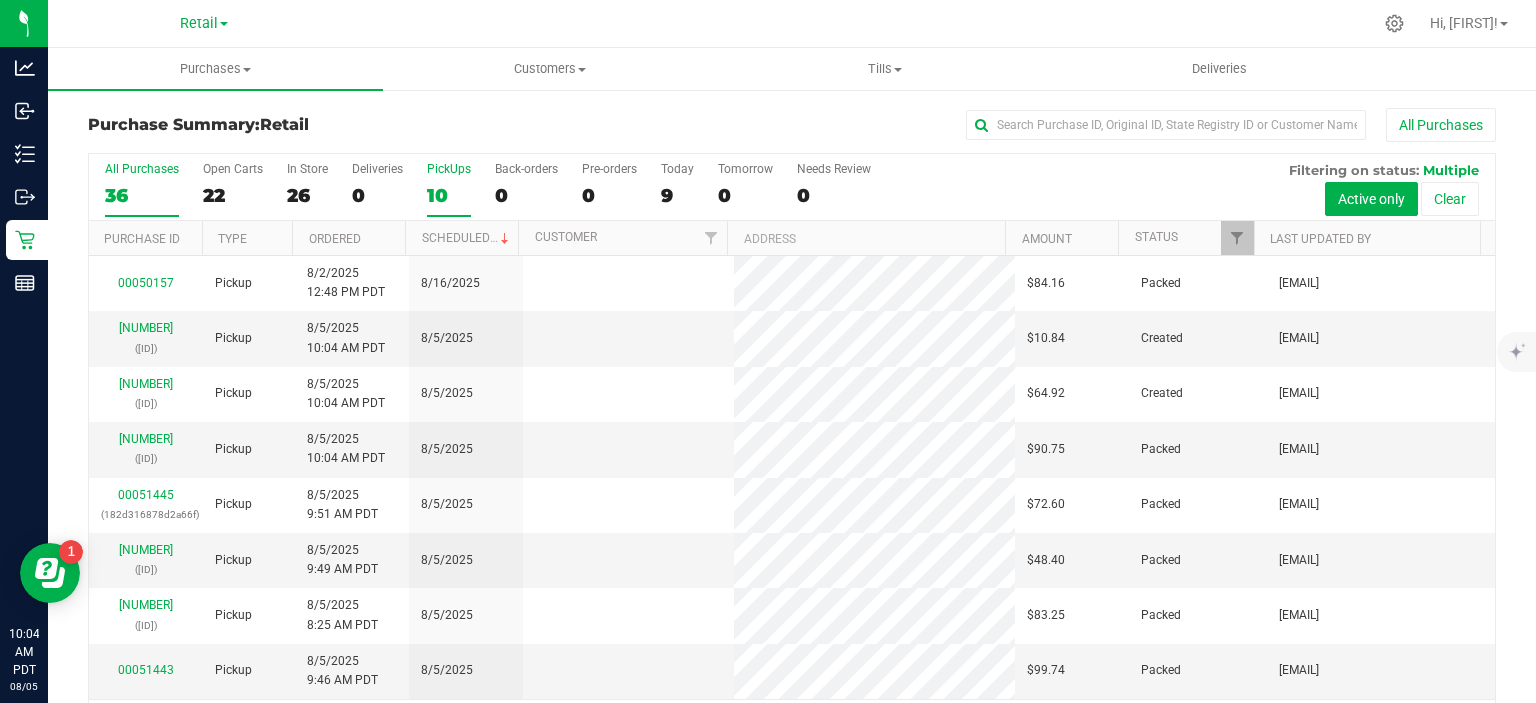click on "PickUps
10" at bounding box center [0, 0] 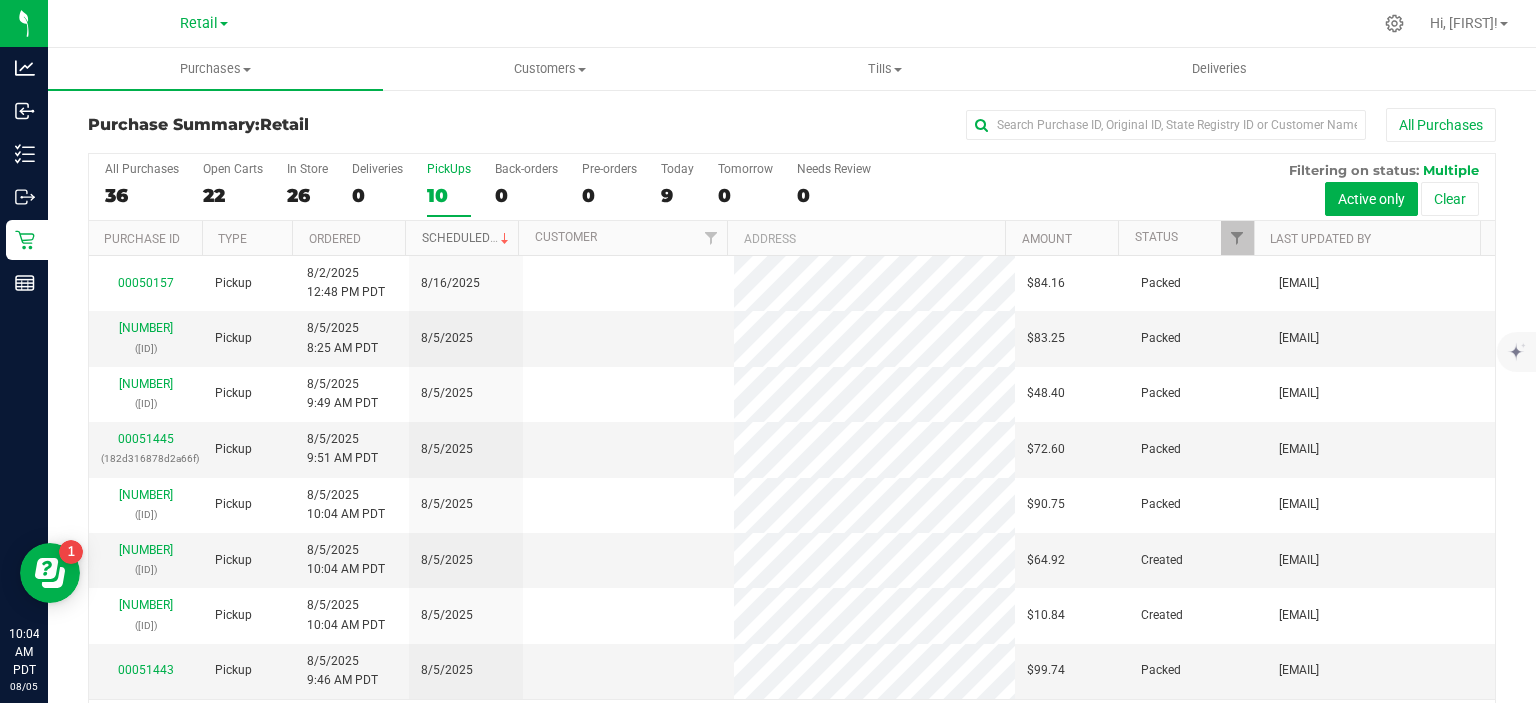click on "Scheduled" at bounding box center (467, 238) 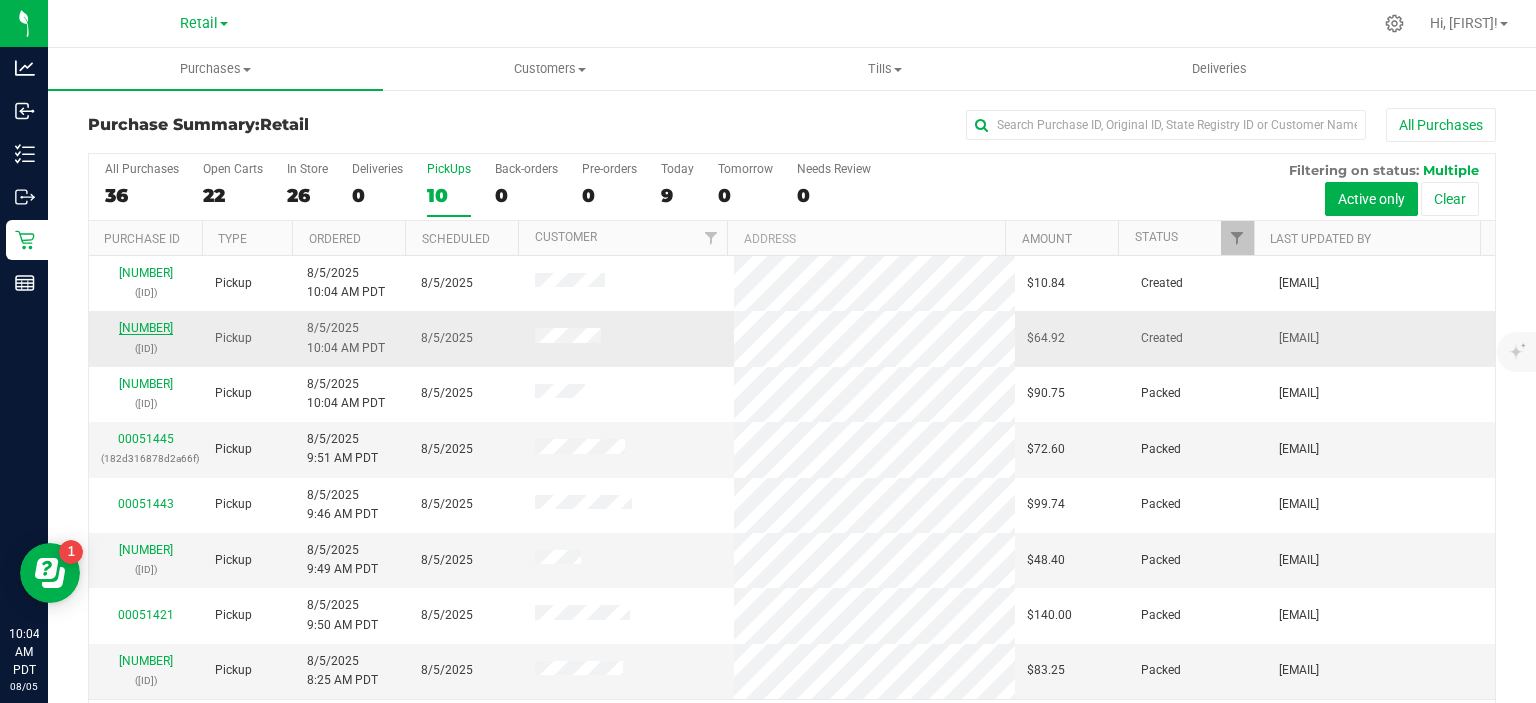 click on "[NUMBER]" at bounding box center [146, 328] 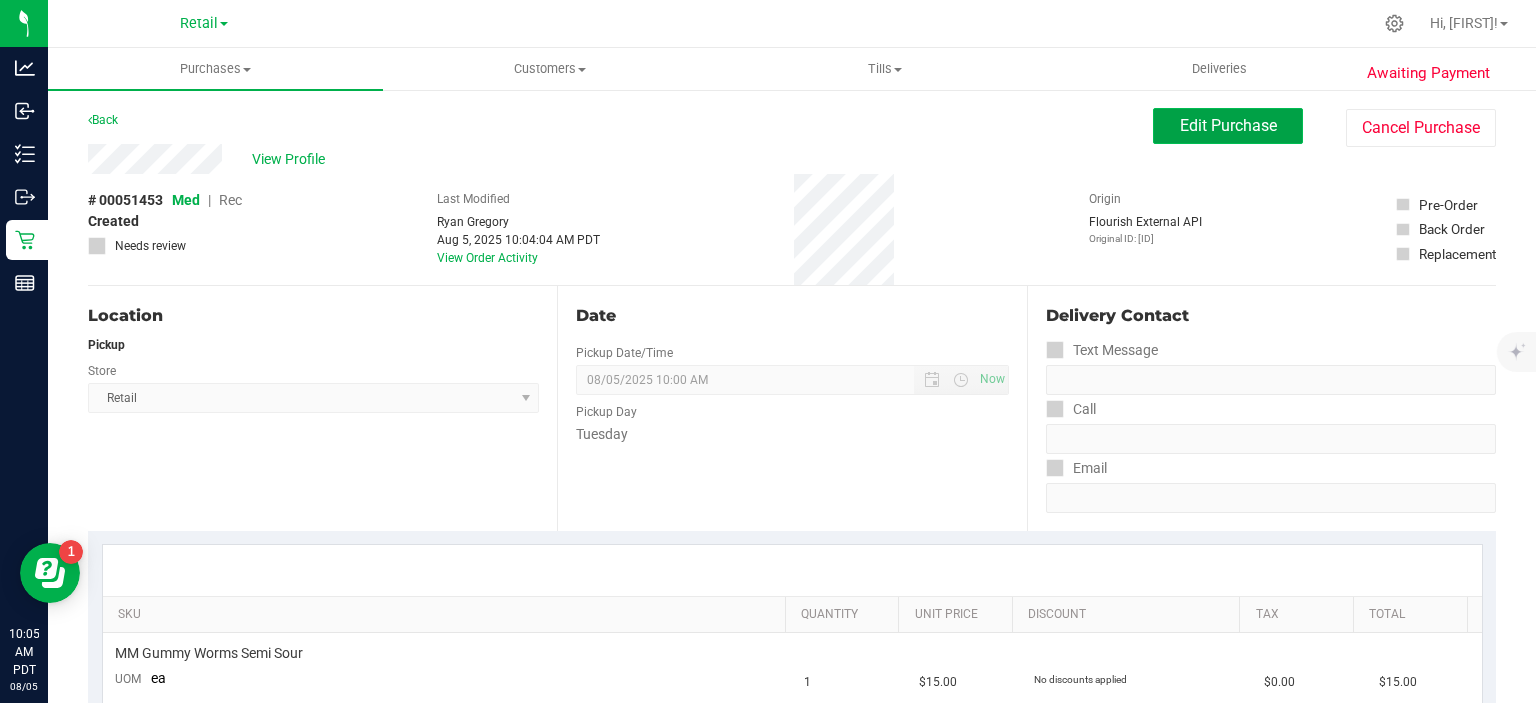click on "Edit Purchase" at bounding box center (1228, 125) 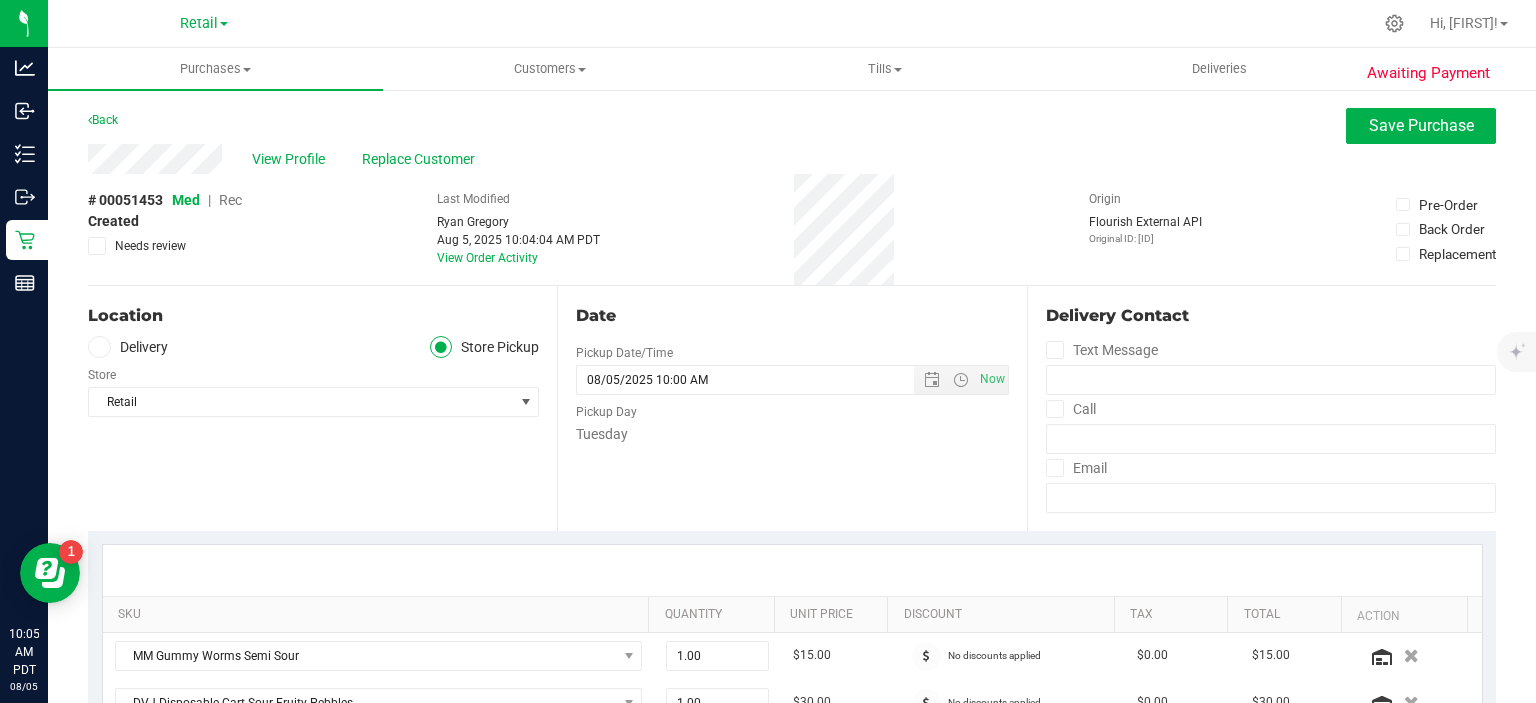 click on "Rec" at bounding box center (230, 200) 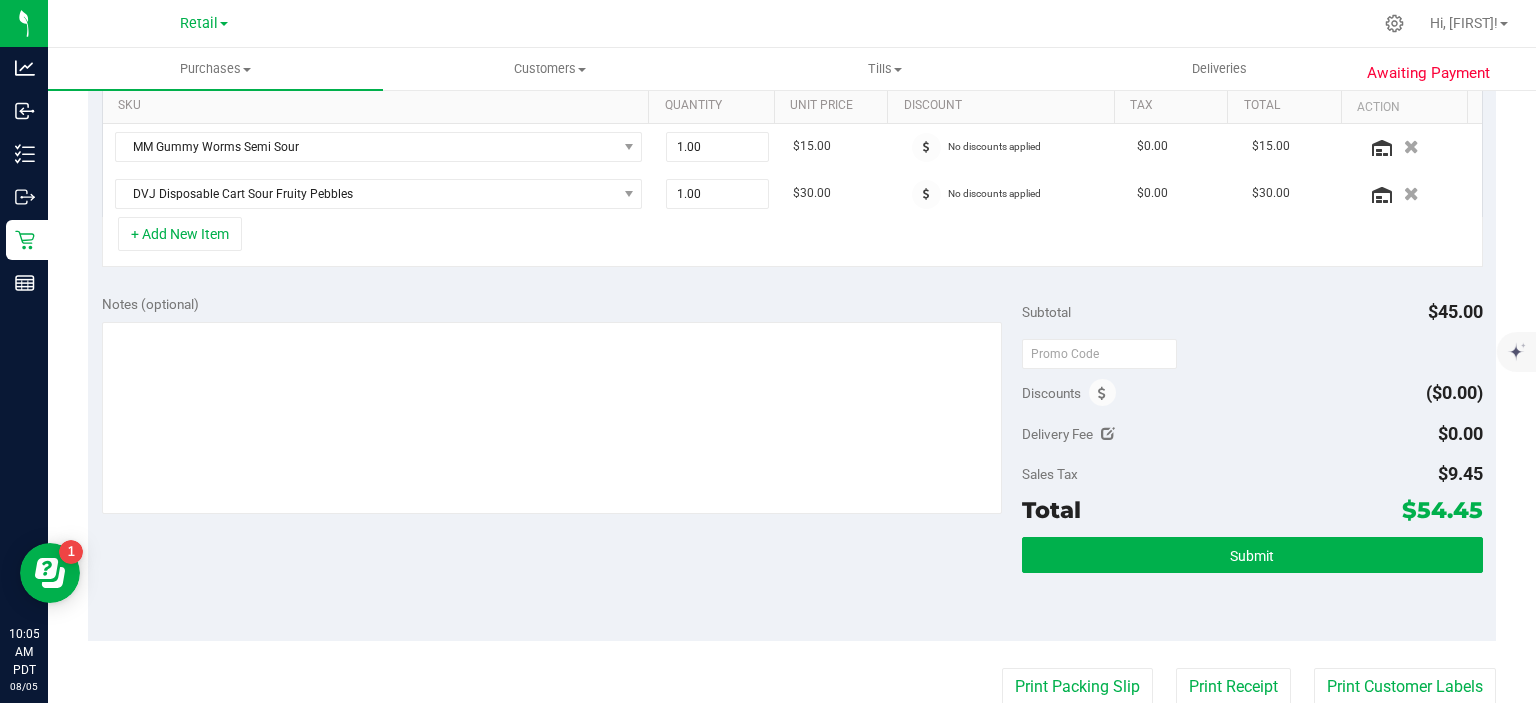 scroll, scrollTop: 516, scrollLeft: 0, axis: vertical 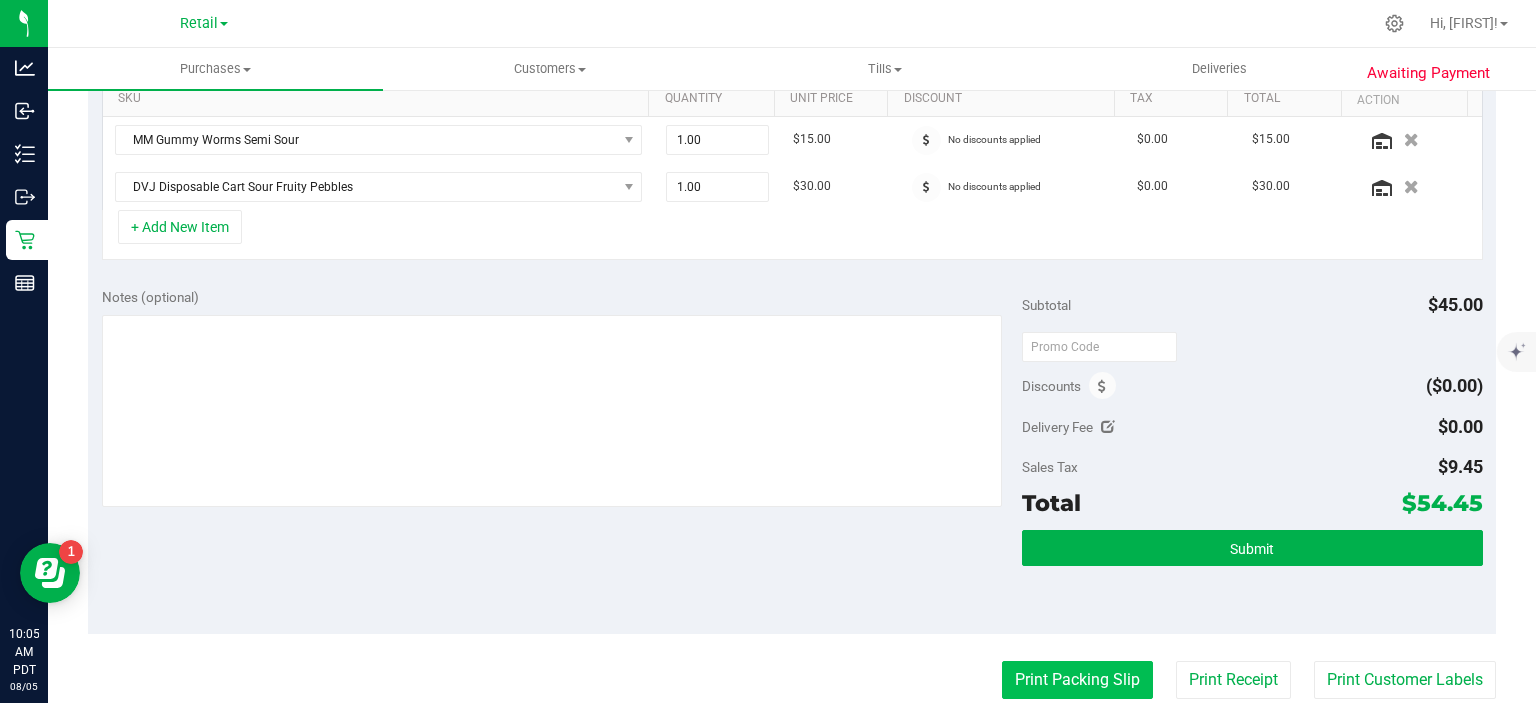 click on "Print Packing Slip" at bounding box center (1077, 680) 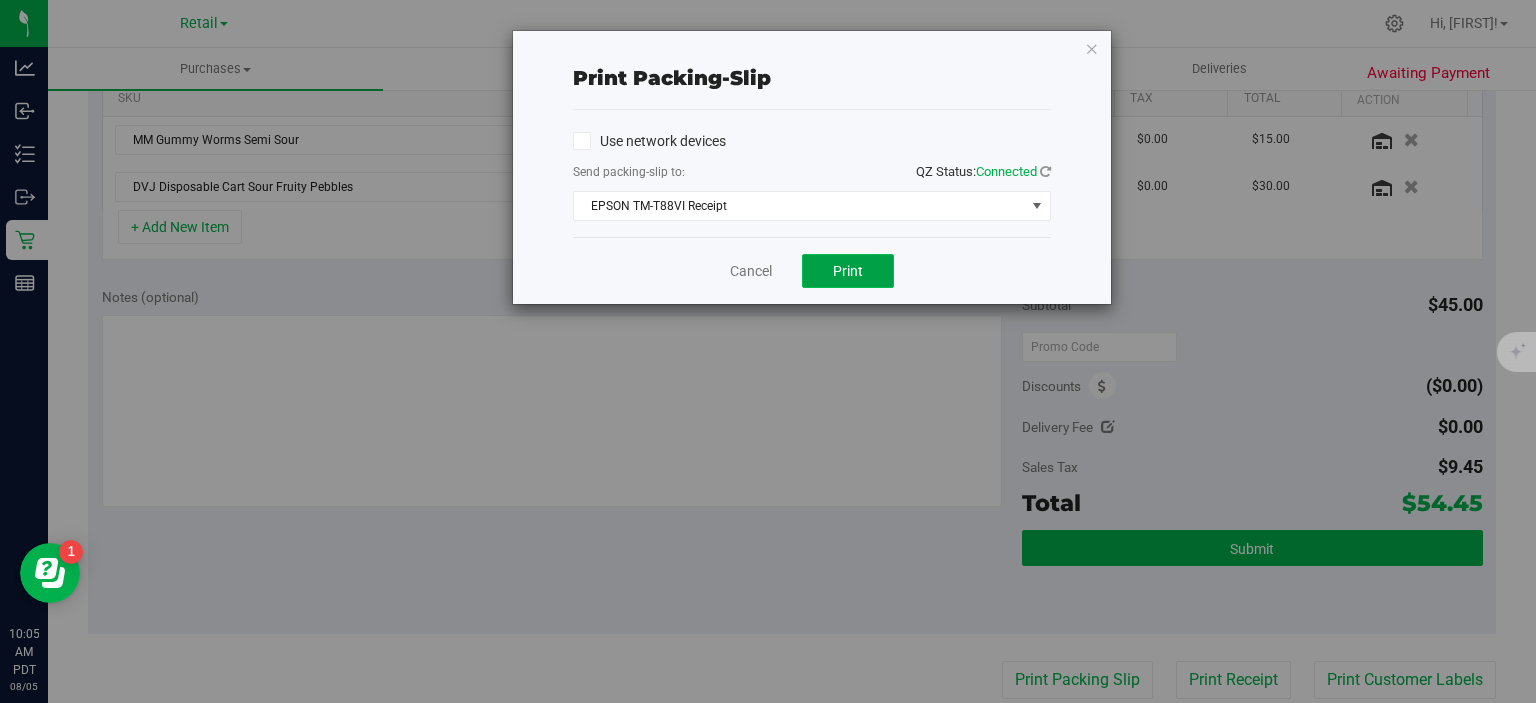 click on "Print" at bounding box center [848, 271] 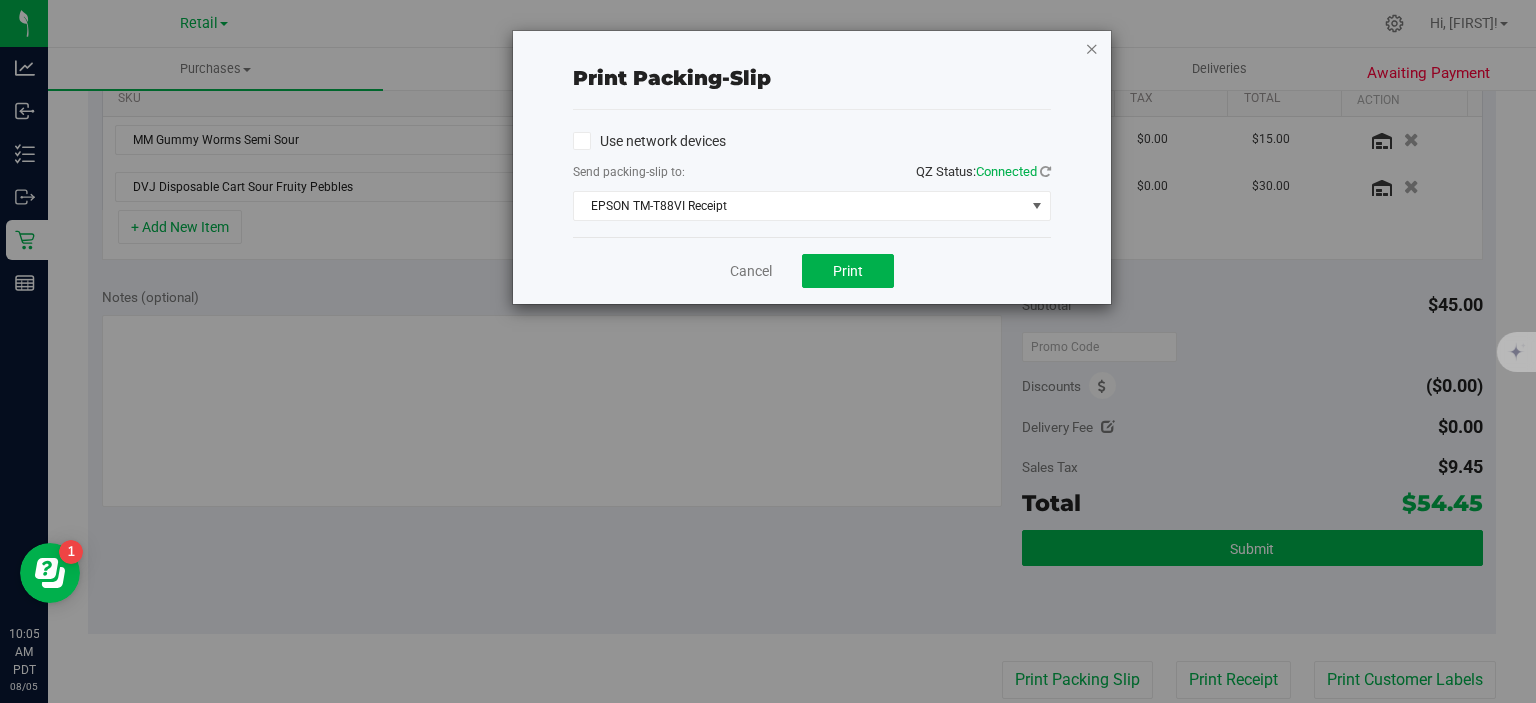 click at bounding box center [1092, 48] 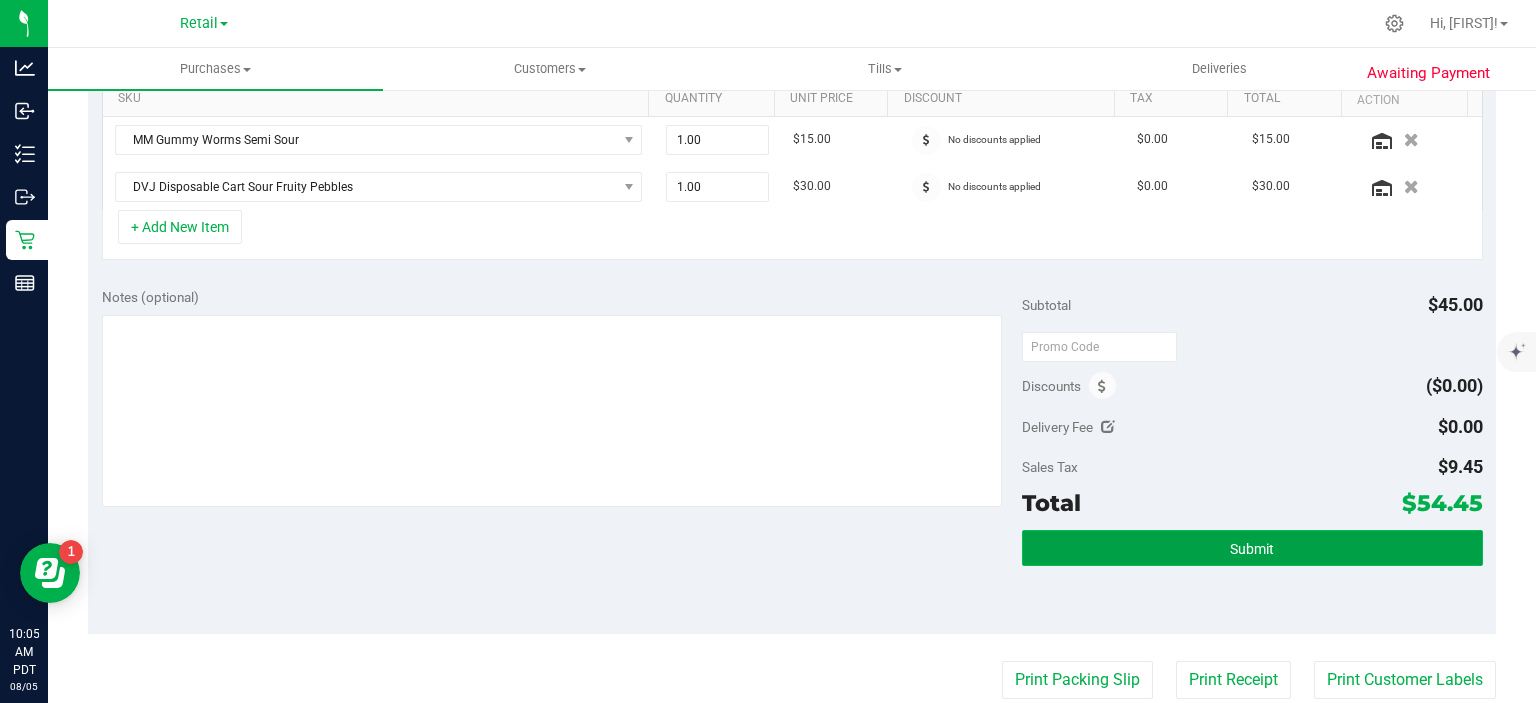 click on "Submit" at bounding box center [1252, 548] 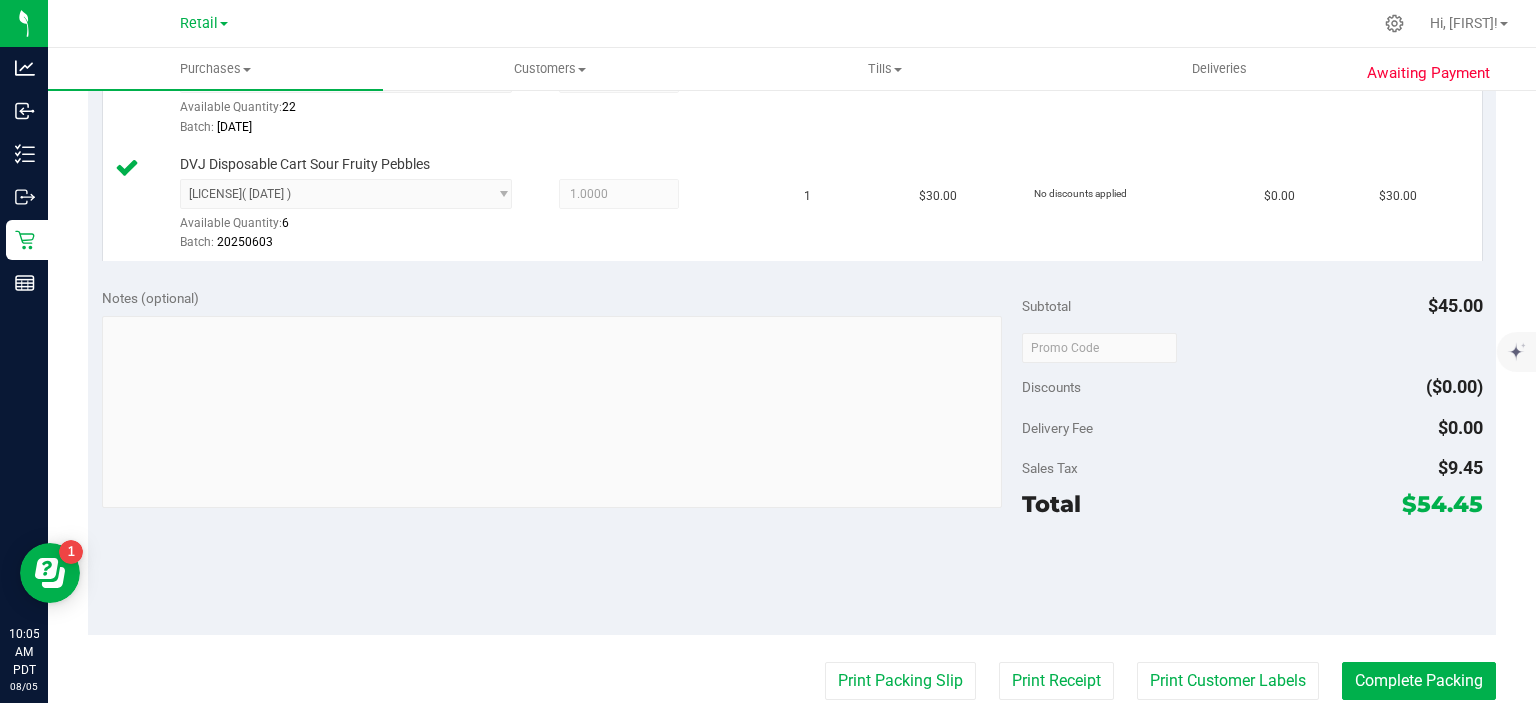 scroll, scrollTop: 609, scrollLeft: 0, axis: vertical 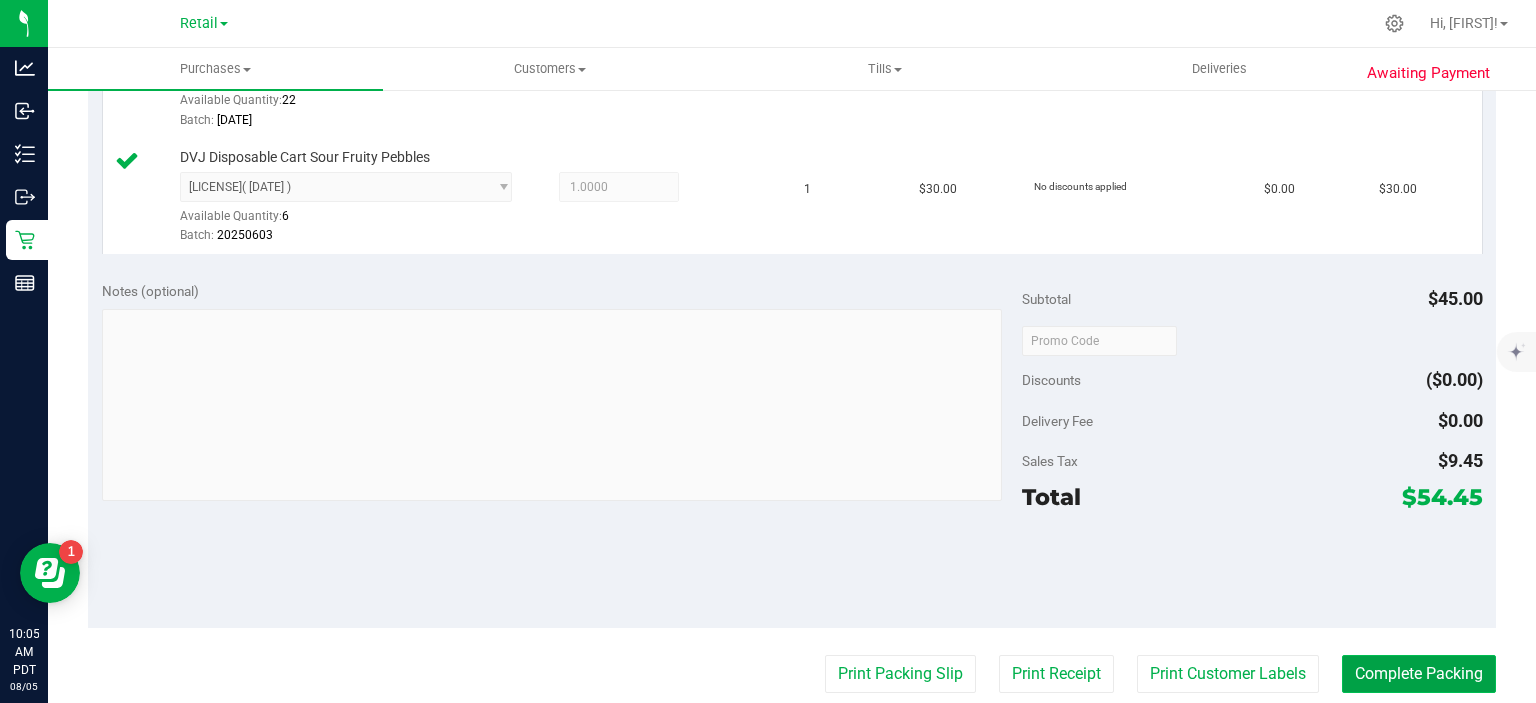 click on "Complete Packing" at bounding box center [1419, 674] 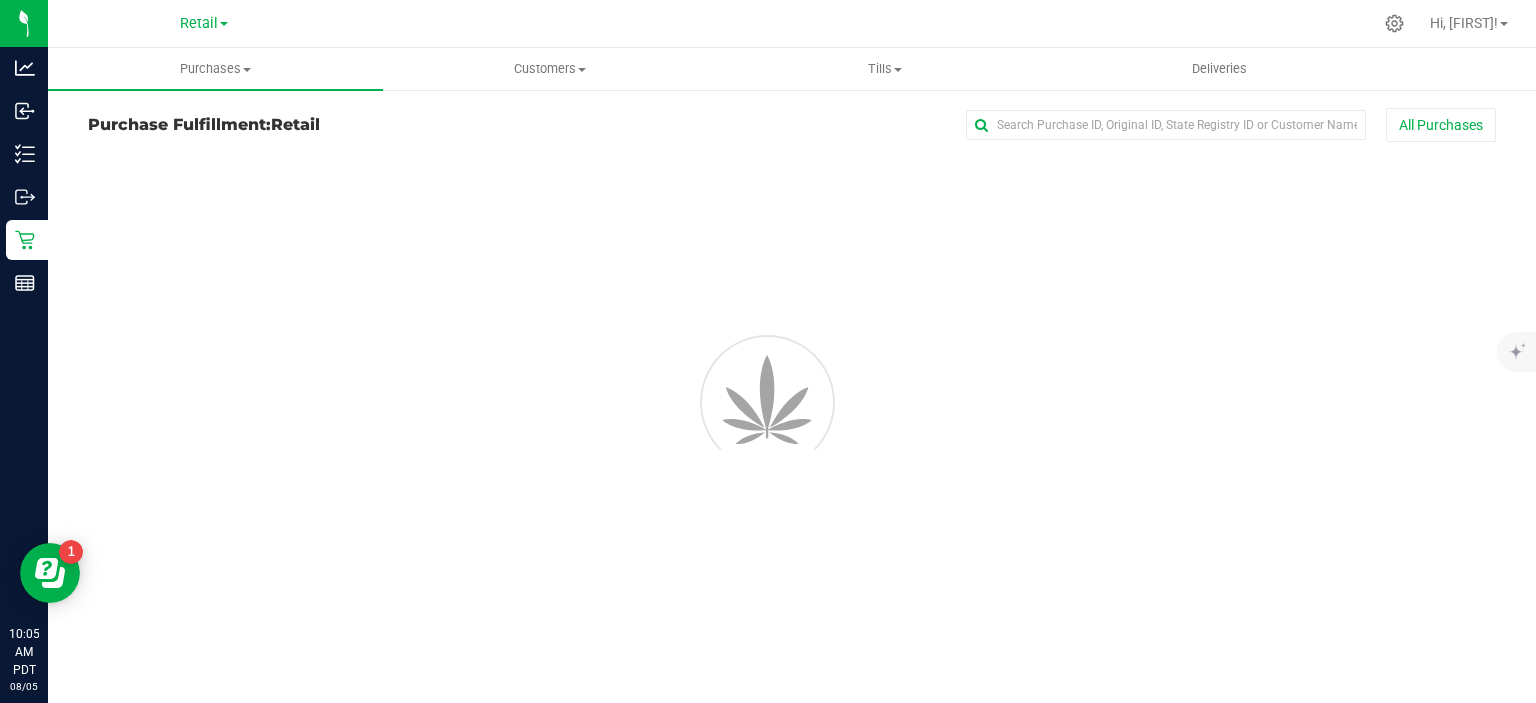 scroll, scrollTop: 0, scrollLeft: 0, axis: both 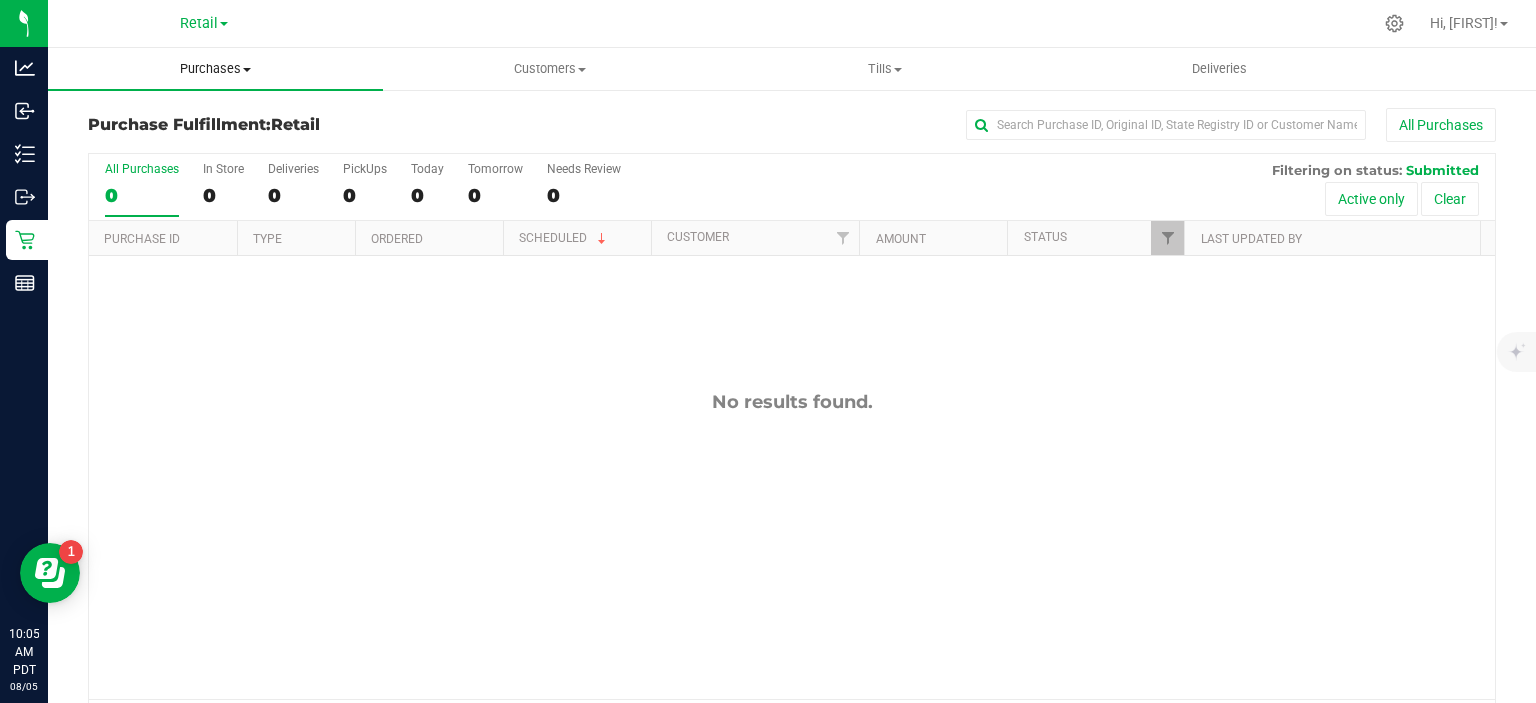 click on "Purchases" at bounding box center [215, 69] 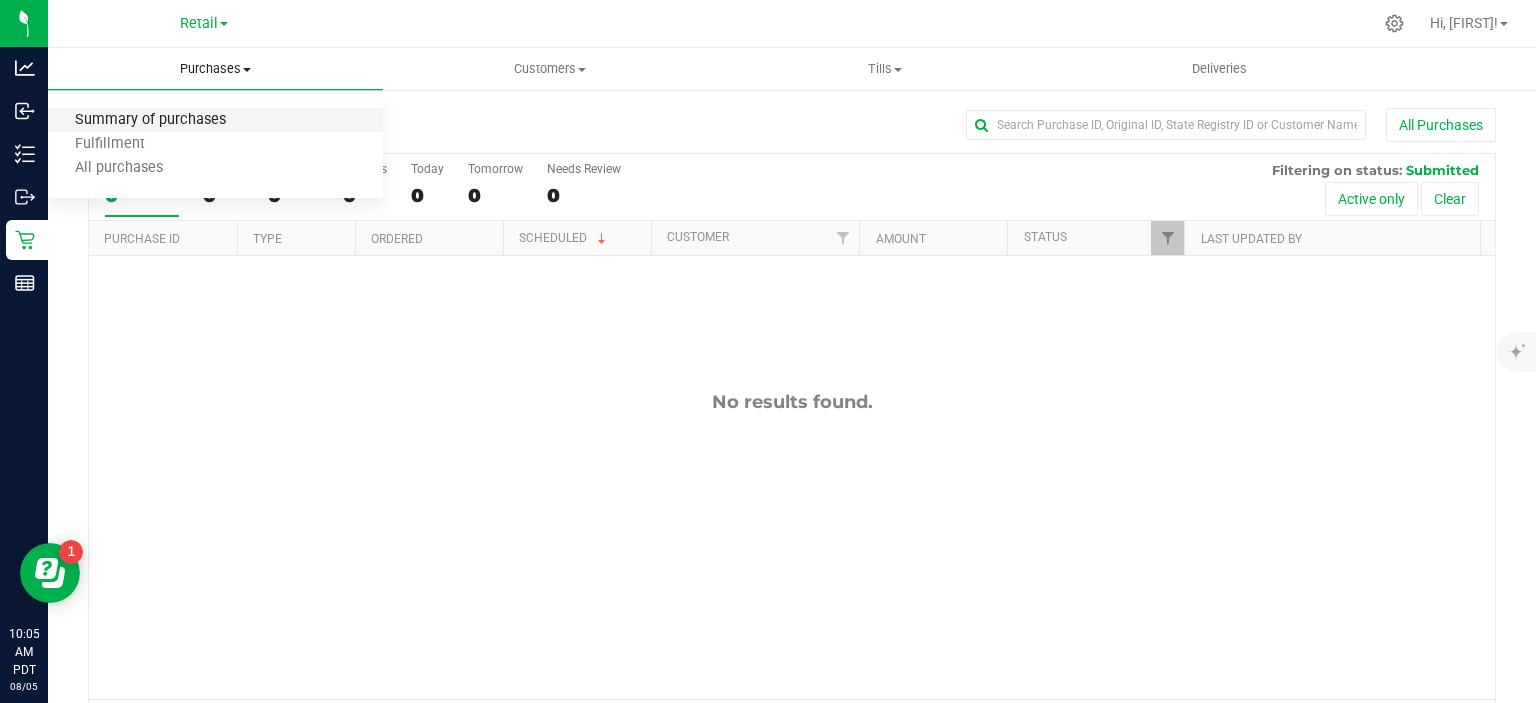 click on "Summary of purchases" at bounding box center (150, 120) 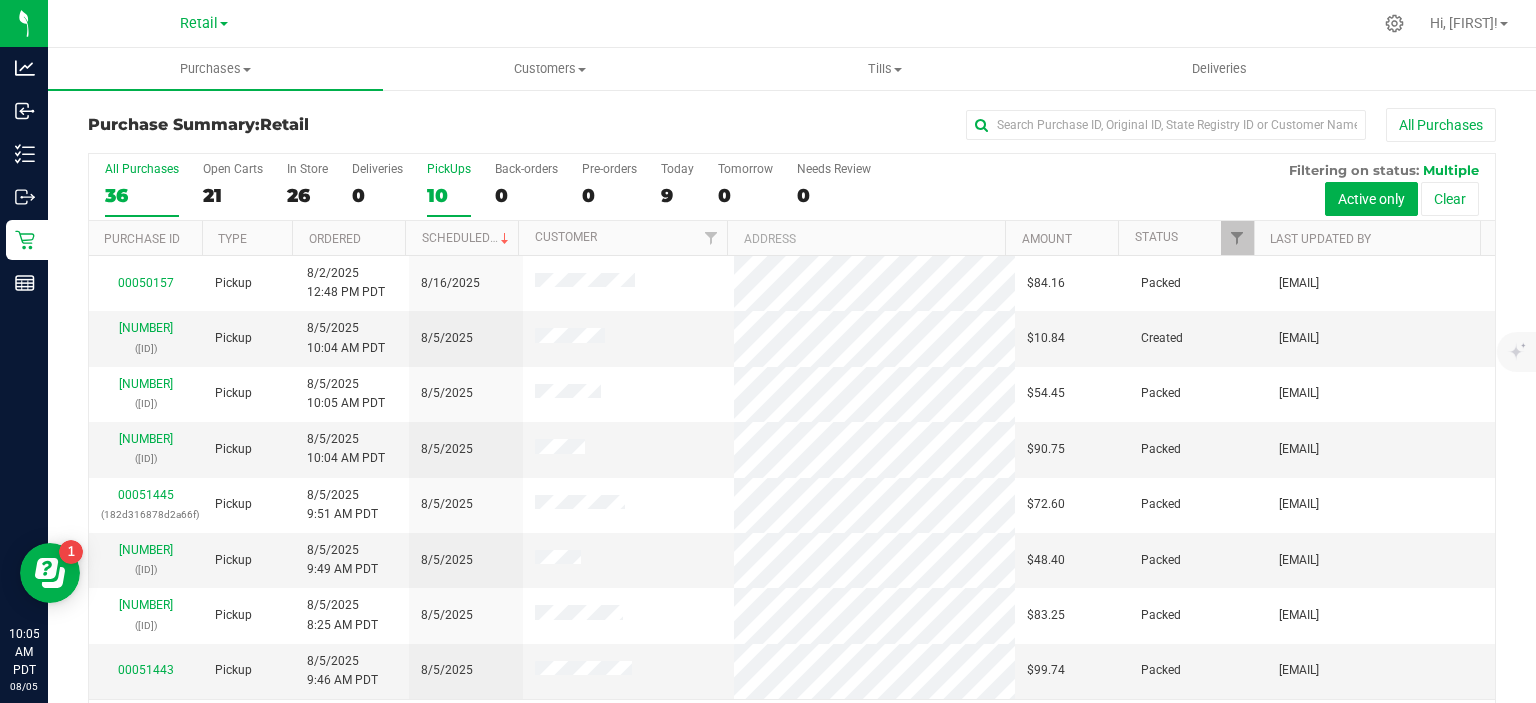click on "10" at bounding box center [449, 195] 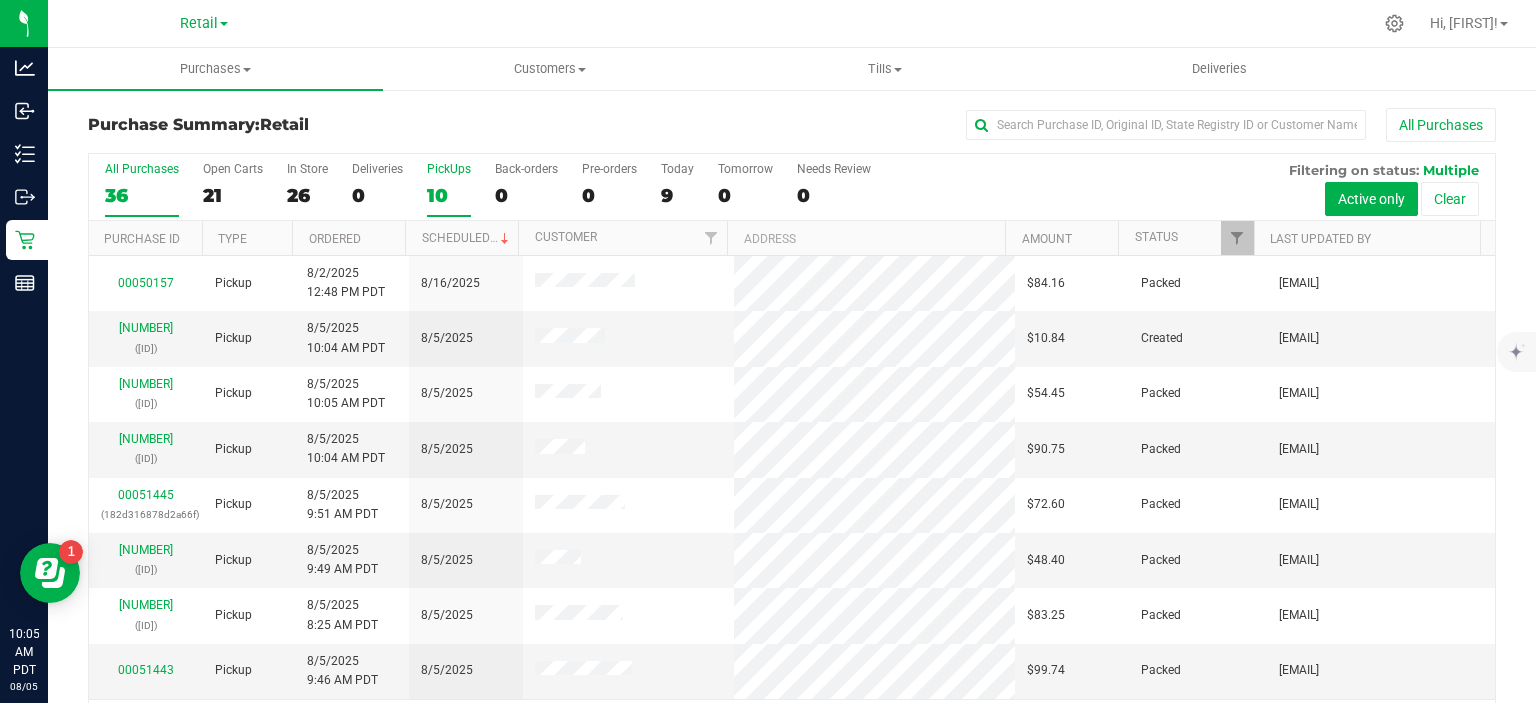 click on "PickUps
10" at bounding box center (0, 0) 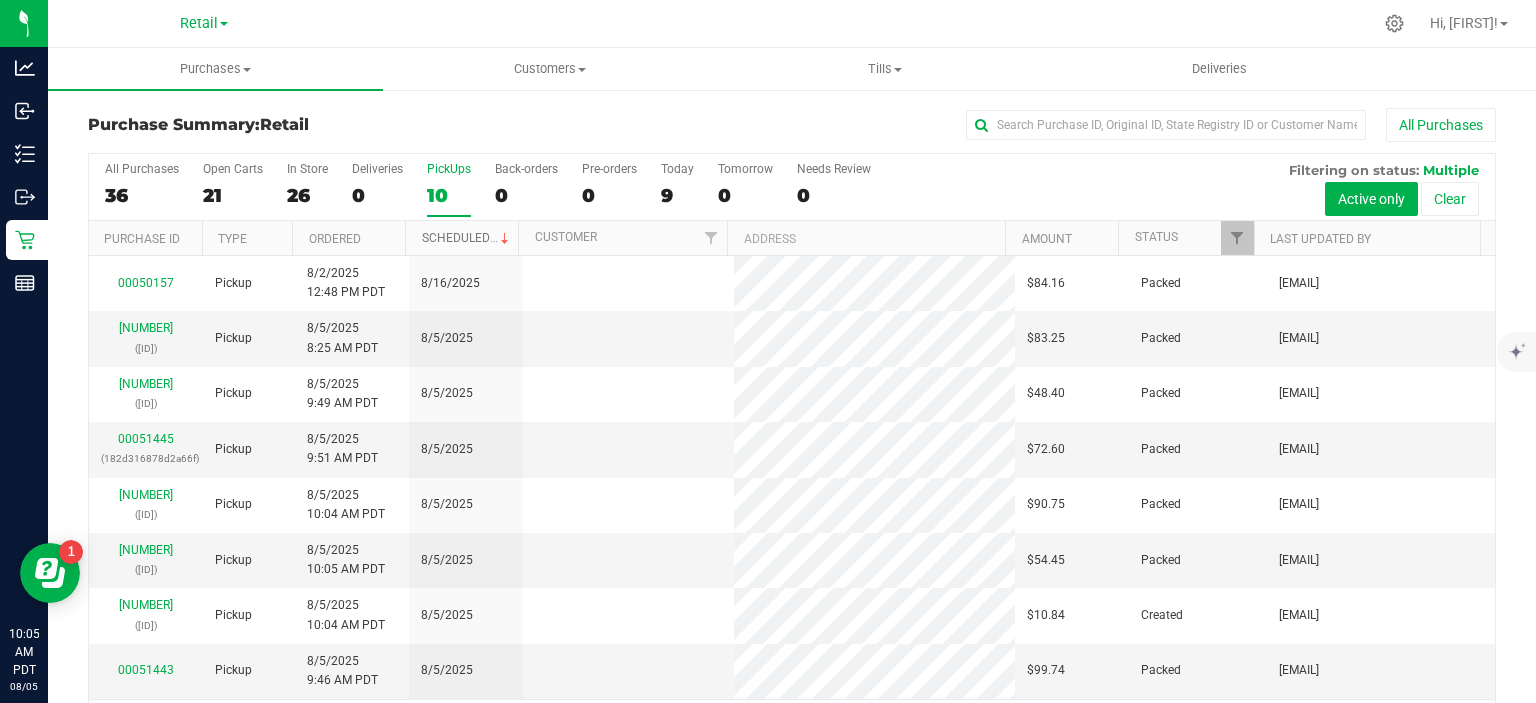 click on "Scheduled" at bounding box center (467, 238) 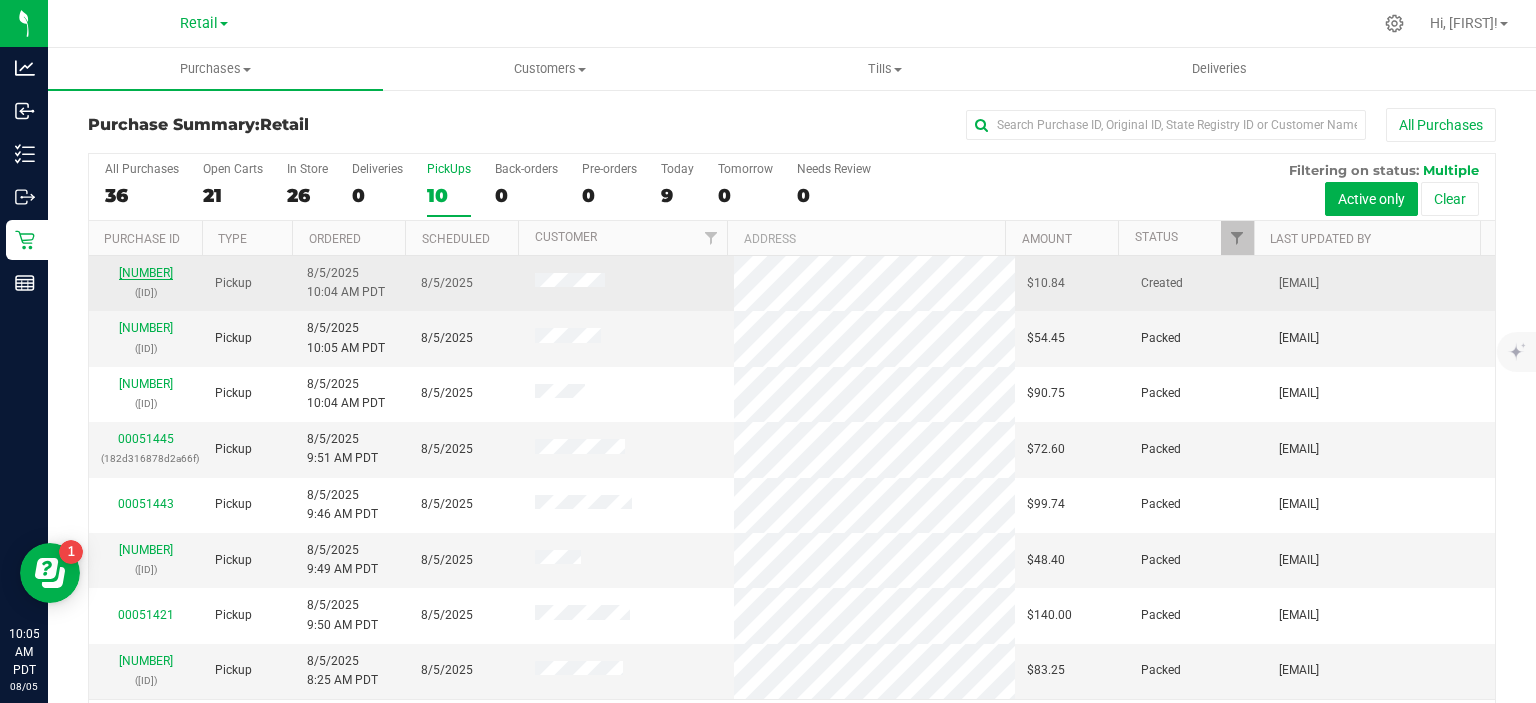 click on "[NUMBER]" at bounding box center (146, 273) 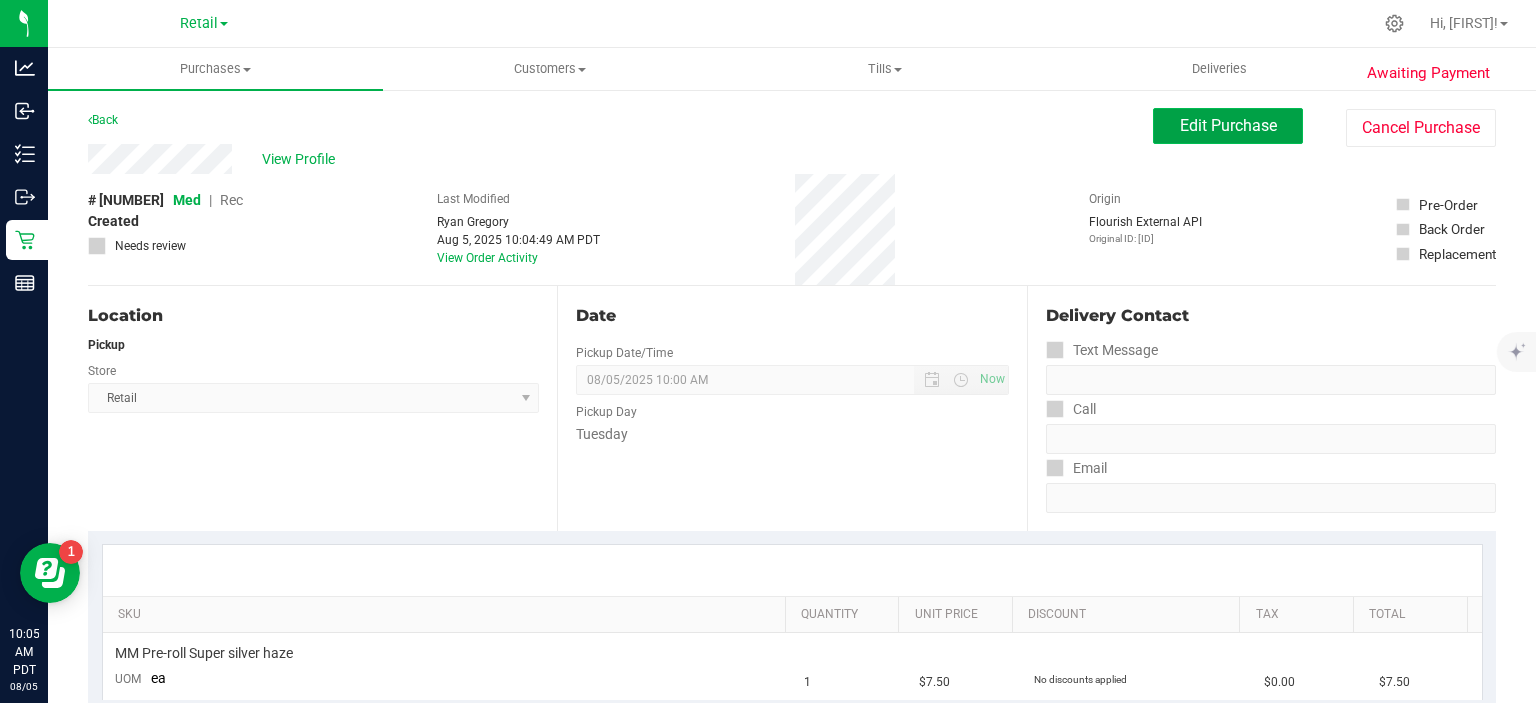 click on "Edit Purchase" at bounding box center (1228, 126) 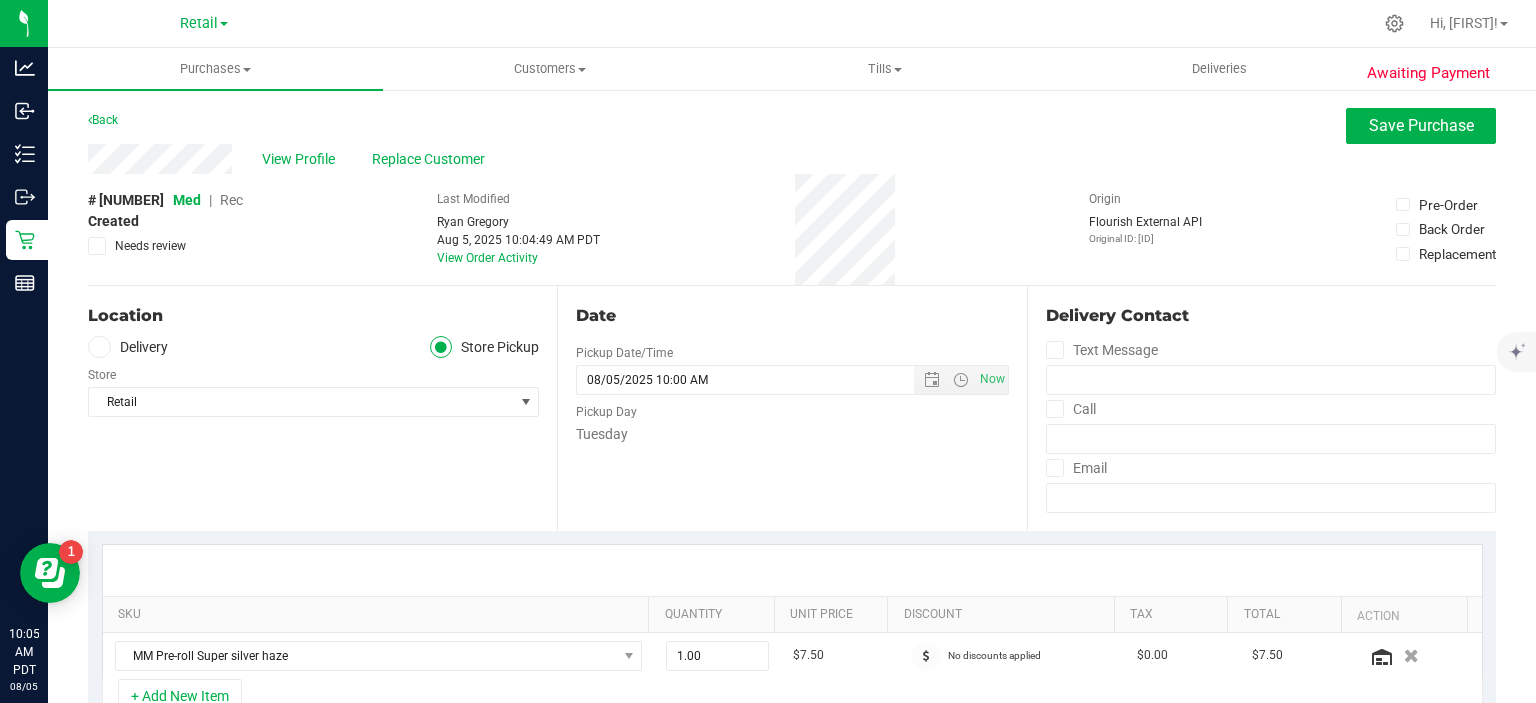 click on "Rec" at bounding box center (231, 200) 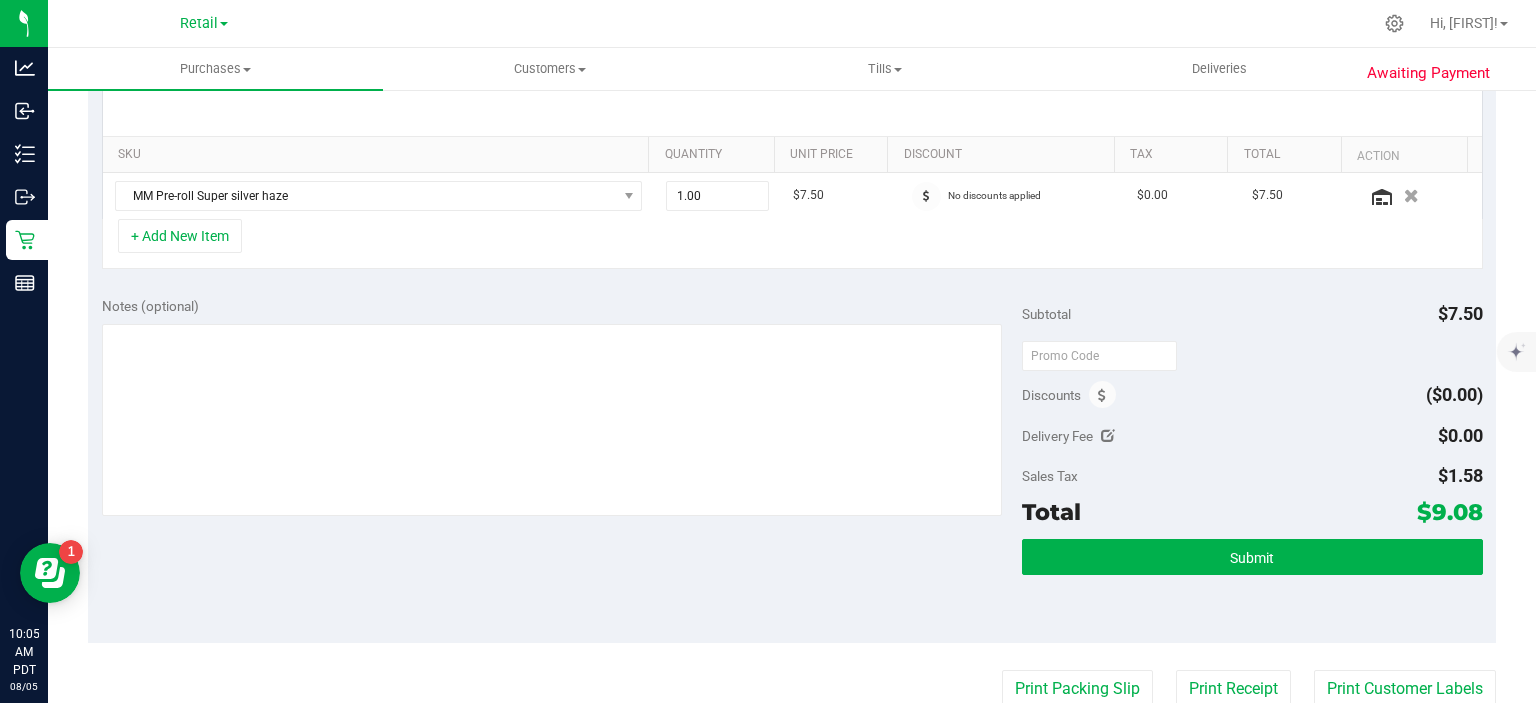scroll, scrollTop: 464, scrollLeft: 0, axis: vertical 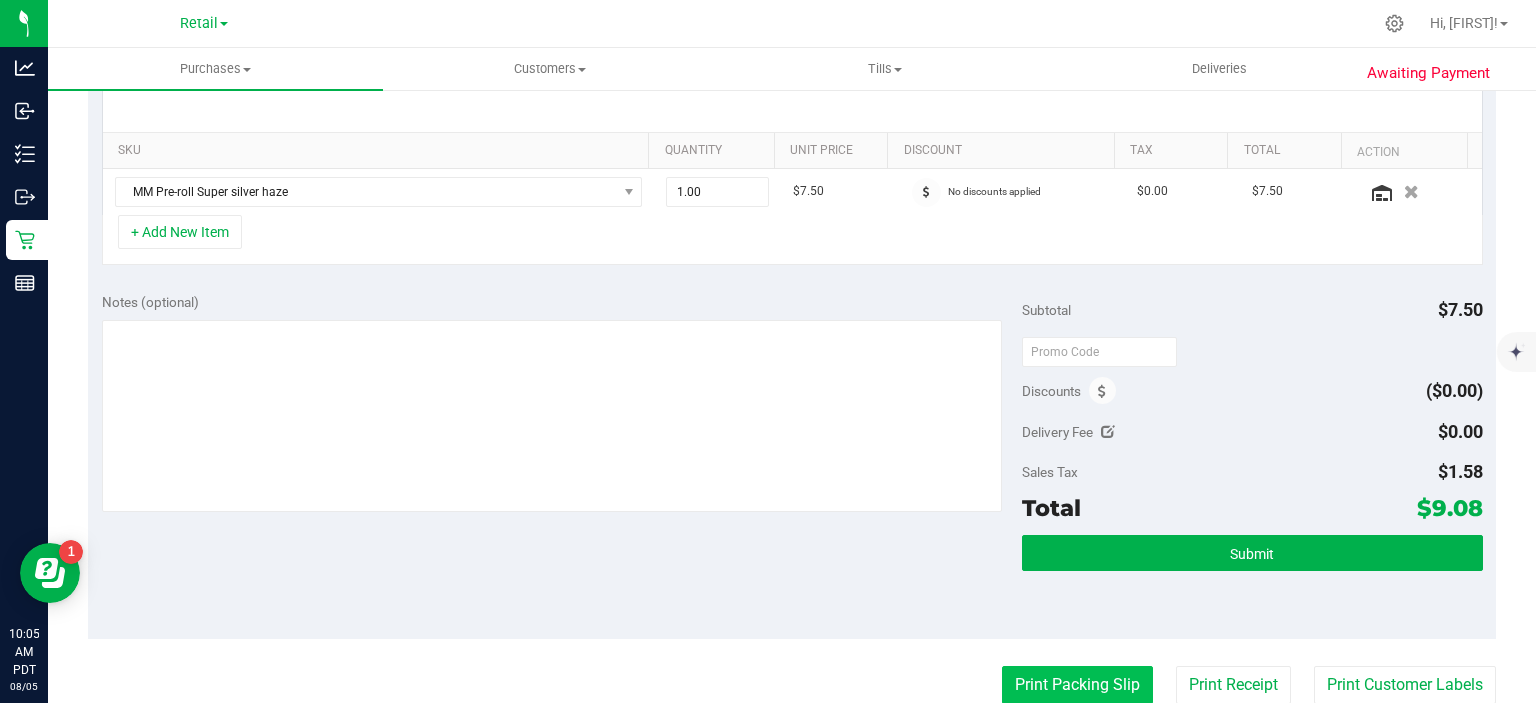 click on "Print Packing Slip" at bounding box center (1077, 685) 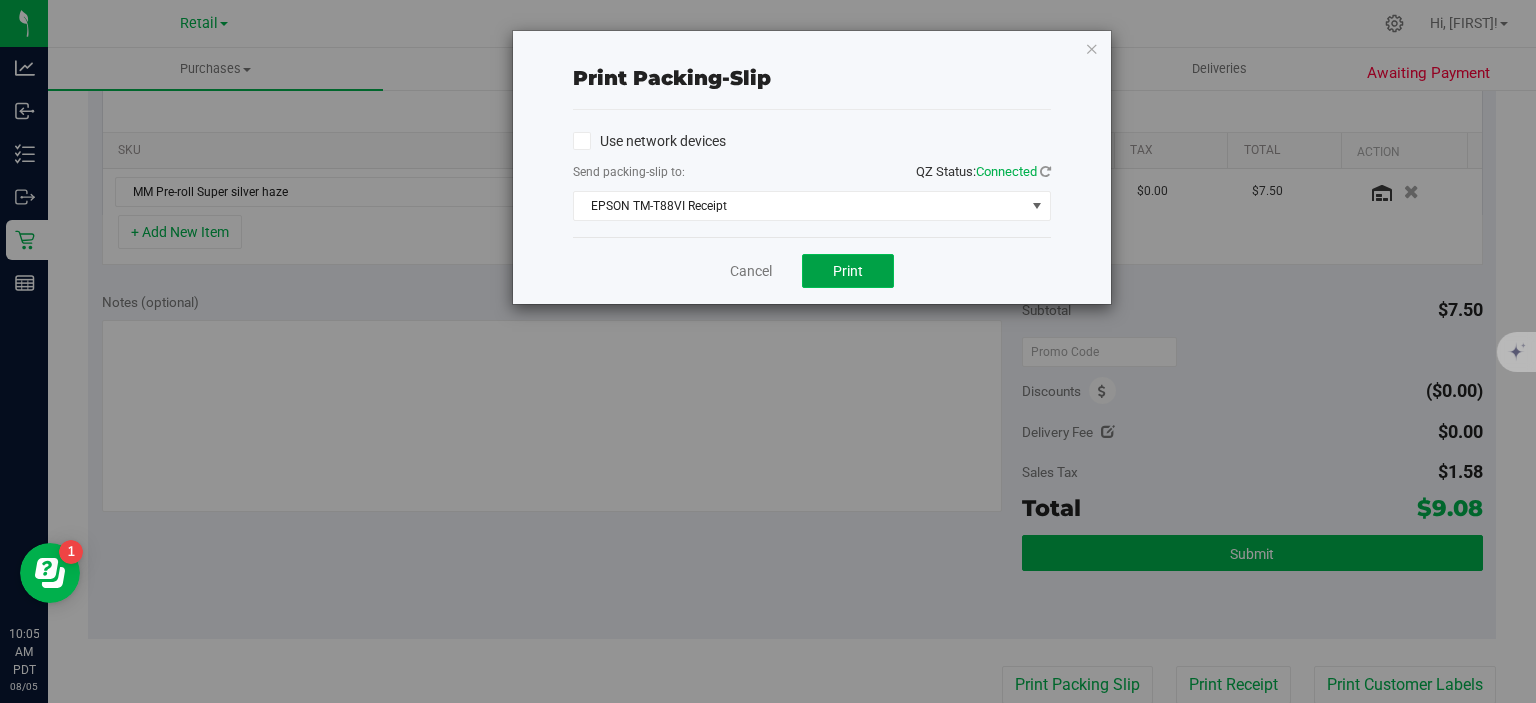 click on "Print" at bounding box center (848, 271) 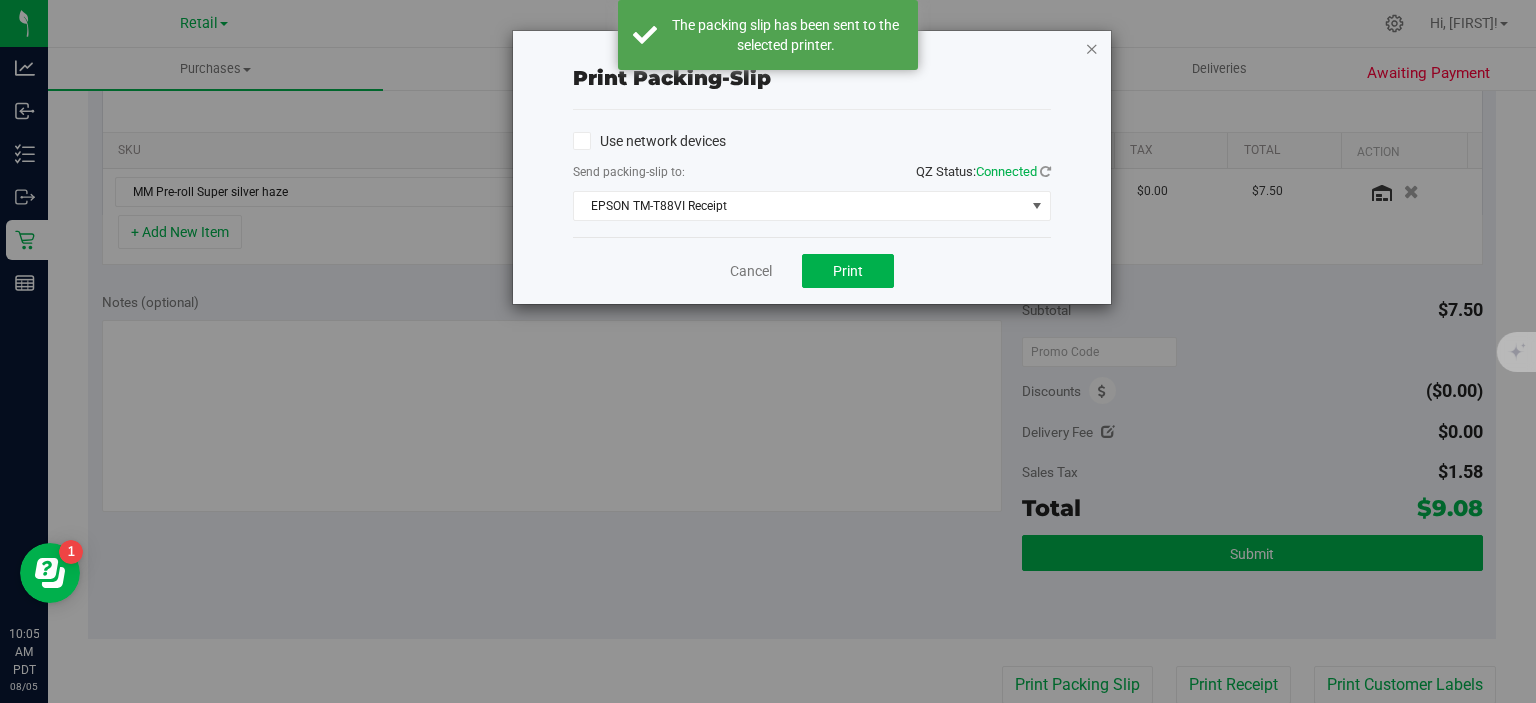 click at bounding box center [1092, 48] 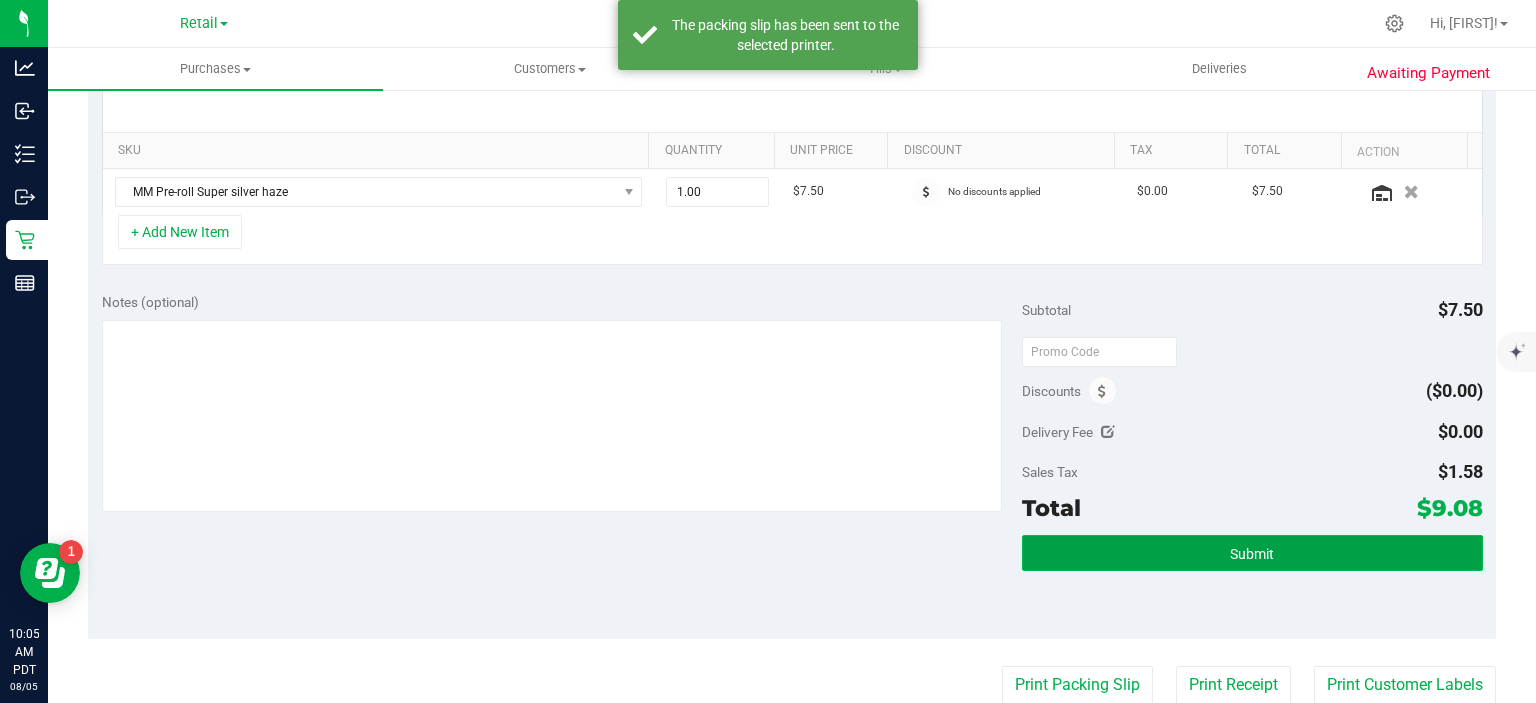 click on "Submit" at bounding box center (1252, 553) 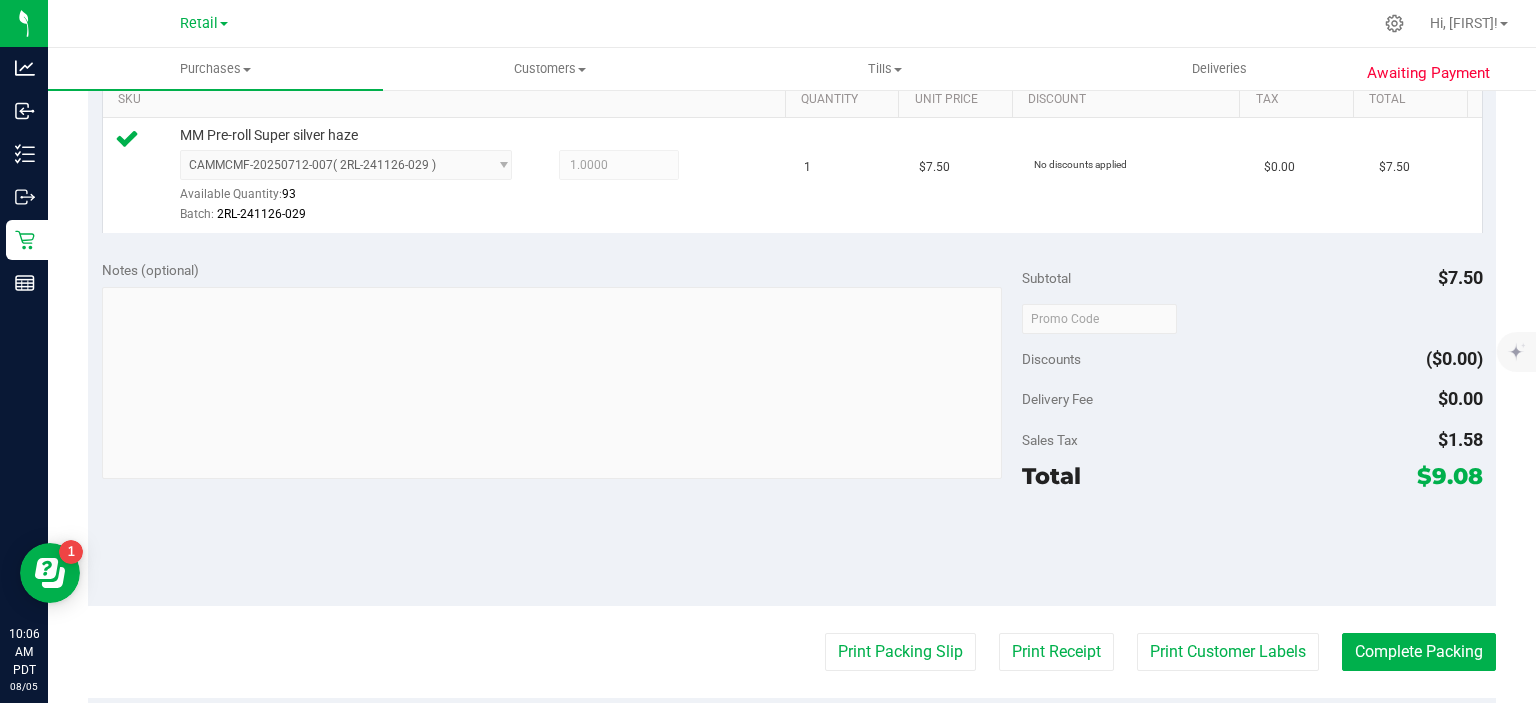 scroll, scrollTop: 520, scrollLeft: 0, axis: vertical 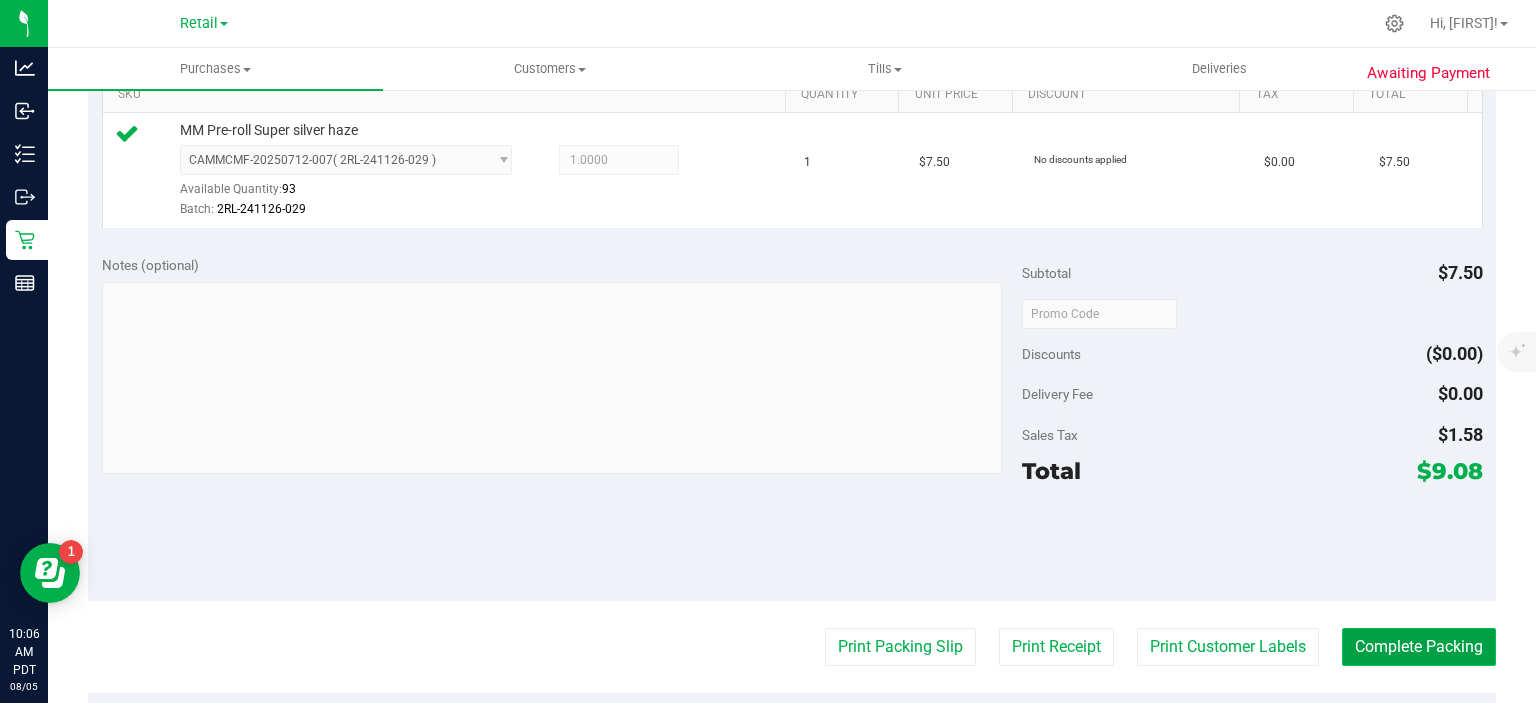 click on "Complete Packing" at bounding box center (1419, 647) 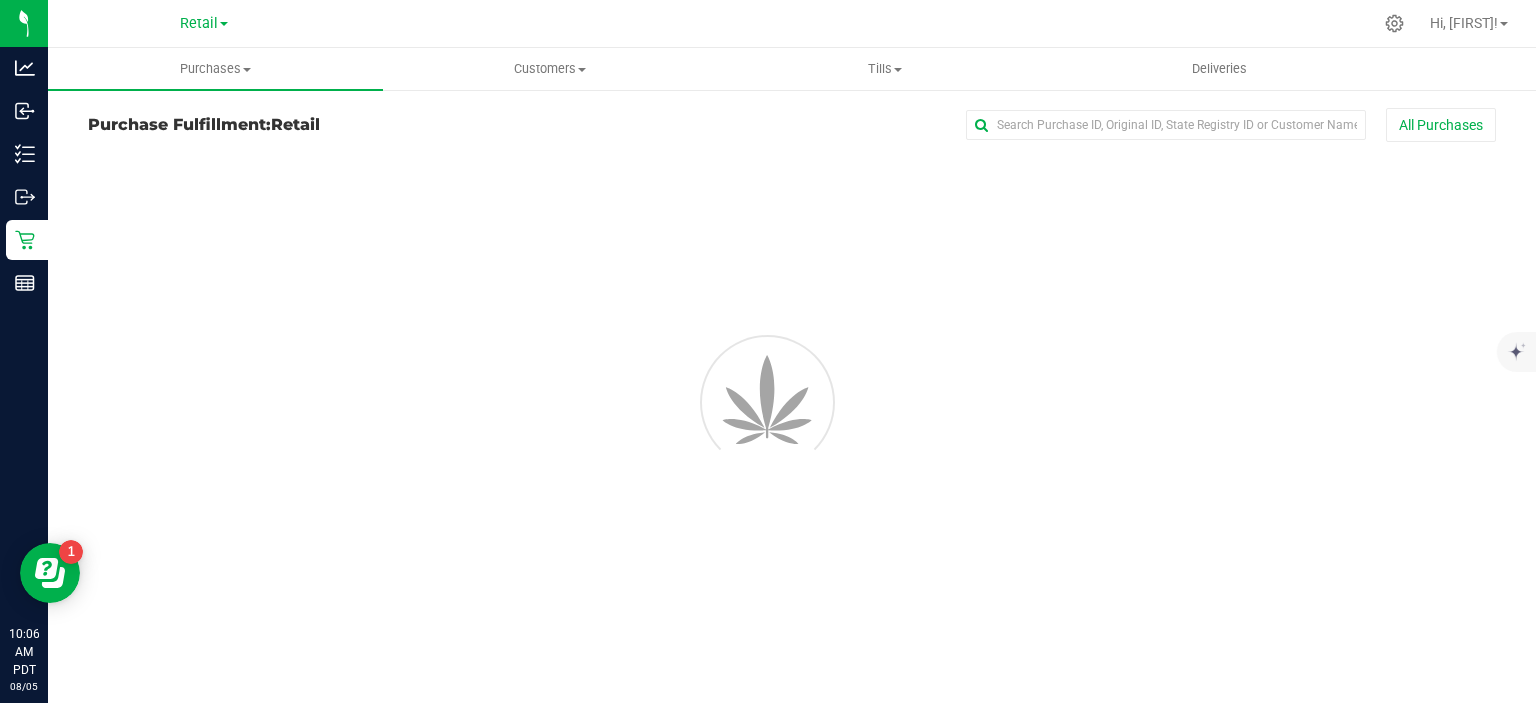 scroll, scrollTop: 0, scrollLeft: 0, axis: both 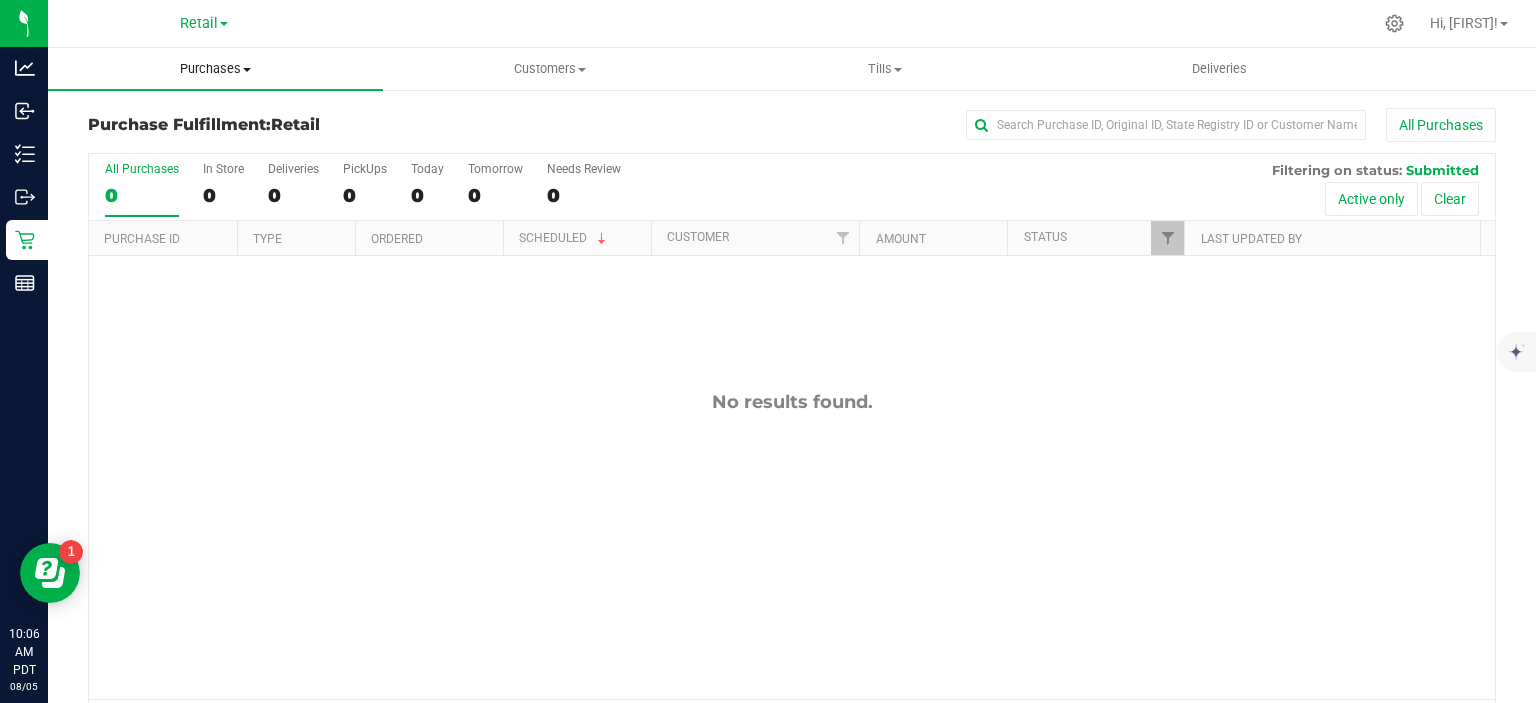click on "Purchases" at bounding box center (215, 69) 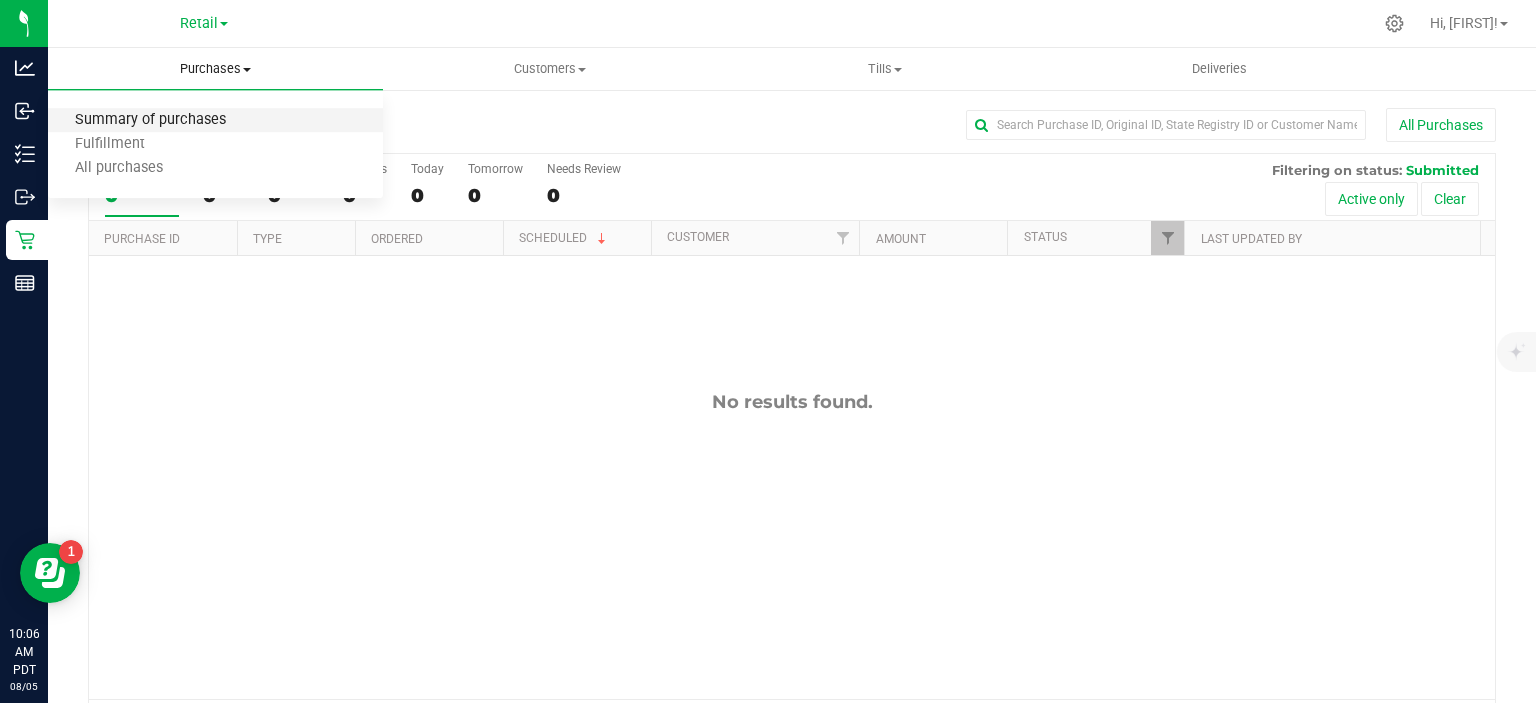 click on "Summary of purchases" at bounding box center [150, 120] 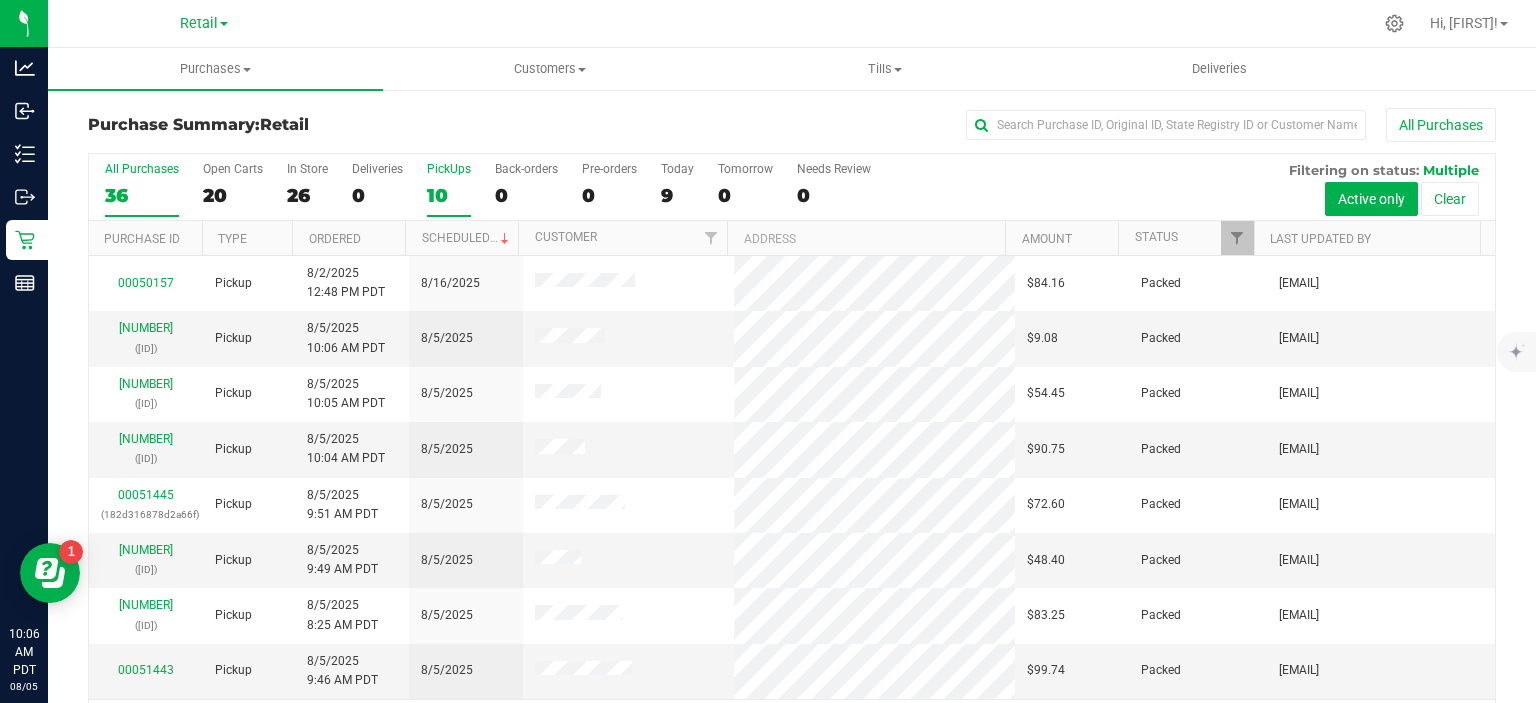 click on "10" at bounding box center (449, 195) 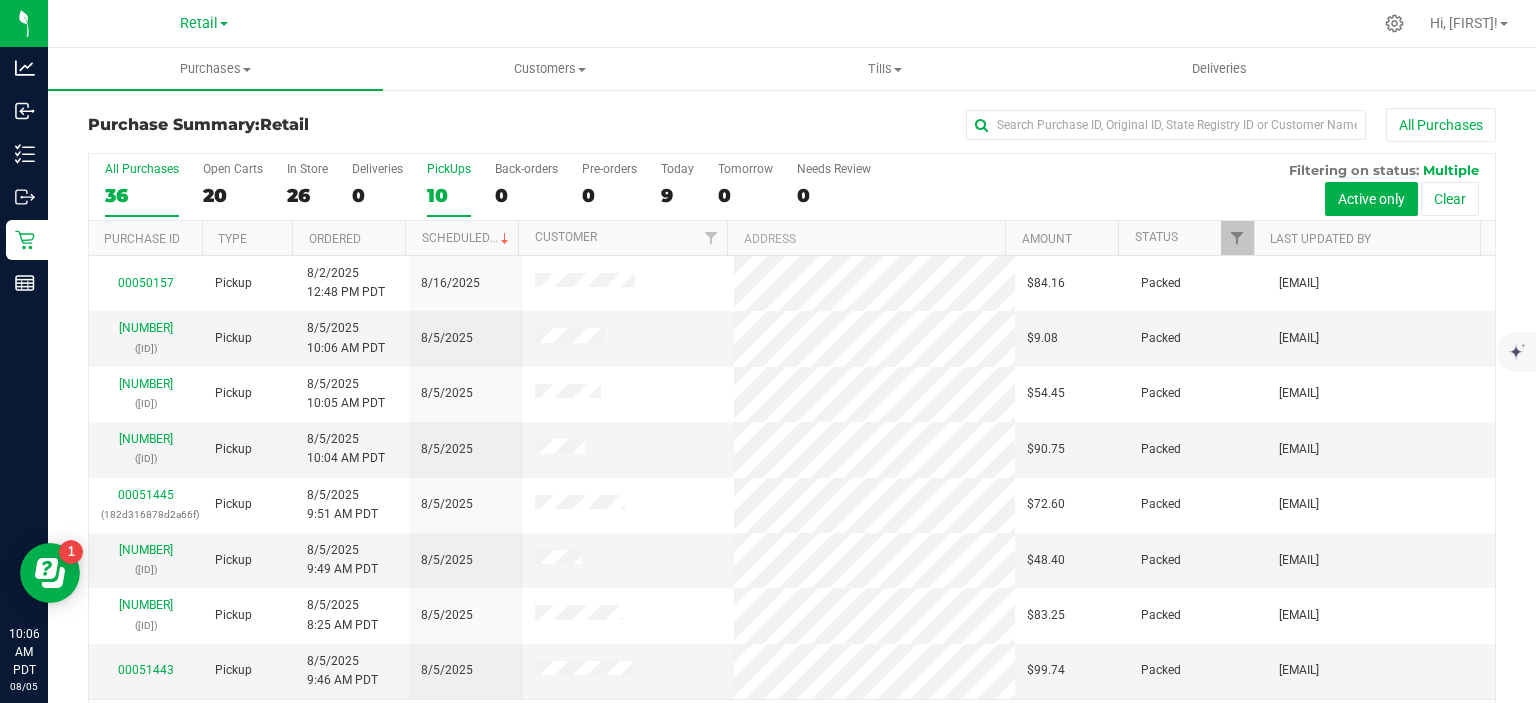 click on "PickUps
10" at bounding box center (0, 0) 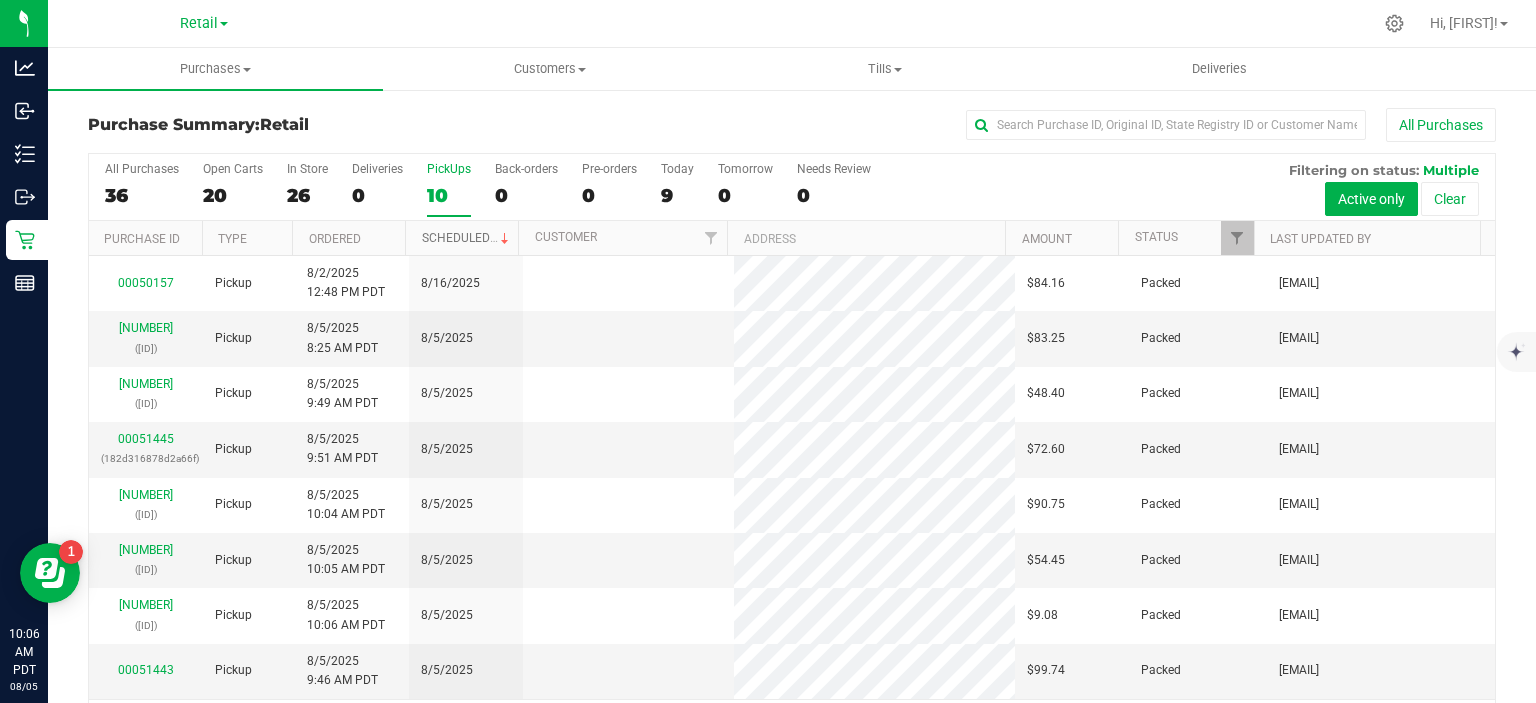 click on "Scheduled" at bounding box center [467, 238] 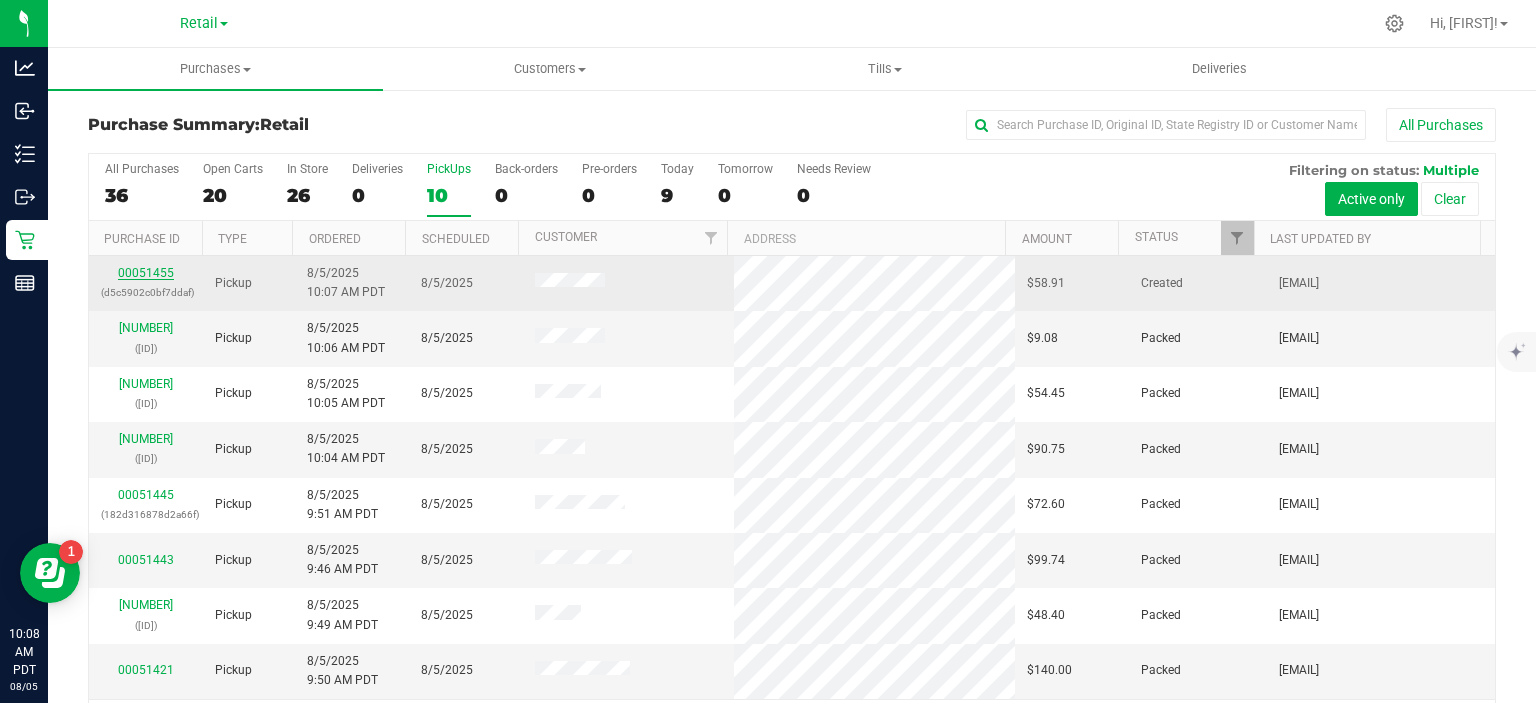 click on "00051455" at bounding box center [146, 273] 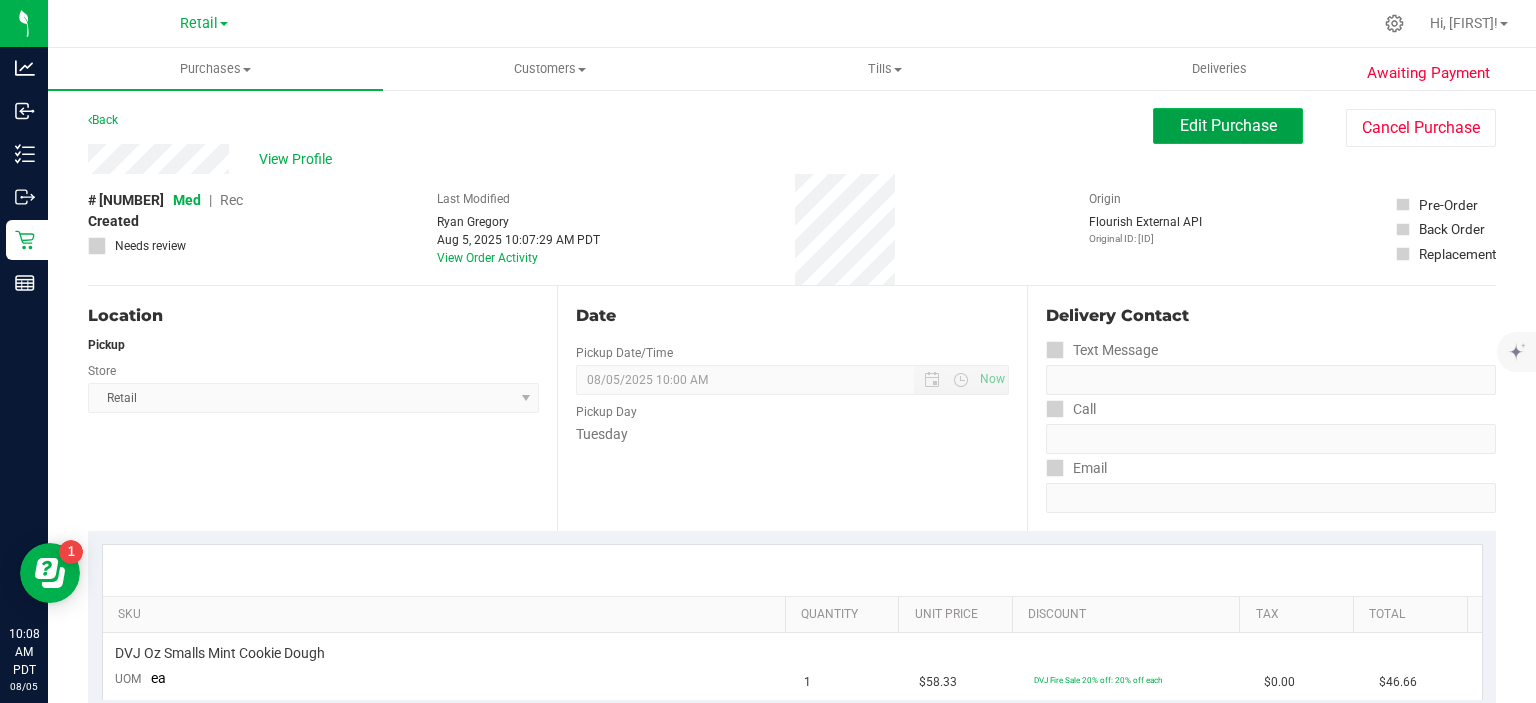 click on "Edit Purchase" at bounding box center [1228, 125] 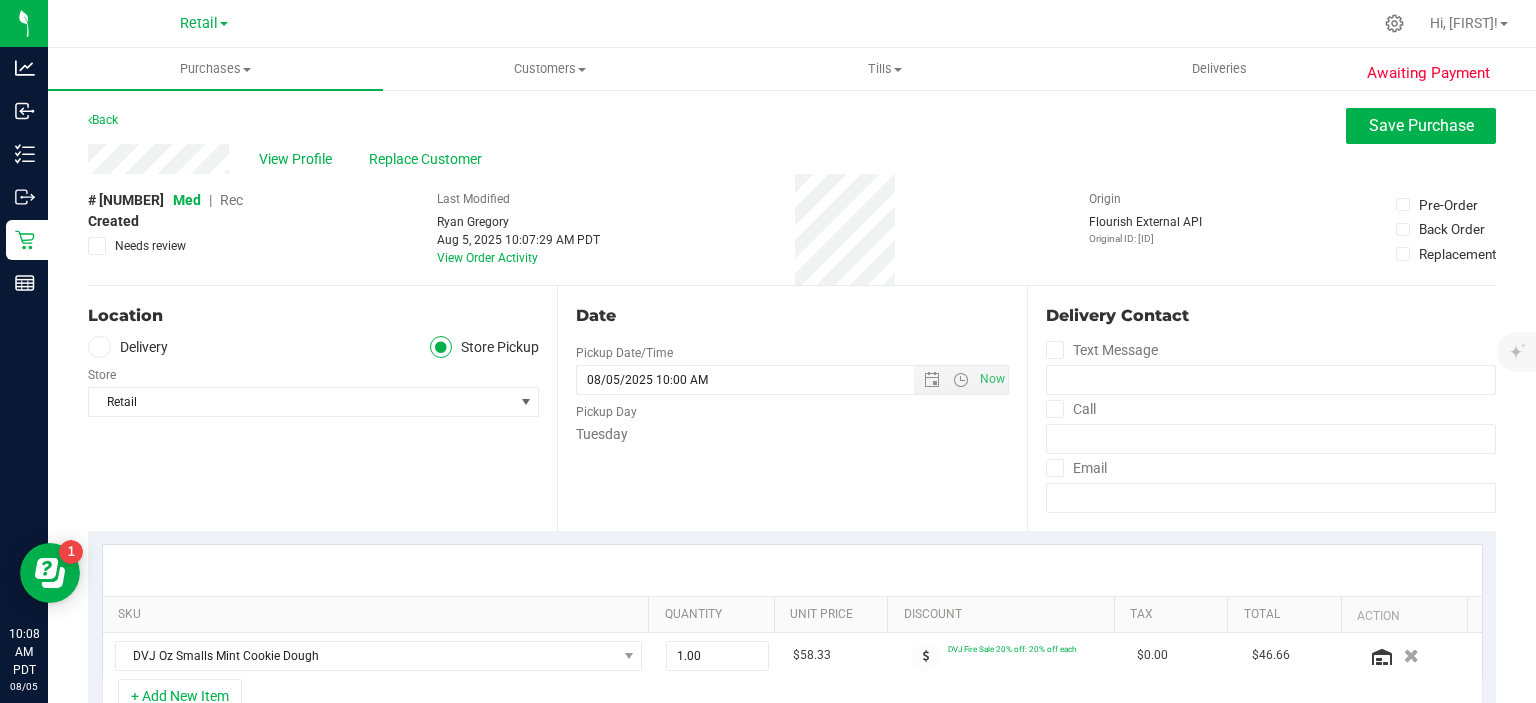 click on "Rec" at bounding box center (231, 200) 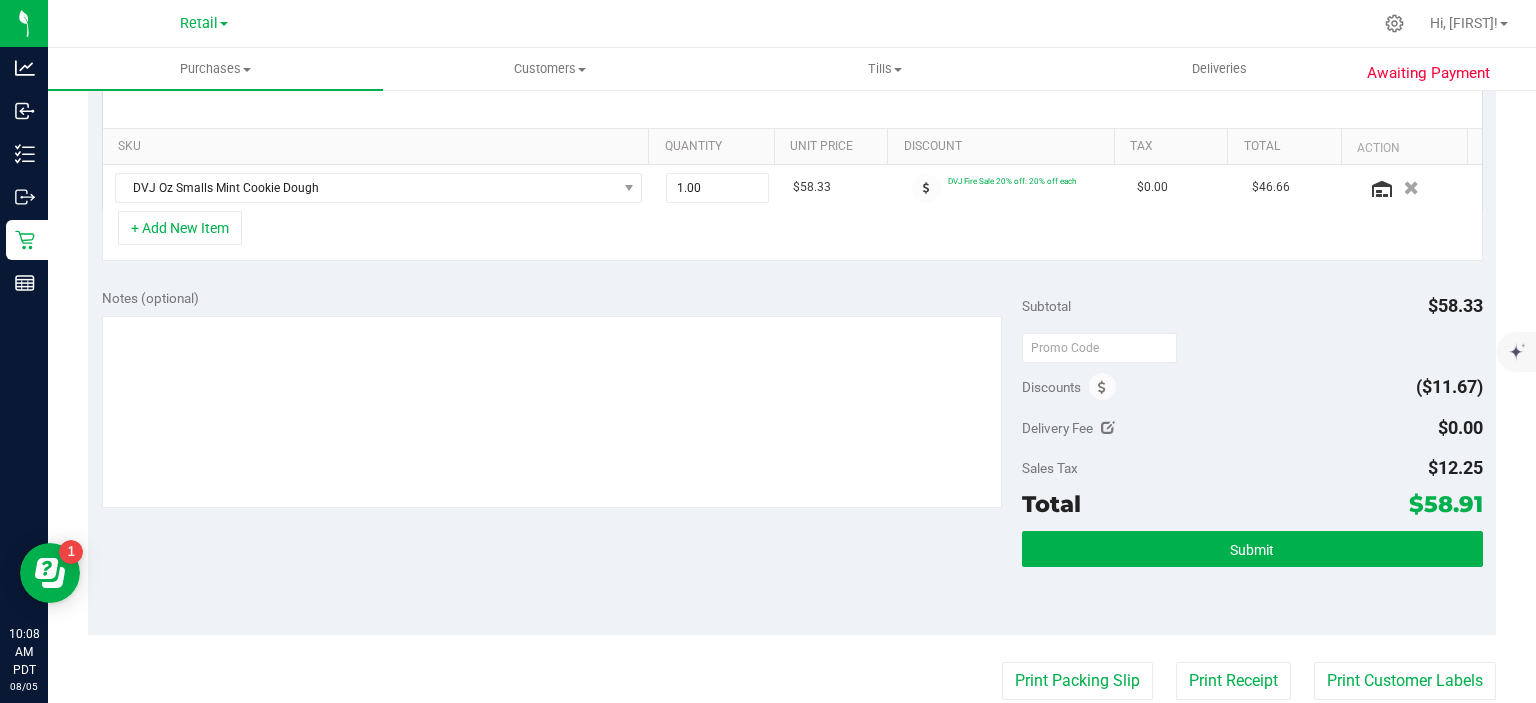 scroll, scrollTop: 483, scrollLeft: 0, axis: vertical 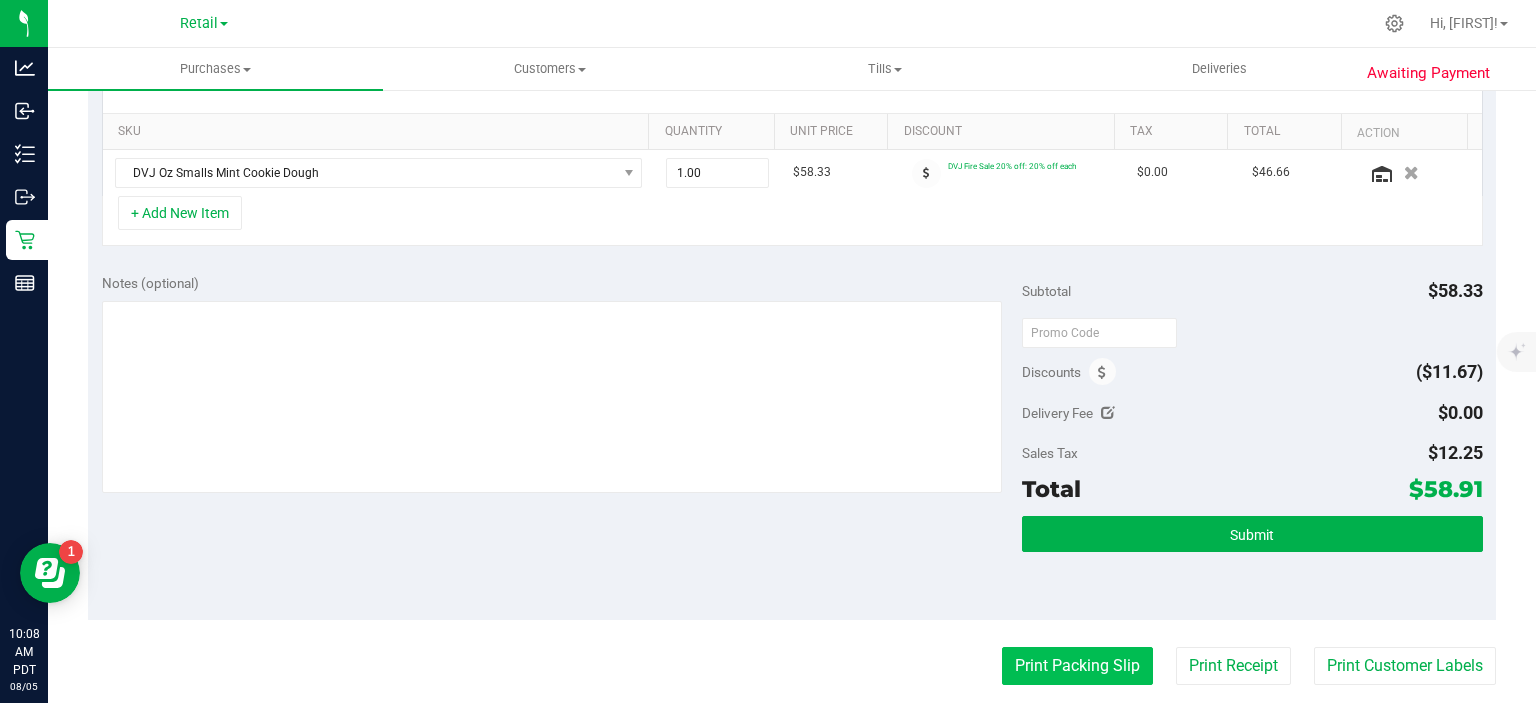 click on "Print Packing Slip" at bounding box center [1077, 666] 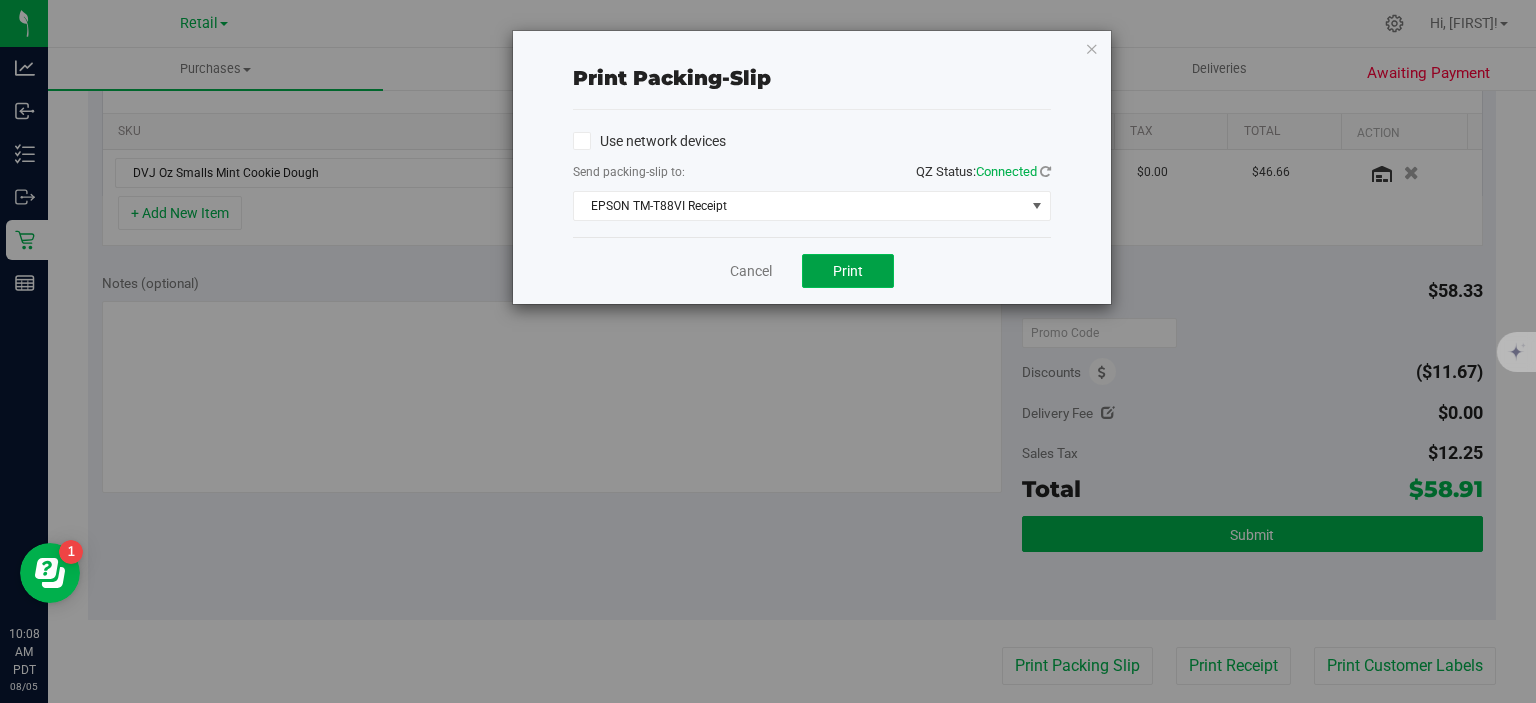 click on "Print" at bounding box center (848, 271) 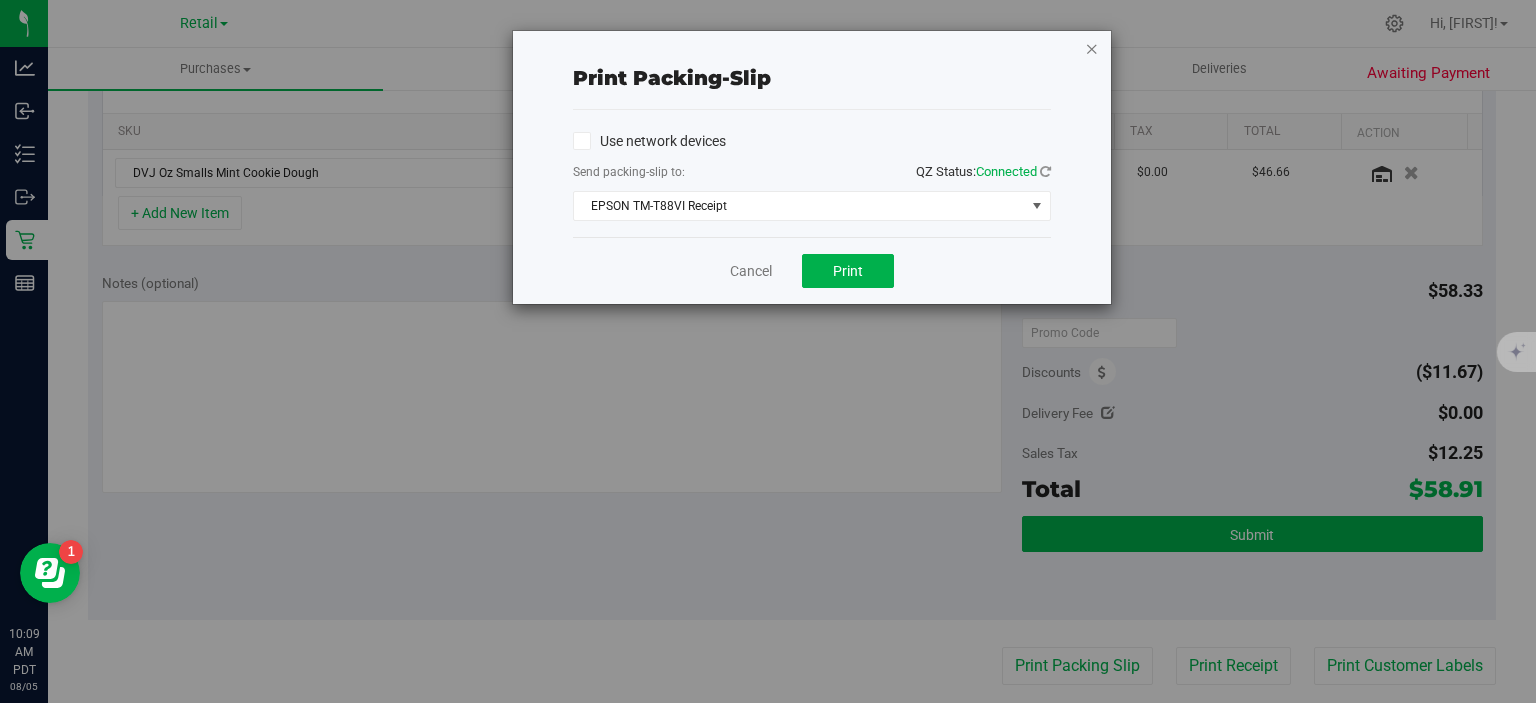 click at bounding box center [1092, 48] 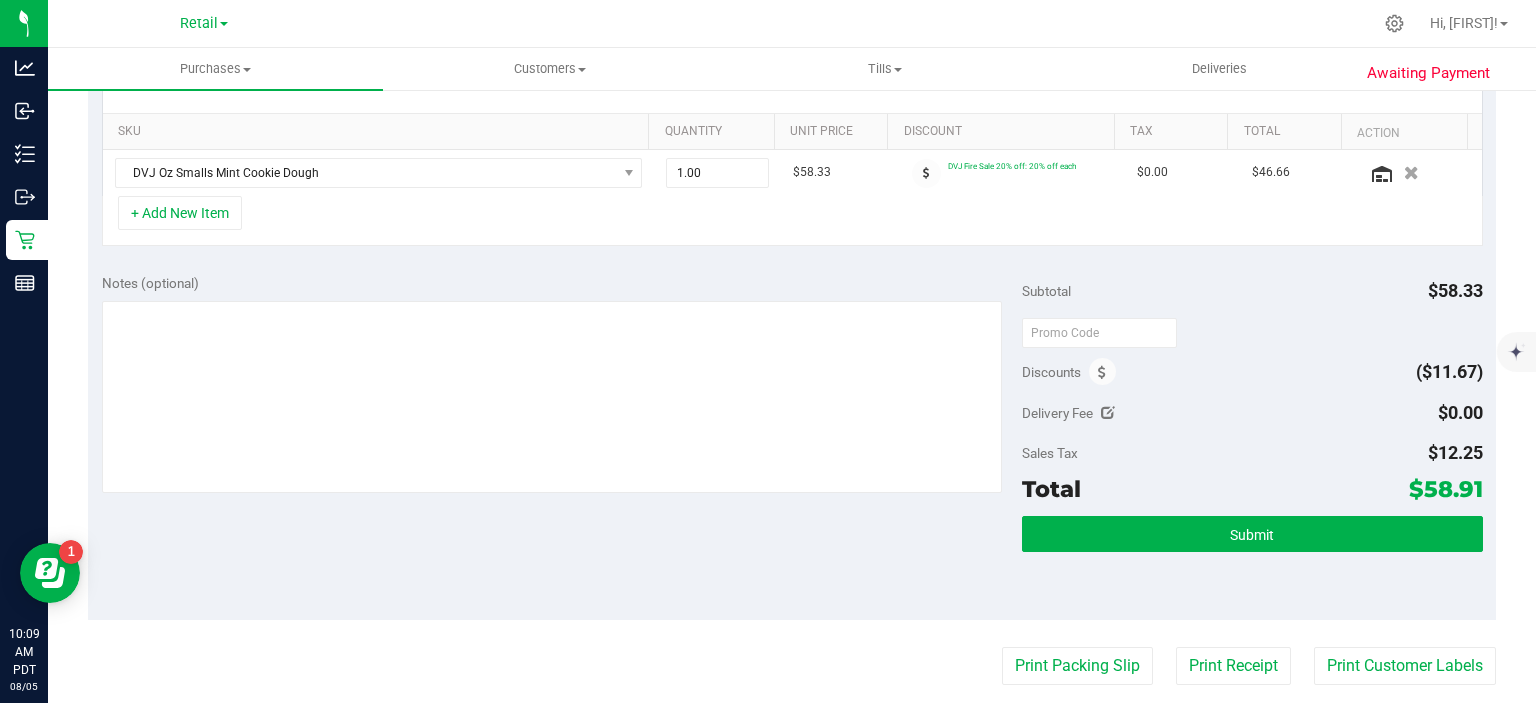 click on "Total
$58.91" at bounding box center (1252, 489) 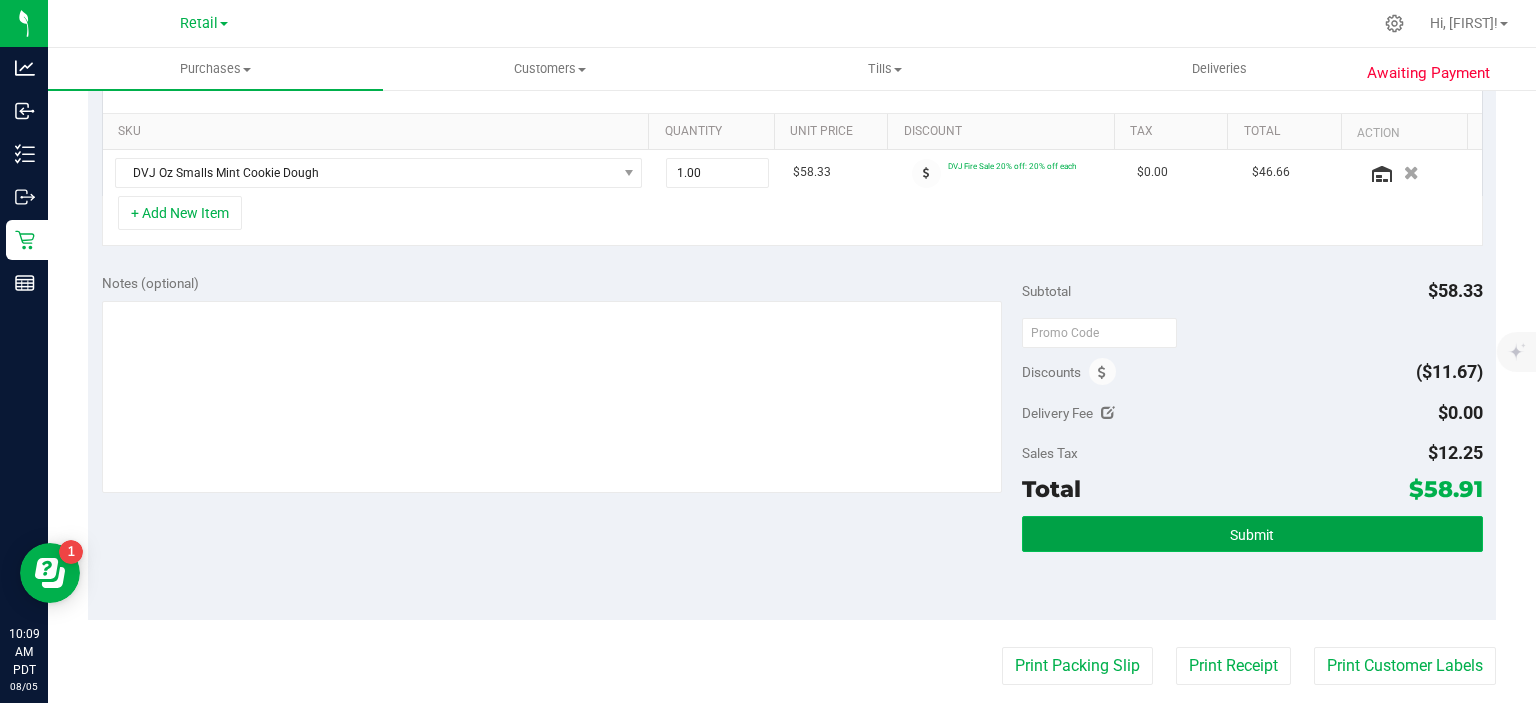 click on "Submit" at bounding box center (1252, 534) 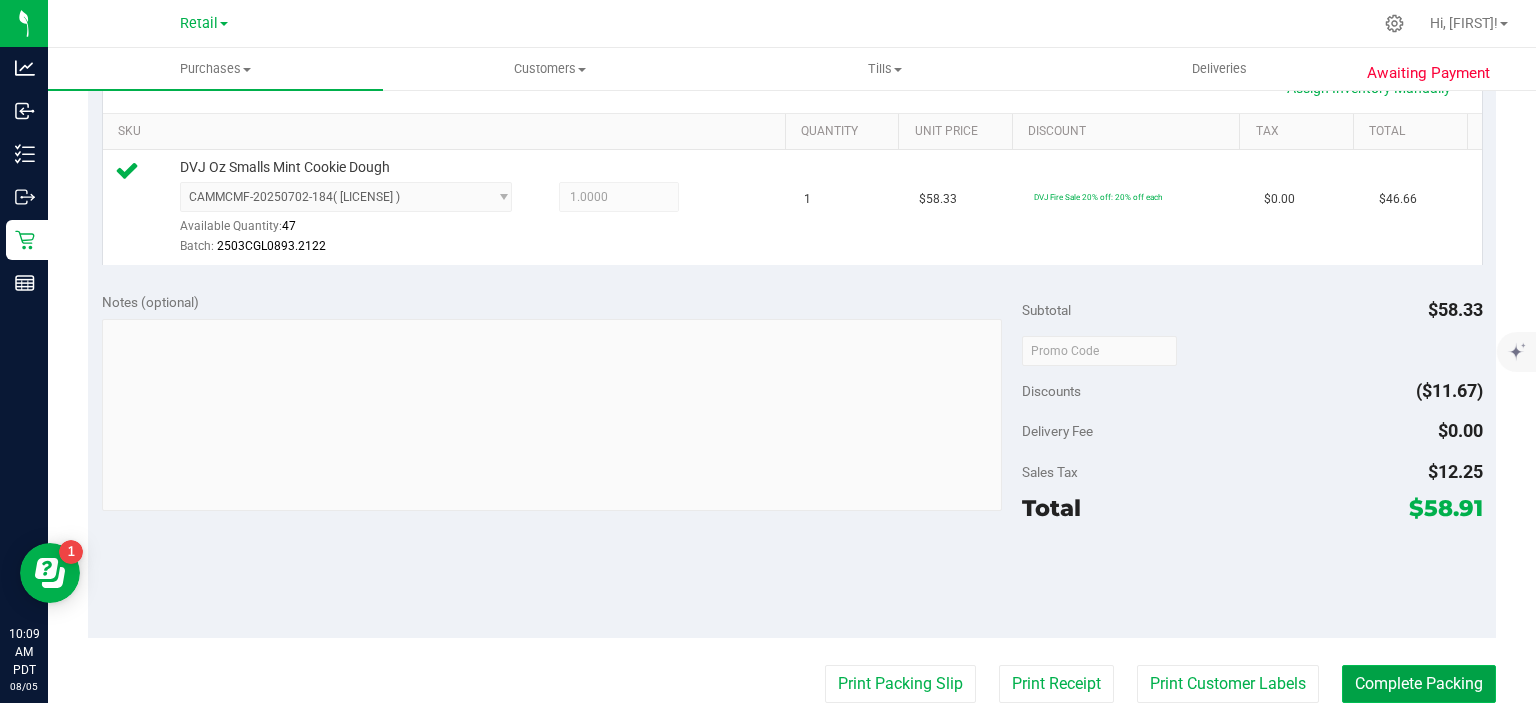 click on "Complete Packing" at bounding box center (1419, 684) 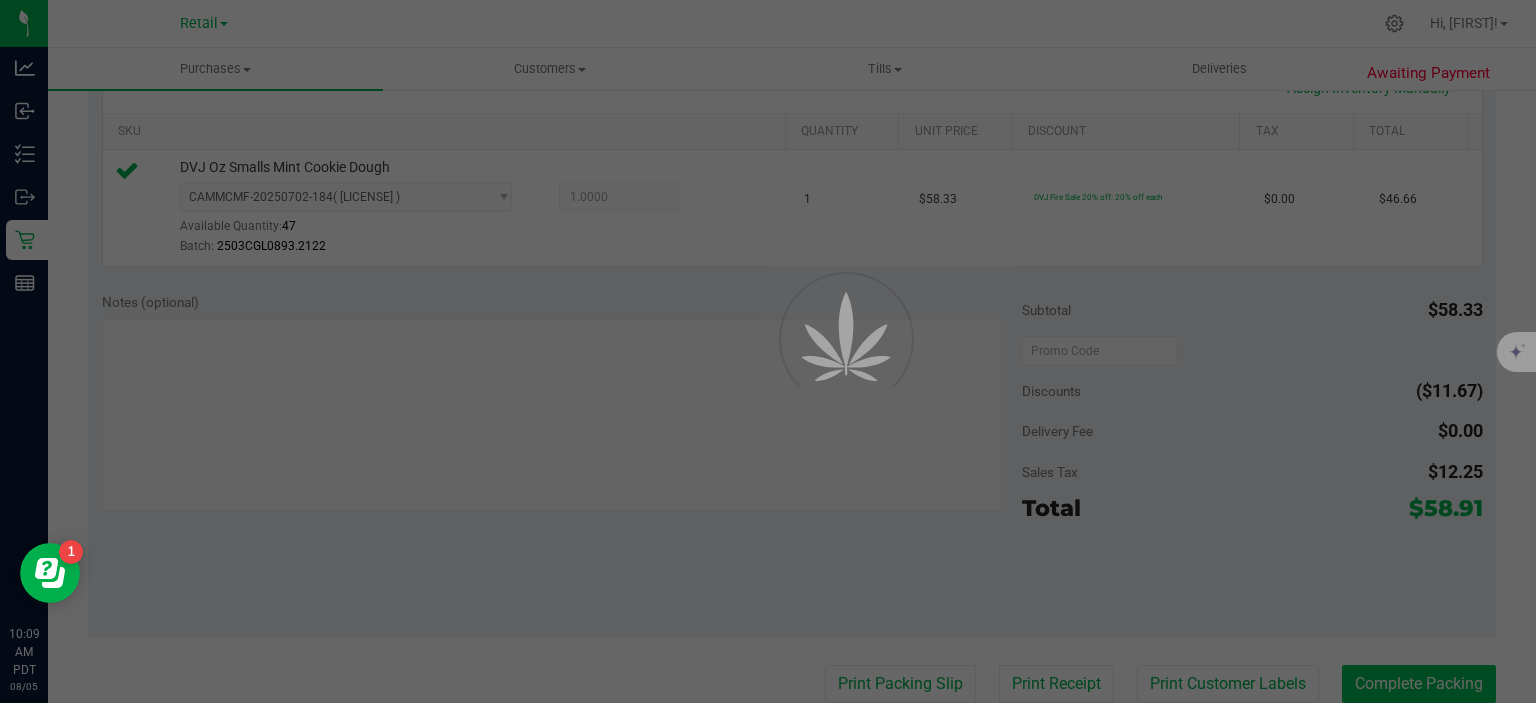 scroll, scrollTop: 0, scrollLeft: 0, axis: both 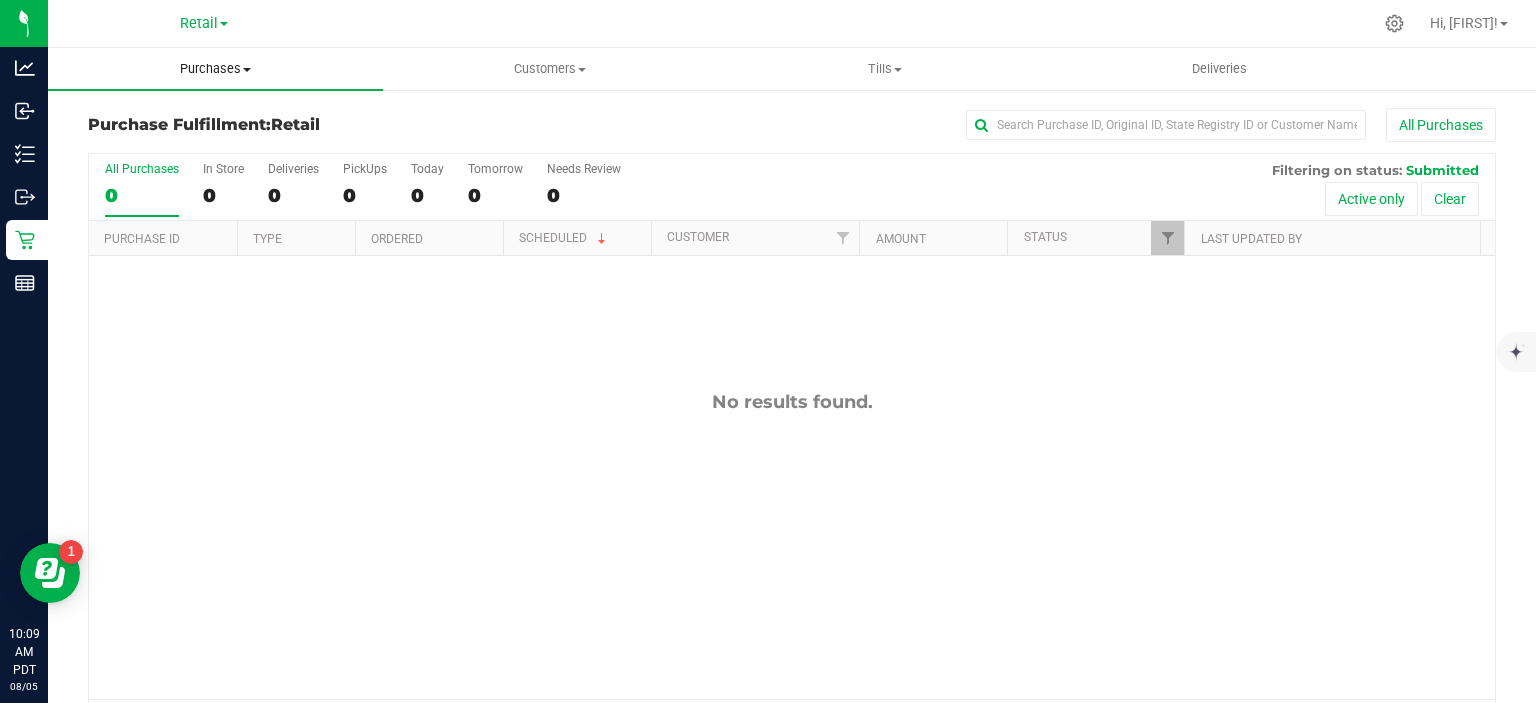 click on "Purchases" at bounding box center [215, 69] 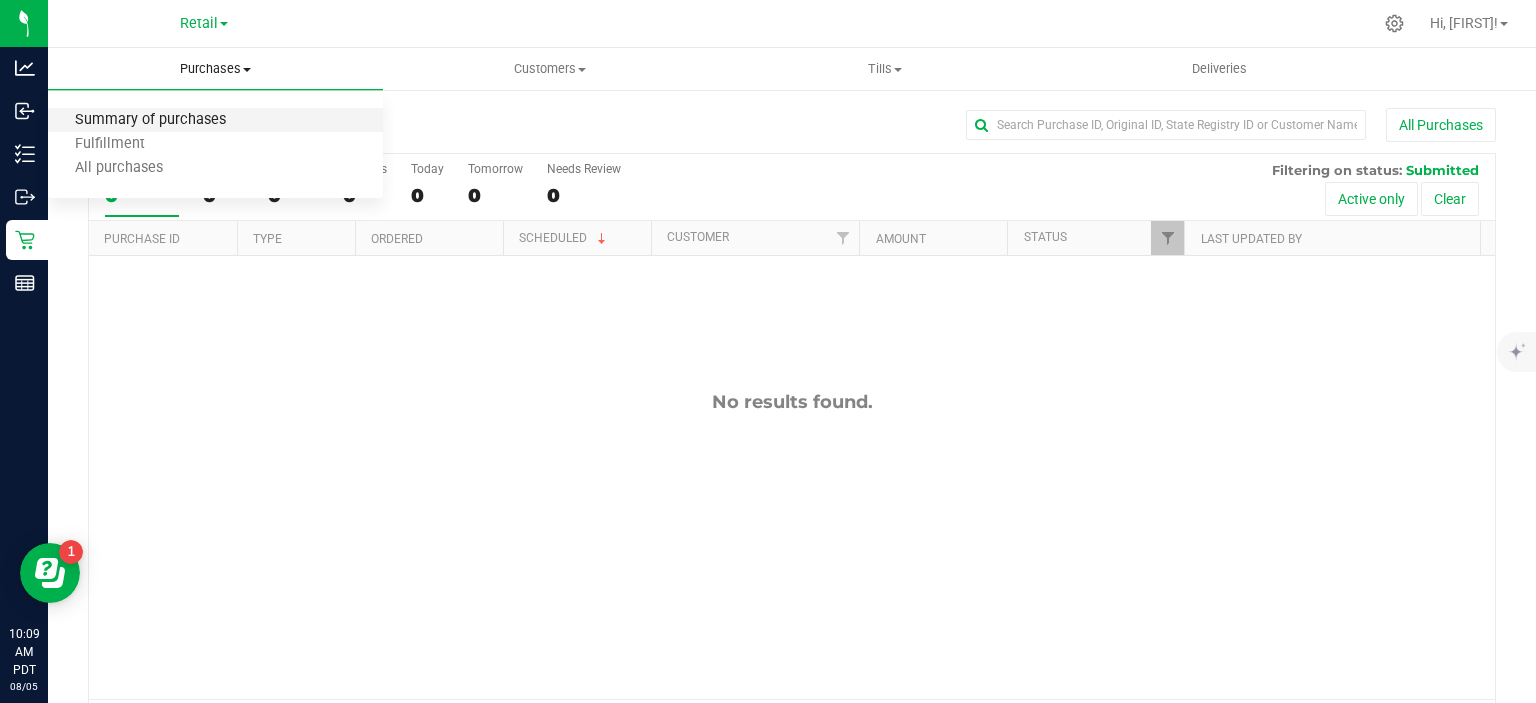 click on "Summary of purchases" at bounding box center [150, 120] 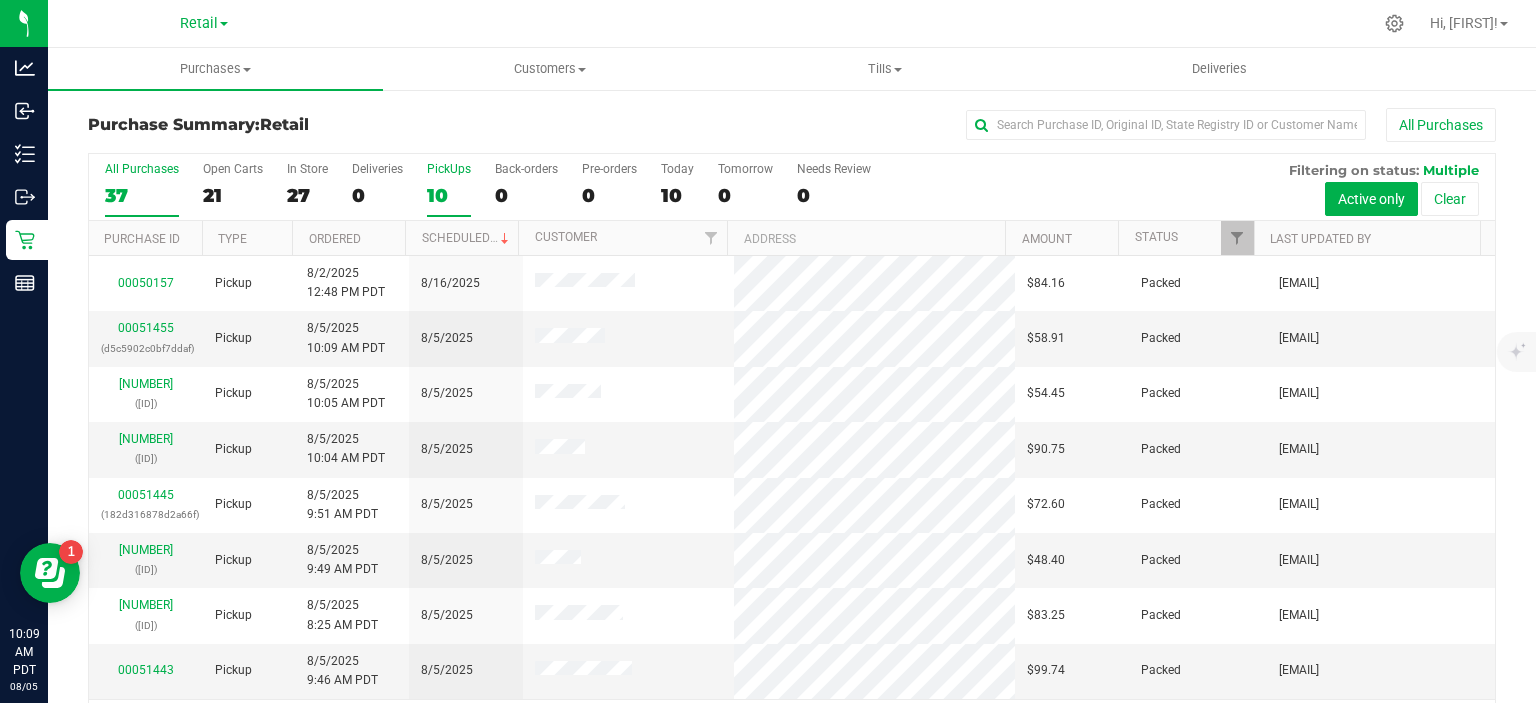 click on "PickUps
10" at bounding box center [449, 189] 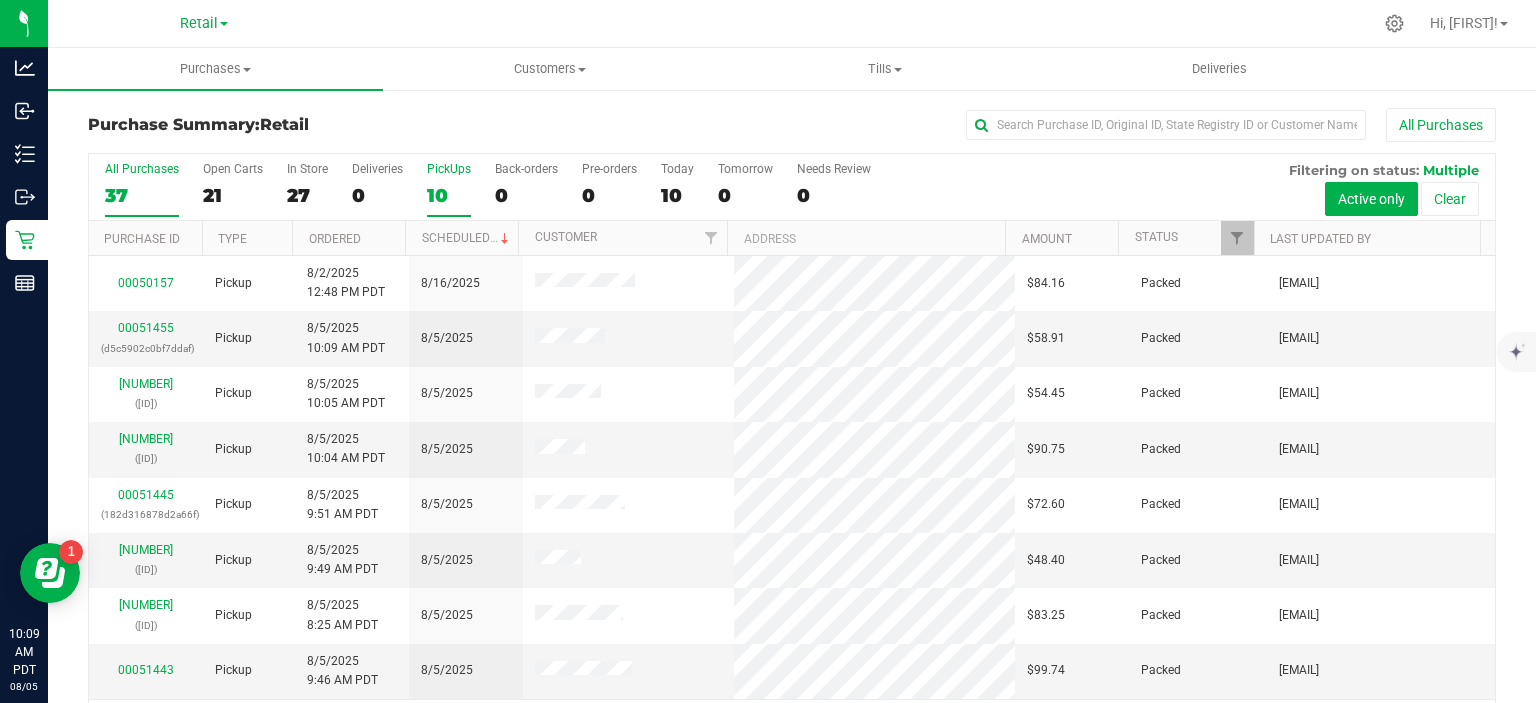 click on "PickUps
10" at bounding box center (0, 0) 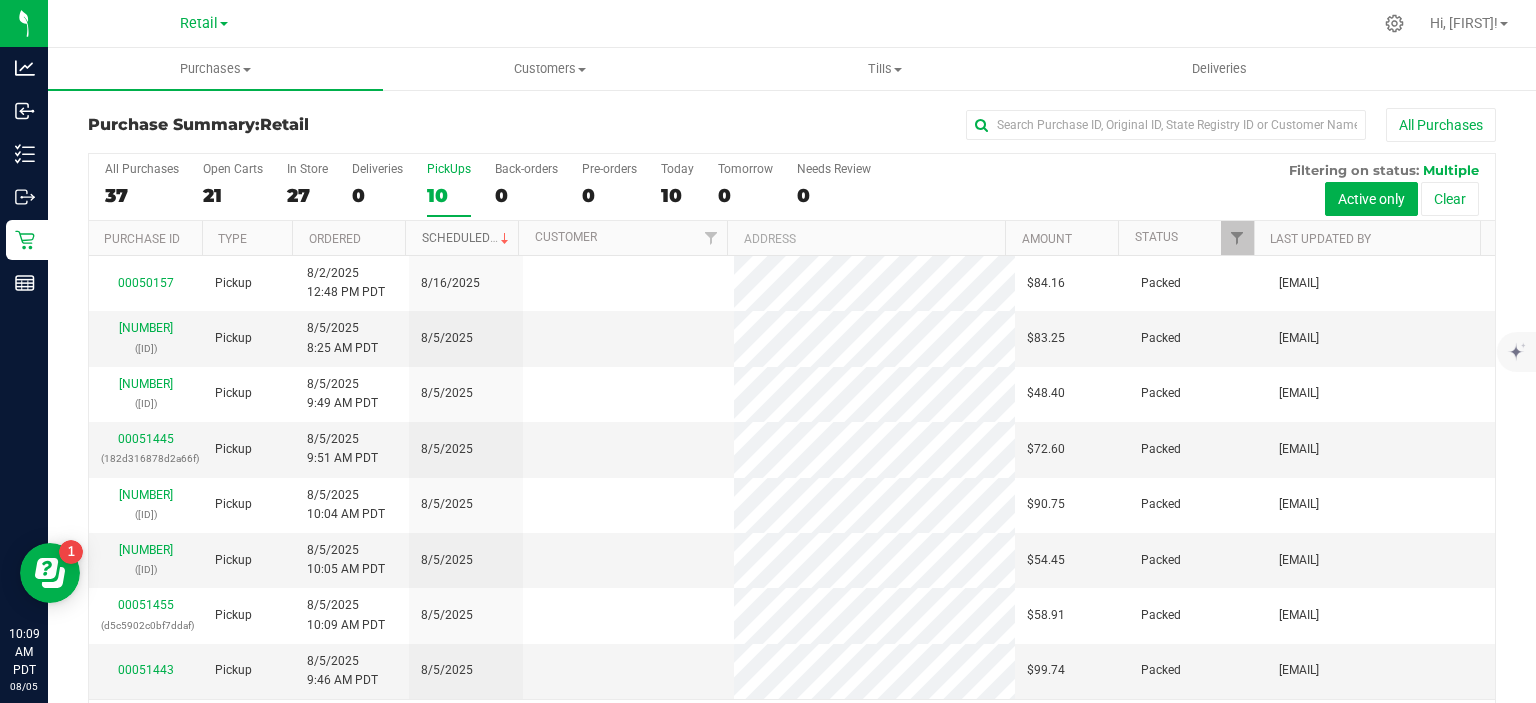 click on "Scheduled" at bounding box center (467, 238) 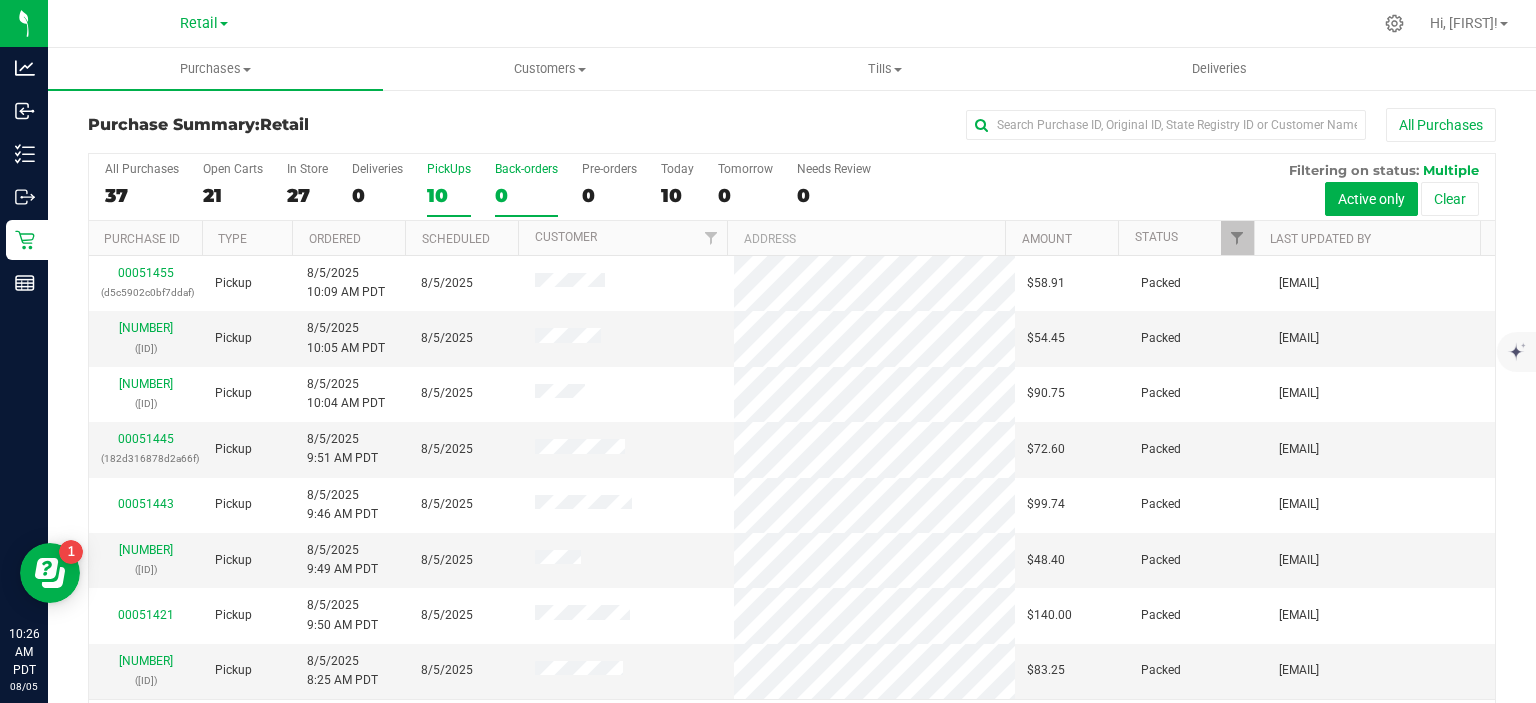 click on "0" at bounding box center (526, 195) 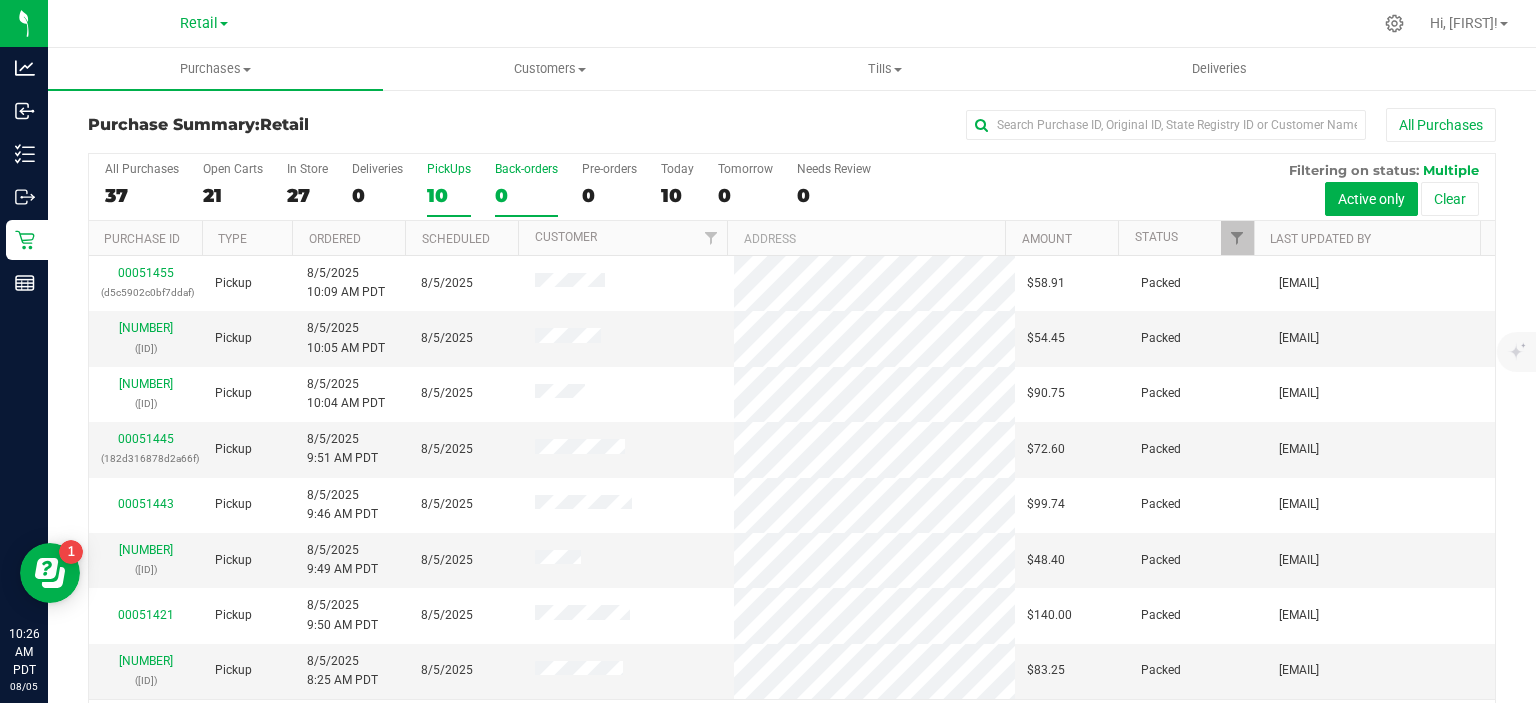 click on "Back-orders
0" at bounding box center (0, 0) 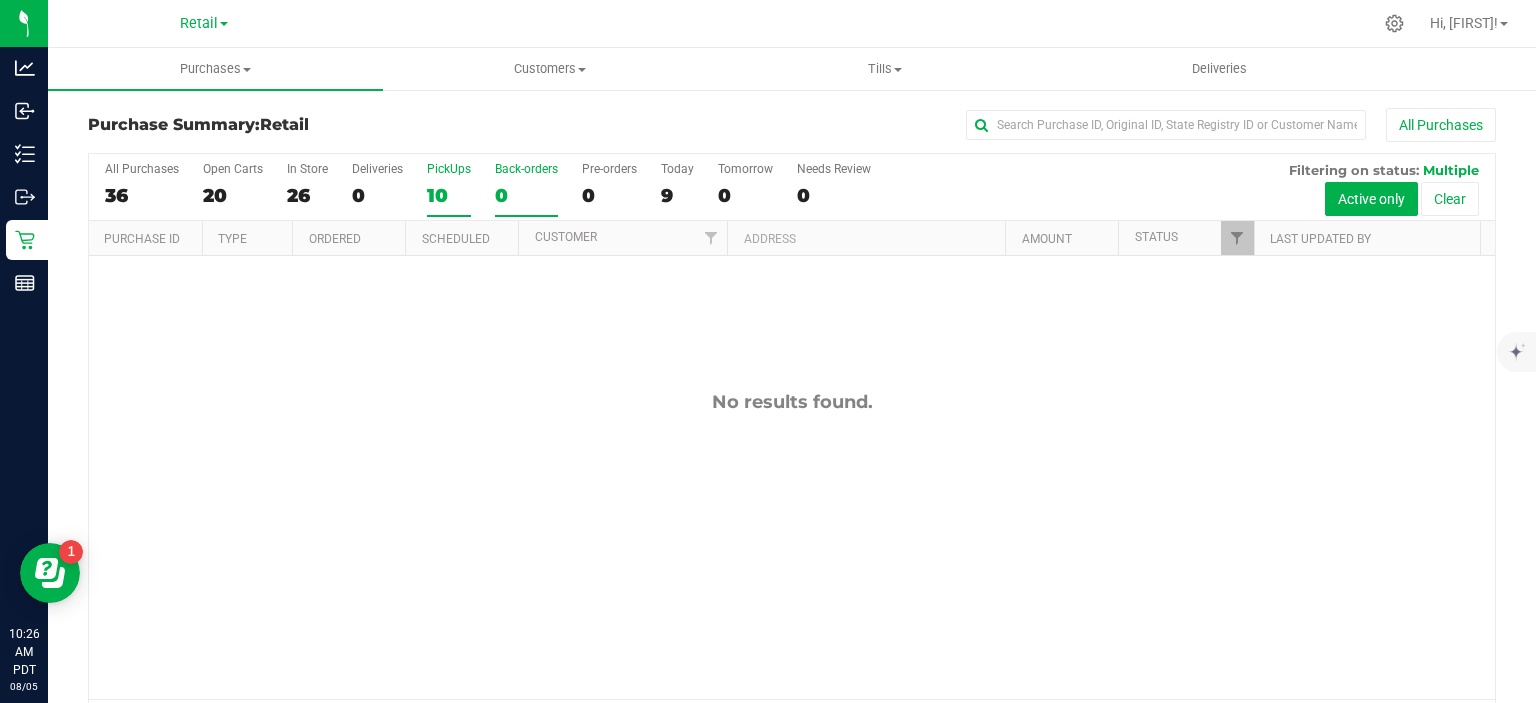 click on "10" at bounding box center (449, 195) 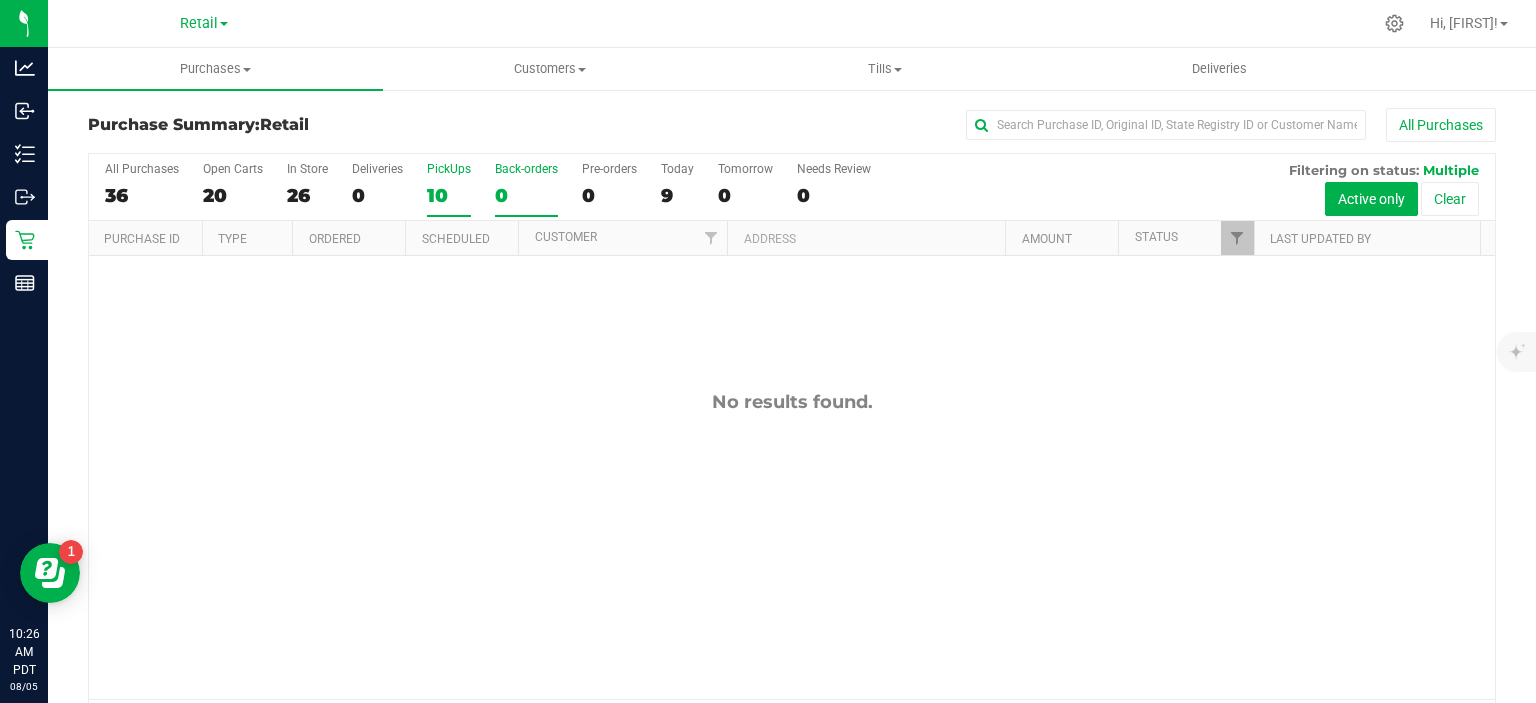 click on "PickUps
10" at bounding box center (0, 0) 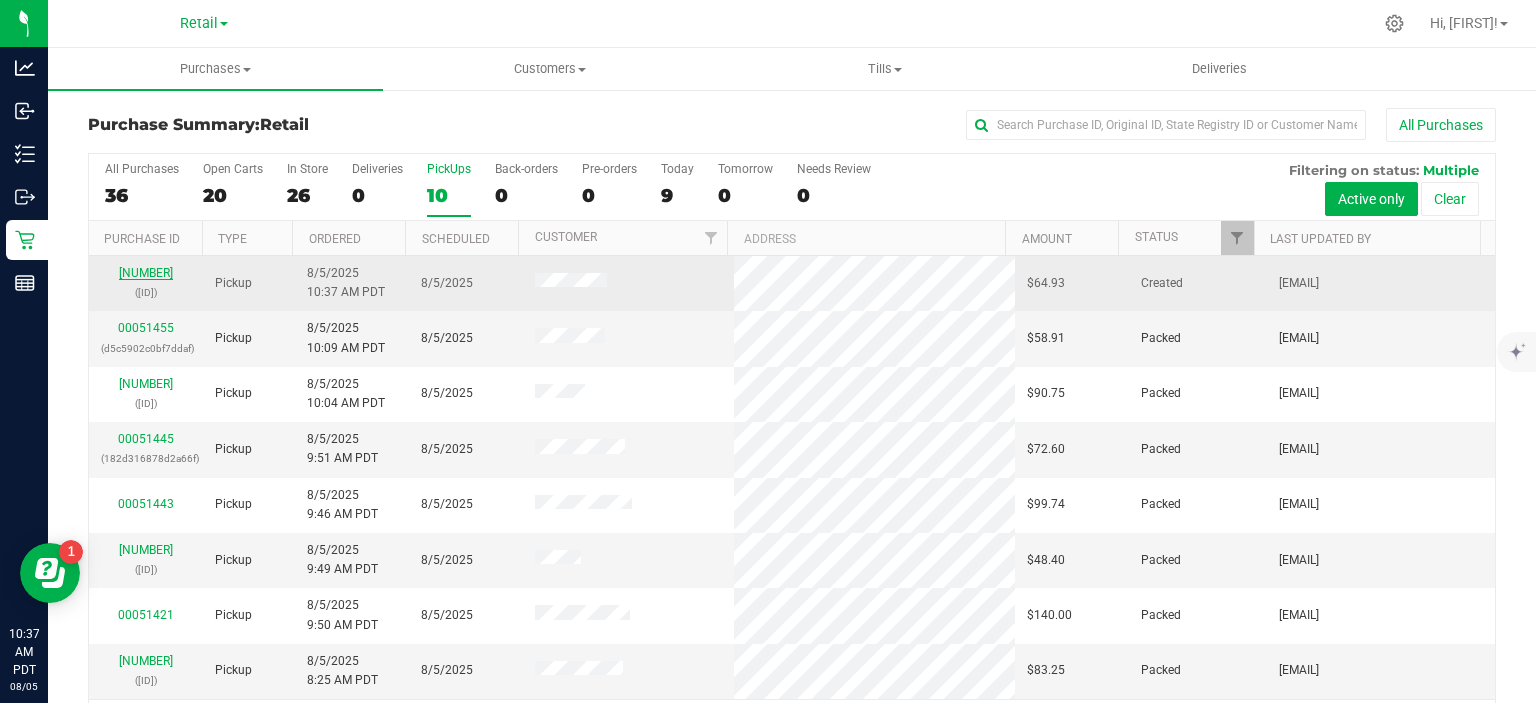click on "[NUMBER]" at bounding box center (146, 273) 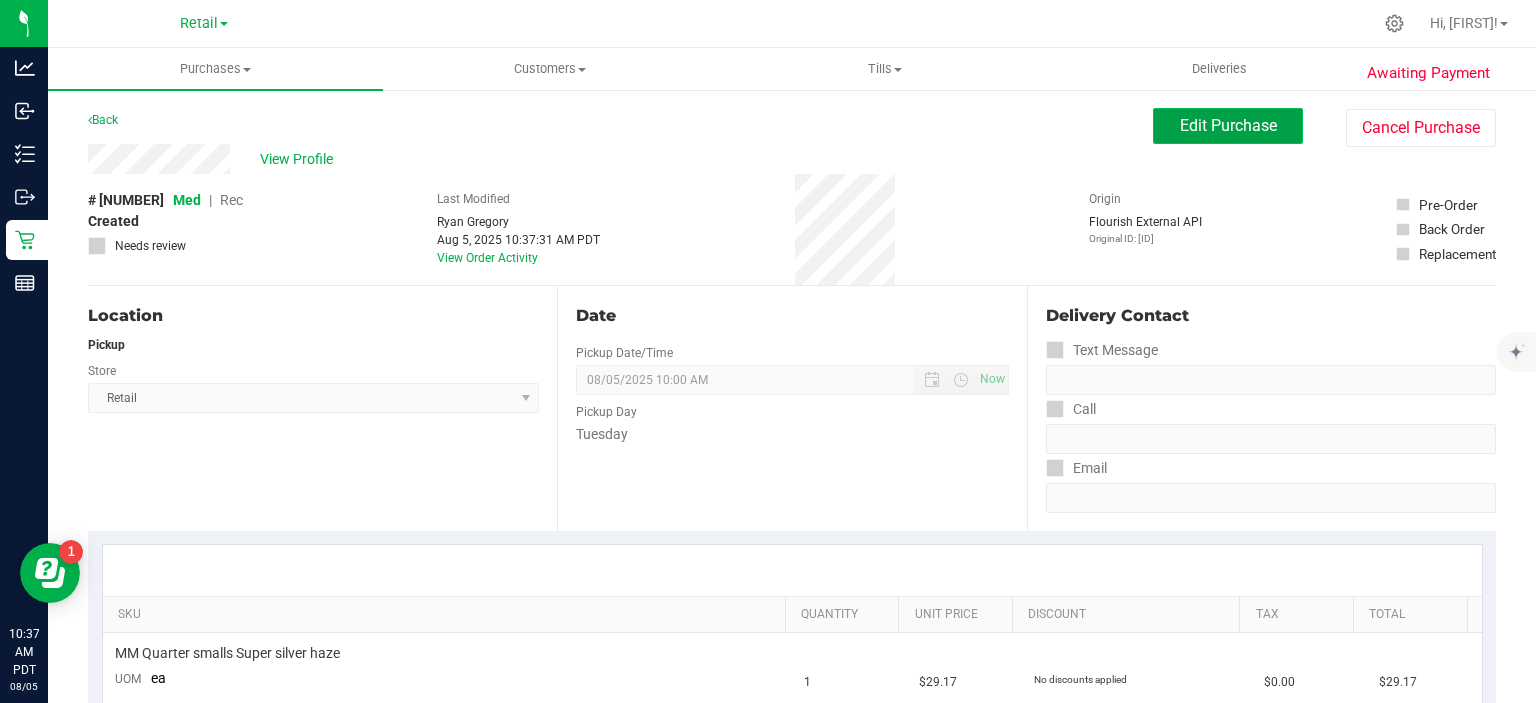 click on "Edit Purchase" at bounding box center [1228, 125] 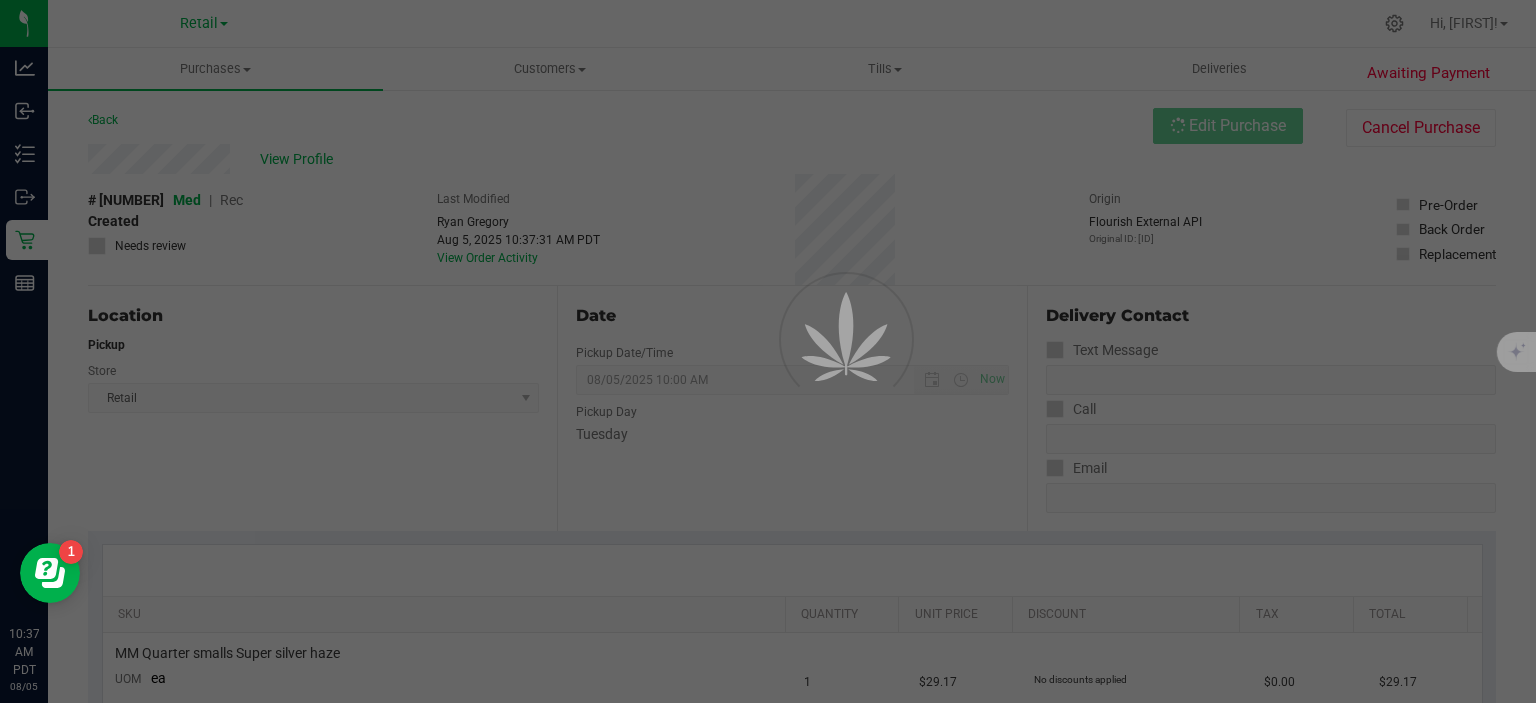click at bounding box center [768, 351] 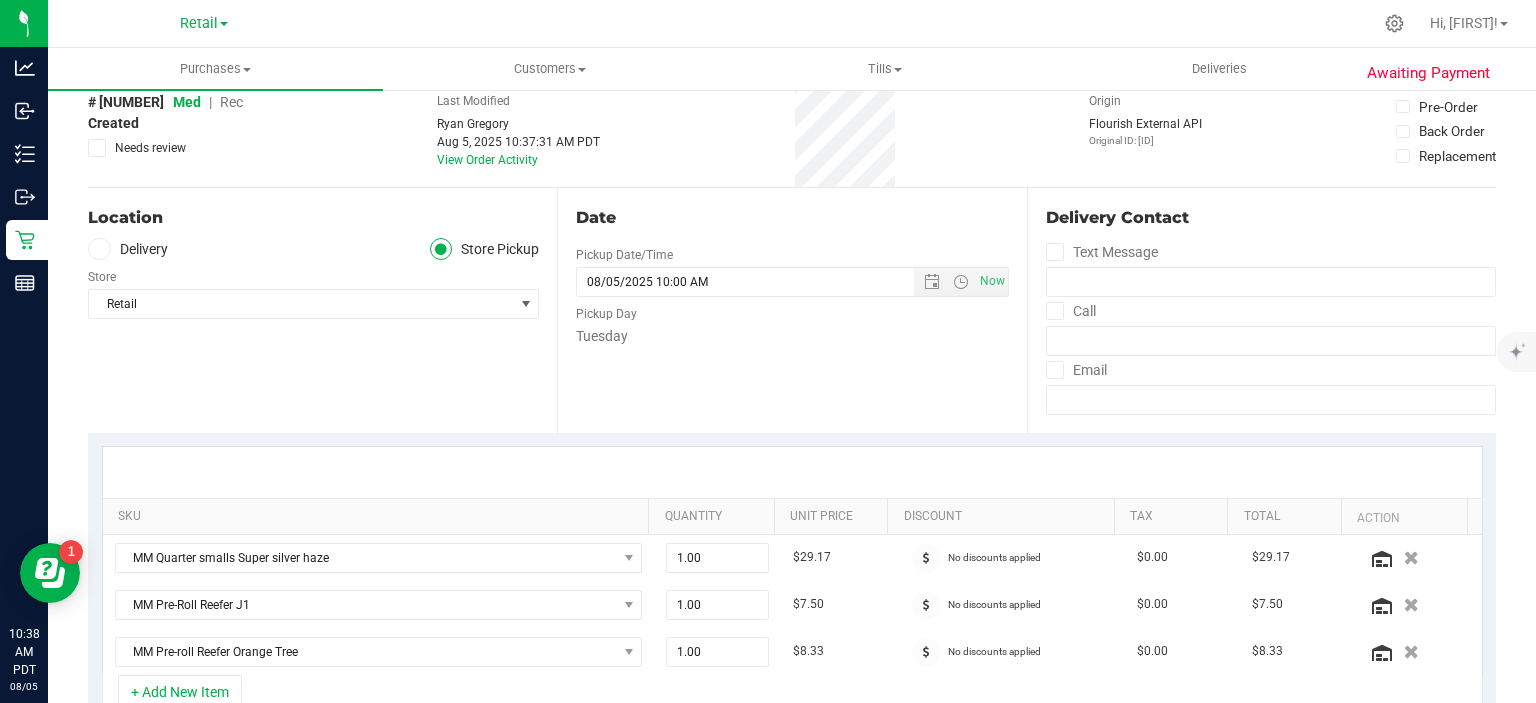 scroll, scrollTop: 22, scrollLeft: 0, axis: vertical 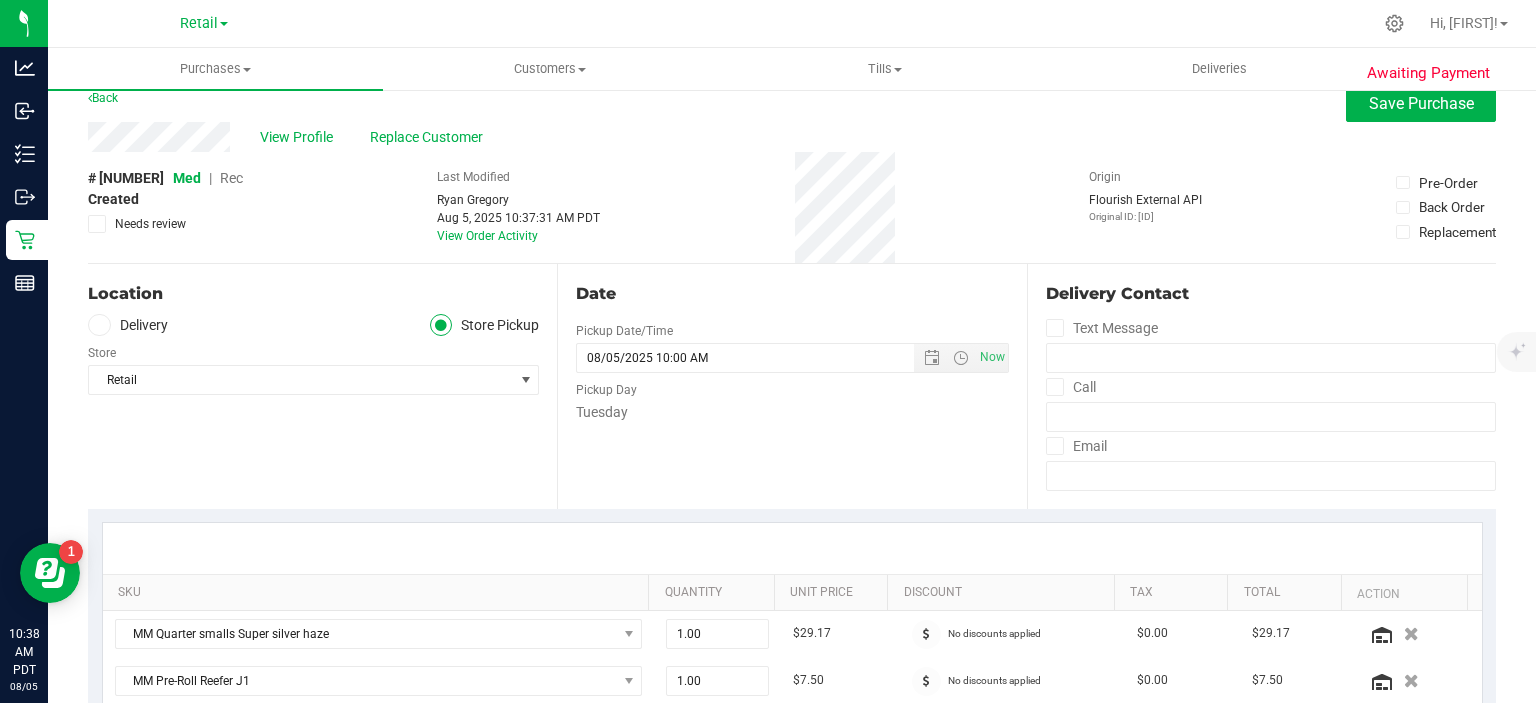 click on "Rec" at bounding box center (231, 178) 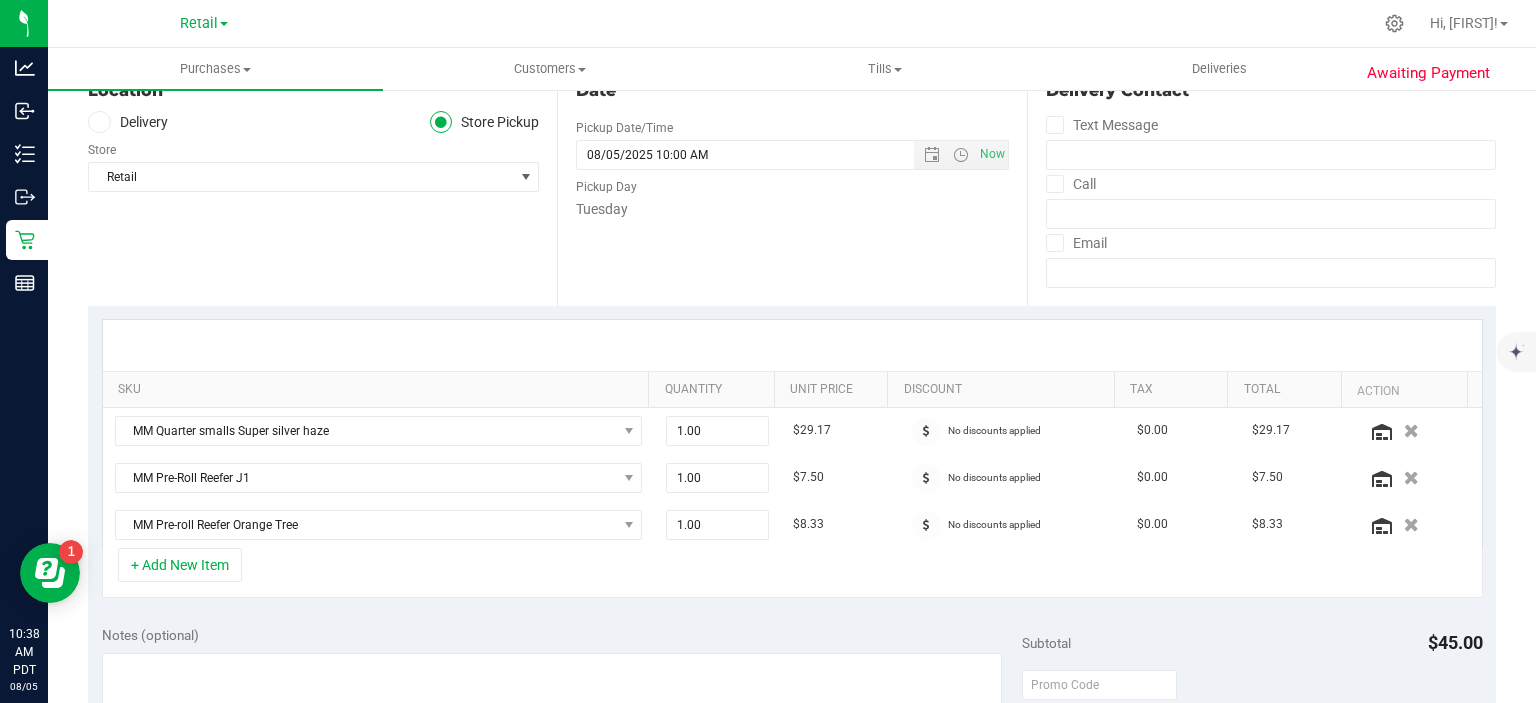 scroll, scrollTop: 0, scrollLeft: 0, axis: both 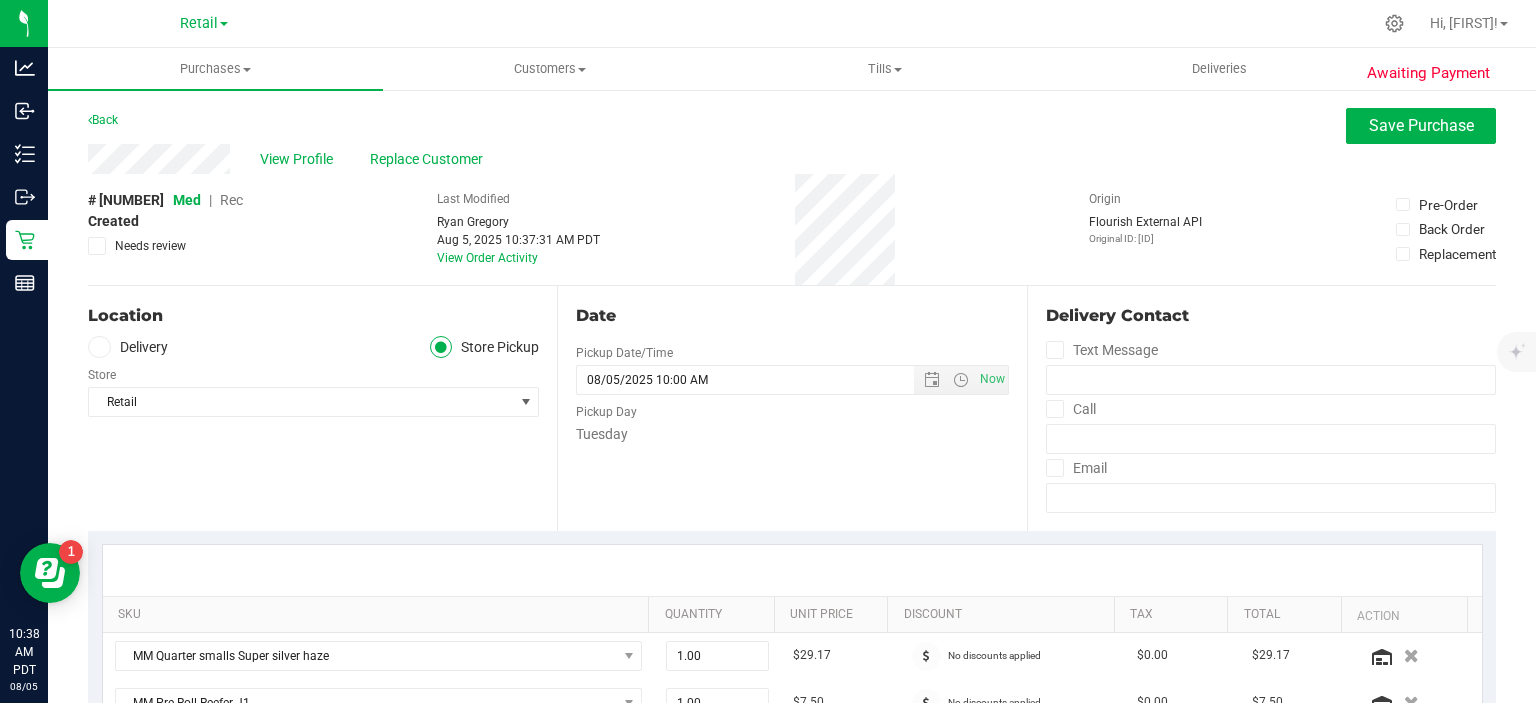 click on "Rec" at bounding box center (231, 200) 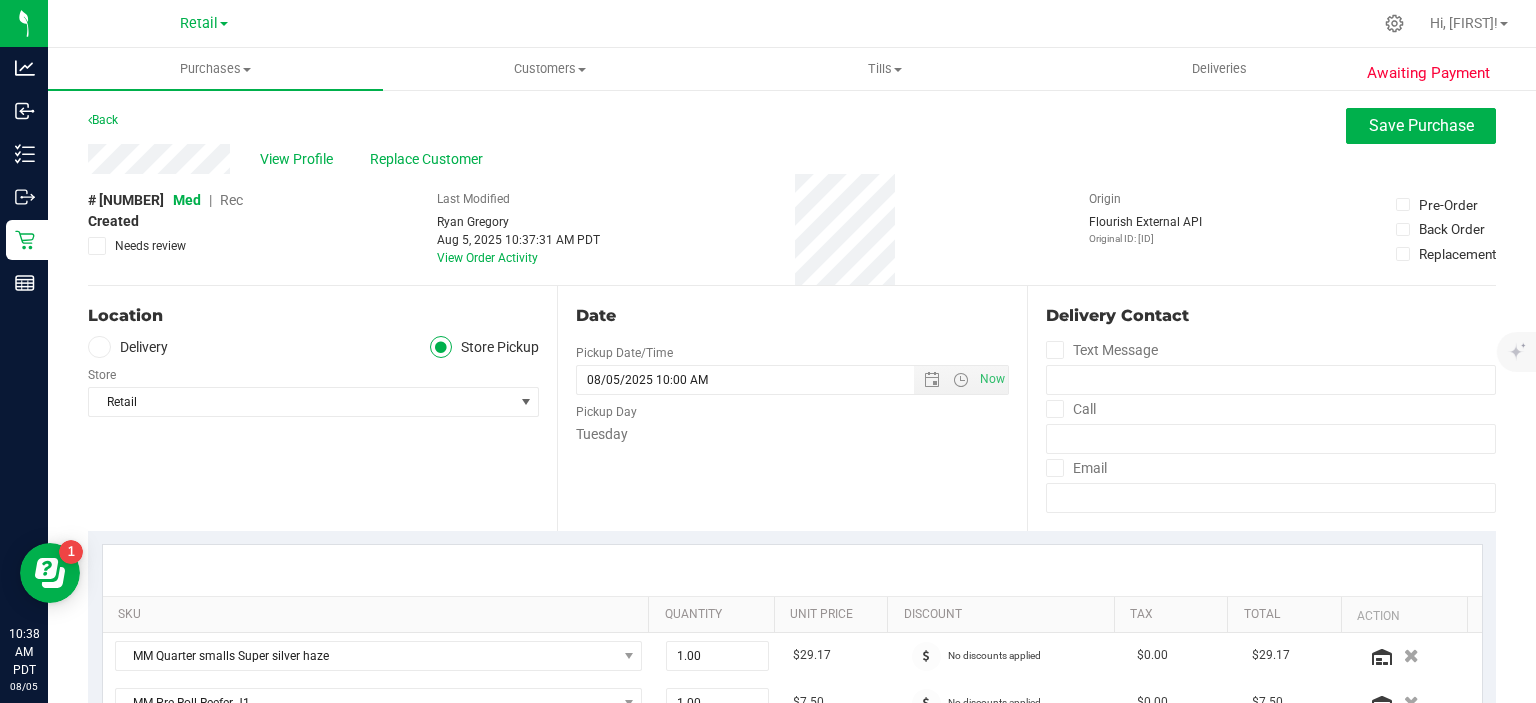 click on "Rec" at bounding box center [231, 200] 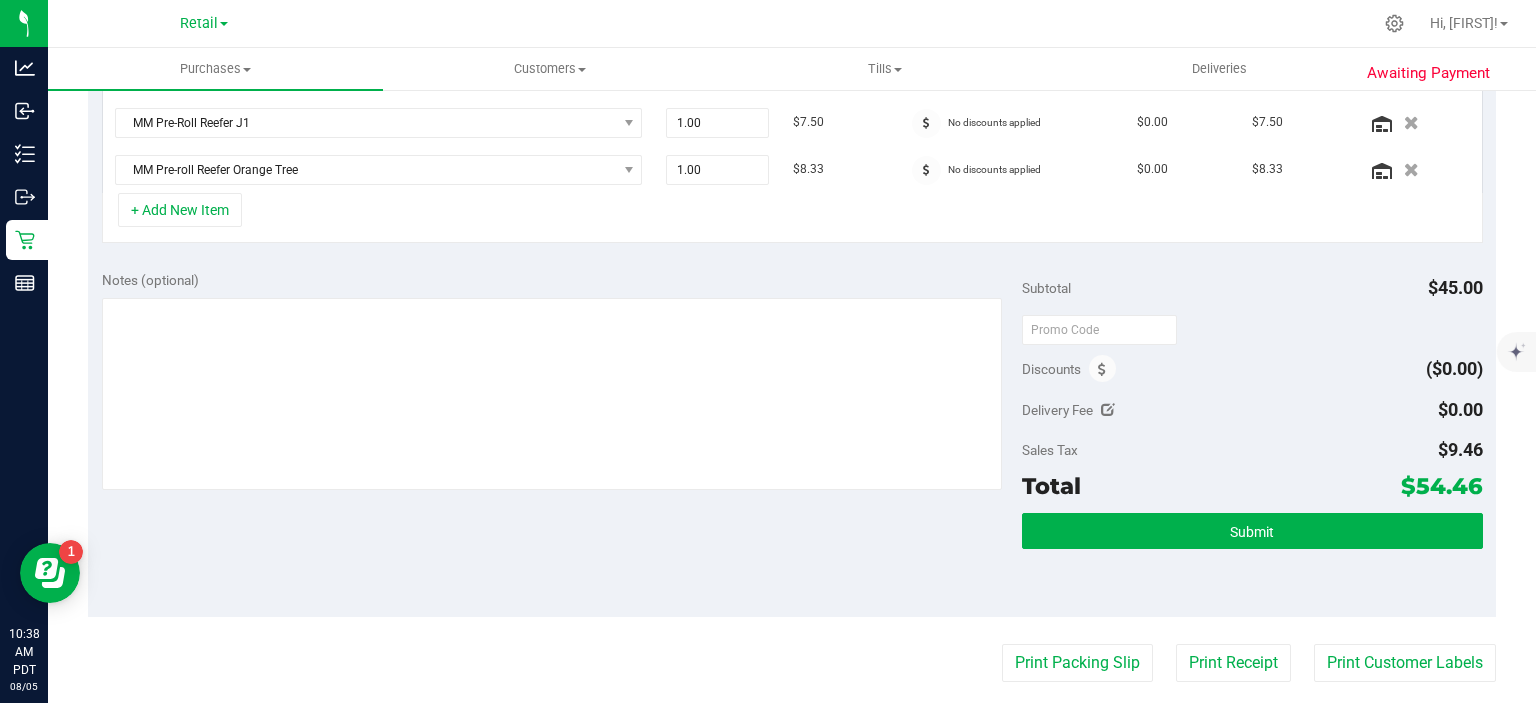 scroll, scrollTop: 587, scrollLeft: 0, axis: vertical 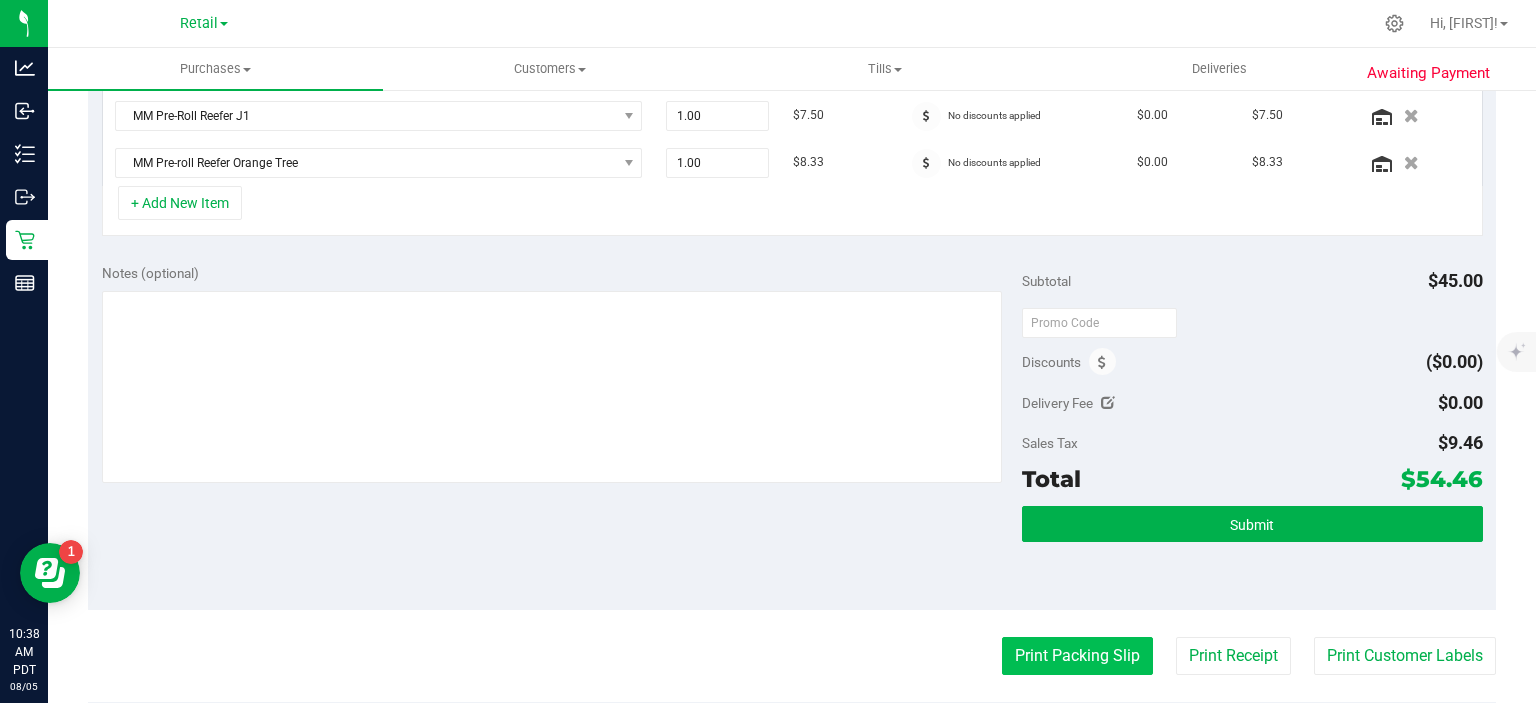 click on "Print Packing Slip" at bounding box center (1077, 656) 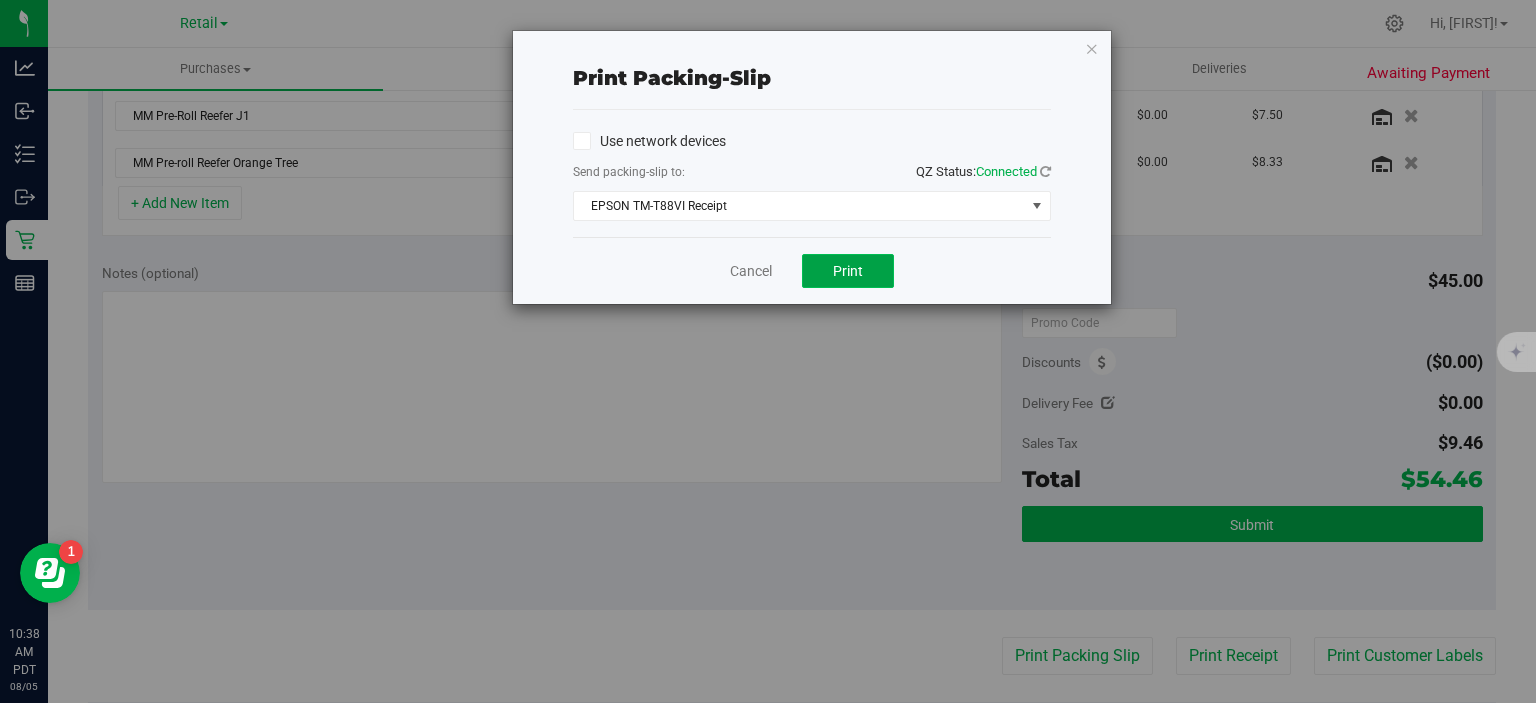 click on "Print" at bounding box center (848, 271) 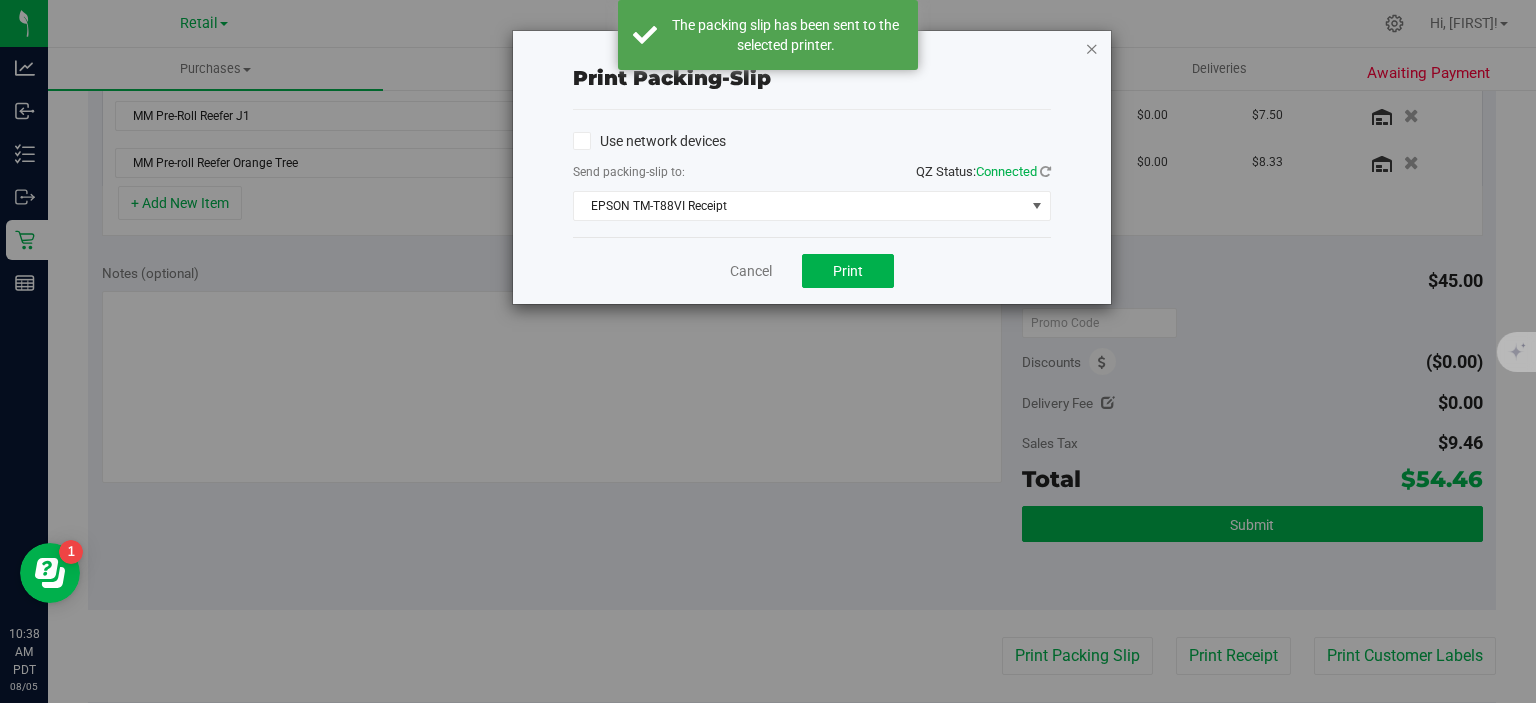 click at bounding box center [1092, 48] 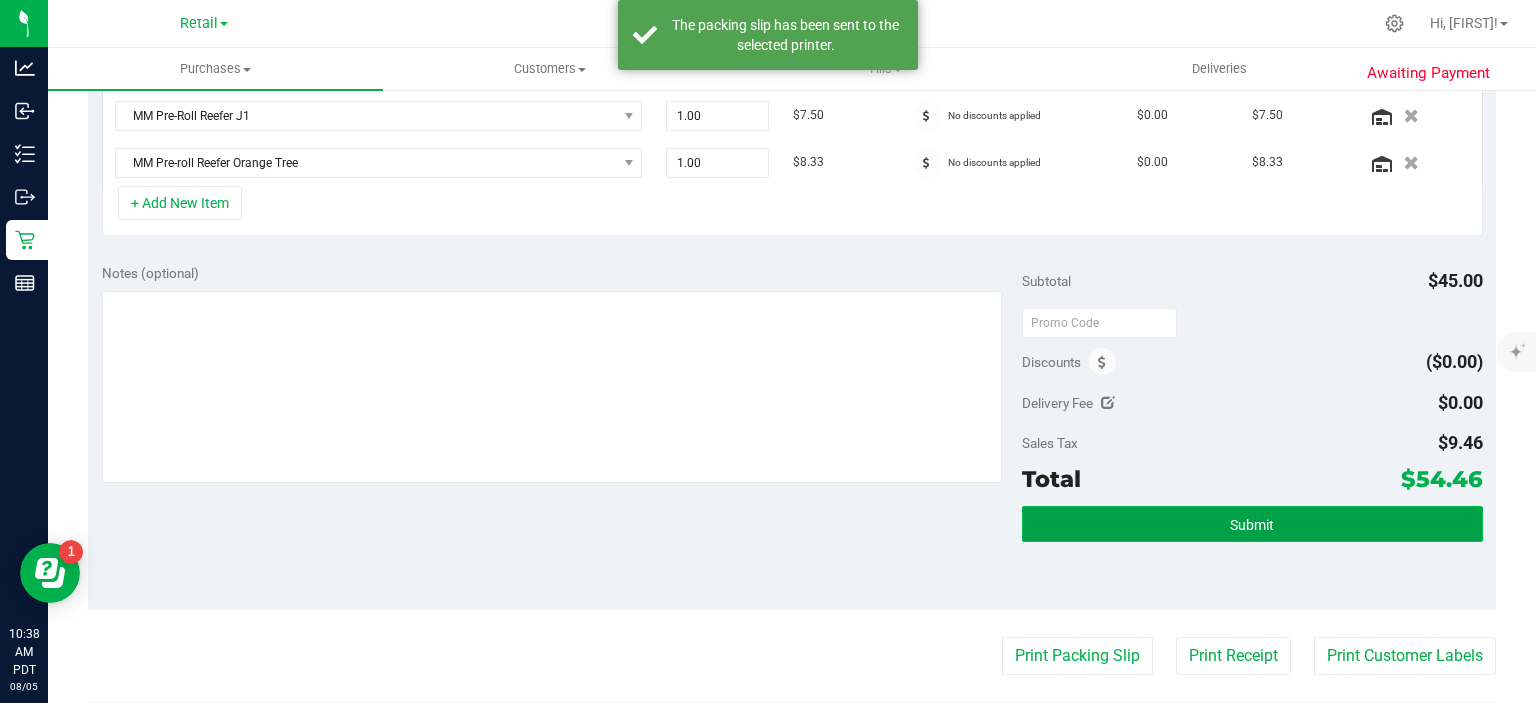click on "Submit" at bounding box center (1252, 525) 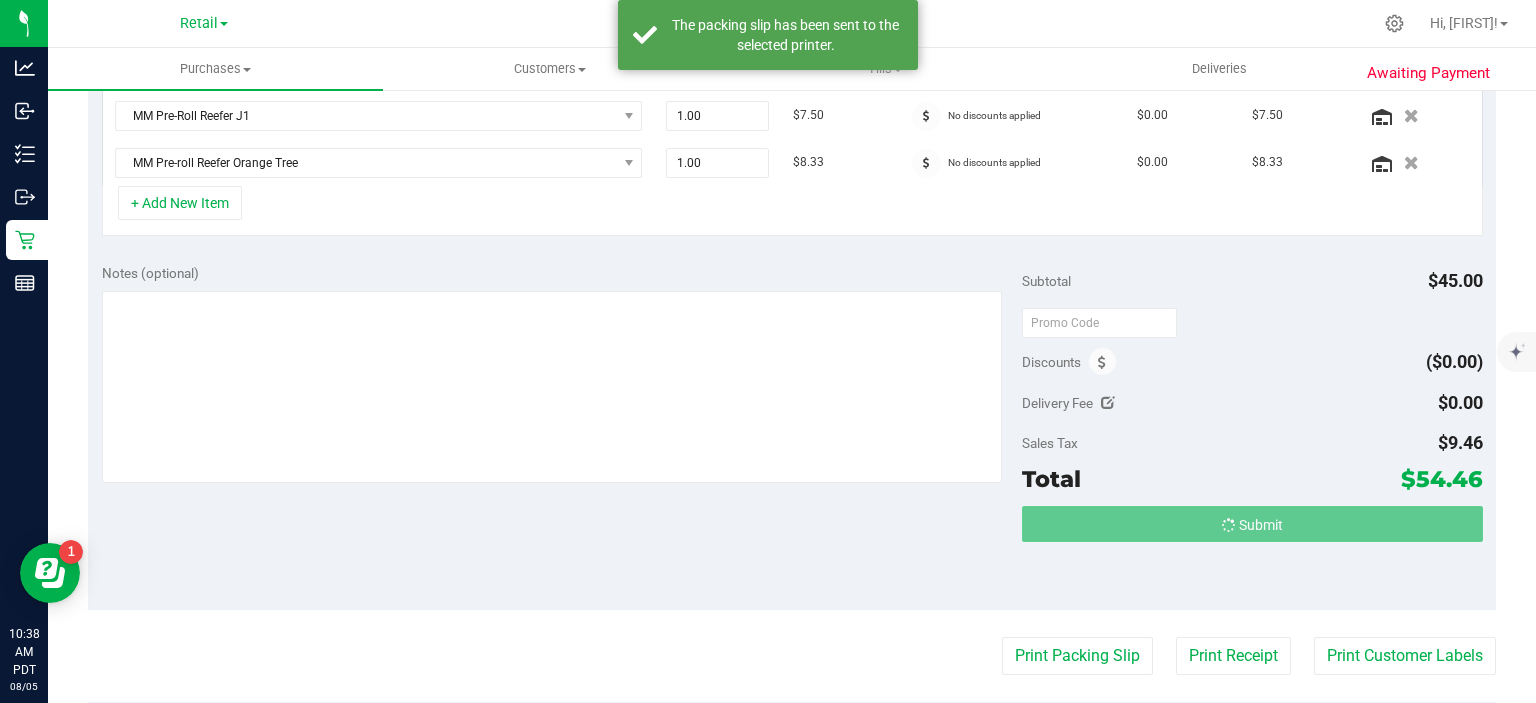 scroll, scrollTop: 556, scrollLeft: 0, axis: vertical 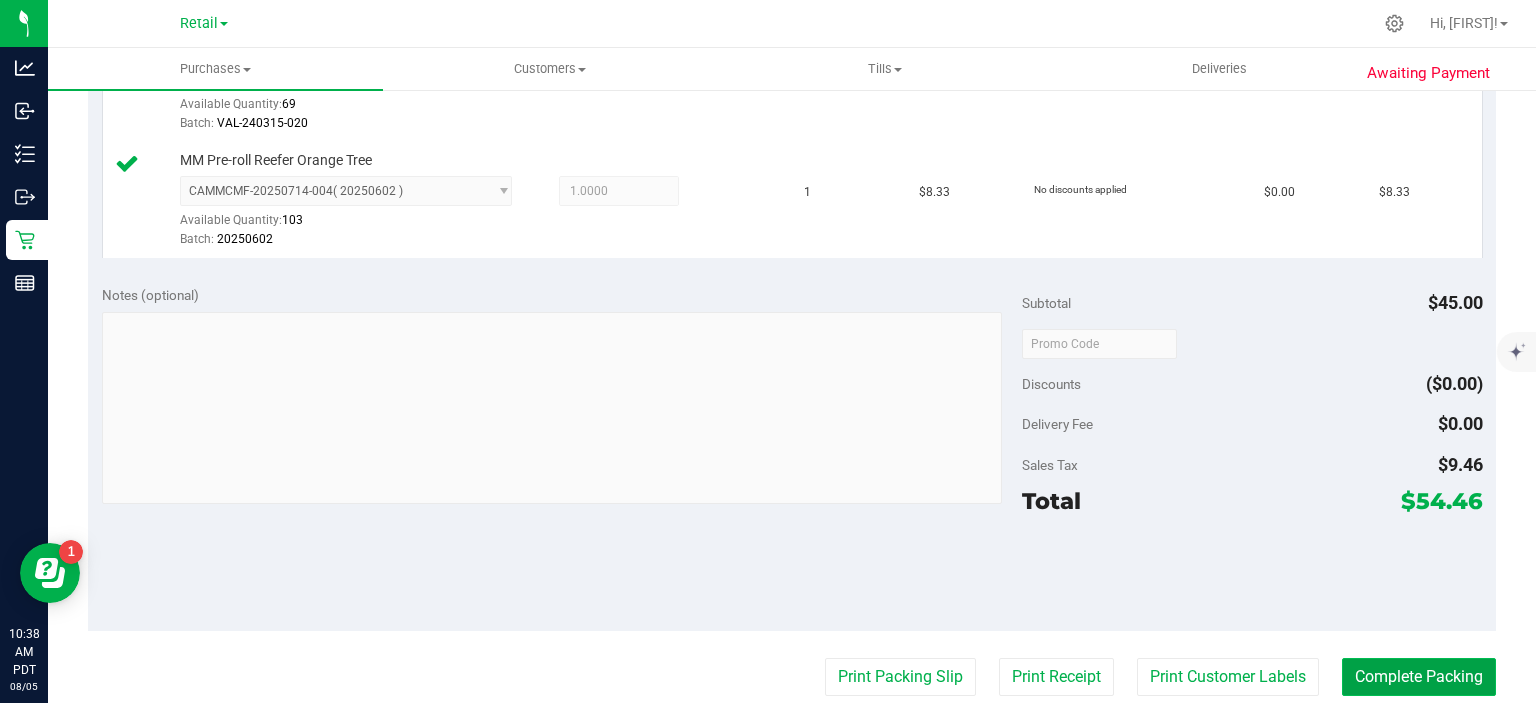 click on "Complete Packing" at bounding box center [1419, 677] 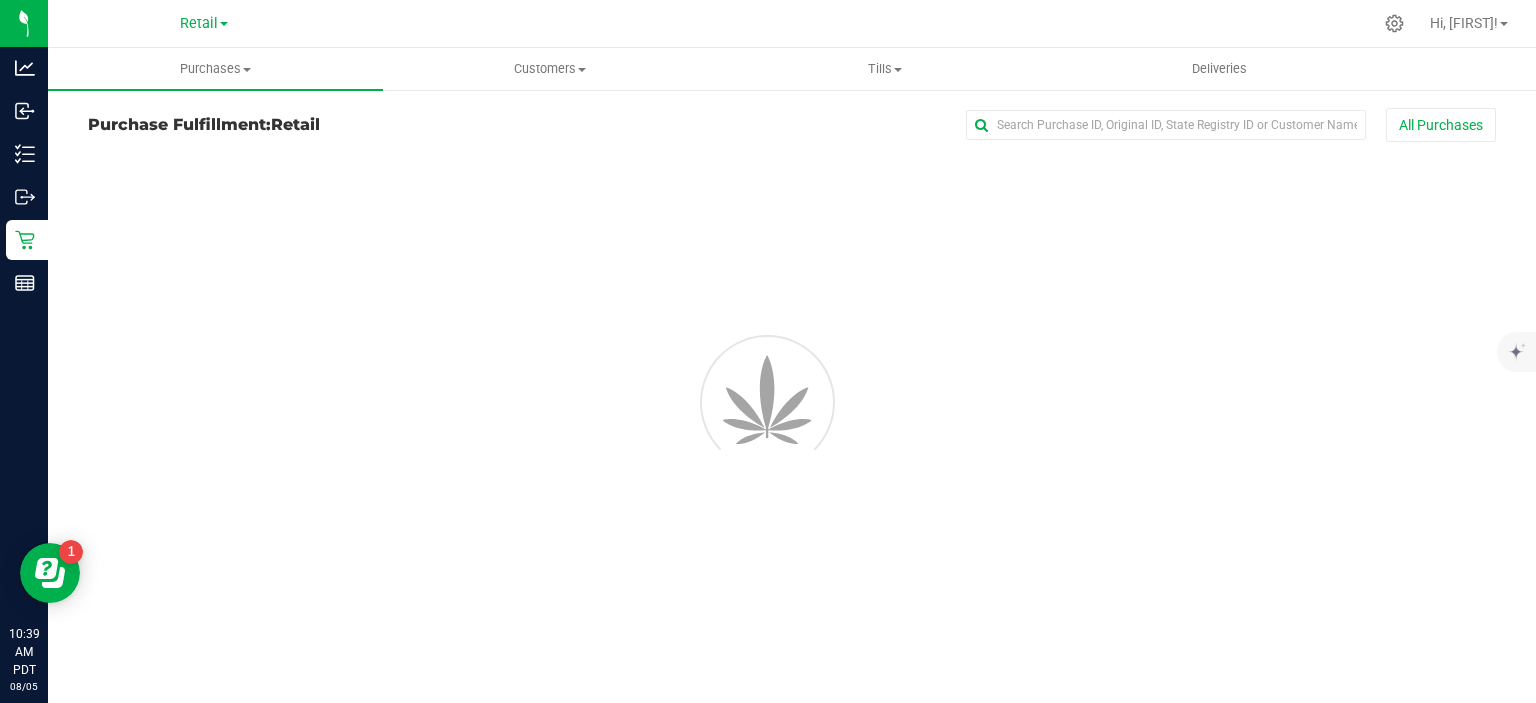 scroll, scrollTop: 0, scrollLeft: 0, axis: both 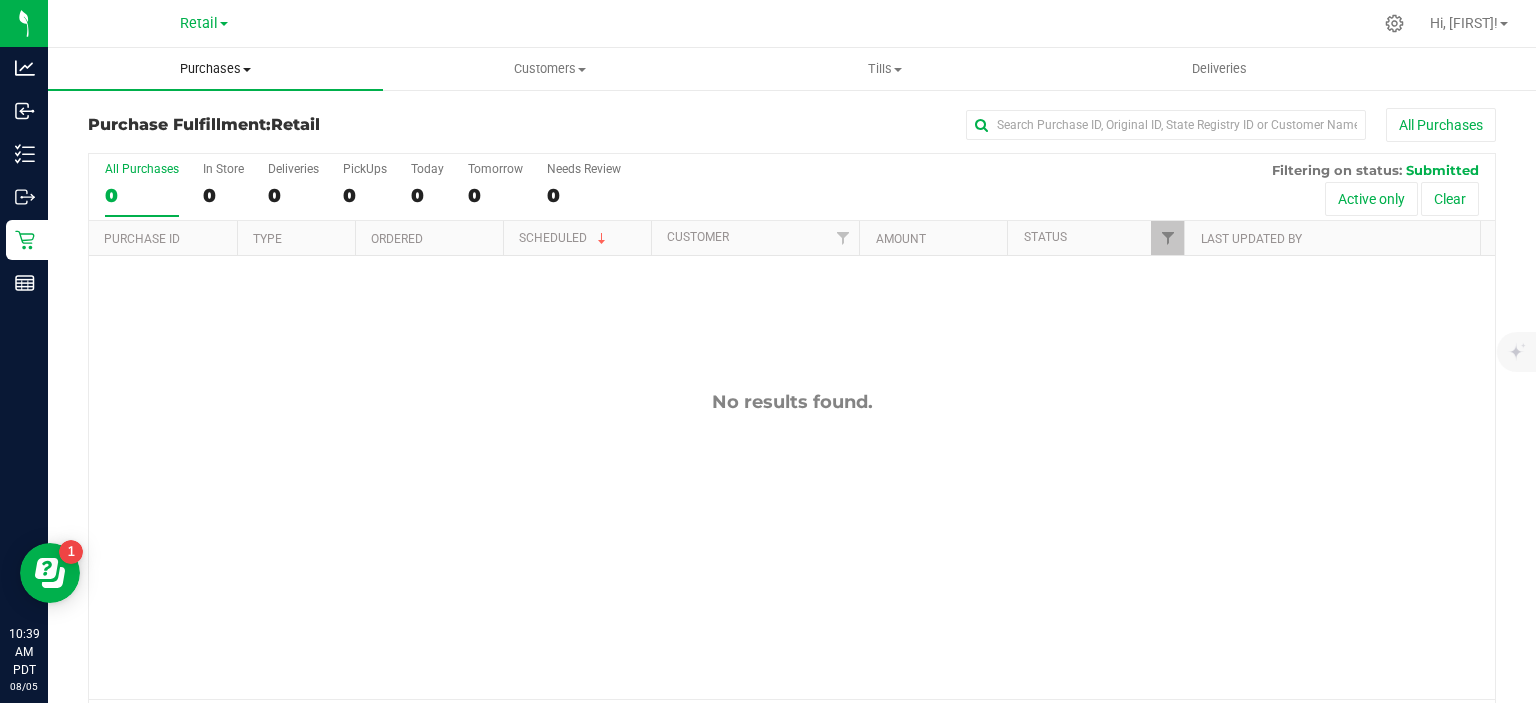 click on "Purchases" at bounding box center (215, 69) 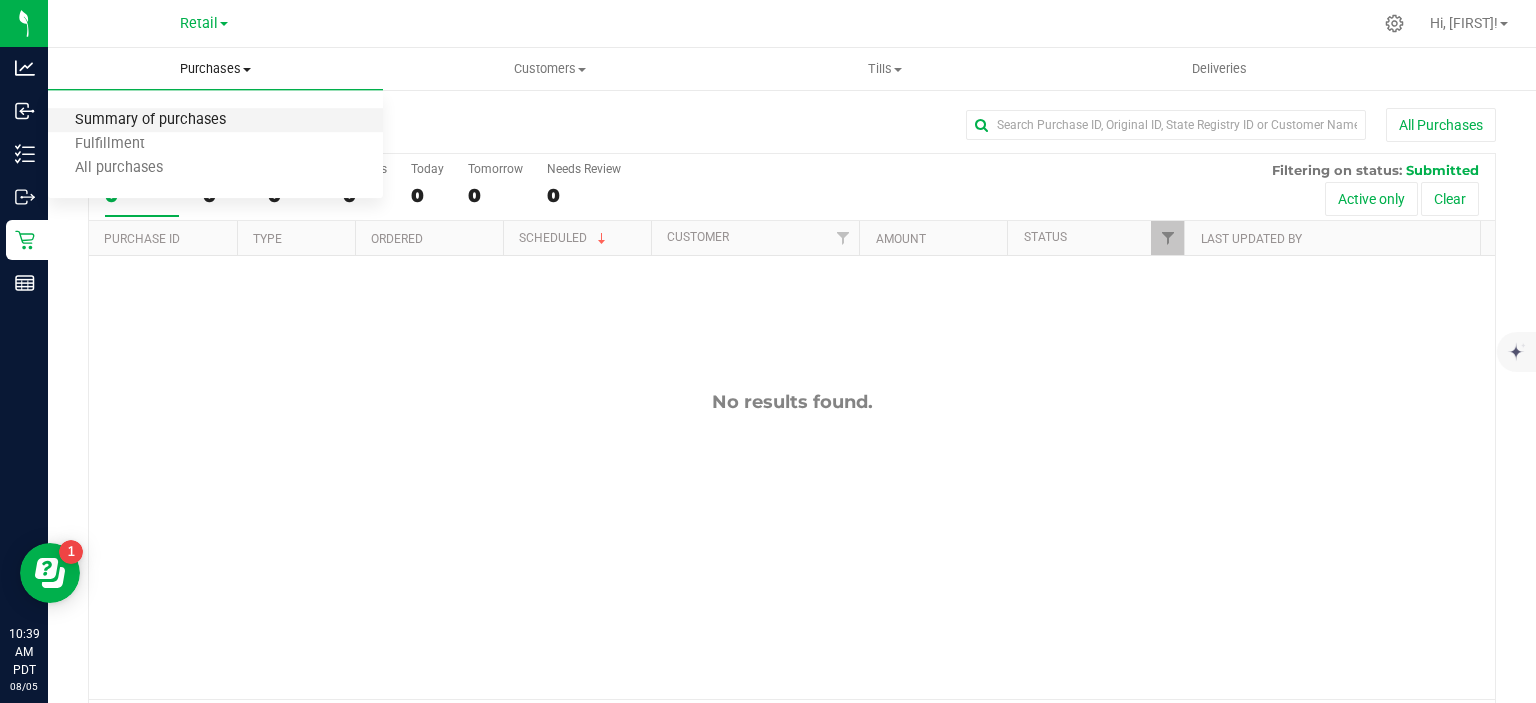 click on "Summary of purchases" at bounding box center (150, 120) 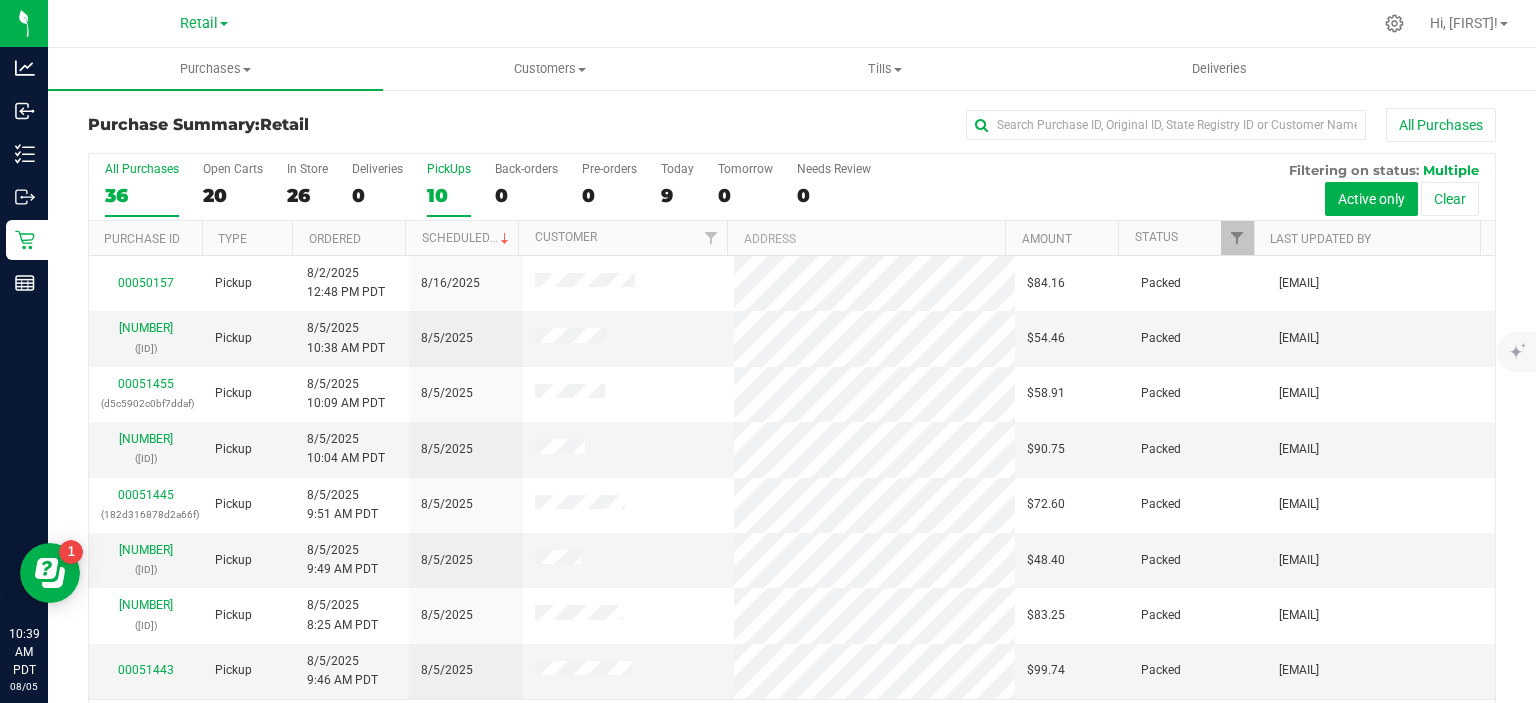 click on "10" at bounding box center [449, 195] 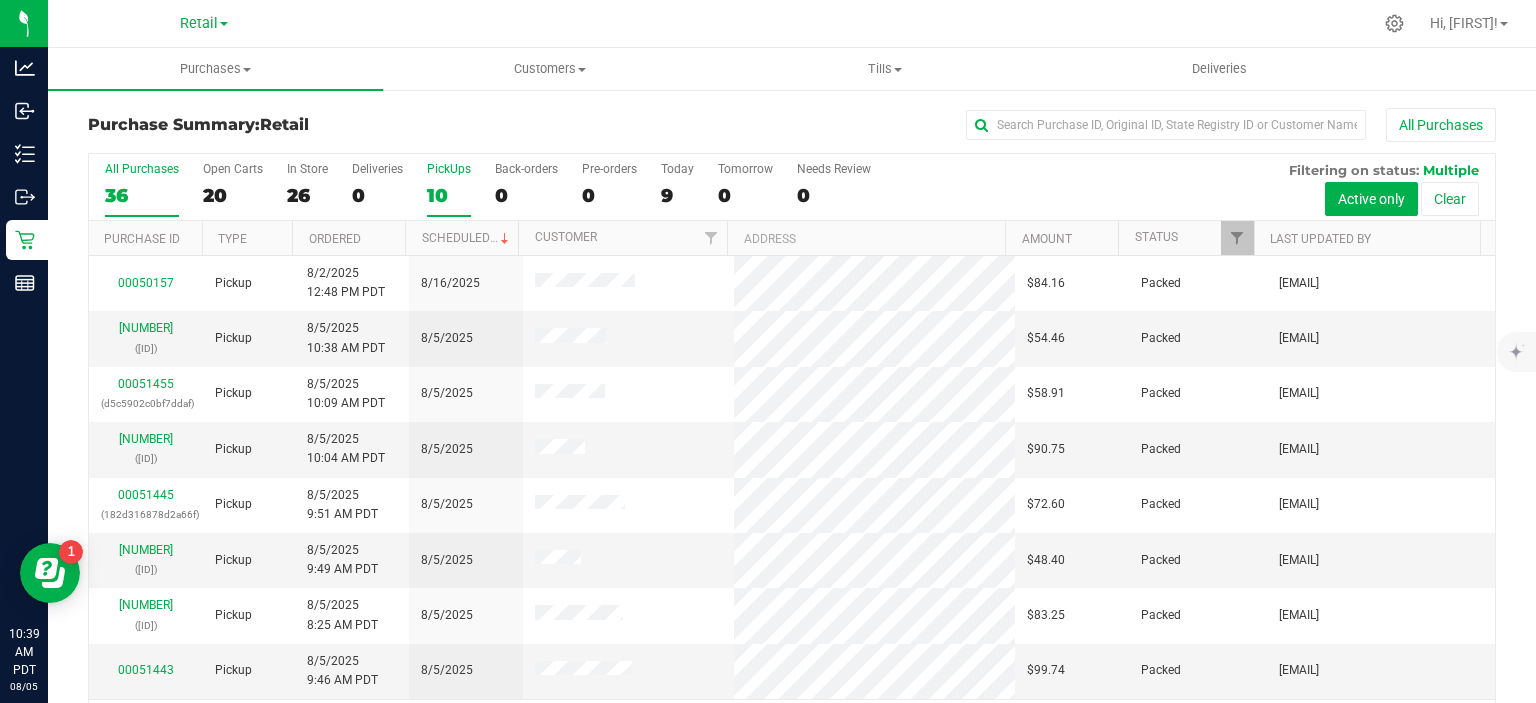 click on "PickUps
10" at bounding box center [0, 0] 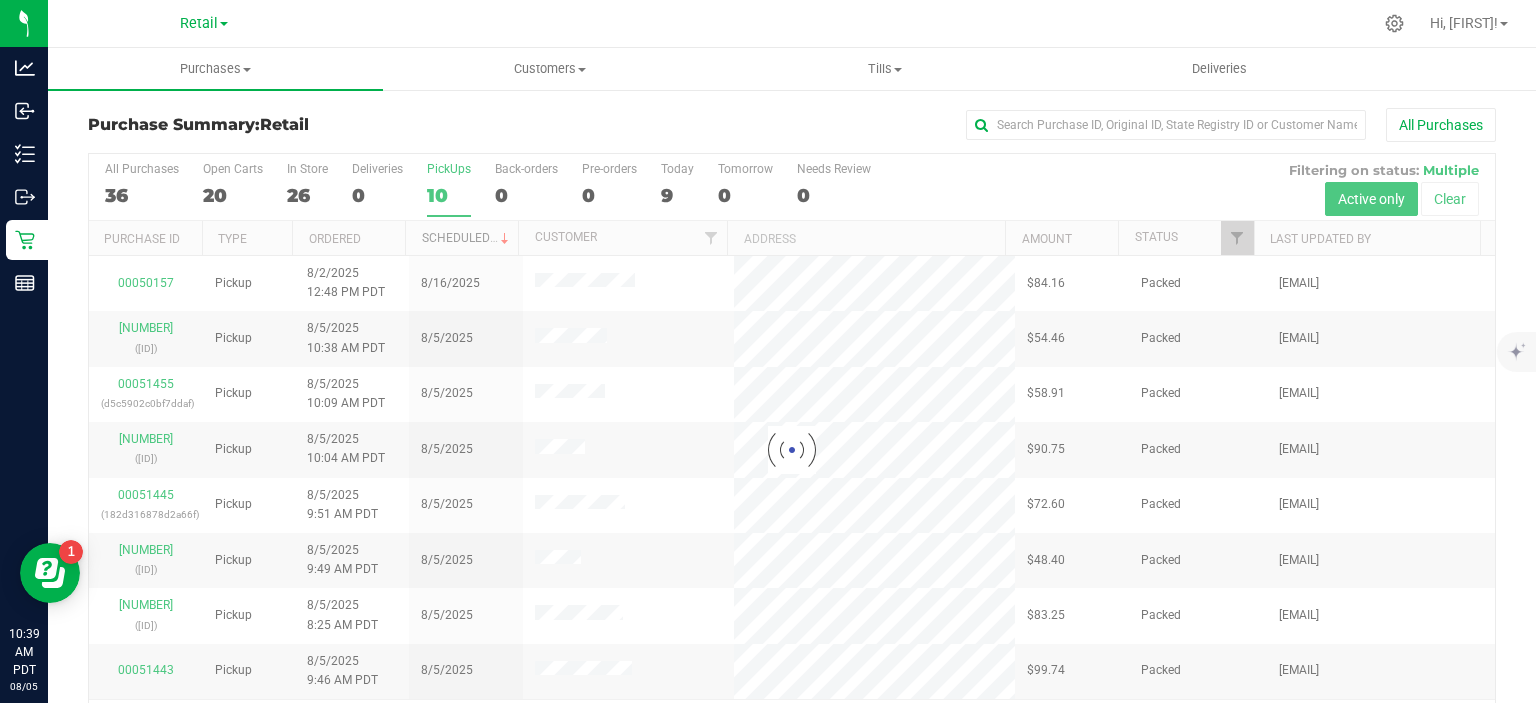 click on "Scheduled" at bounding box center (467, 238) 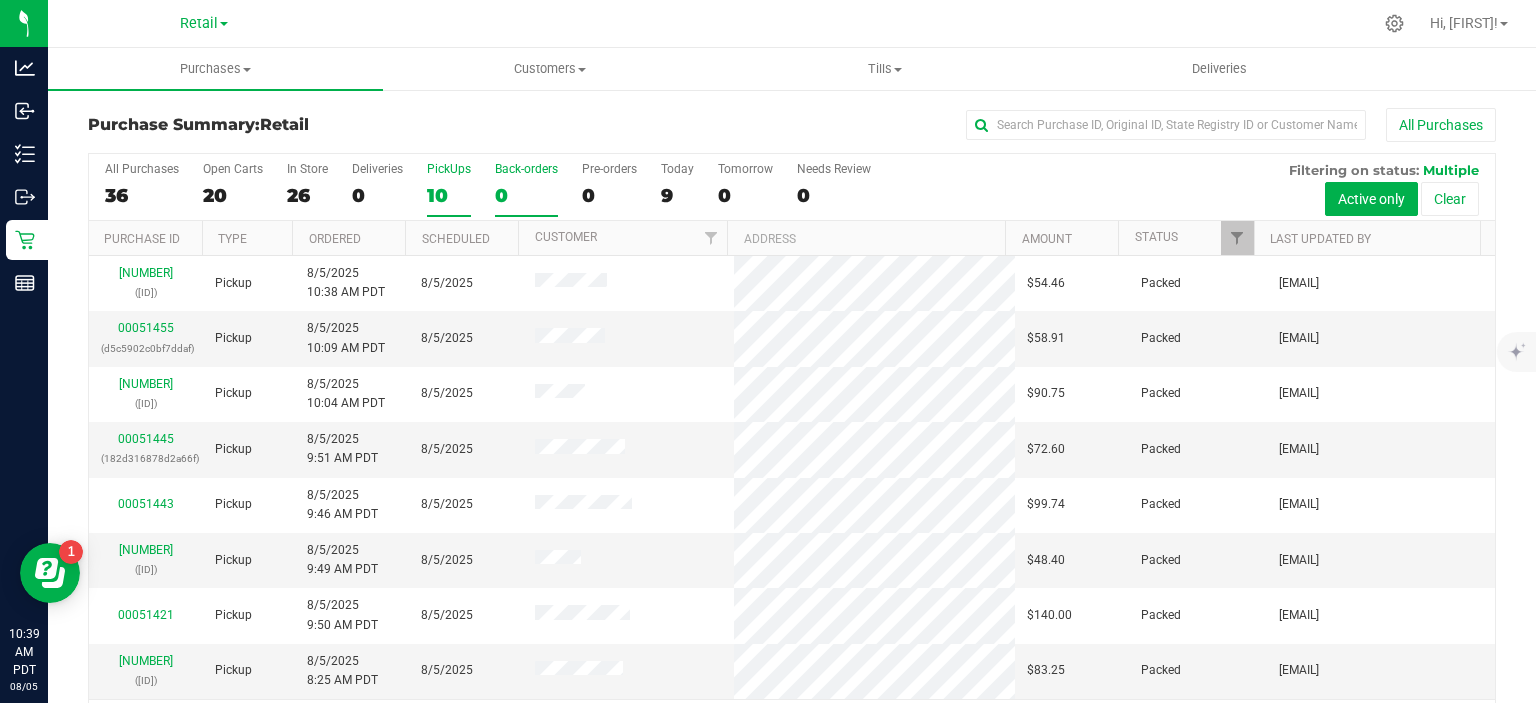 click on "0" at bounding box center [526, 195] 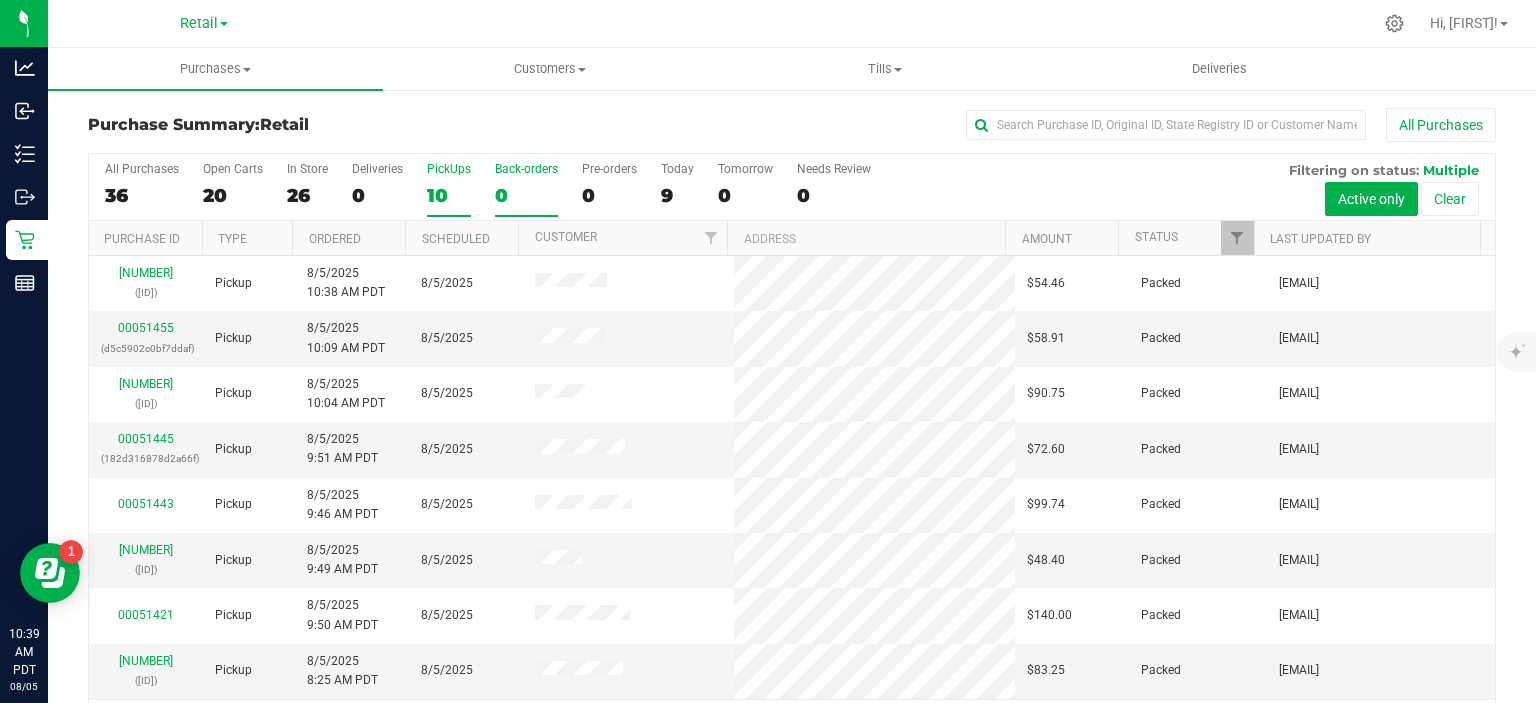 click on "Back-orders
0" at bounding box center (0, 0) 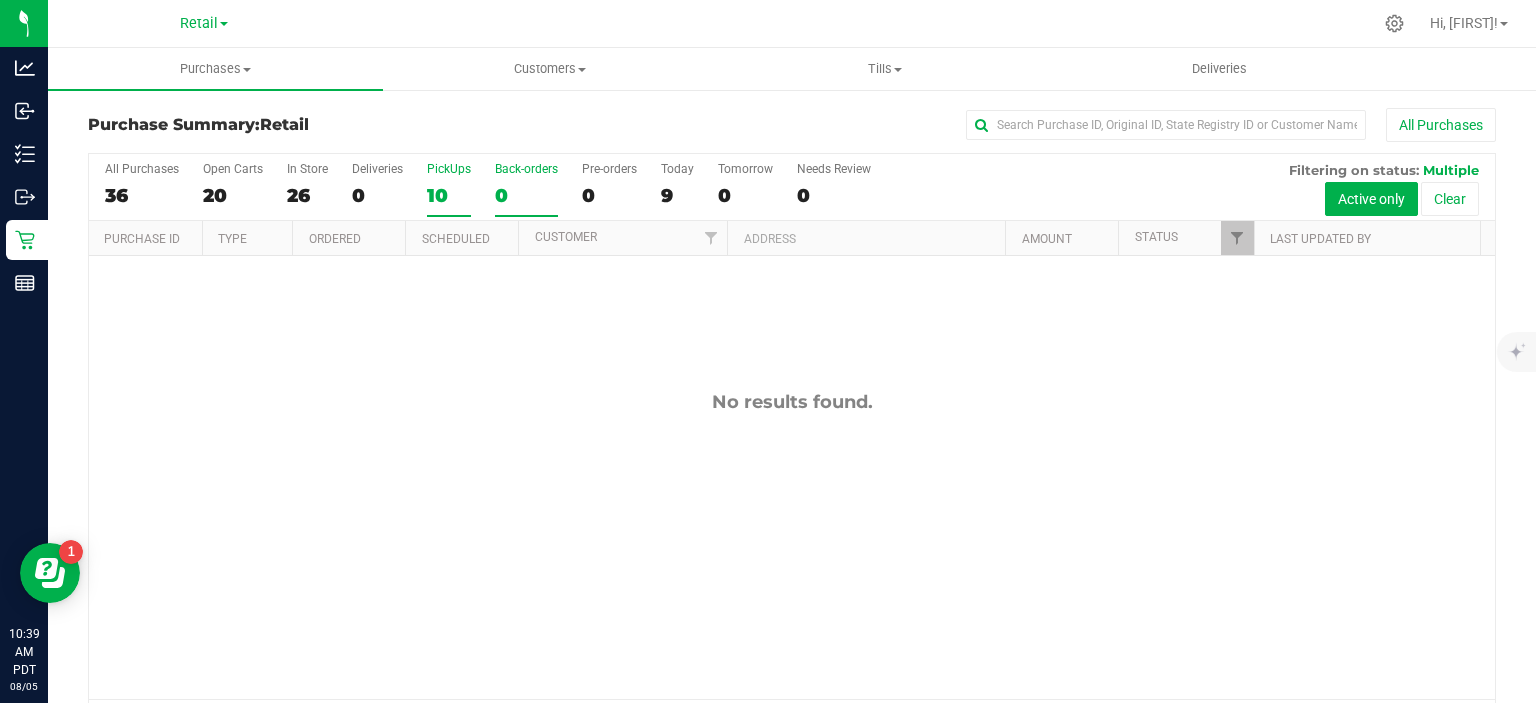 click on "10" at bounding box center [449, 195] 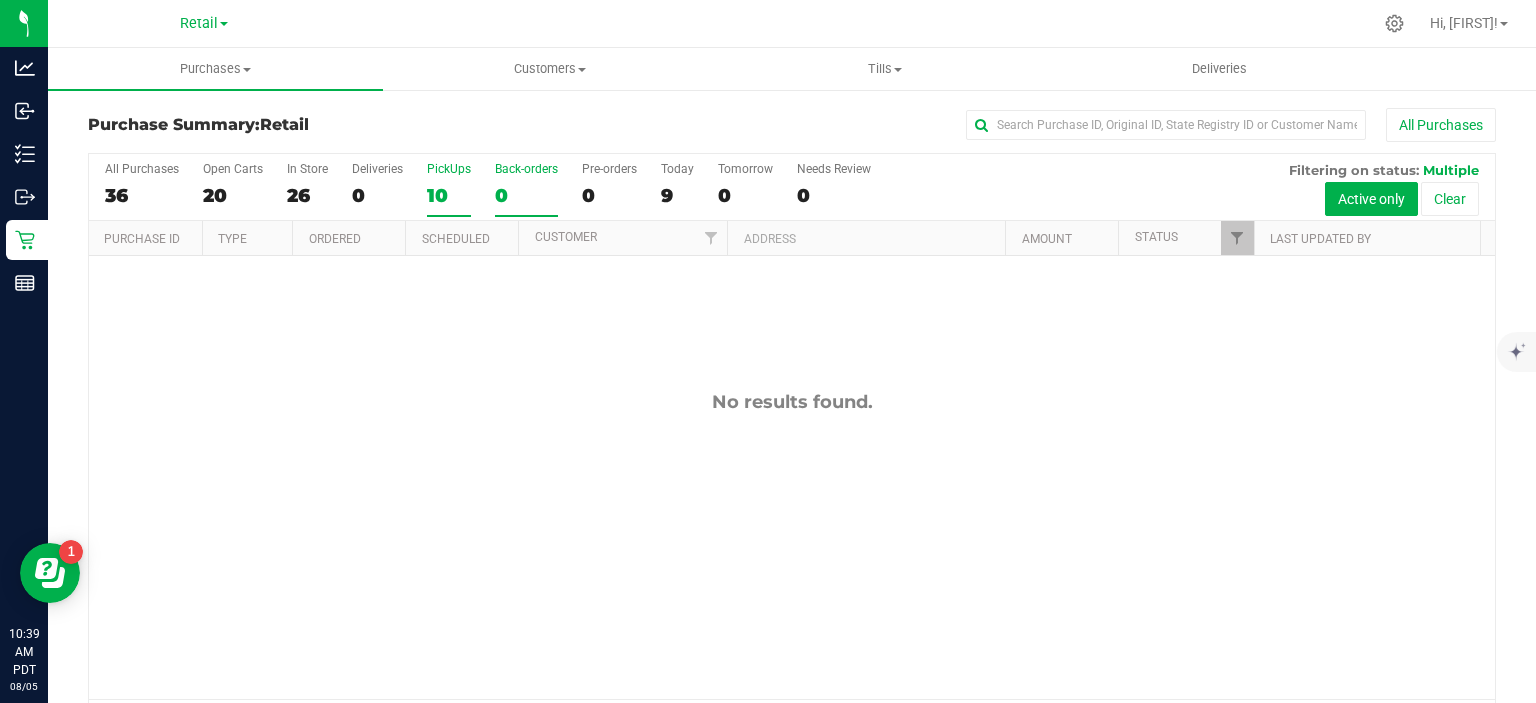 click on "PickUps
10" at bounding box center (0, 0) 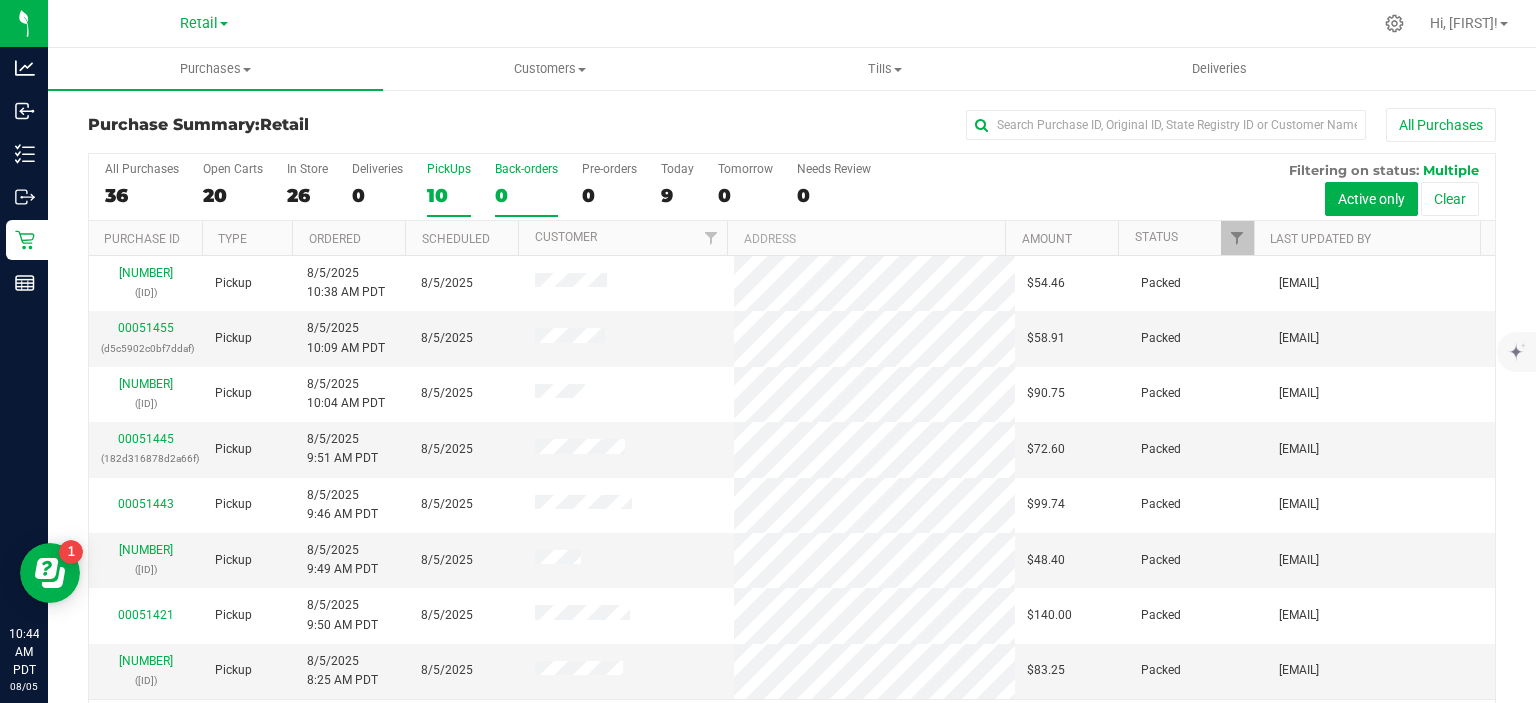 click on "0" at bounding box center [526, 195] 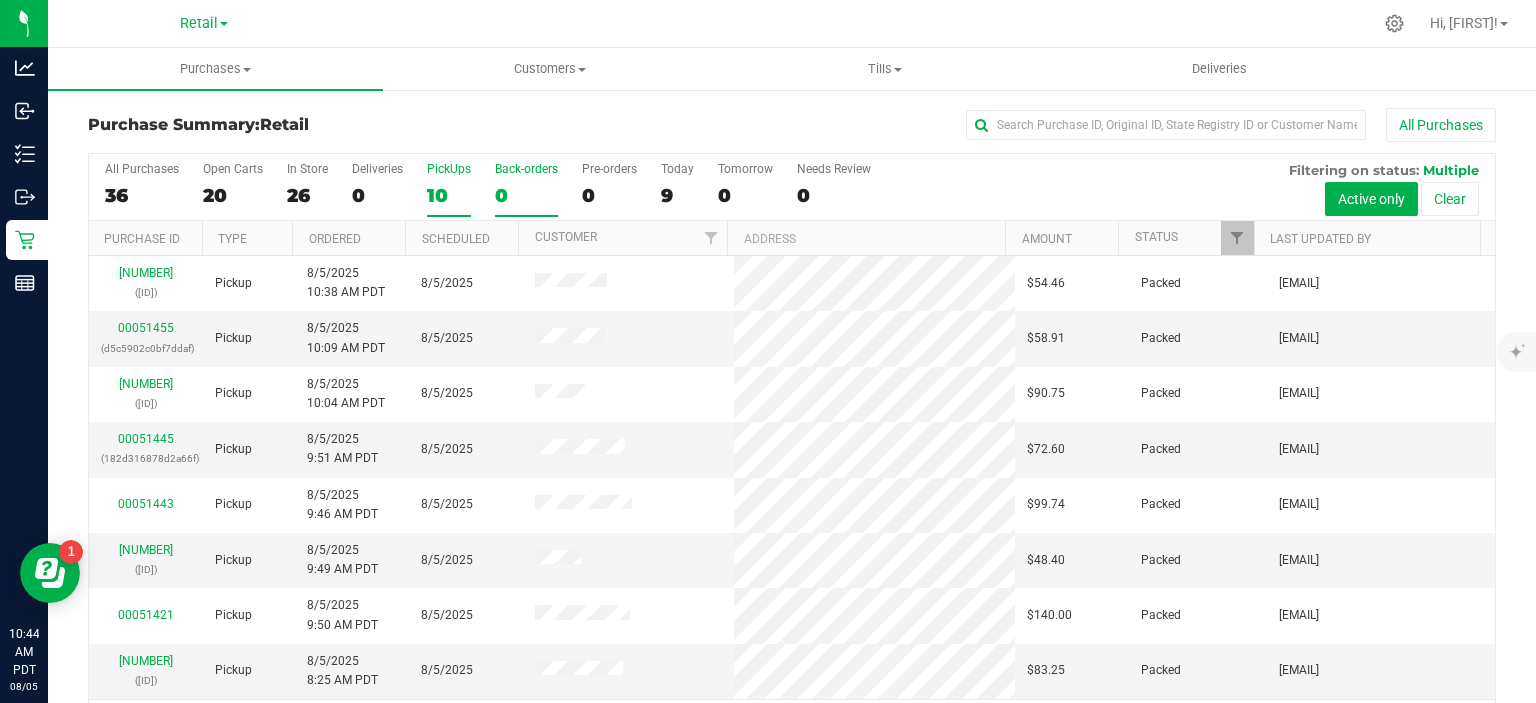 click on "Back-orders
0" at bounding box center [0, 0] 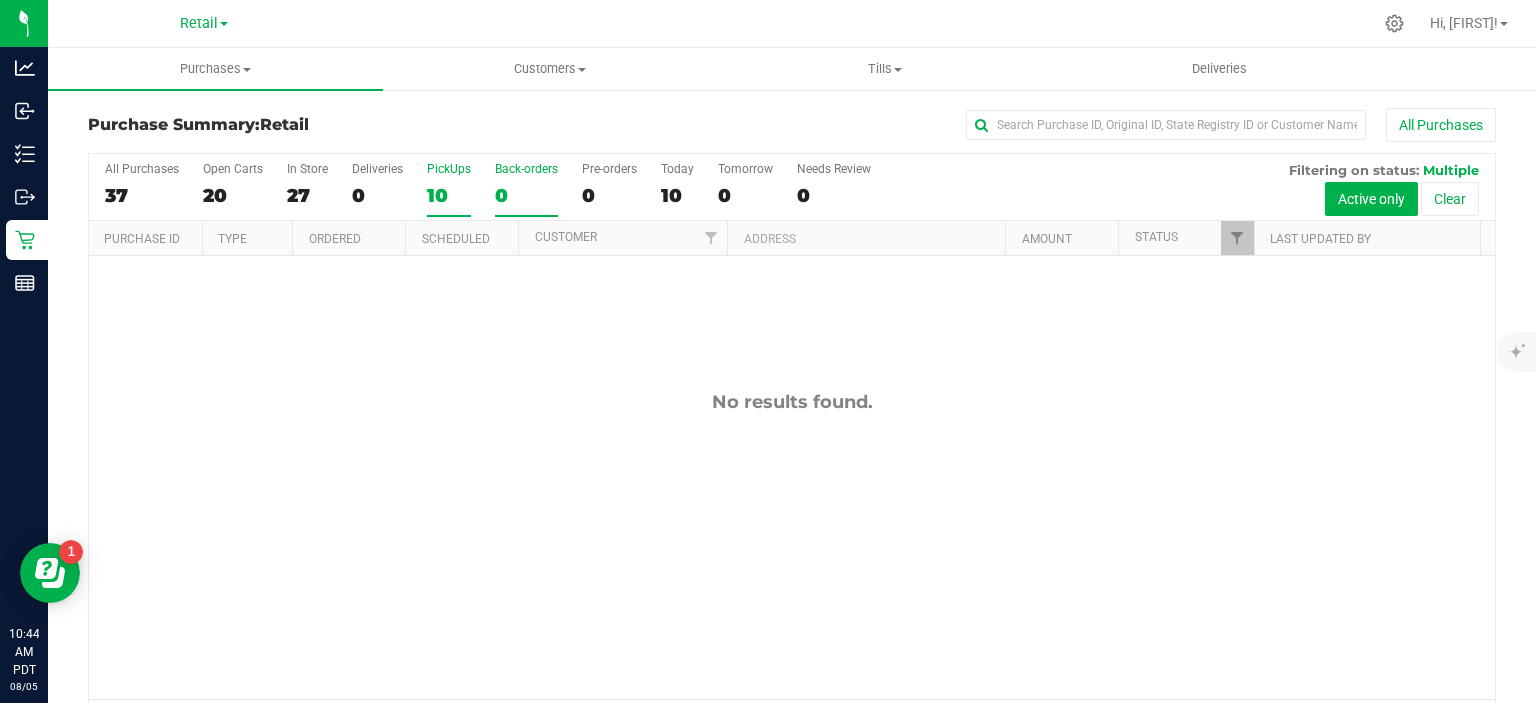 click on "10" at bounding box center [449, 195] 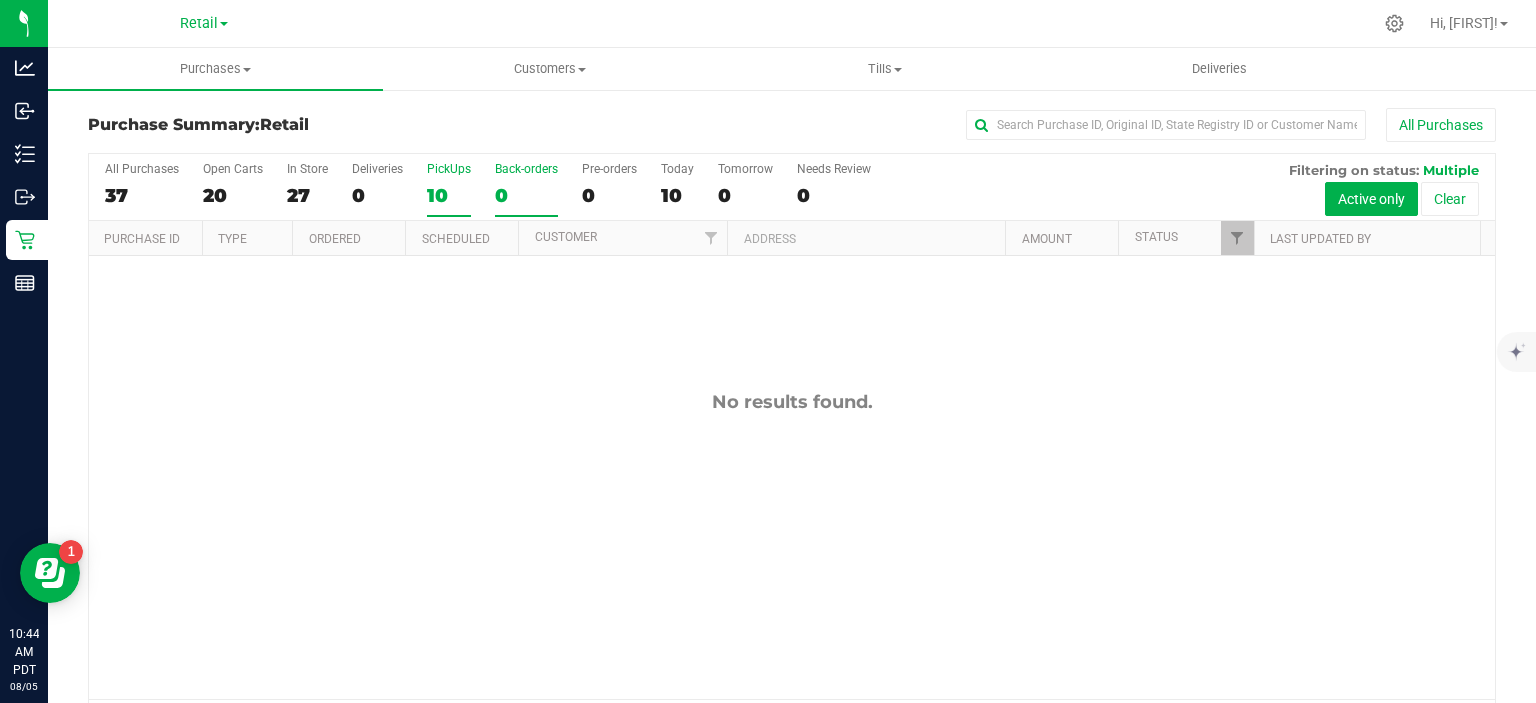 click on "PickUps
10" at bounding box center [0, 0] 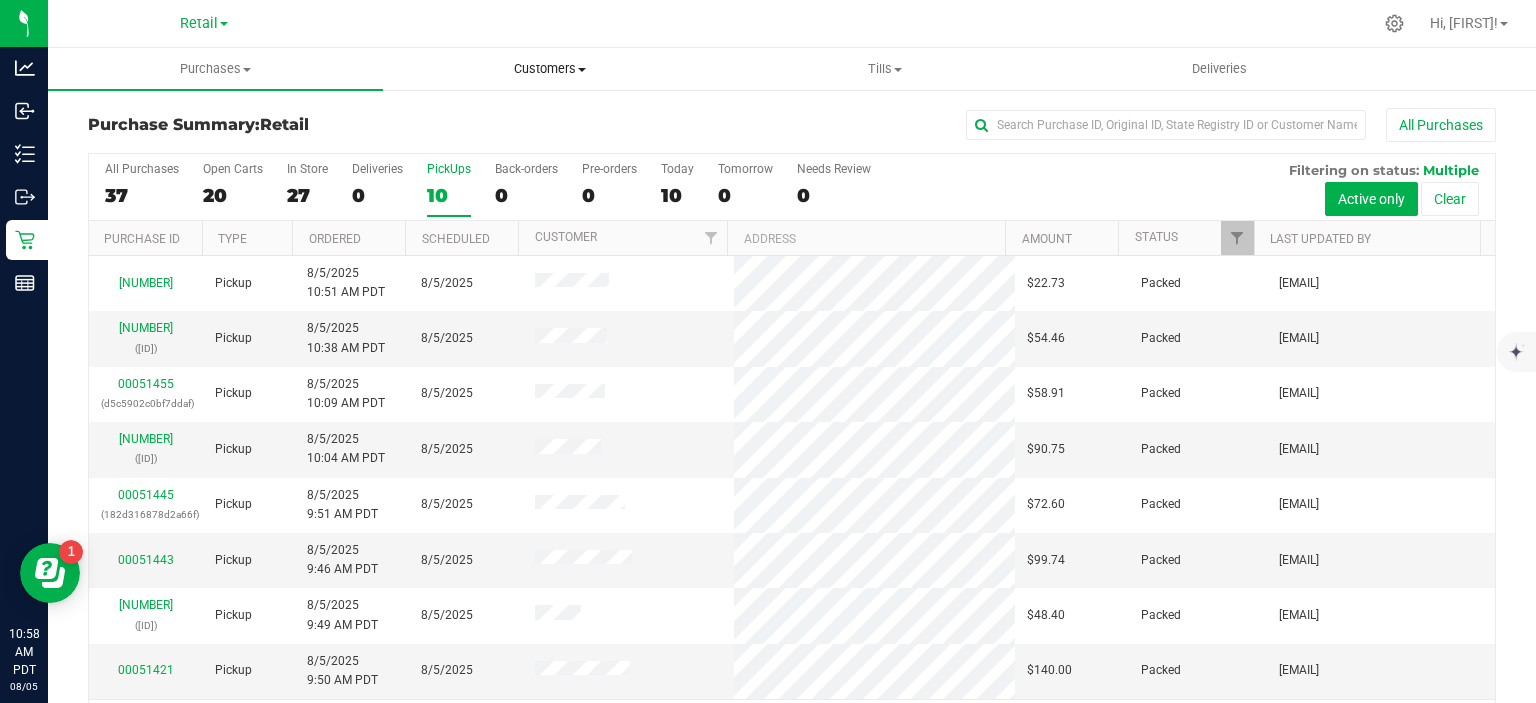 click on "Customers" at bounding box center [550, 69] 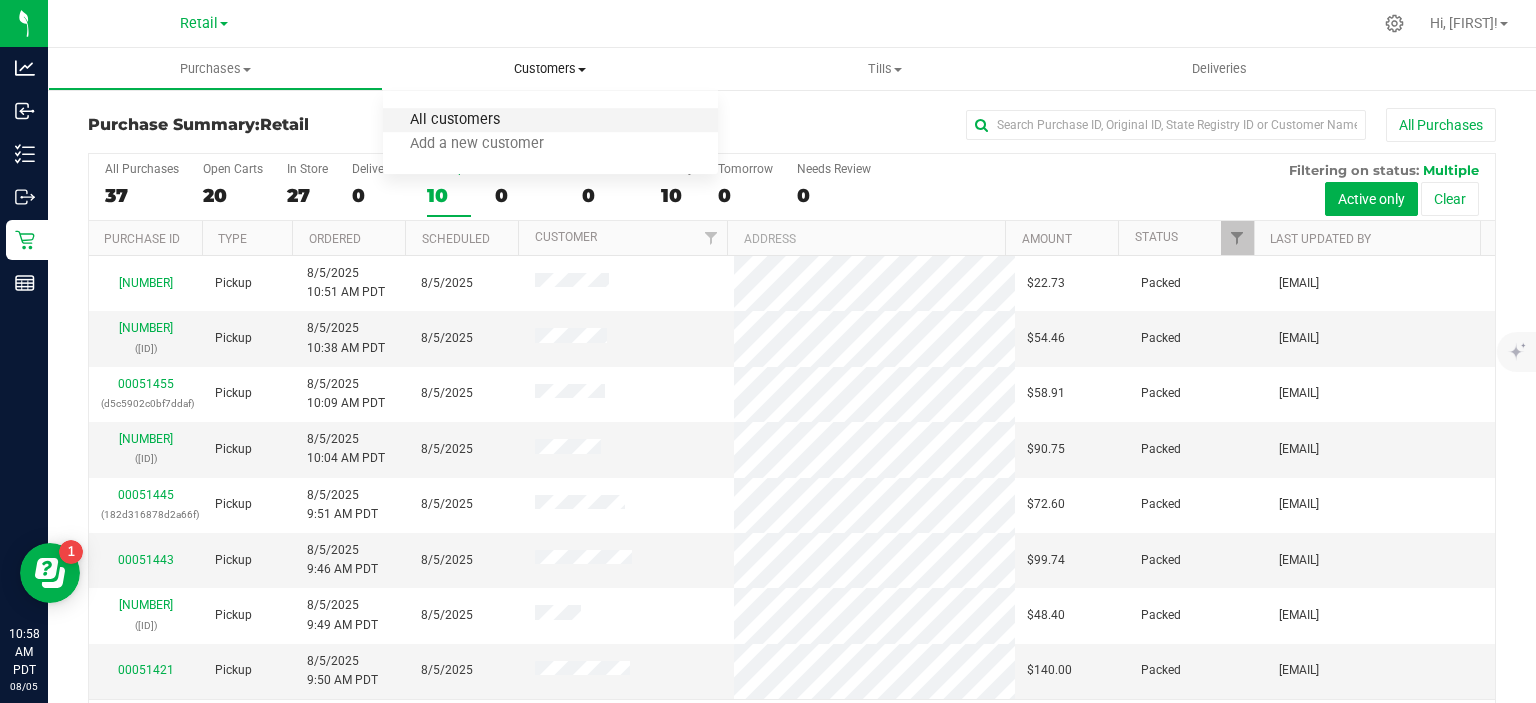 click on "All customers" at bounding box center [455, 120] 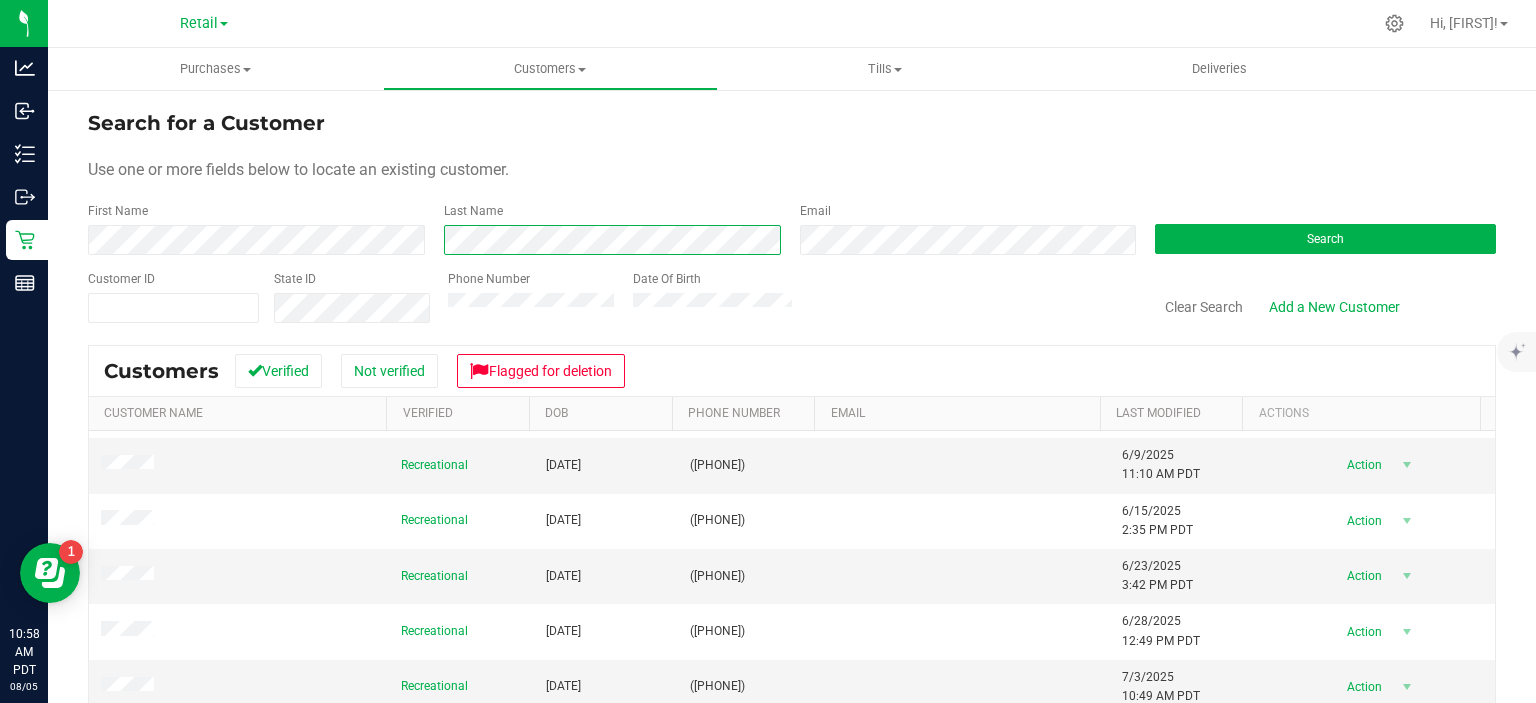 scroll, scrollTop: 52, scrollLeft: 0, axis: vertical 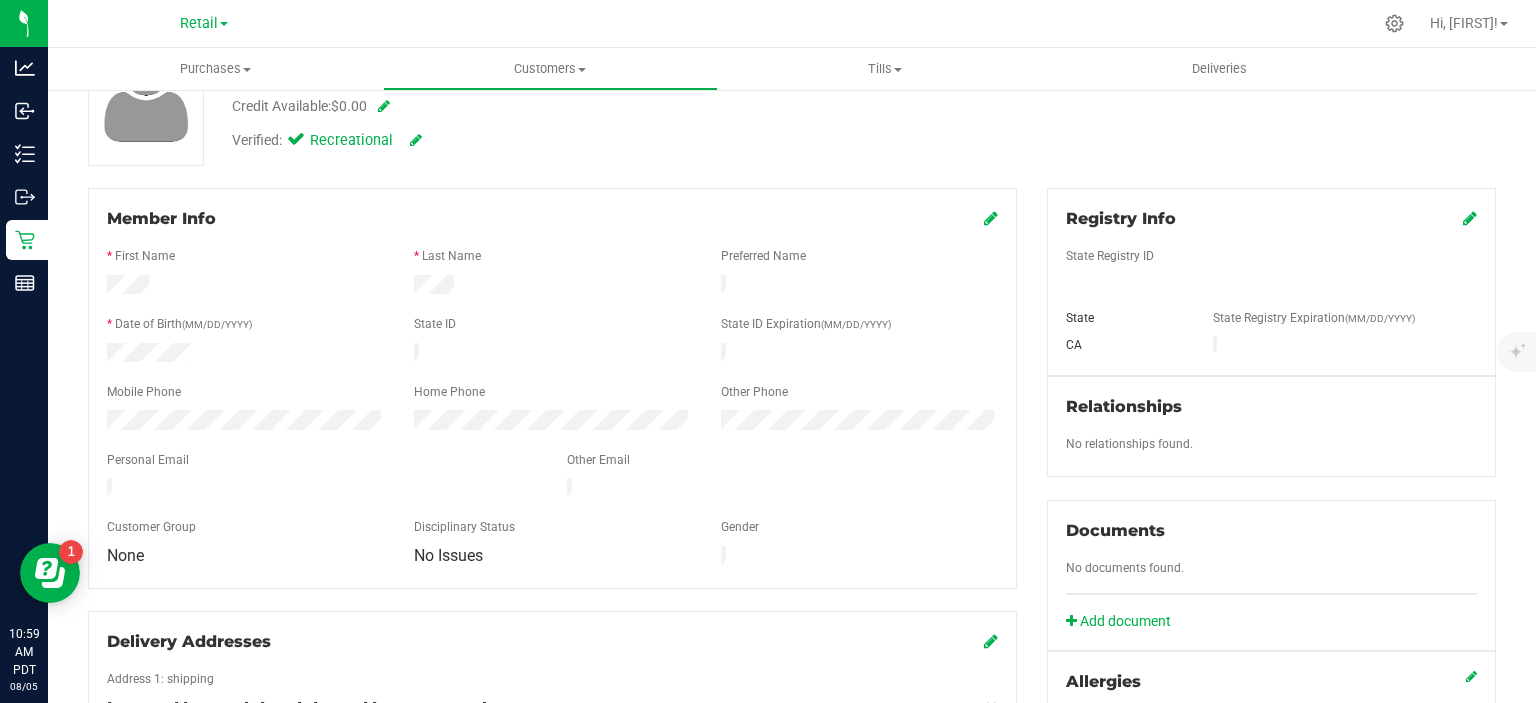 click at bounding box center [991, 218] 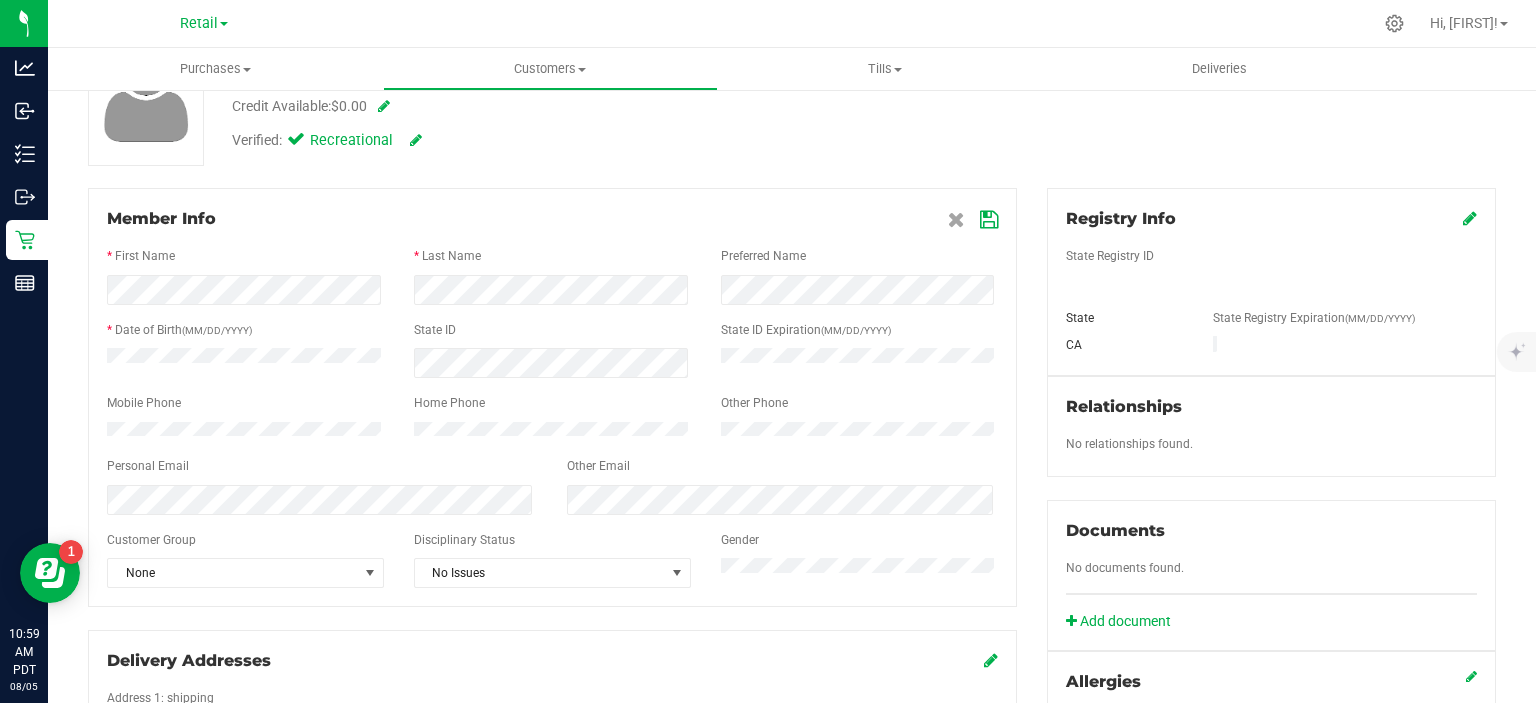 click at bounding box center [989, 220] 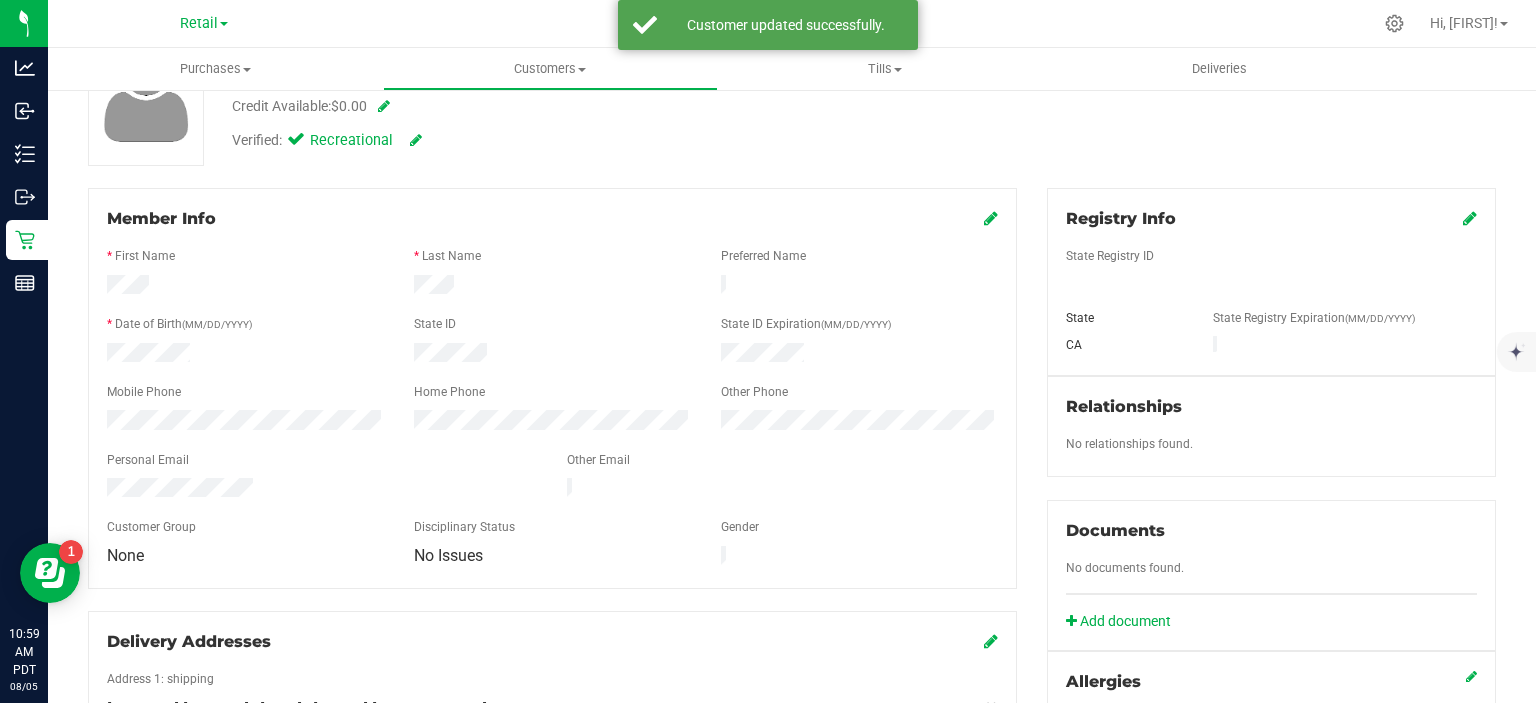 click at bounding box center (991, 218) 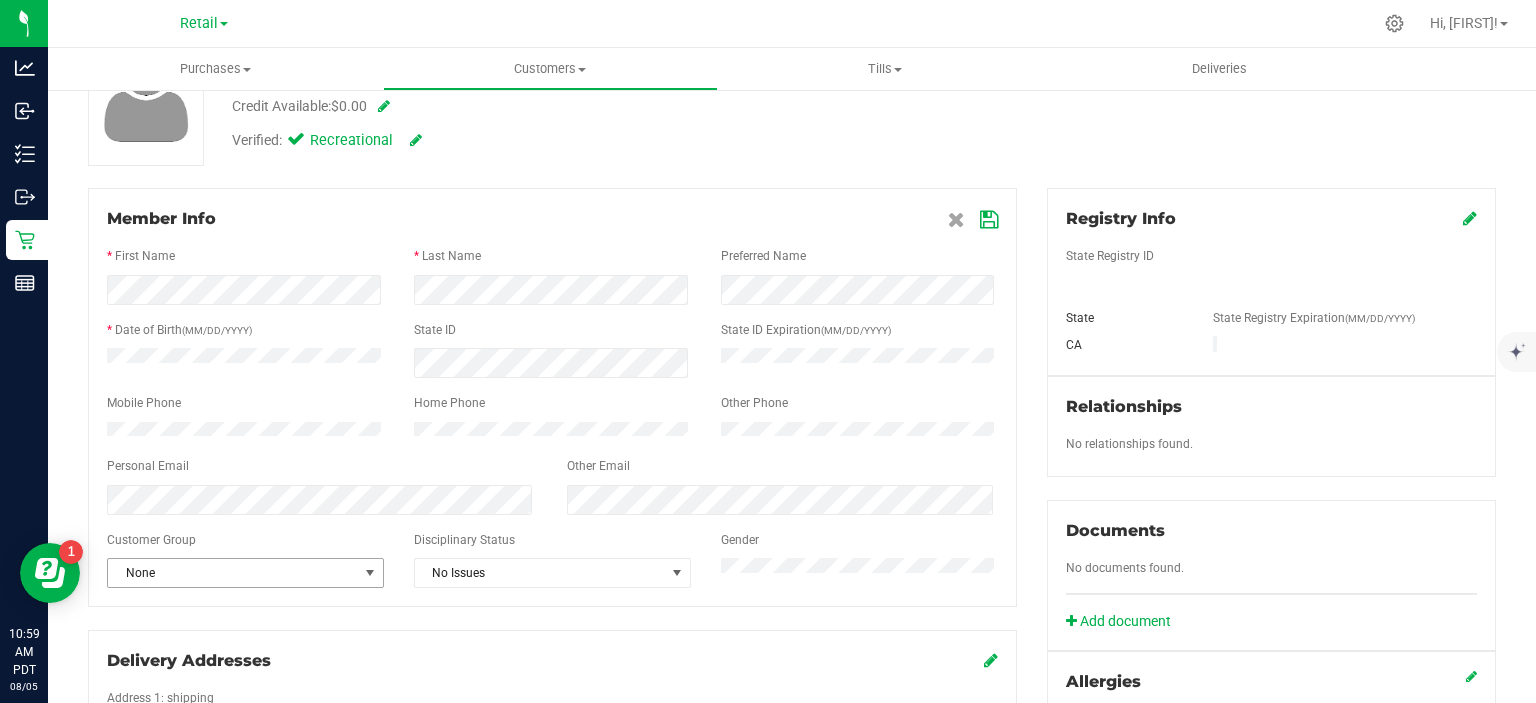 click at bounding box center (370, 573) 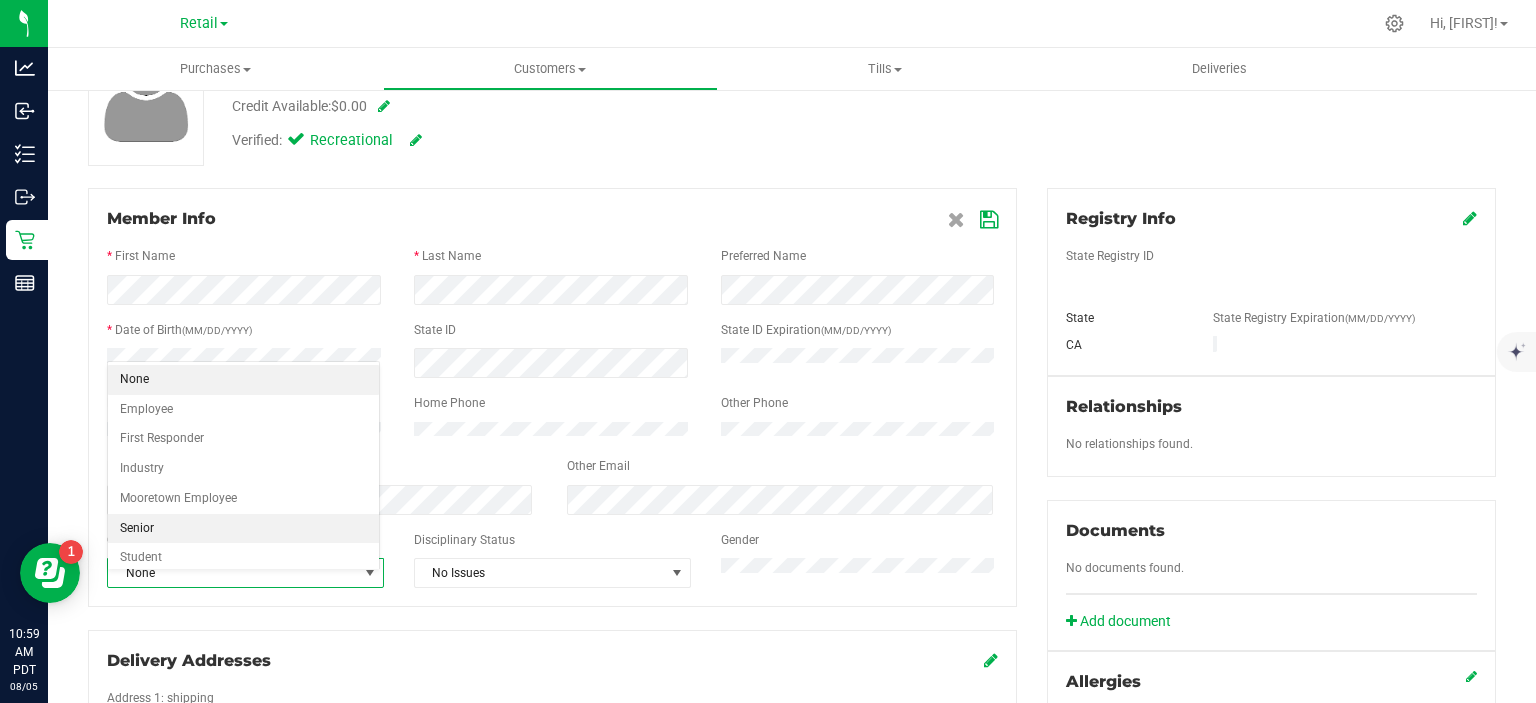 click on "Senior" at bounding box center [244, 529] 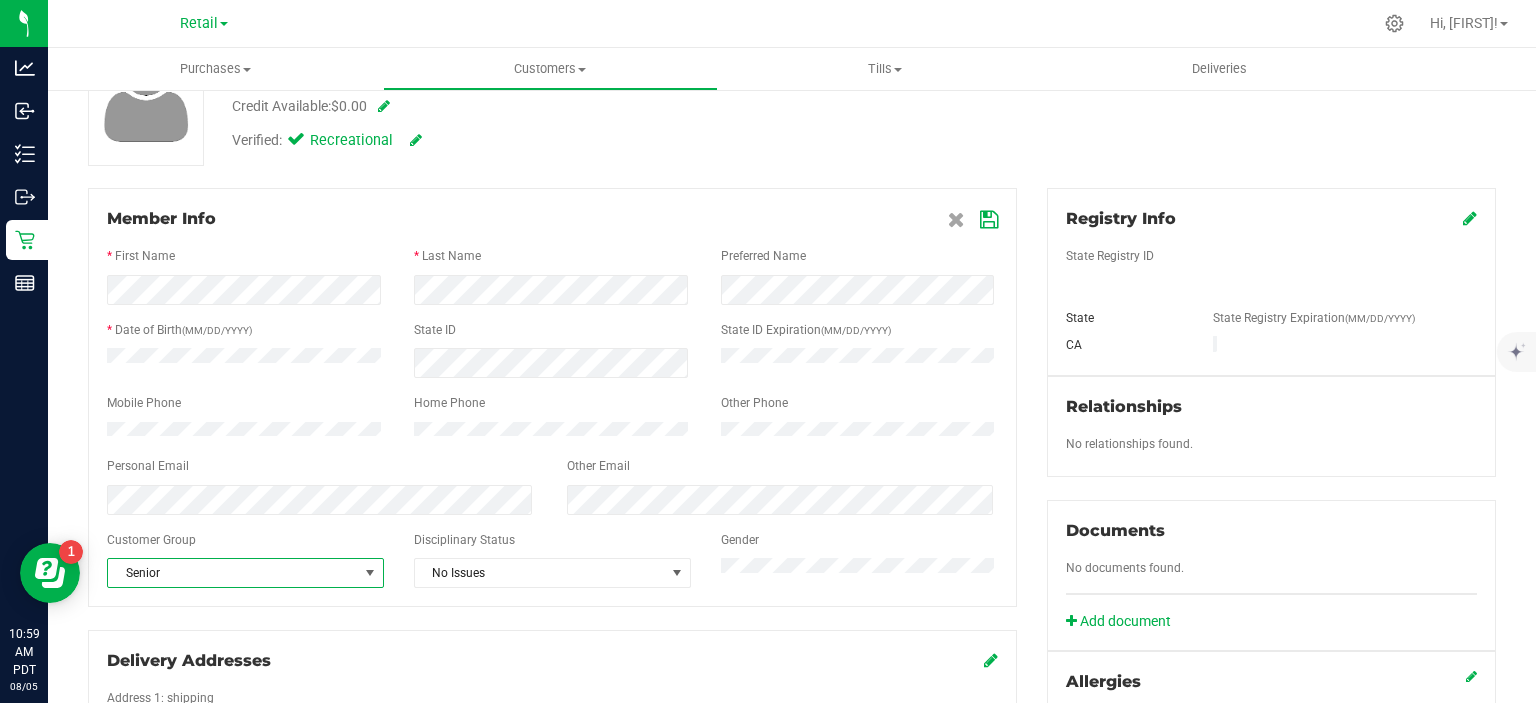click at bounding box center (989, 220) 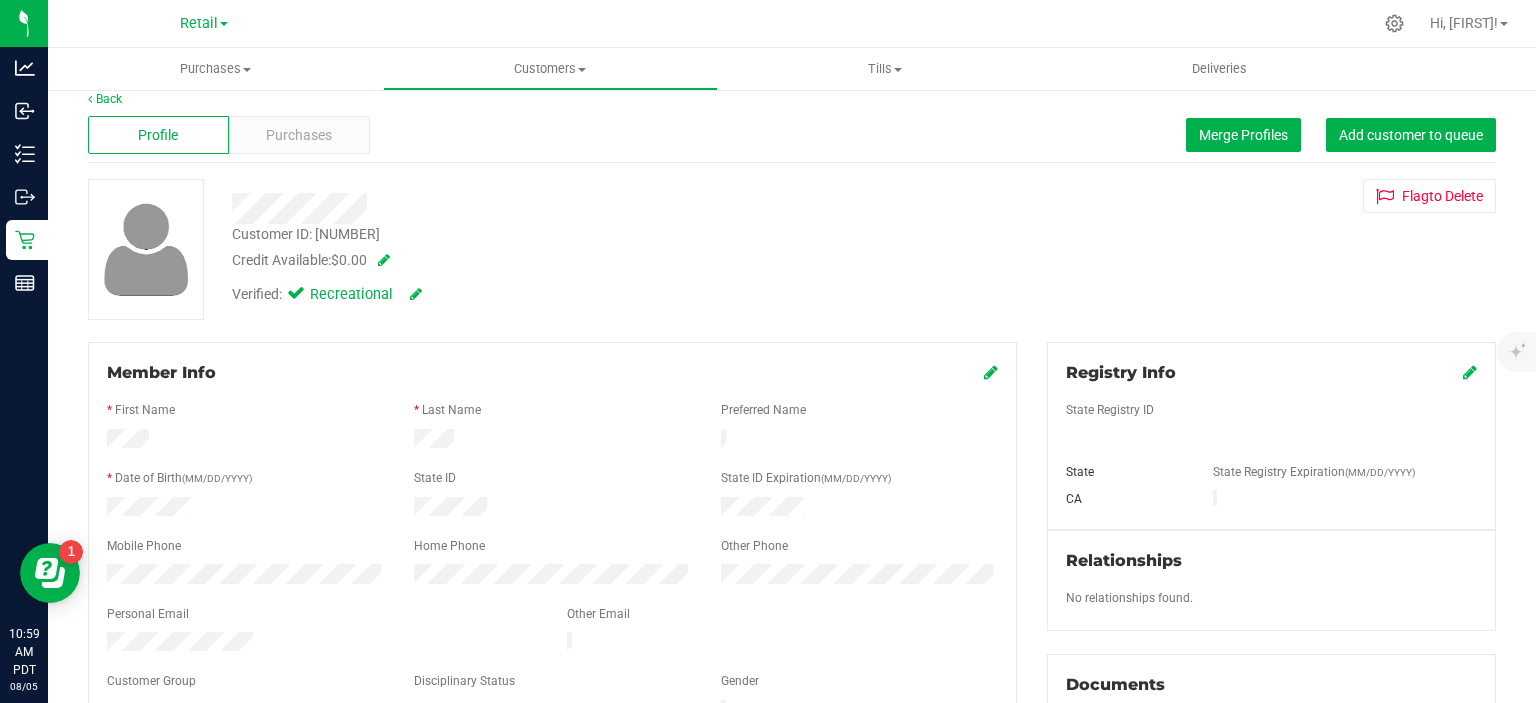 scroll, scrollTop: 0, scrollLeft: 0, axis: both 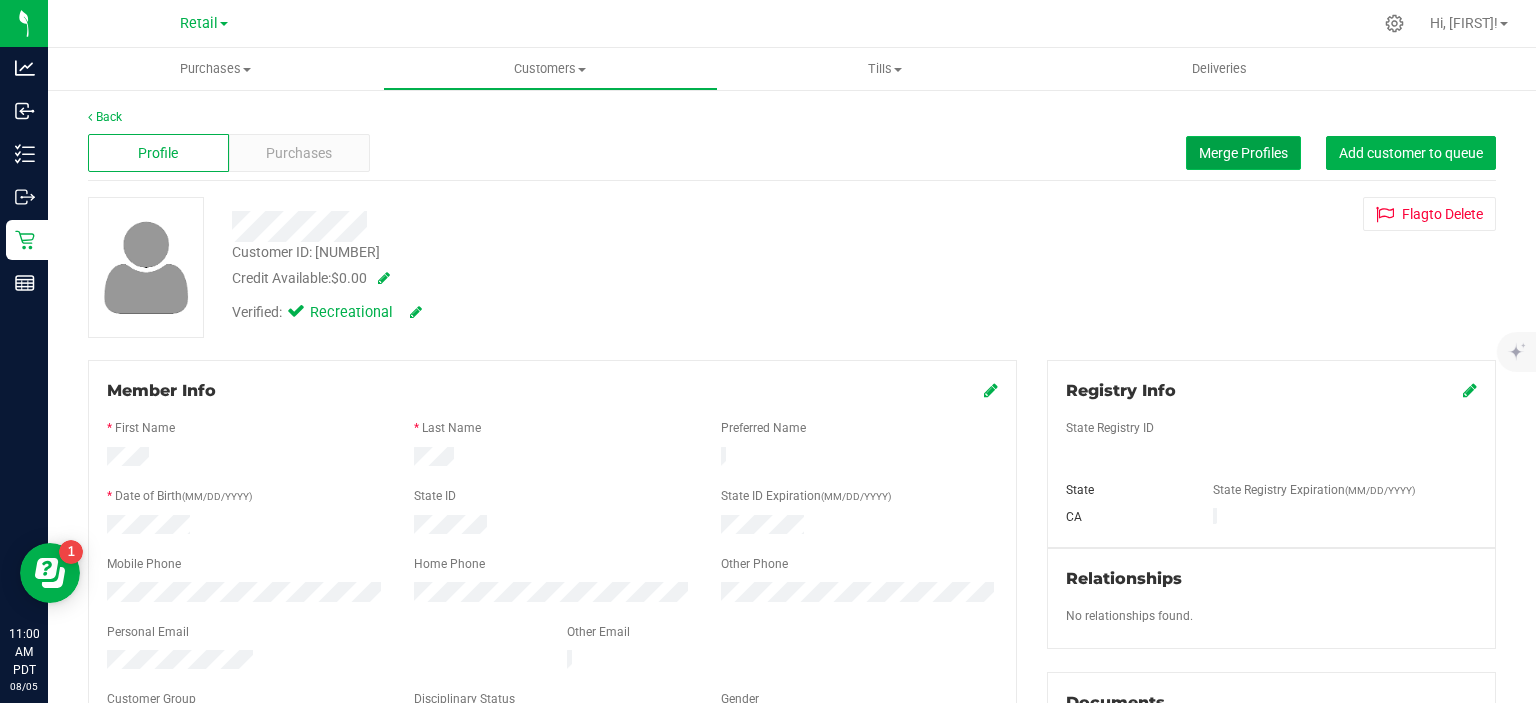 click on "Merge Profiles" at bounding box center (1243, 153) 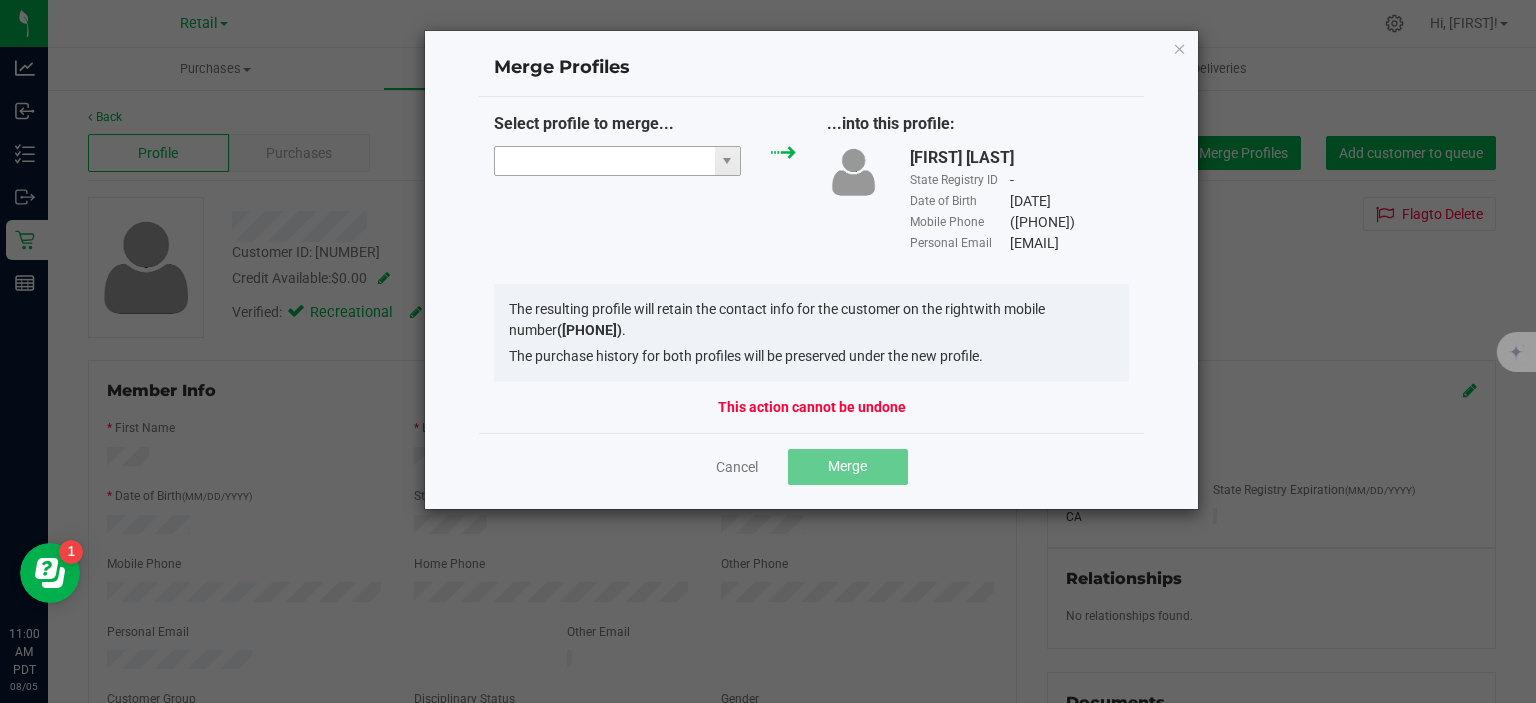 click at bounding box center [605, 161] 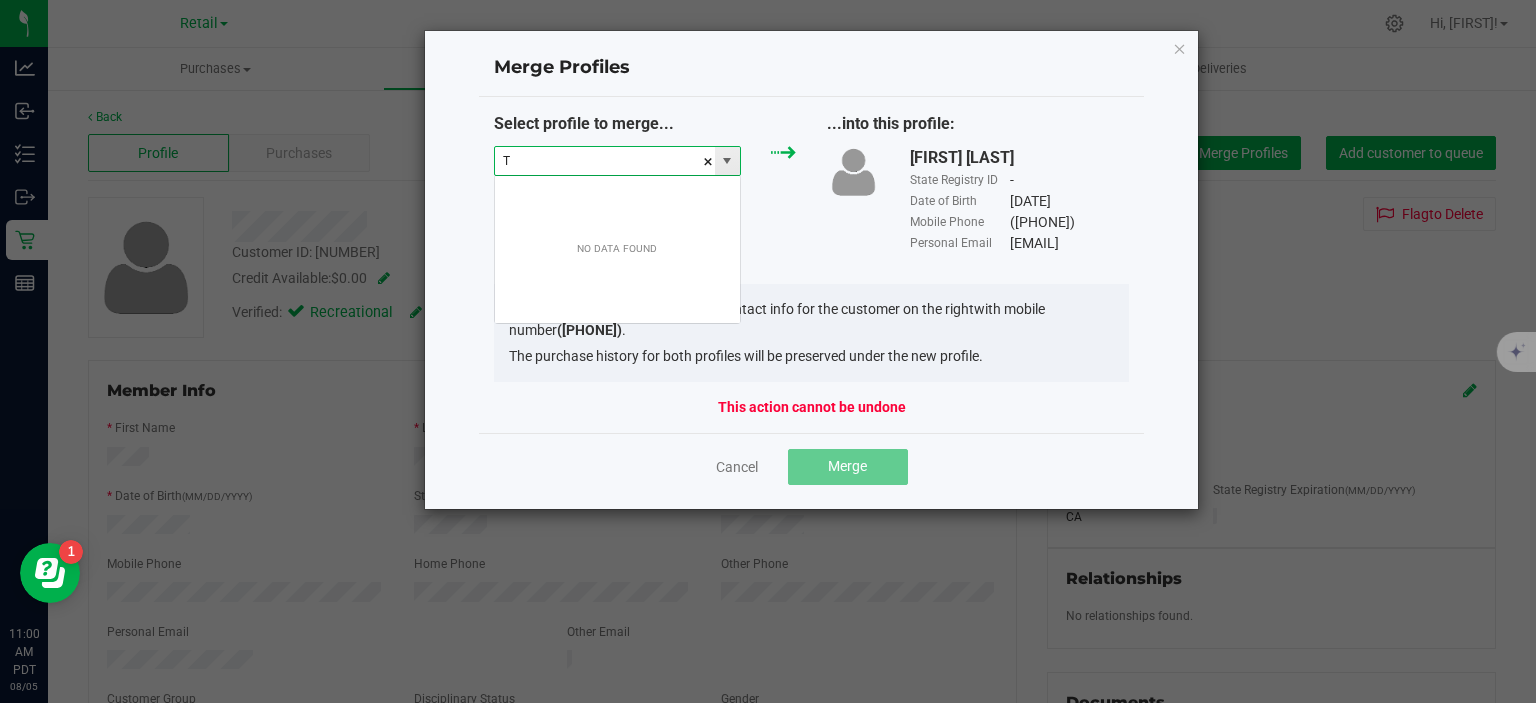 scroll, scrollTop: 99970, scrollLeft: 99752, axis: both 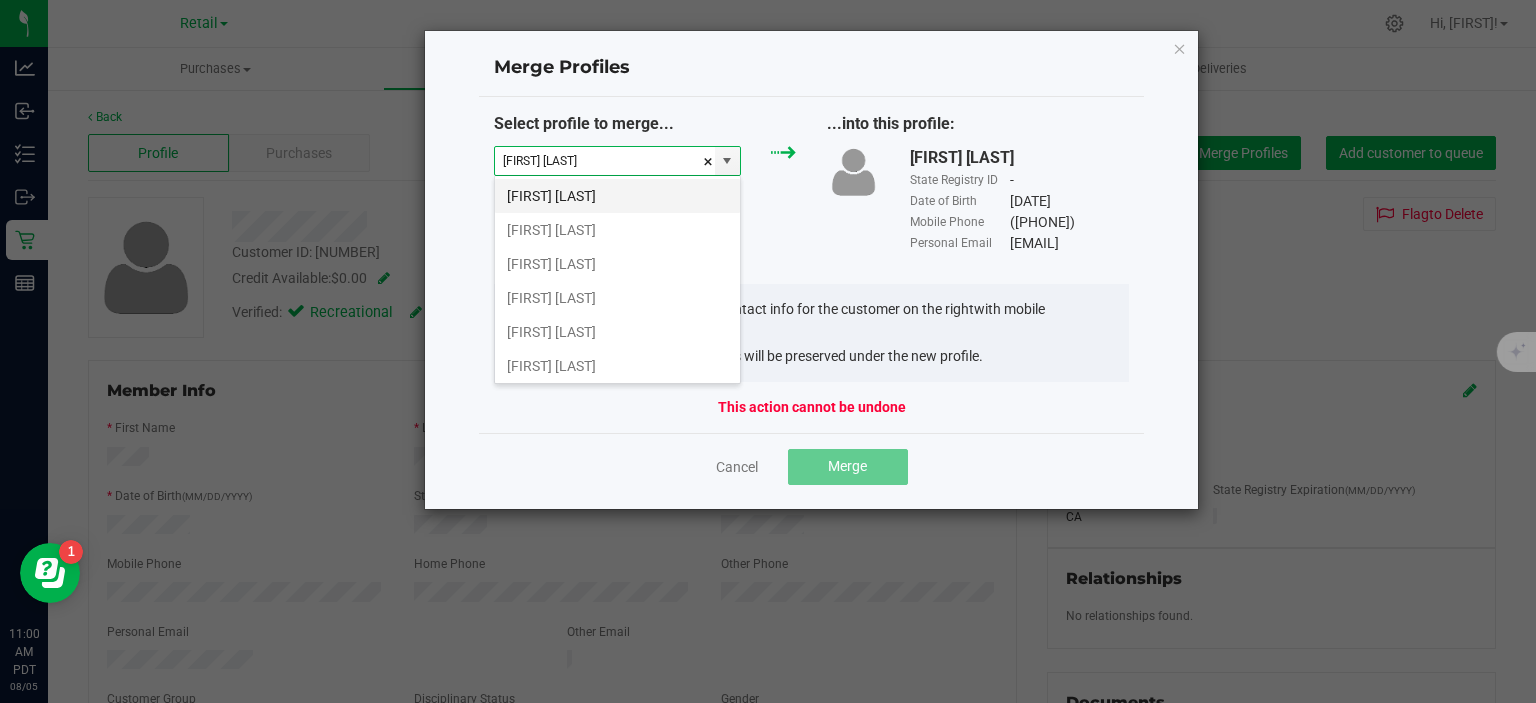 click on "[FIRST] [LAST]" at bounding box center [617, 196] 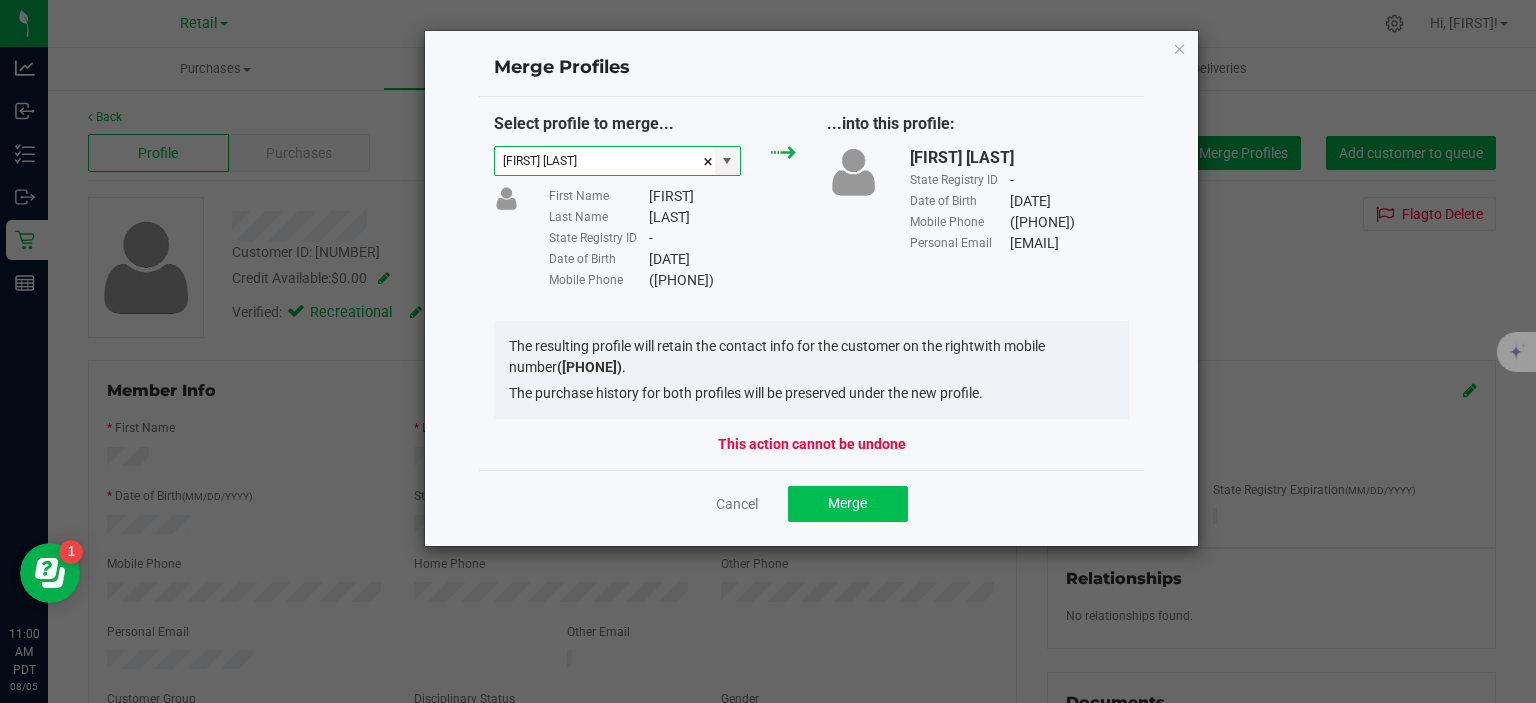 type on "[FIRST] [LAST]" 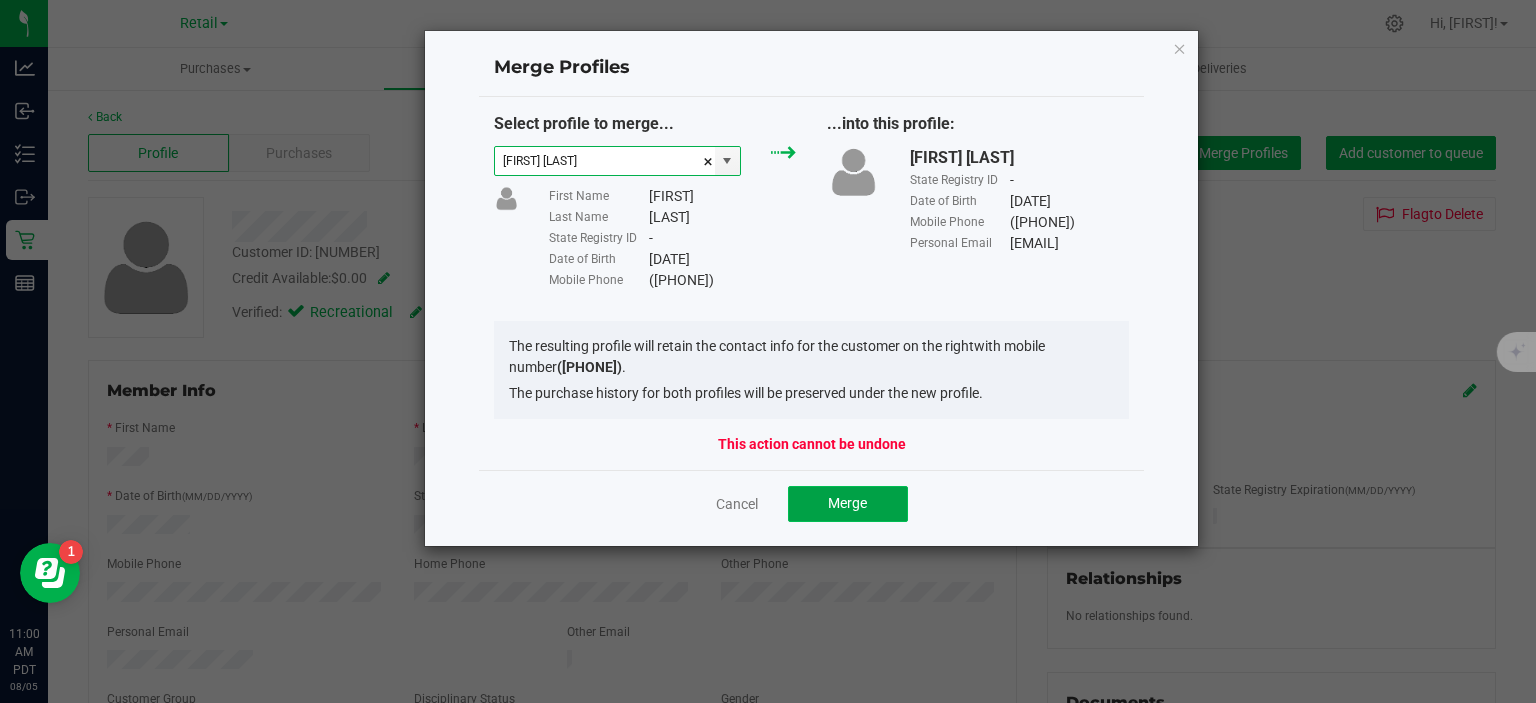 click on "Merge" 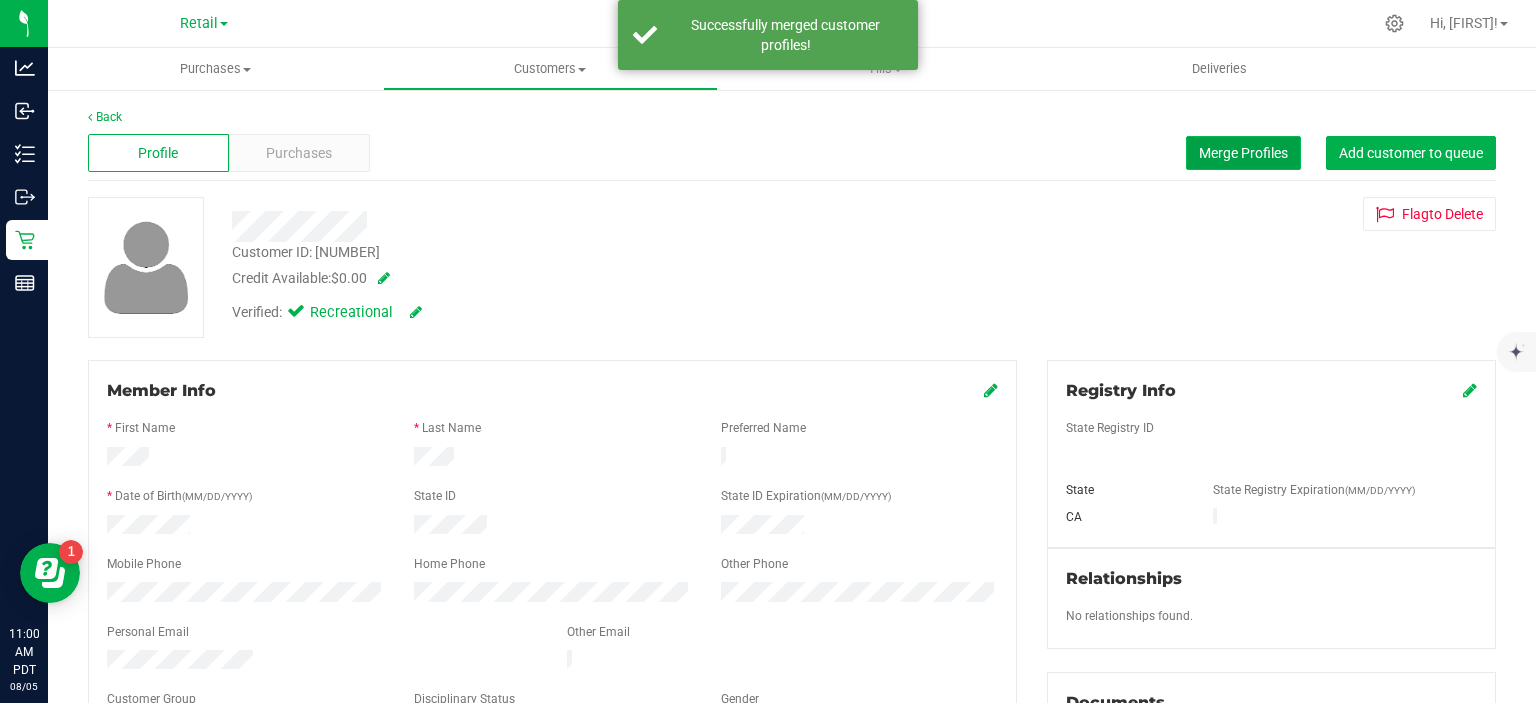 click on "Merge Profiles" at bounding box center (1243, 153) 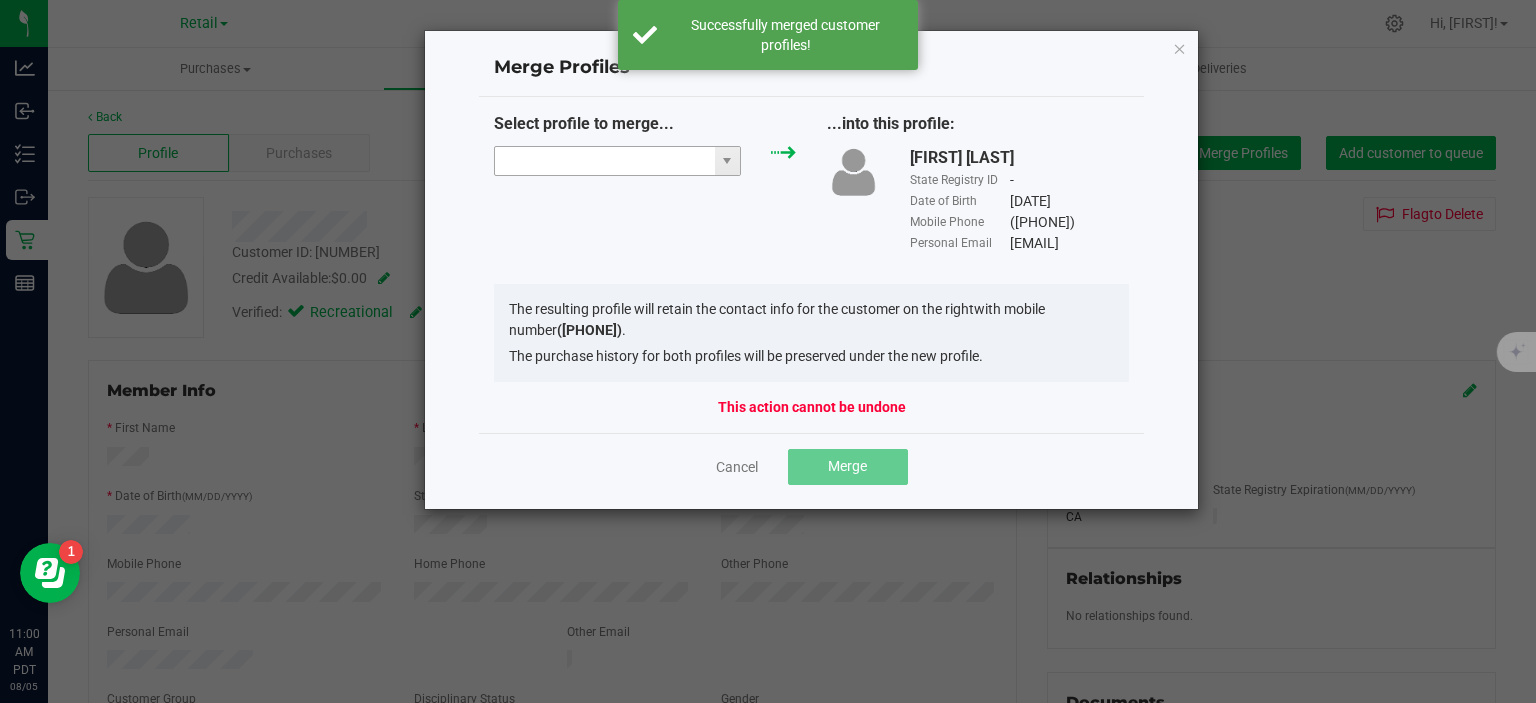 click at bounding box center [605, 161] 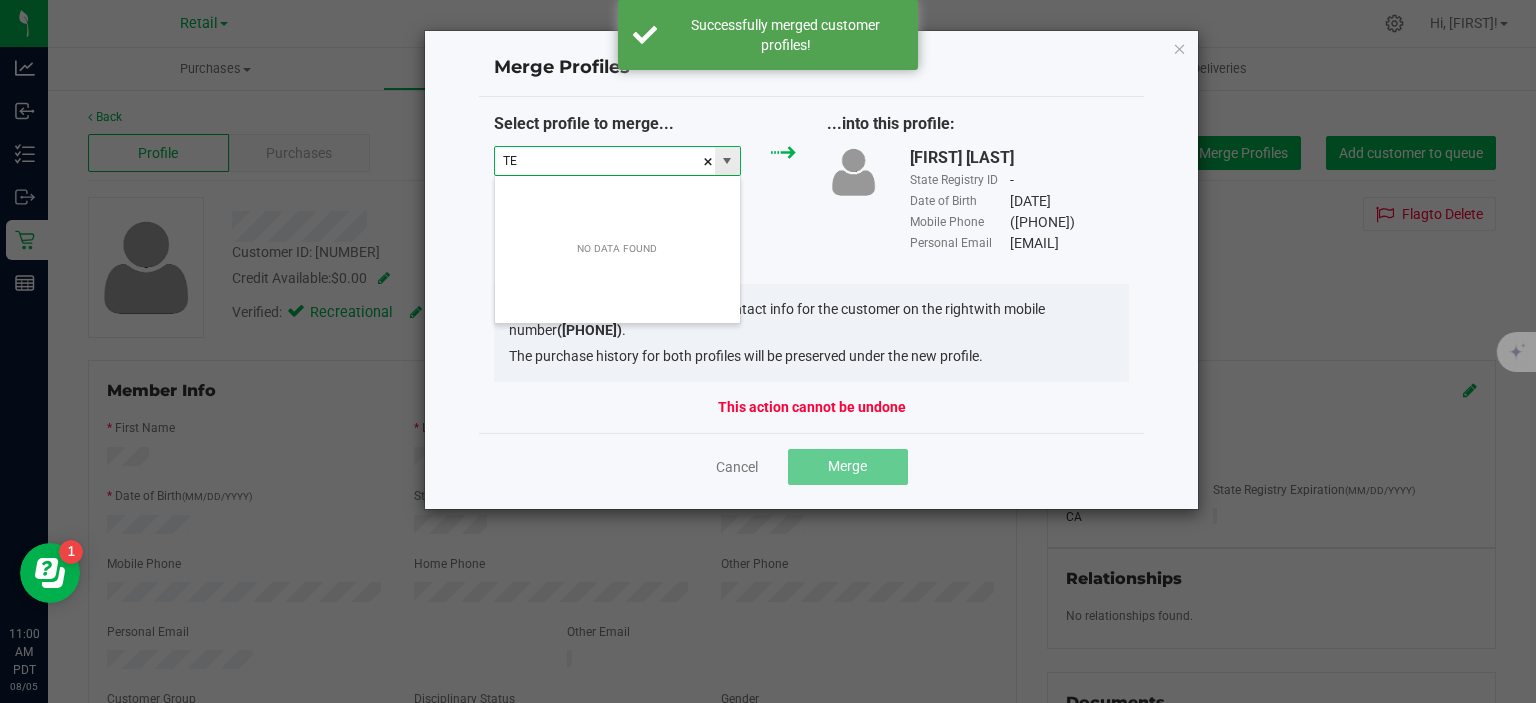 scroll, scrollTop: 99970, scrollLeft: 99752, axis: both 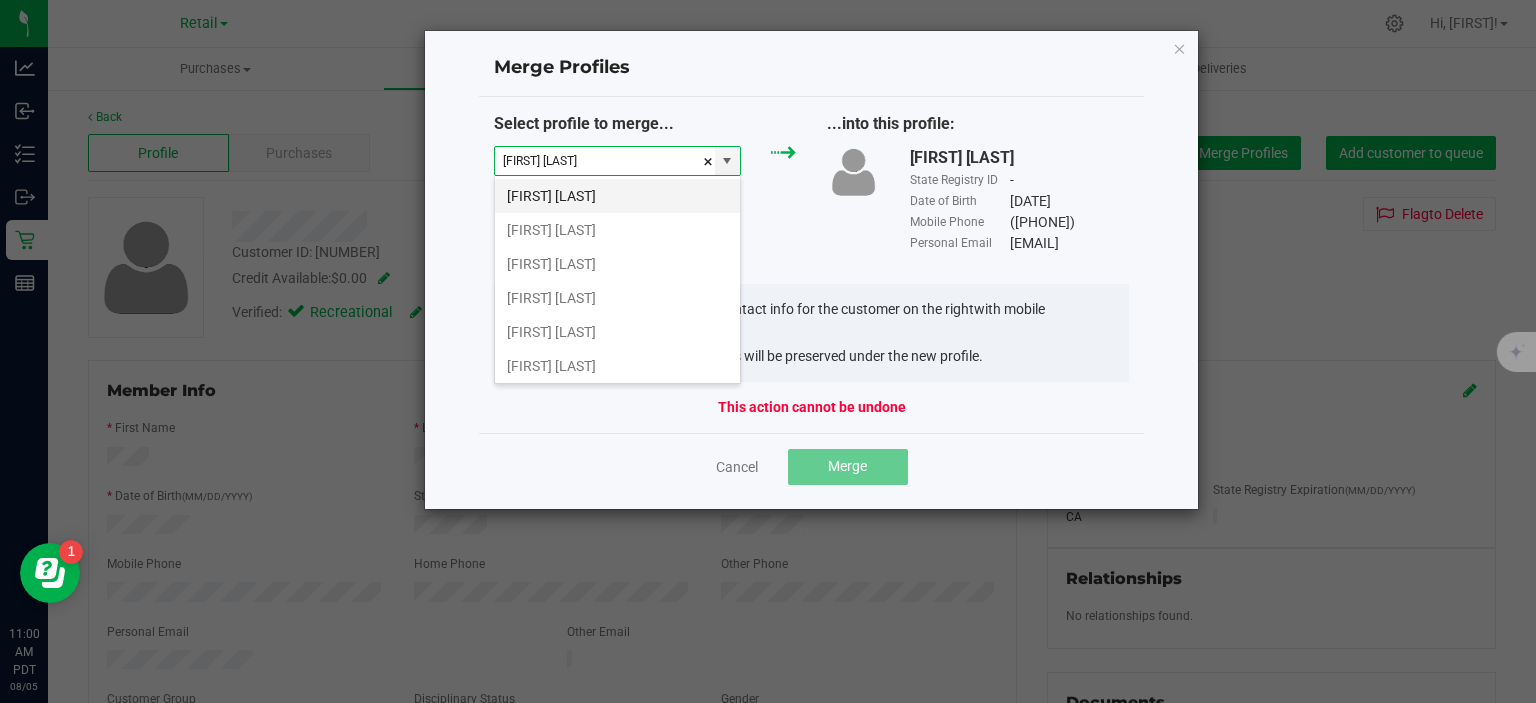 click on "[FIRST] [LAST]" at bounding box center (617, 196) 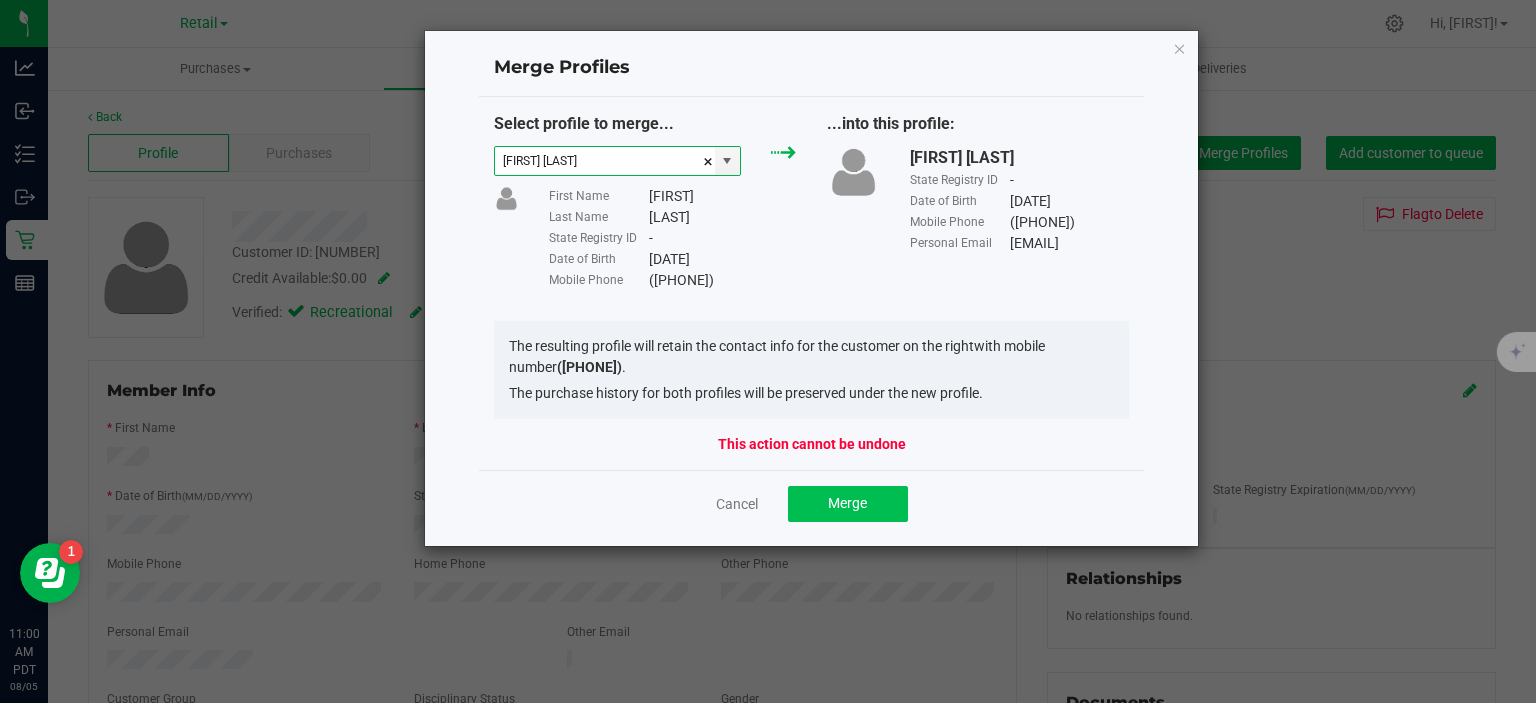 type on "[FIRST] [LAST]" 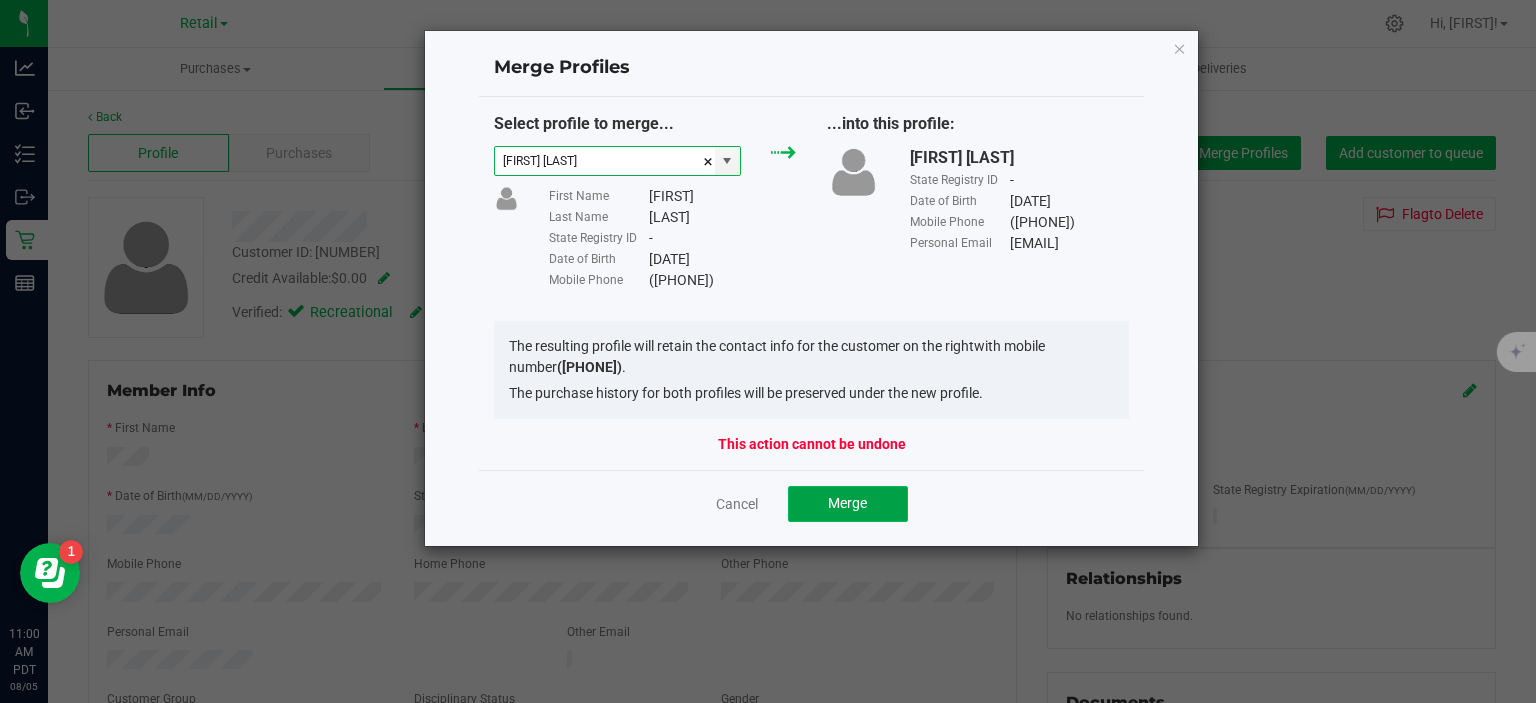 click on "Merge" 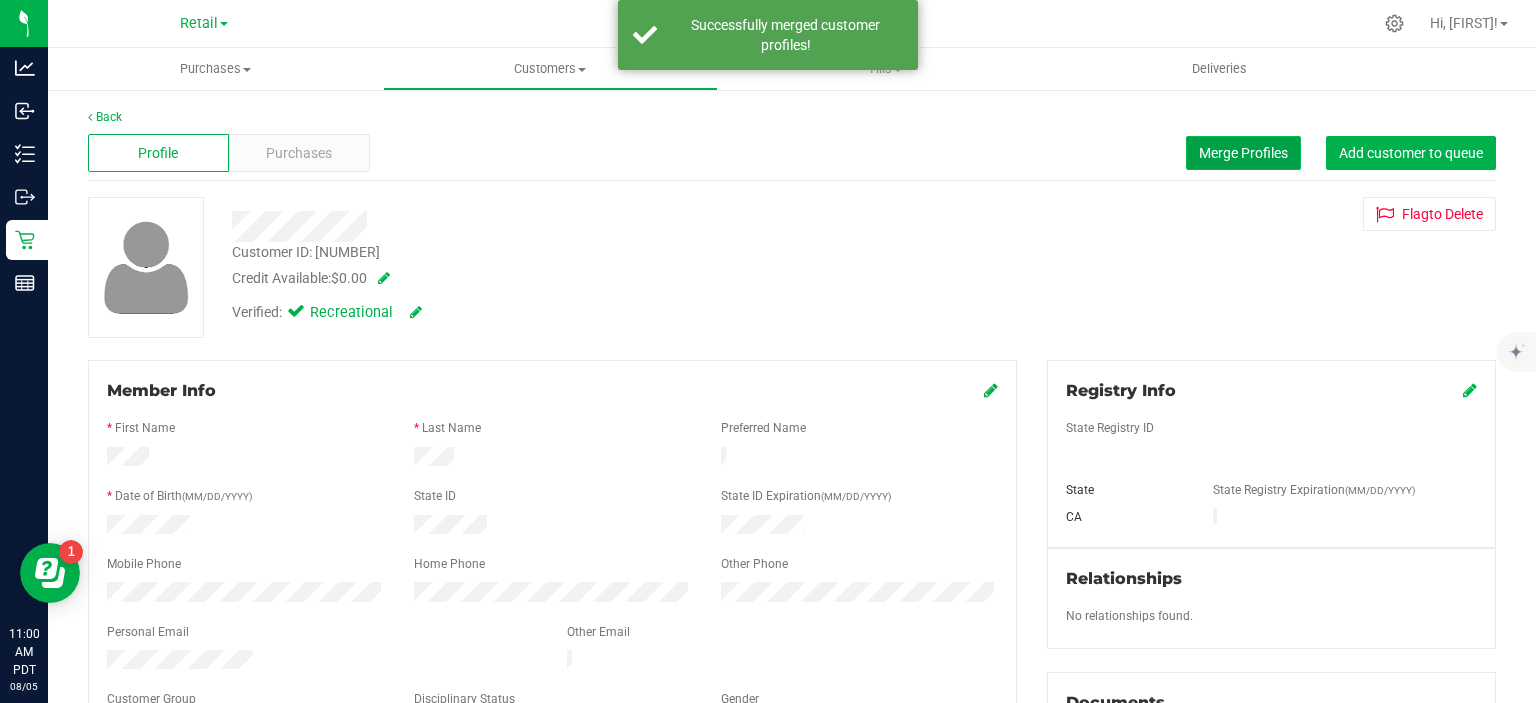 click on "Merge Profiles" at bounding box center [1243, 153] 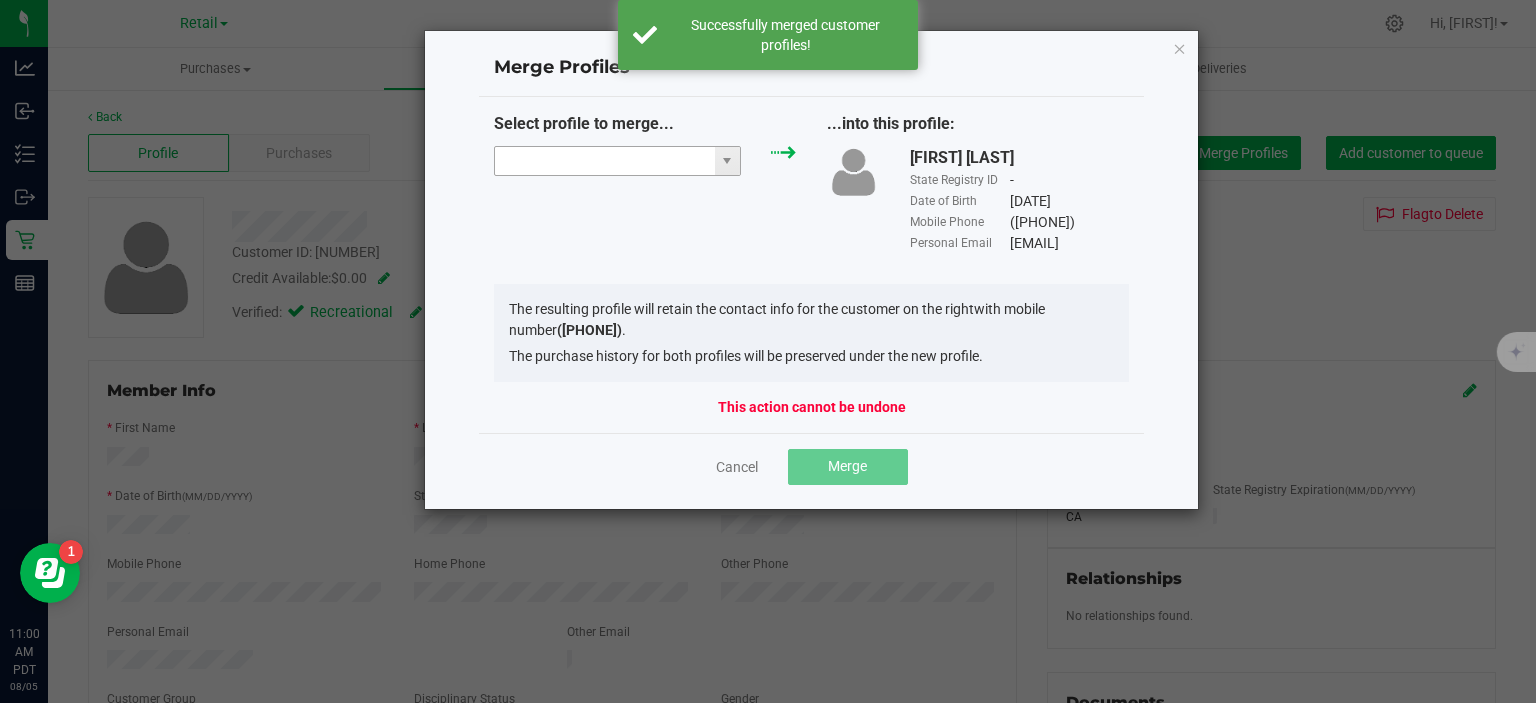 click at bounding box center (605, 161) 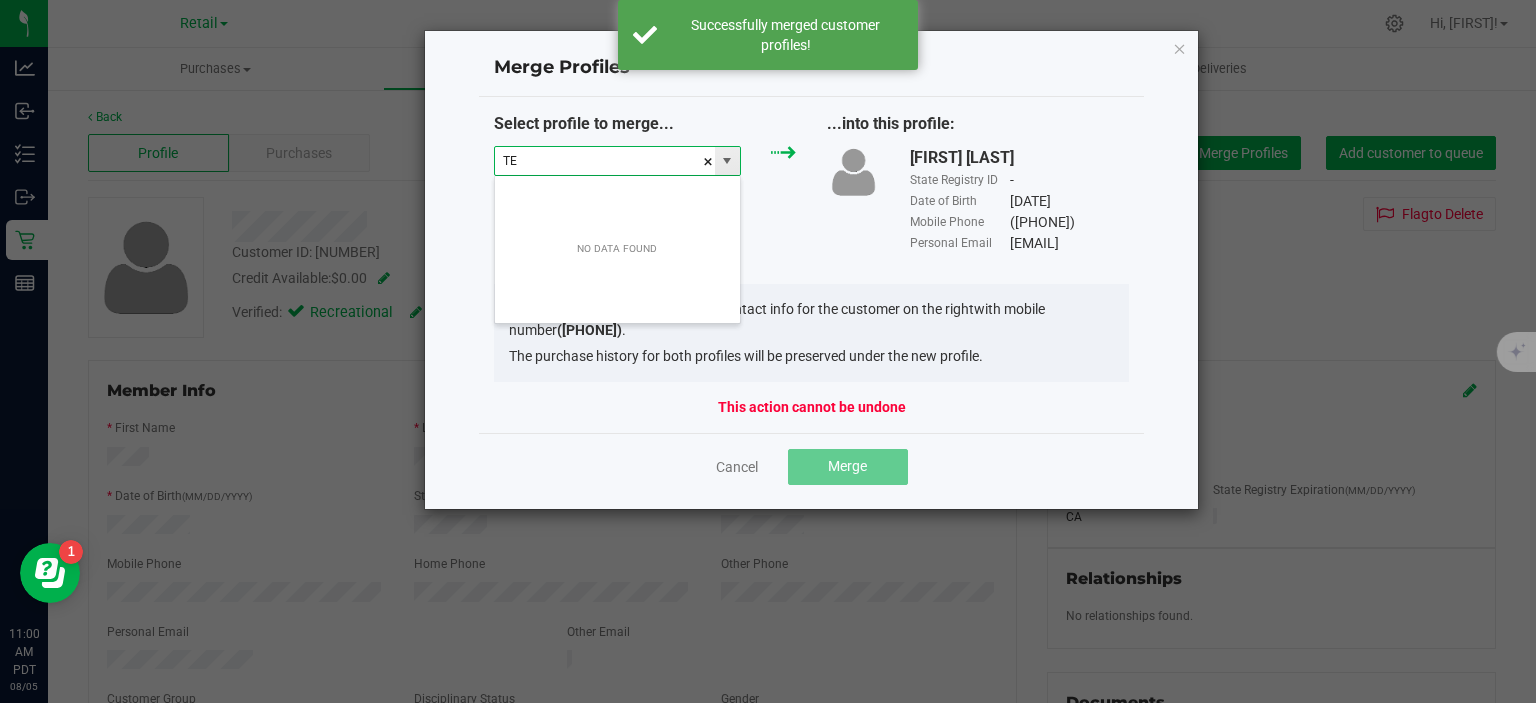 scroll, scrollTop: 99970, scrollLeft: 99752, axis: both 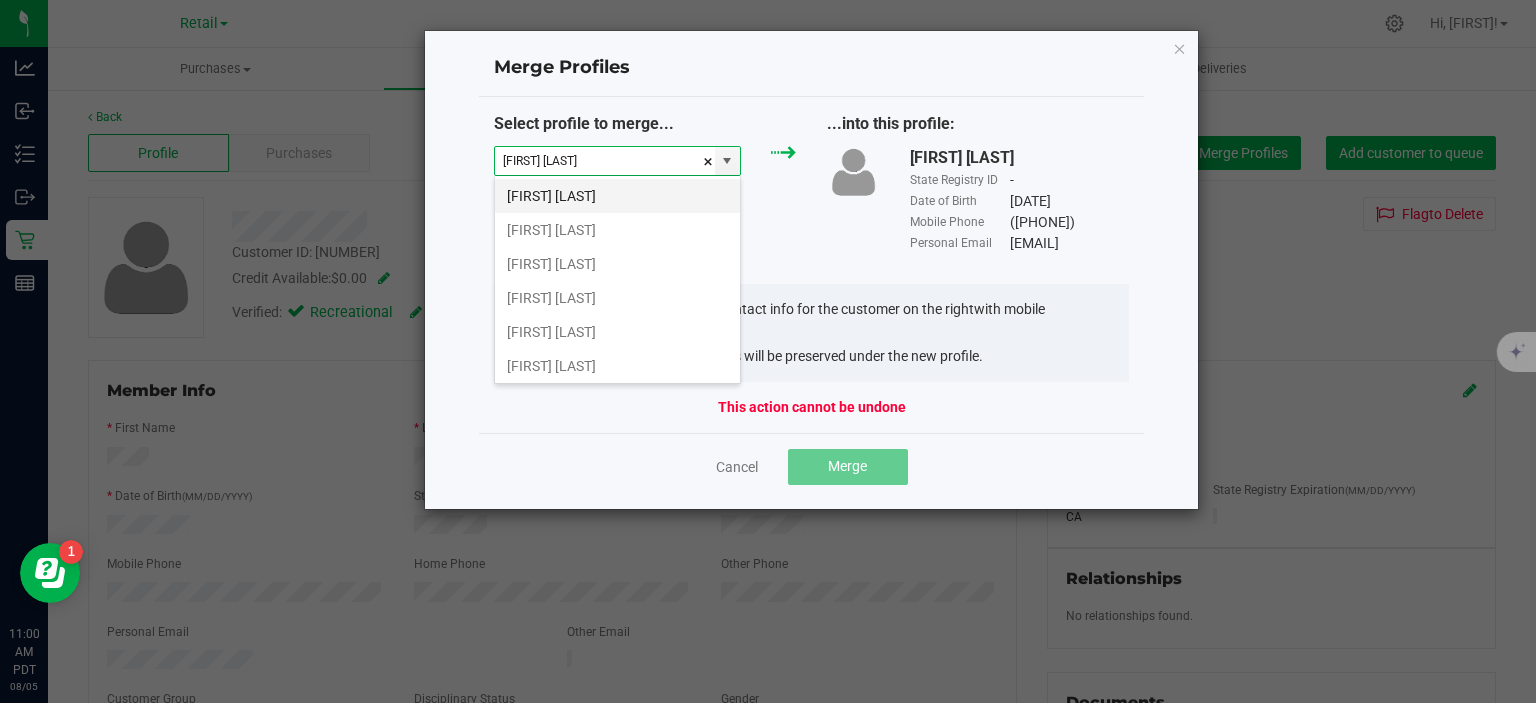 click on "[FIRST] [LAST]" at bounding box center [617, 196] 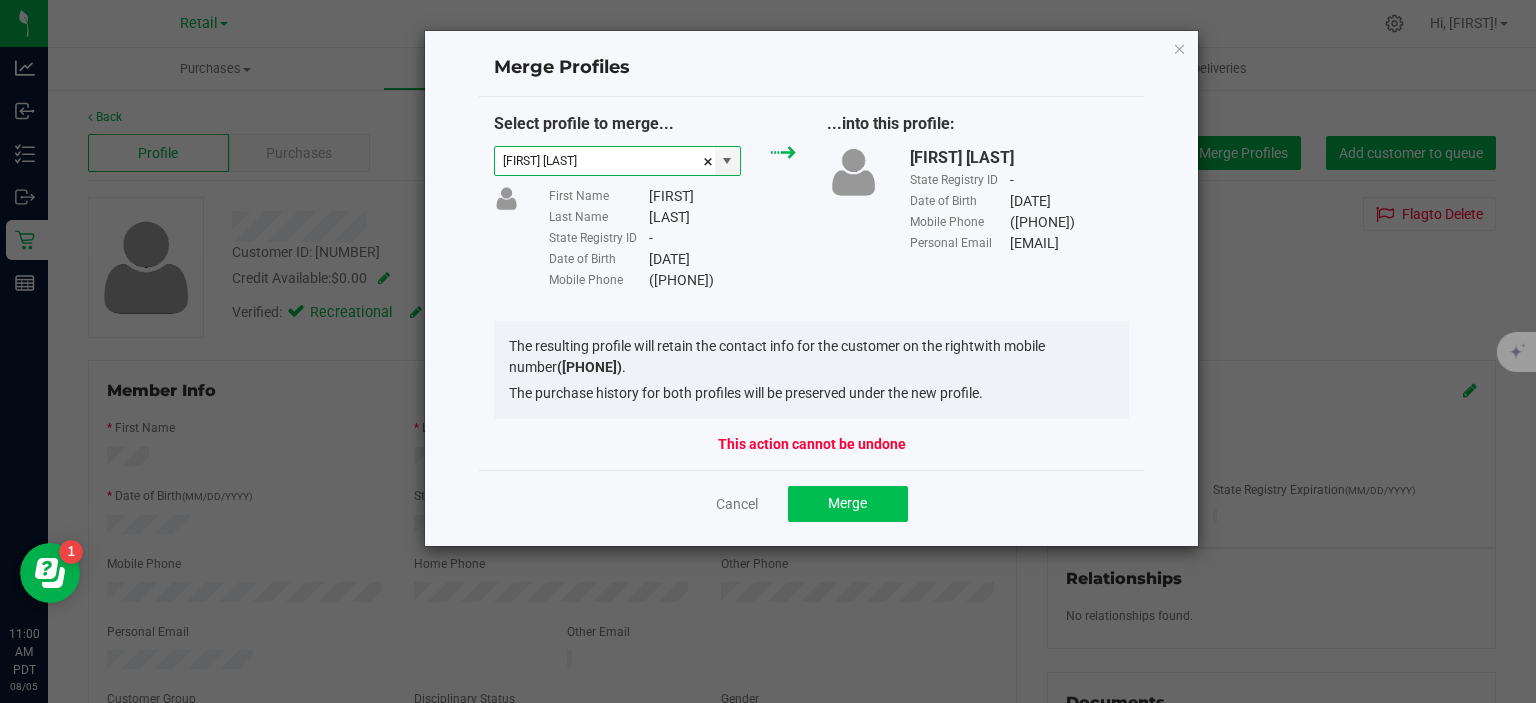 type on "[FIRST] [LAST]" 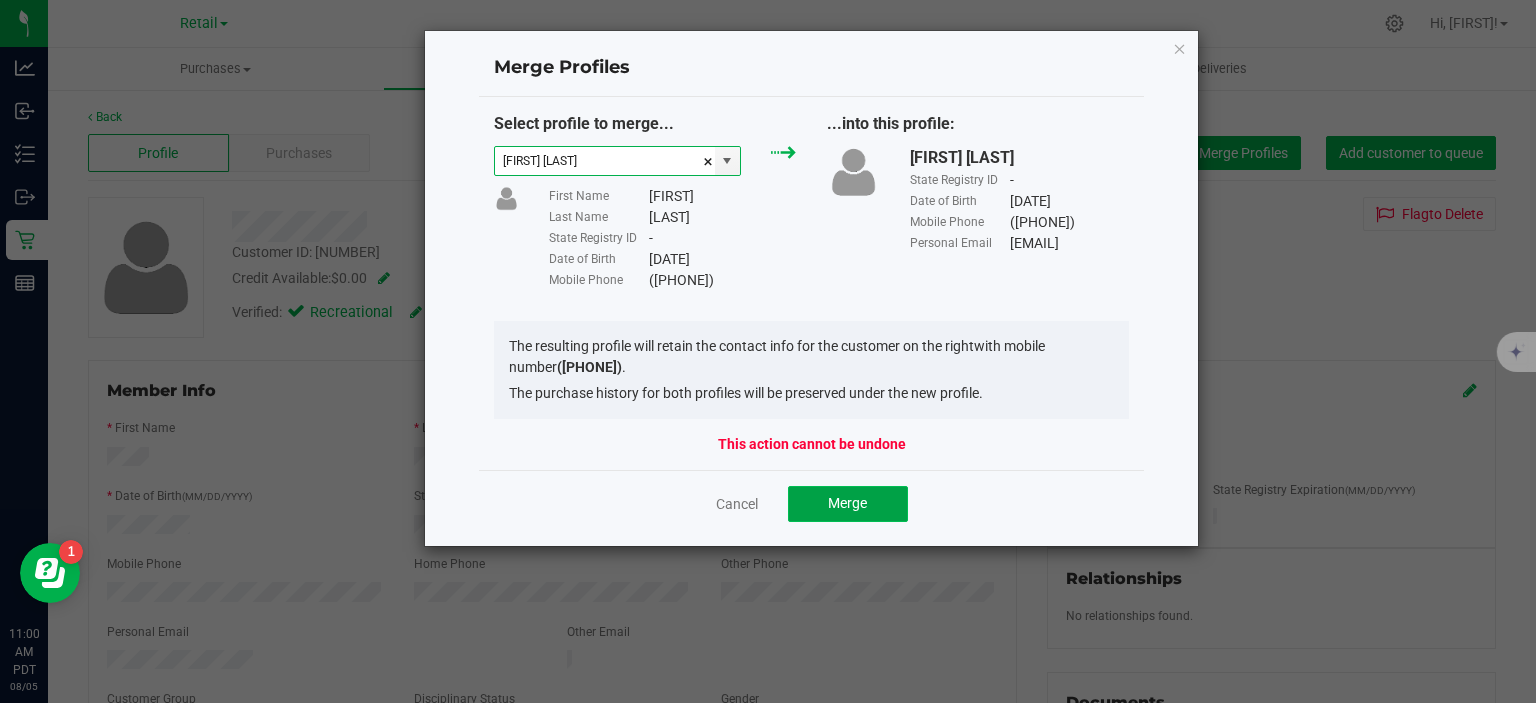 click on "Merge" 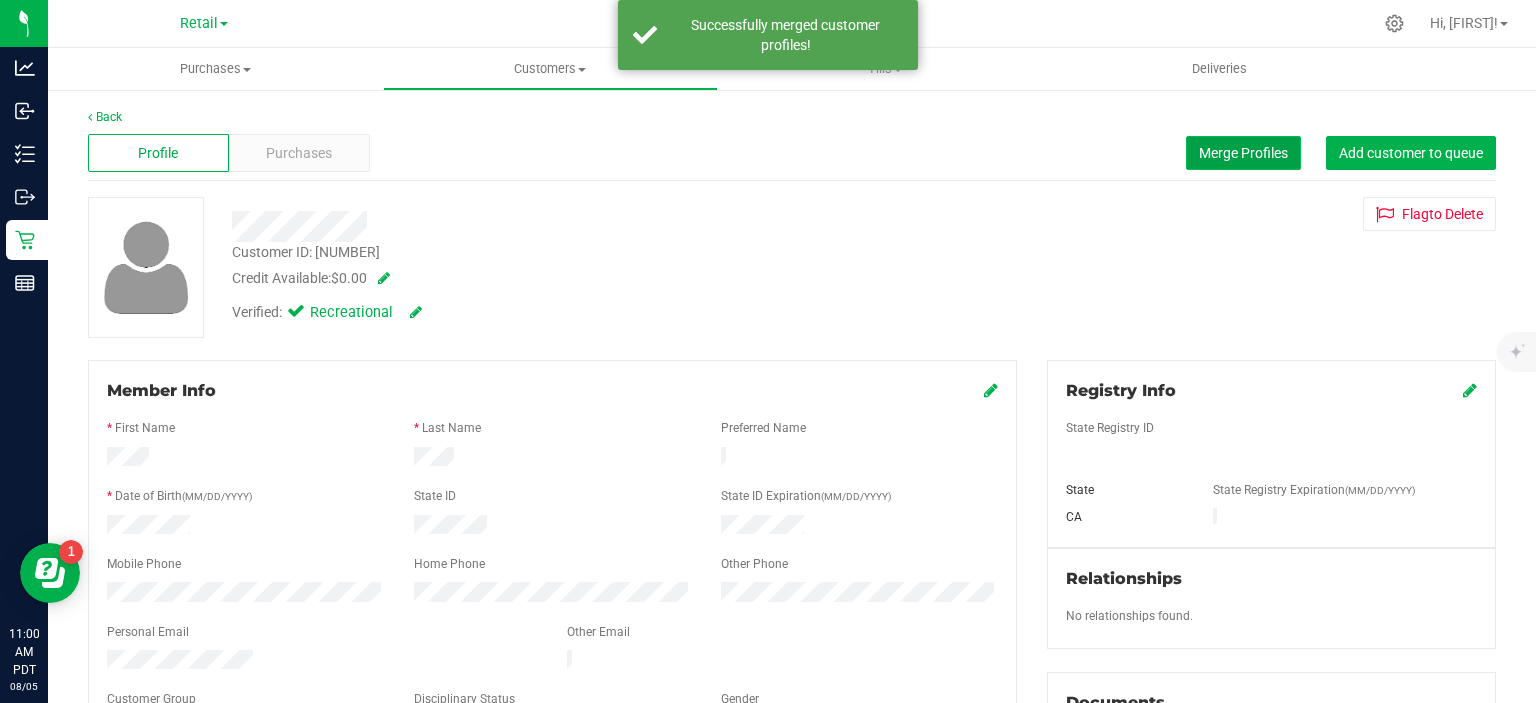 click on "Merge Profiles" at bounding box center (1243, 153) 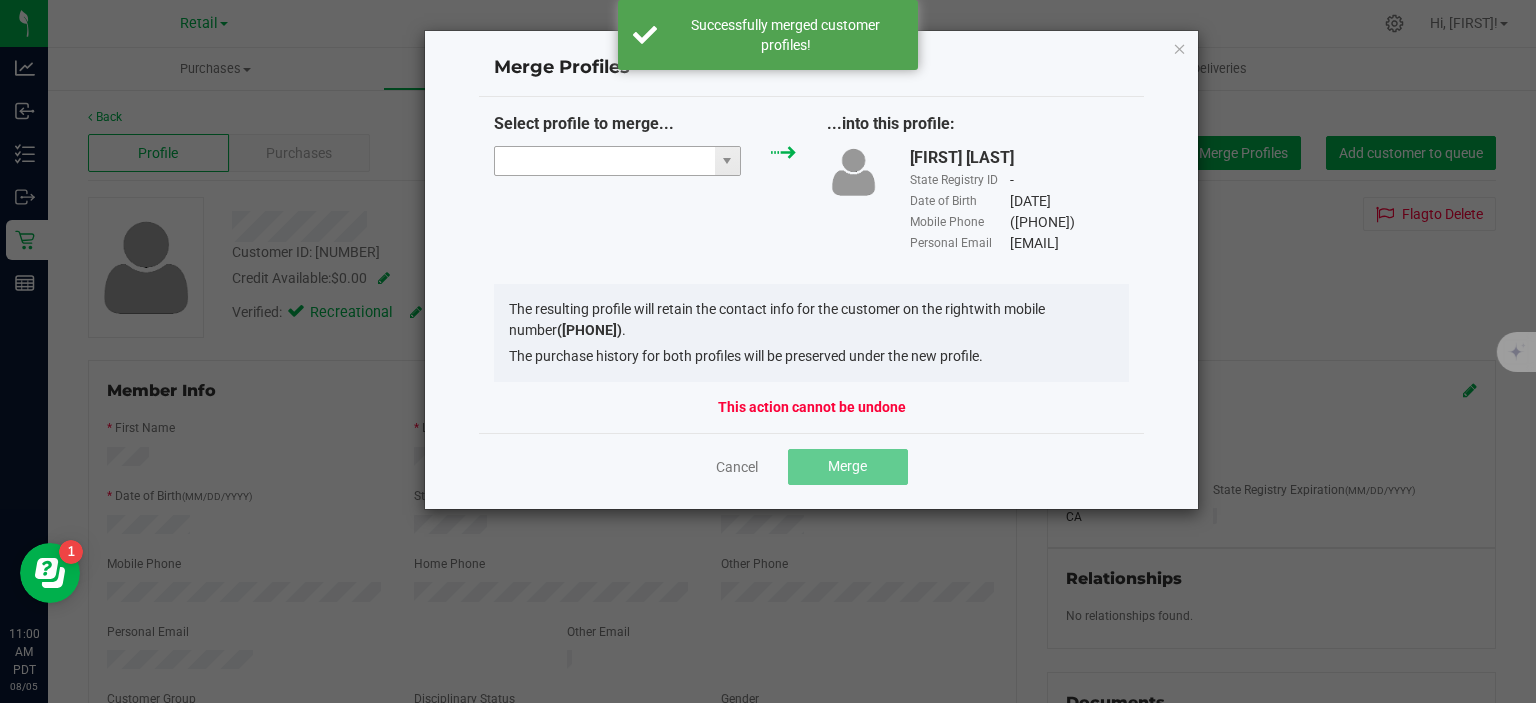 click at bounding box center (605, 161) 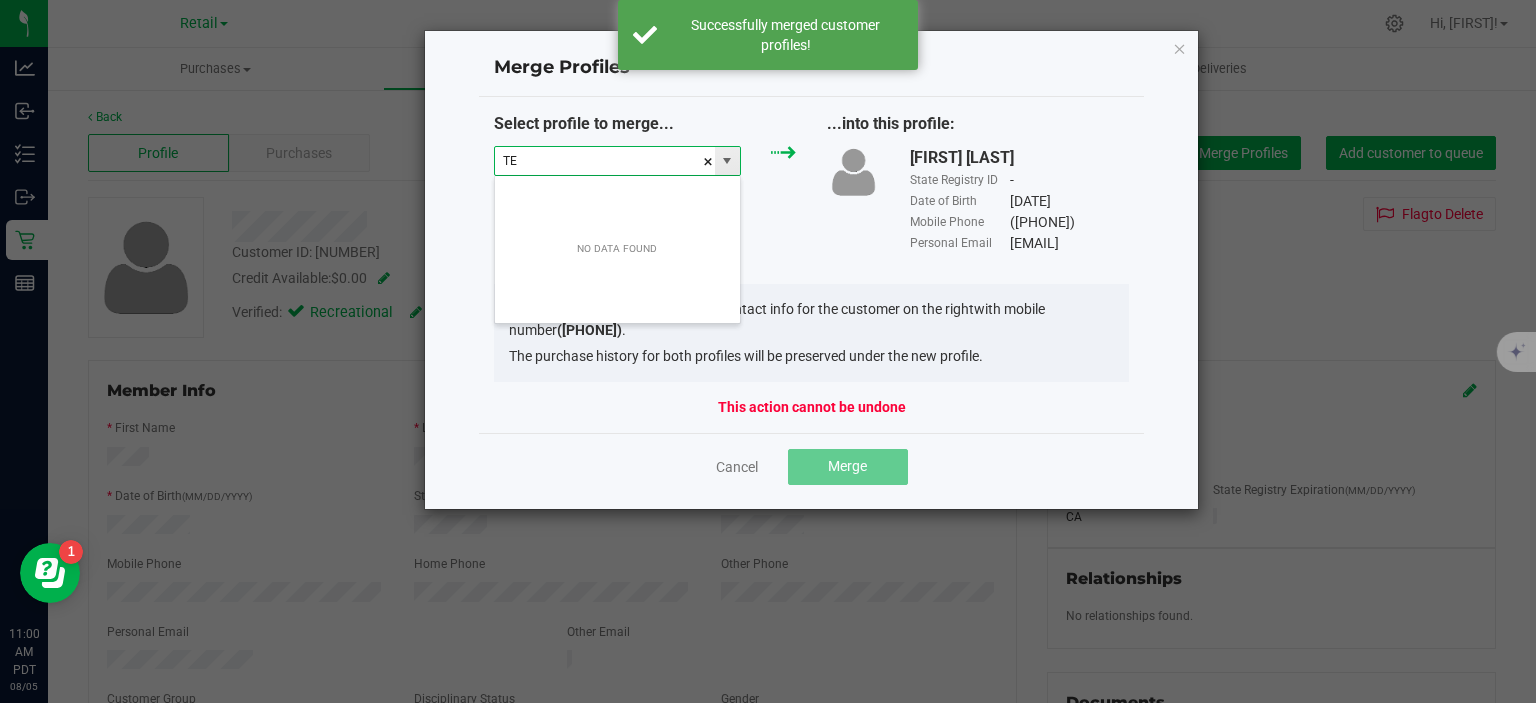 scroll, scrollTop: 99970, scrollLeft: 99752, axis: both 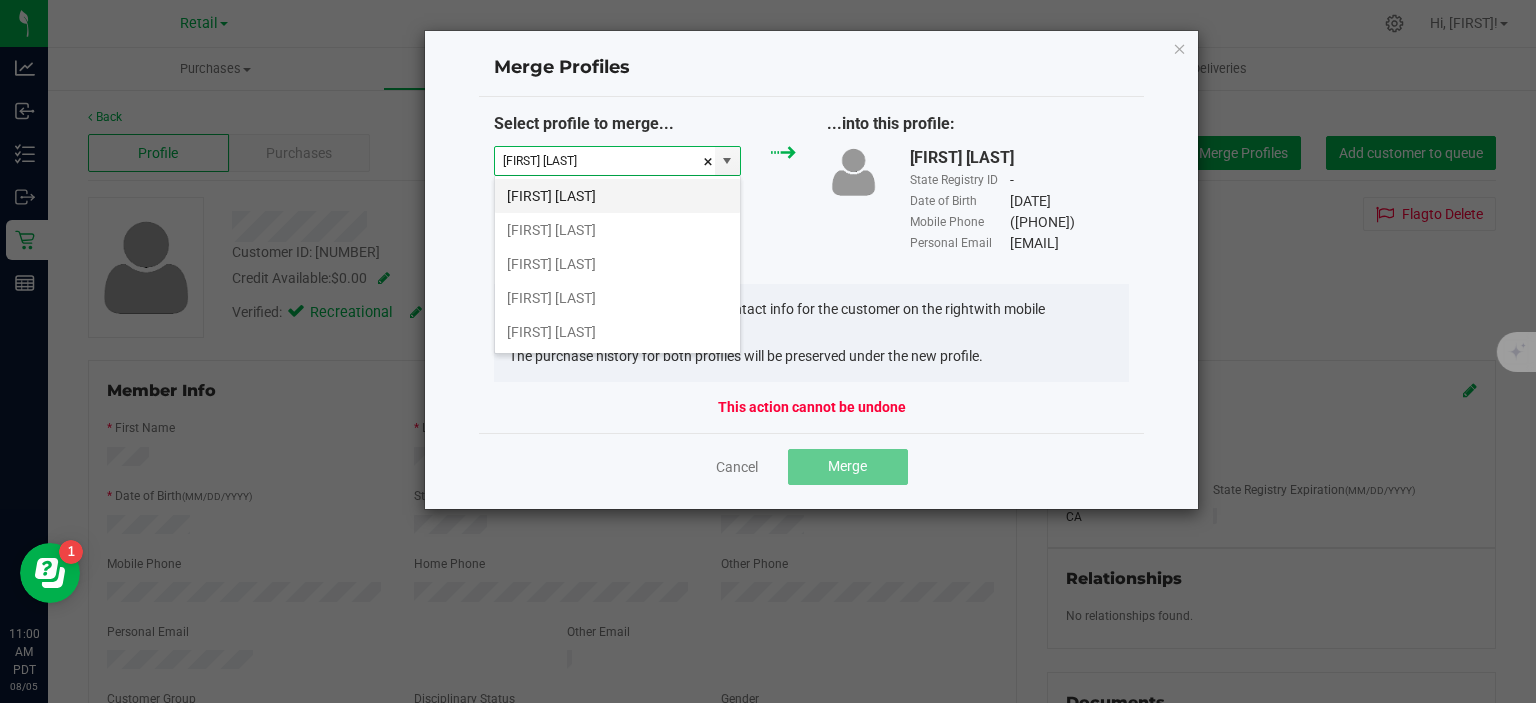 click on "[FIRST] [LAST]" at bounding box center (617, 196) 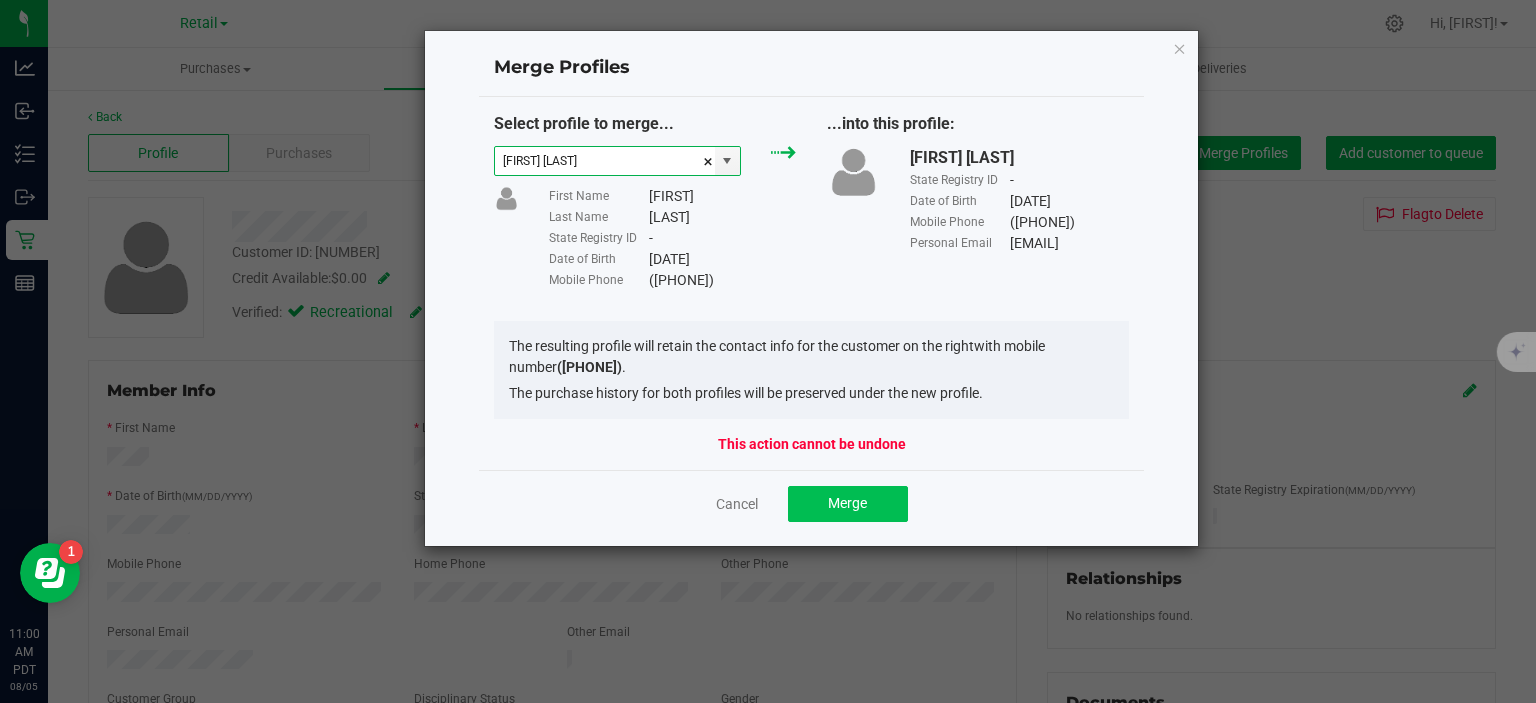 type on "[FIRST] [LAST]" 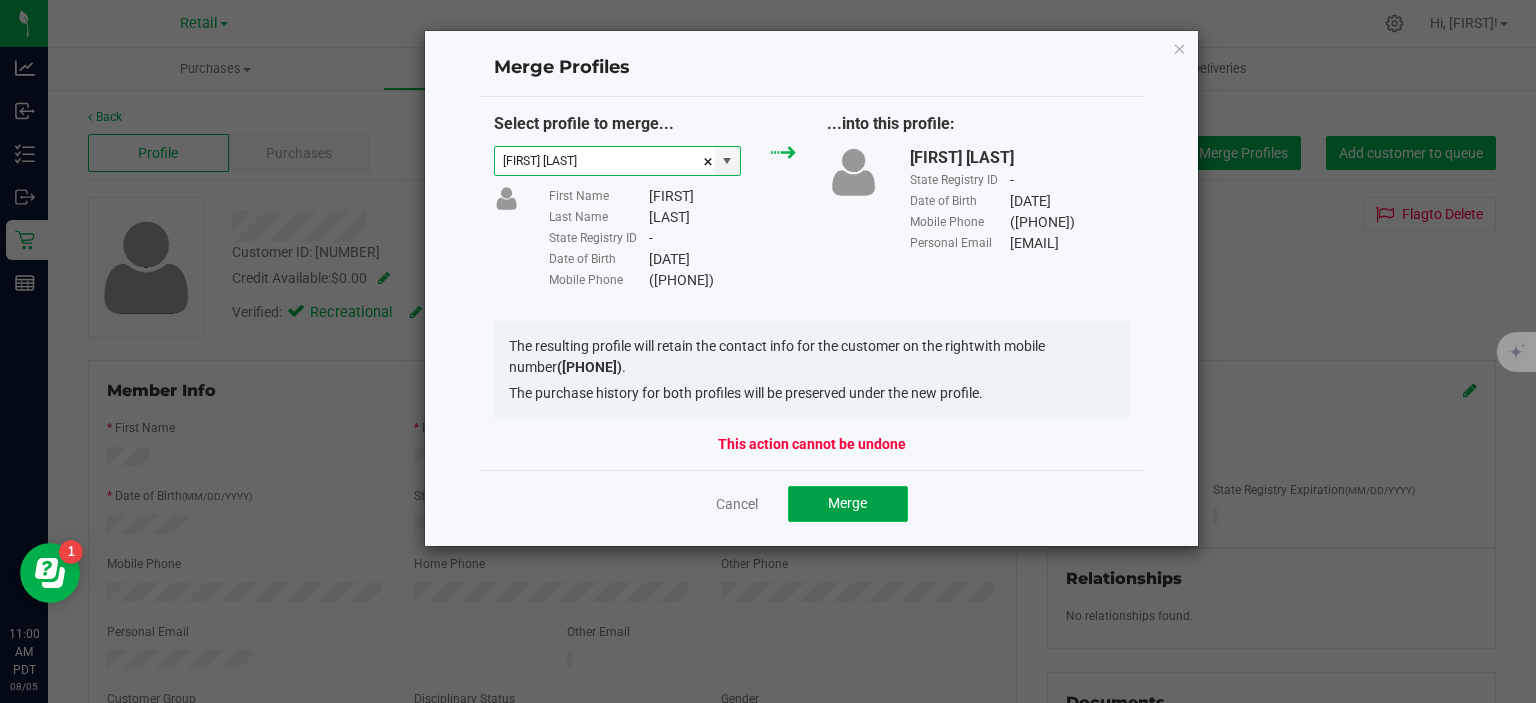 click on "Merge" 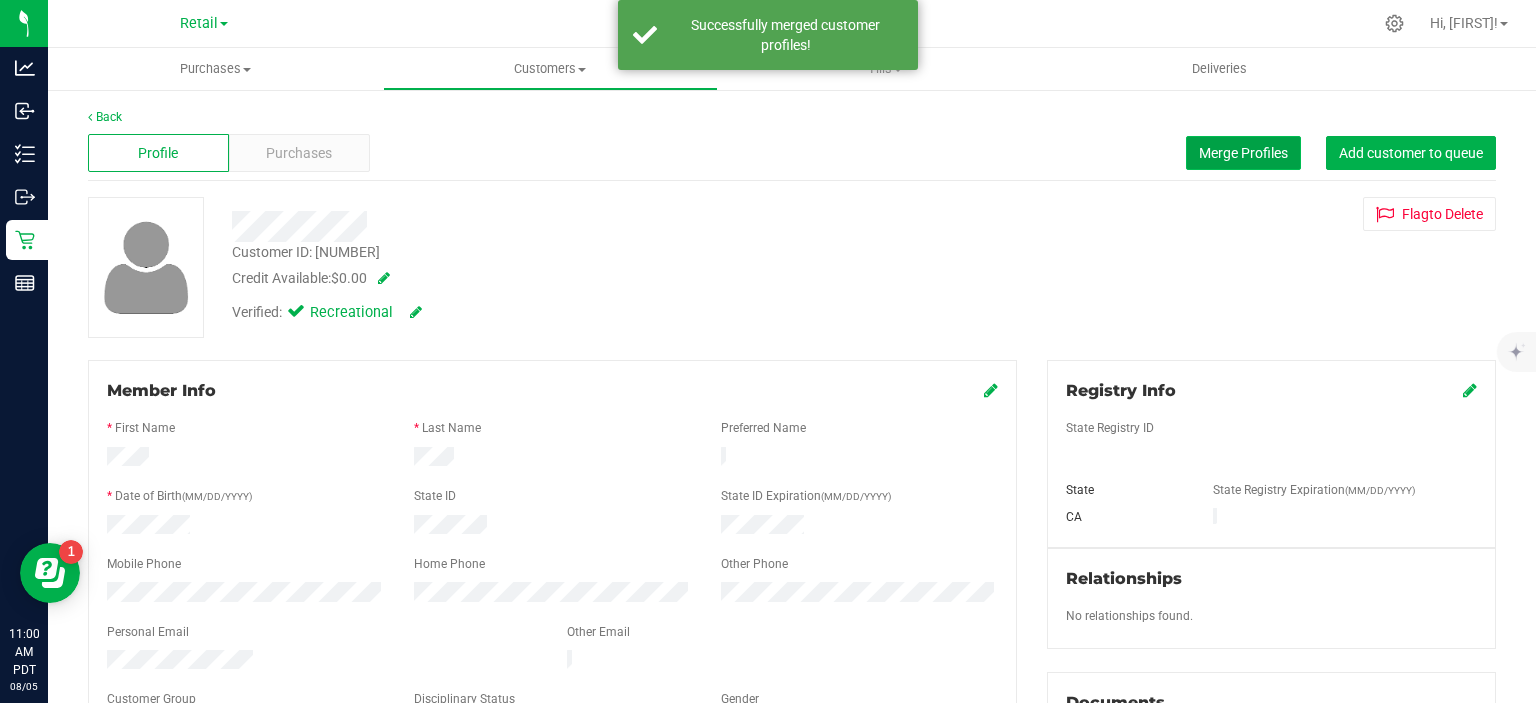 click on "Merge Profiles" at bounding box center (1243, 153) 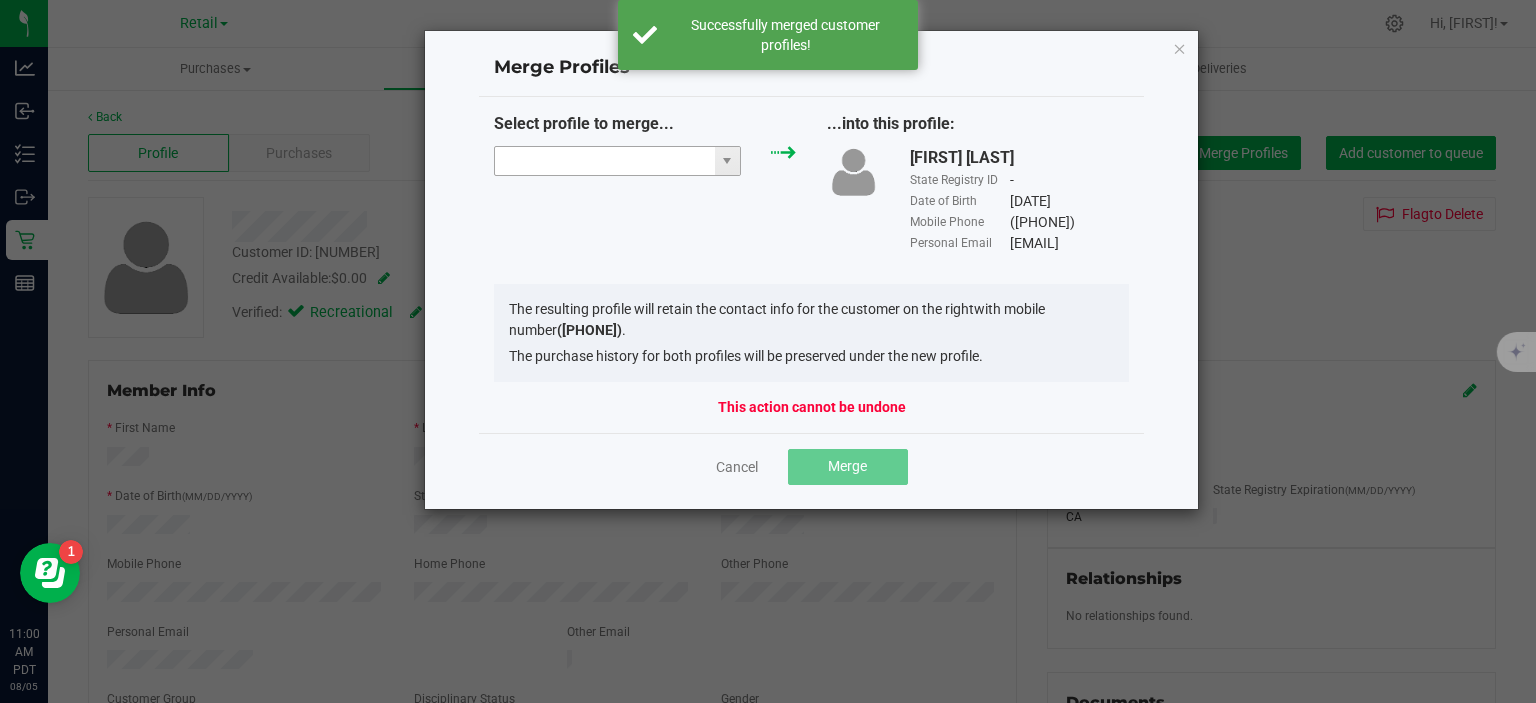 click at bounding box center [605, 161] 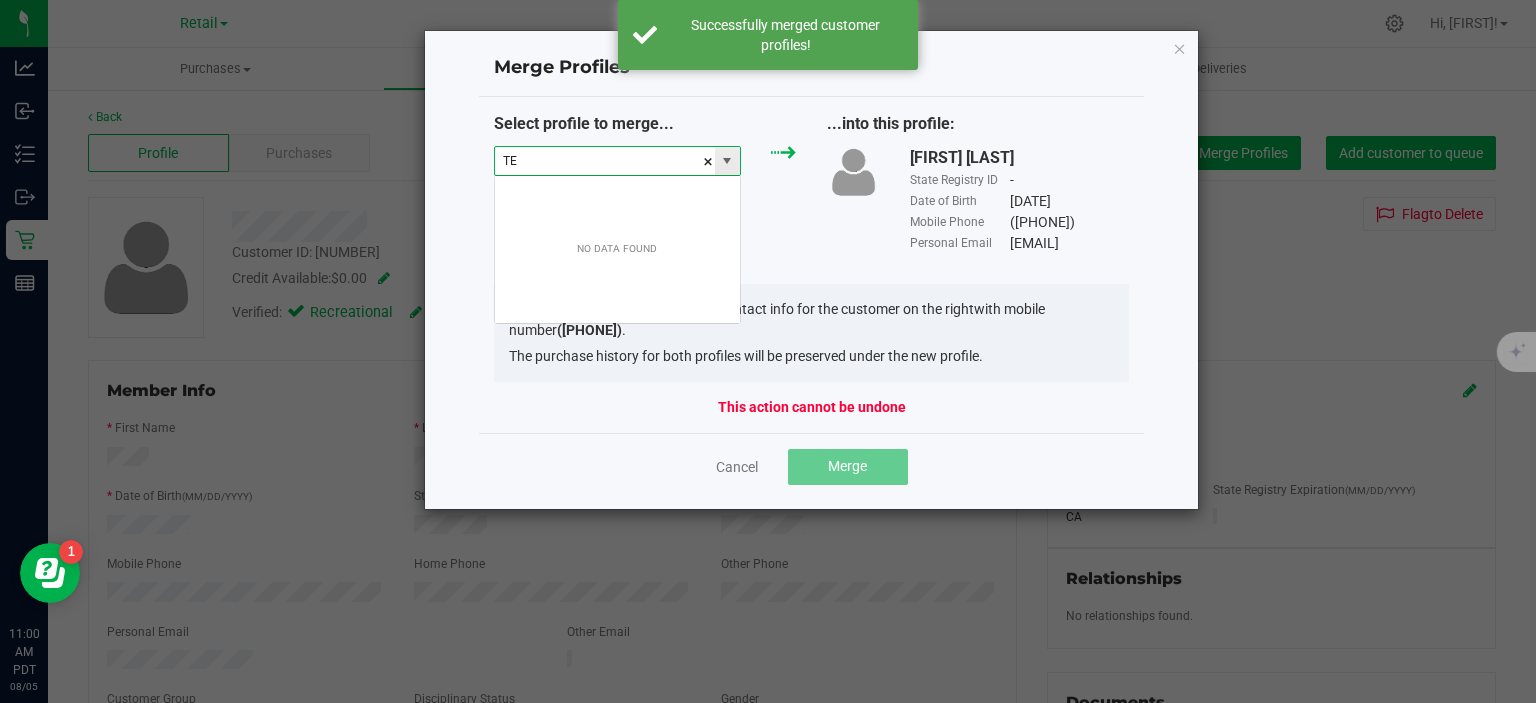 scroll, scrollTop: 99970, scrollLeft: 99752, axis: both 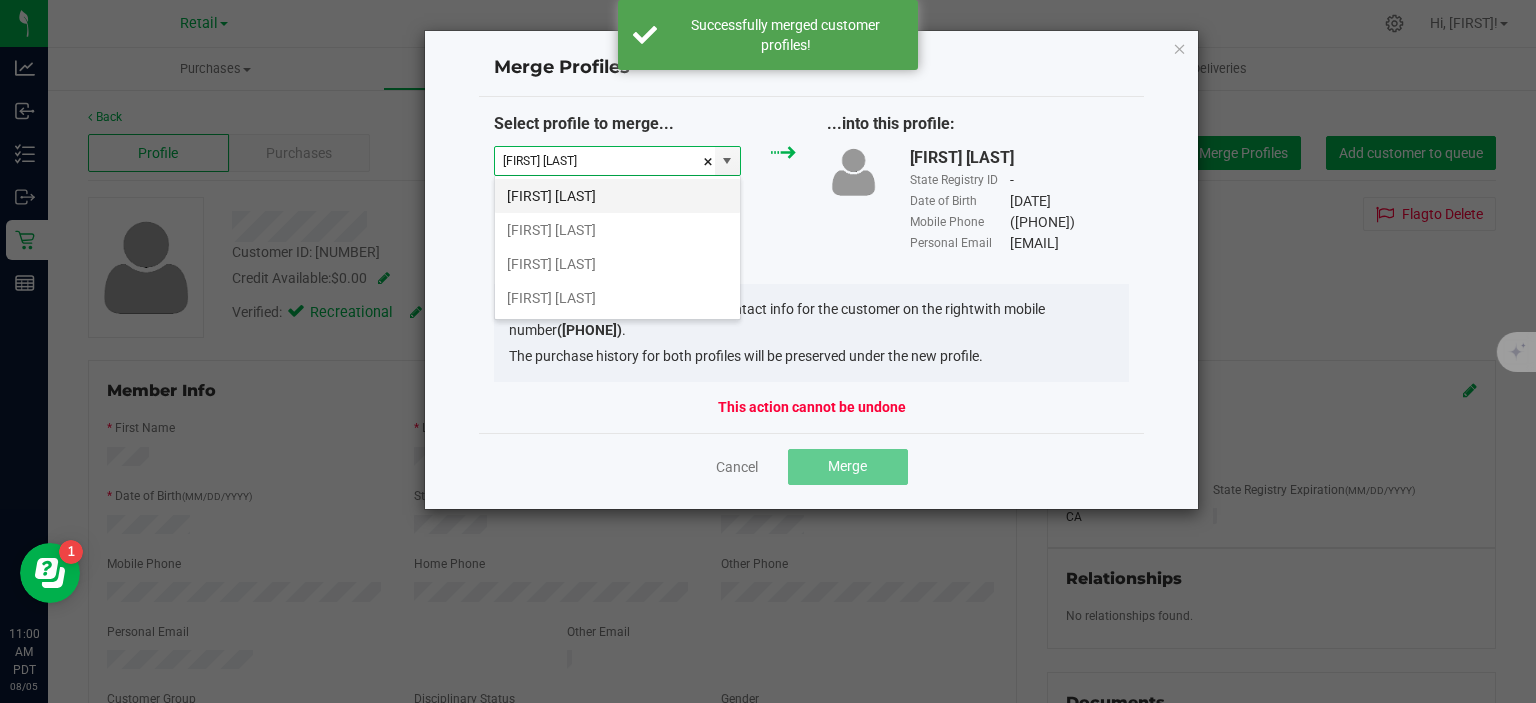 click on "[FIRST] [LAST]" at bounding box center [617, 196] 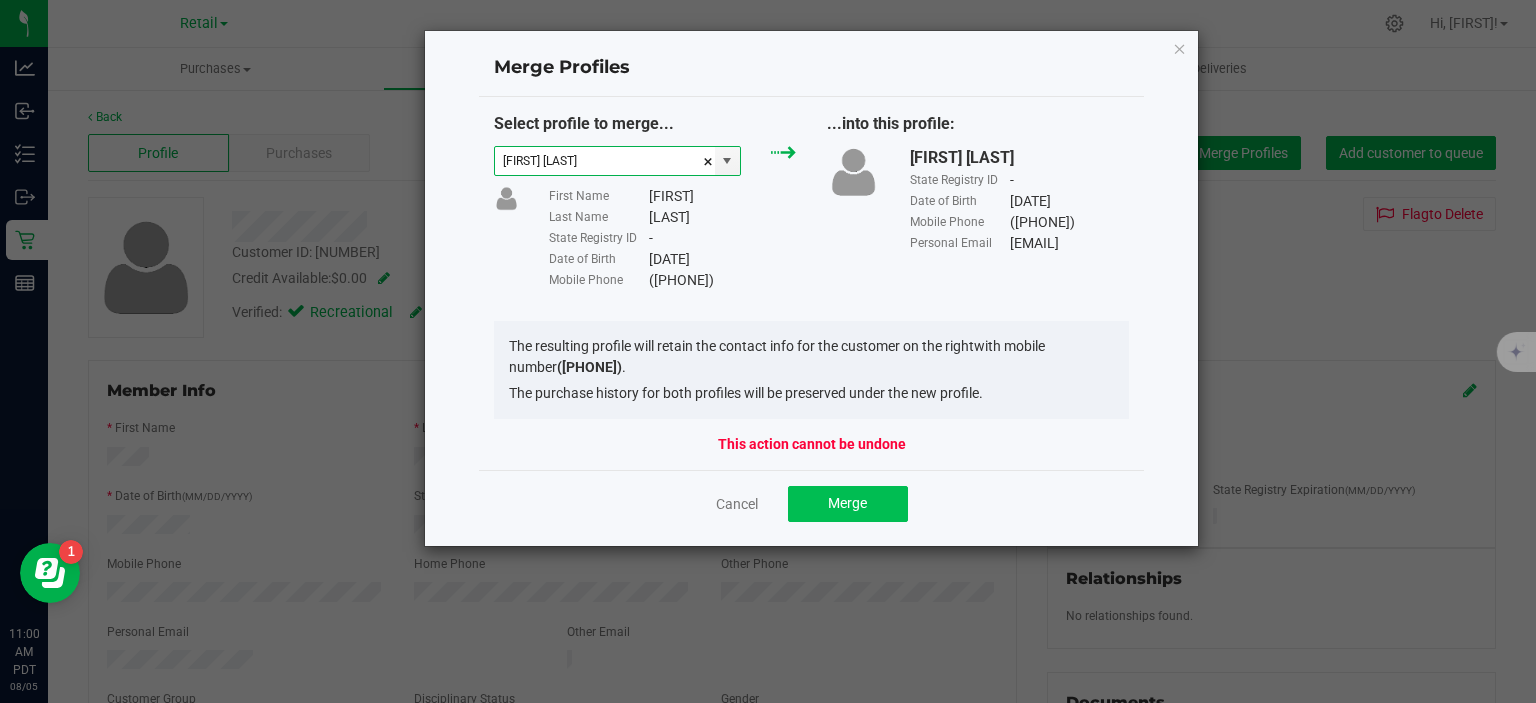type on "[FIRST] [LAST]" 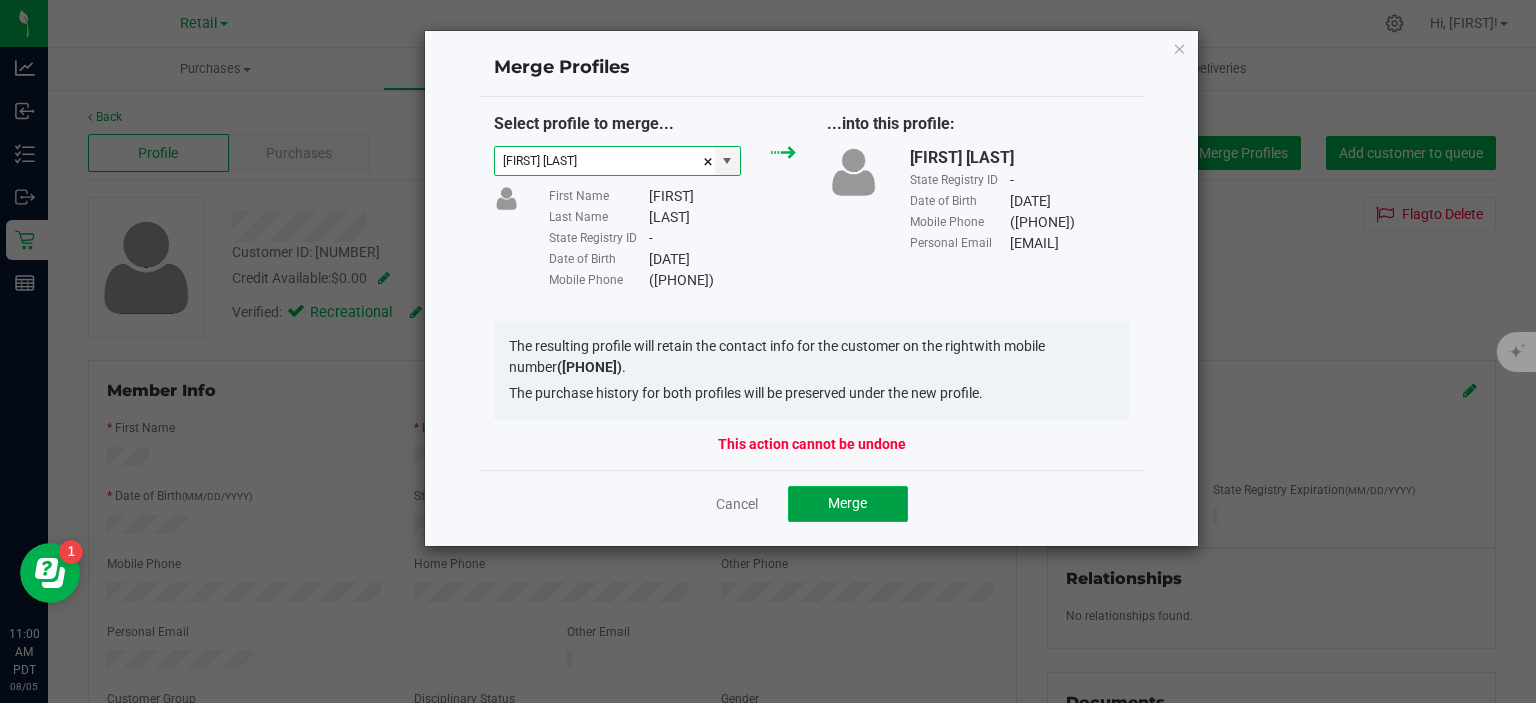 click on "Merge" 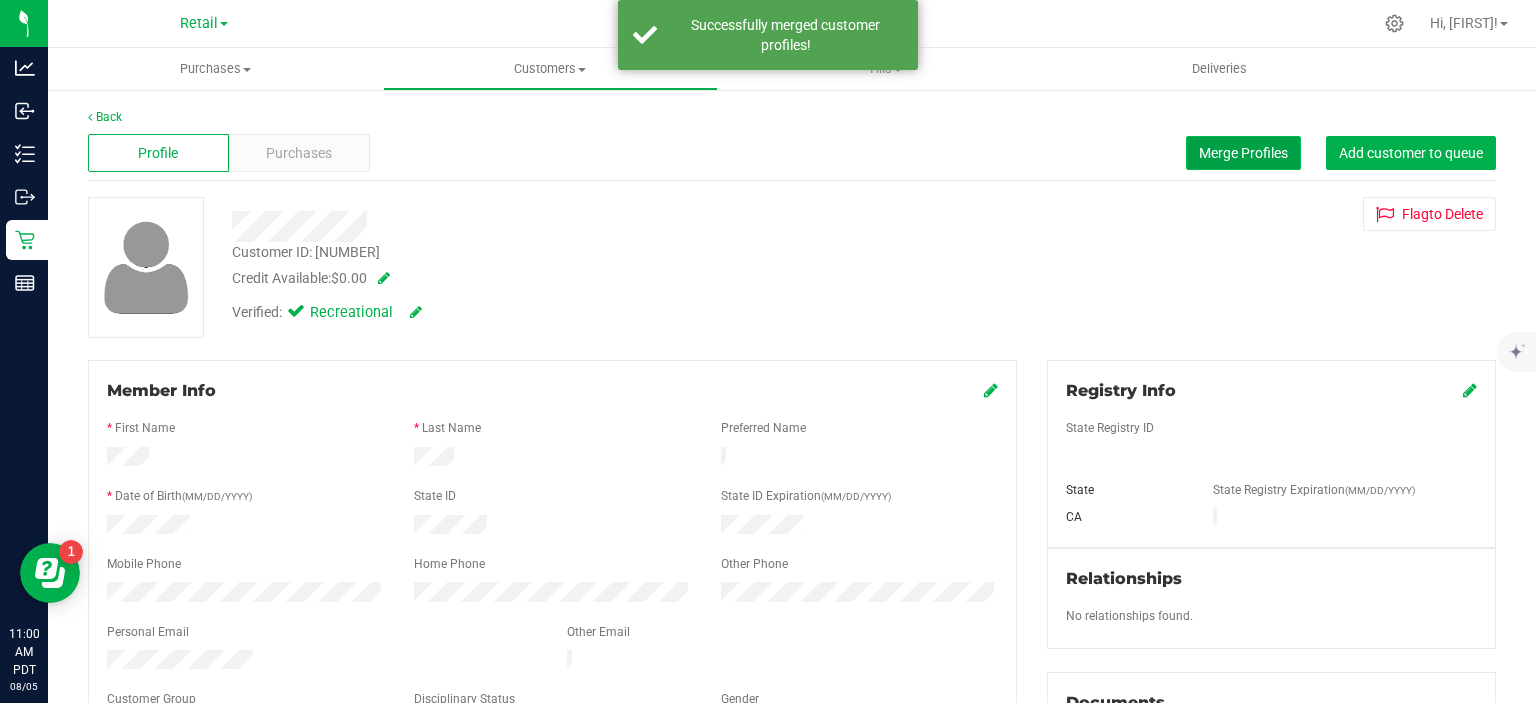 click on "Merge Profiles" at bounding box center (1243, 153) 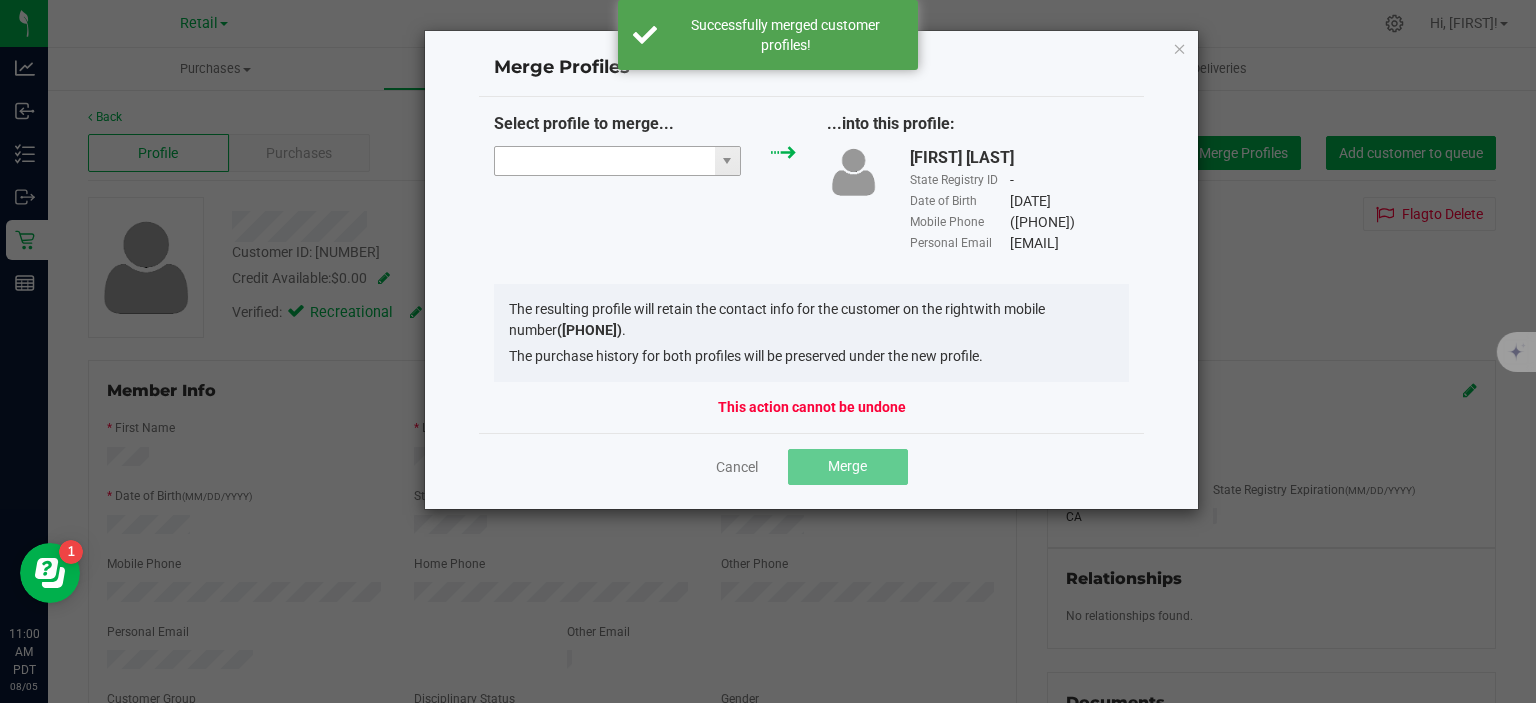 click at bounding box center [605, 161] 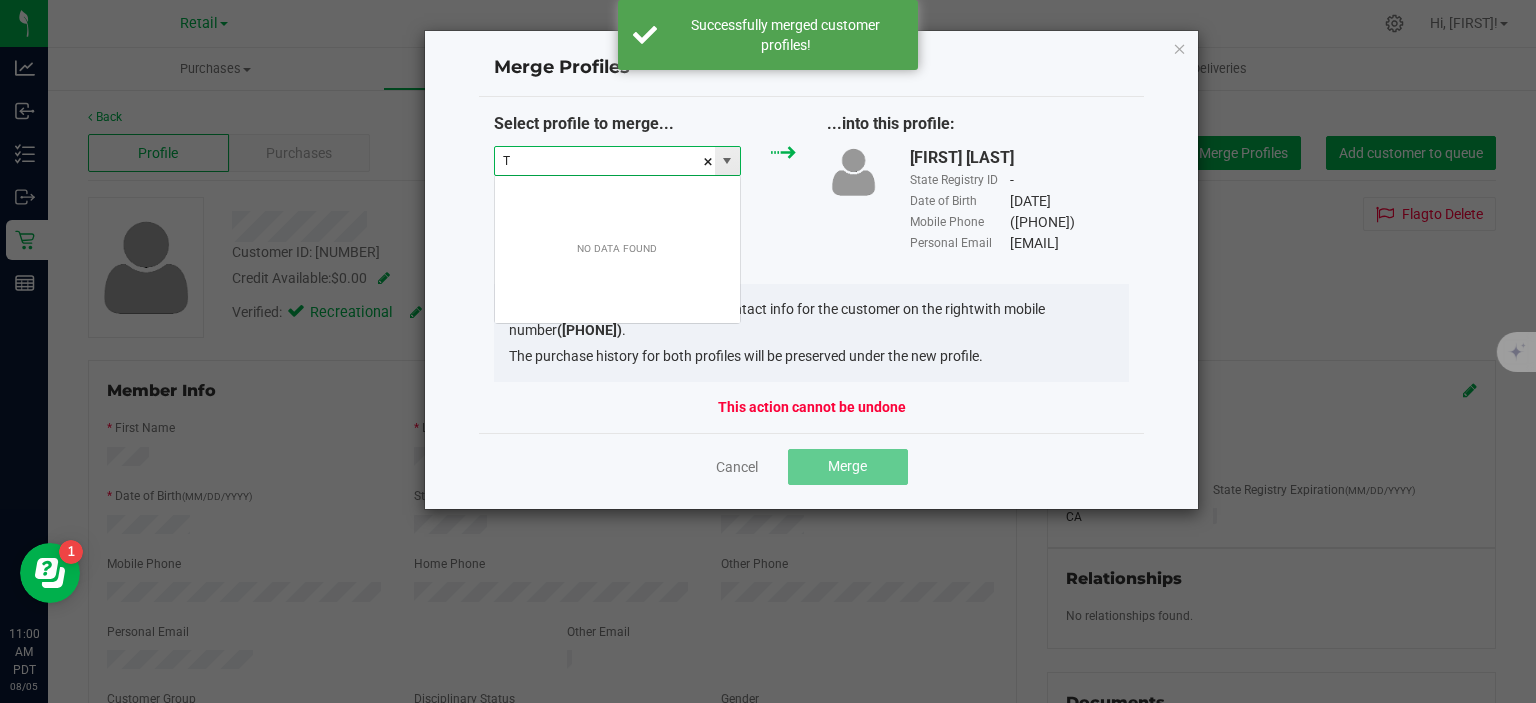 scroll, scrollTop: 99970, scrollLeft: 99752, axis: both 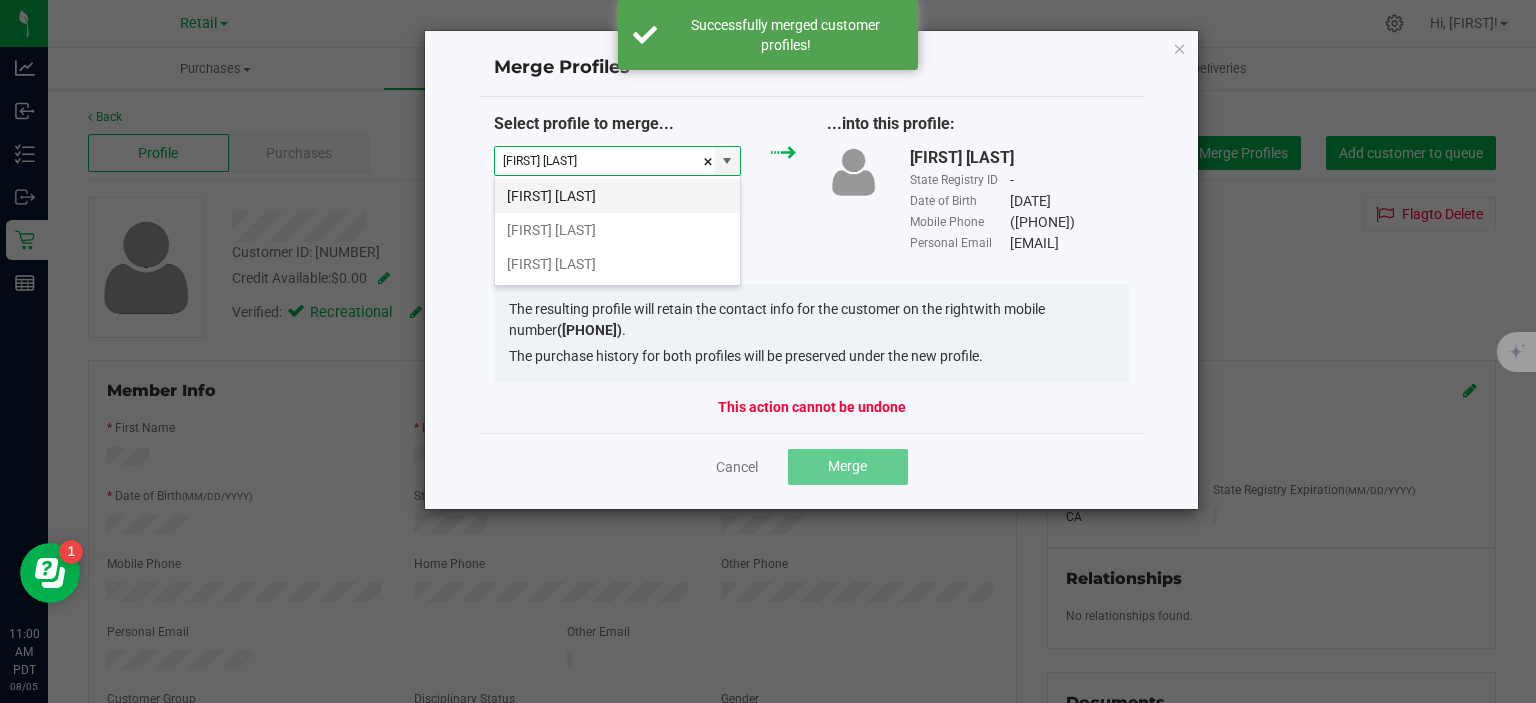 click on "[FIRST] [LAST]" at bounding box center (617, 196) 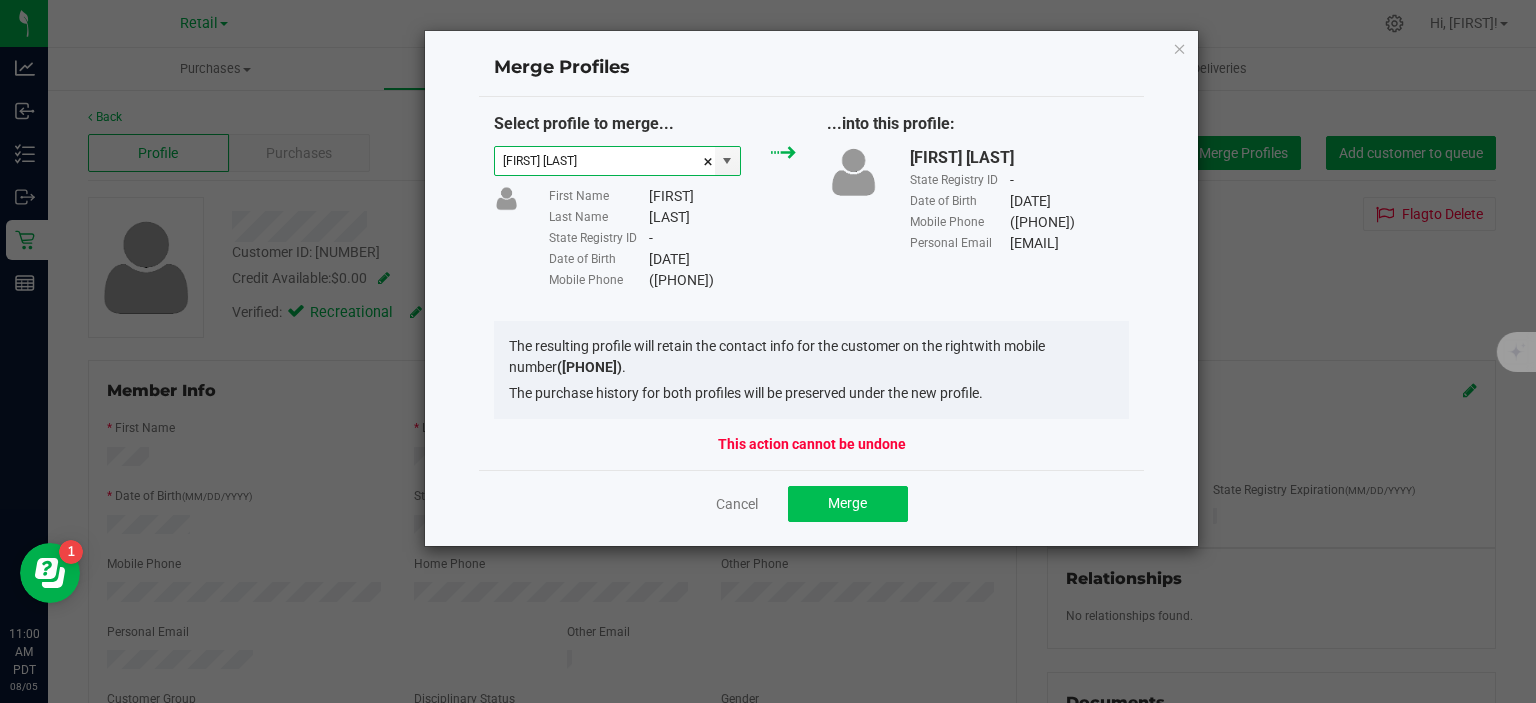 type on "[FIRST] [LAST]" 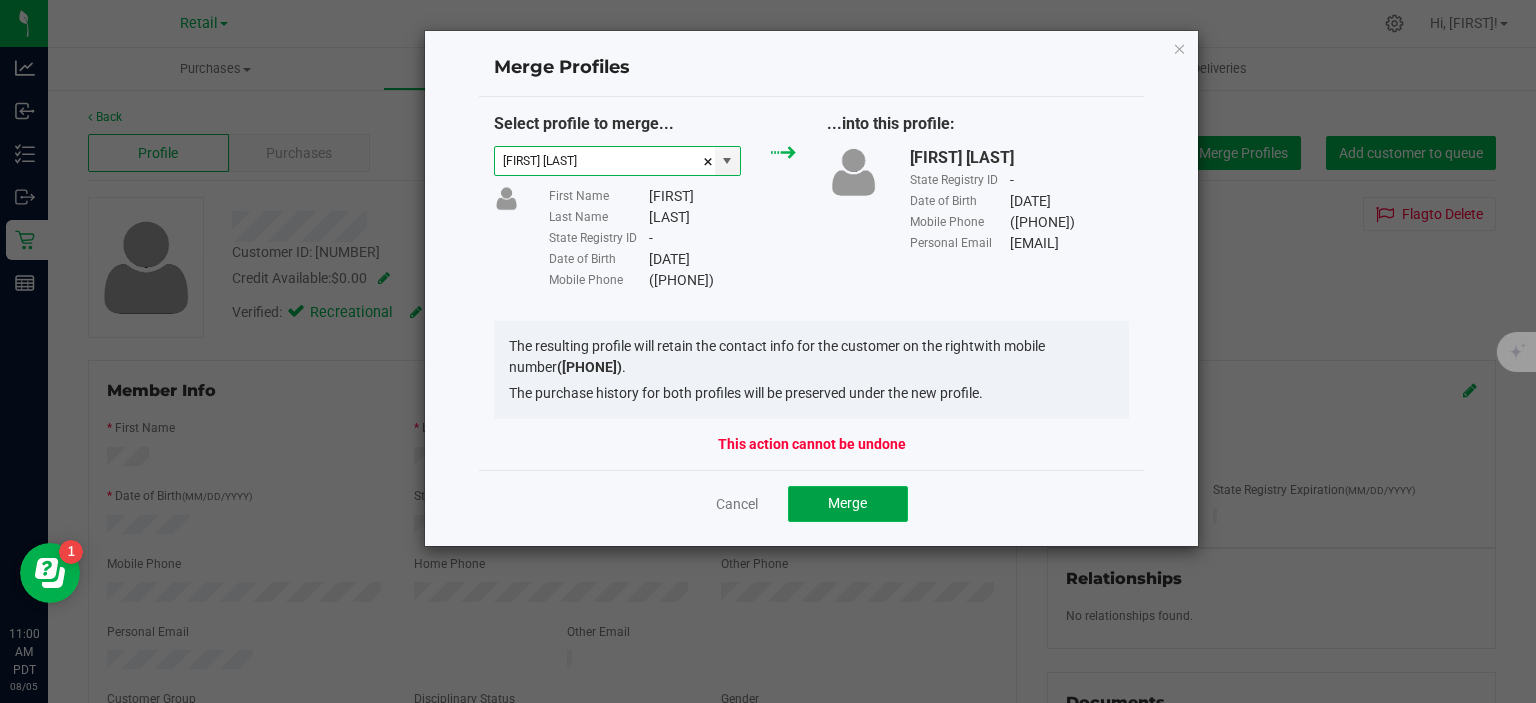 click on "Merge" 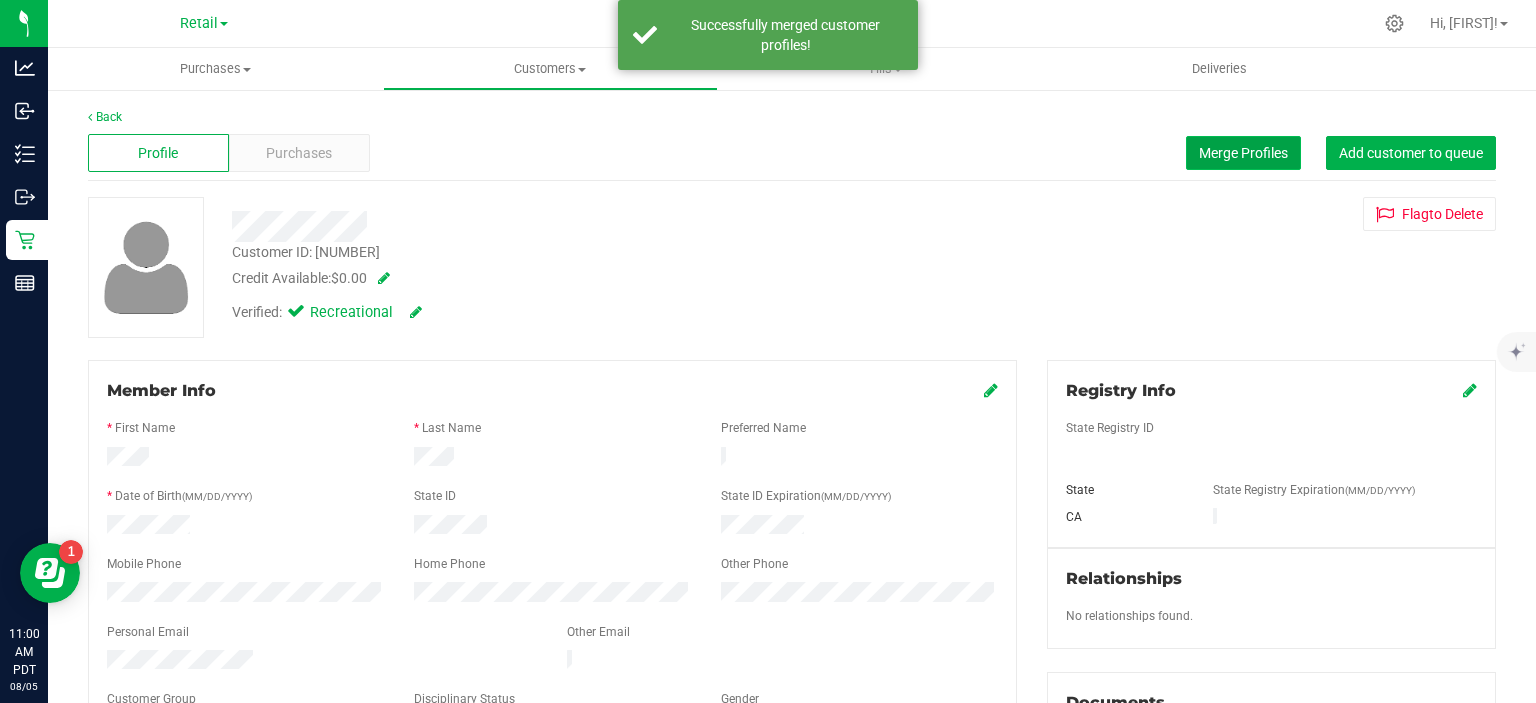 click on "Merge Profiles" at bounding box center [1243, 153] 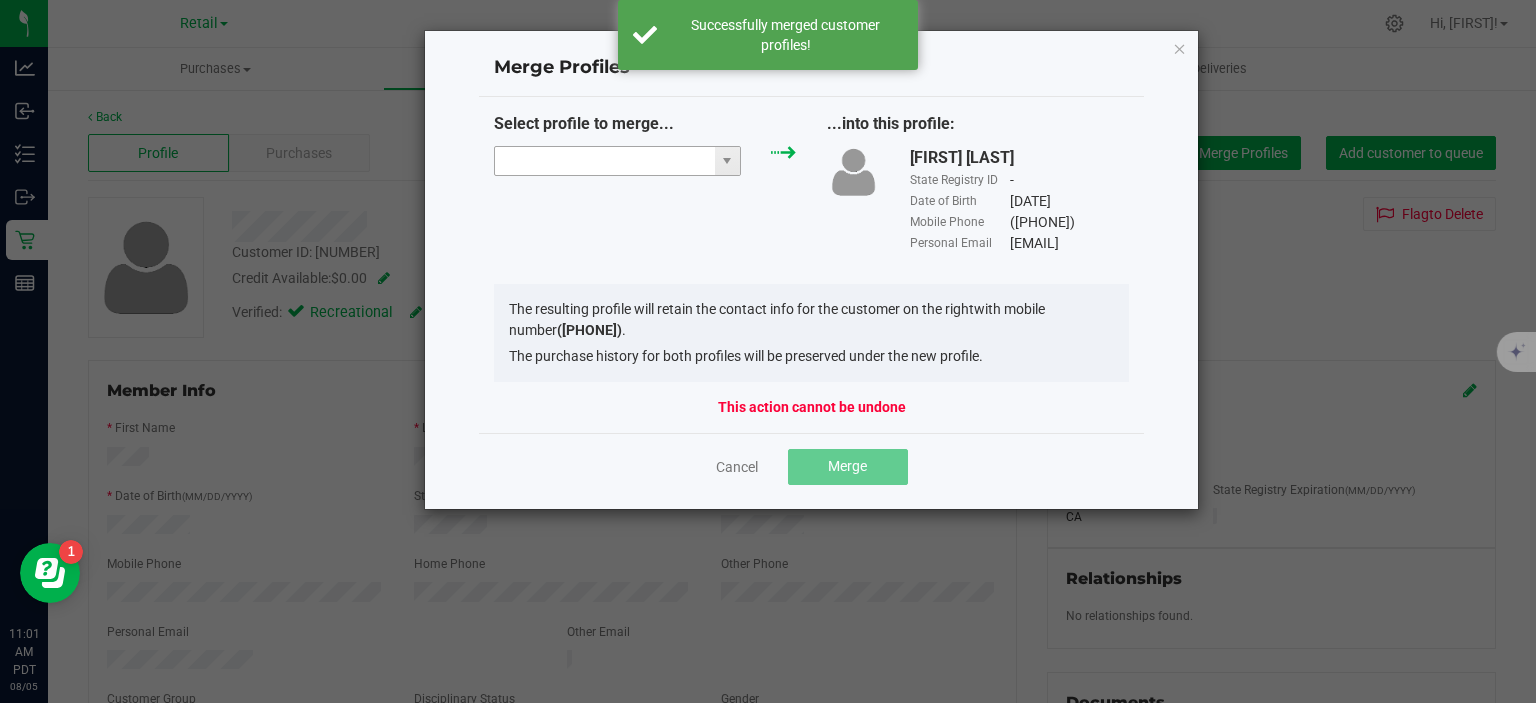 click at bounding box center (605, 161) 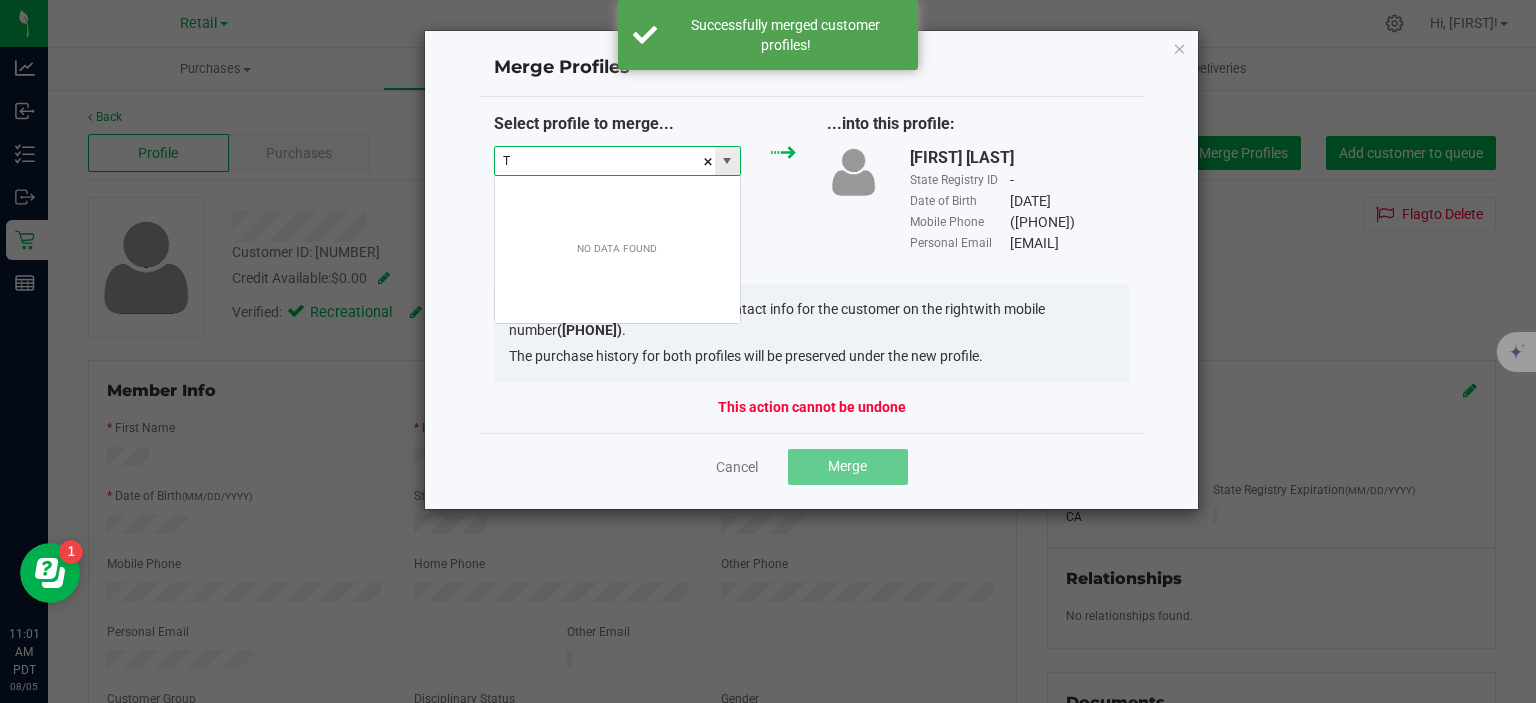 scroll, scrollTop: 99970, scrollLeft: 99752, axis: both 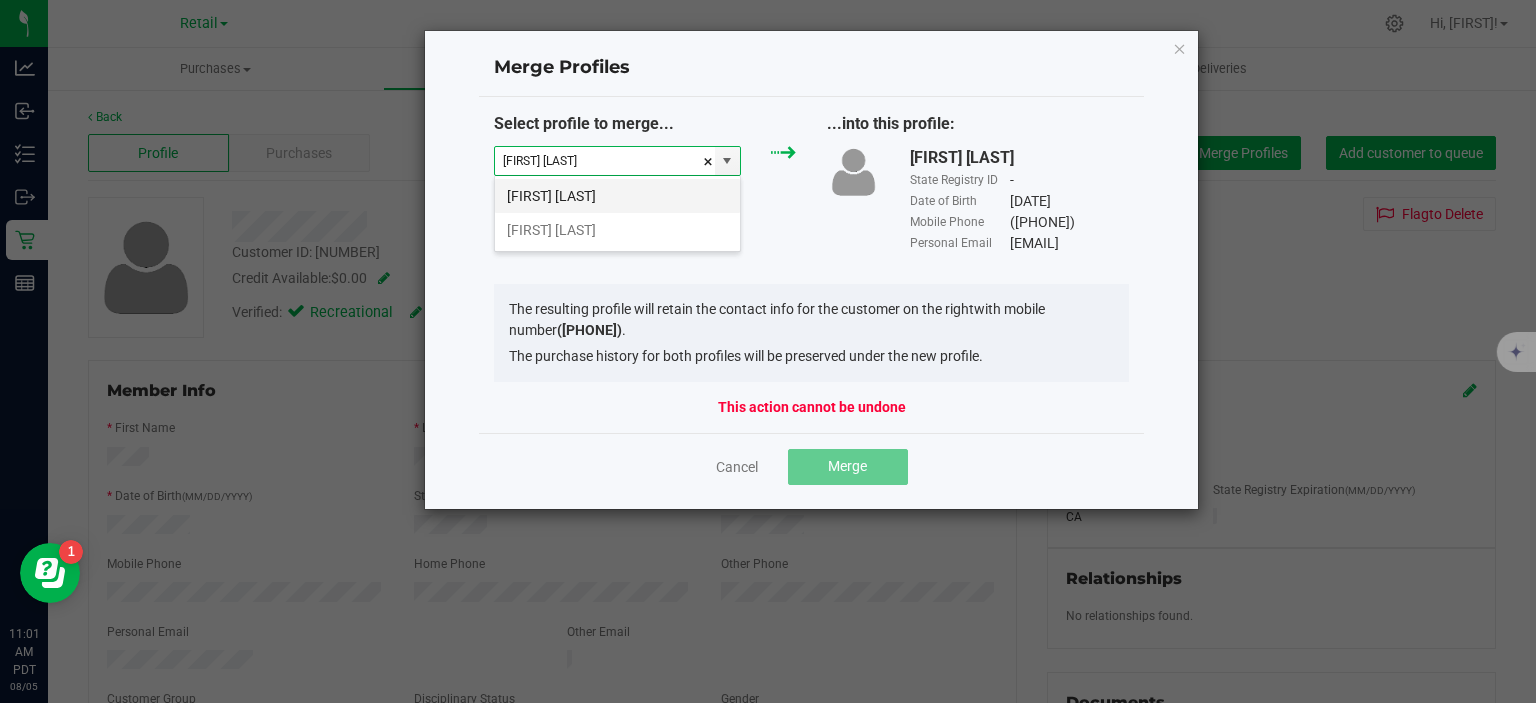 click on "[FIRST] [LAST]" at bounding box center [617, 196] 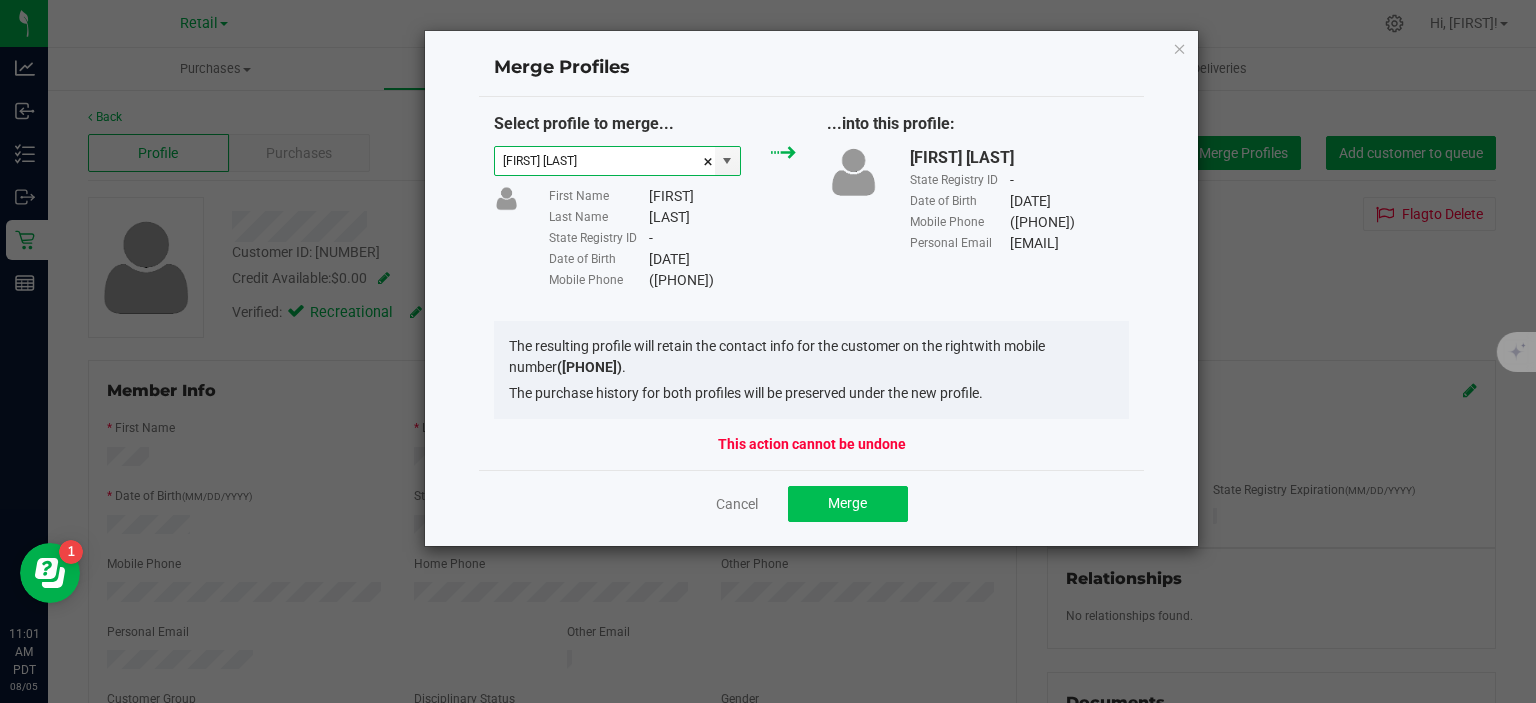 type on "[FIRST] [LAST]" 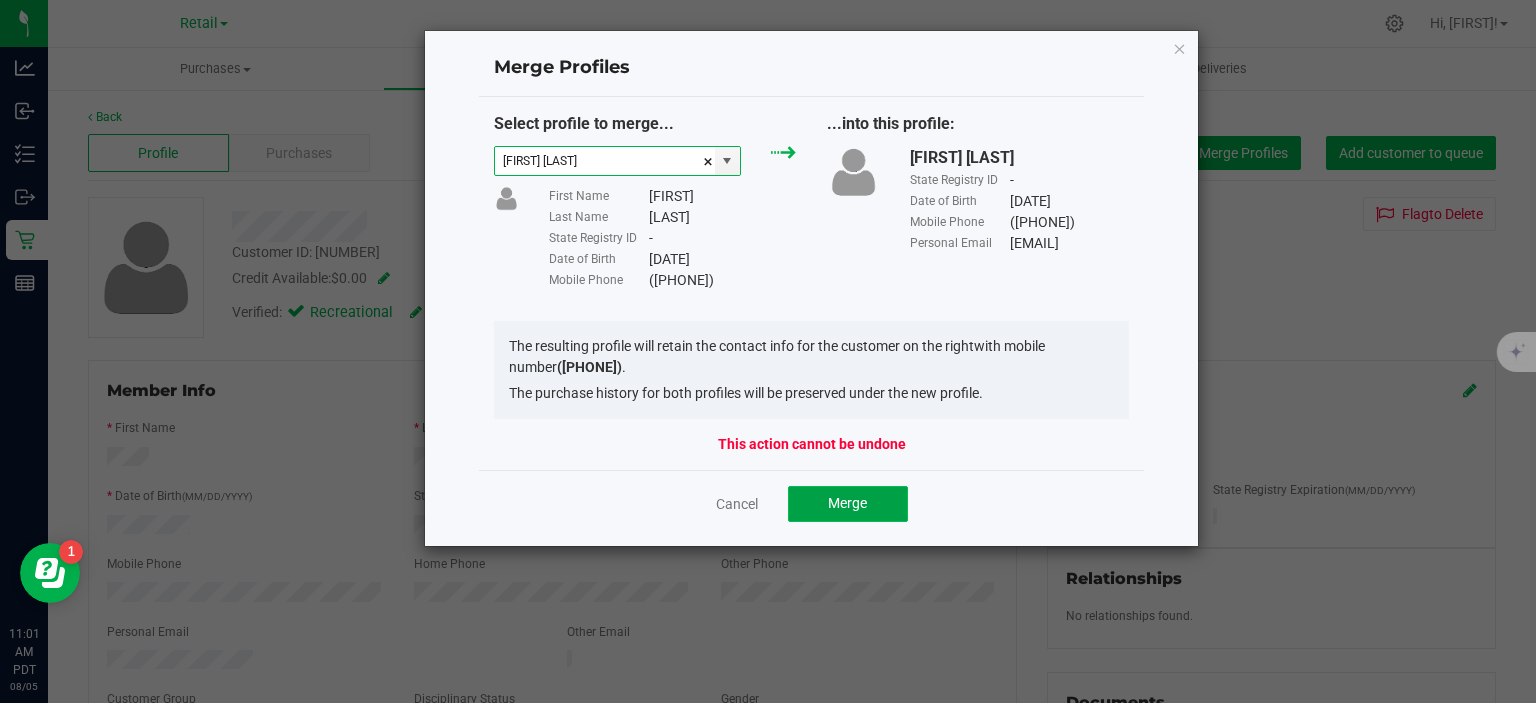click on "Merge" 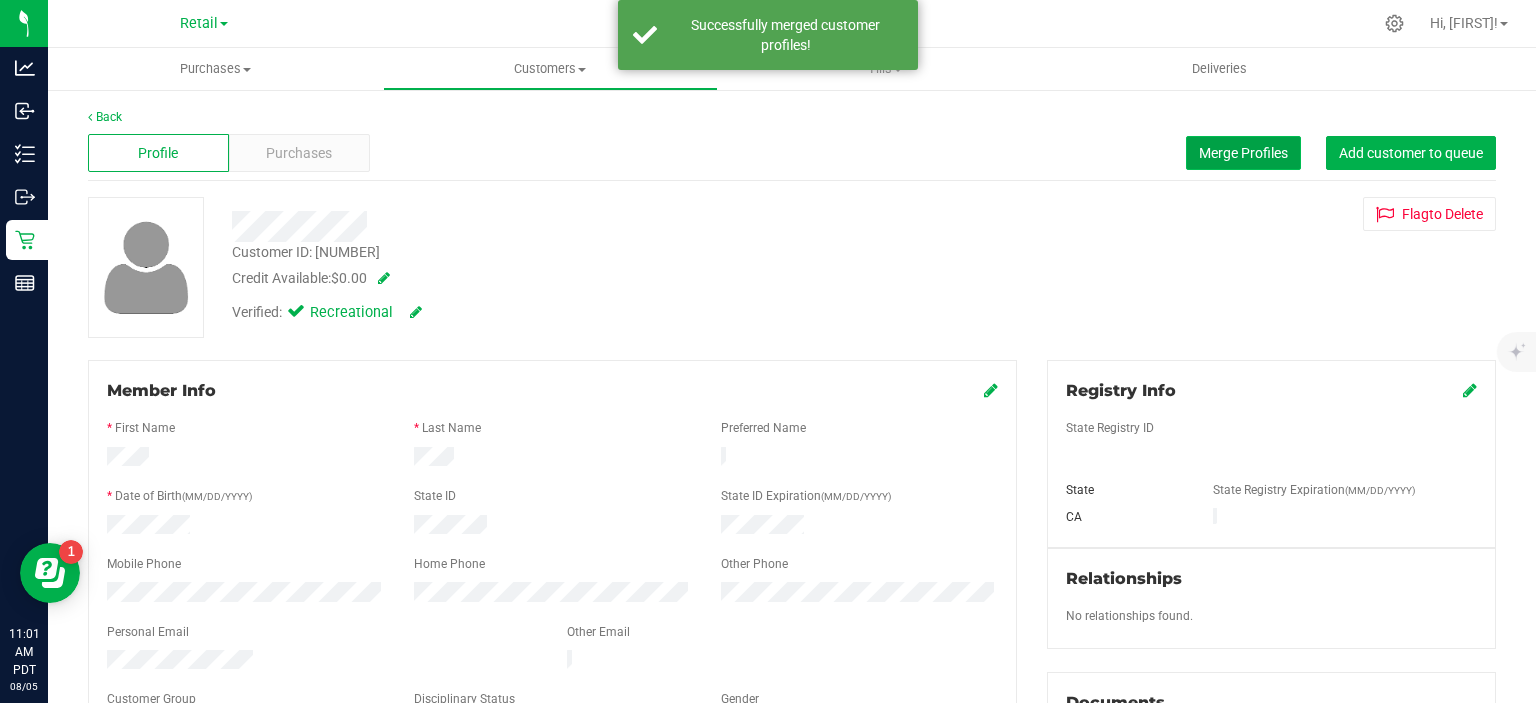 click on "Merge Profiles" at bounding box center [1243, 153] 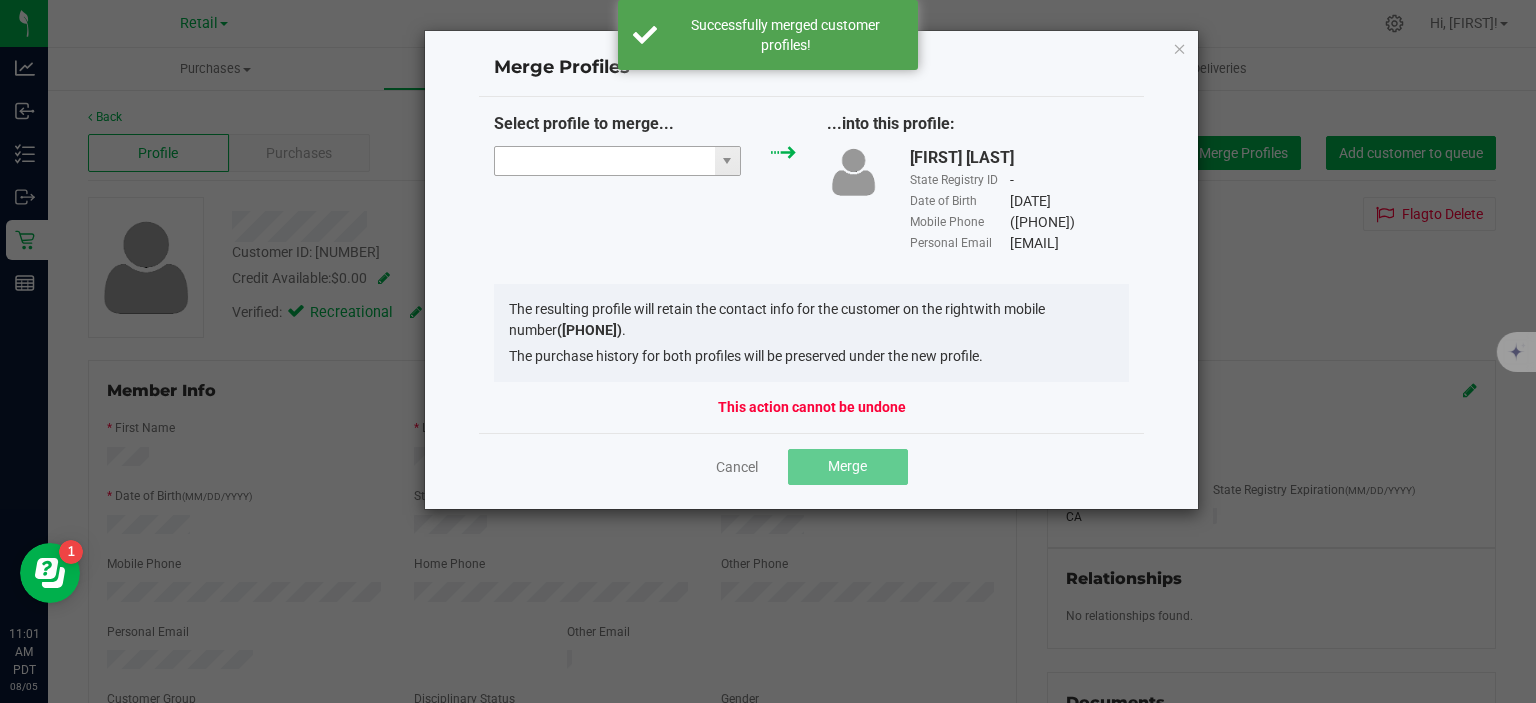 click at bounding box center (605, 161) 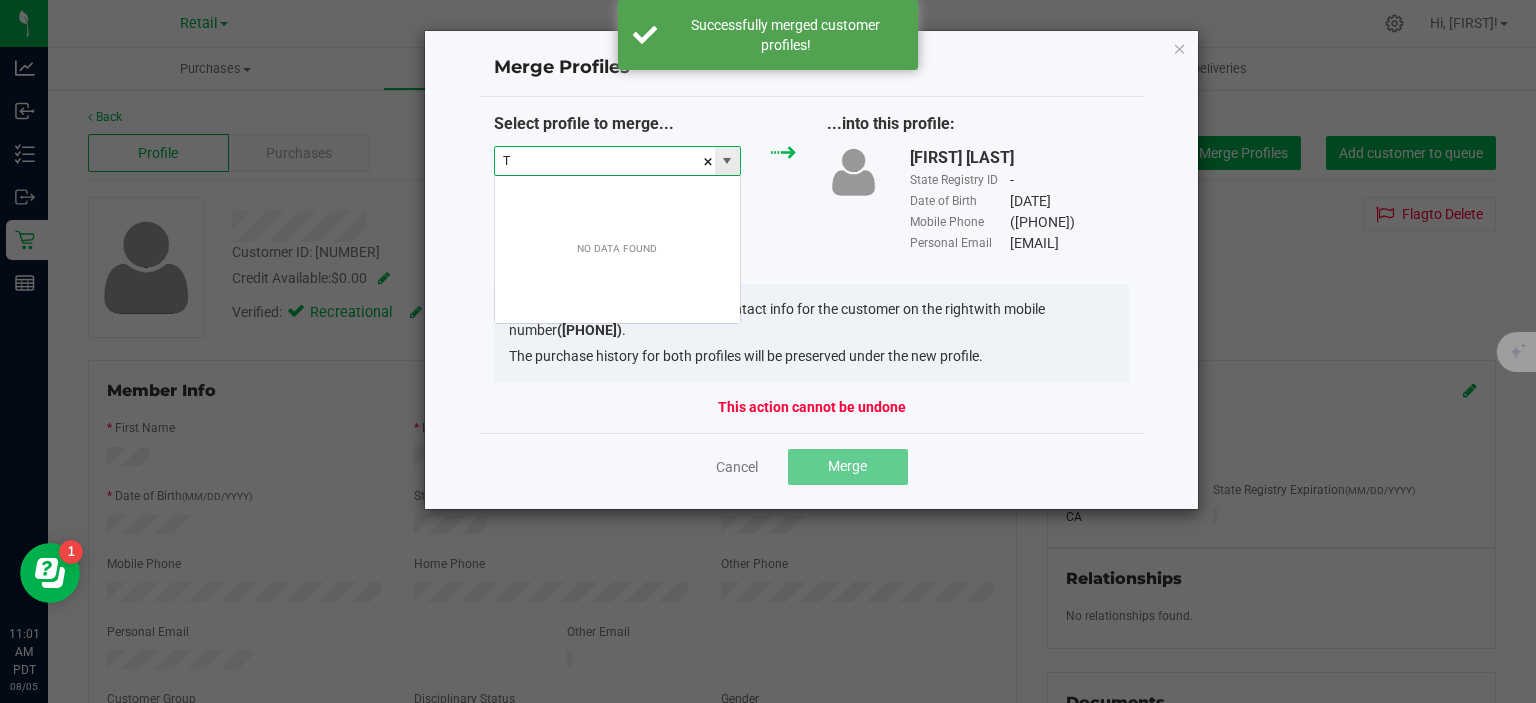 scroll, scrollTop: 99970, scrollLeft: 99752, axis: both 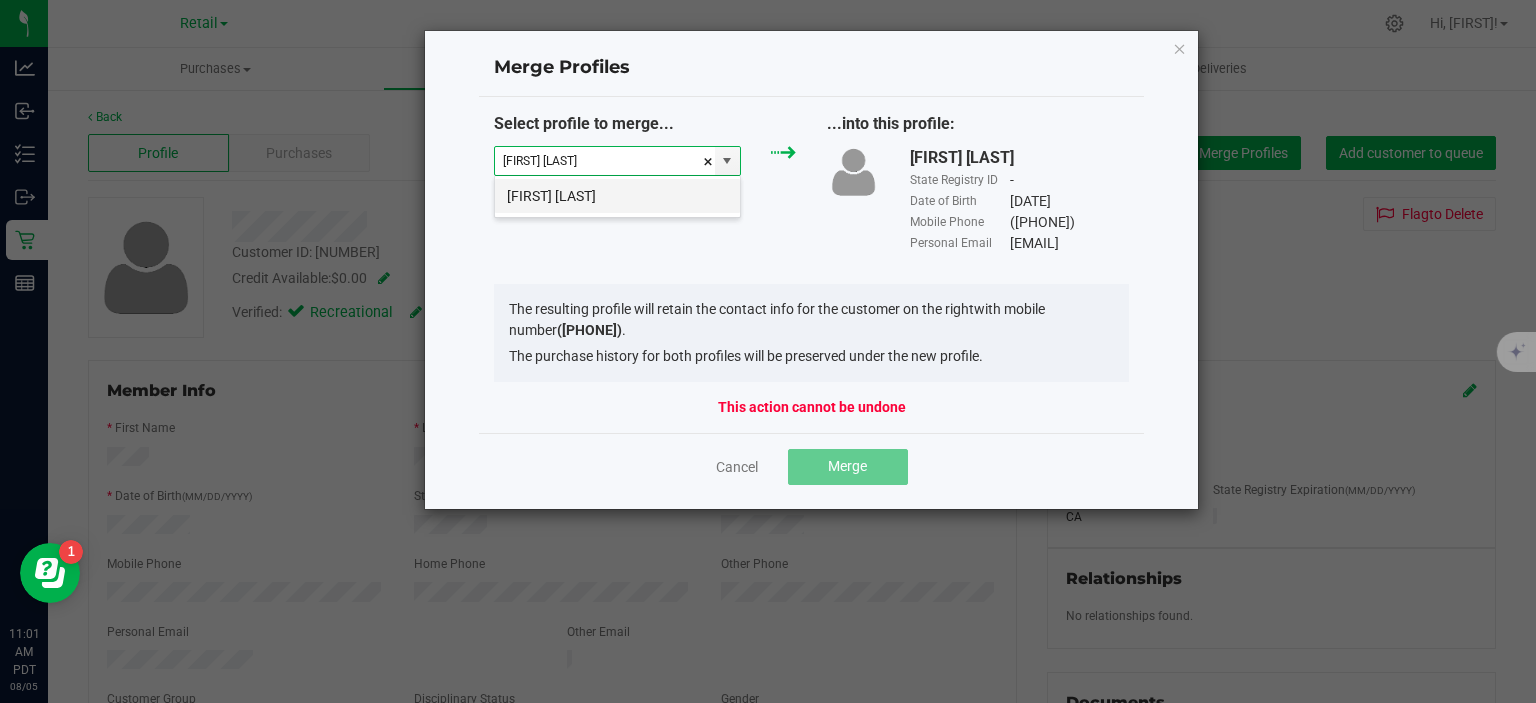 click on "[FIRST] [LAST]" at bounding box center (617, 196) 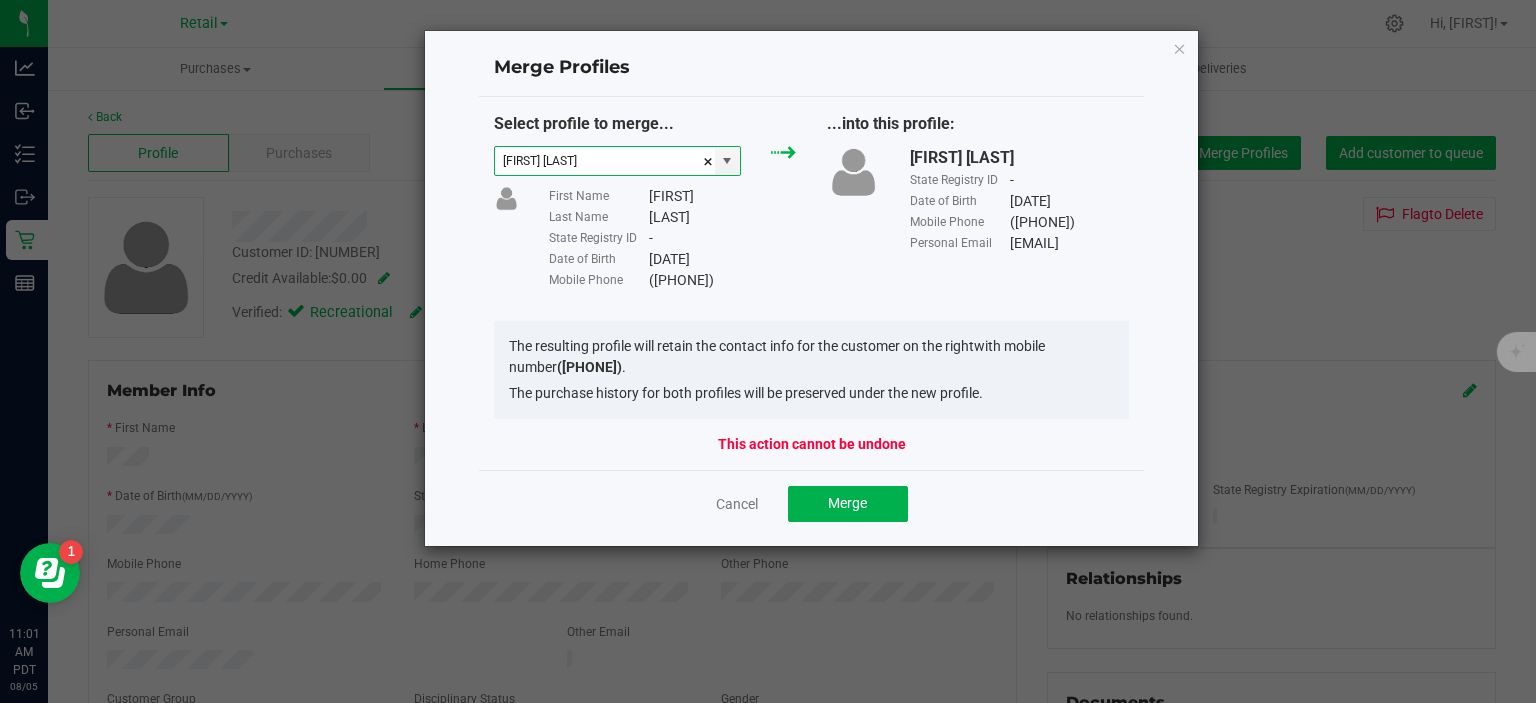 type on "[FIRST] [LAST]" 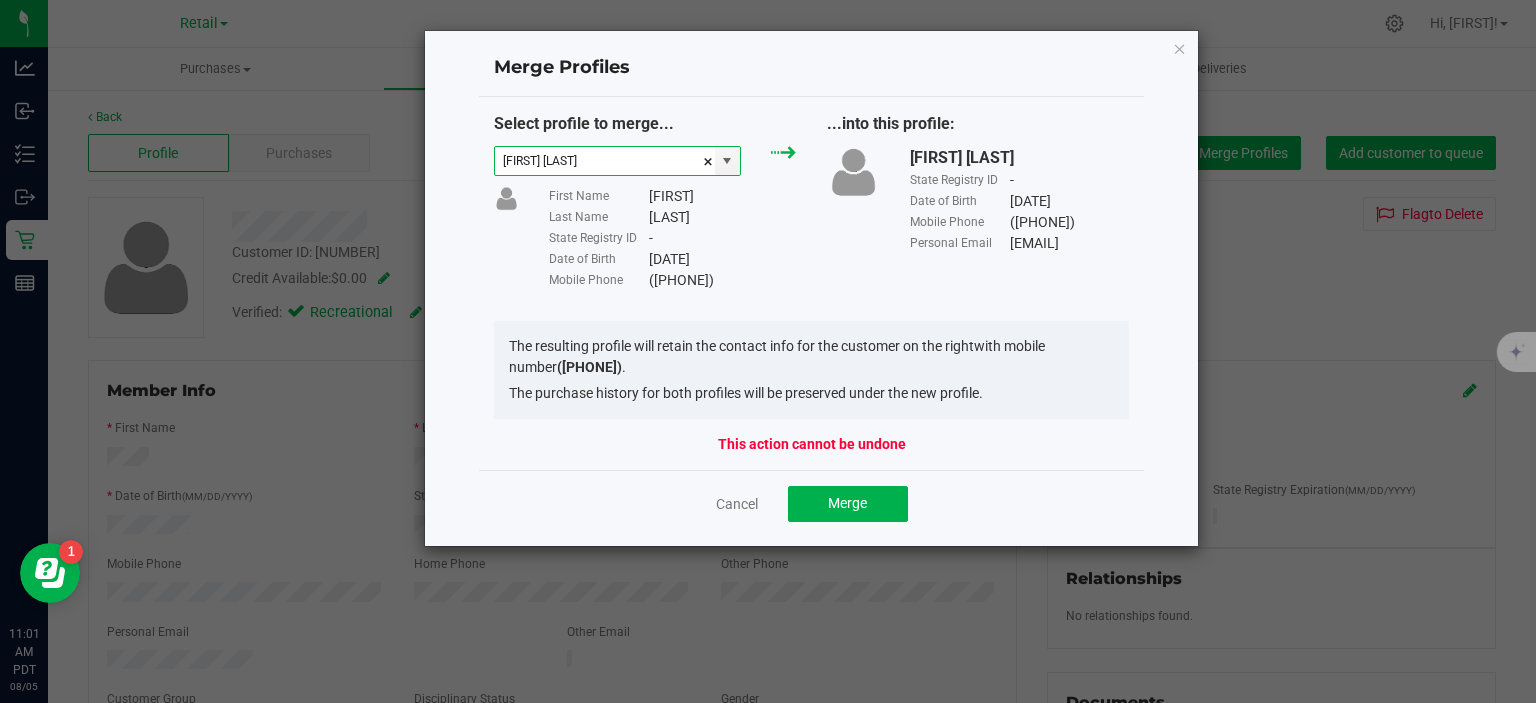 click on "Select profile to merge...  [FIRST] [LAST]  First Name   [FIRST]   Last Name   [LAST]   State Registry ID   -   Date of Birth   [DATE]   Mobile Phone   ([PHONE])  ...into this profile:  [FIRST] [LAST]   State Registry ID   -   Date of Birth   [DATE]   Mobile Phone   ([PHONE])   Personal Email   [EMAIL]   The resulting profile will retain the contact info for the customer on the right   with mobile number  ([PHONE]) .   The purchase history for both profiles will be preserved under the new profile.   This action cannot be undone" 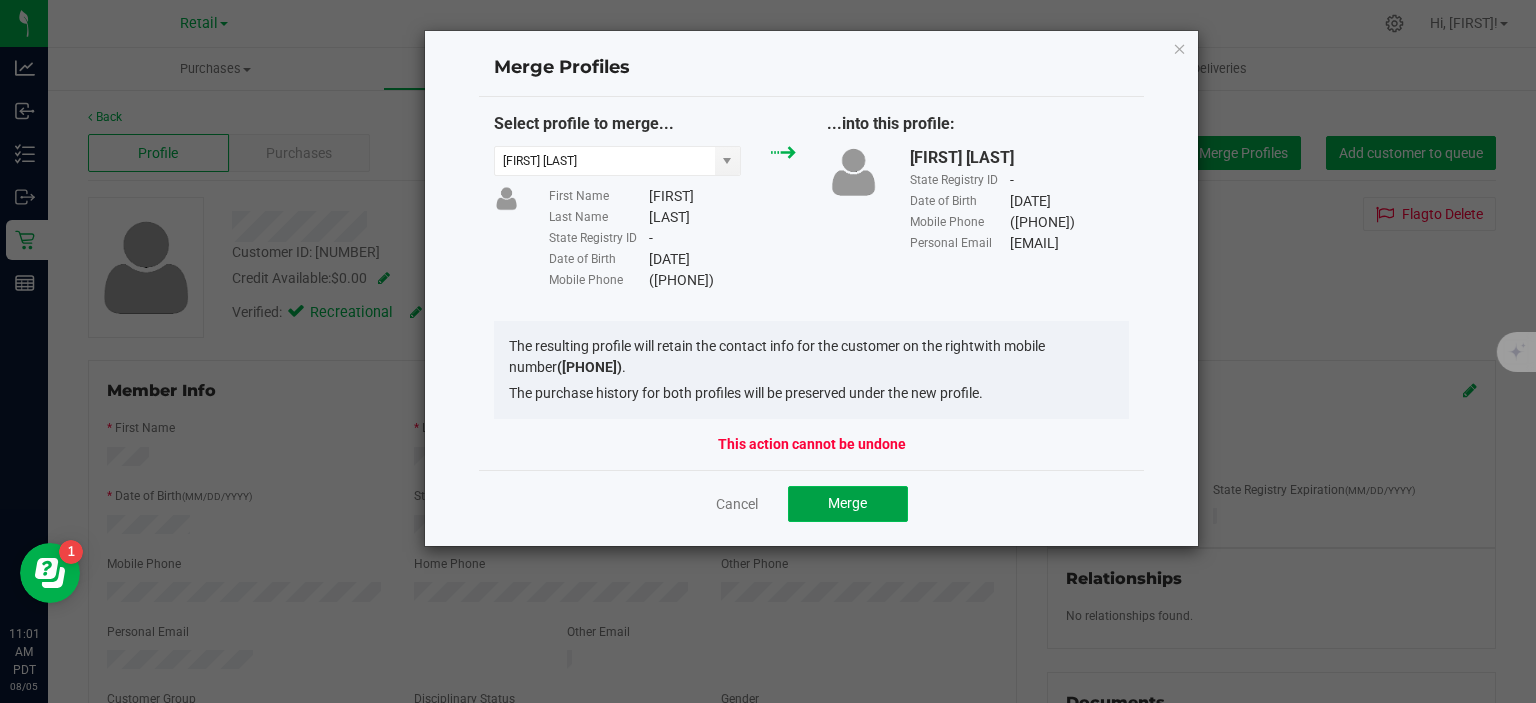 click on "Merge" 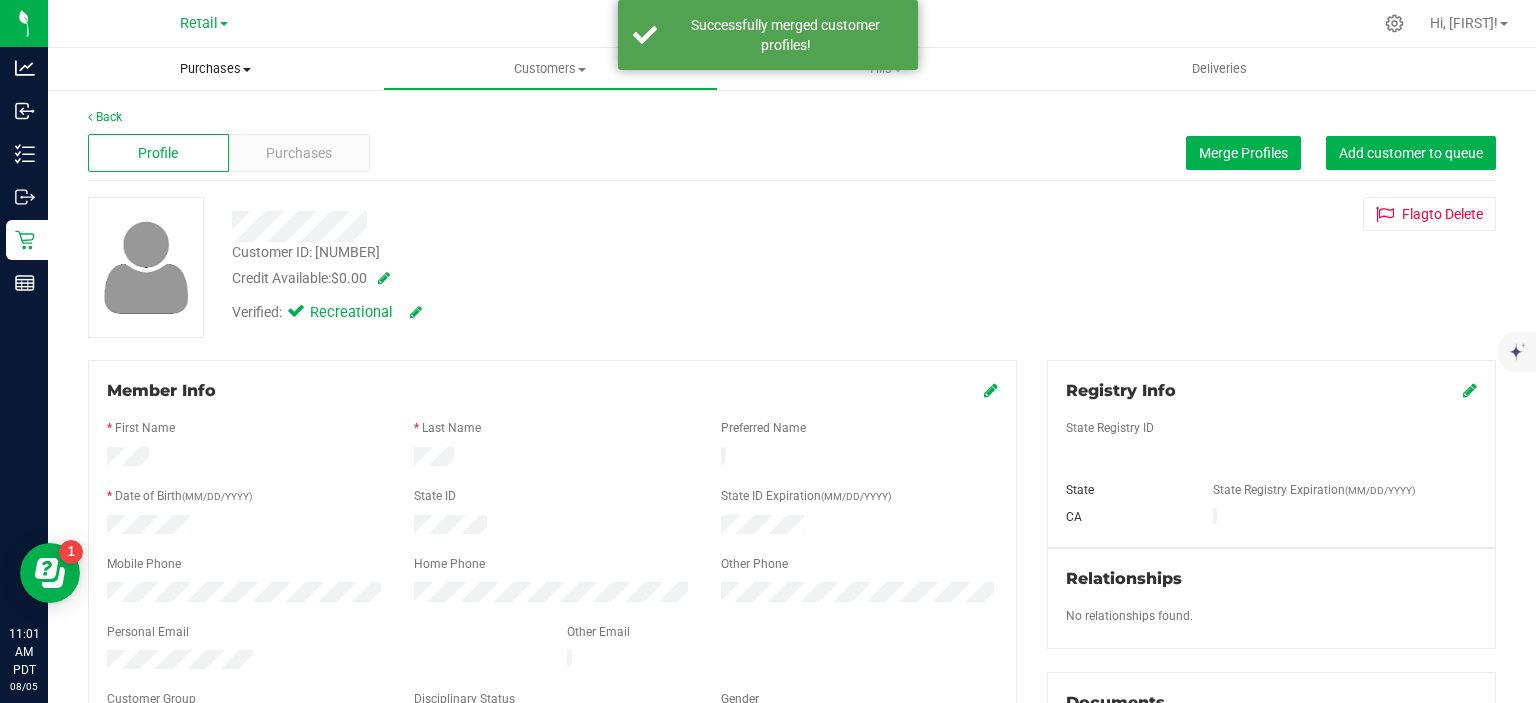 click on "Purchases" at bounding box center [215, 69] 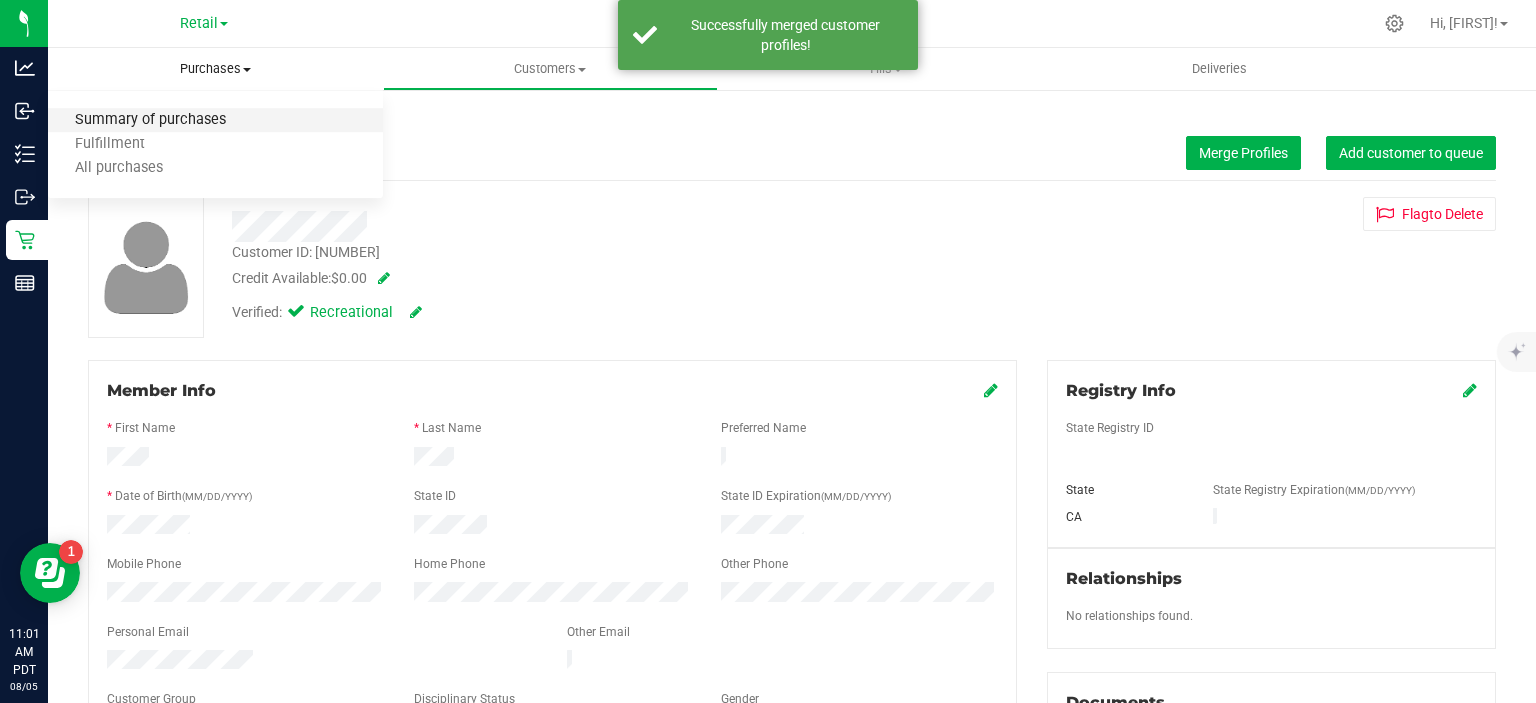 click on "Summary of purchases" at bounding box center [150, 120] 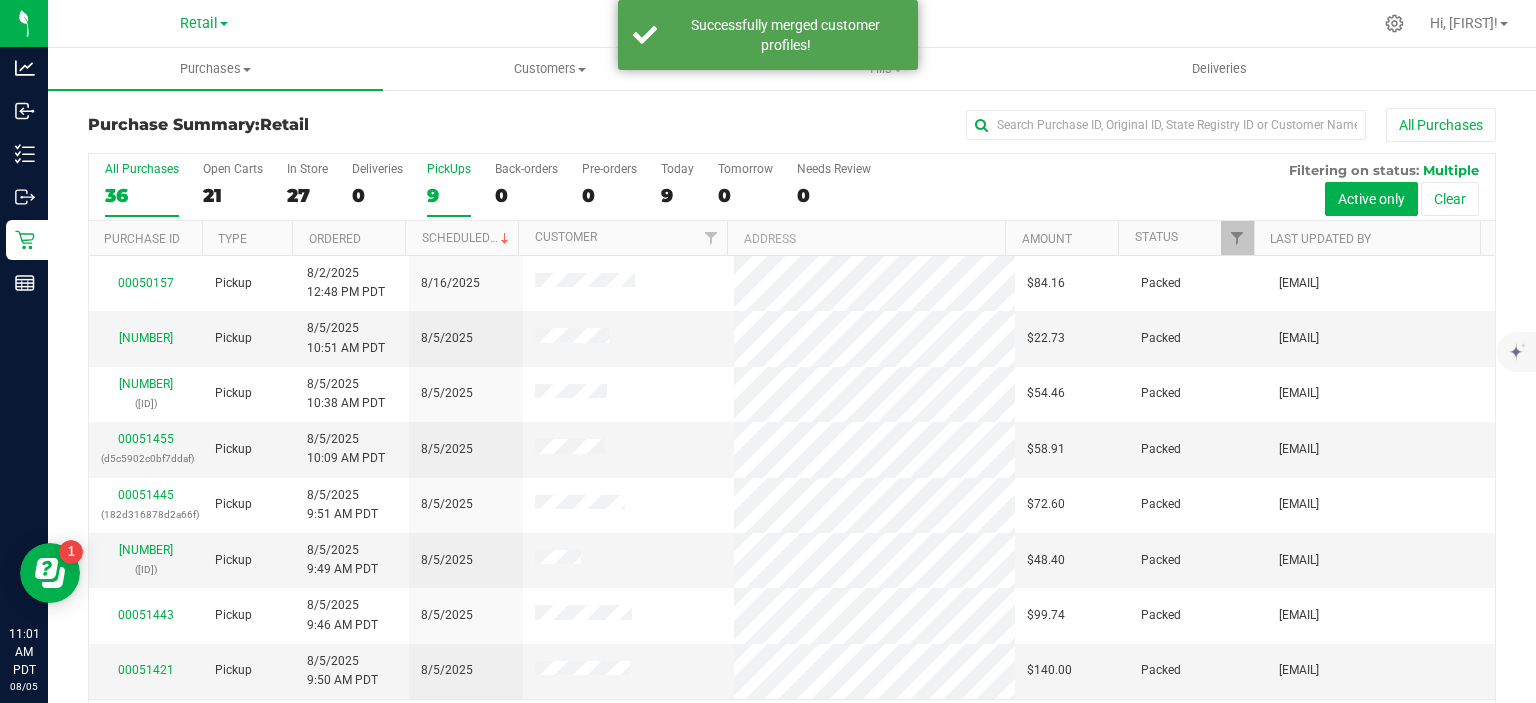 click on "9" at bounding box center [449, 195] 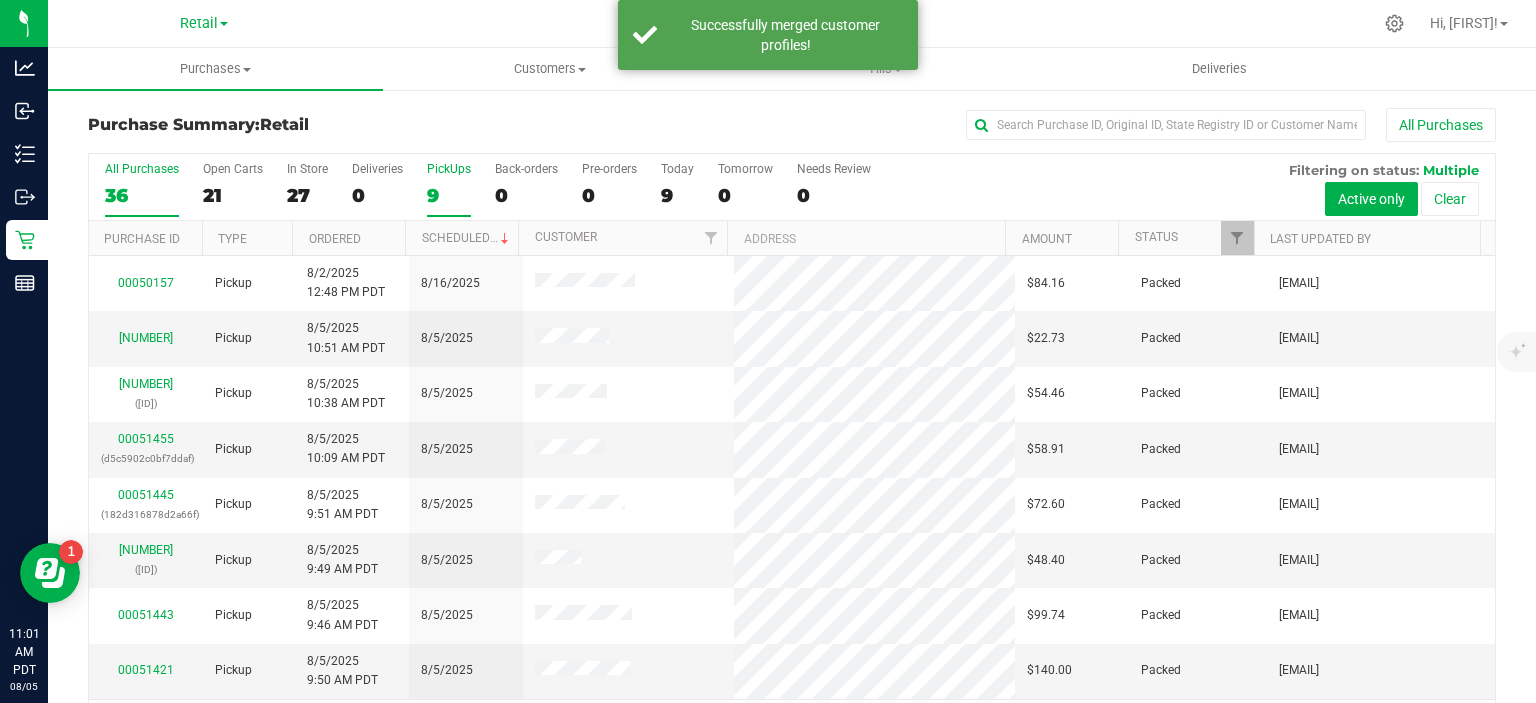 click on "PickUps
9" at bounding box center [0, 0] 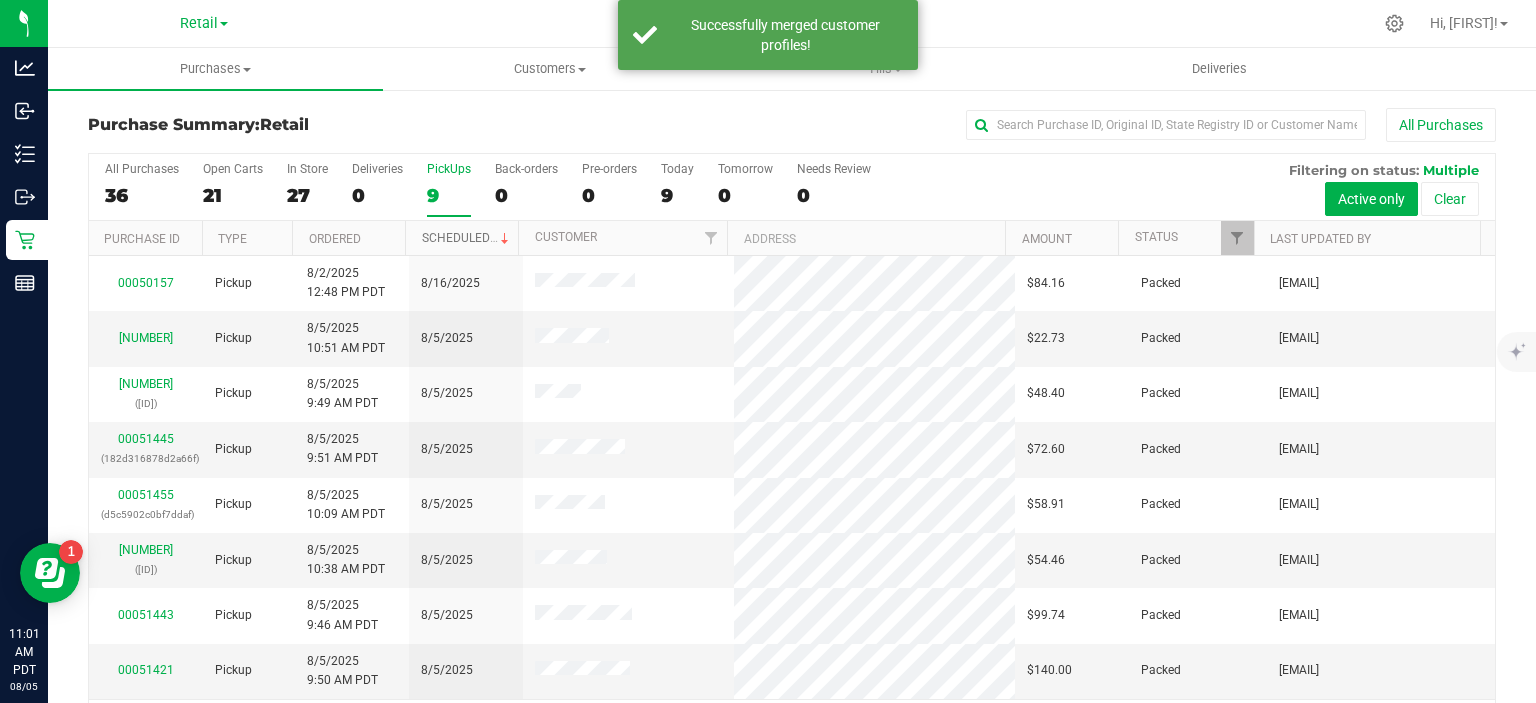 click at bounding box center [505, 239] 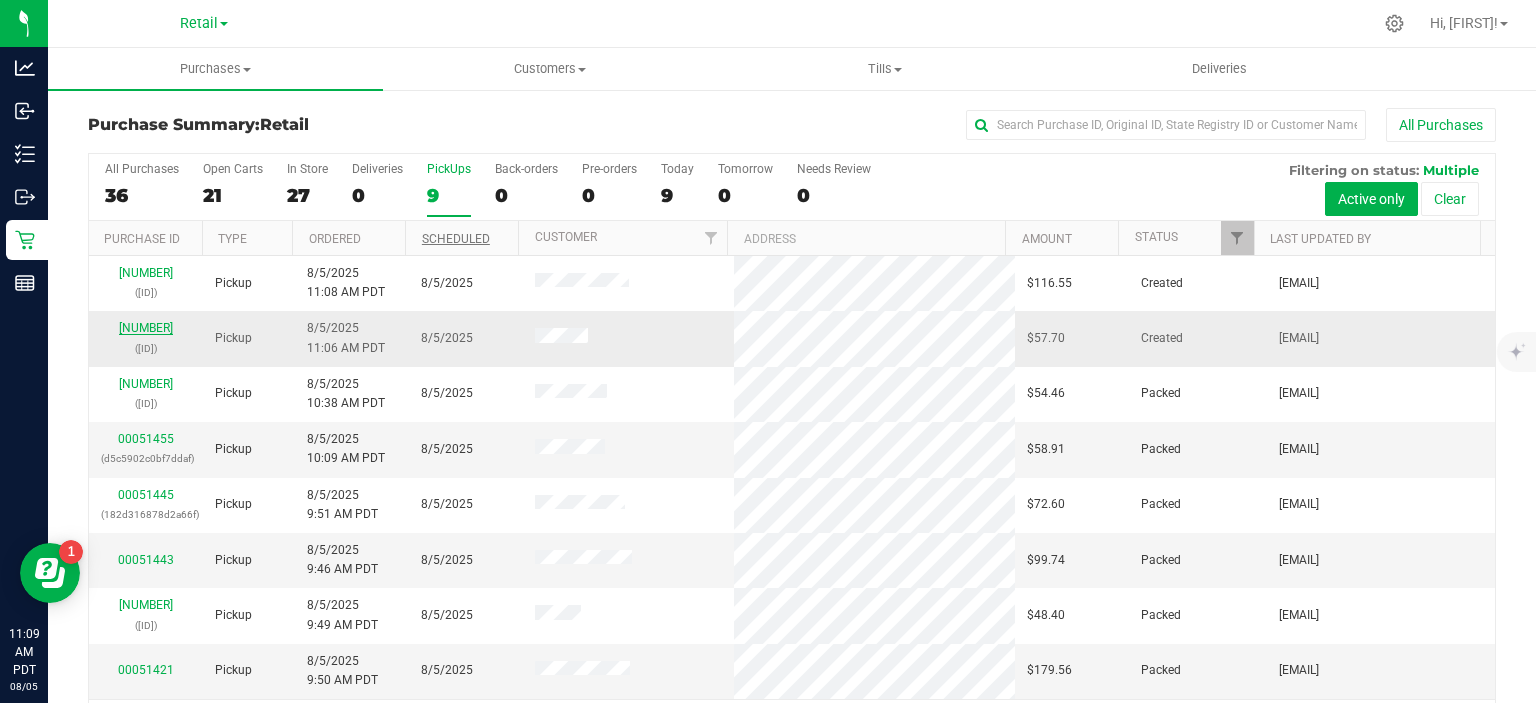click on "[NUMBER]" at bounding box center (146, 328) 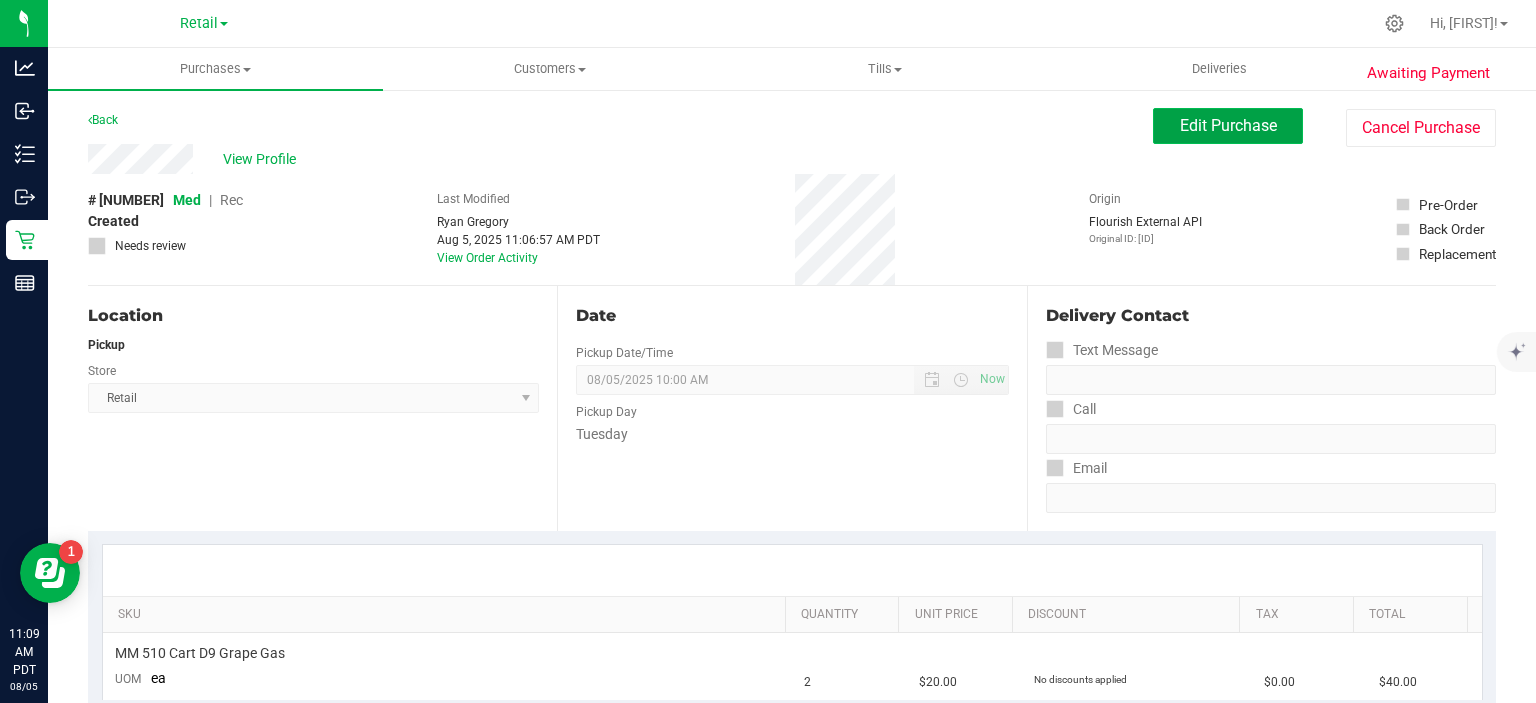 click on "Edit Purchase" at bounding box center [1228, 125] 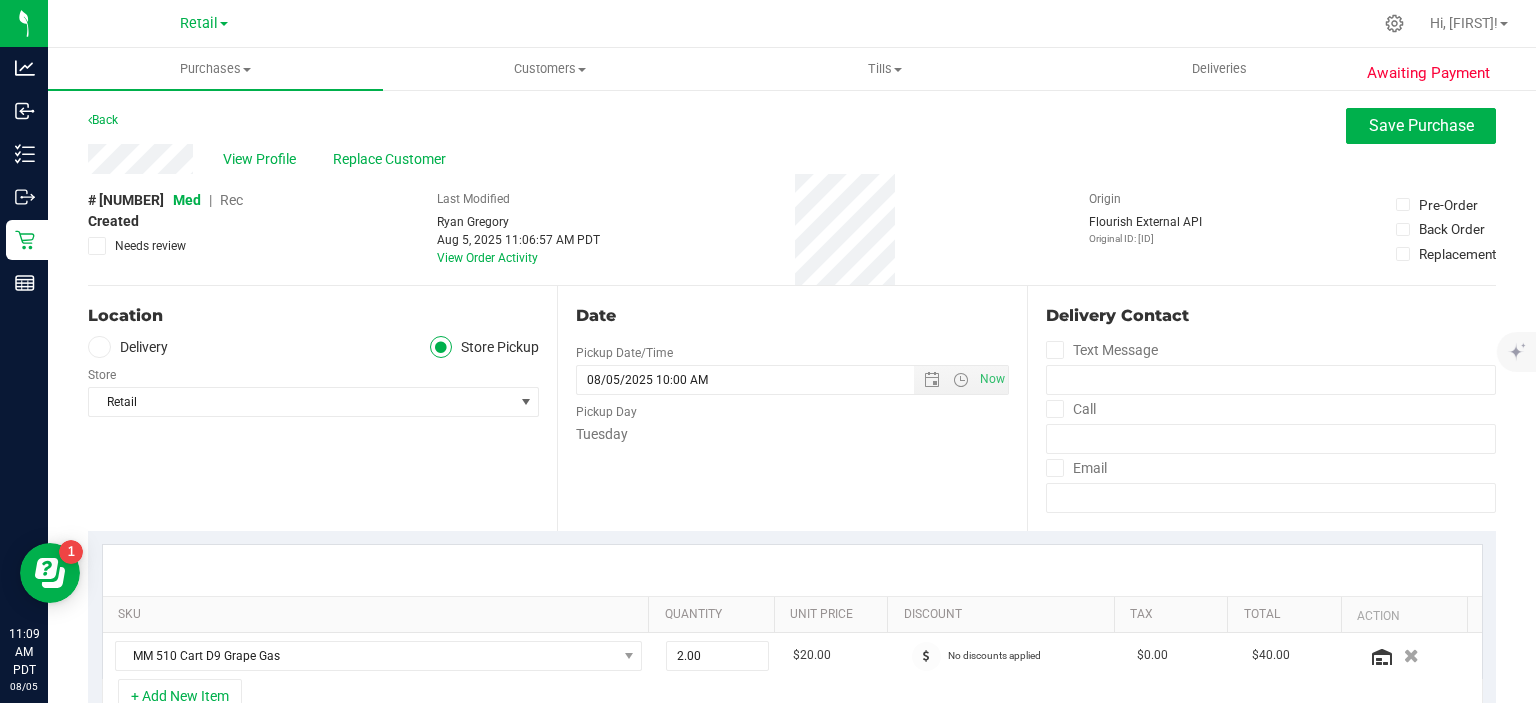 click on "Rec" at bounding box center [231, 200] 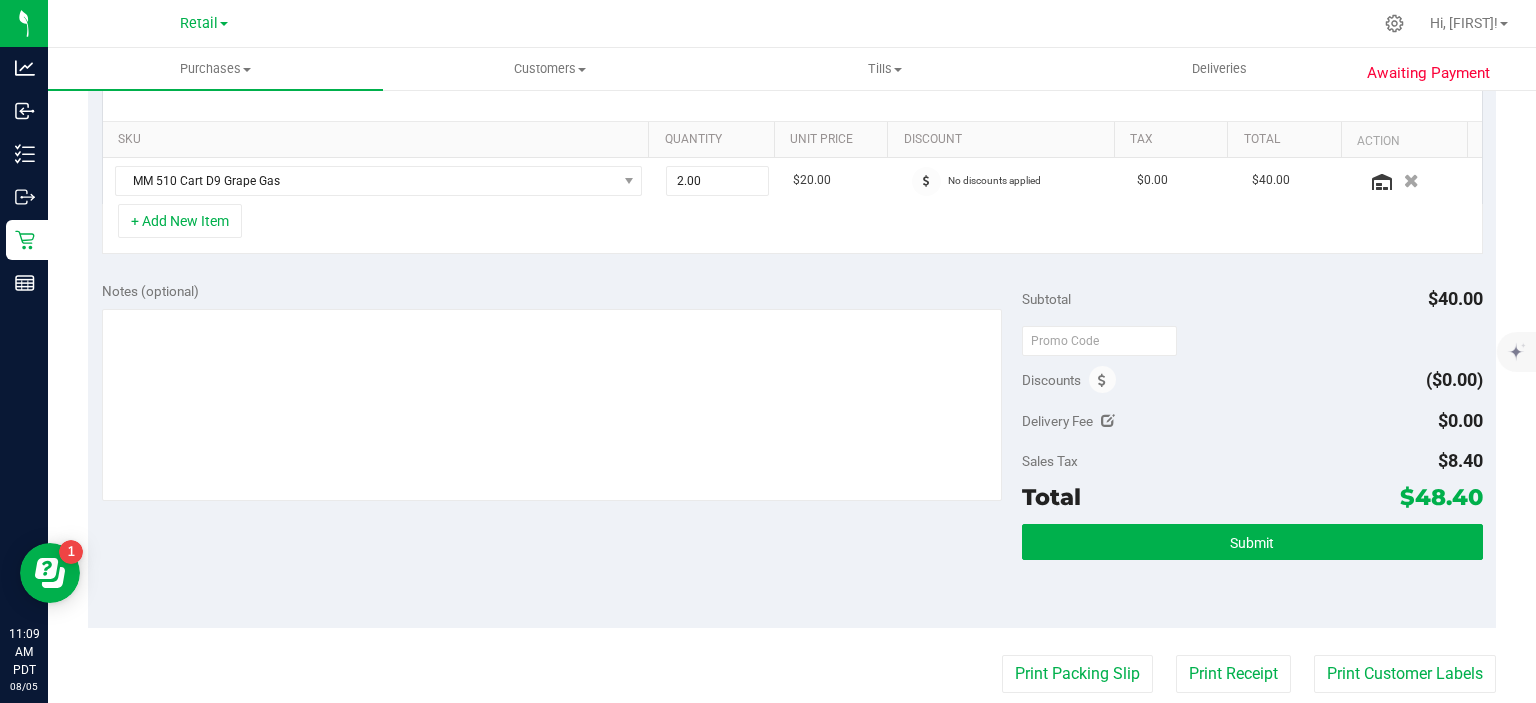 scroll, scrollTop: 483, scrollLeft: 0, axis: vertical 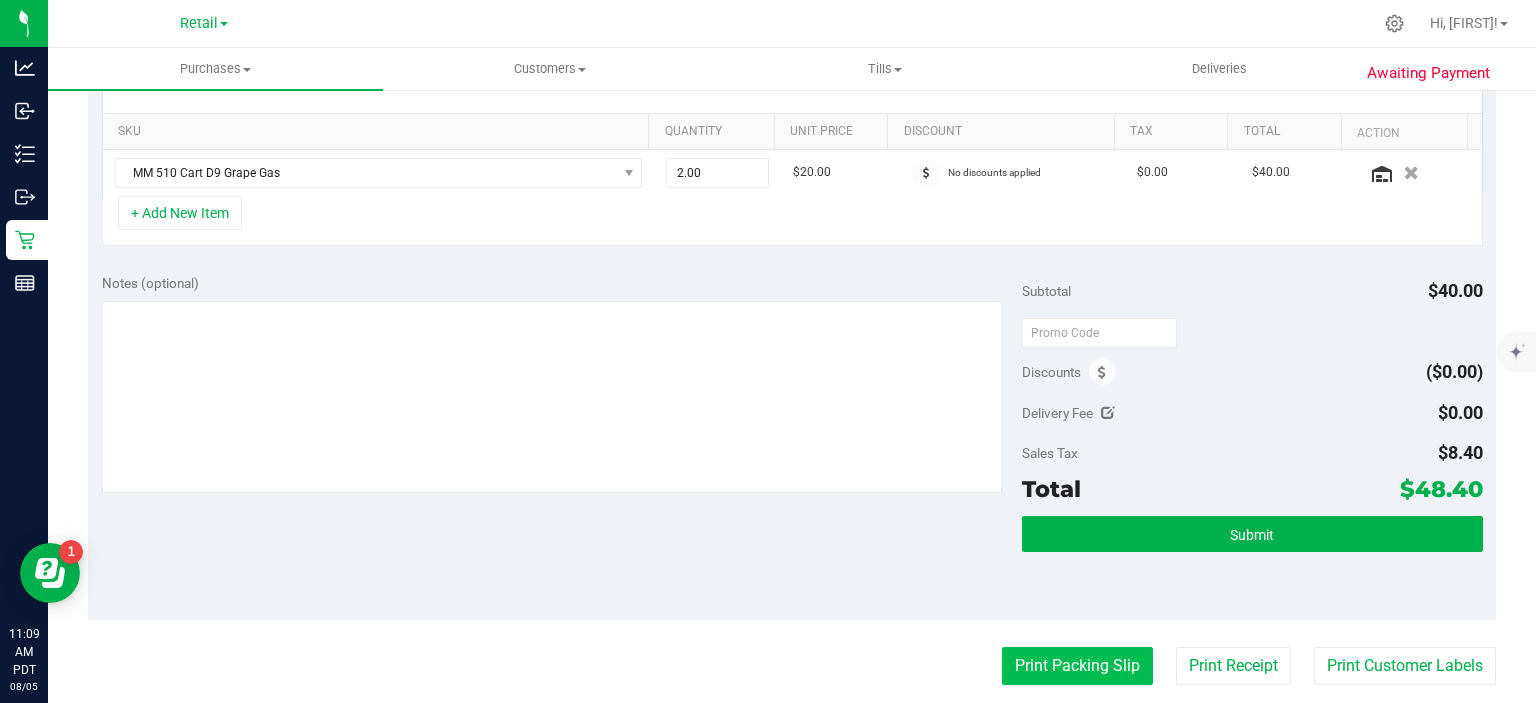 click on "Print Packing Slip" at bounding box center (1077, 666) 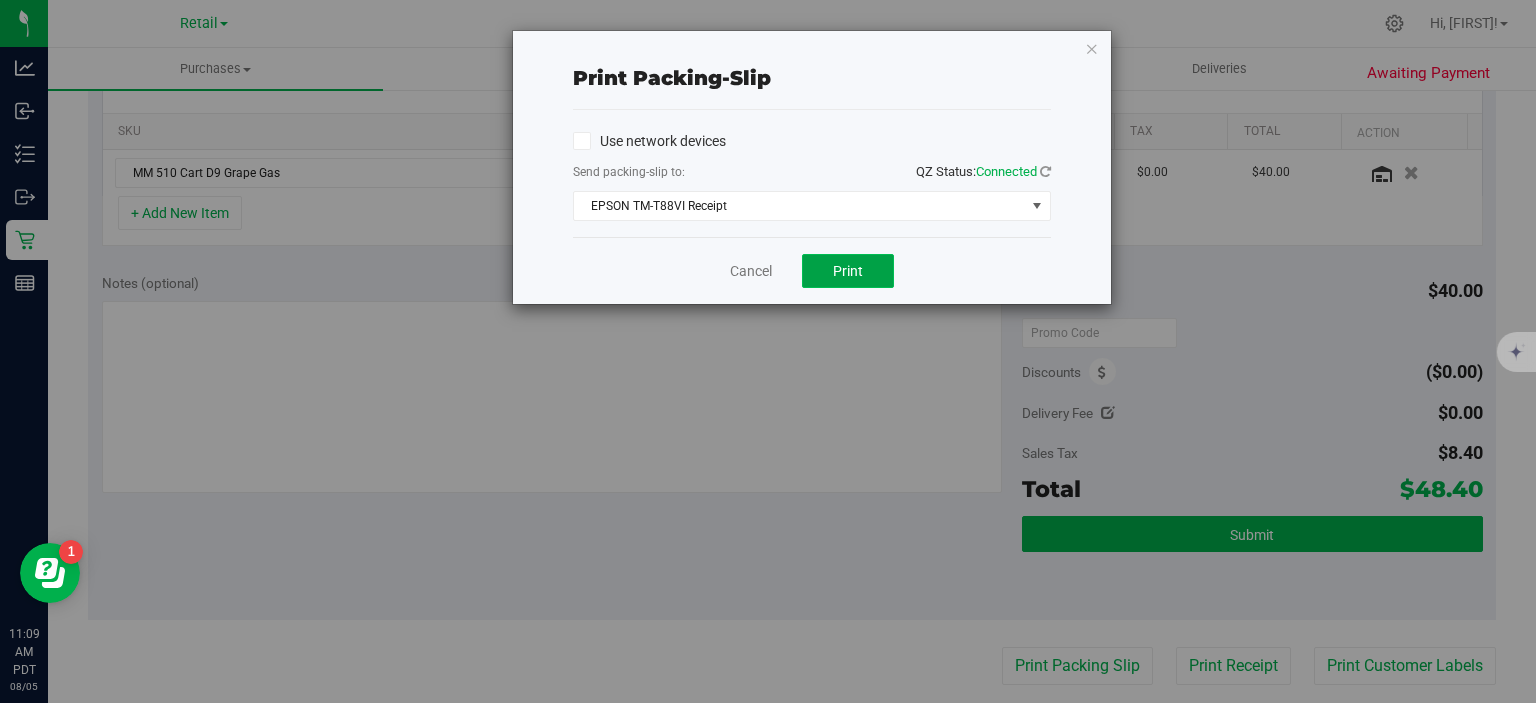 click on "Print" at bounding box center [848, 271] 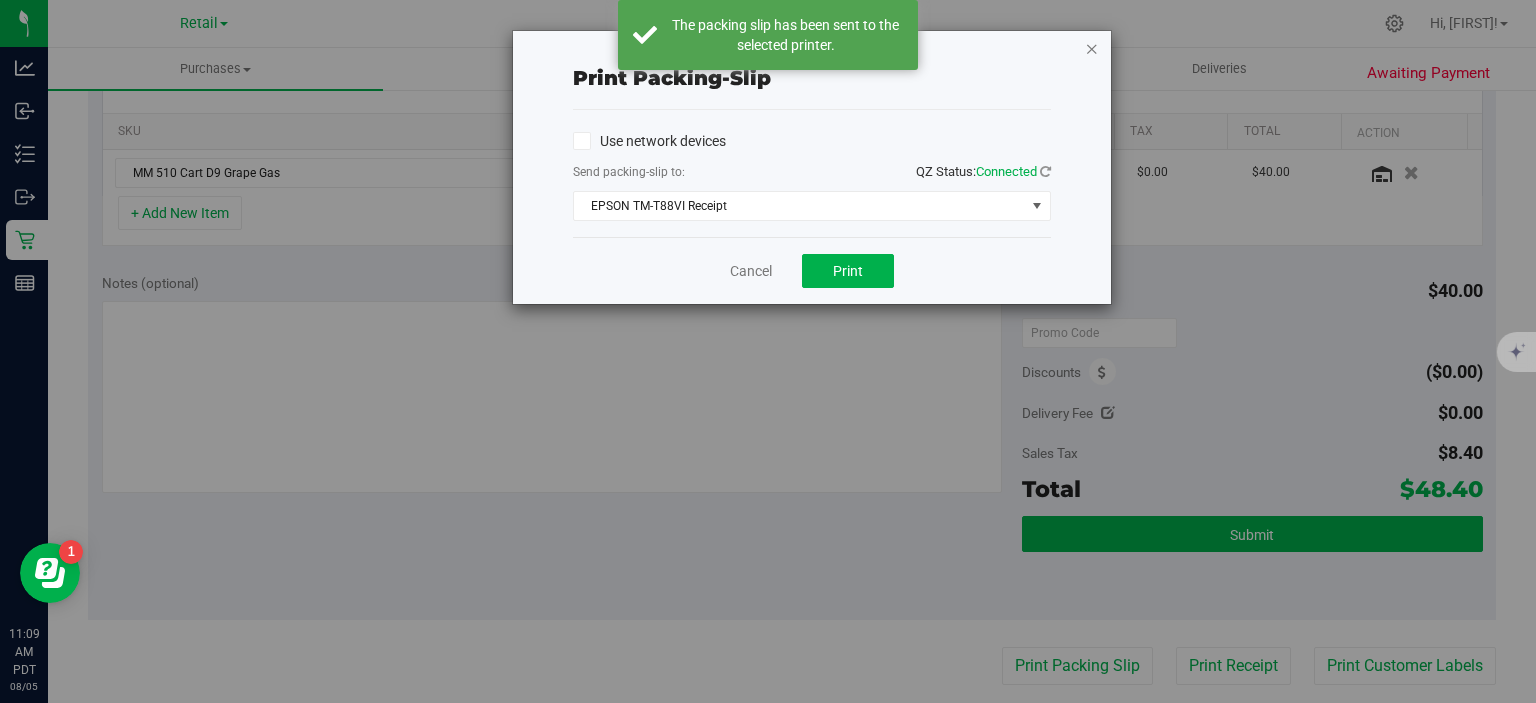 click at bounding box center (1092, 48) 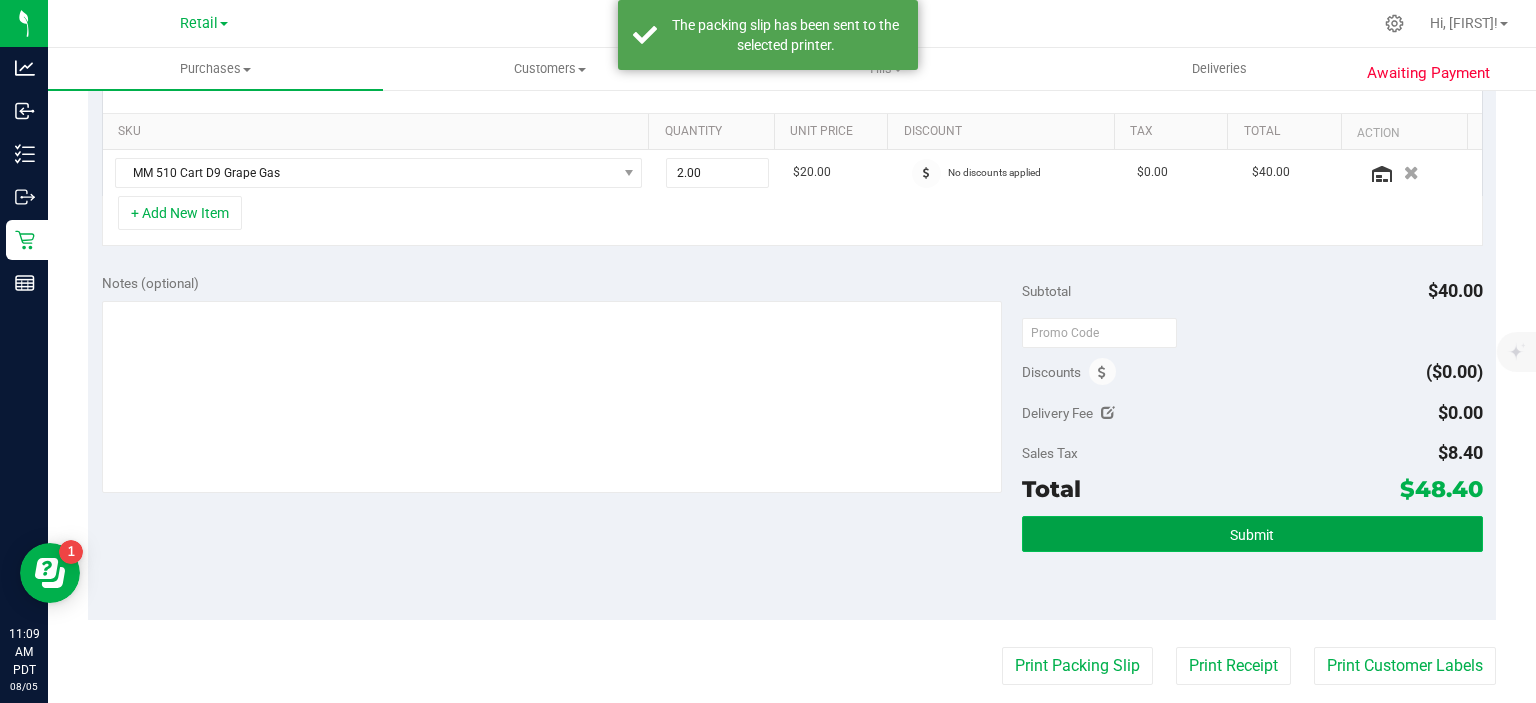 click on "Submit" at bounding box center (1252, 535) 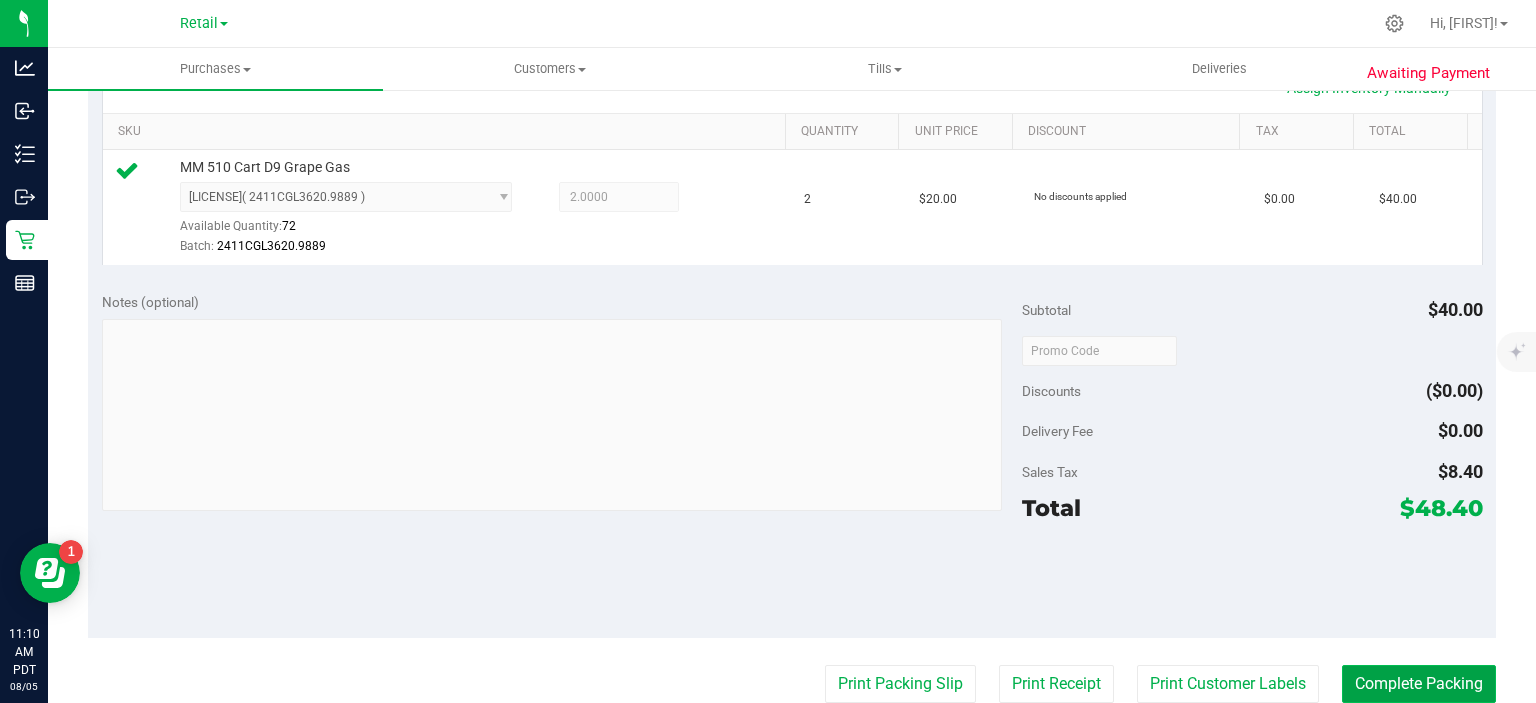 click on "Complete Packing" at bounding box center (1419, 684) 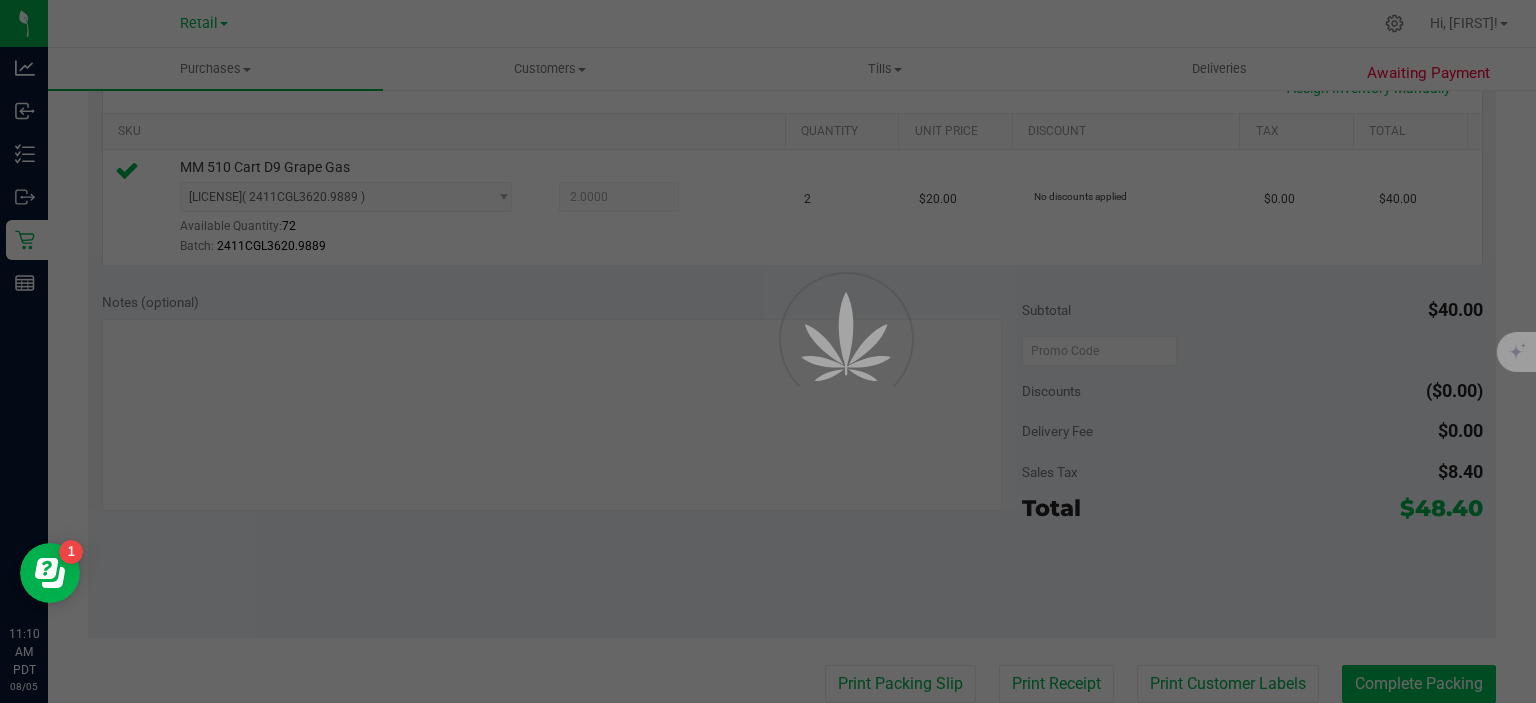 scroll, scrollTop: 0, scrollLeft: 0, axis: both 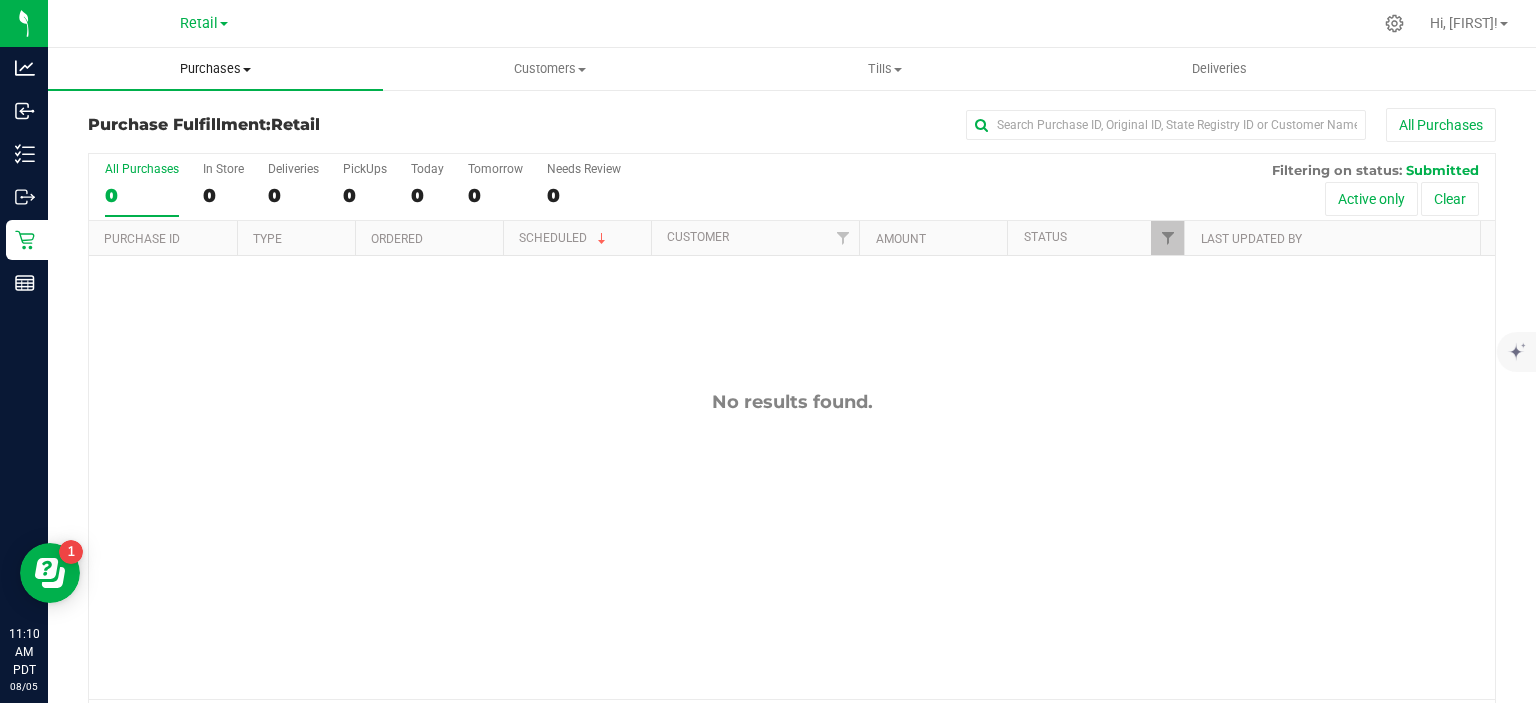 click on "Purchases" at bounding box center [215, 69] 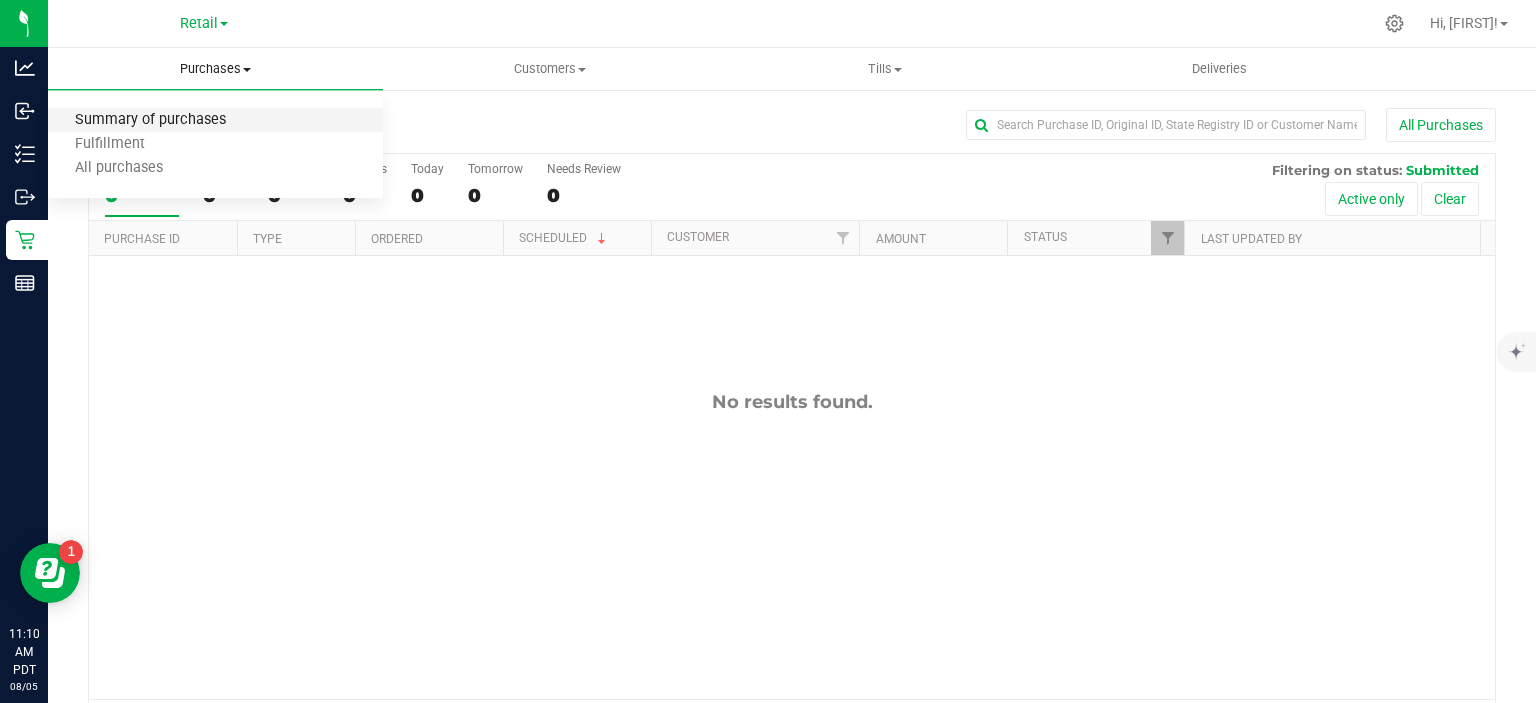 click on "Summary of purchases" at bounding box center [150, 120] 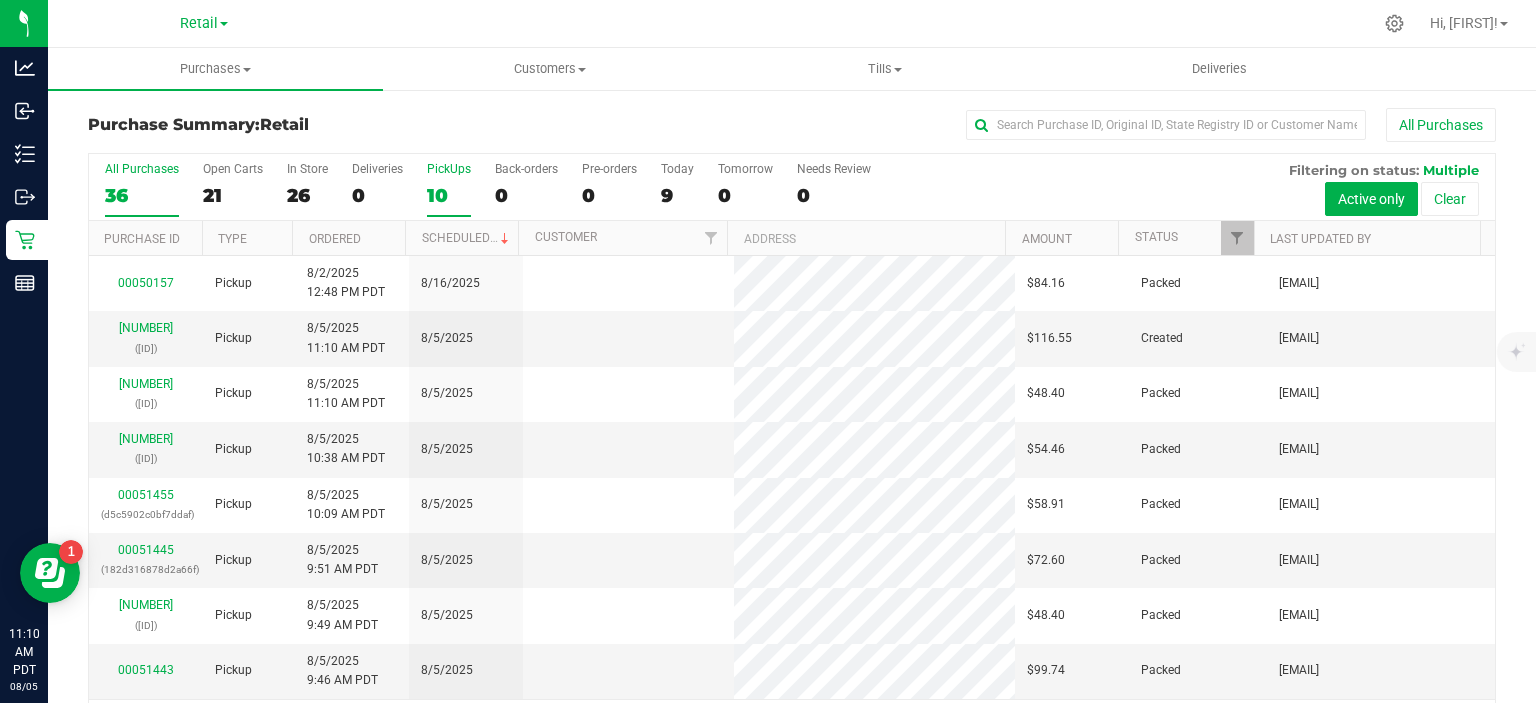 click on "10" at bounding box center [449, 195] 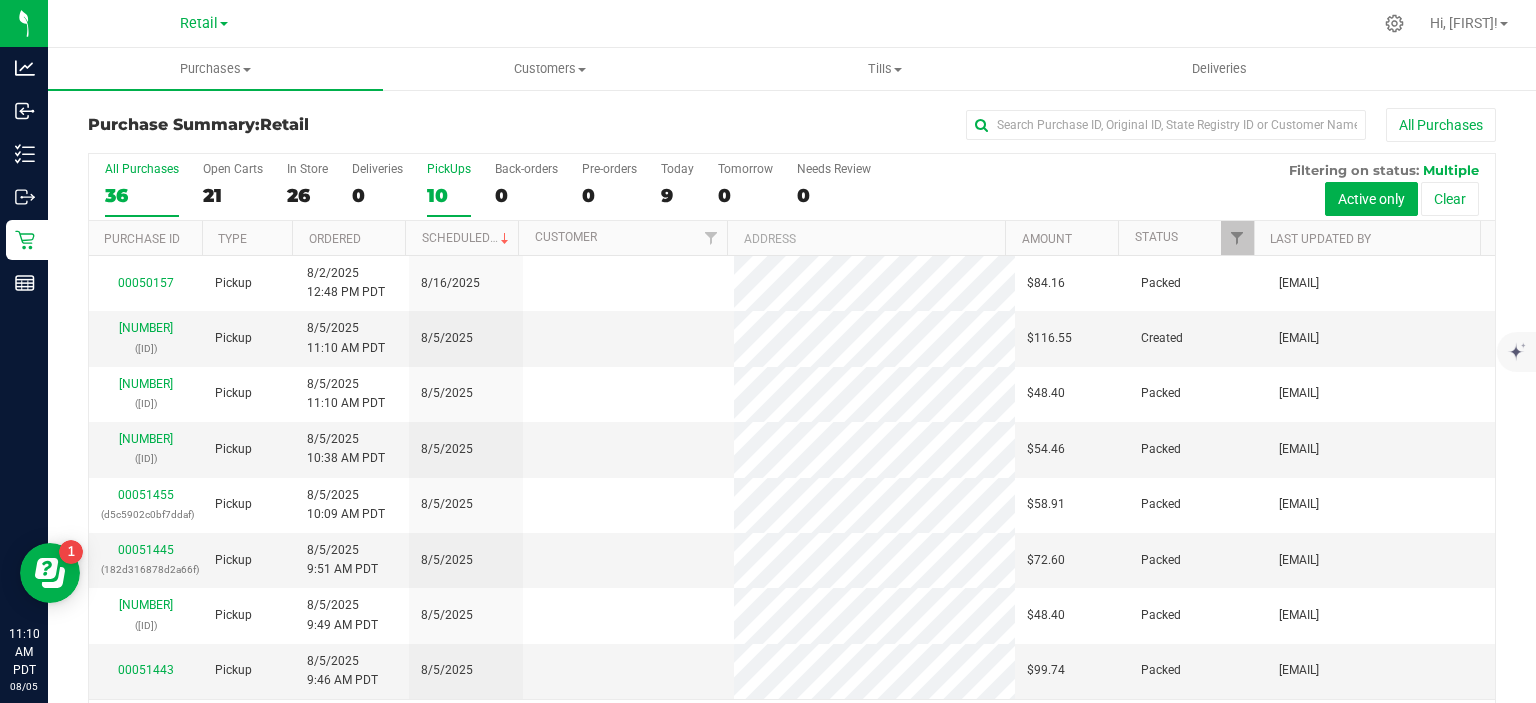 click on "PickUps
10" at bounding box center [0, 0] 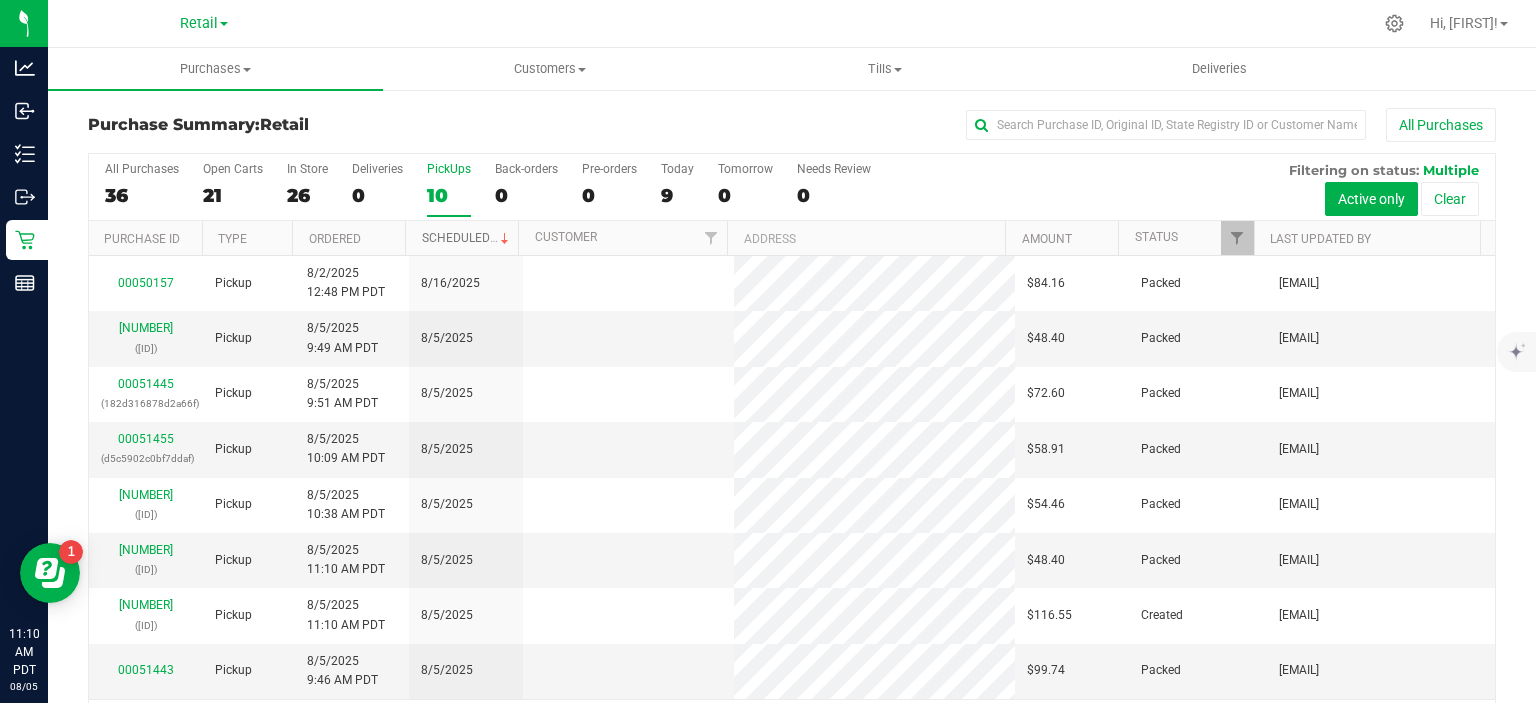 click on "Scheduled" at bounding box center (467, 238) 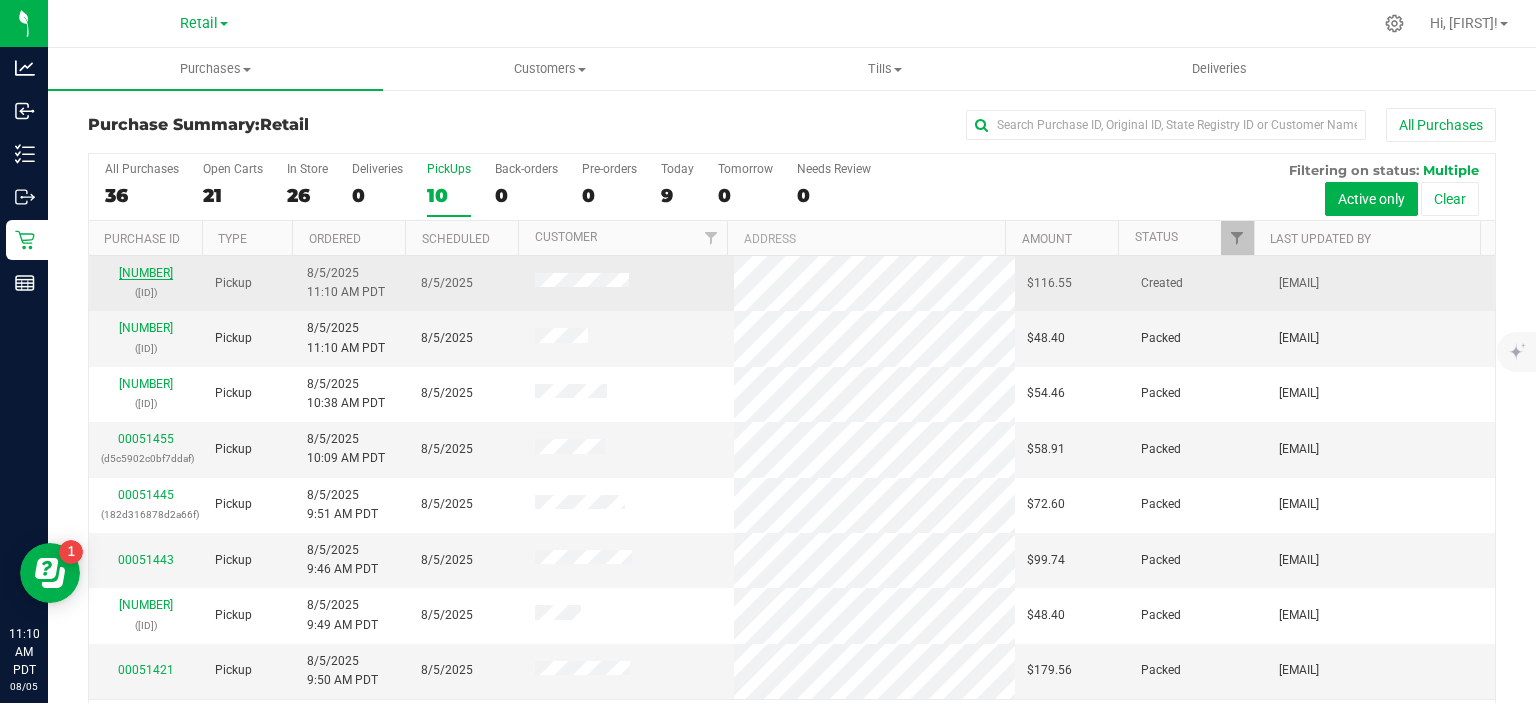 click on "[NUMBER]" at bounding box center [146, 273] 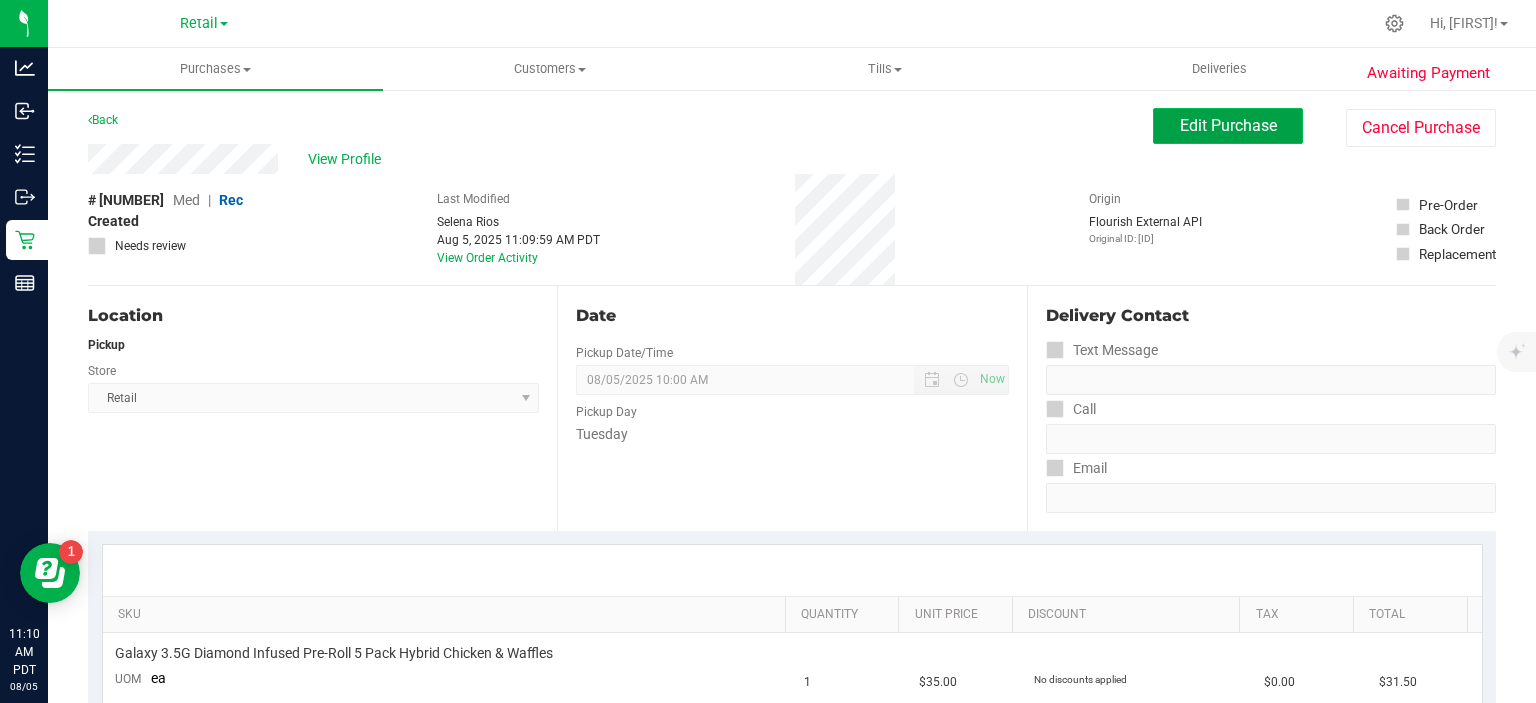 click on "Edit Purchase" at bounding box center [1228, 125] 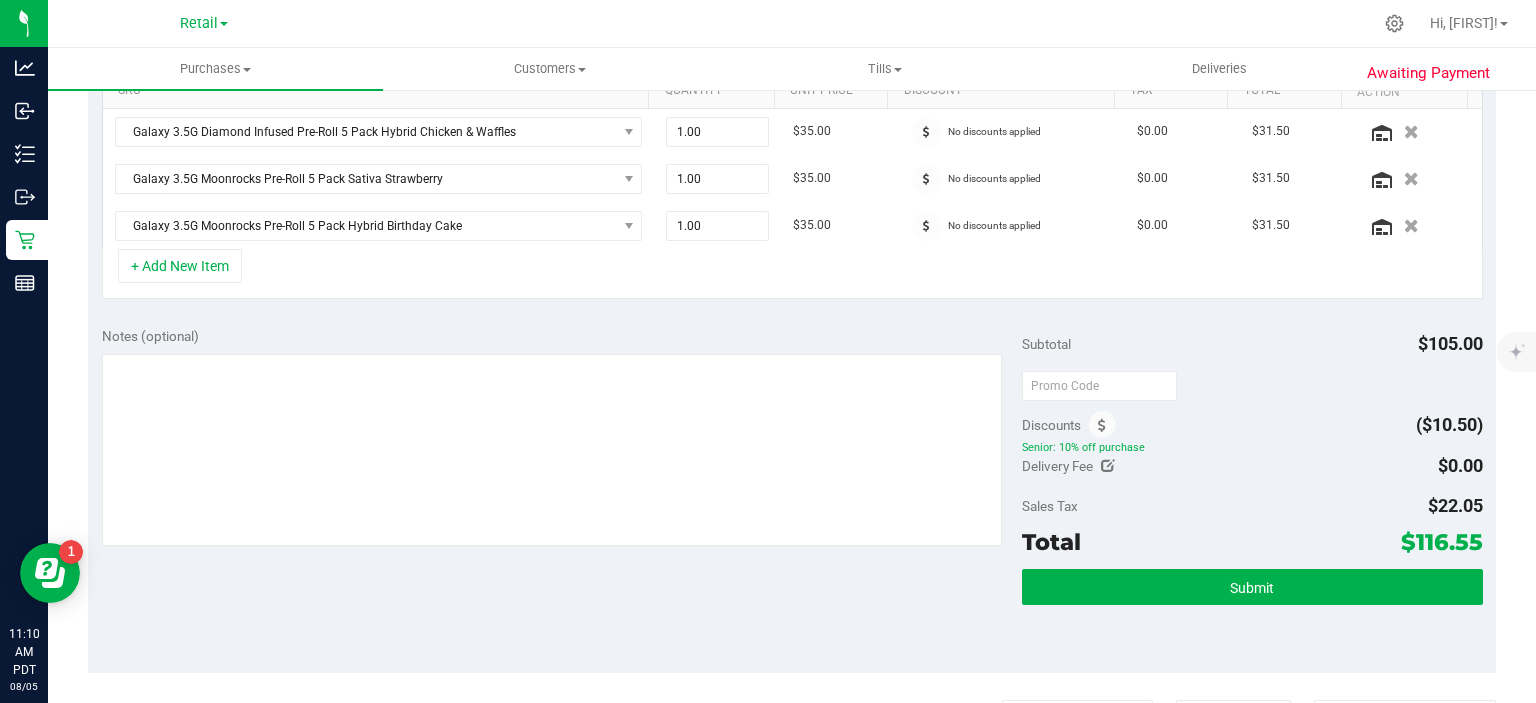 scroll, scrollTop: 672, scrollLeft: 0, axis: vertical 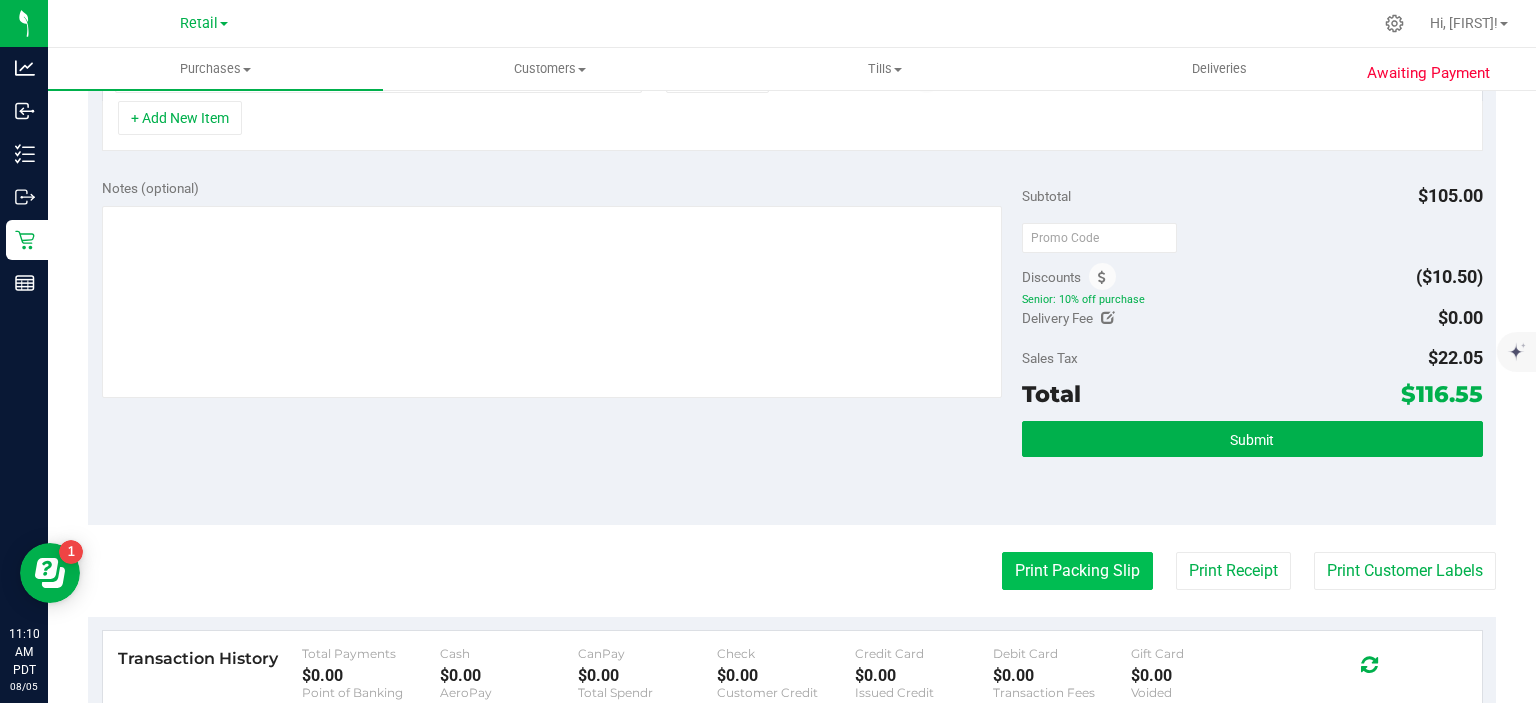 click on "Print Packing Slip" at bounding box center (1077, 571) 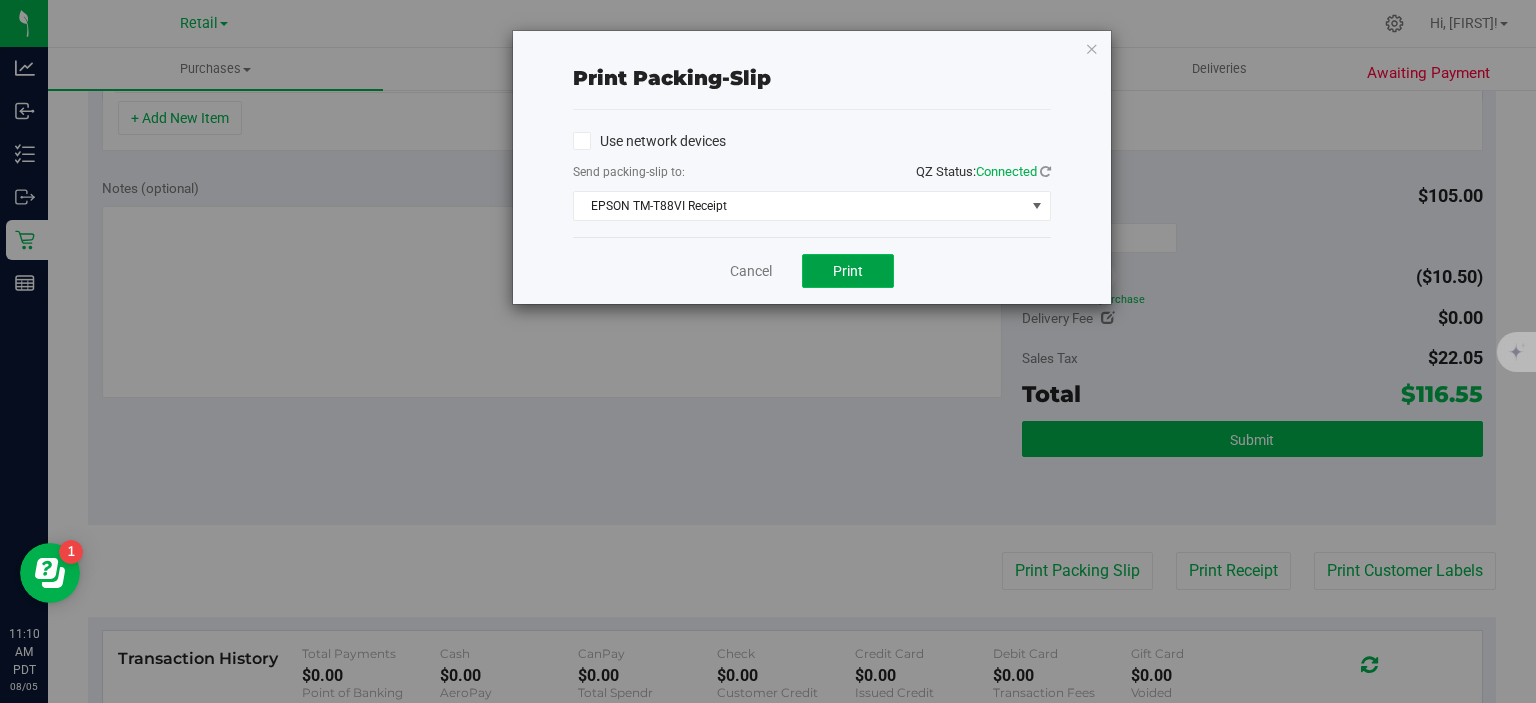 click on "Print" at bounding box center (848, 271) 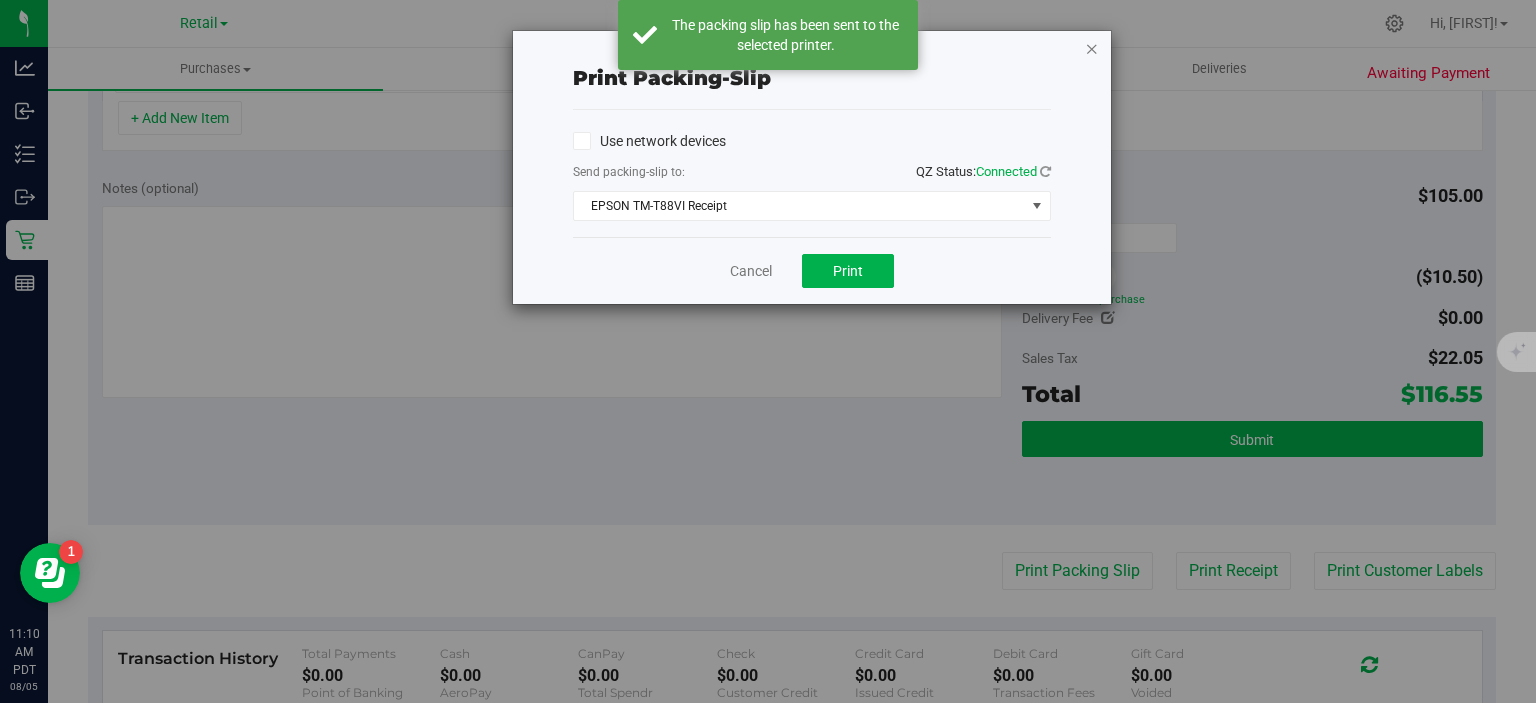 click at bounding box center (1092, 48) 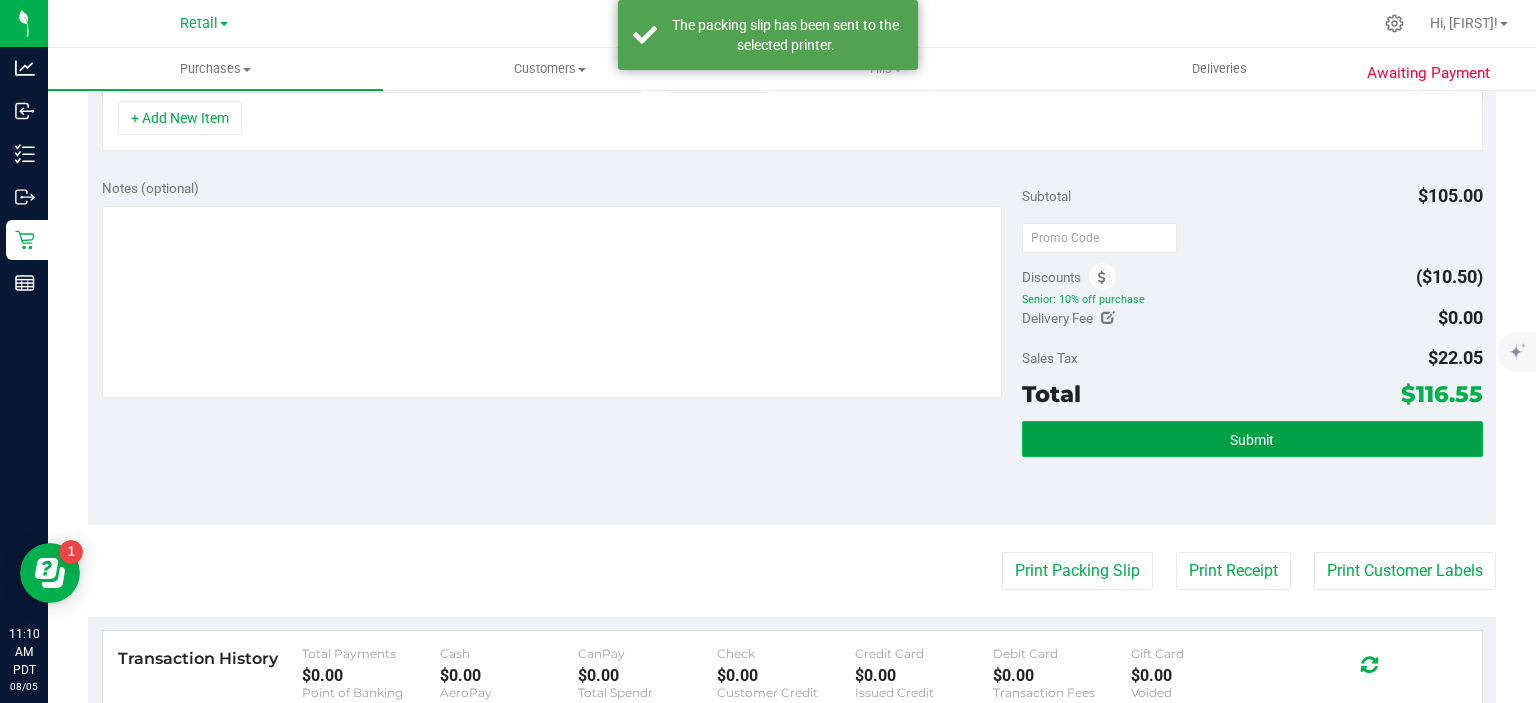 click on "Submit" at bounding box center (1252, 439) 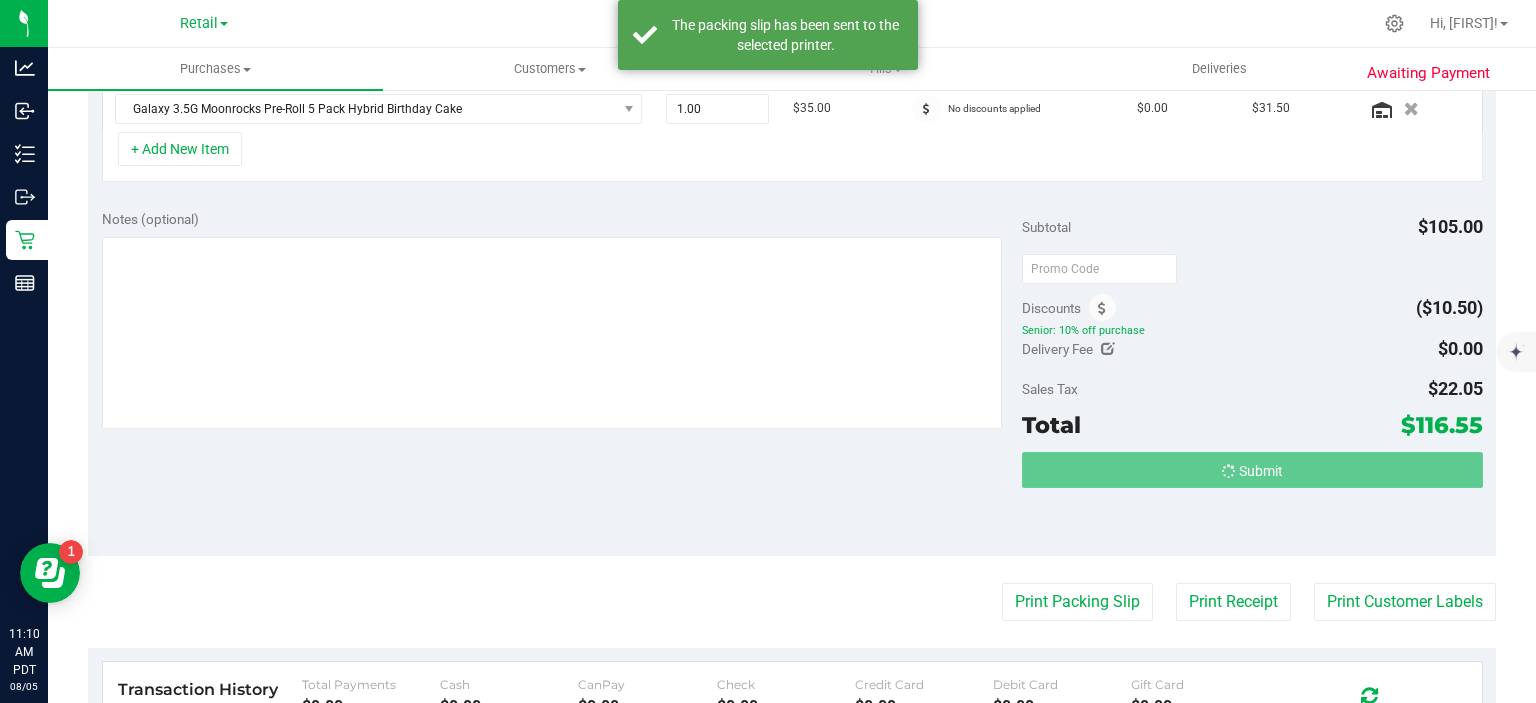 scroll, scrollTop: 610, scrollLeft: 0, axis: vertical 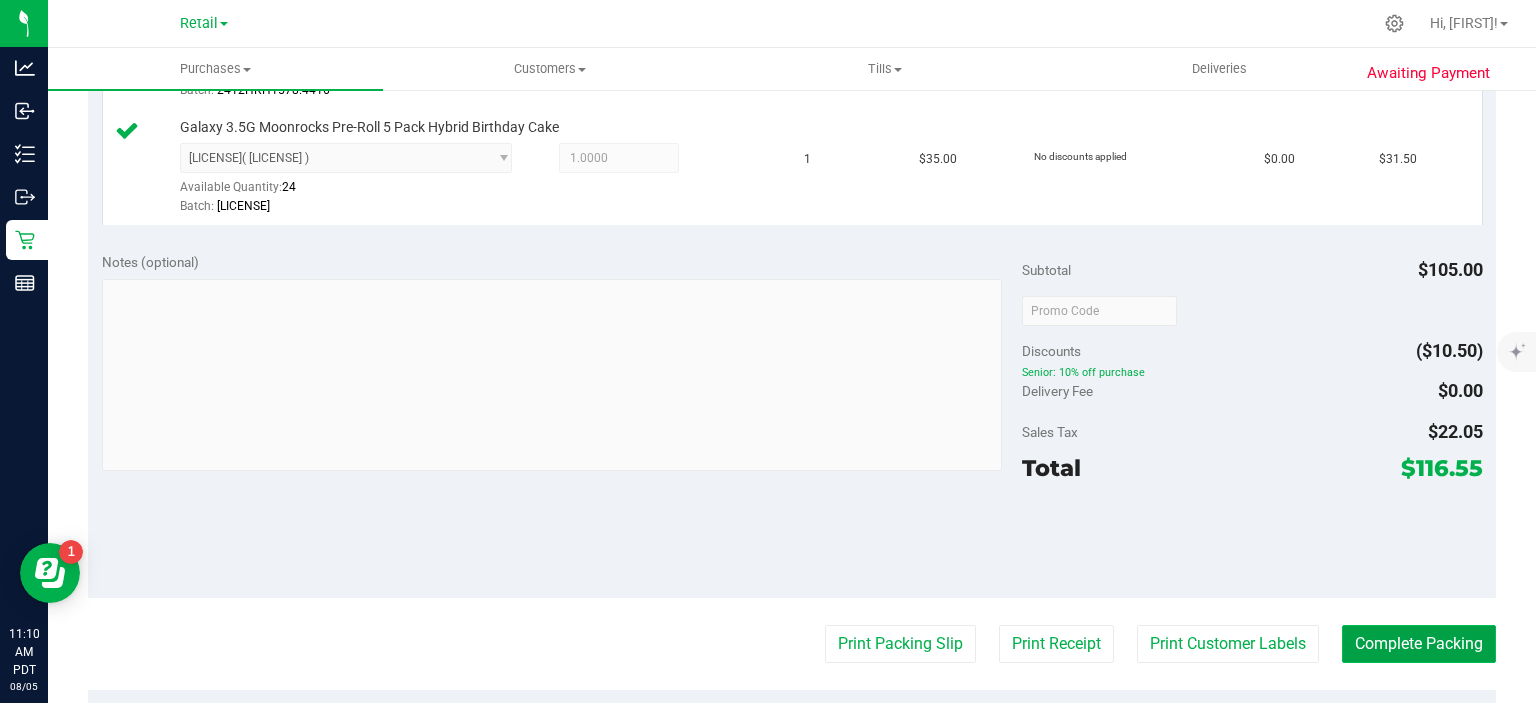 click on "Complete Packing" at bounding box center [1419, 644] 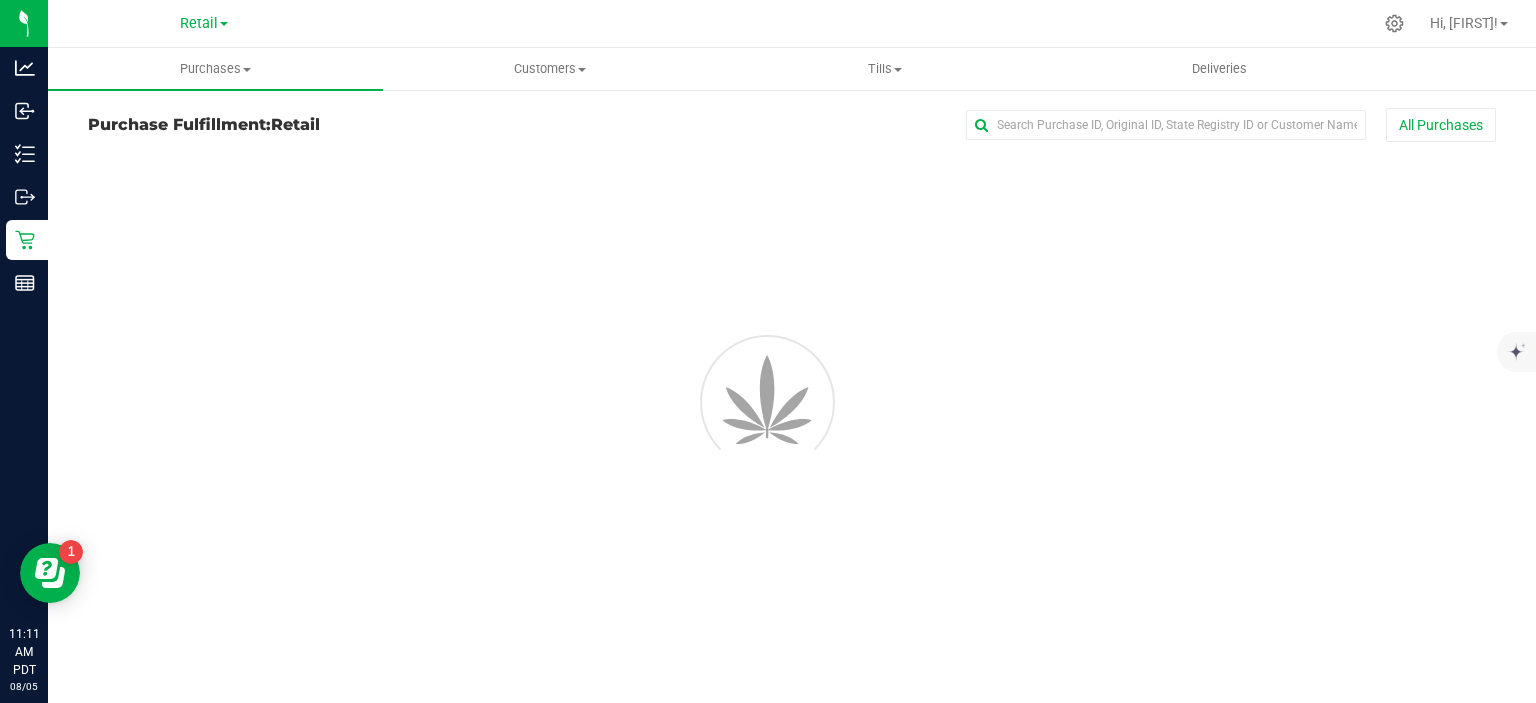 scroll, scrollTop: 0, scrollLeft: 0, axis: both 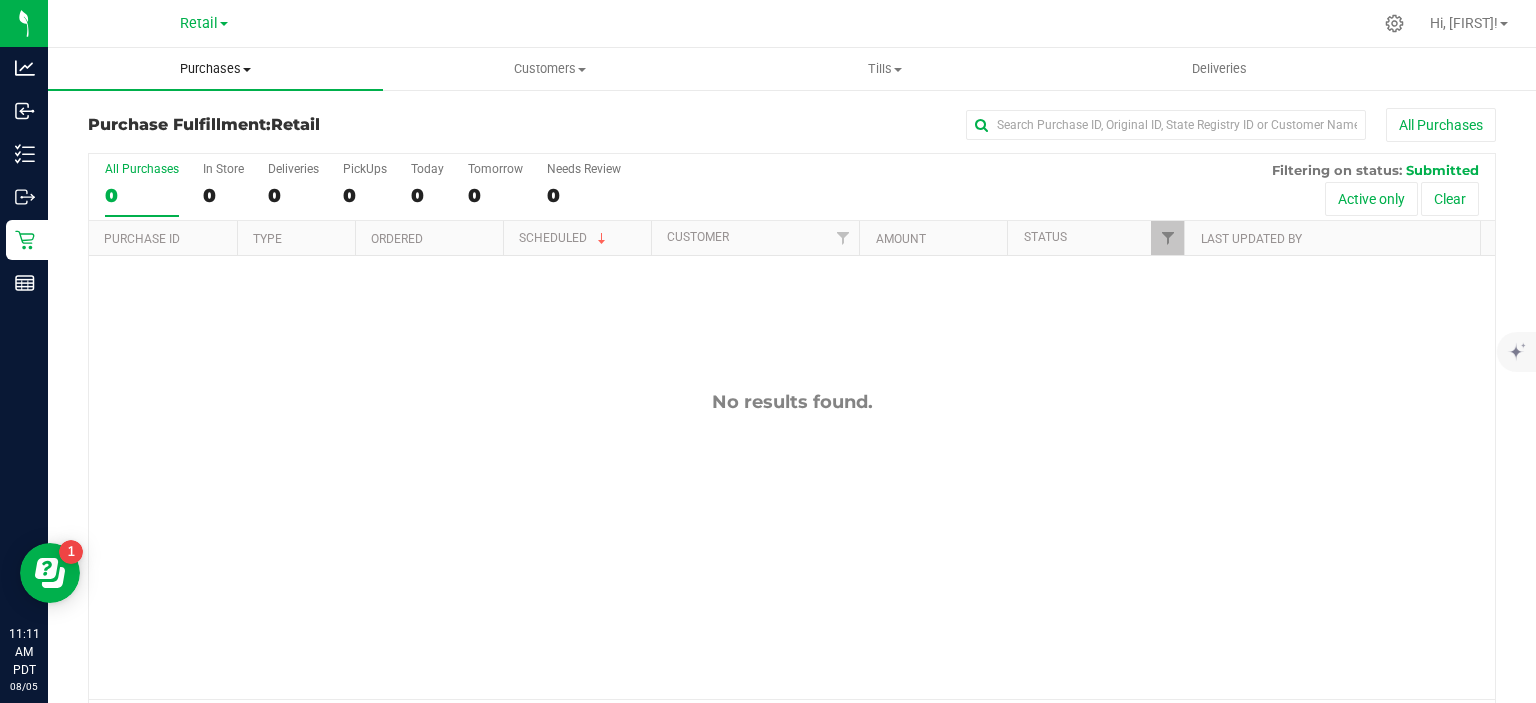click on "Purchases" at bounding box center [215, 69] 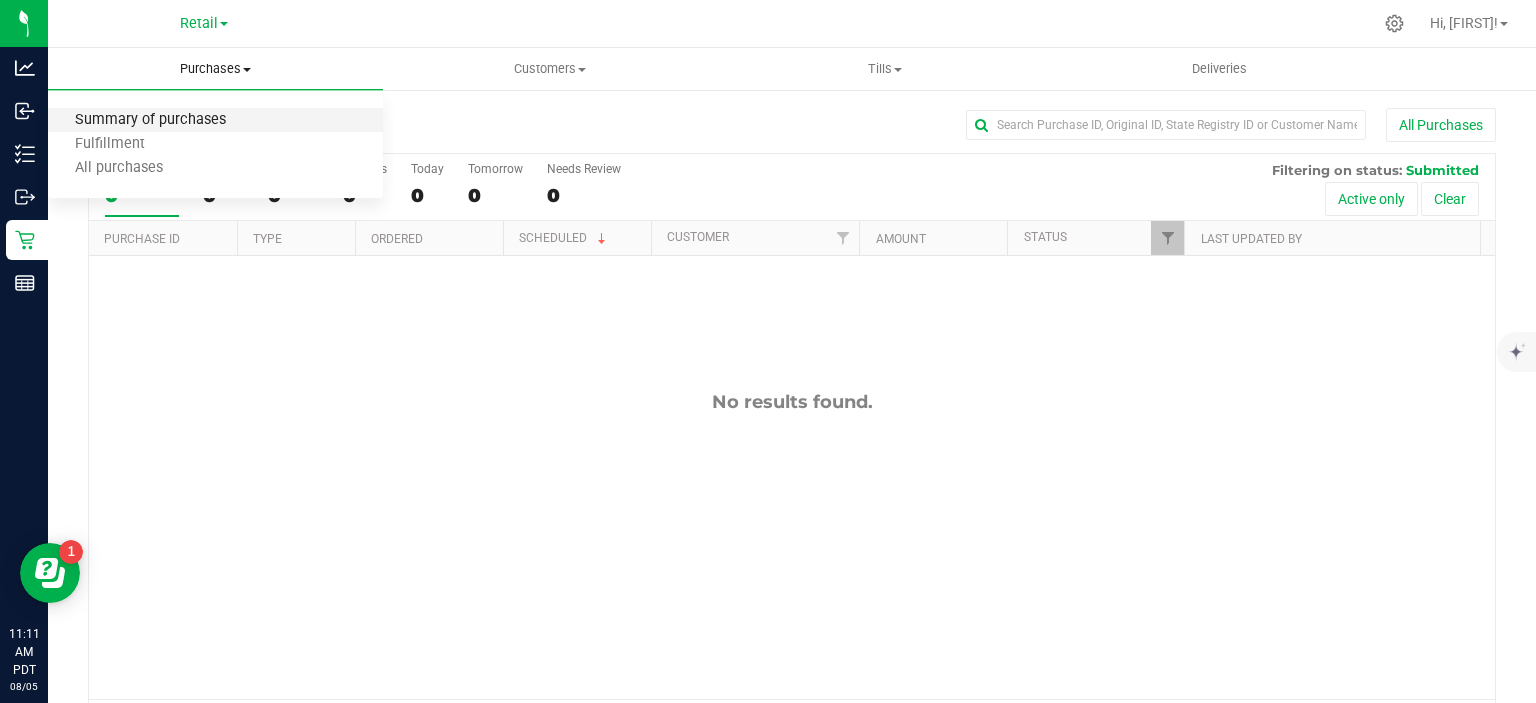 click on "Summary of purchases" at bounding box center [150, 120] 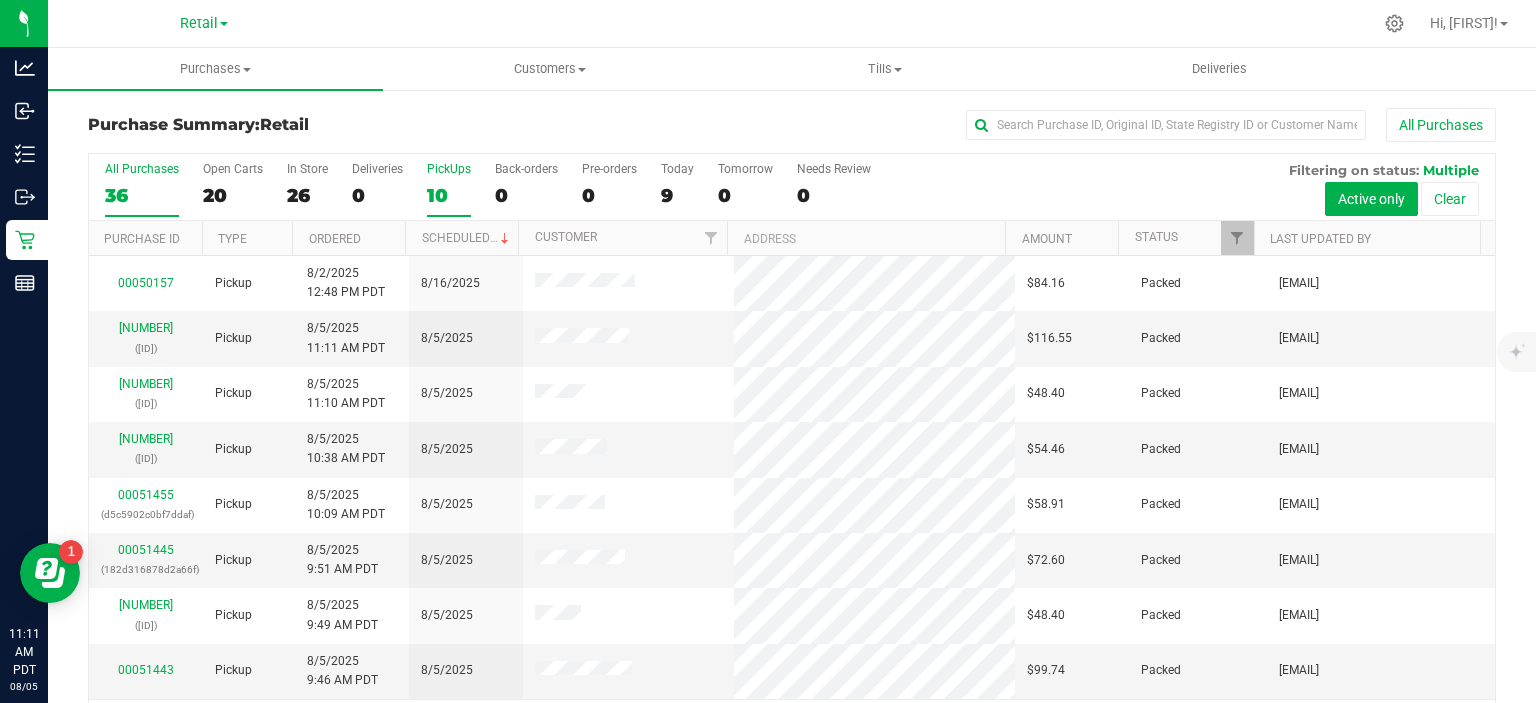 click on "10" at bounding box center [449, 195] 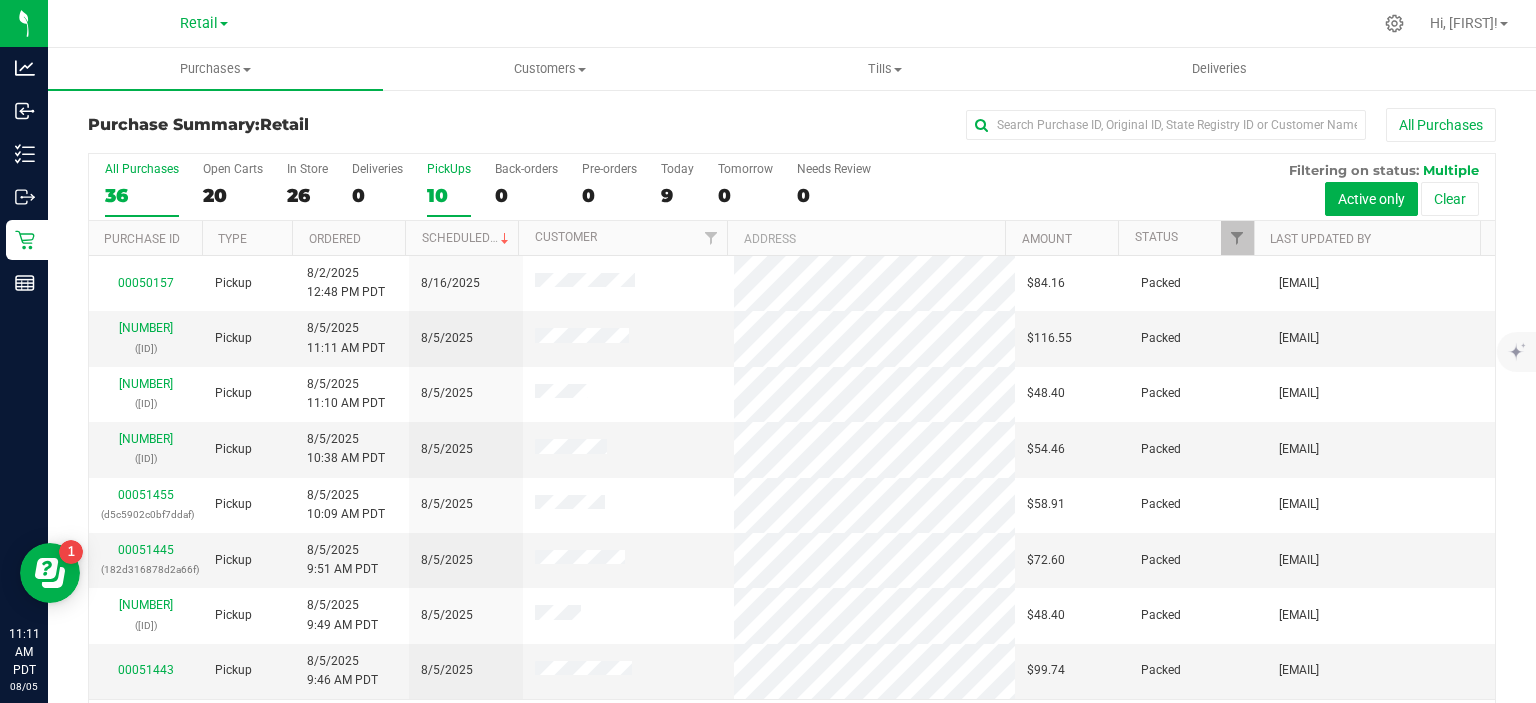 click on "PickUps
10" at bounding box center (0, 0) 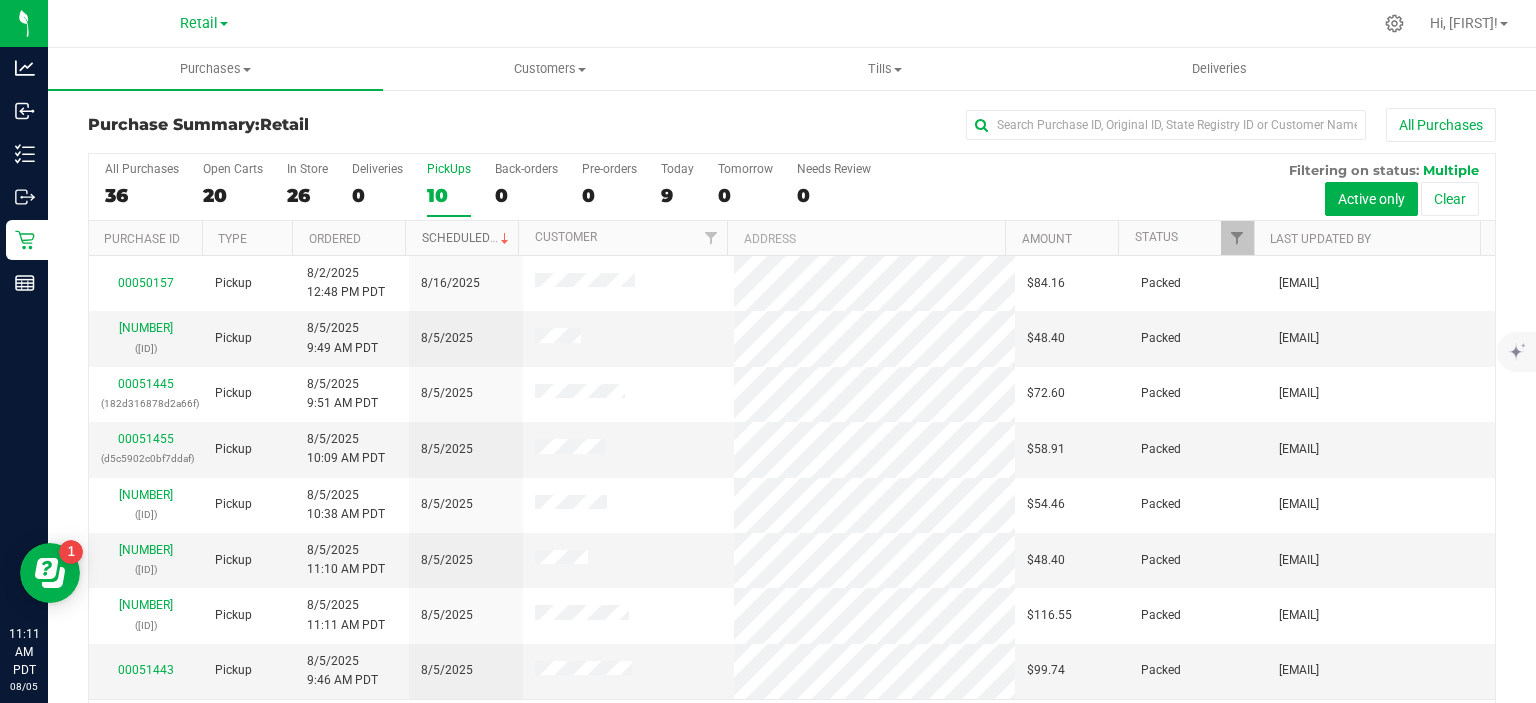 click on "Scheduled" at bounding box center (467, 238) 